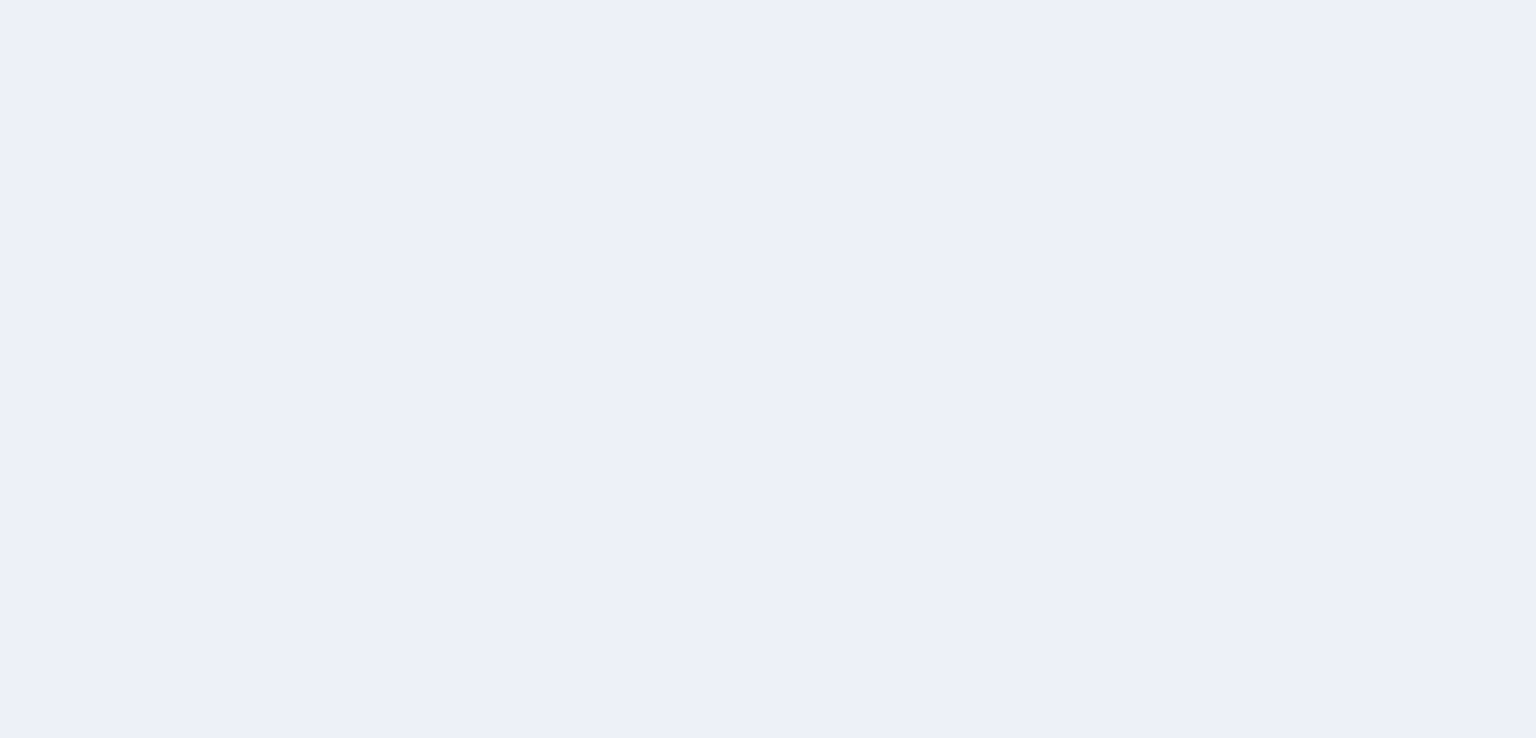 scroll, scrollTop: 0, scrollLeft: 0, axis: both 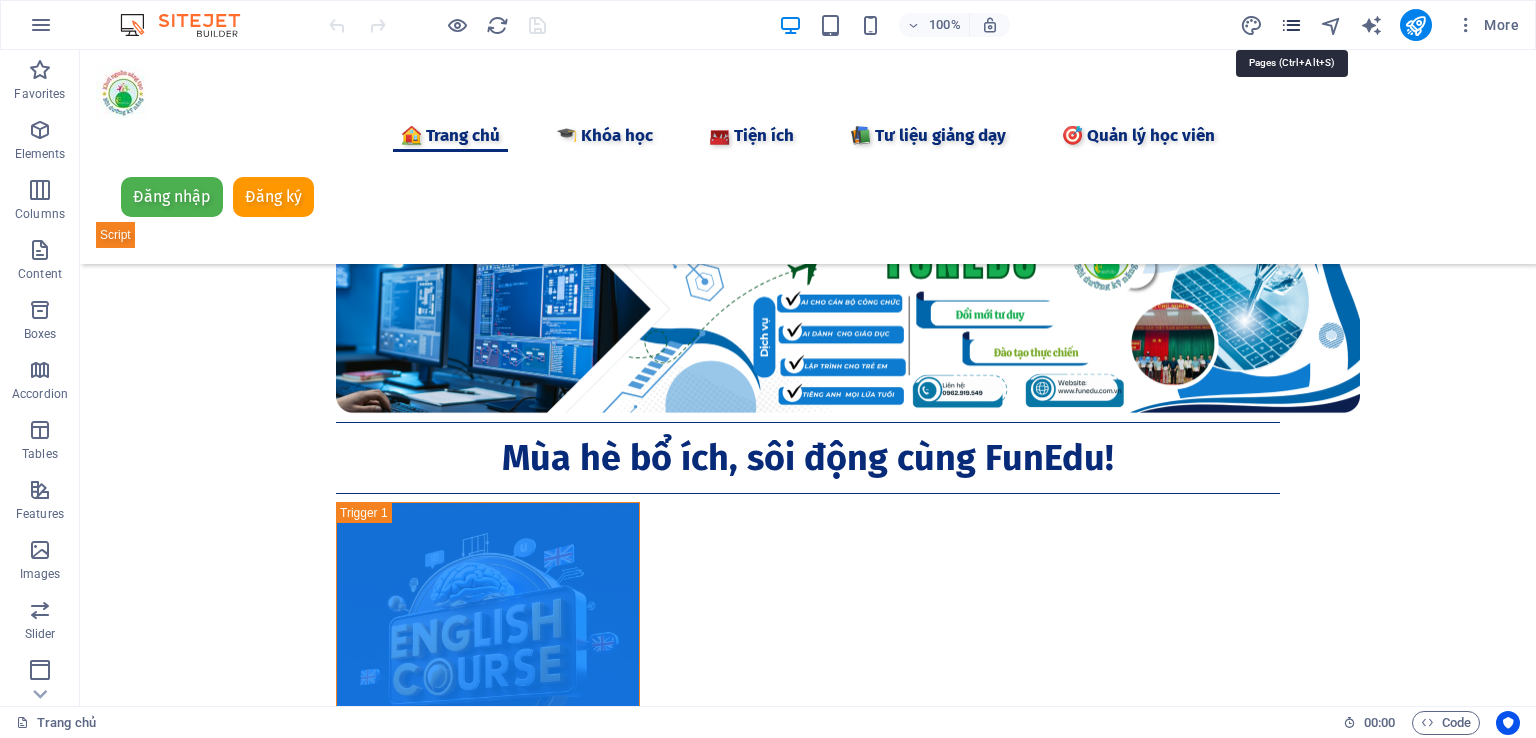 click at bounding box center (1291, 25) 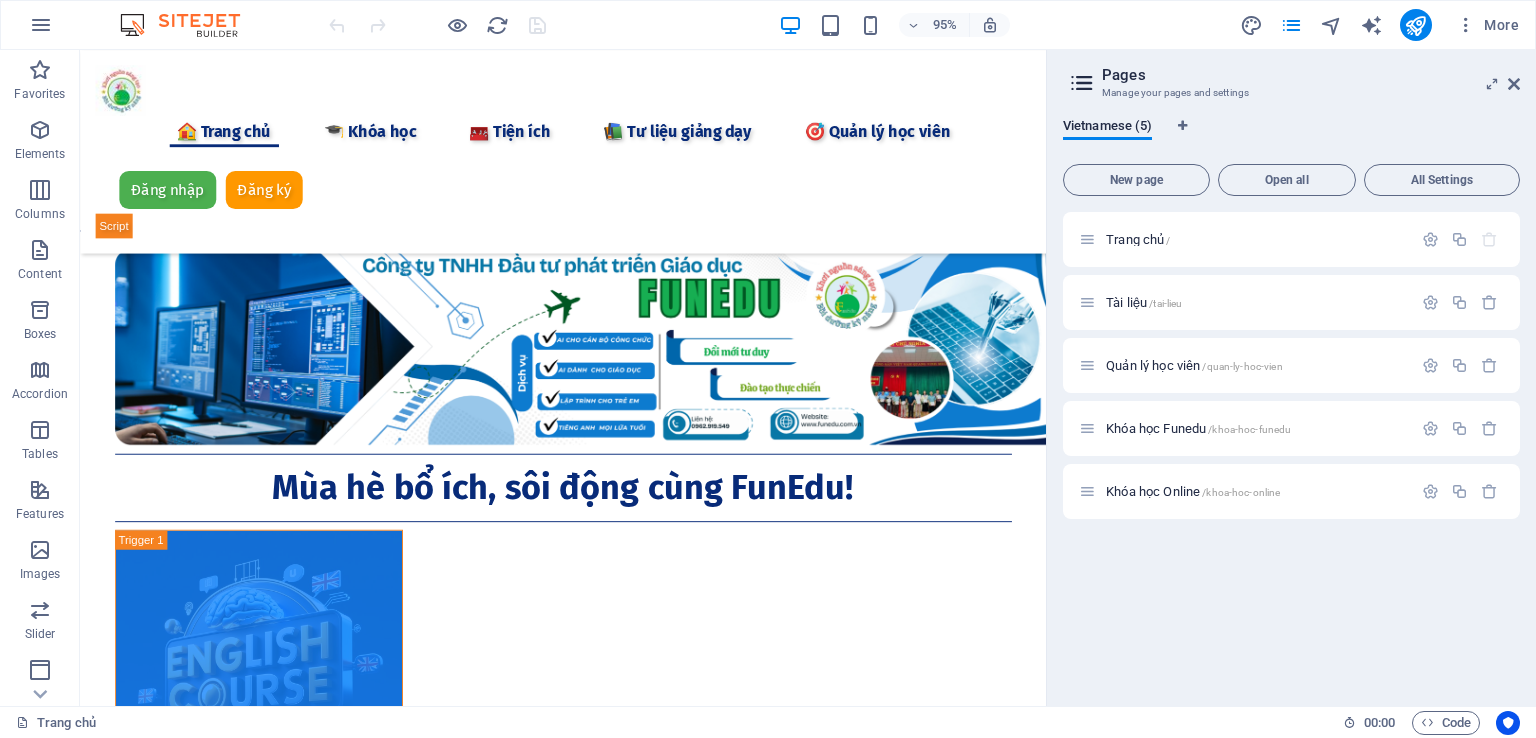 drag, startPoint x: 1275, startPoint y: 440, endPoint x: 1272, endPoint y: 599, distance: 159.0283 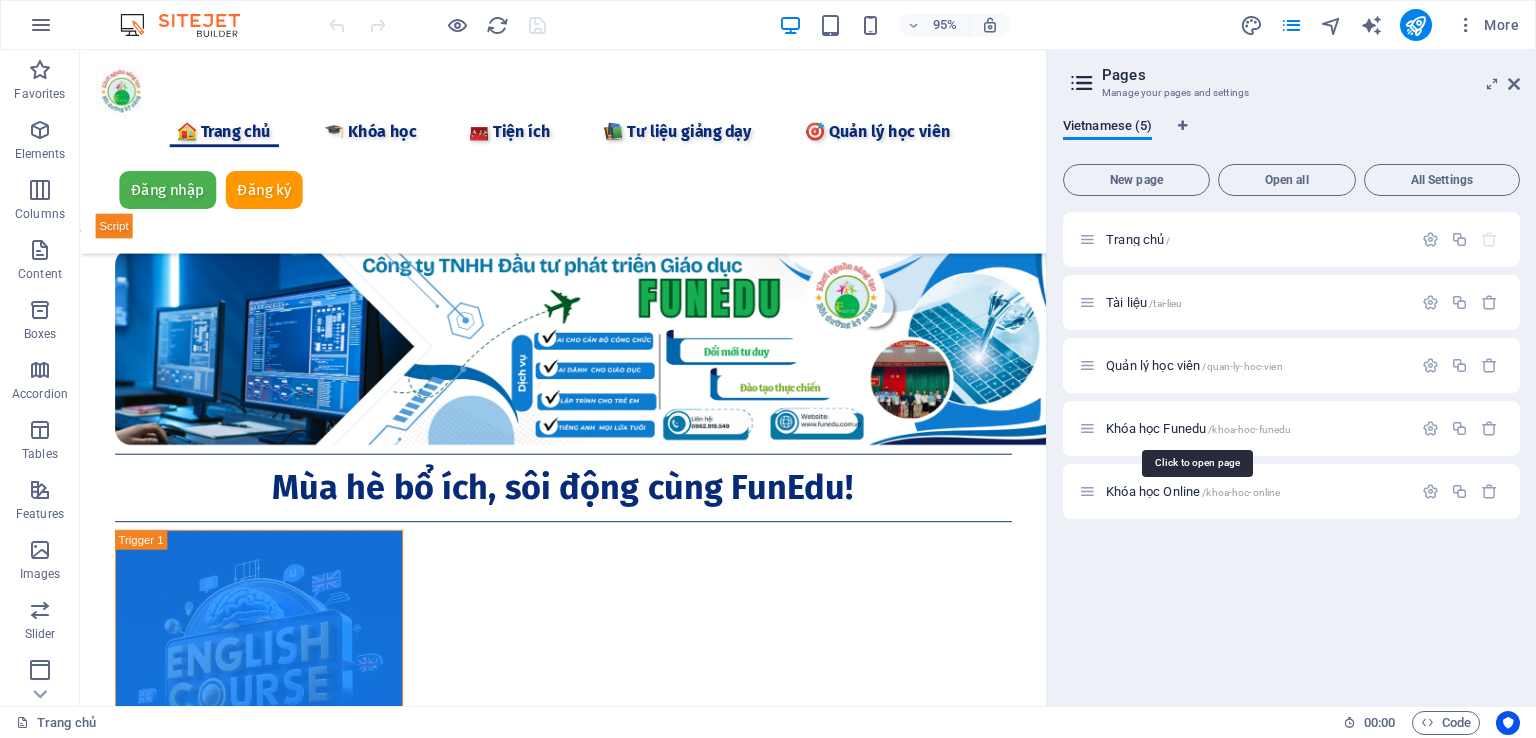 drag, startPoint x: 1177, startPoint y: 425, endPoint x: 1230, endPoint y: 611, distance: 193.40372 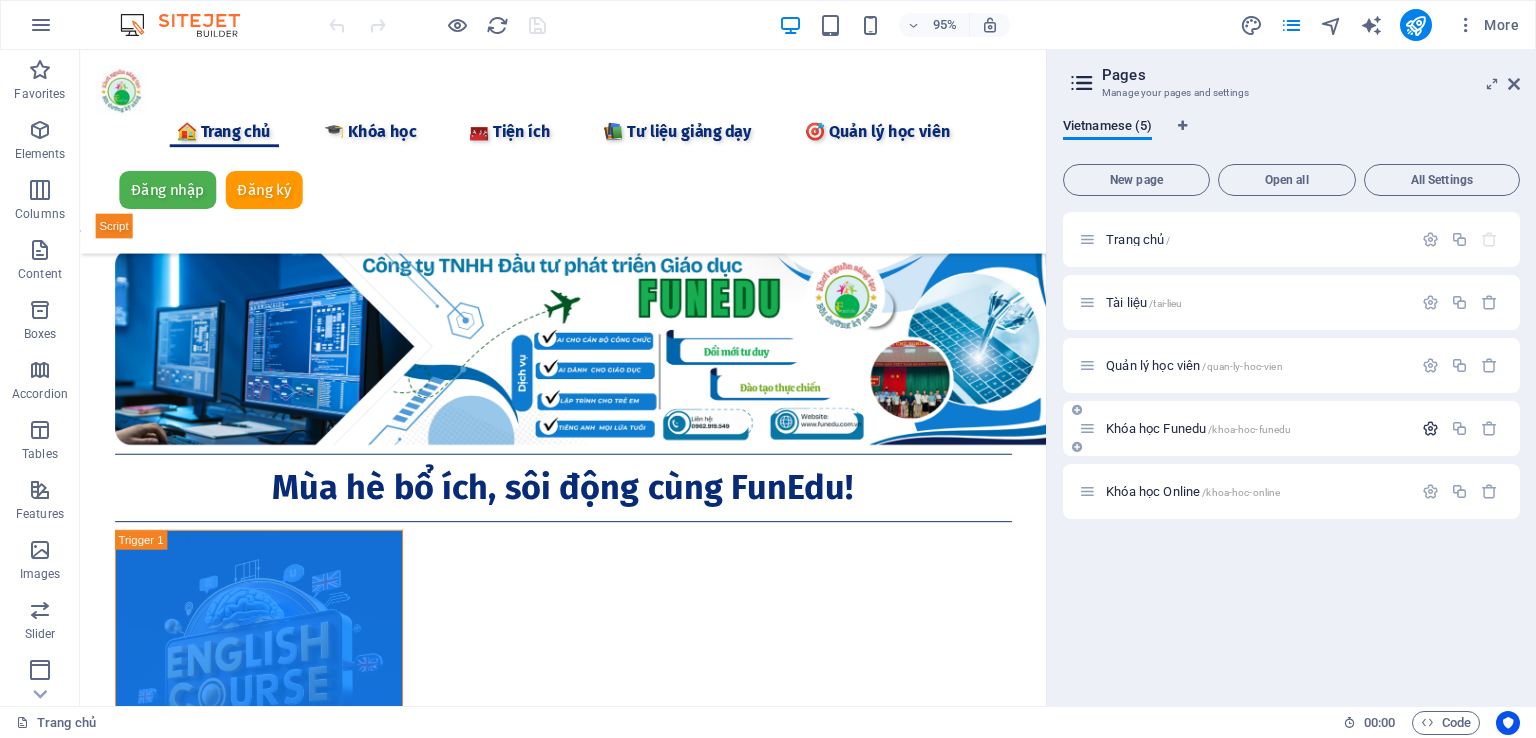 click at bounding box center (1430, 428) 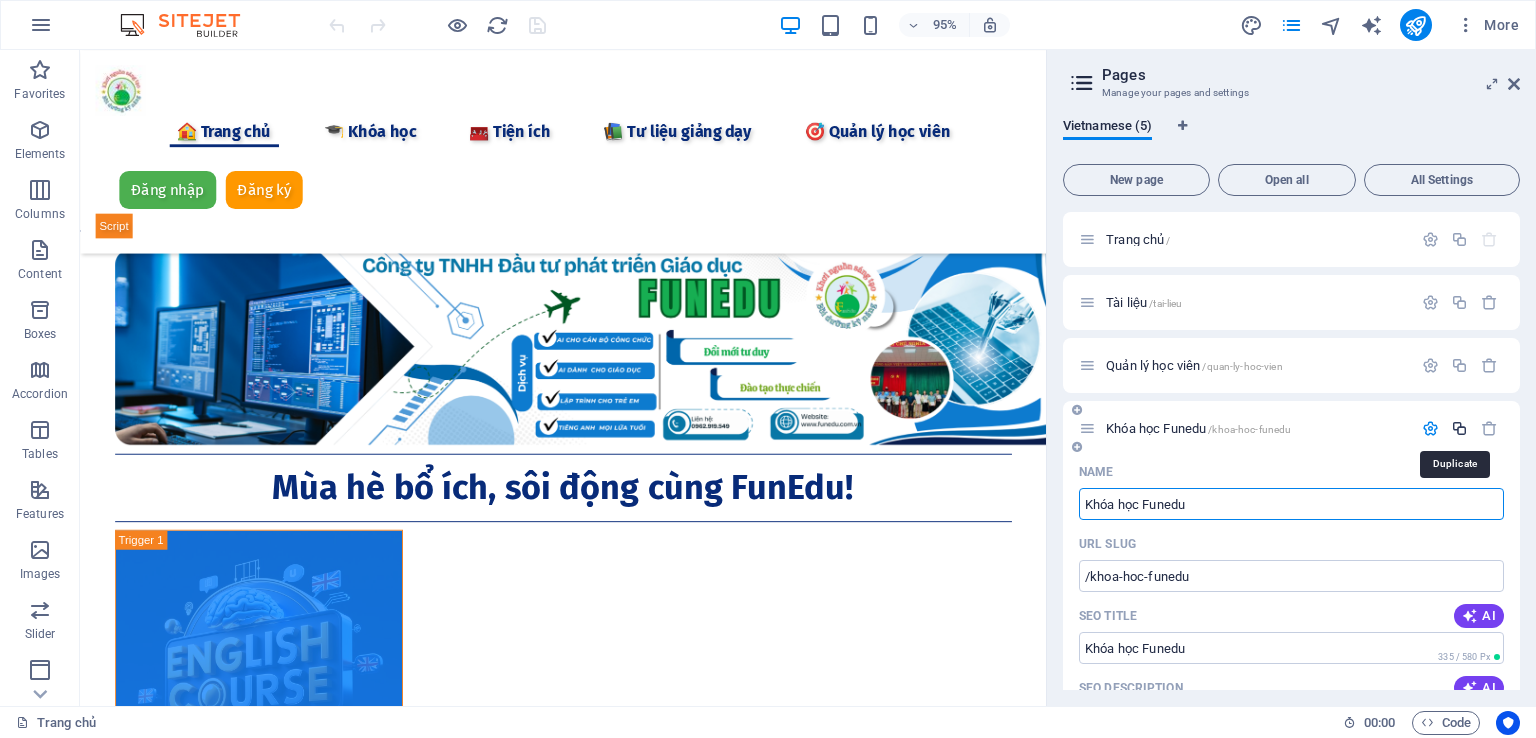 click at bounding box center [1459, 428] 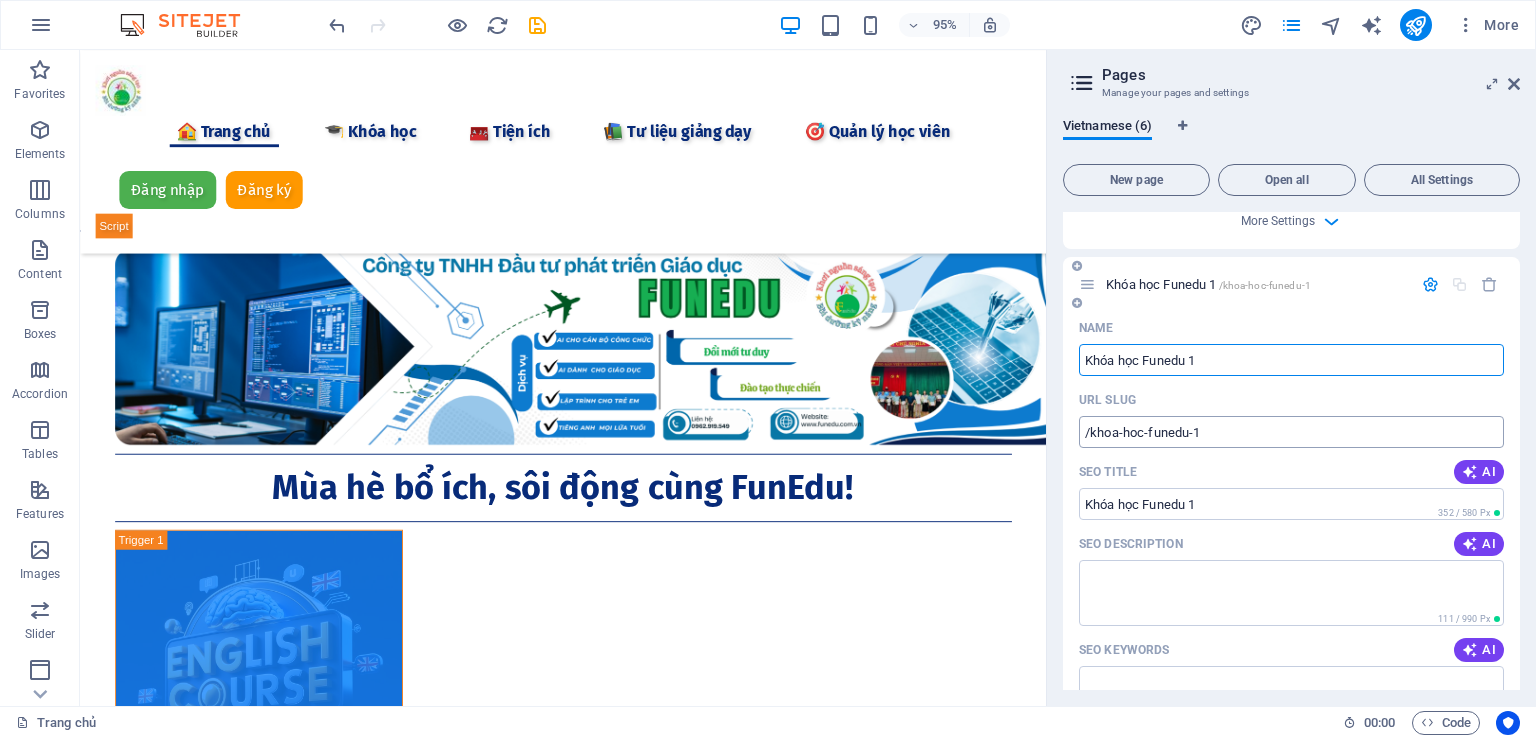 scroll, scrollTop: 989, scrollLeft: 0, axis: vertical 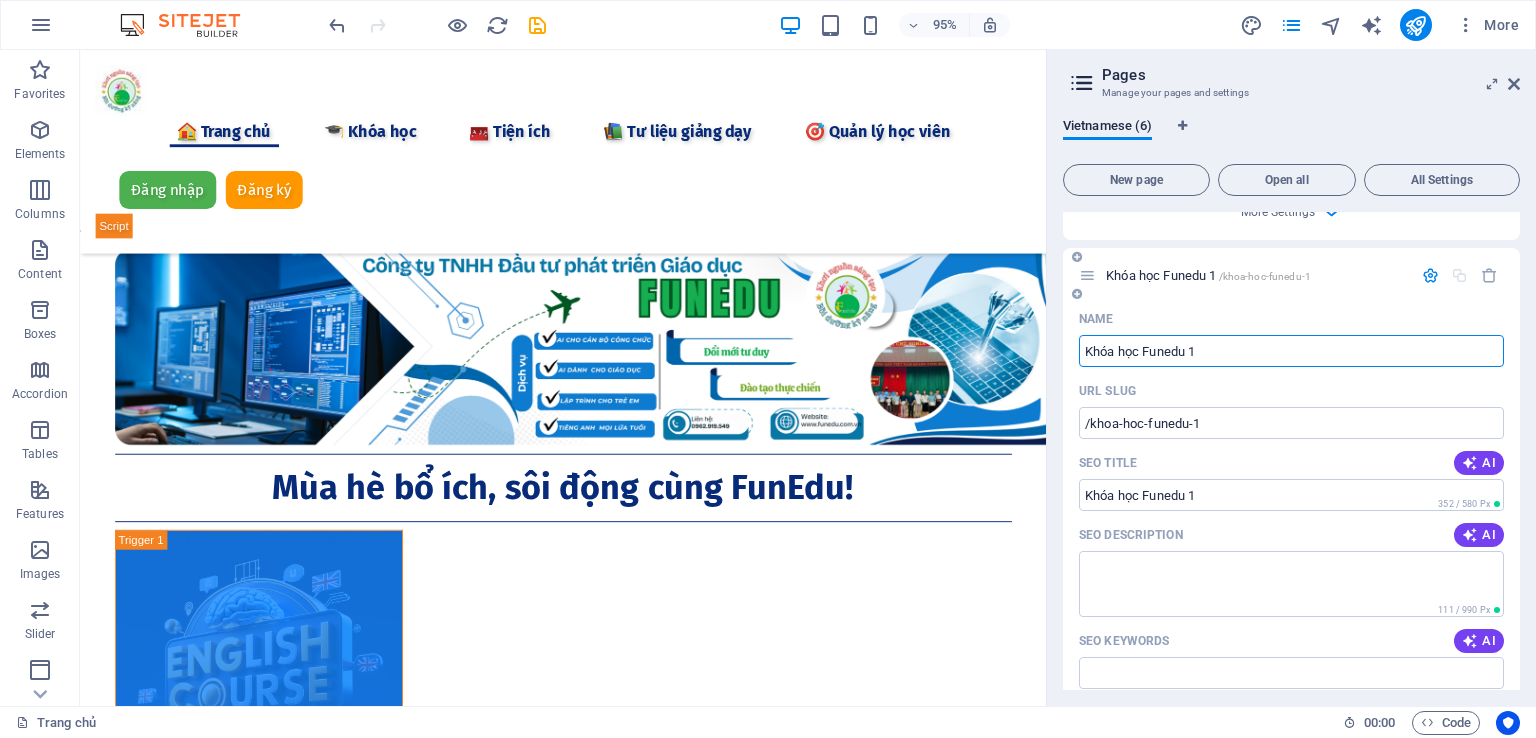 click on "Khóa học Funedu 1" at bounding box center [1291, 351] 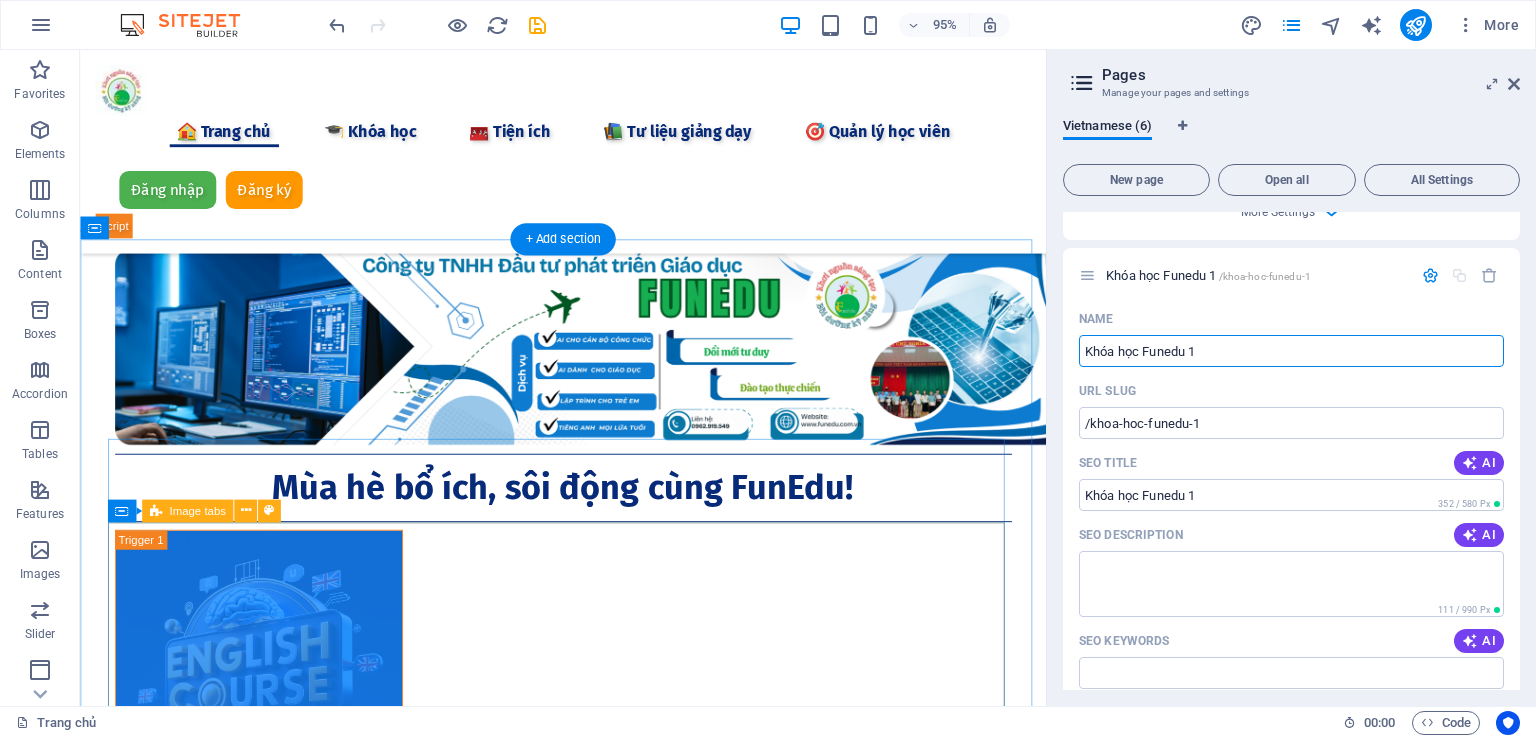 click on "Khóa học Tiếng Anh trải nghiệm tại FUNEDU Học tiếng Anh thông qua các hoạt động trải nghiệm thực tế là một phương pháp hiệu quả, giúp người học không chỉ nâng cao kỹ năng ngôn ngữ mà còn rèn luyện các kỹ năng sống thiết yếu trong cuộc sống hàng ngày. Chúng tôi tổ chức các buổi học vào tất cả các ngày trong tuần, với một kế hoạch chi tiết được thiết kế cho từng chủ đề cụ thể. Mỗi buổi học sẽ mang đến cho bạn cơ hội tương tác và thực hành tiếng Anh trong các tình huống thực tiễn, từ đó giúp bạn tự tin hơn khi giao tiếp và mở rộng vốn từ vựng của mình. Hãy tham gia cùng chúng tôi để trải nghiệm những giờ học bổ ích và thú vị! Khóa Lập trình kéo thả Scratch và RoBot cho học sinh Khóa học AI dành cho Cán bộ công chức và Giáo viên C" at bounding box center [589, 1295] 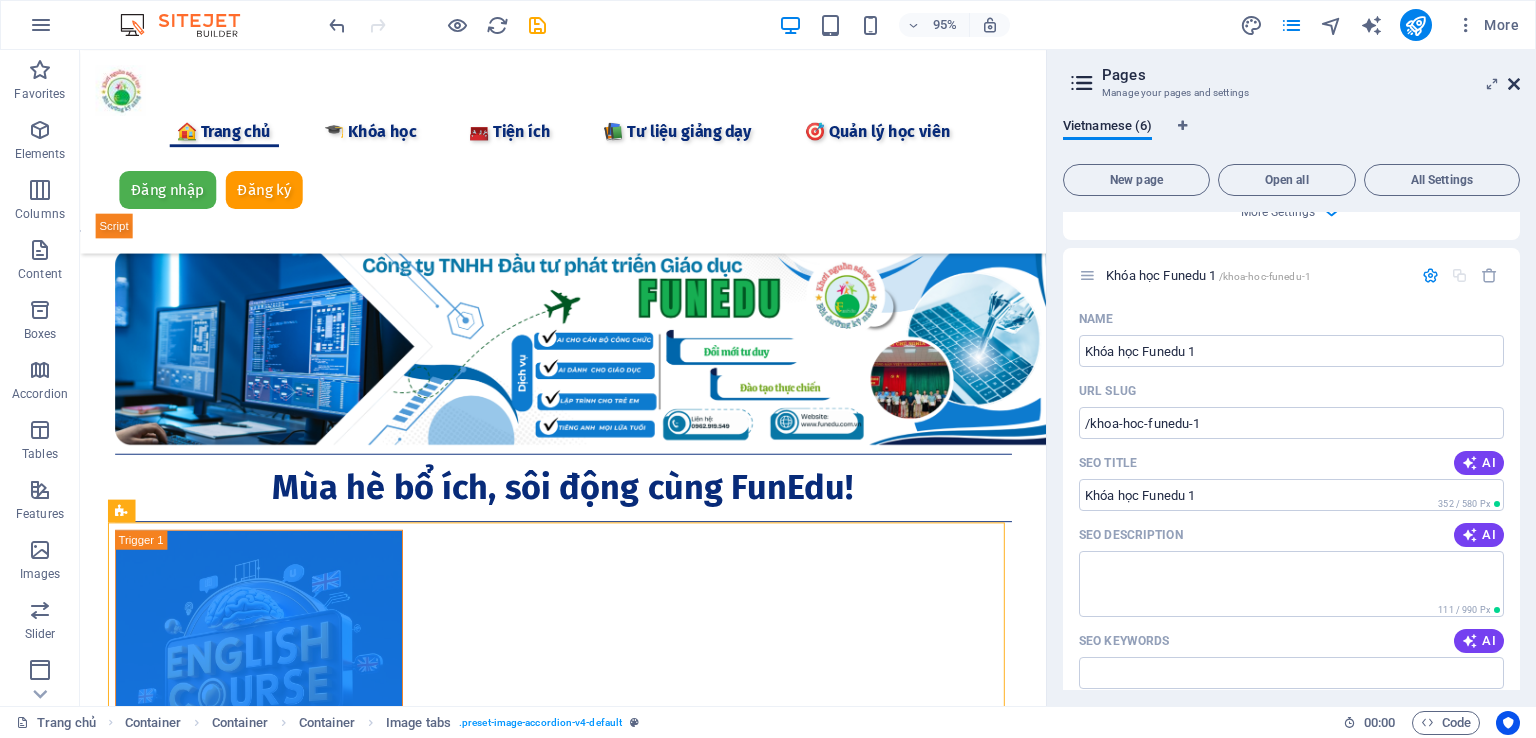 click at bounding box center [1514, 84] 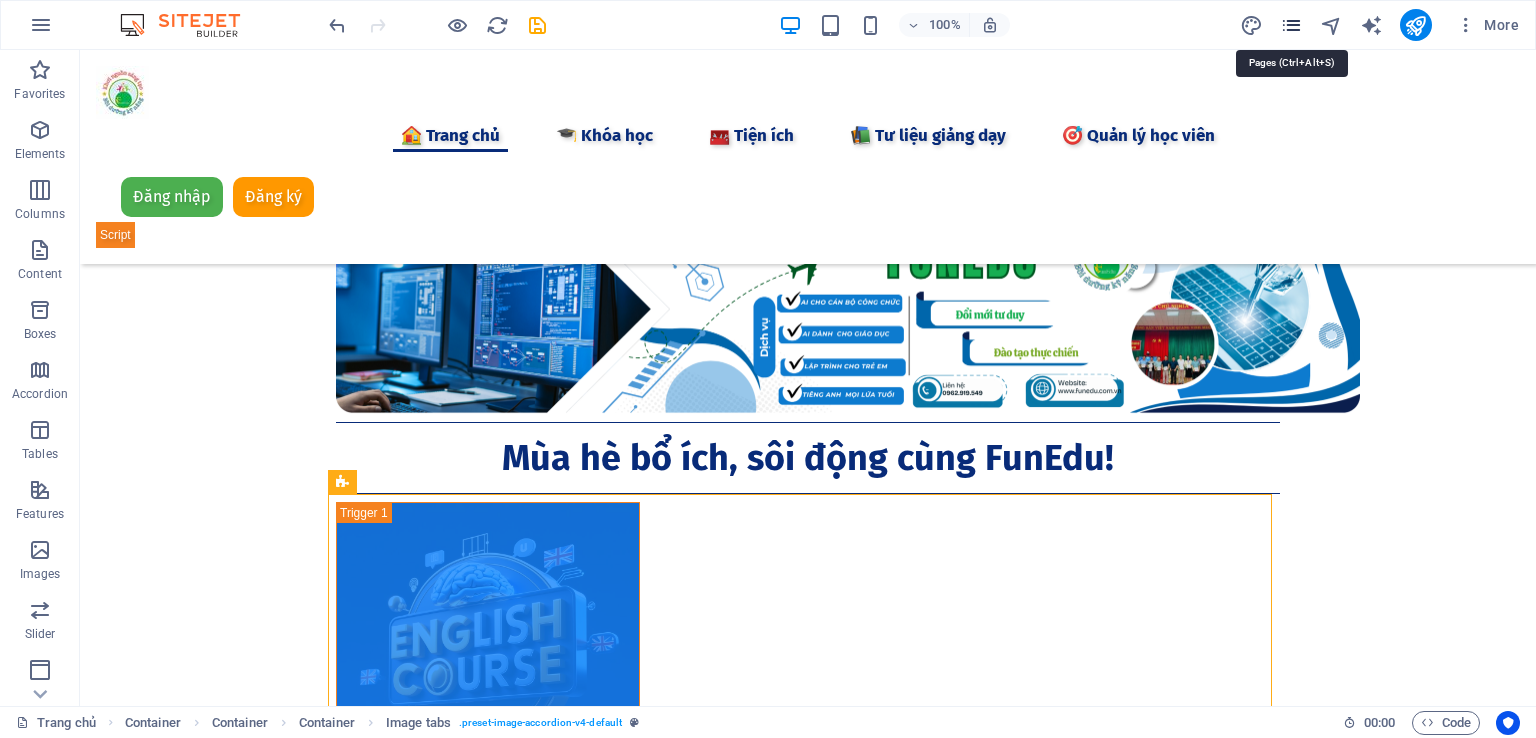 click at bounding box center [1291, 25] 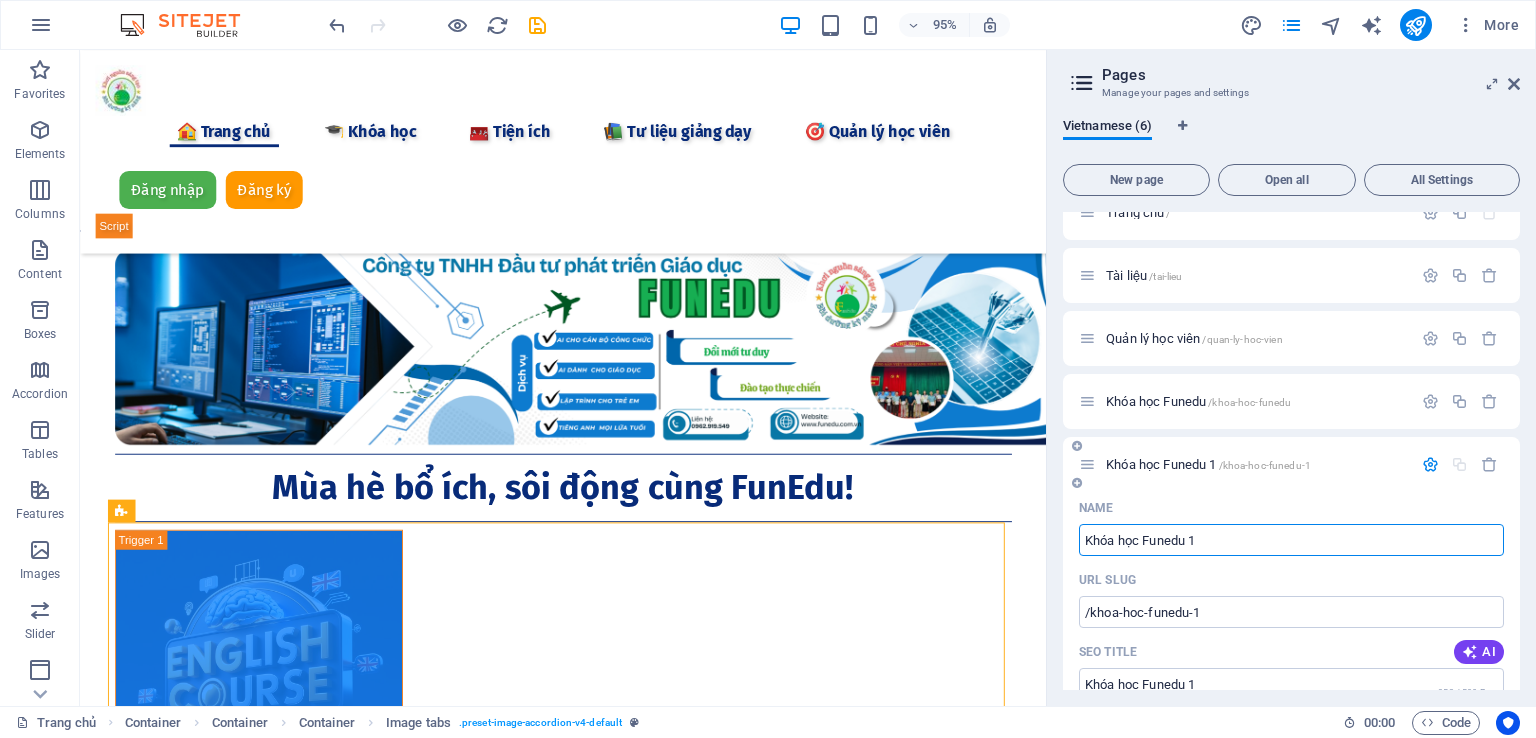 scroll, scrollTop: 0, scrollLeft: 0, axis: both 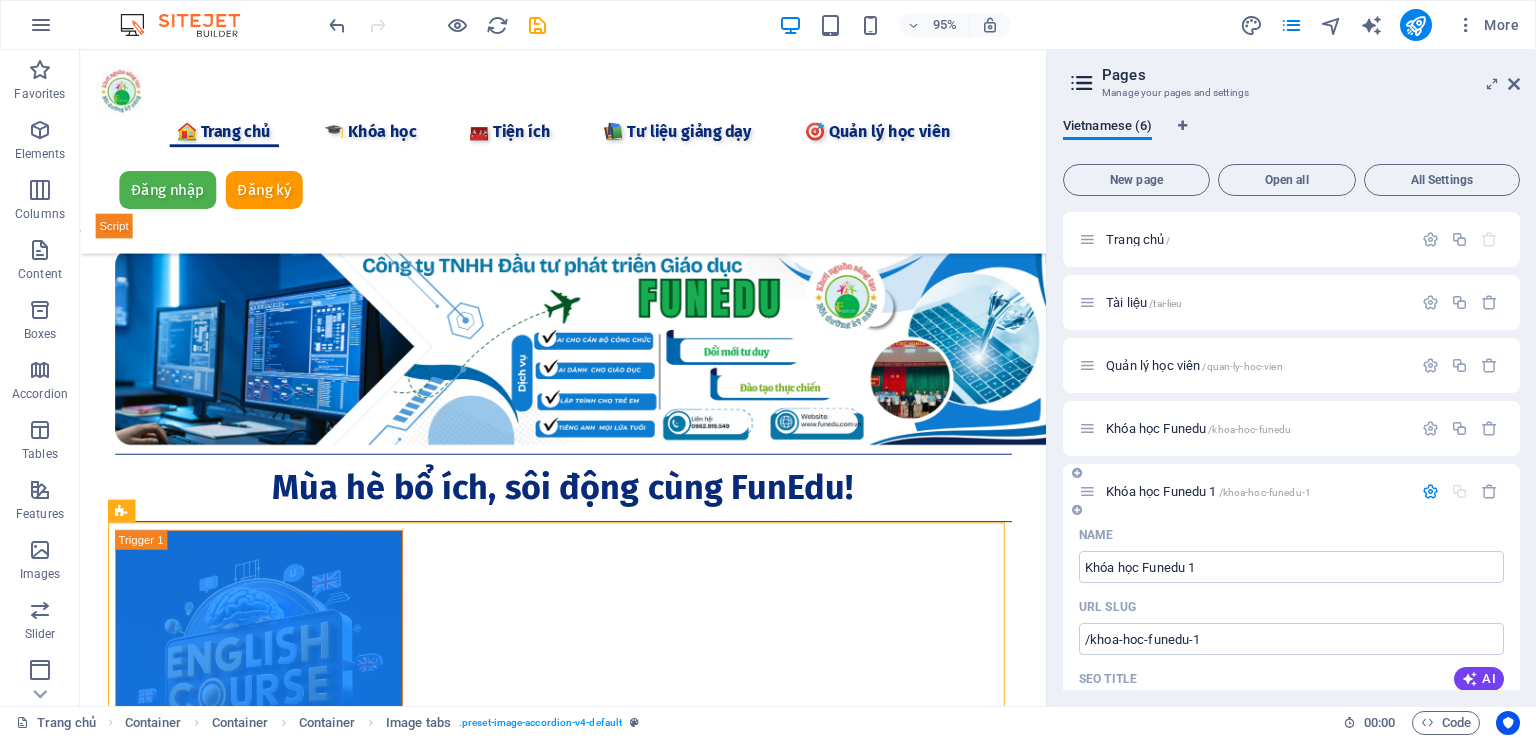 click on "Khóa học Funedu 1 /khoa-hoc-funedu-1" at bounding box center (1208, 491) 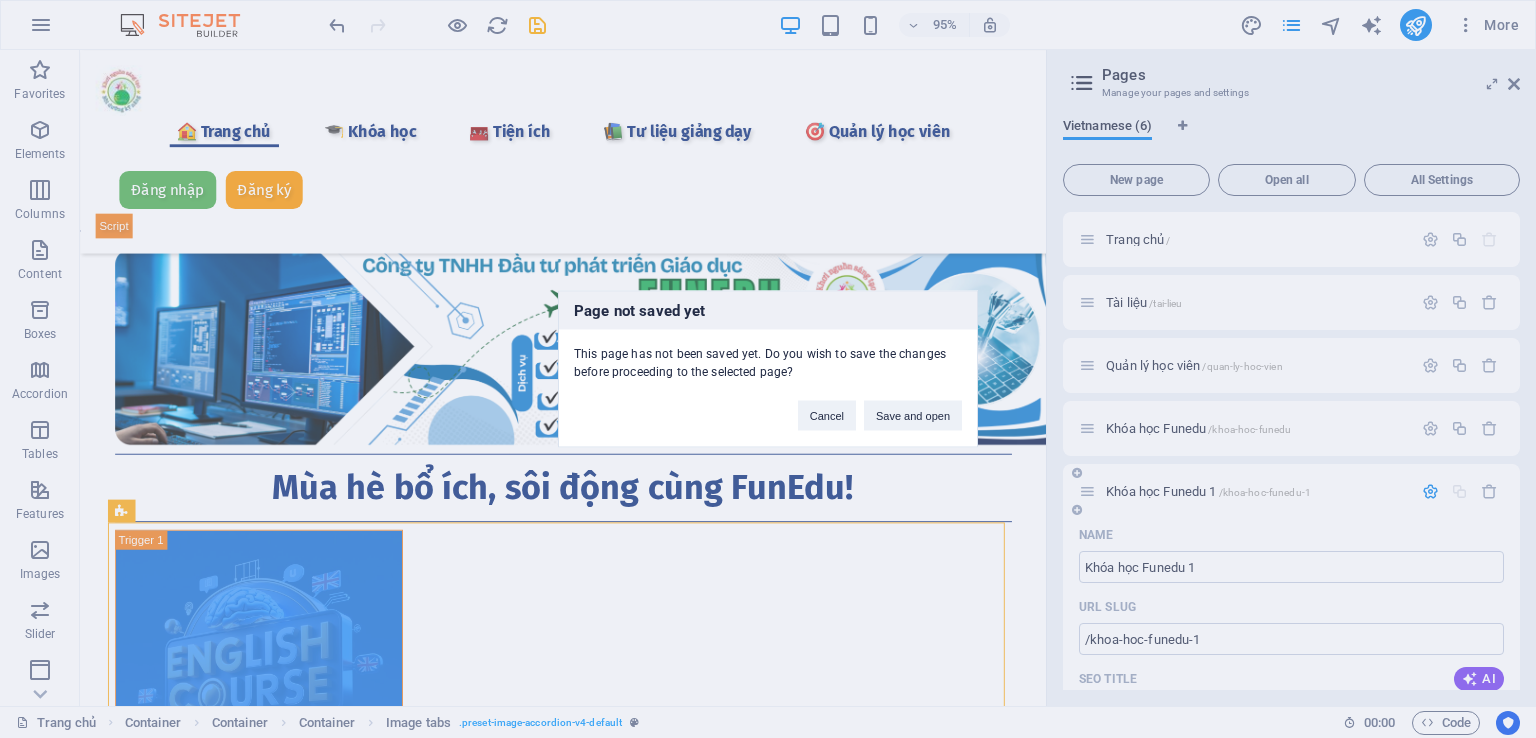 click on "Page not saved yet This page has not been saved yet. Do you wish to save the changes before proceeding to the selected page? Cancel Save and open" at bounding box center [768, 369] 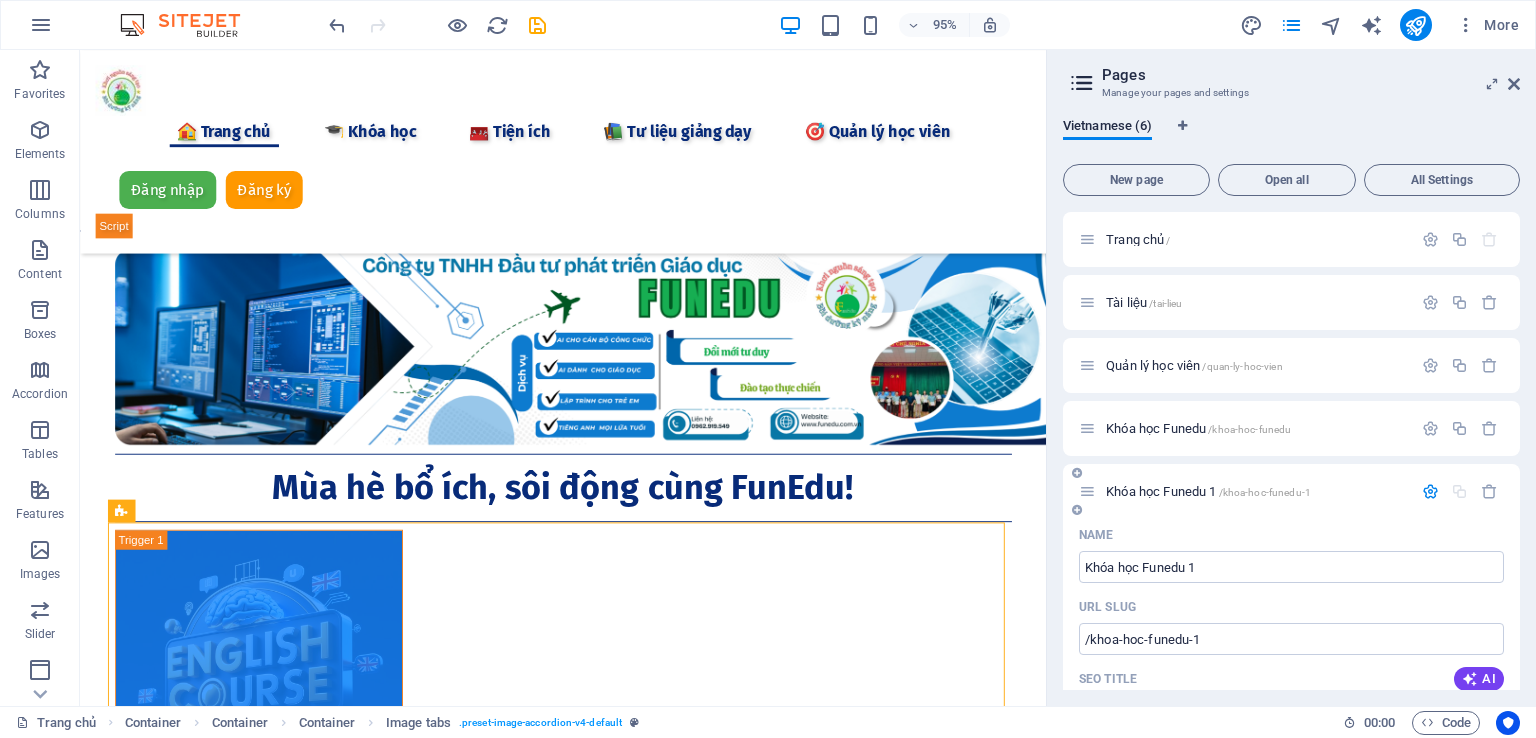 click on "Khóa học Funedu 1 /khoa-hoc-funedu-1" at bounding box center [1208, 491] 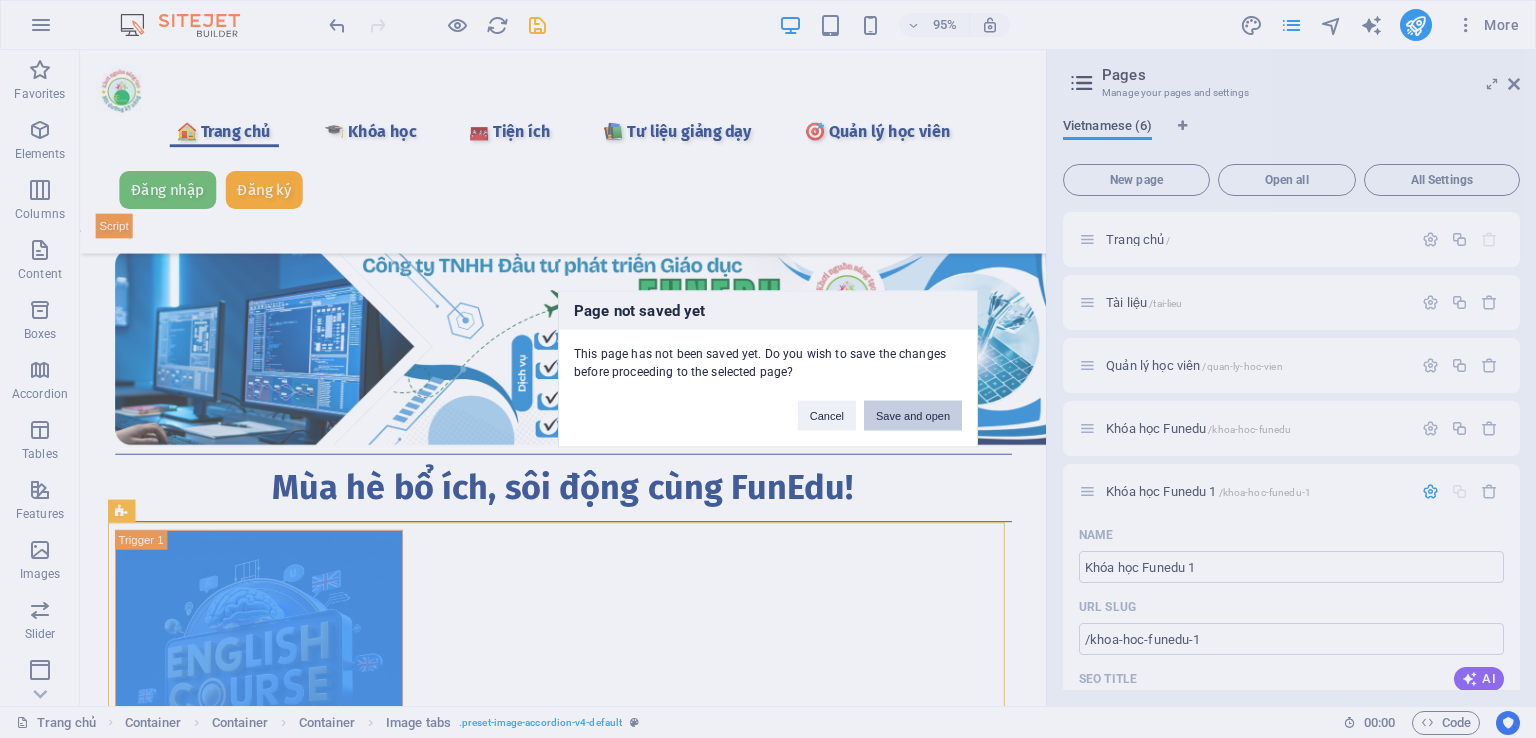 click on "Save and open" at bounding box center (913, 416) 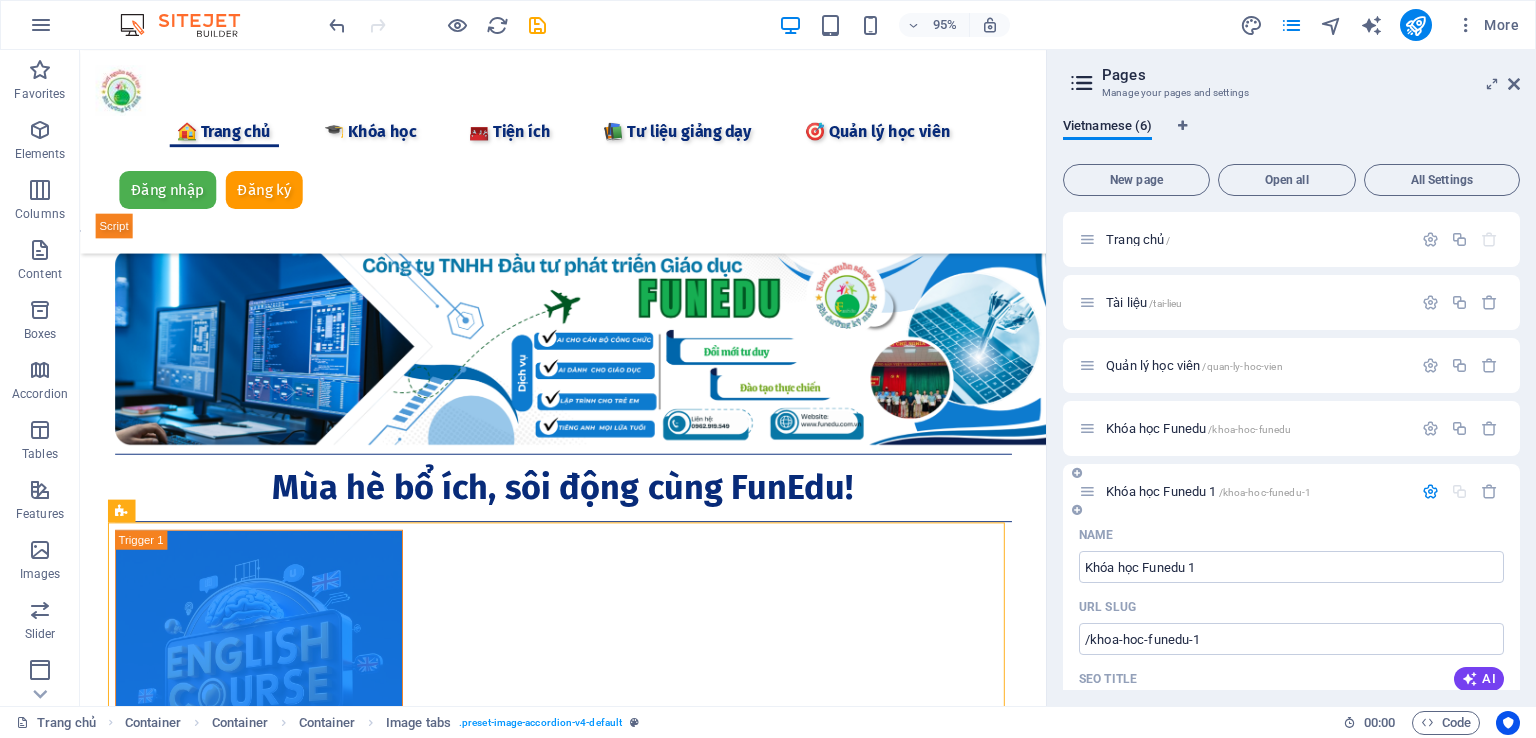 click on "Khóa học Funedu 1 /khoa-hoc-funedu-1" at bounding box center [1208, 491] 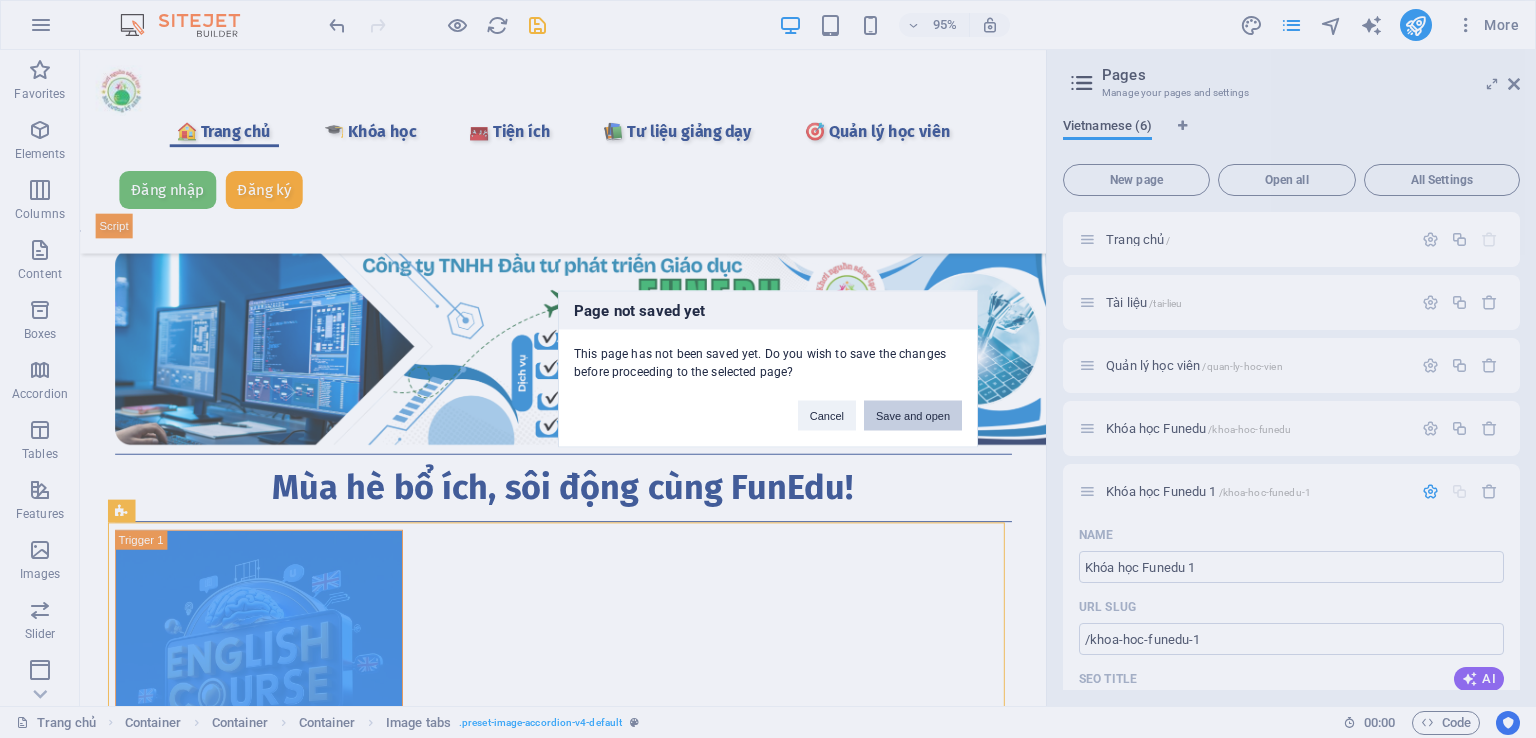 click on "Save and open" at bounding box center (913, 416) 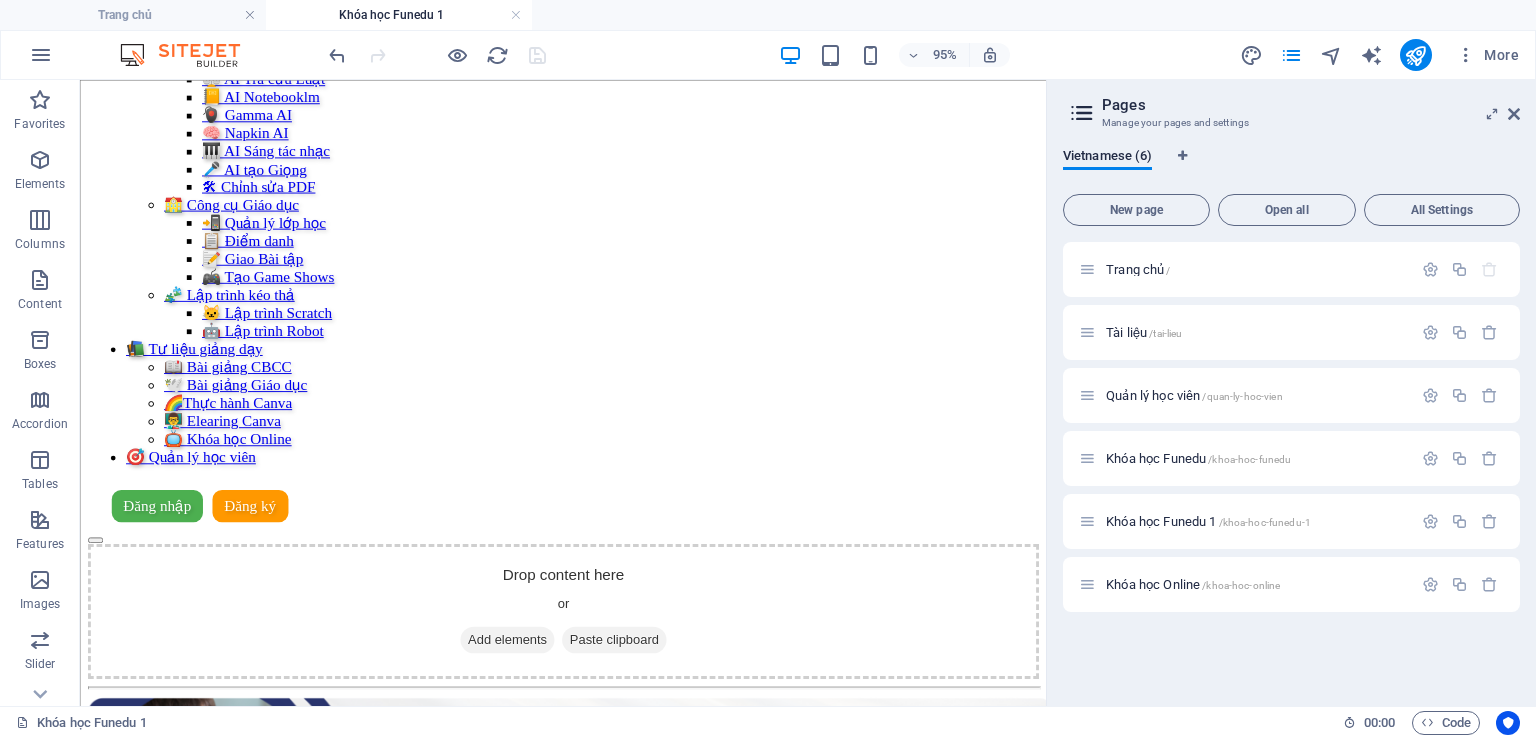 scroll, scrollTop: 0, scrollLeft: 0, axis: both 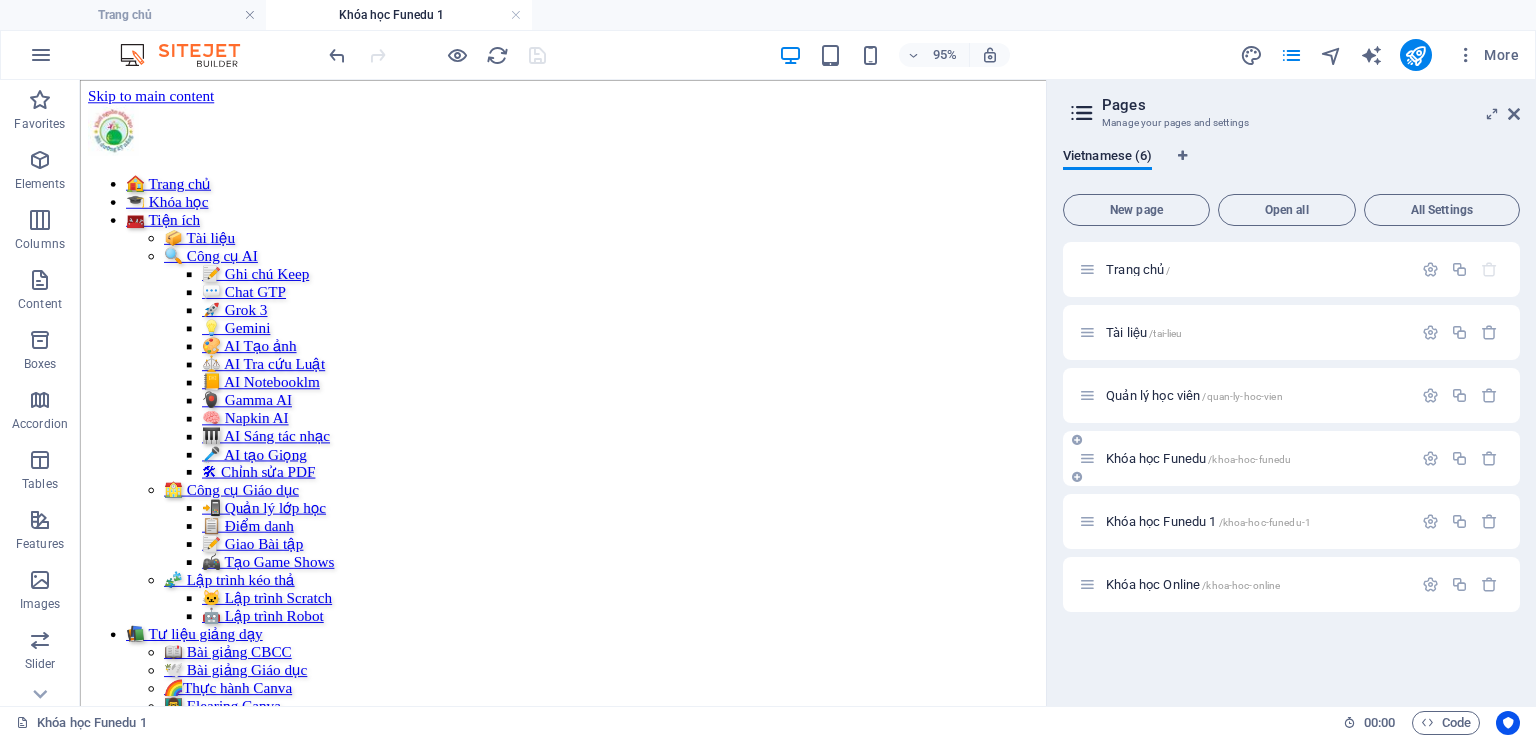 click on "Khóa học Funedu /khoa-hoc-funedu" at bounding box center (1198, 458) 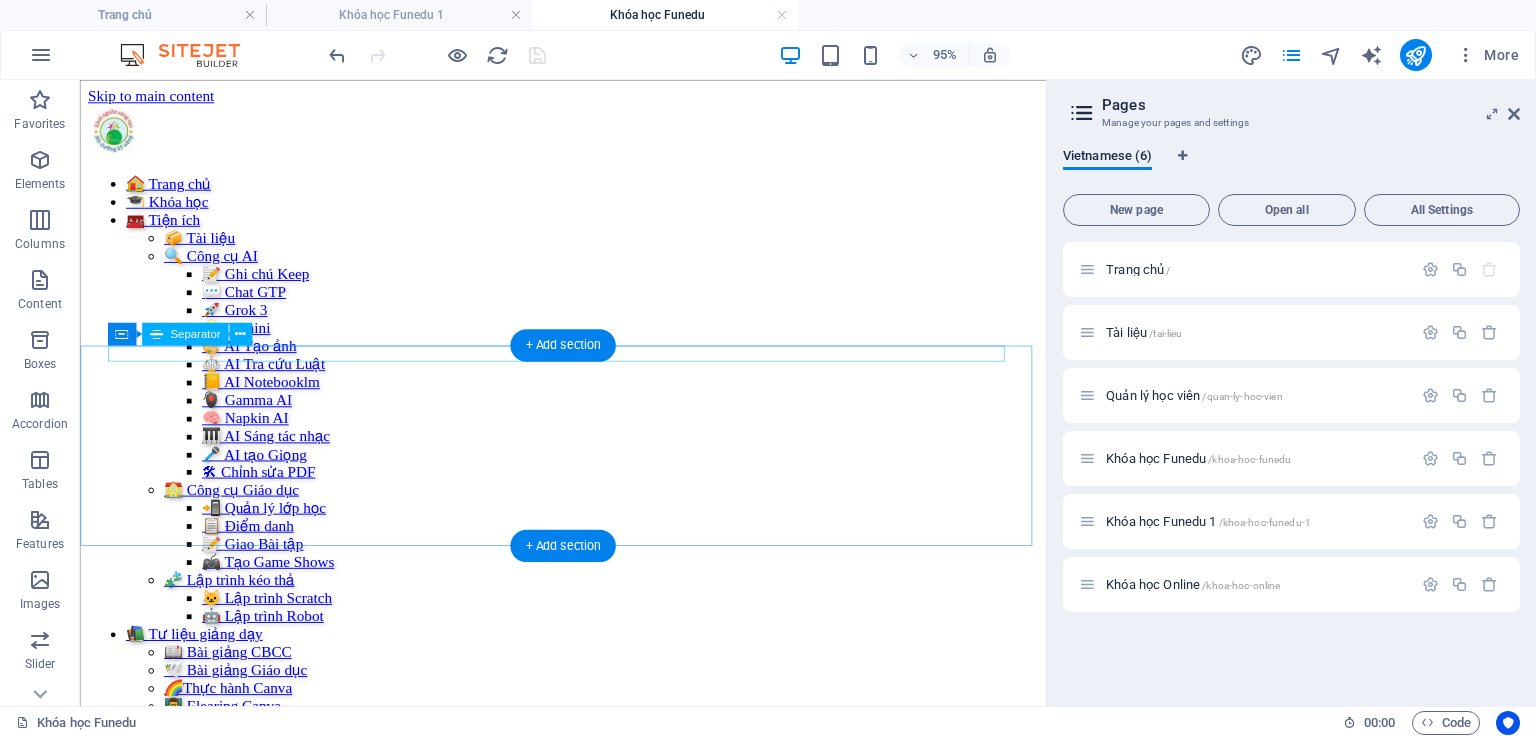 scroll, scrollTop: 300, scrollLeft: 0, axis: vertical 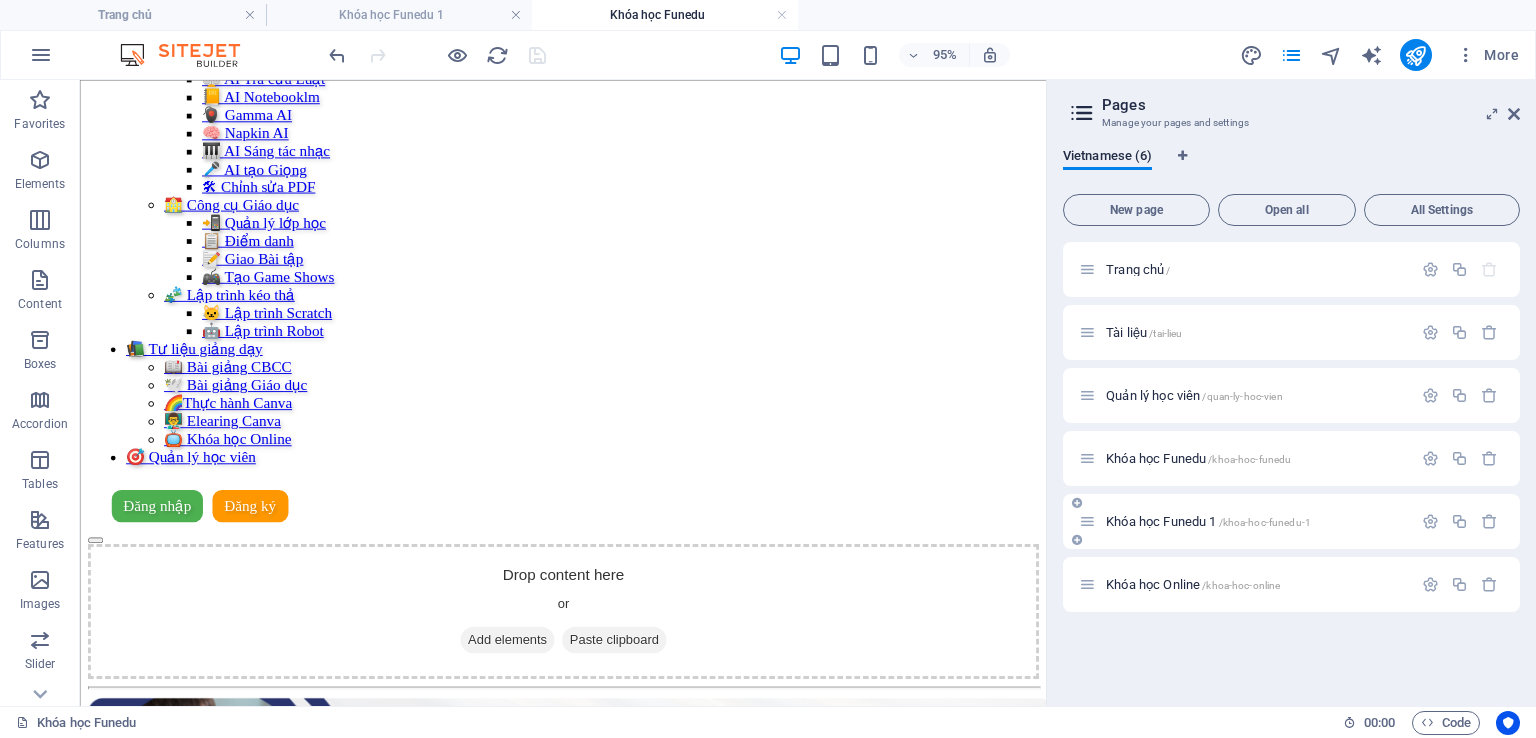 click on "Khóa học Funedu 1 /khoa-hoc-funedu-1" at bounding box center (1208, 521) 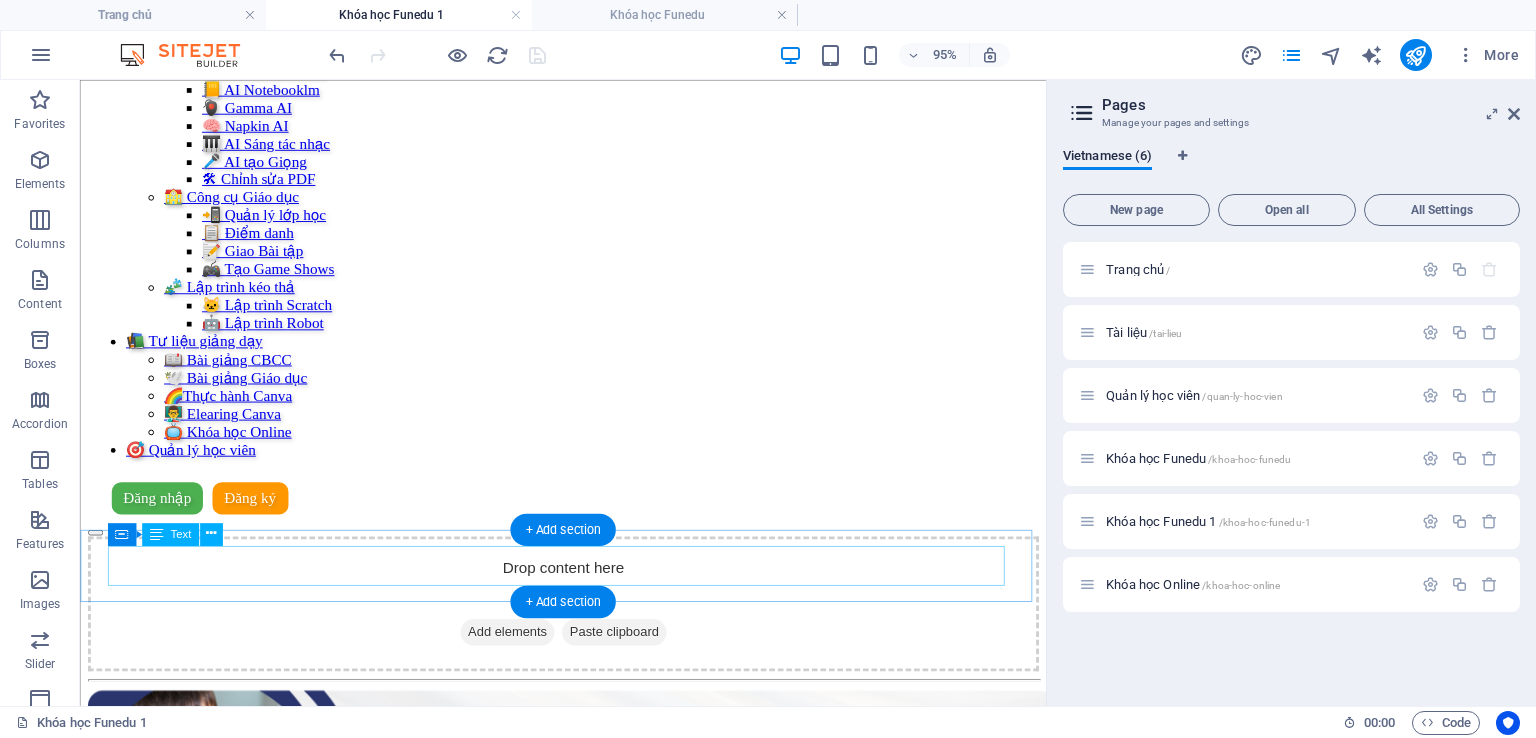 scroll, scrollTop: 300, scrollLeft: 0, axis: vertical 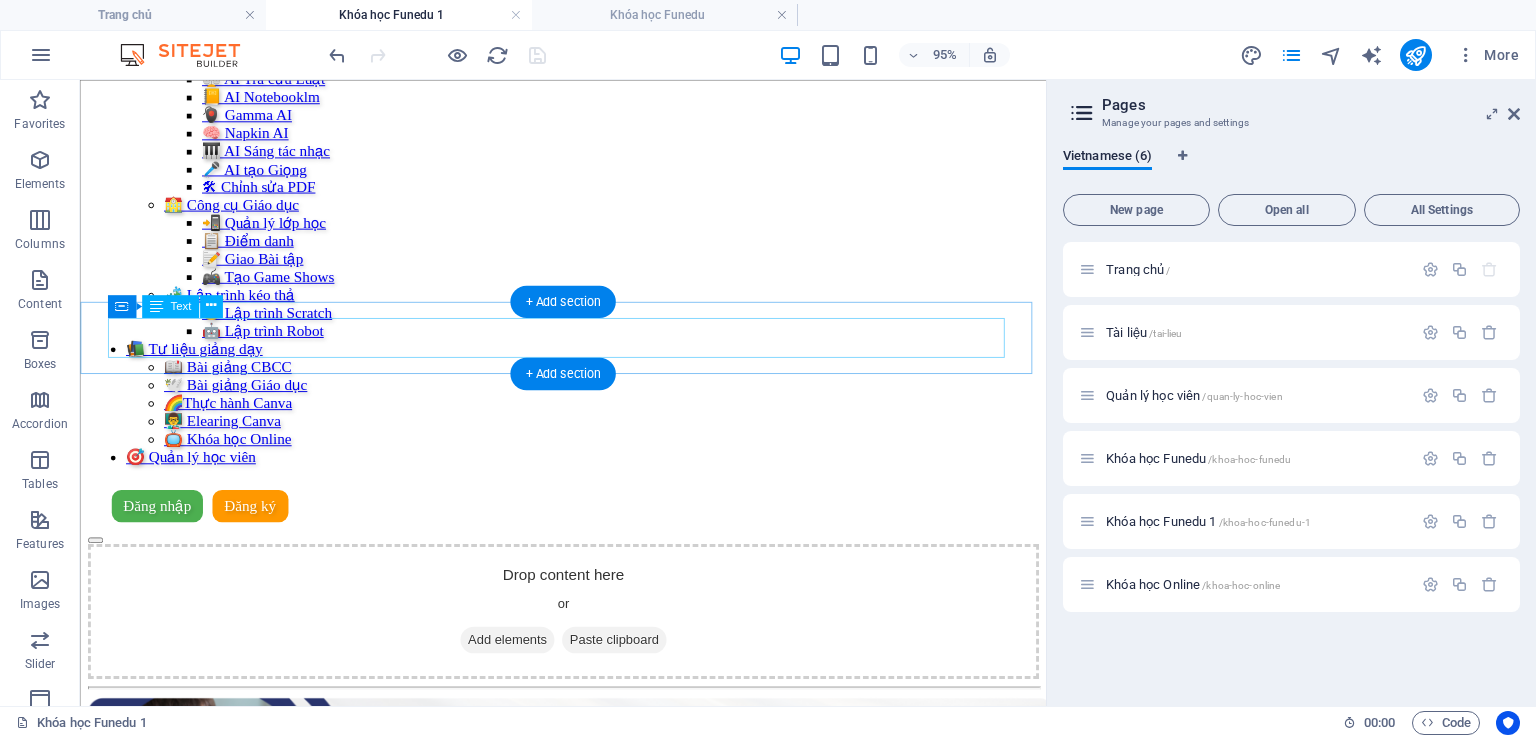 click on "Bài 1: AI Tra cứu Luật ⚖️" at bounding box center (588, 981) 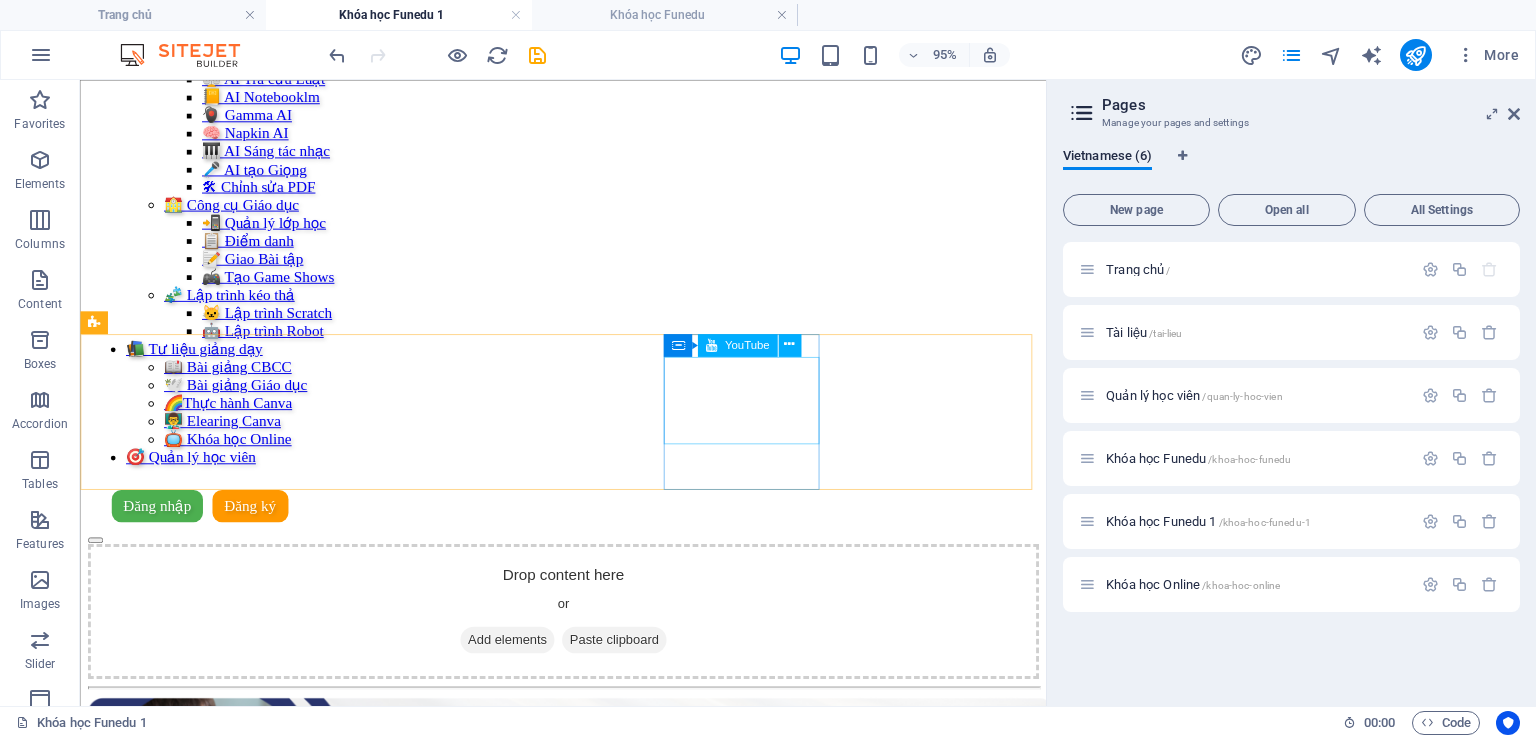 click on "Container   YouTube" at bounding box center [738, 345] 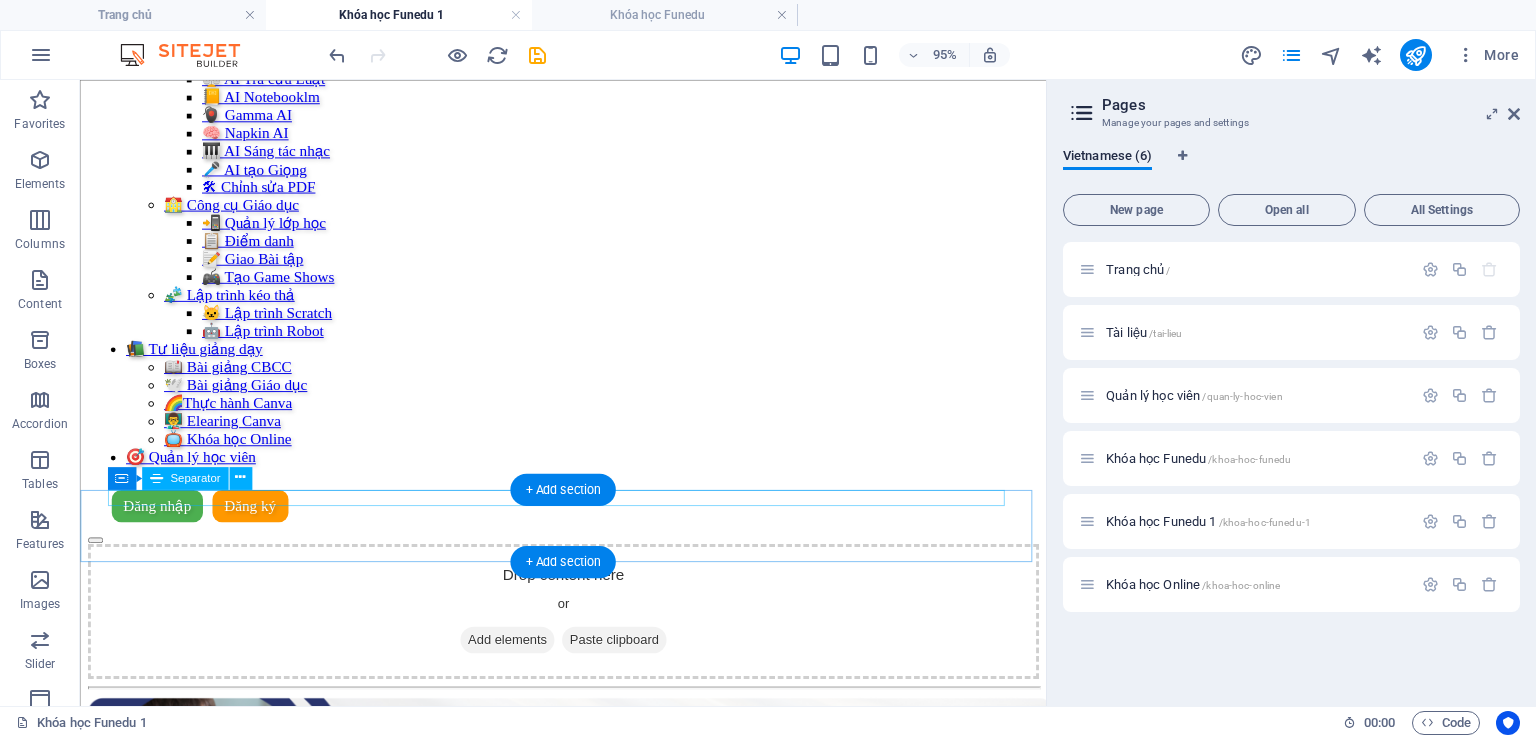 click at bounding box center [588, 2188] 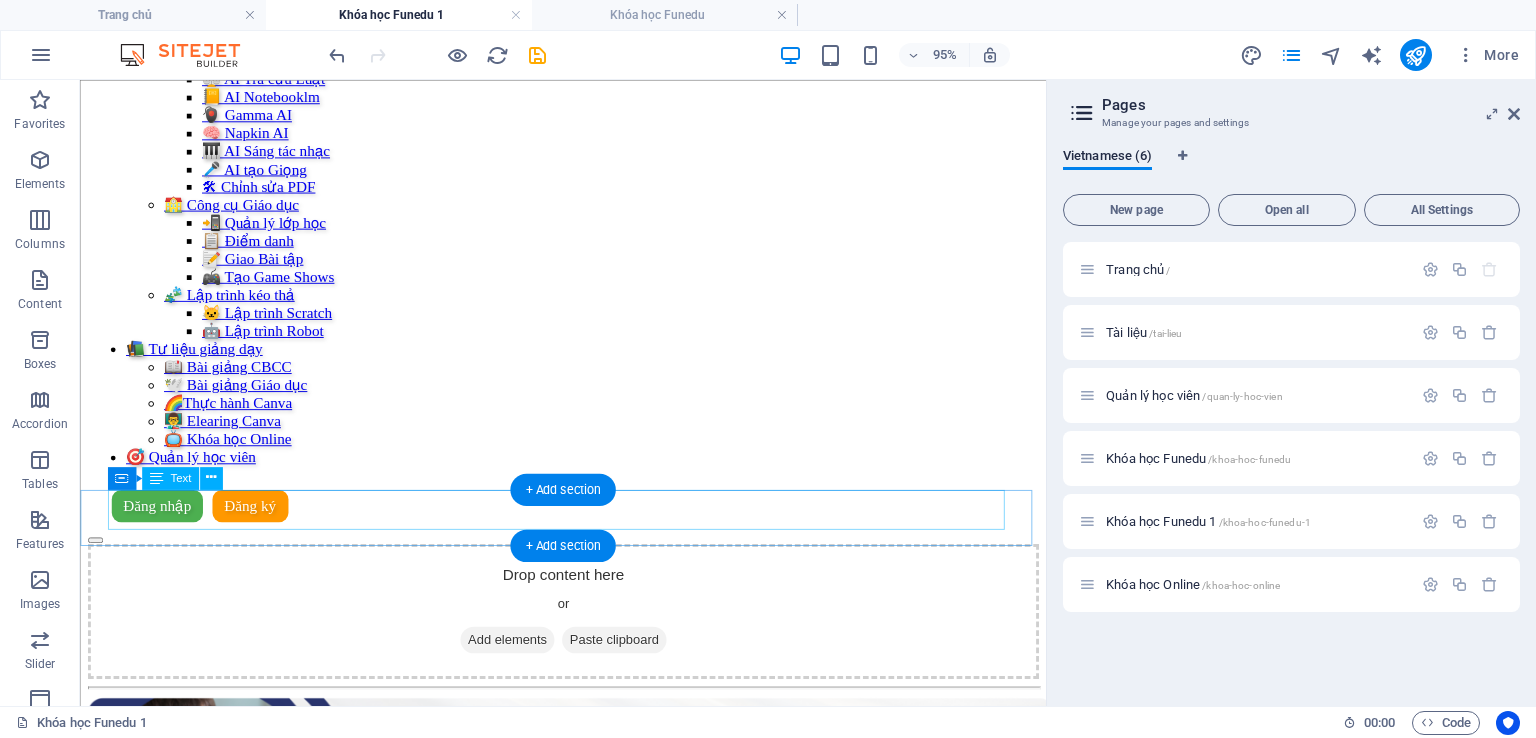 click on "Bài 2: Chat bot cá nhân với Notebook LM 🤖" at bounding box center (588, 2200) 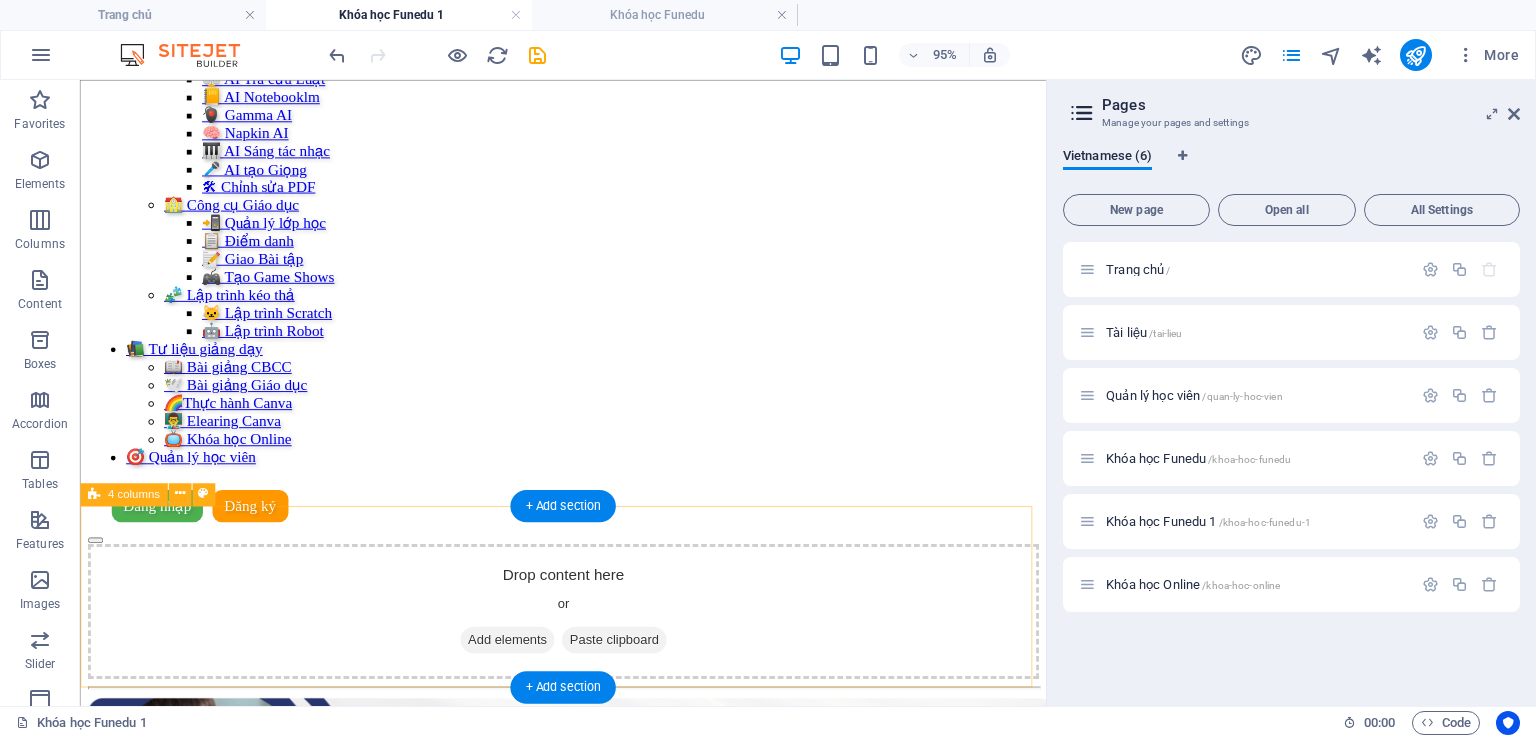 click on "Phần 1
Giới thiệu tổng quan và  đăng ký Notebook LM Phần 2
Huấn luyện Chat bot cá nhân  Notebook LM Phần 3
Khai thác sức mạnh Notebook LM Phần 4
Các chức năng hữu dụng khác của Notebook LM" at bounding box center (588, 2709) 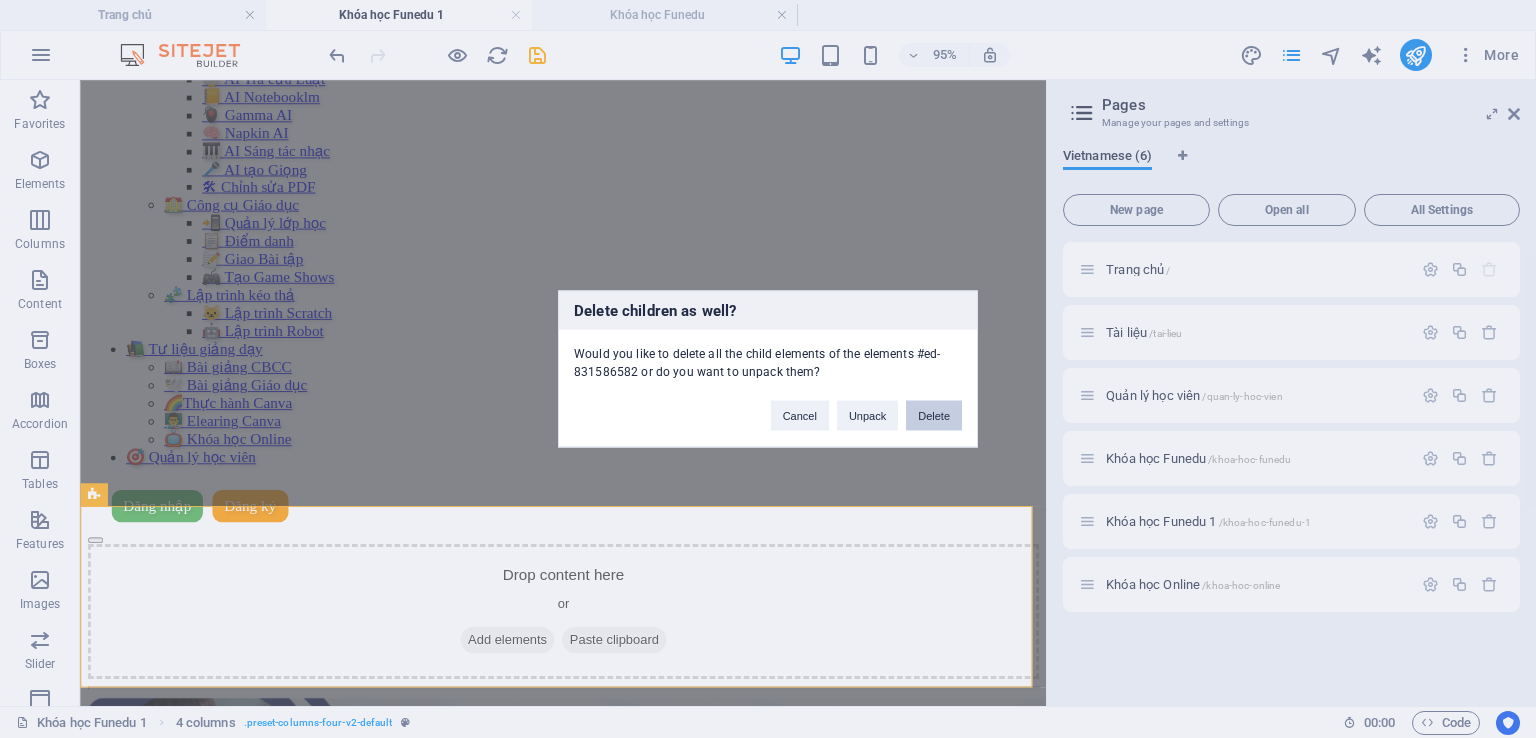 type 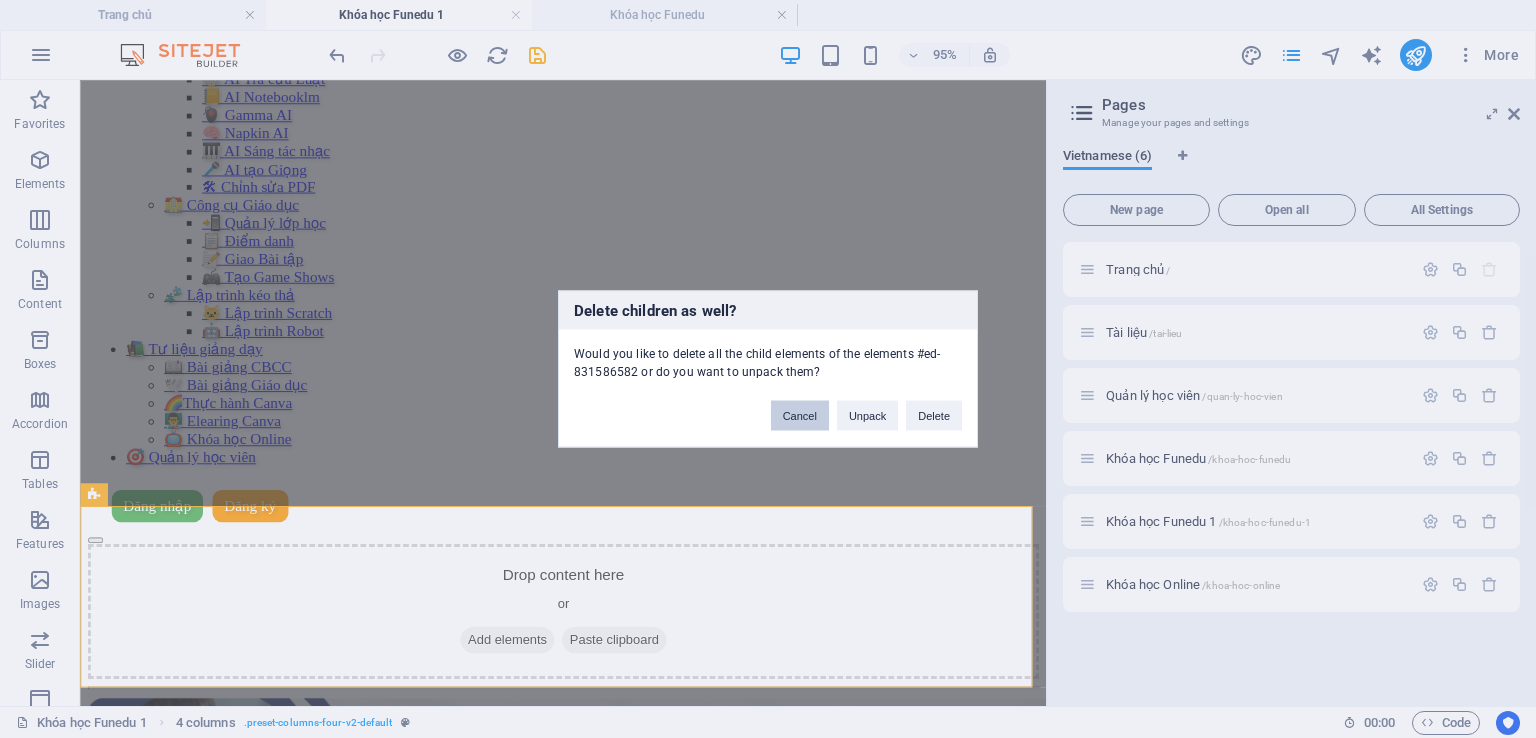 drag, startPoint x: 804, startPoint y: 415, endPoint x: 734, endPoint y: 358, distance: 90.27181 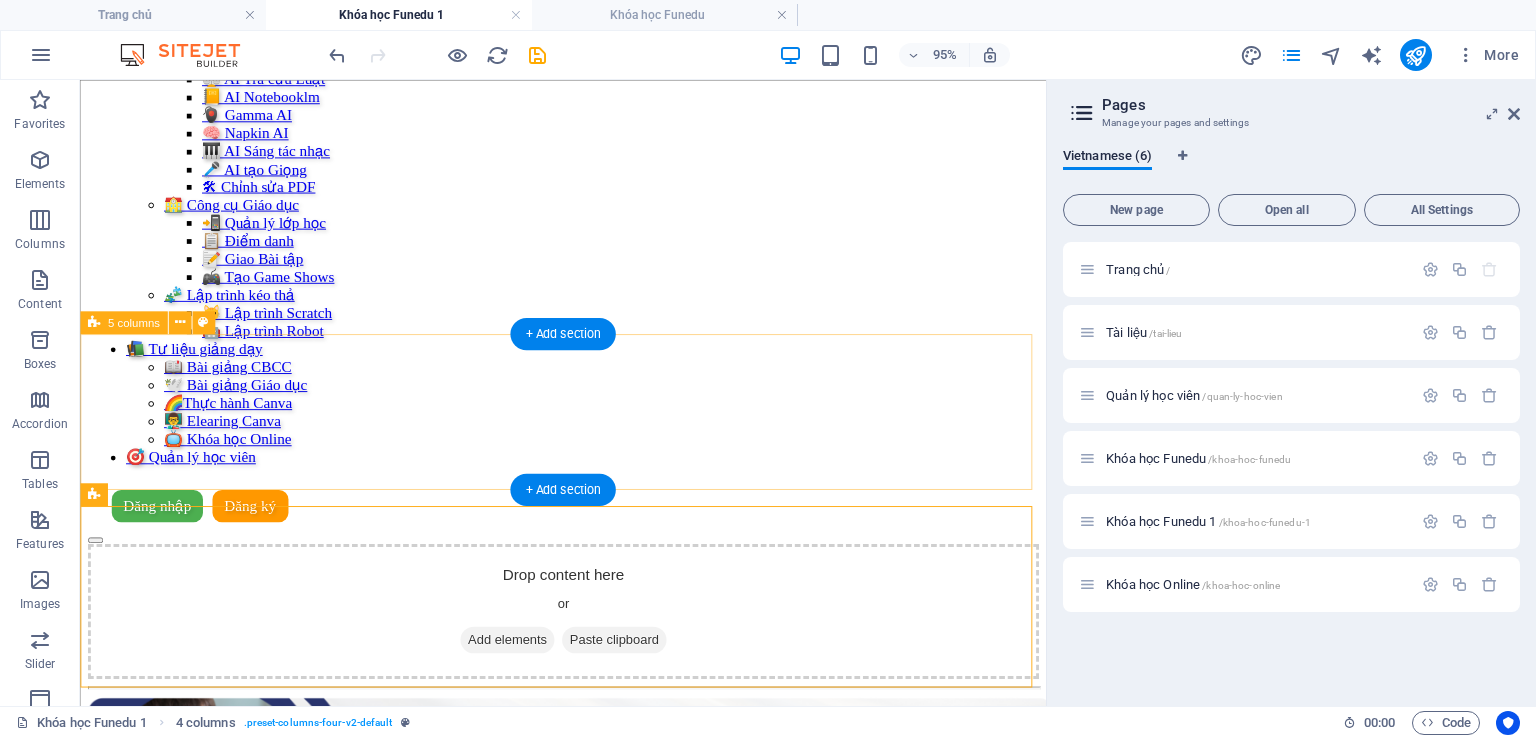 click on "Phần 1
Tổng quan và  đăng ký AI Tra cứu Luật. Phần 2
Khai thác sức mạnh   AI Tra cứu Luật. Phần 3
Tra cứu văn bản với AI Tra cứu Luật. Phần 4
Soạn thảo hợp đồng với AI Tra cứu Luật. Phần 5
Thủ tục hành chính với AI Tra cứu Luật." at bounding box center [588, 1575] 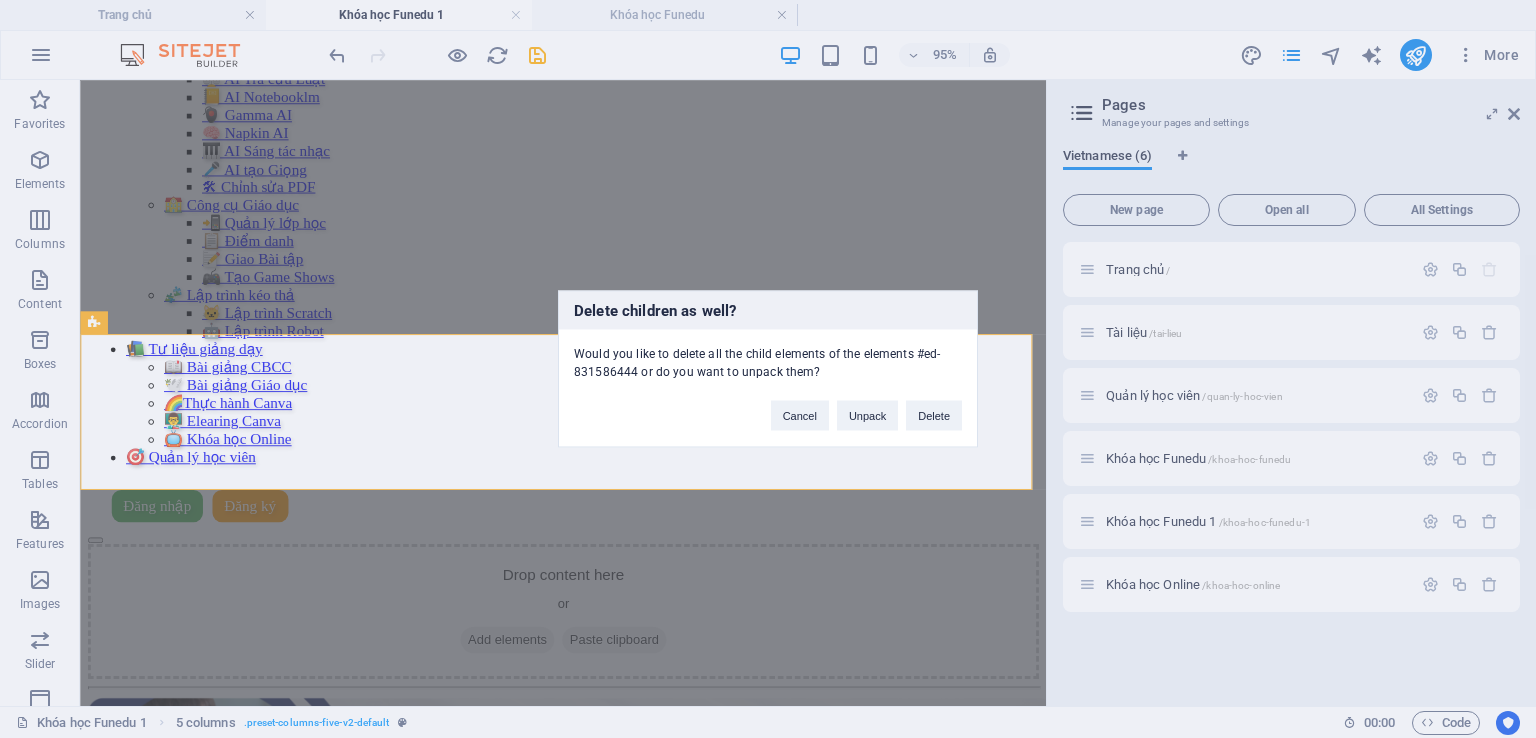 type 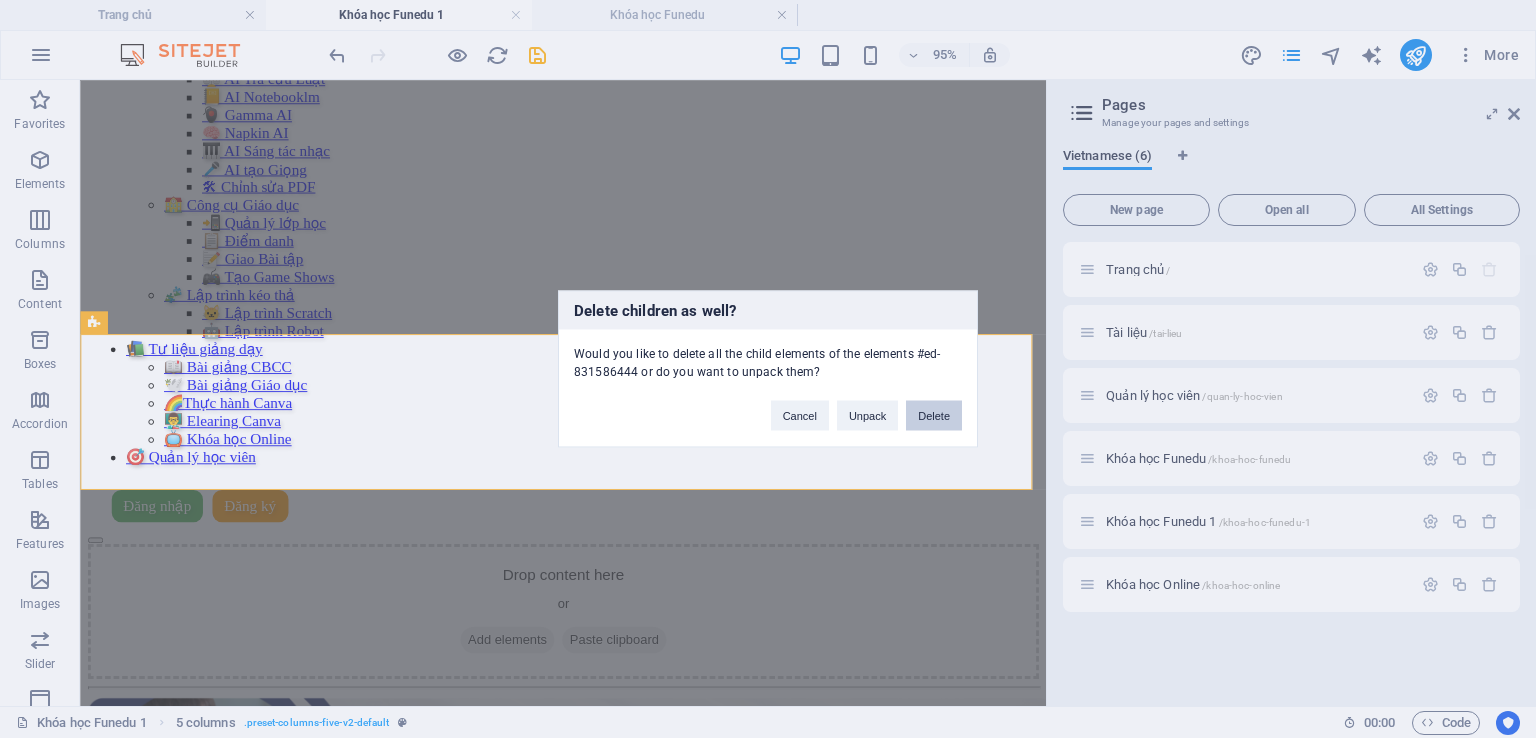 click on "Delete" at bounding box center [934, 416] 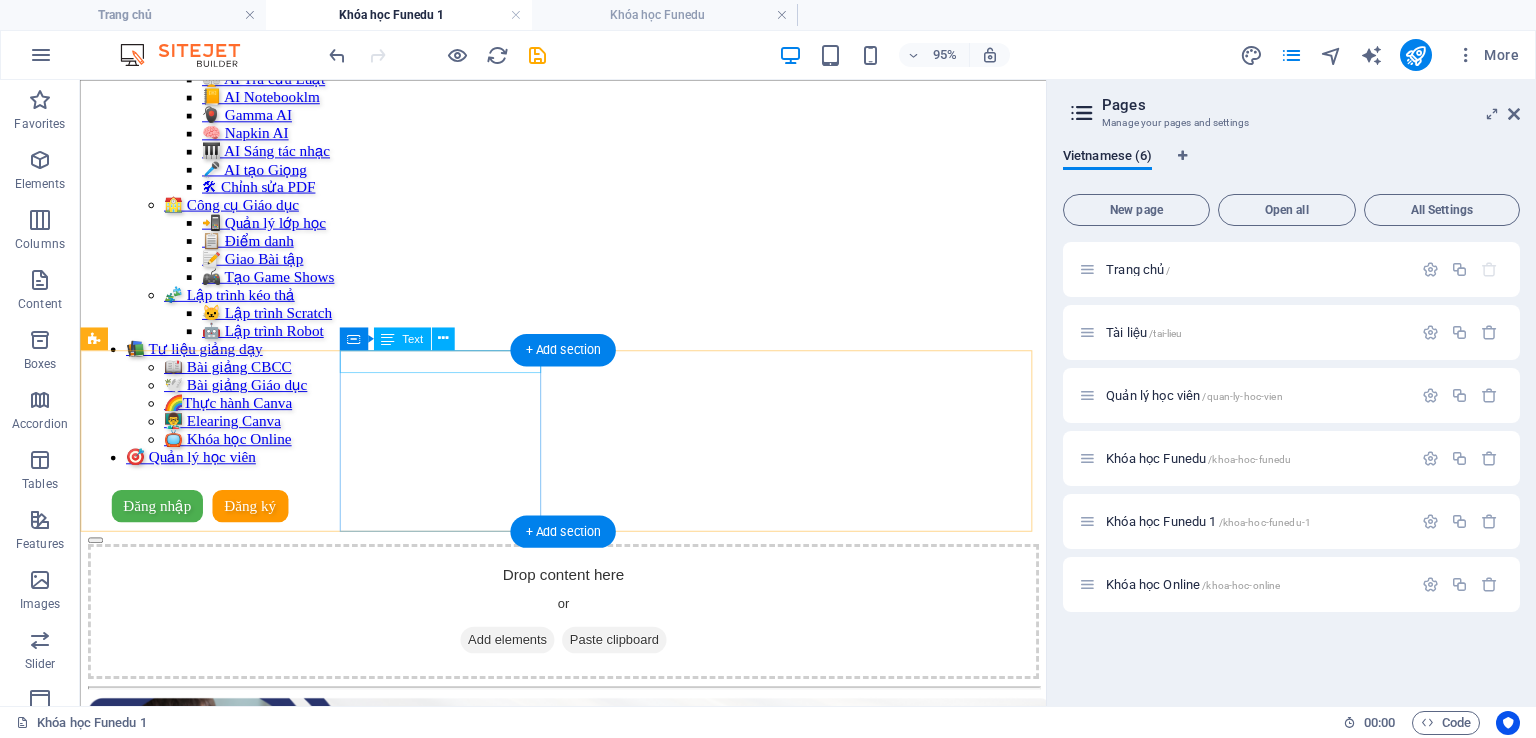 click on "Phần 2" at bounding box center (588, 1271) 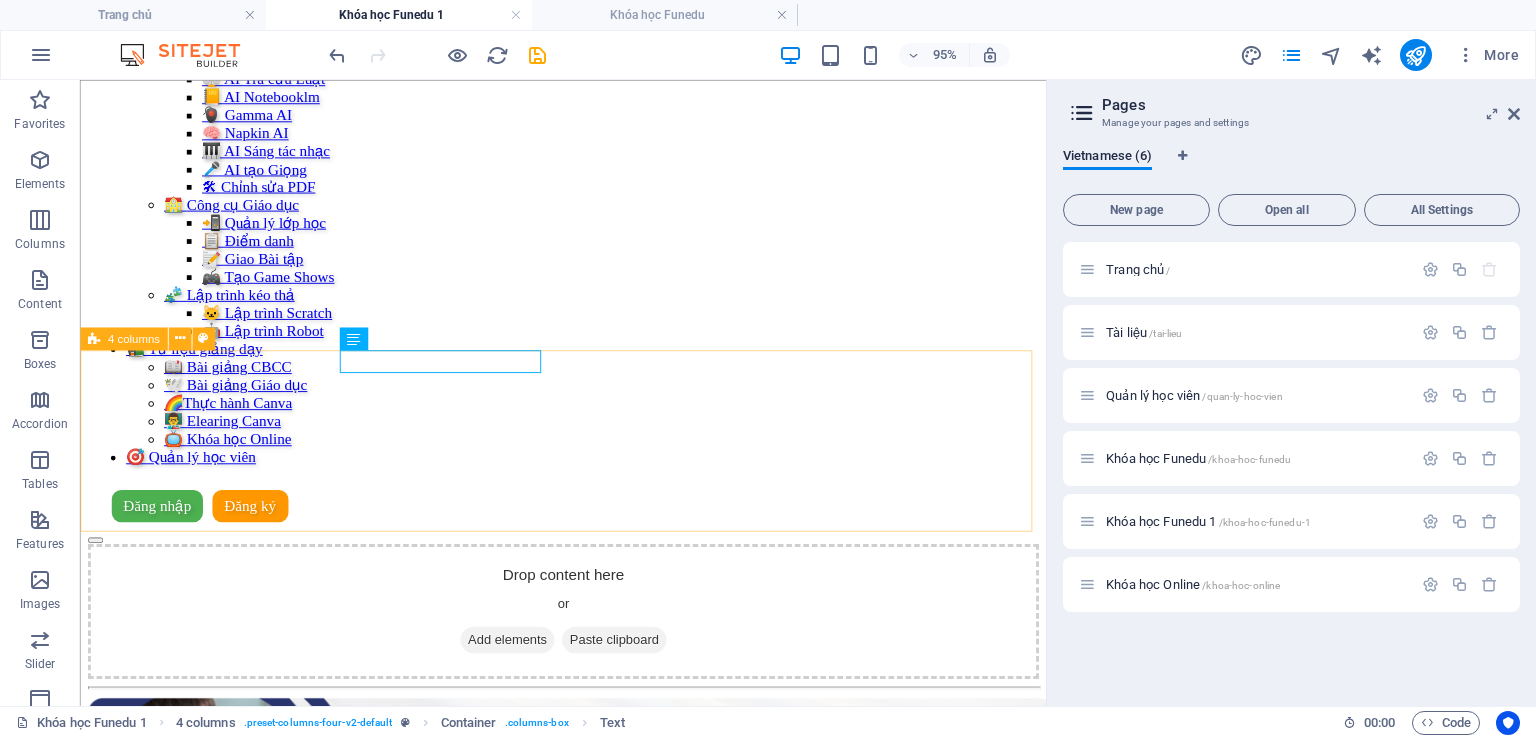 click at bounding box center (94, 338) 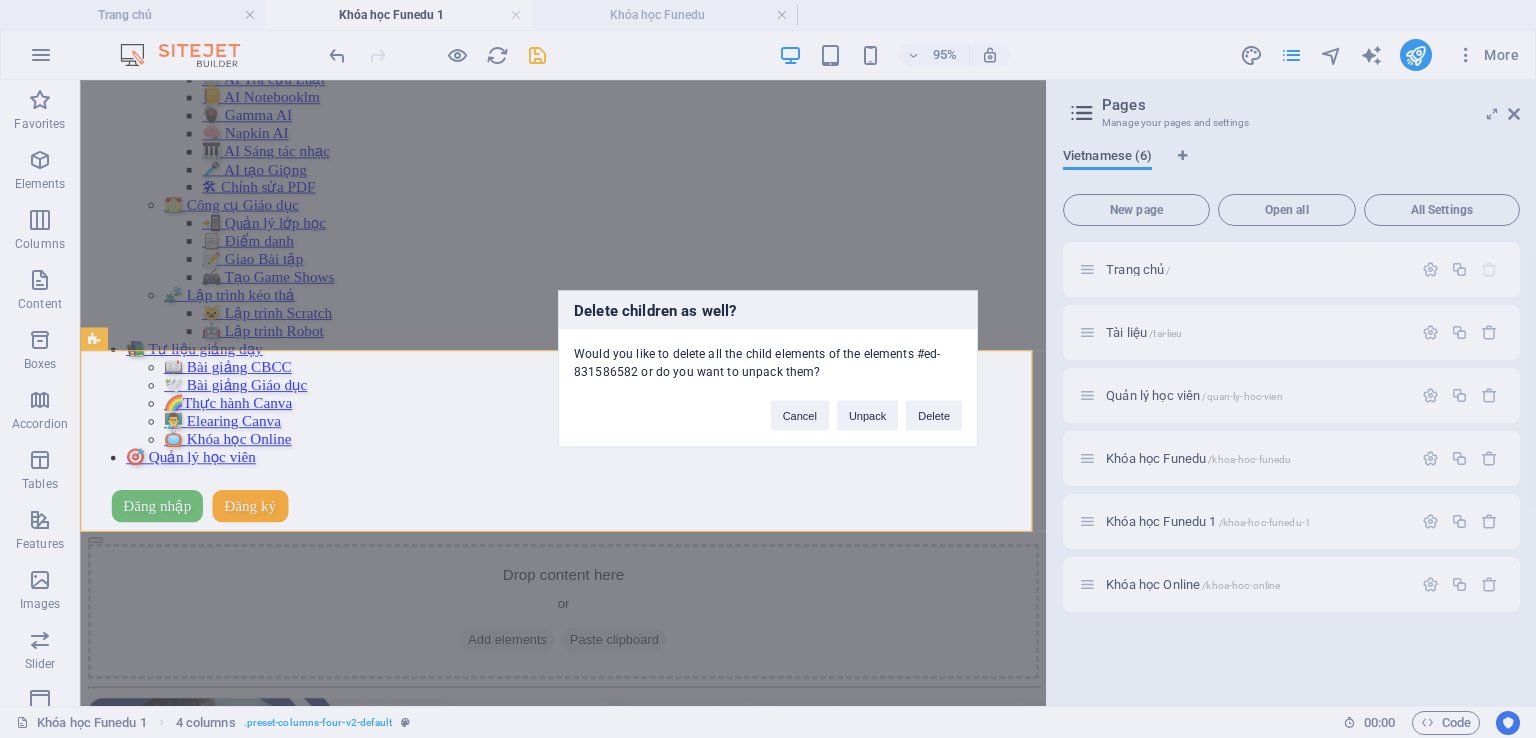 type 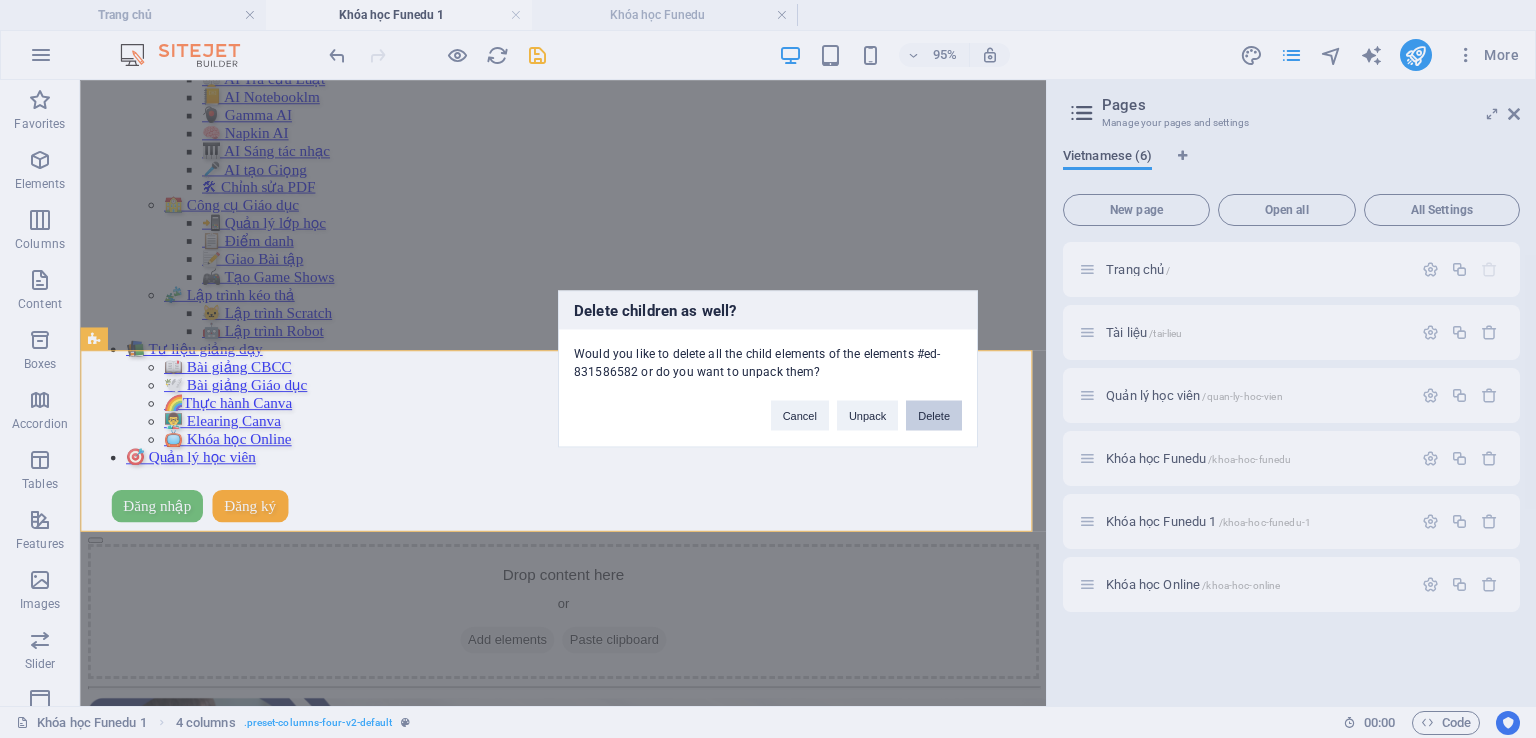 click on "Delete" at bounding box center [934, 416] 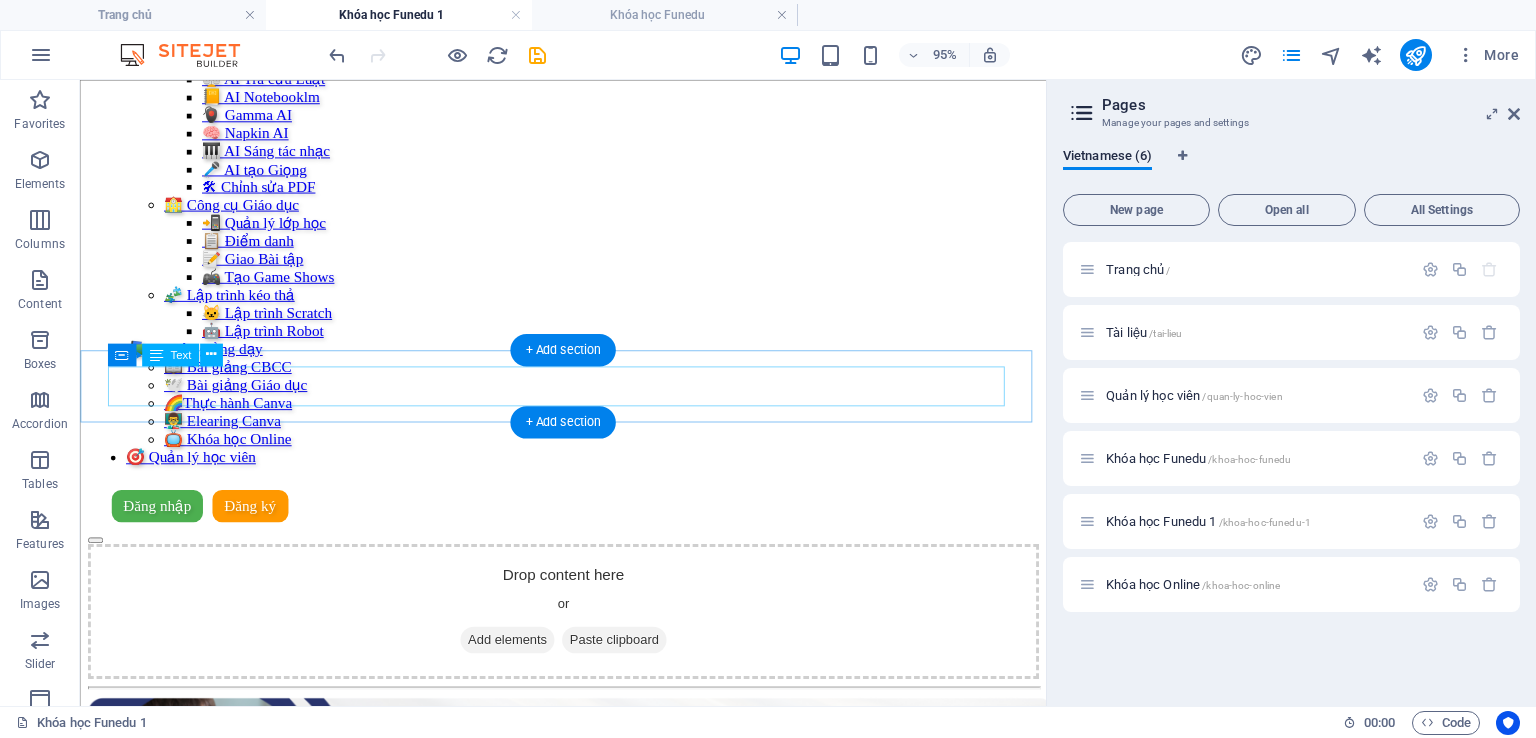 click on "Bài 3: Sơ đồ hóa với Napkin AI 🧠" at bounding box center (588, 1014) 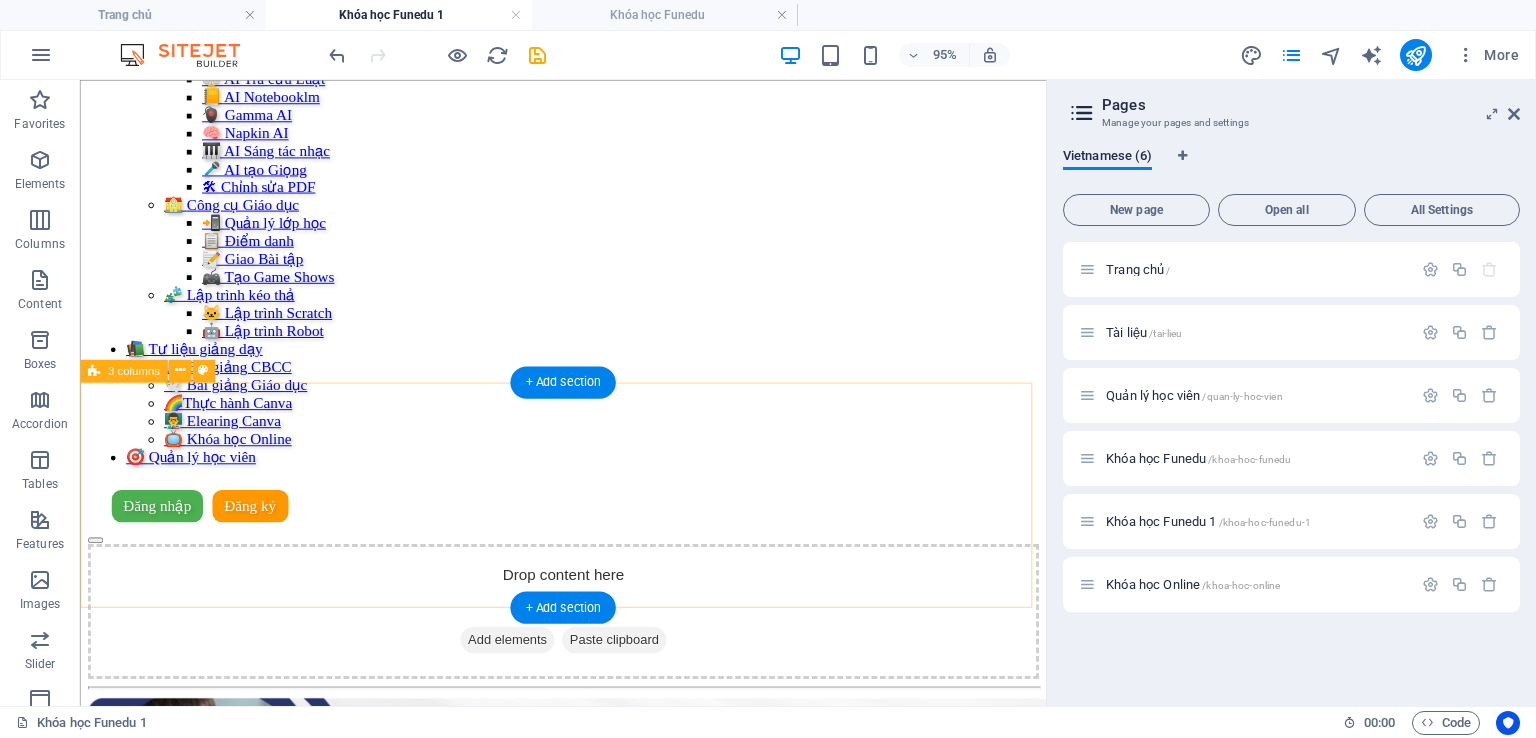 click on "Phần 1
Giới thiệu tổng quan và hướng dẫn  đăng ký Napkin Ai. Phần 2
Giới thiệu chức năng chính của  Napkin AI. Phần 3
Khai thác sức mạnh của  Napkin AI" at bounding box center (588, 1412) 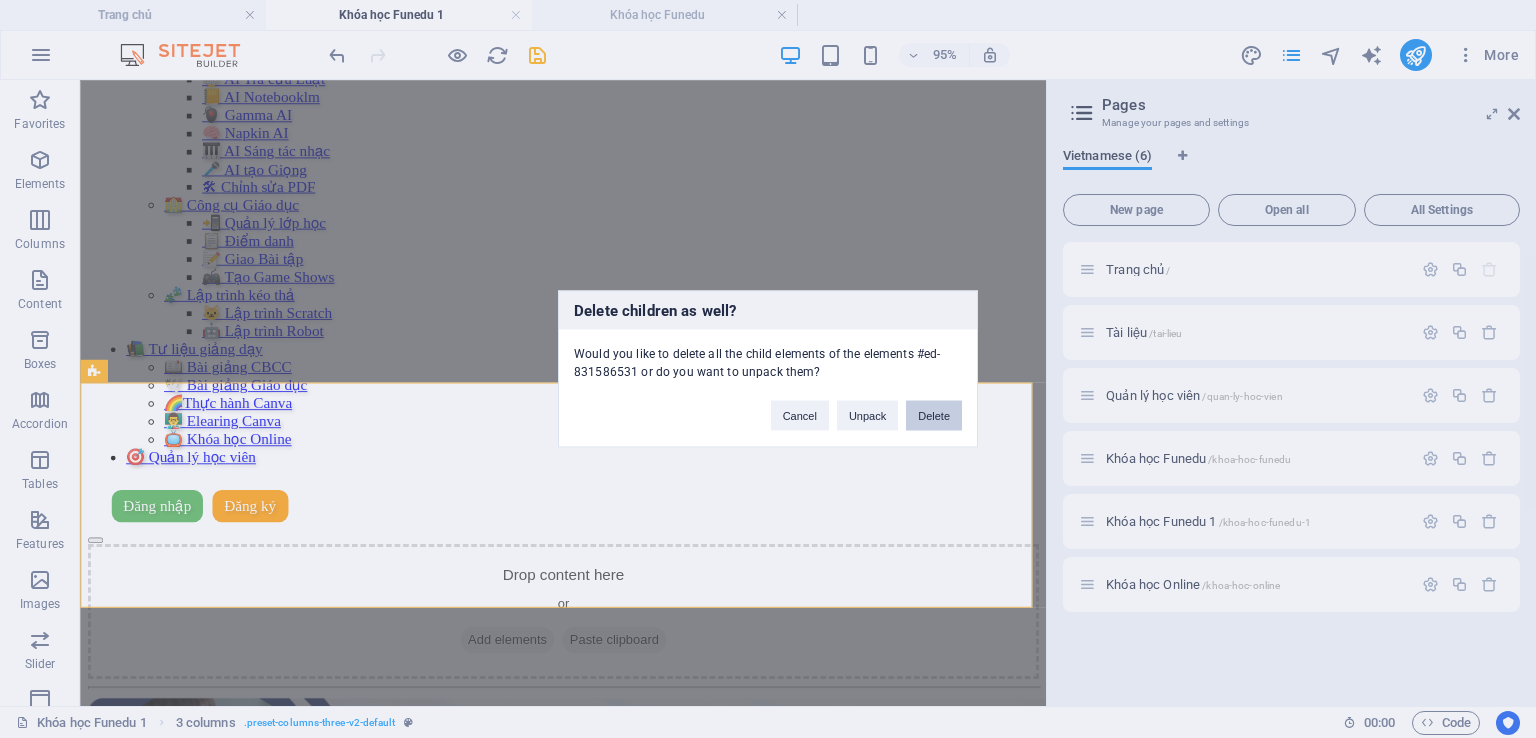 click on "Delete" at bounding box center (934, 416) 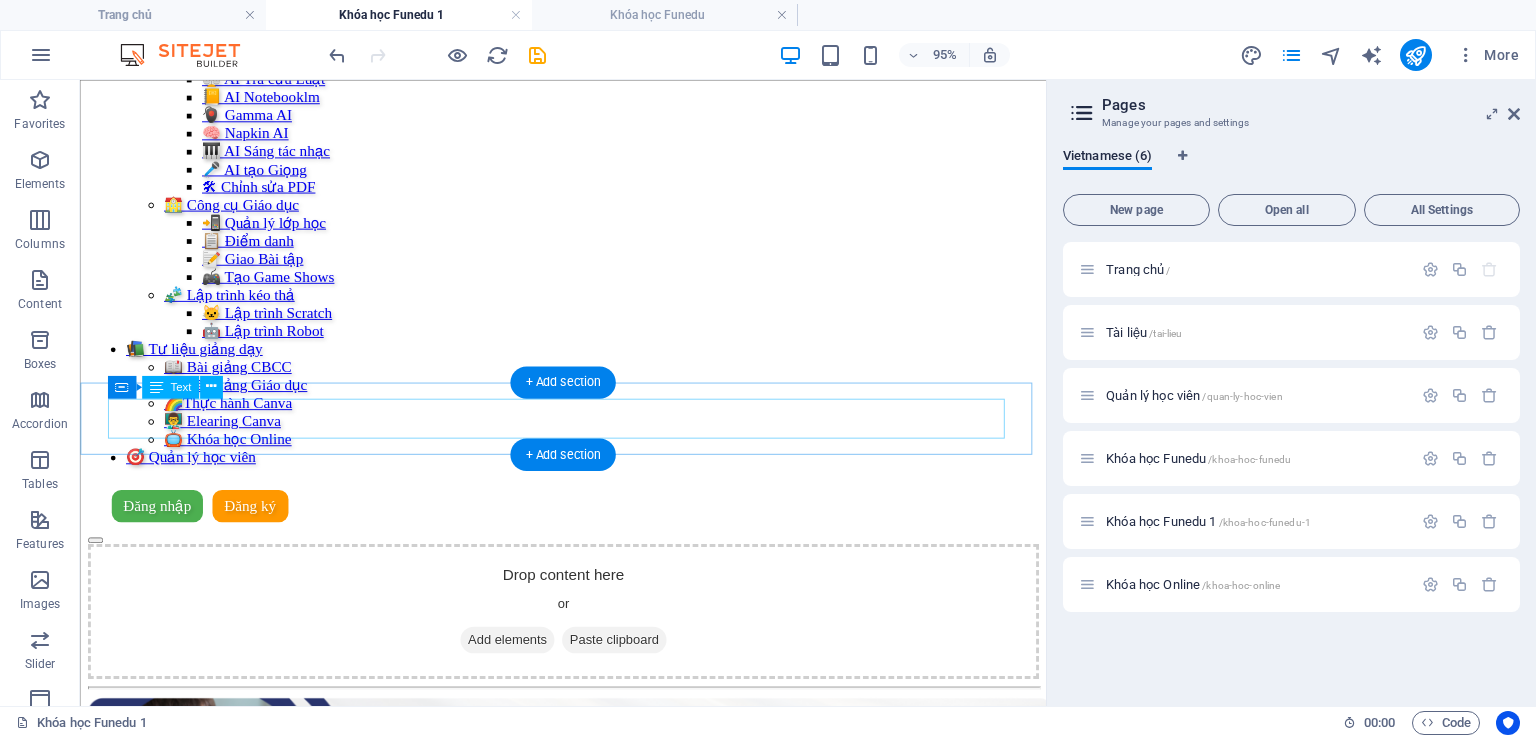 click on "Bài 4: Tạo Thuyết trình với Gamma  AI🖥️" at bounding box center (588, 1036) 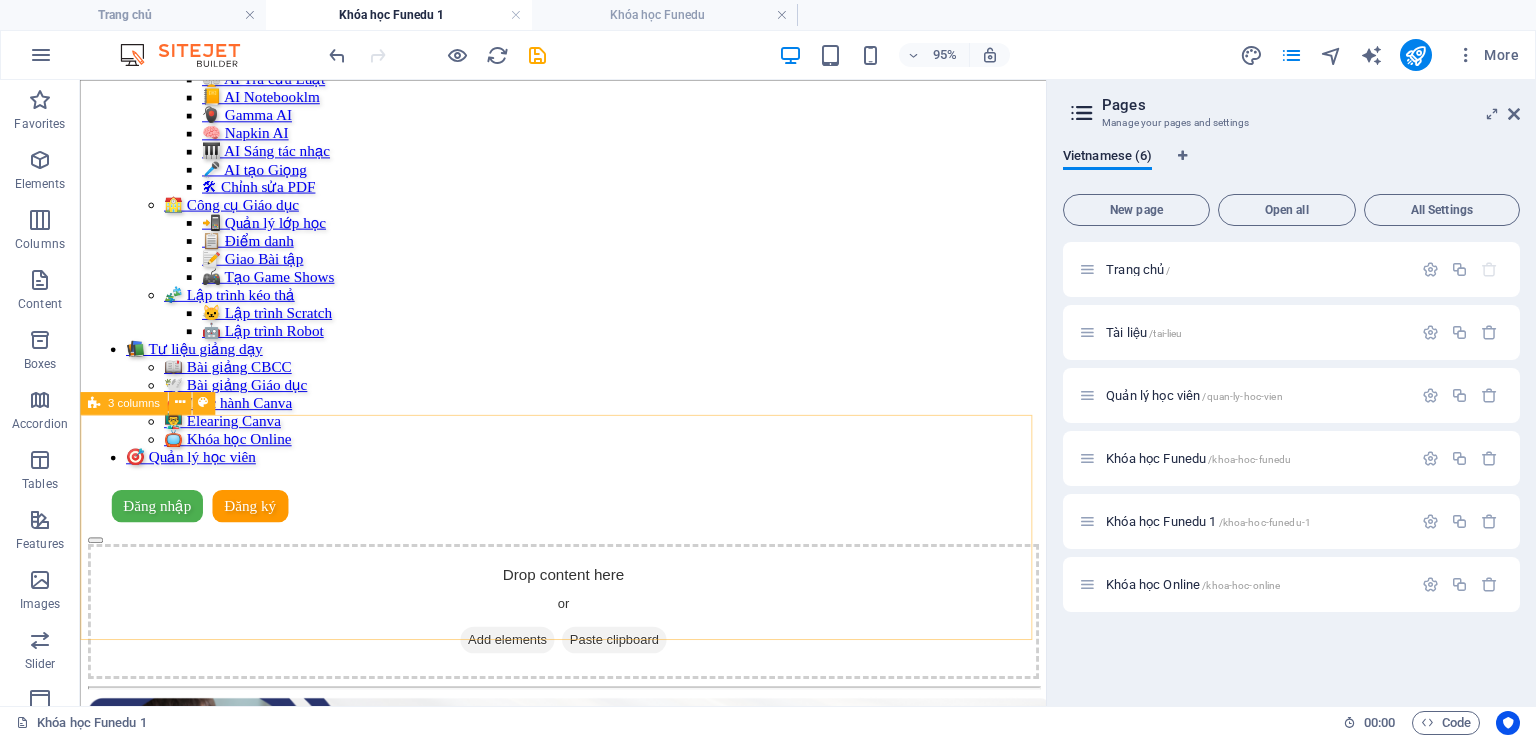 click at bounding box center [94, 402] 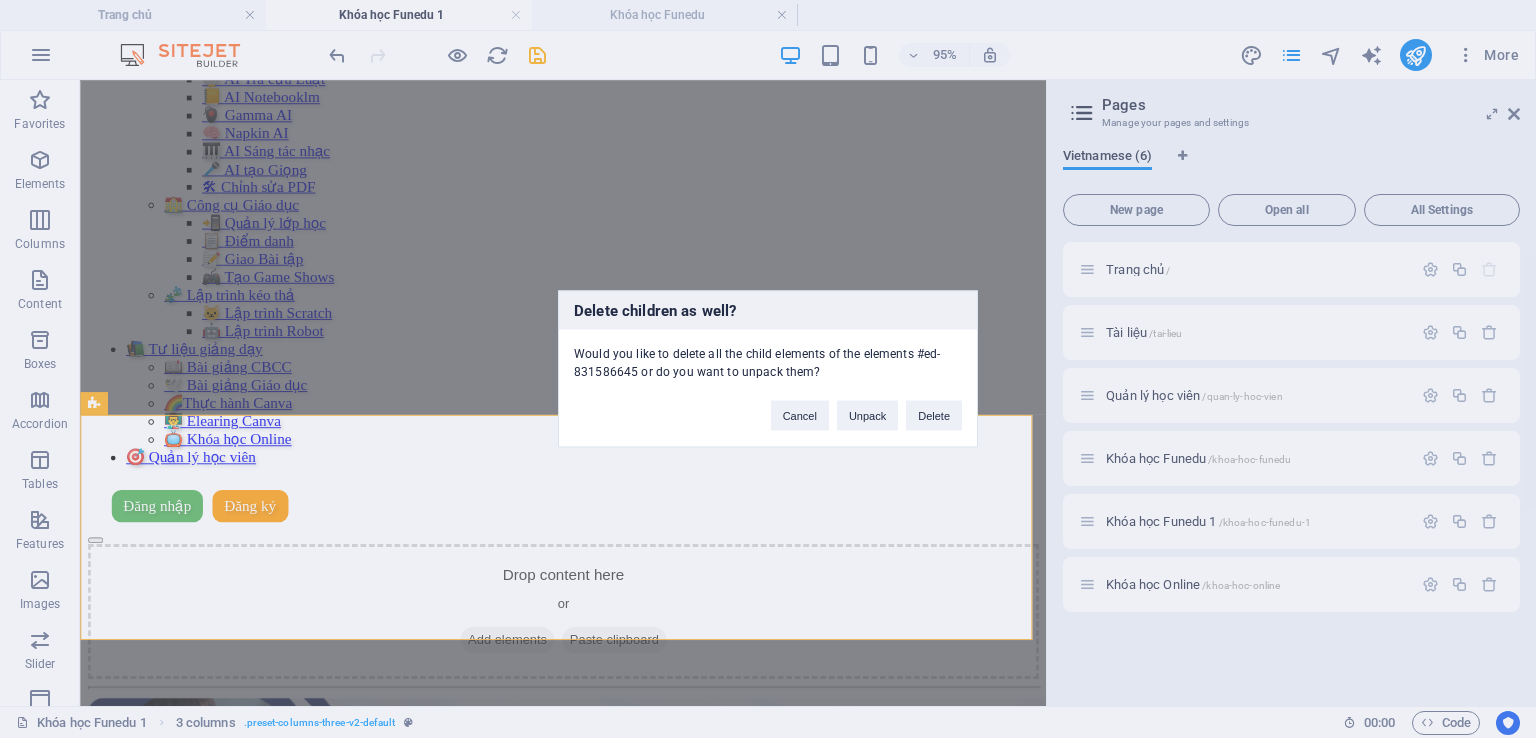 type 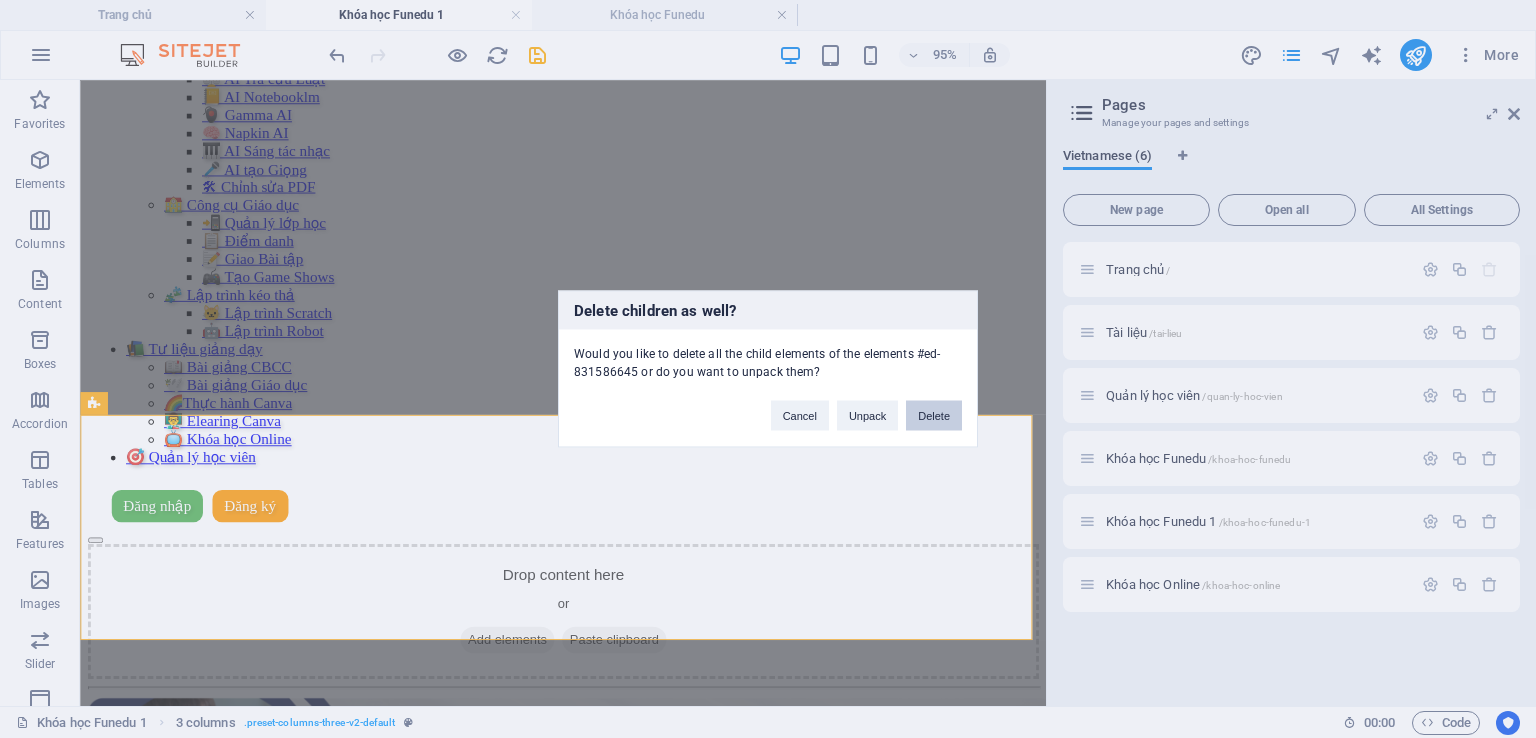 drag, startPoint x: 924, startPoint y: 413, endPoint x: 622, endPoint y: 379, distance: 303.90787 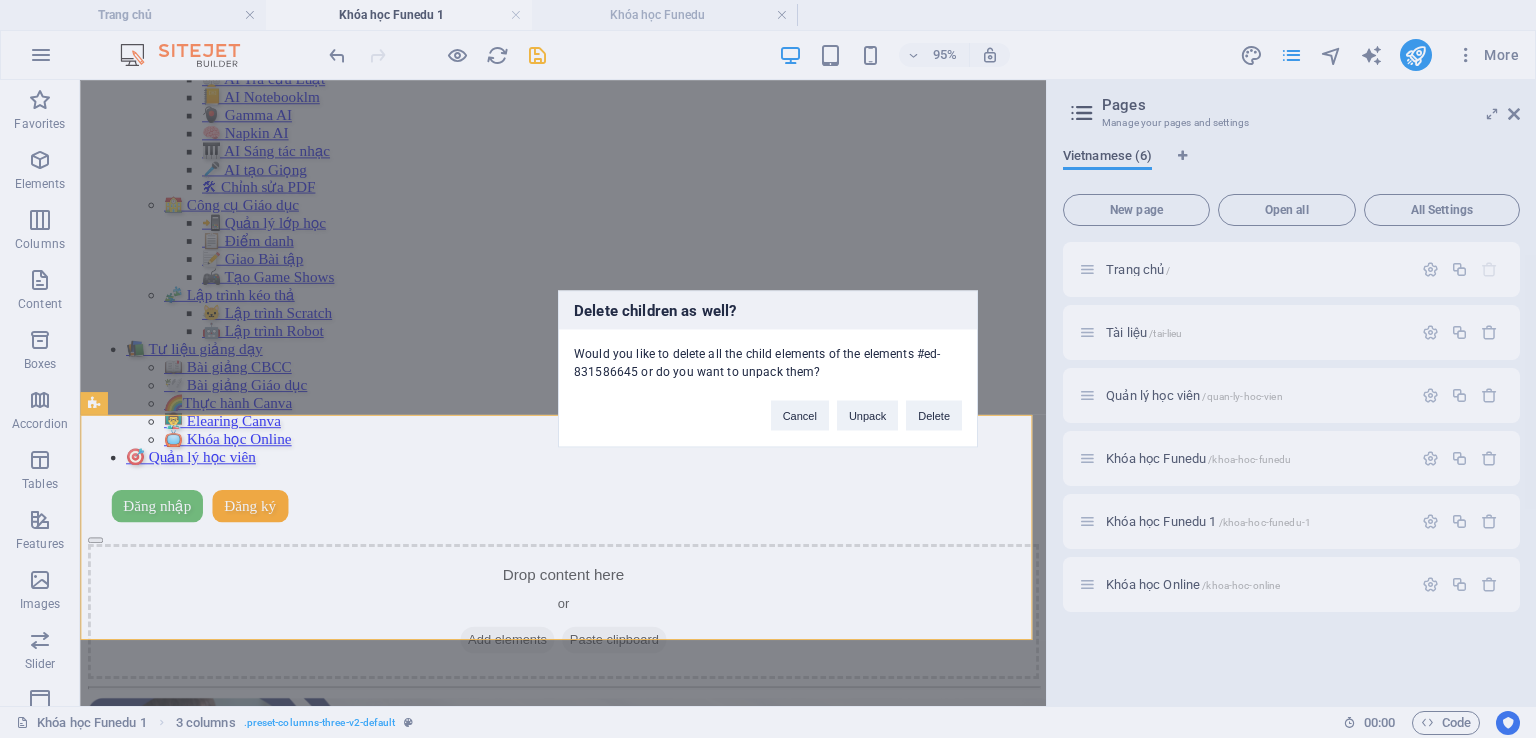 scroll, scrollTop: 97, scrollLeft: 0, axis: vertical 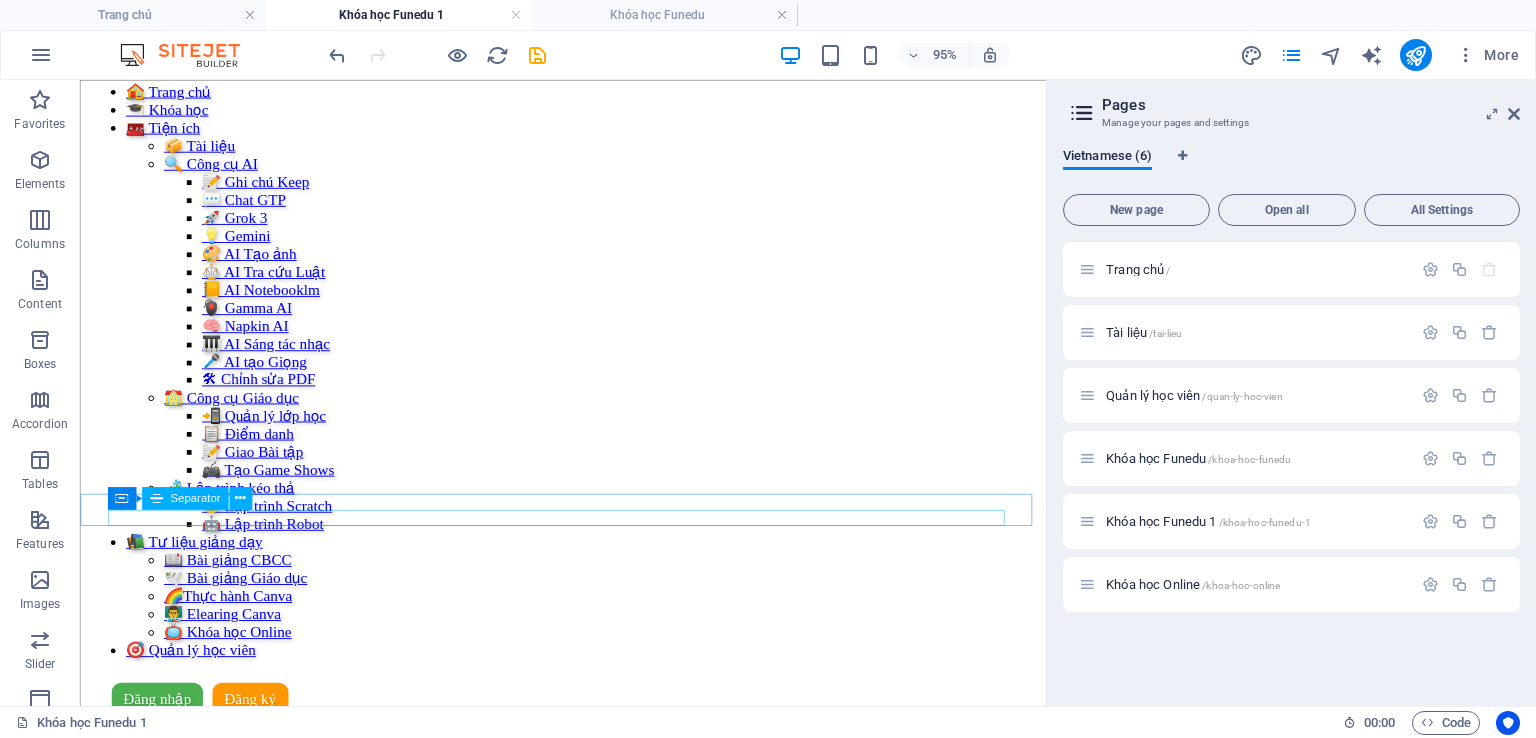 click at bounding box center (588, 1164) 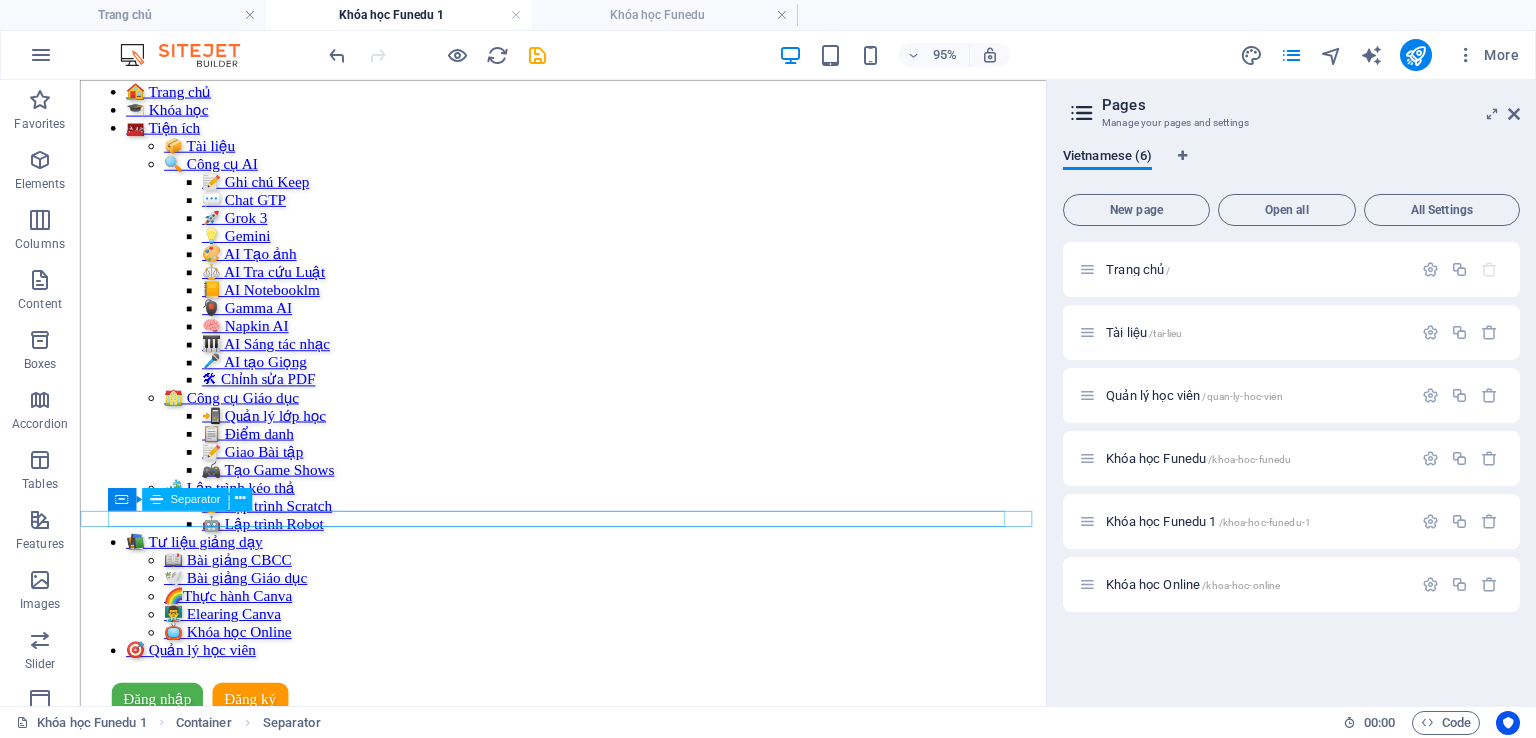 scroll, scrollTop: 80, scrollLeft: 0, axis: vertical 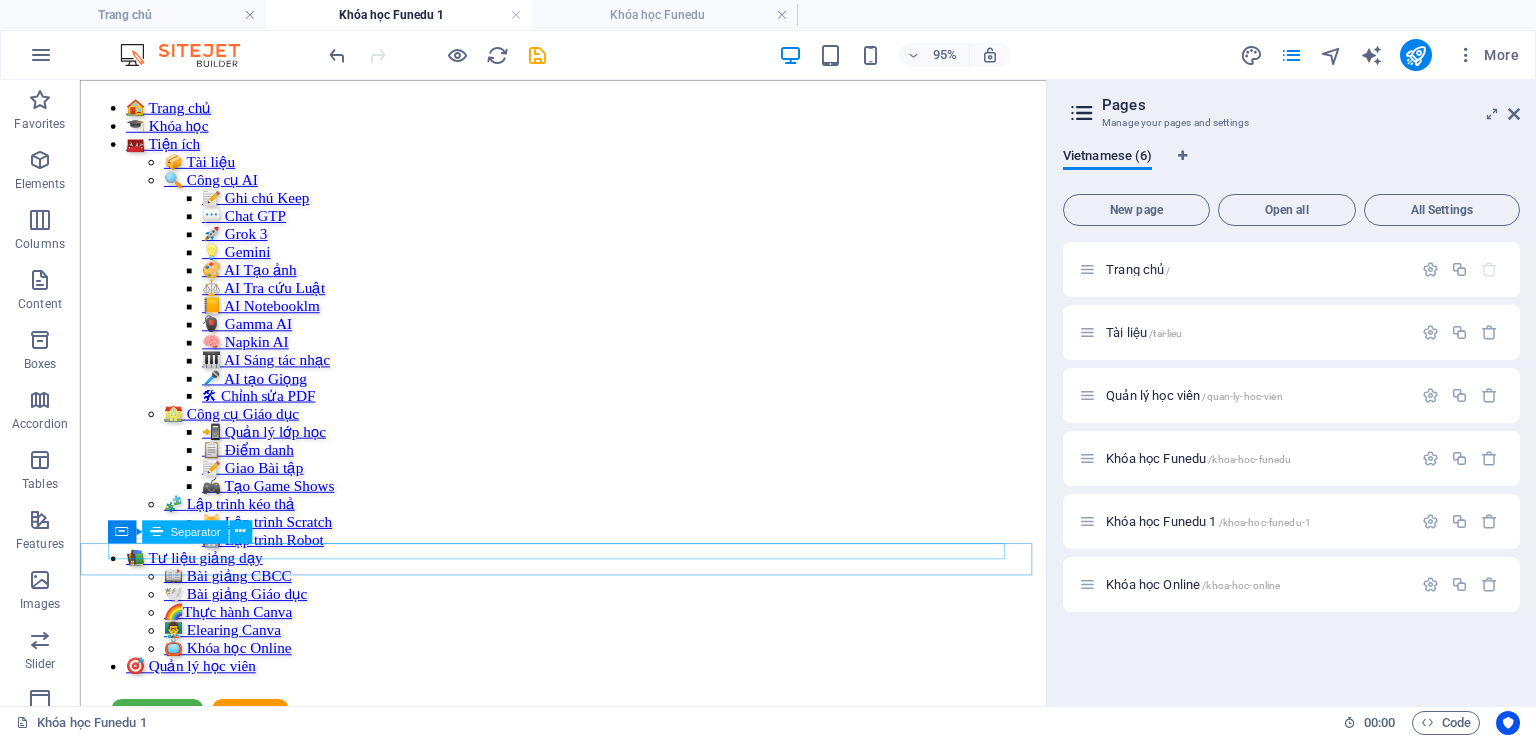 click at bounding box center [588, 1192] 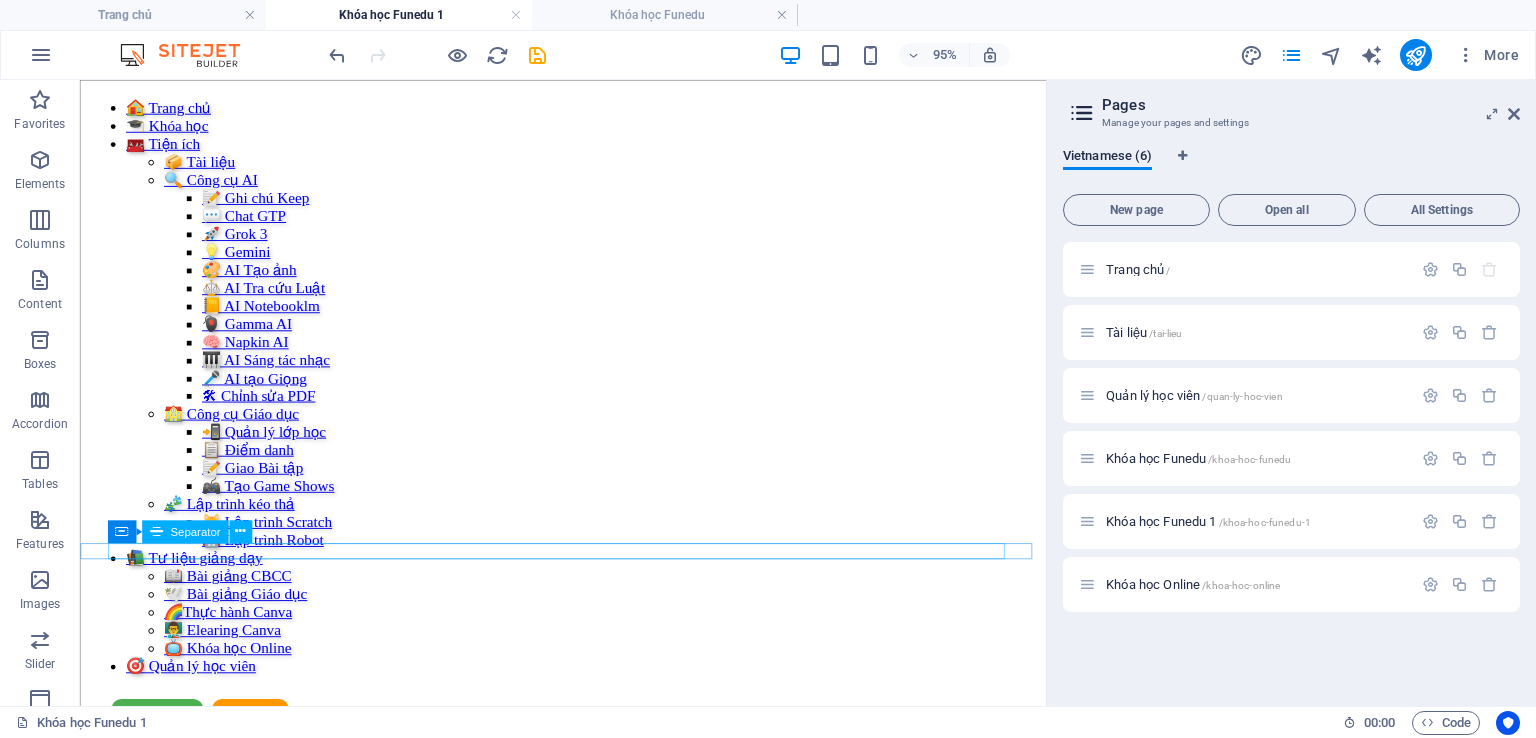 scroll, scrollTop: 63, scrollLeft: 0, axis: vertical 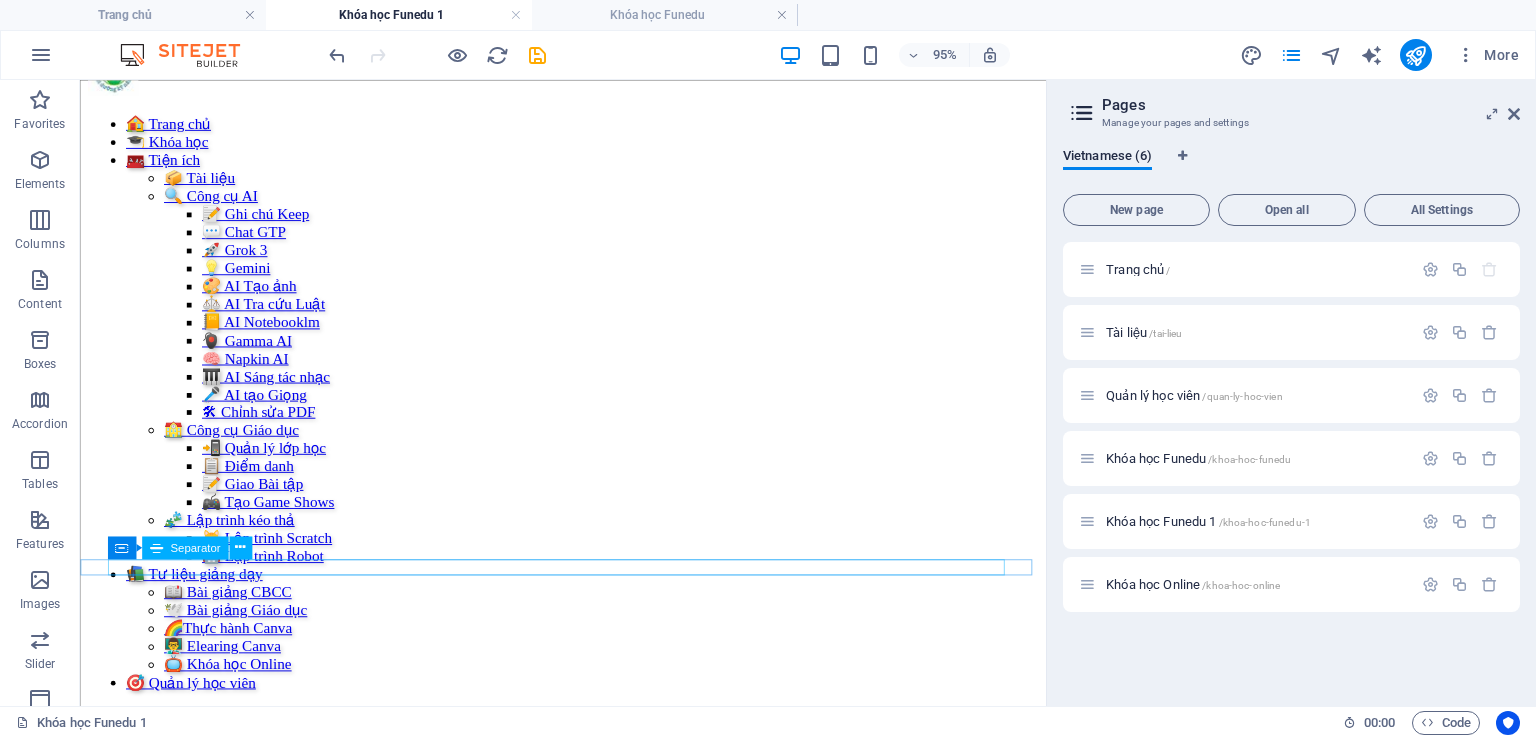 click at bounding box center (588, 1209) 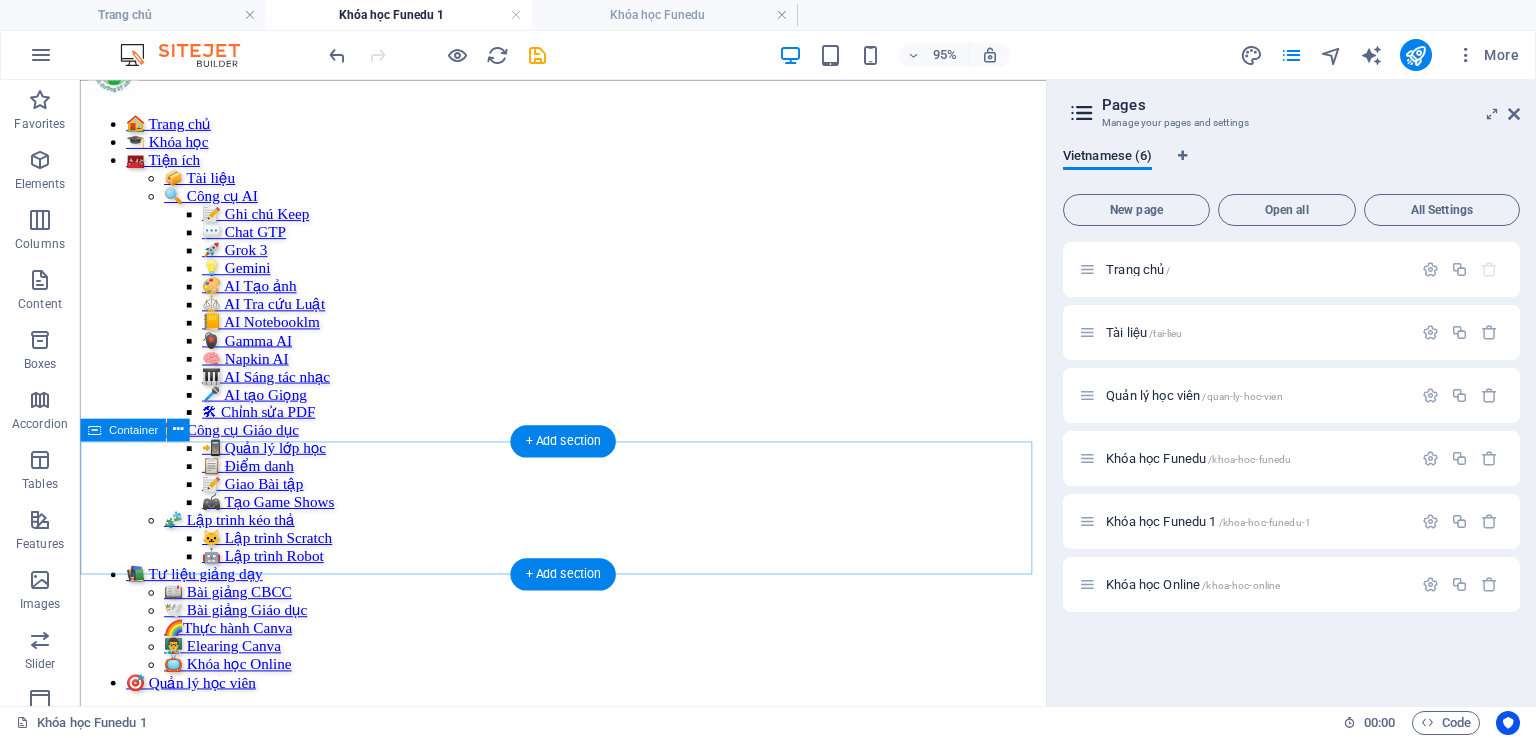 scroll, scrollTop: 187, scrollLeft: 0, axis: vertical 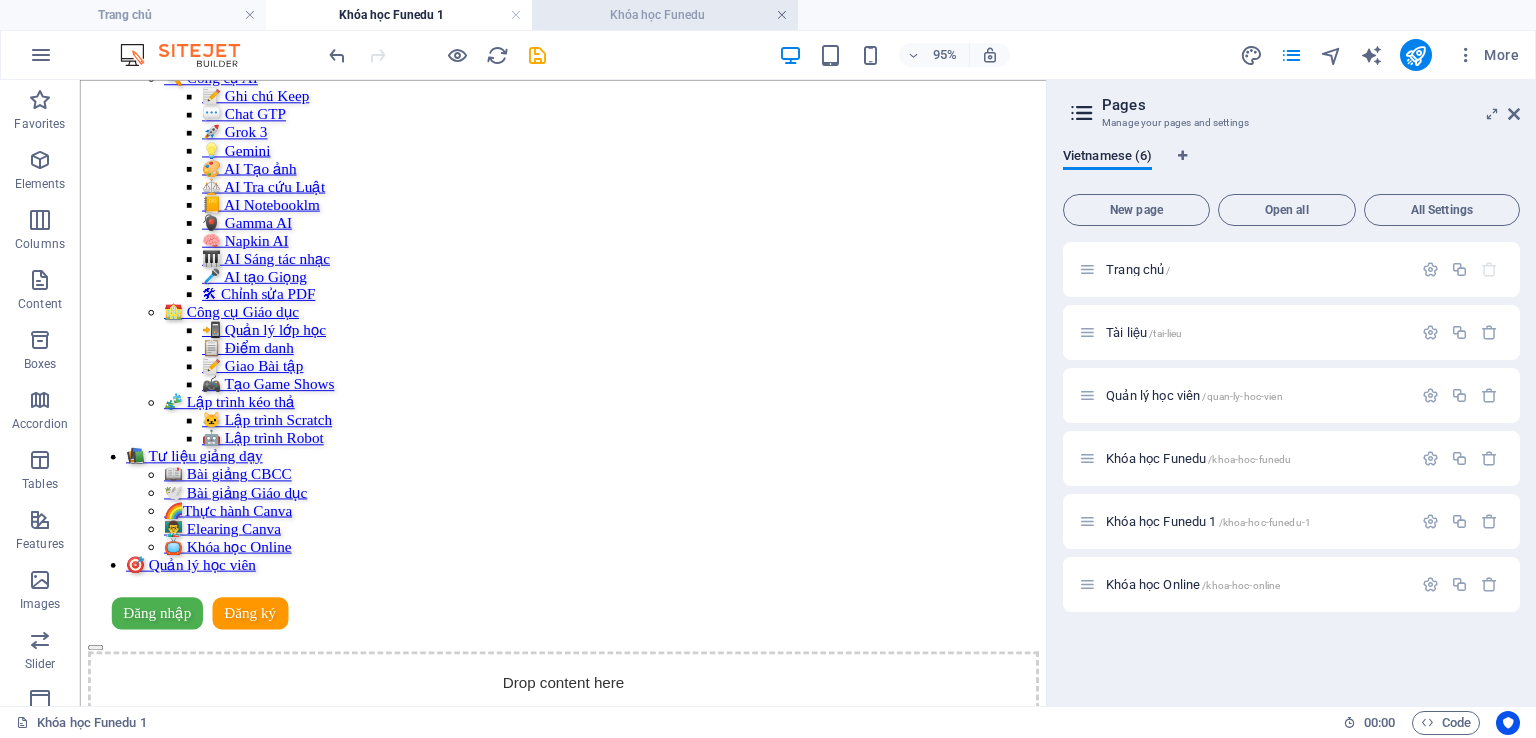 click at bounding box center (782, 15) 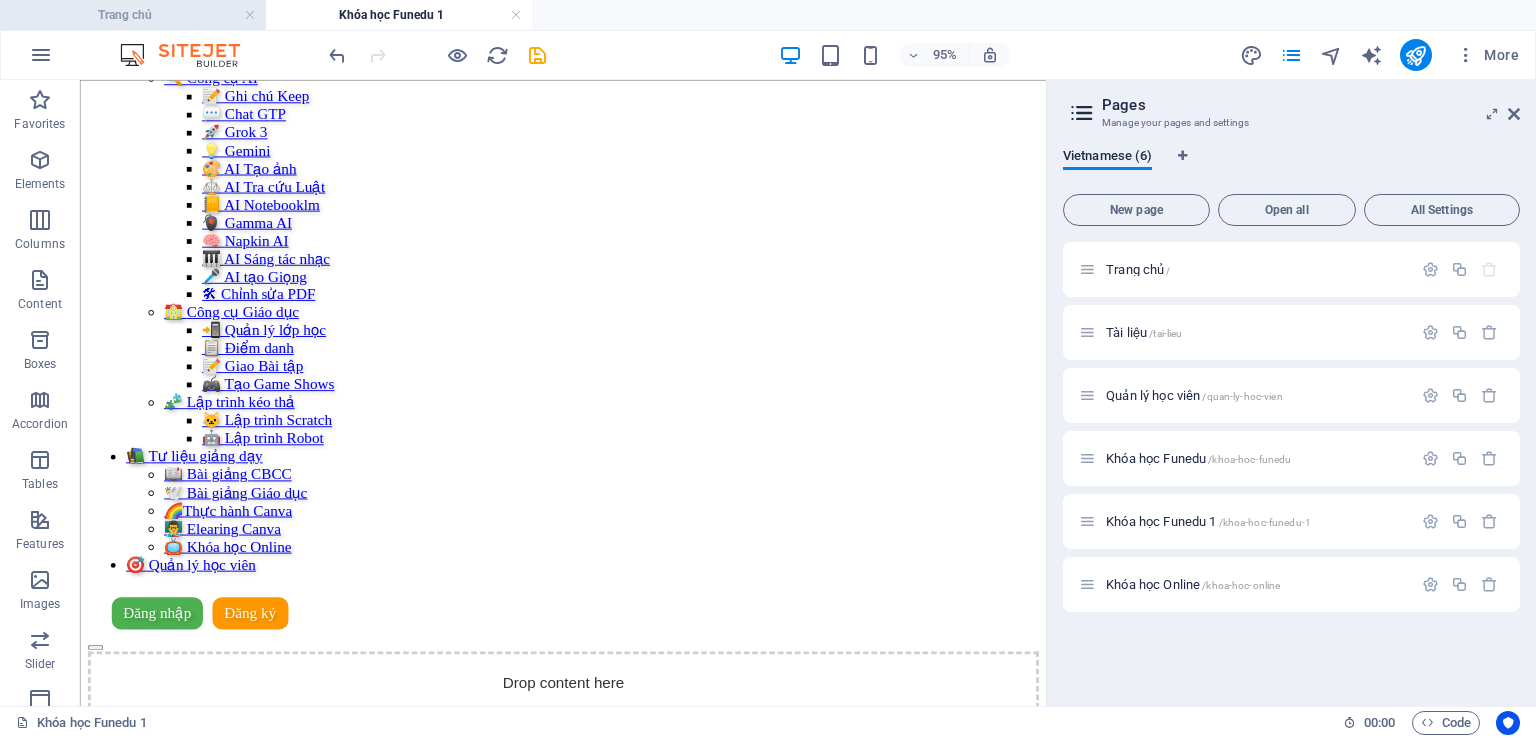 click on "Trang chủ" at bounding box center [133, 15] 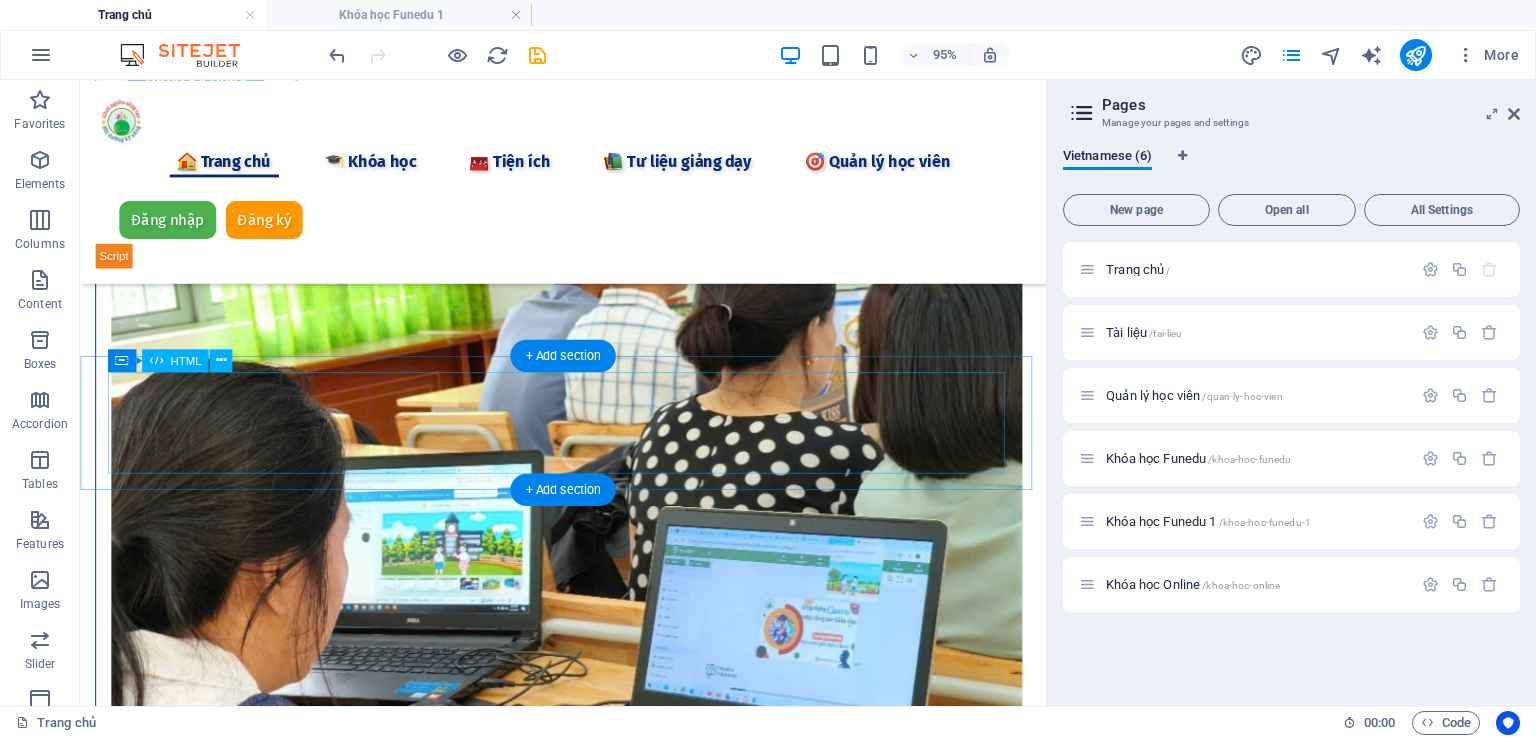 scroll, scrollTop: 3023, scrollLeft: 0, axis: vertical 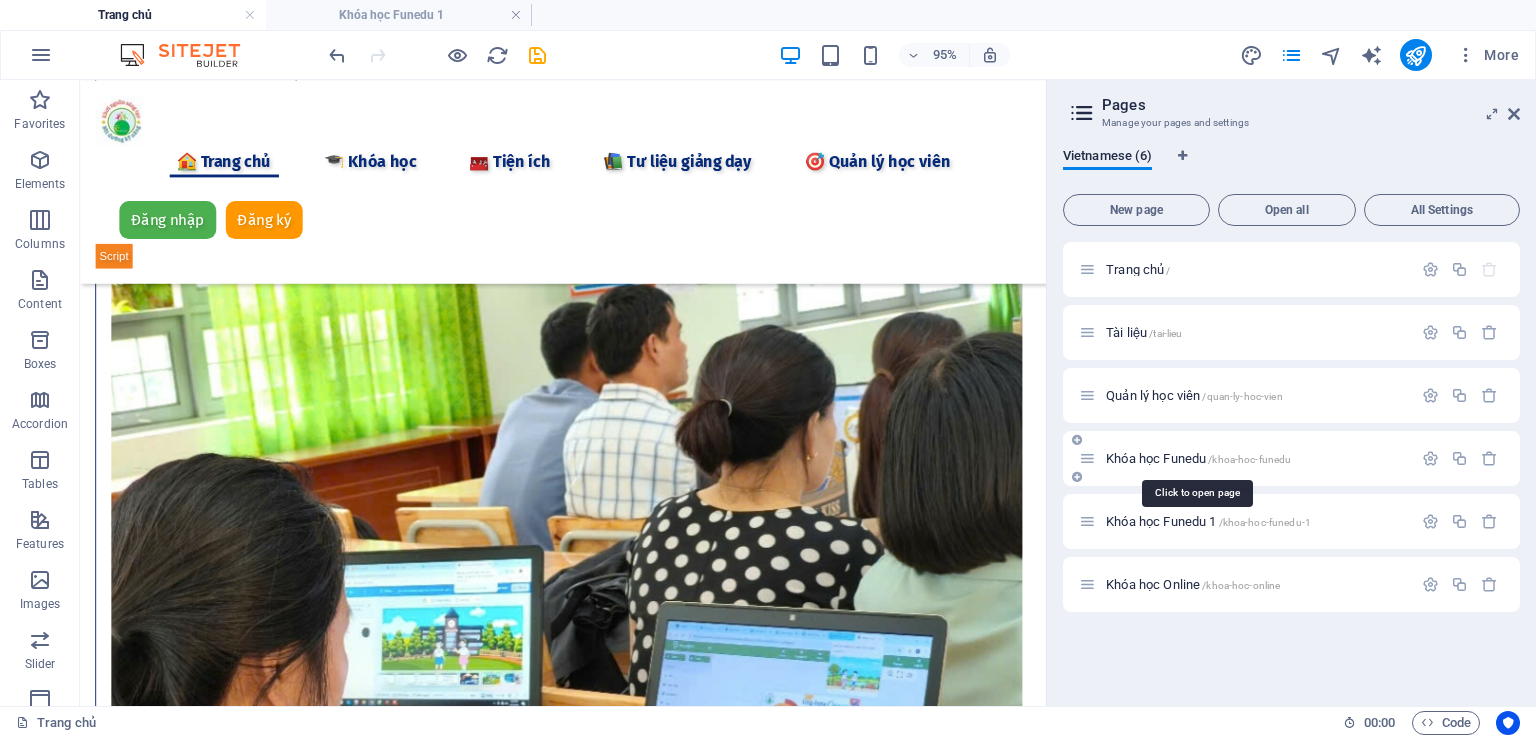 click on "Khóa học Funedu /khoa-hoc-funedu" at bounding box center (1198, 458) 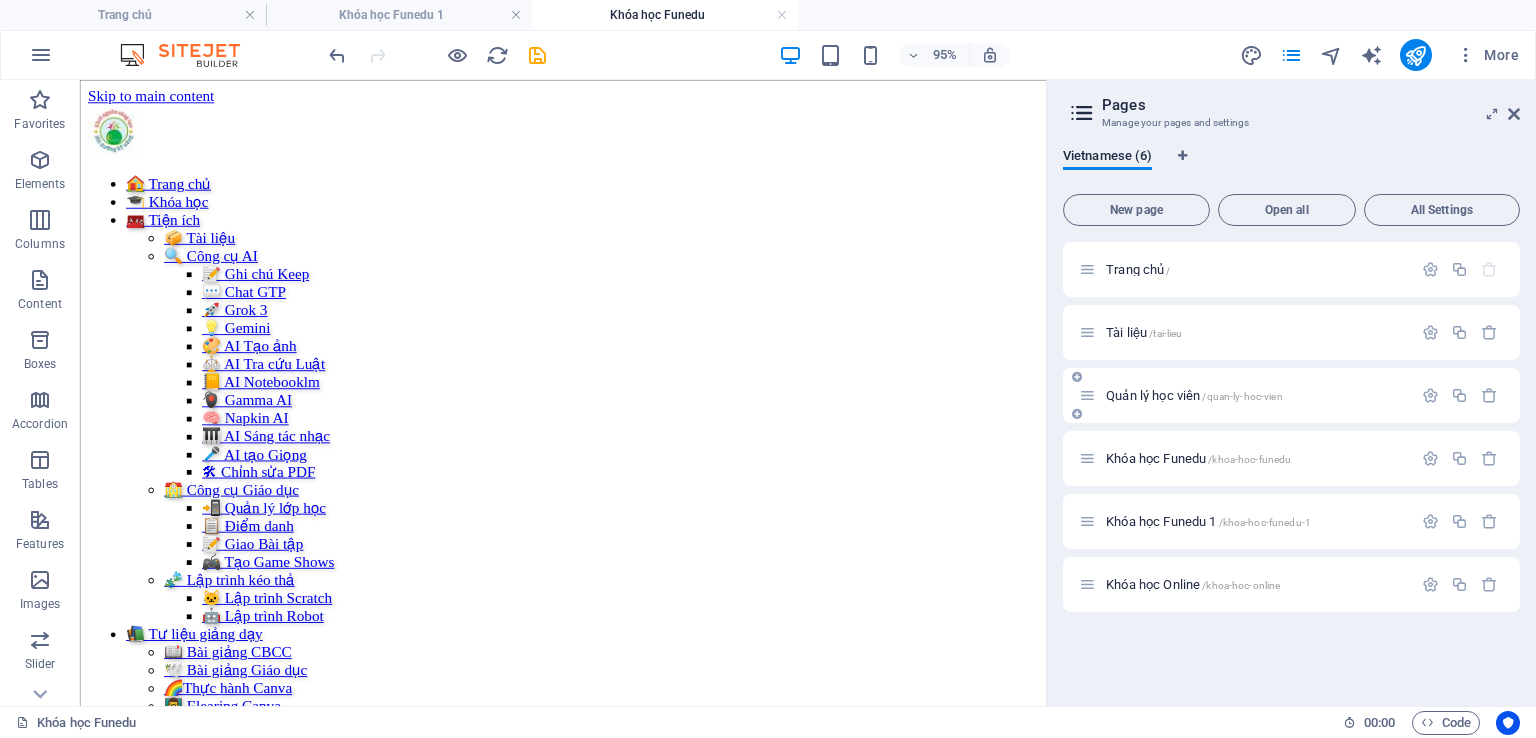 scroll, scrollTop: 0, scrollLeft: 0, axis: both 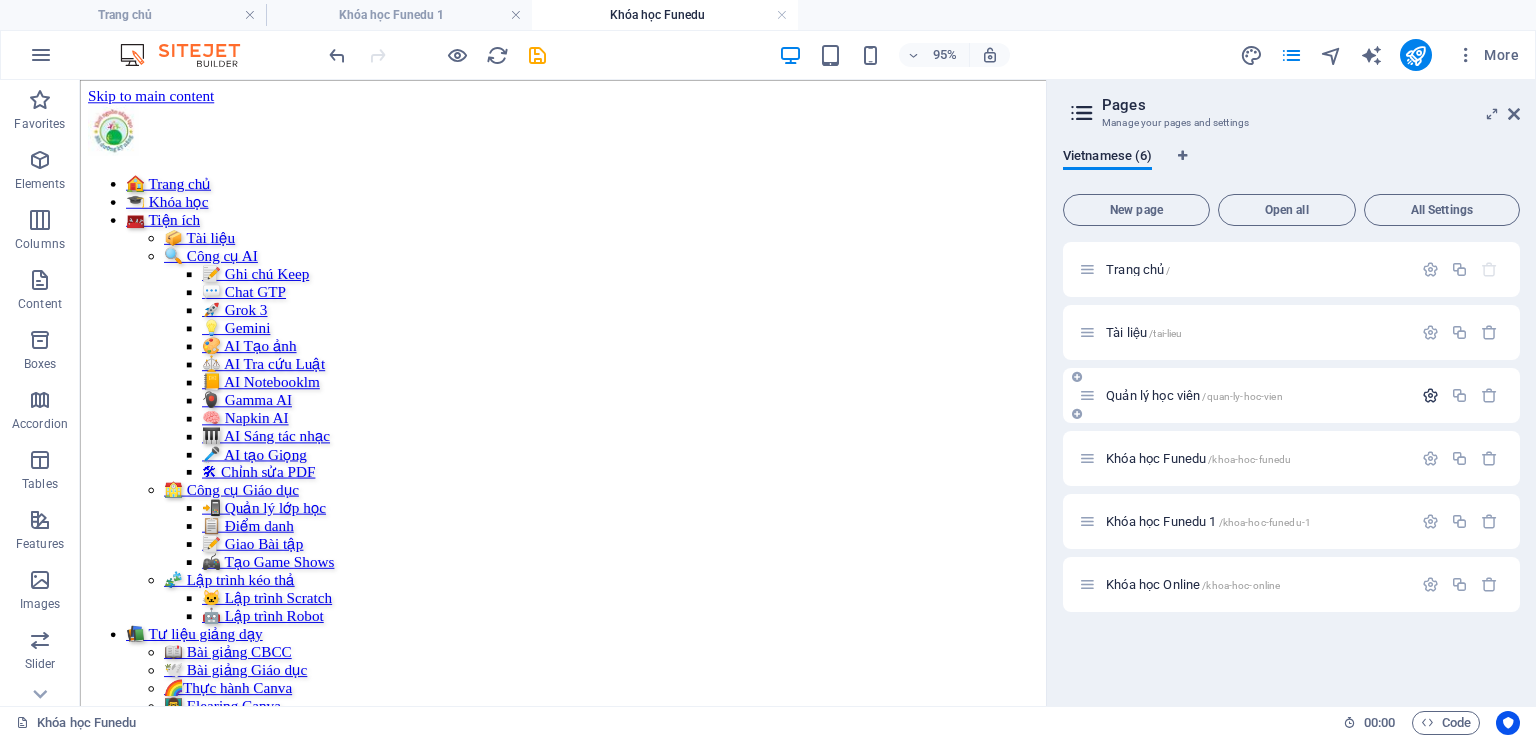 click at bounding box center [1430, 395] 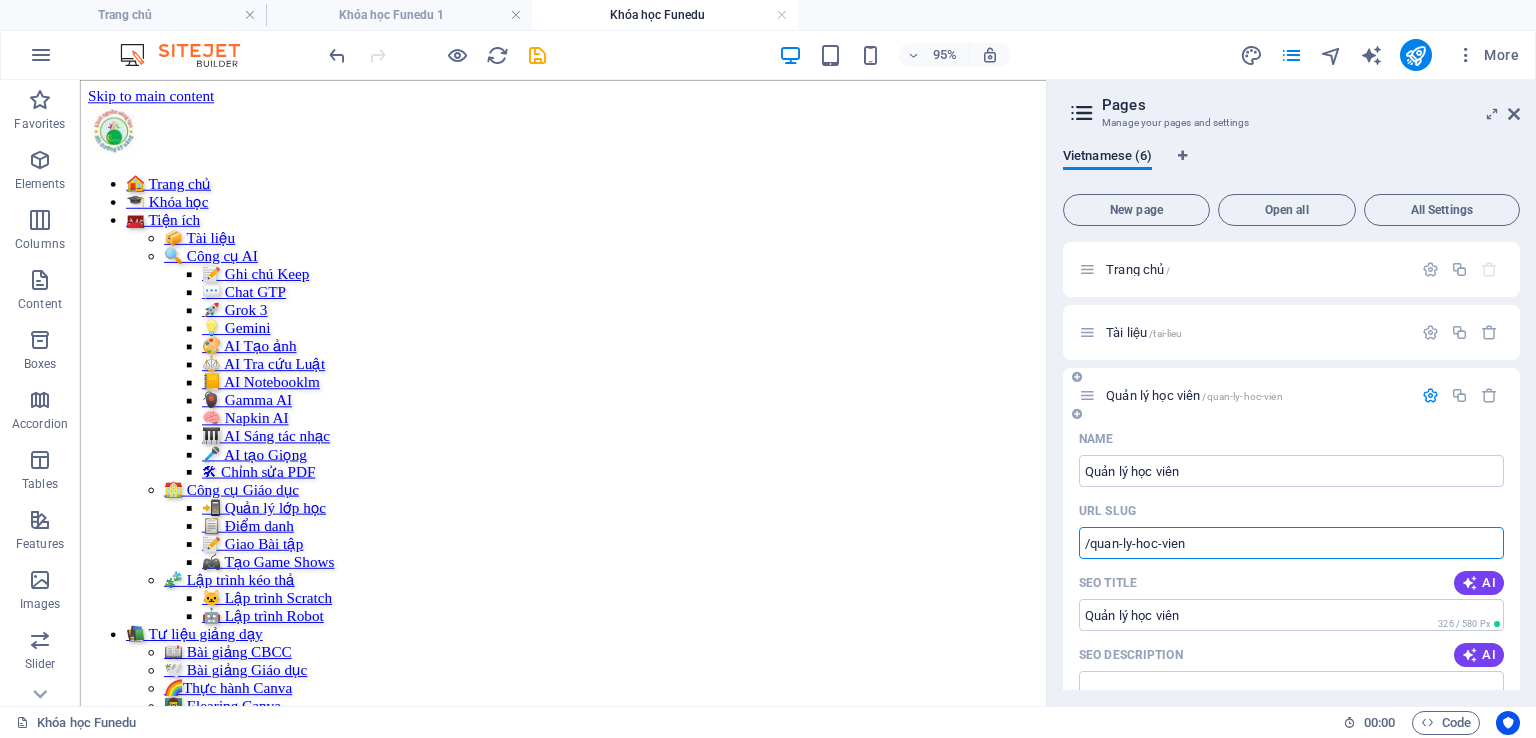 drag, startPoint x: 1204, startPoint y: 541, endPoint x: 1077, endPoint y: 552, distance: 127.47549 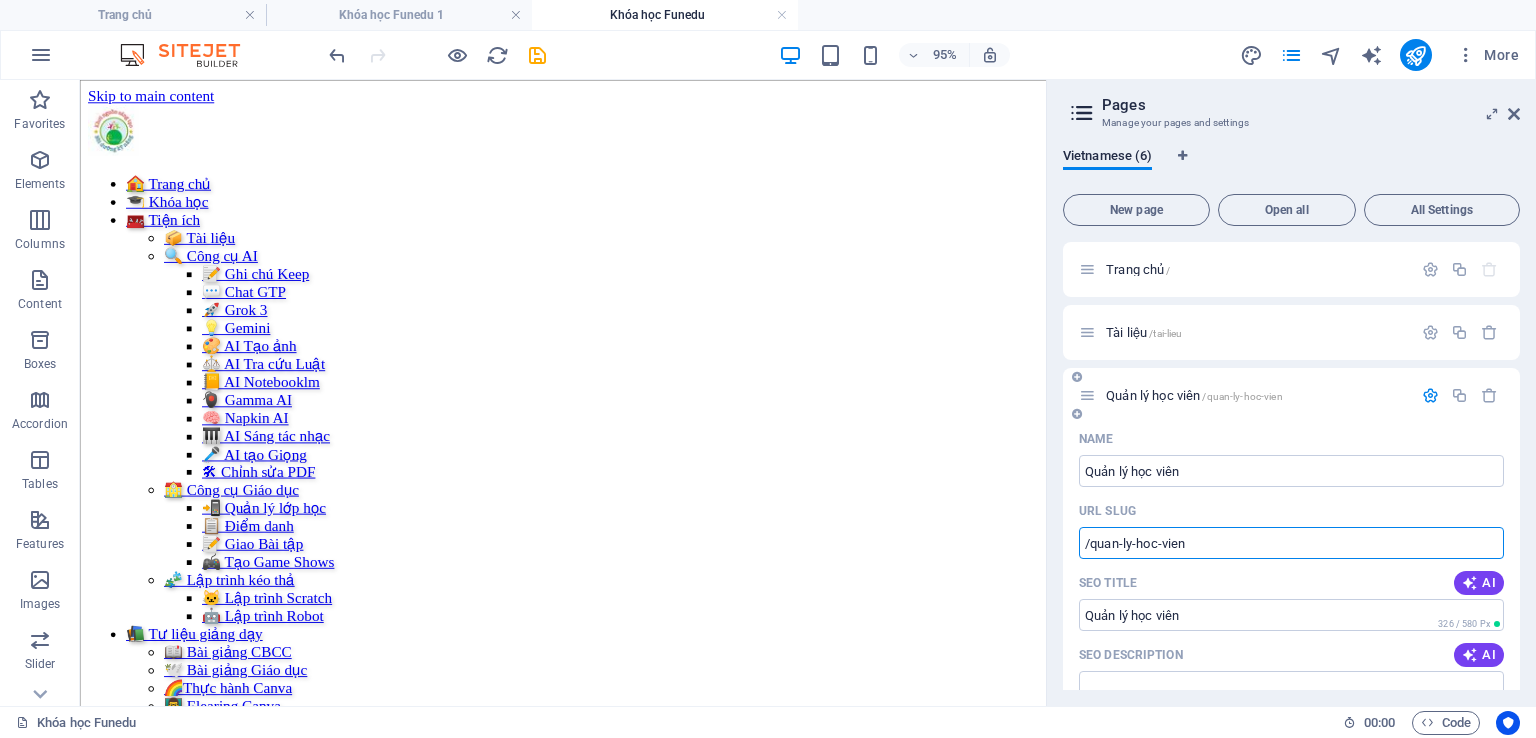 click on "Name Quản lý học viên ​ URL SLUG /quan-ly-hoc-vien ​ SEO Title AI ​ 326 / 580 Px SEO Description AI ​ 111 / 990 Px SEO Keywords AI ​ Settings Menu Noindex Preview Mobile Desktop www.example.com quan-ly-hoc-vien Quản lý học viên - hotrofunedu.io.vn hotrofunedu.io.vn Meta tags ​ Preview Image (Open Graph) Drag files here, click to choose files or select files from Files or our free stock photos & videos More Settings" at bounding box center [1291, 809] 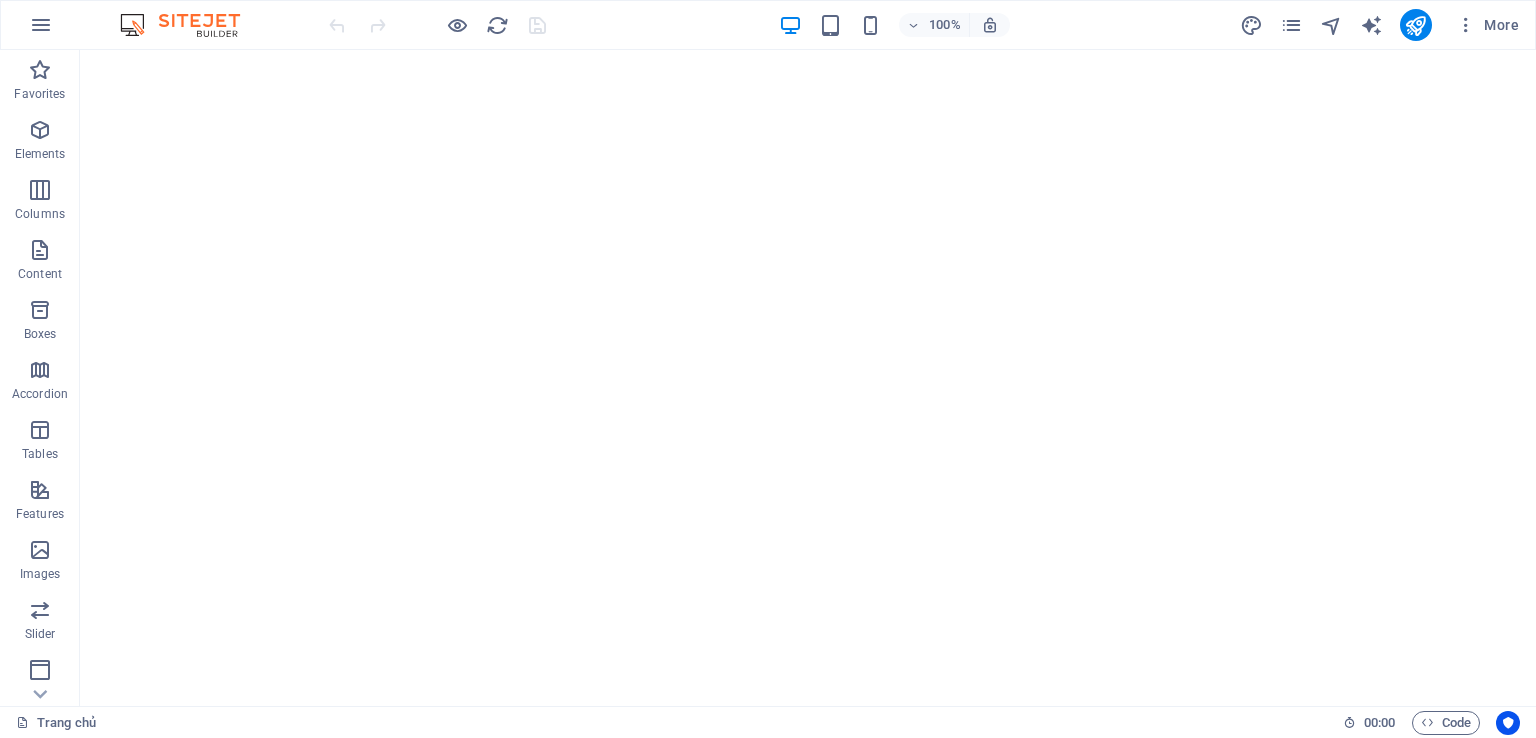 scroll, scrollTop: 0, scrollLeft: 0, axis: both 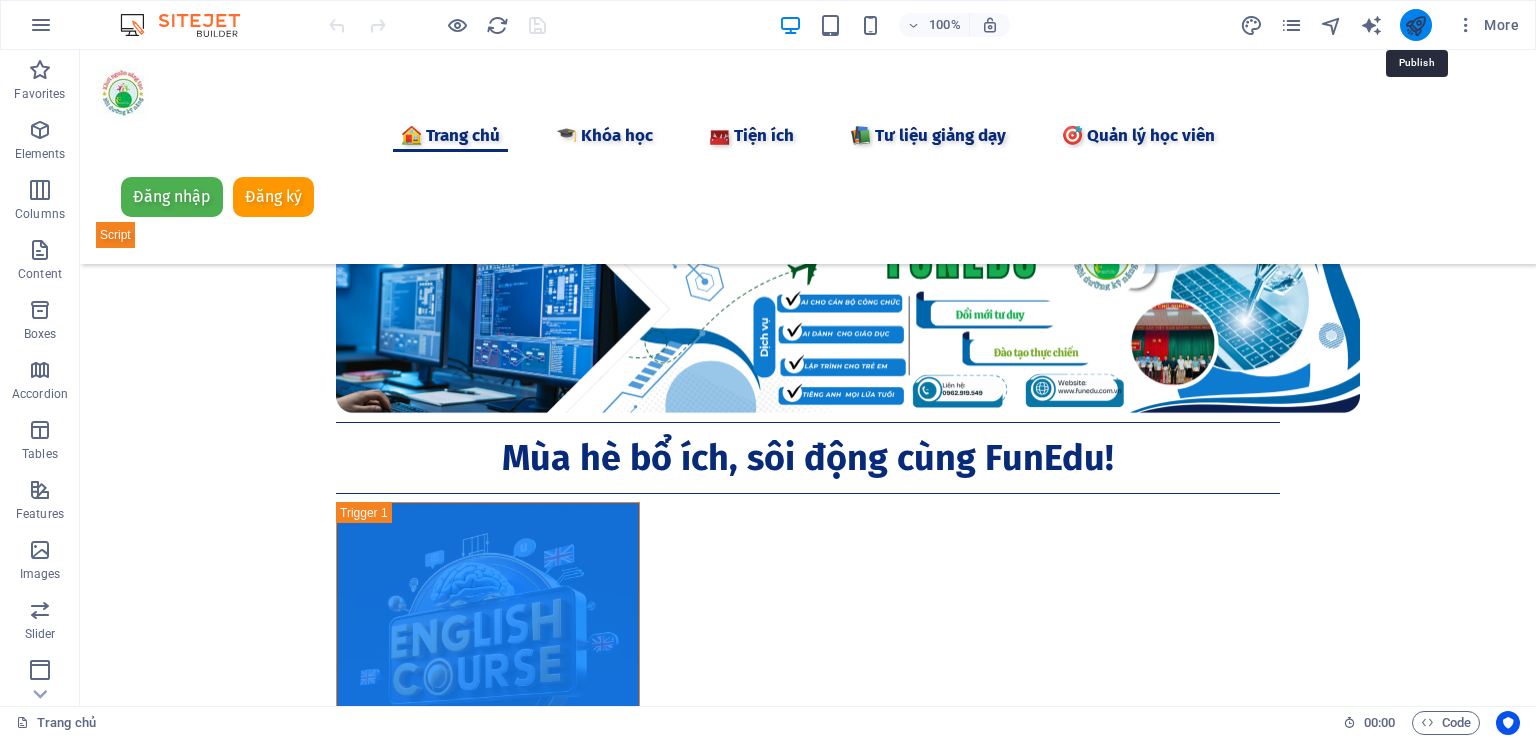 click at bounding box center (1415, 25) 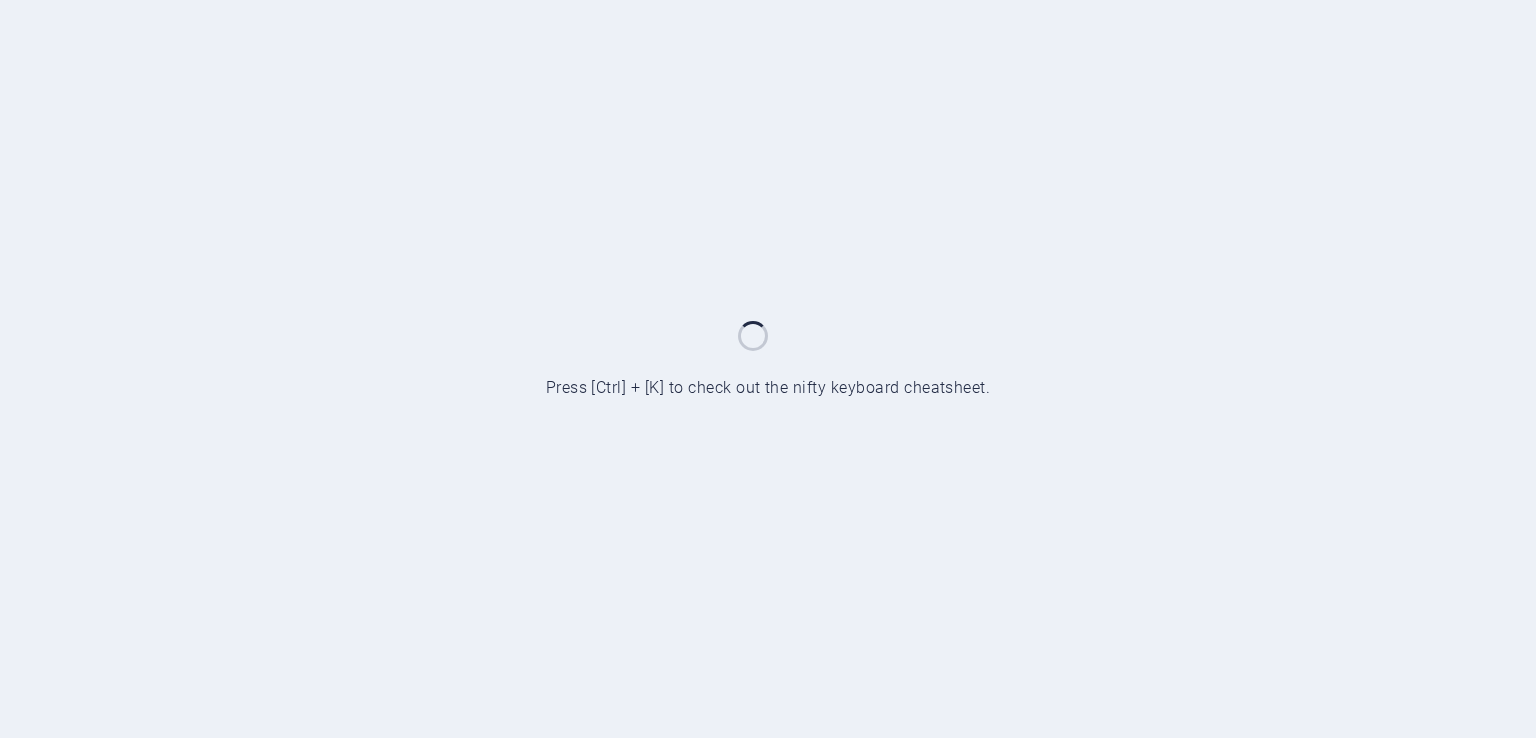 scroll, scrollTop: 0, scrollLeft: 0, axis: both 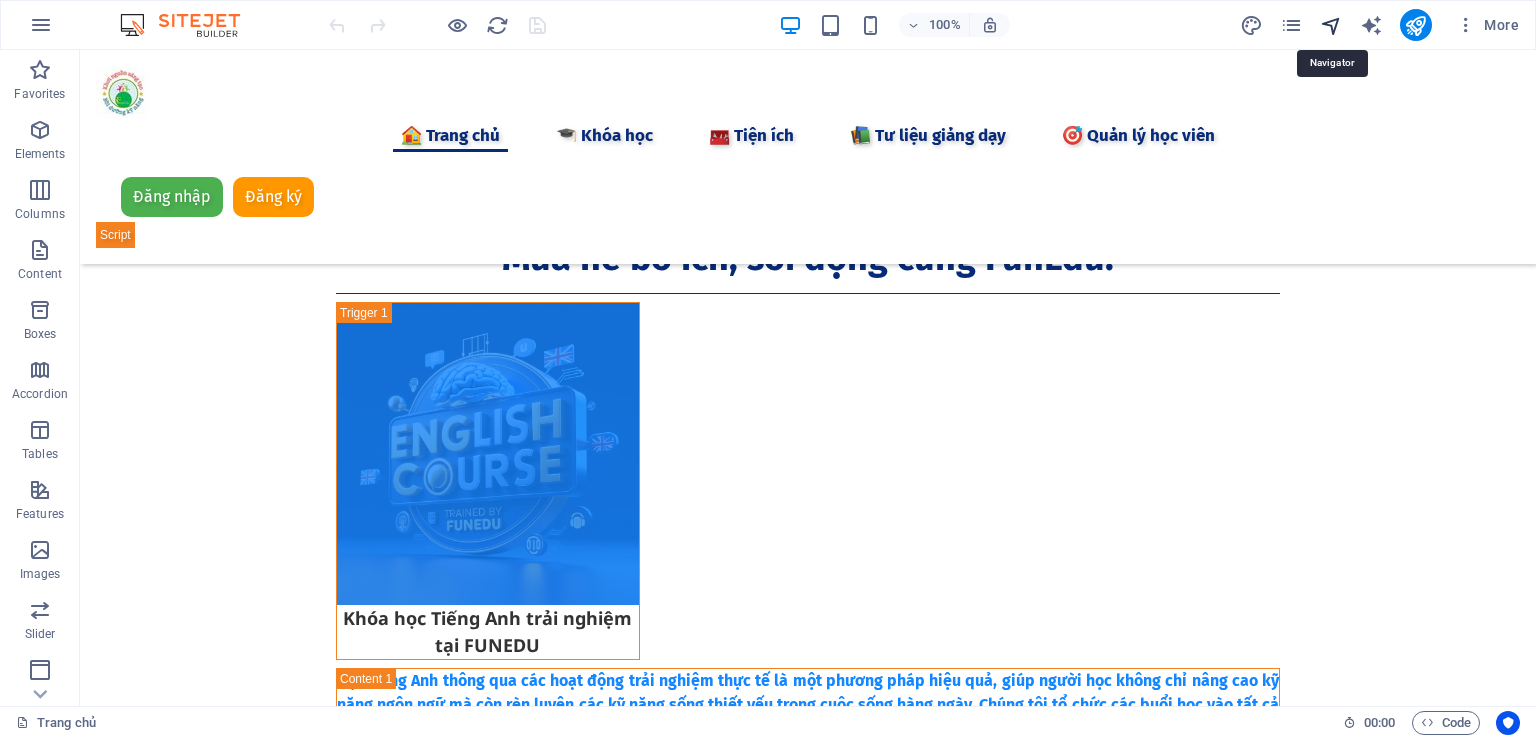 click at bounding box center [1331, 25] 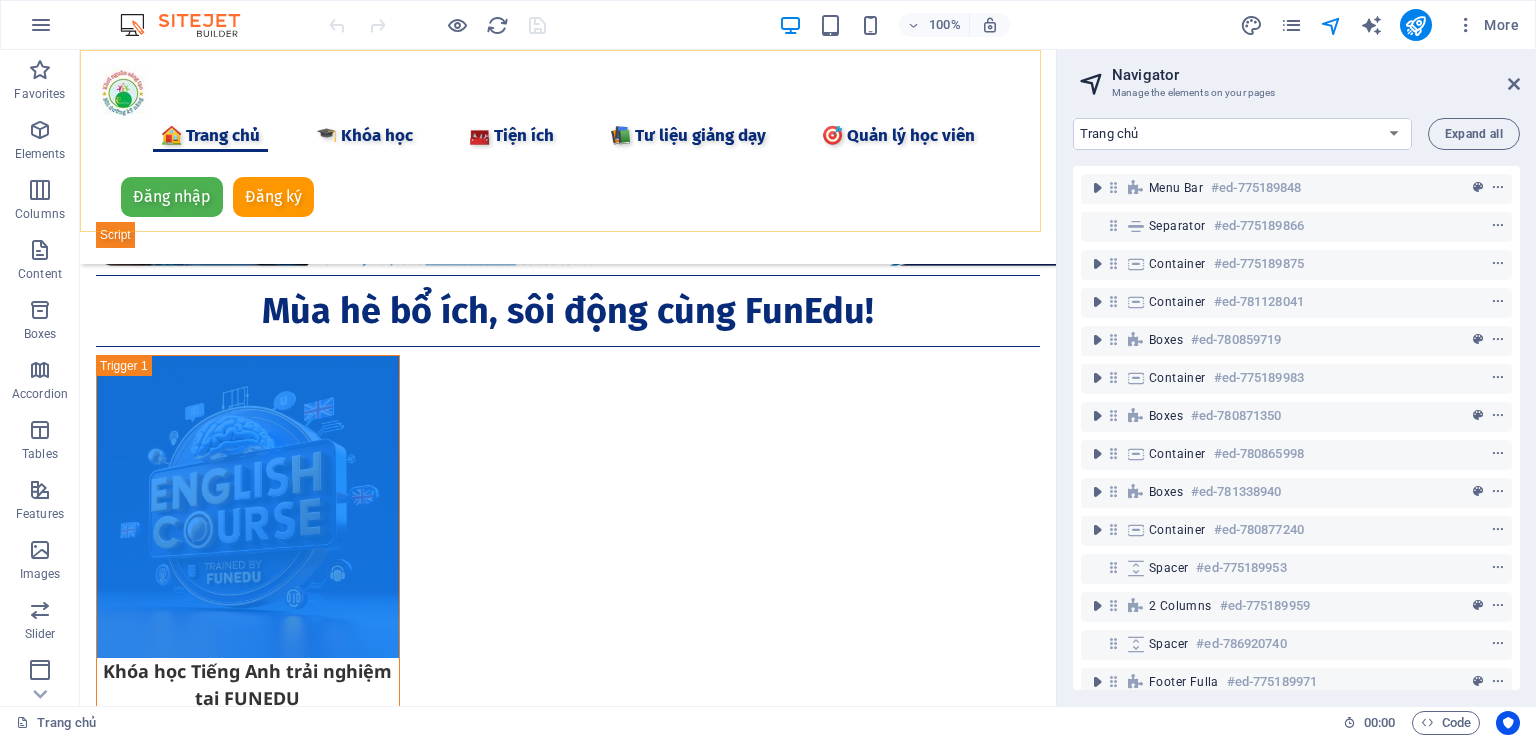 scroll, scrollTop: 252, scrollLeft: 0, axis: vertical 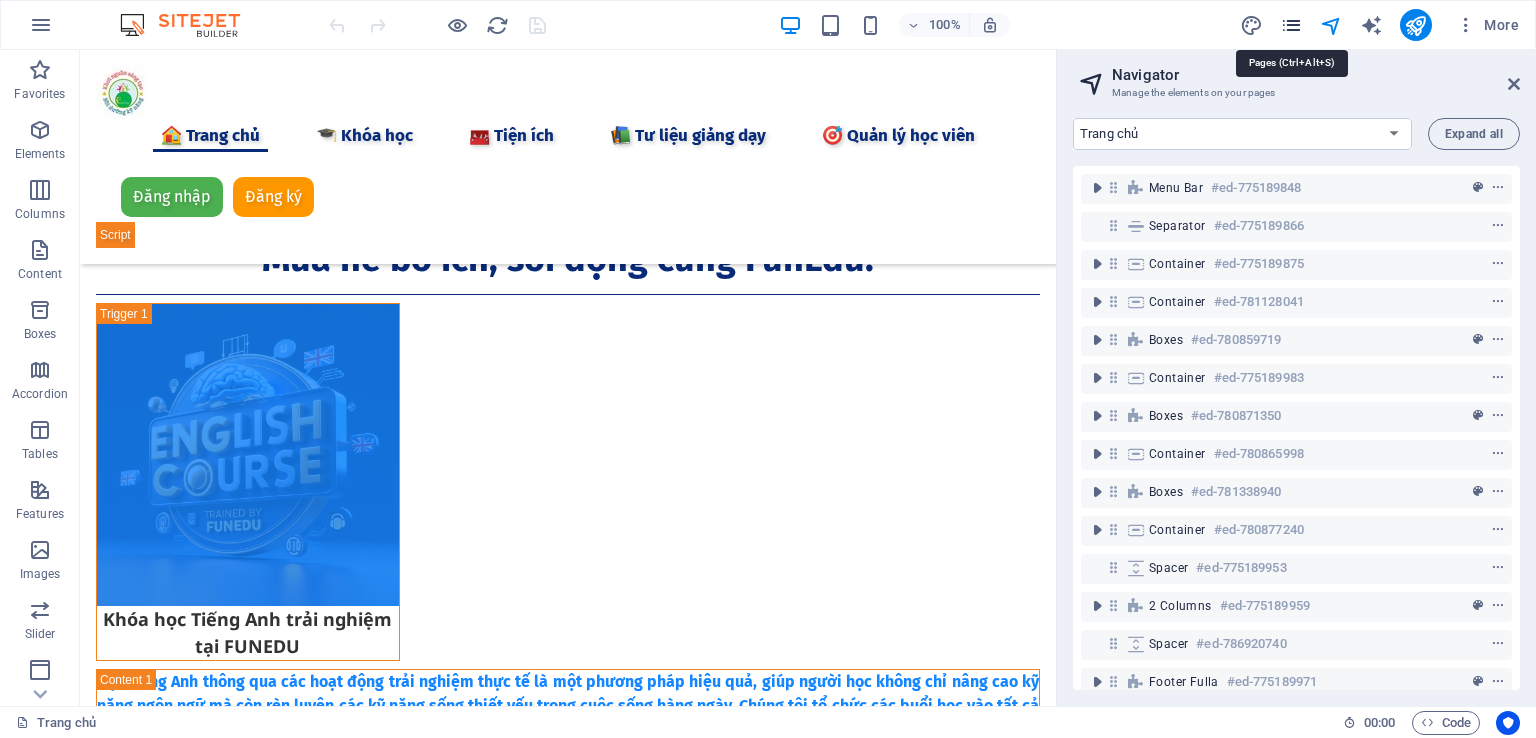 click at bounding box center [1291, 25] 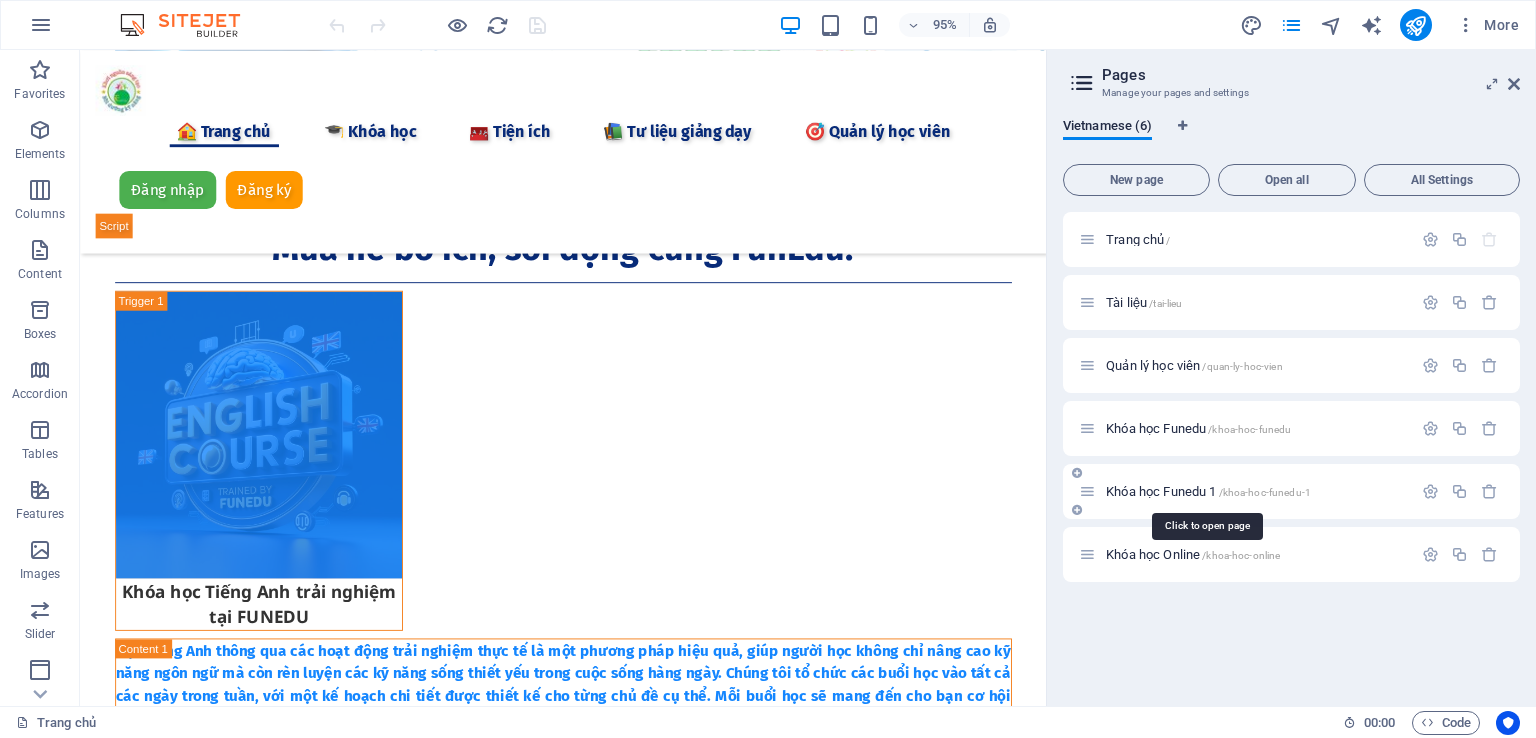 click on "Khóa học Funedu 1 /khoa-hoc-funedu-1" at bounding box center [1208, 491] 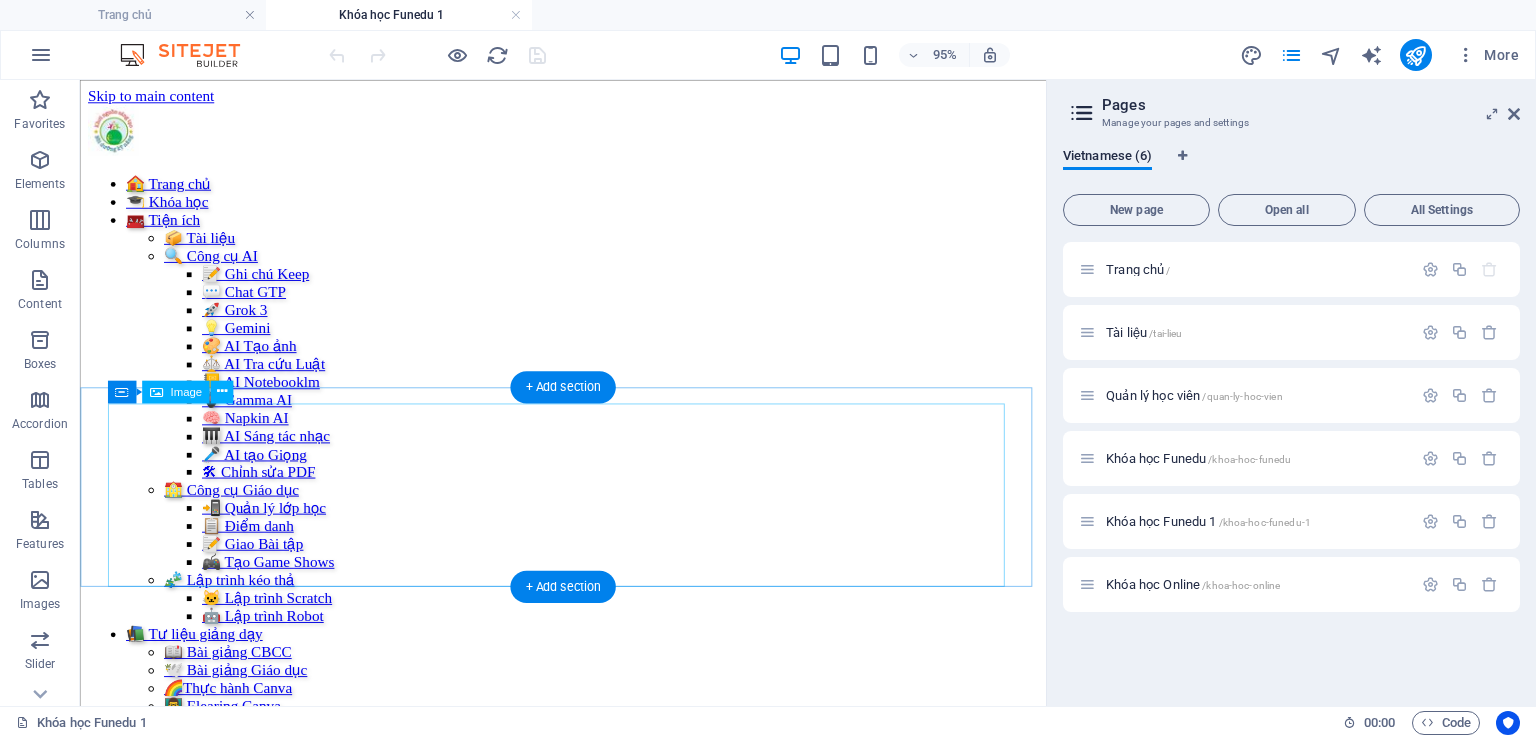 scroll, scrollTop: 0, scrollLeft: 0, axis: both 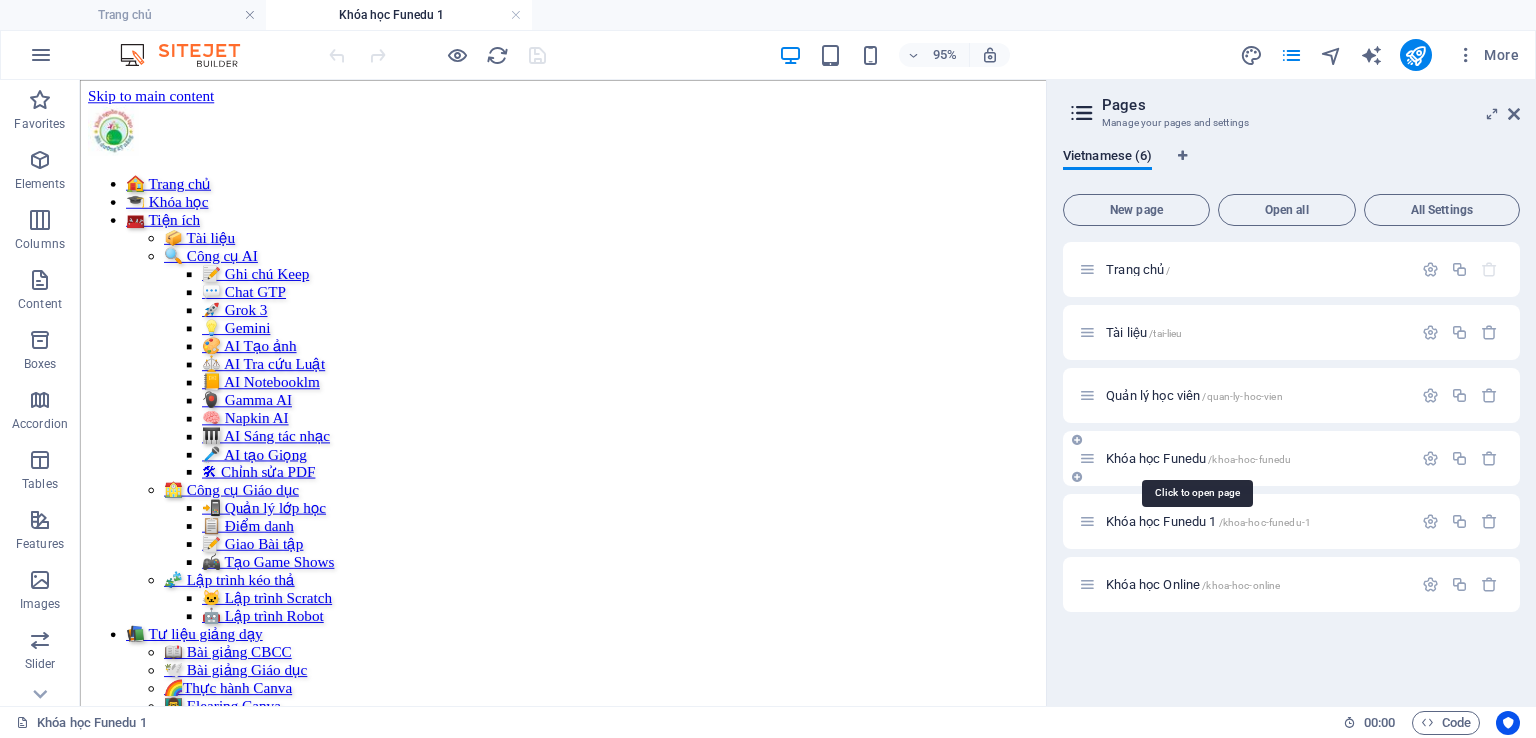 click on "Khóa học Funedu /khoa-hoc-funedu" at bounding box center (1198, 458) 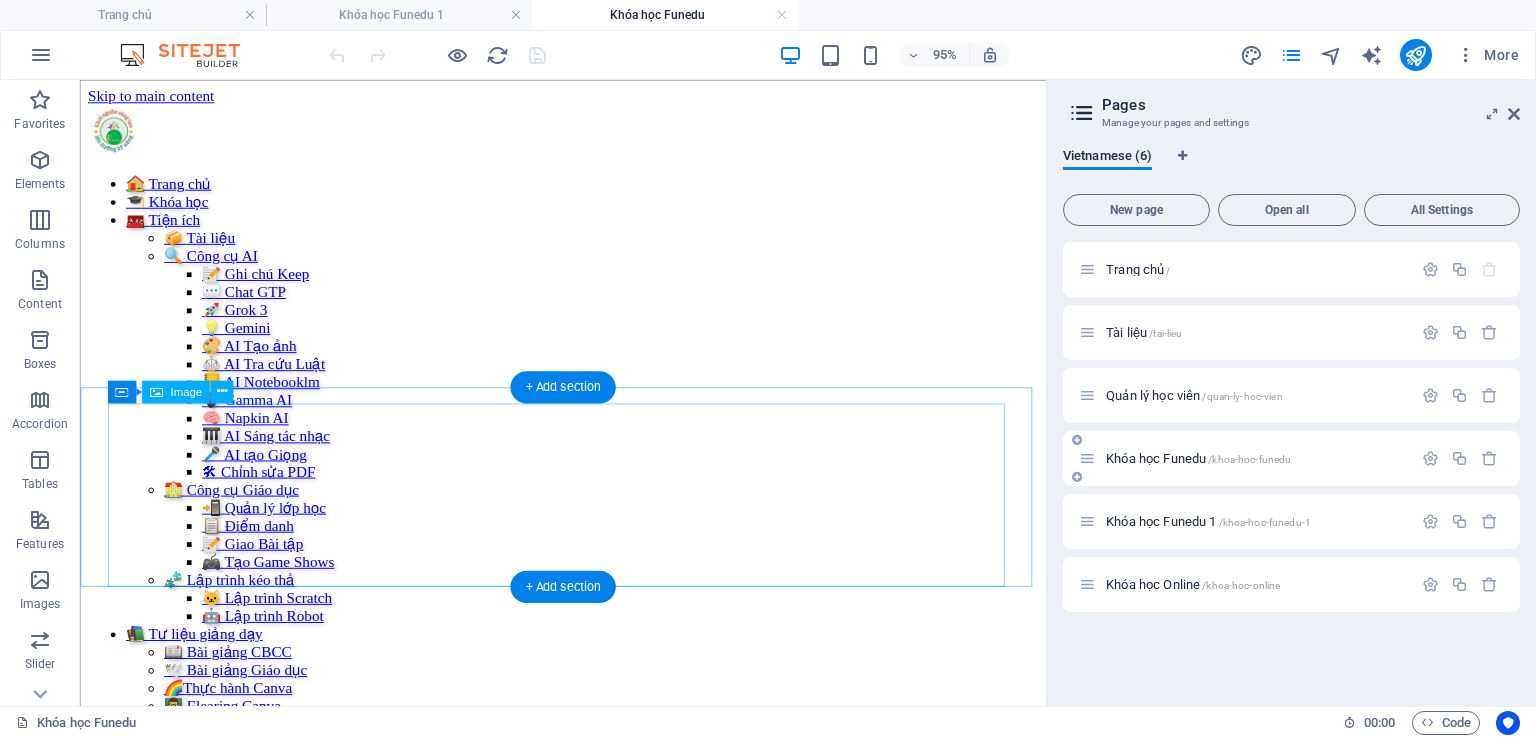 scroll, scrollTop: 300, scrollLeft: 0, axis: vertical 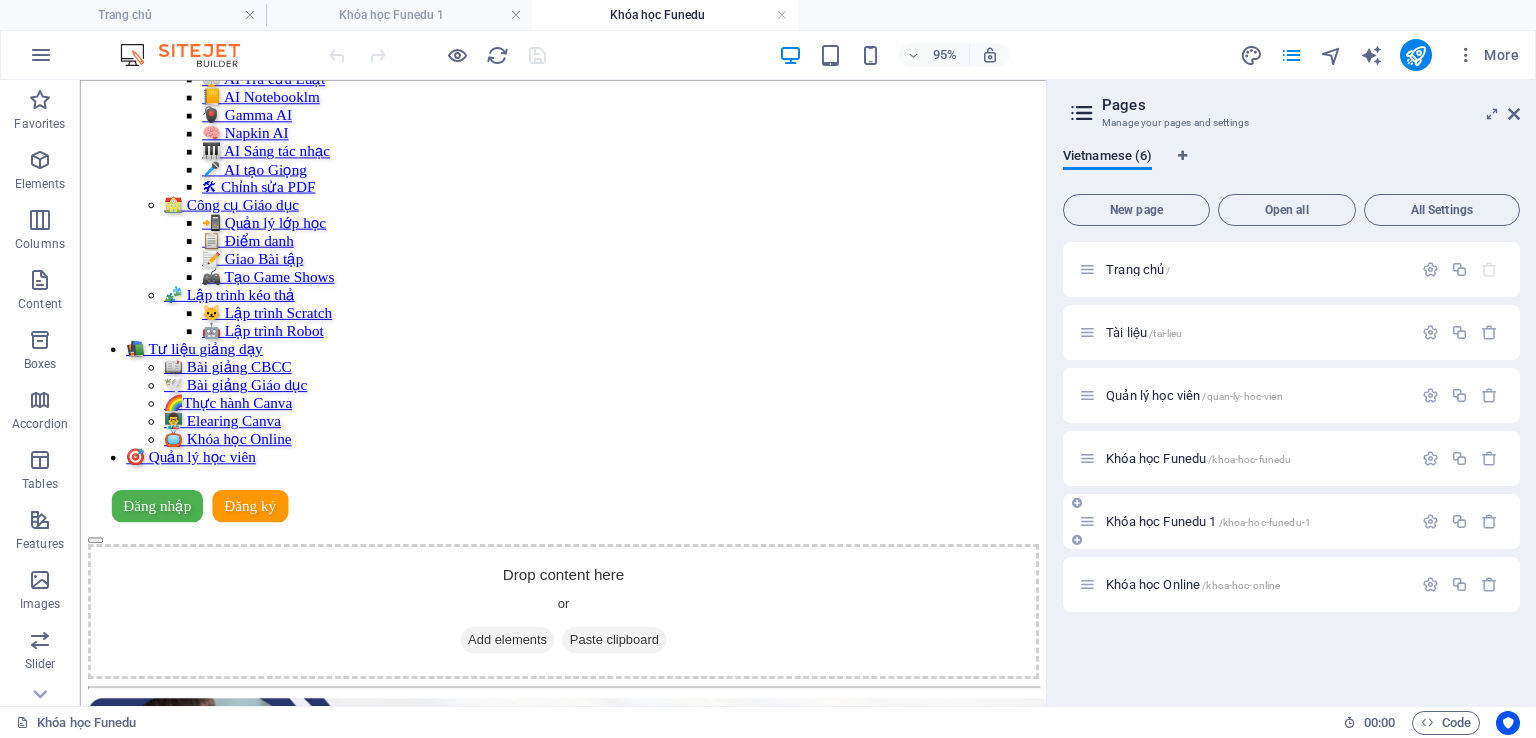 click on "Khóa học Funedu 1 /khoa-hoc-funedu-1" at bounding box center (1208, 521) 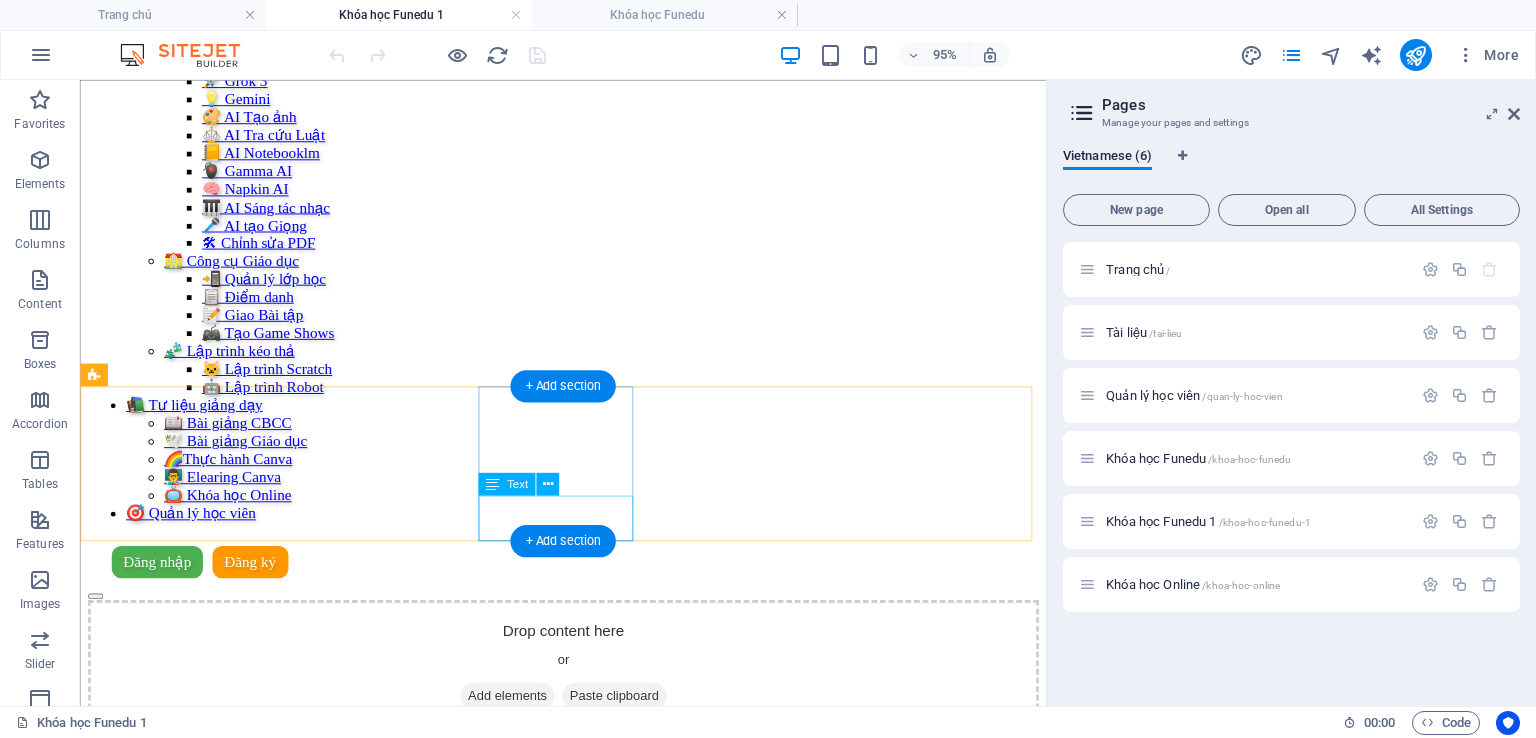scroll, scrollTop: 300, scrollLeft: 0, axis: vertical 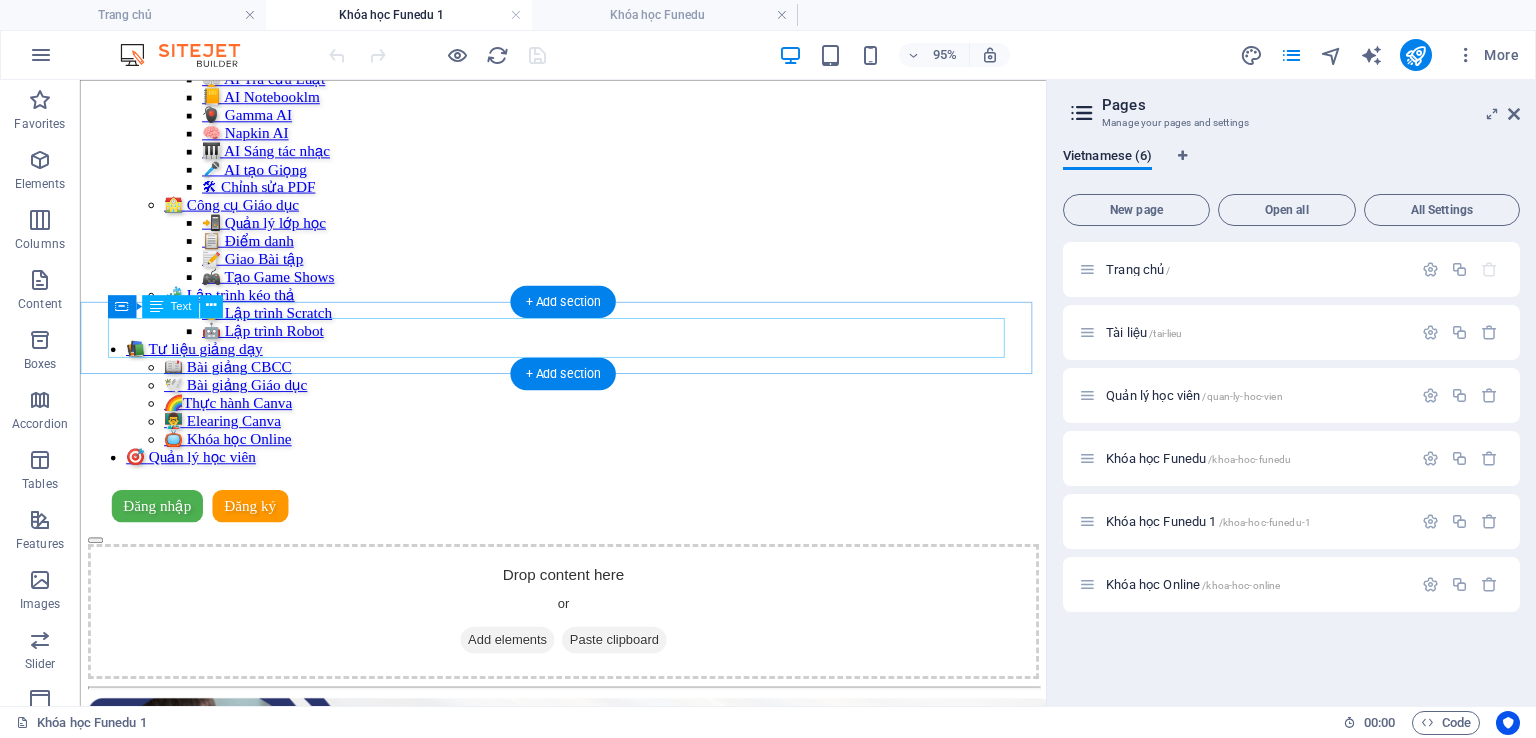 click on "Bài 1: AI Tra cứu Luật ⚖️" at bounding box center (588, 981) 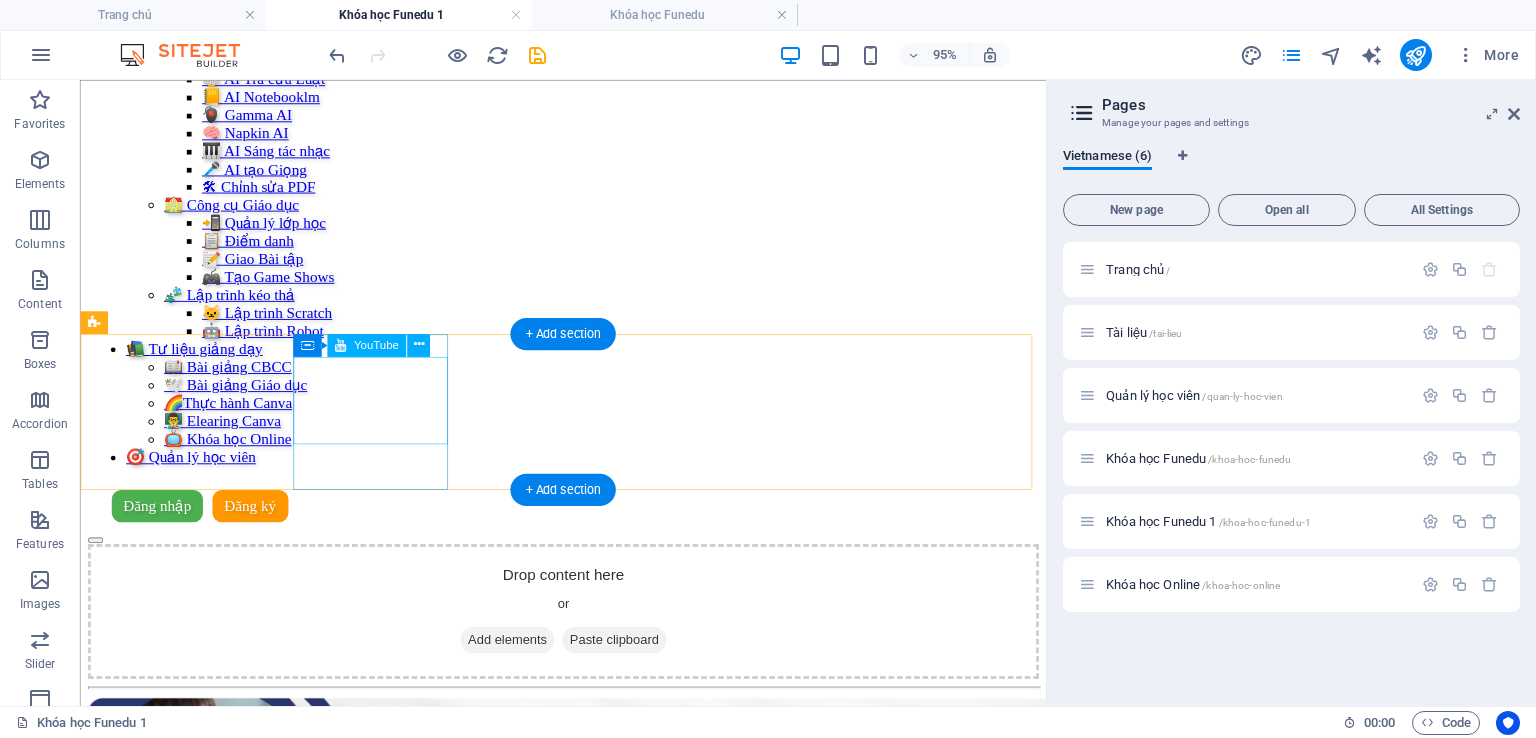 click at bounding box center [588, 1328] 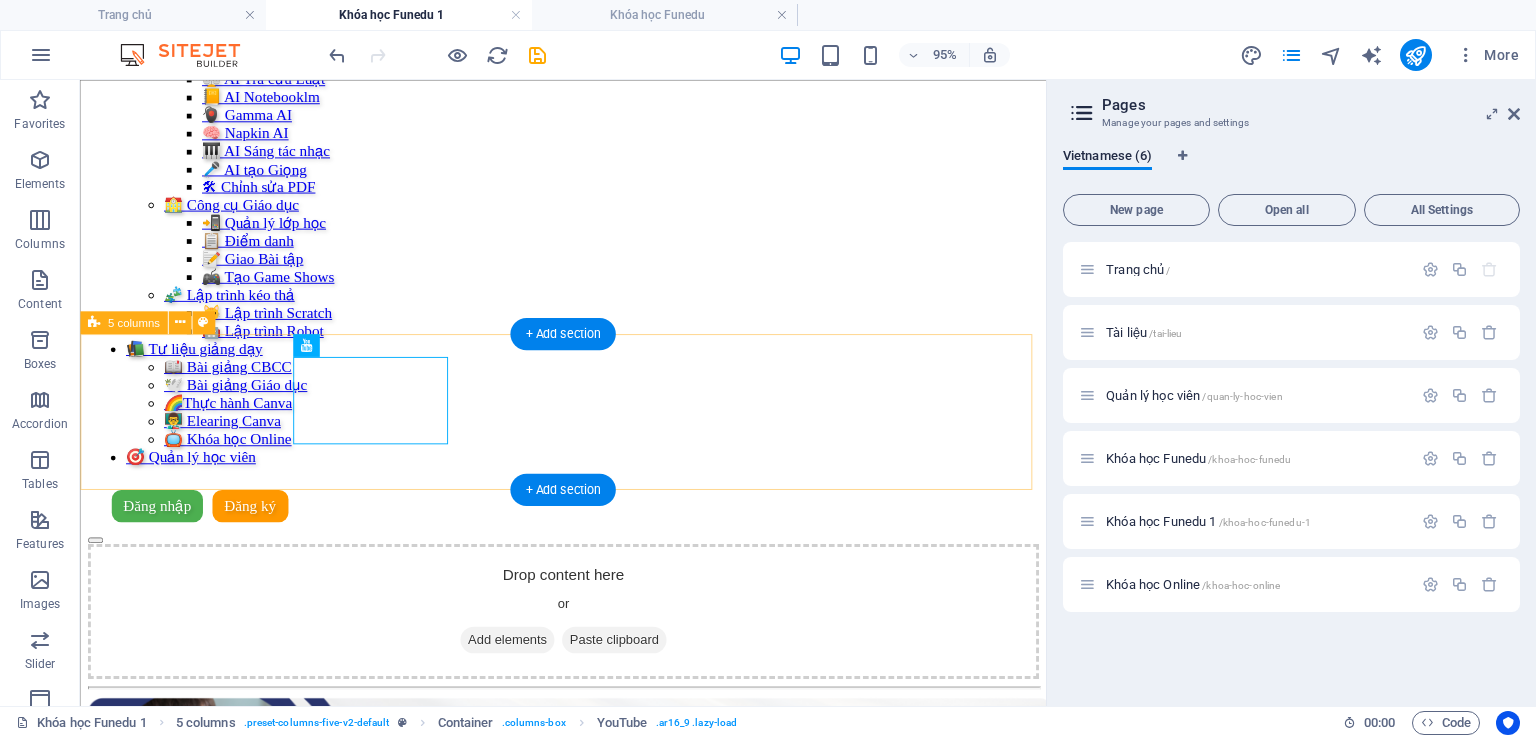 click on "Phần 1
Tổng quan và  đăng ký AI Tra cứu Luật. Phần 2
Khai thác sức mạnh   AI Tra cứu Luật. Phần 3
Tra cứu văn bản với AI Tra cứu Luật. Phần 4
Soạn thảo hợp đồng với AI Tra cứu Luật. Phần 5
Thủ tục hành chính với AI Tra cứu Luật." at bounding box center [588, 1575] 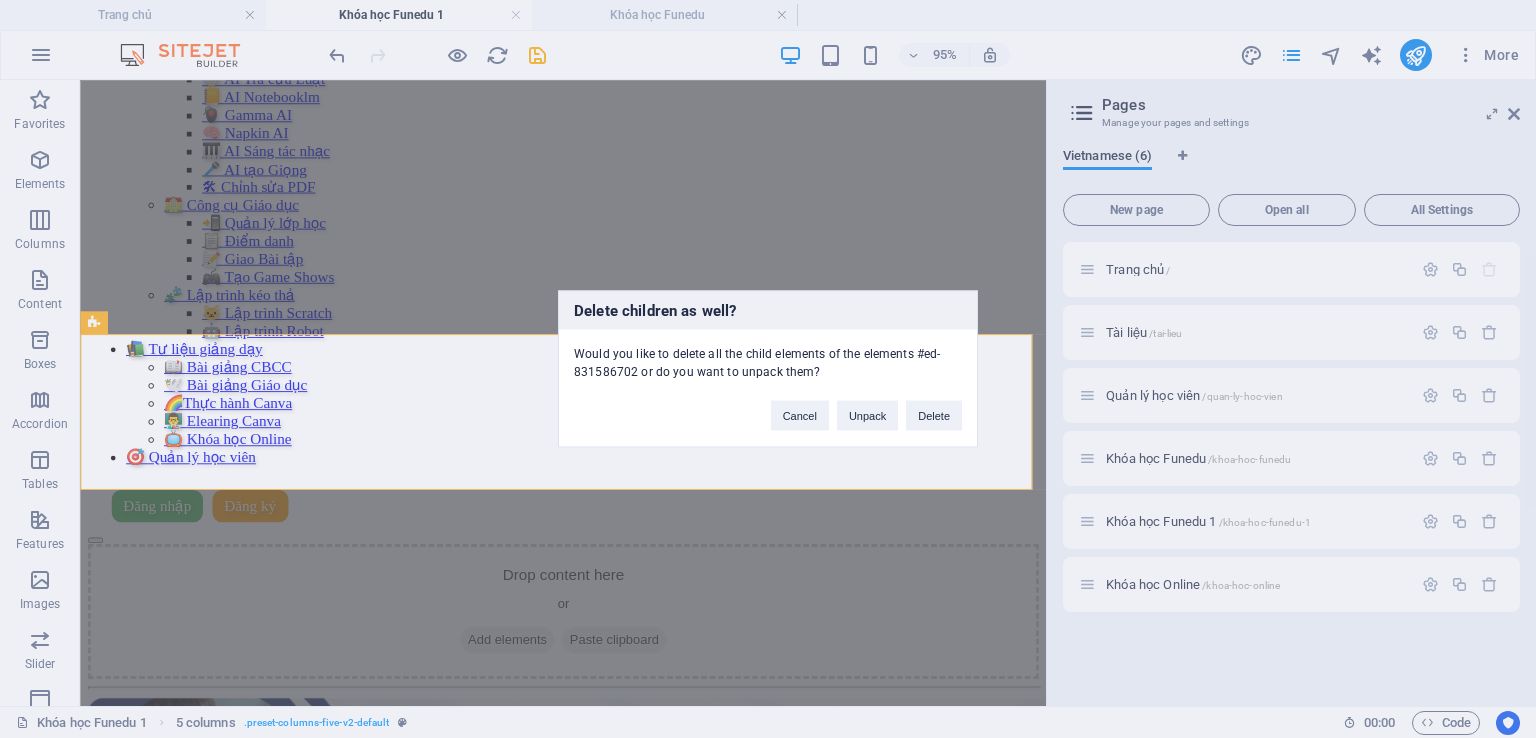 type 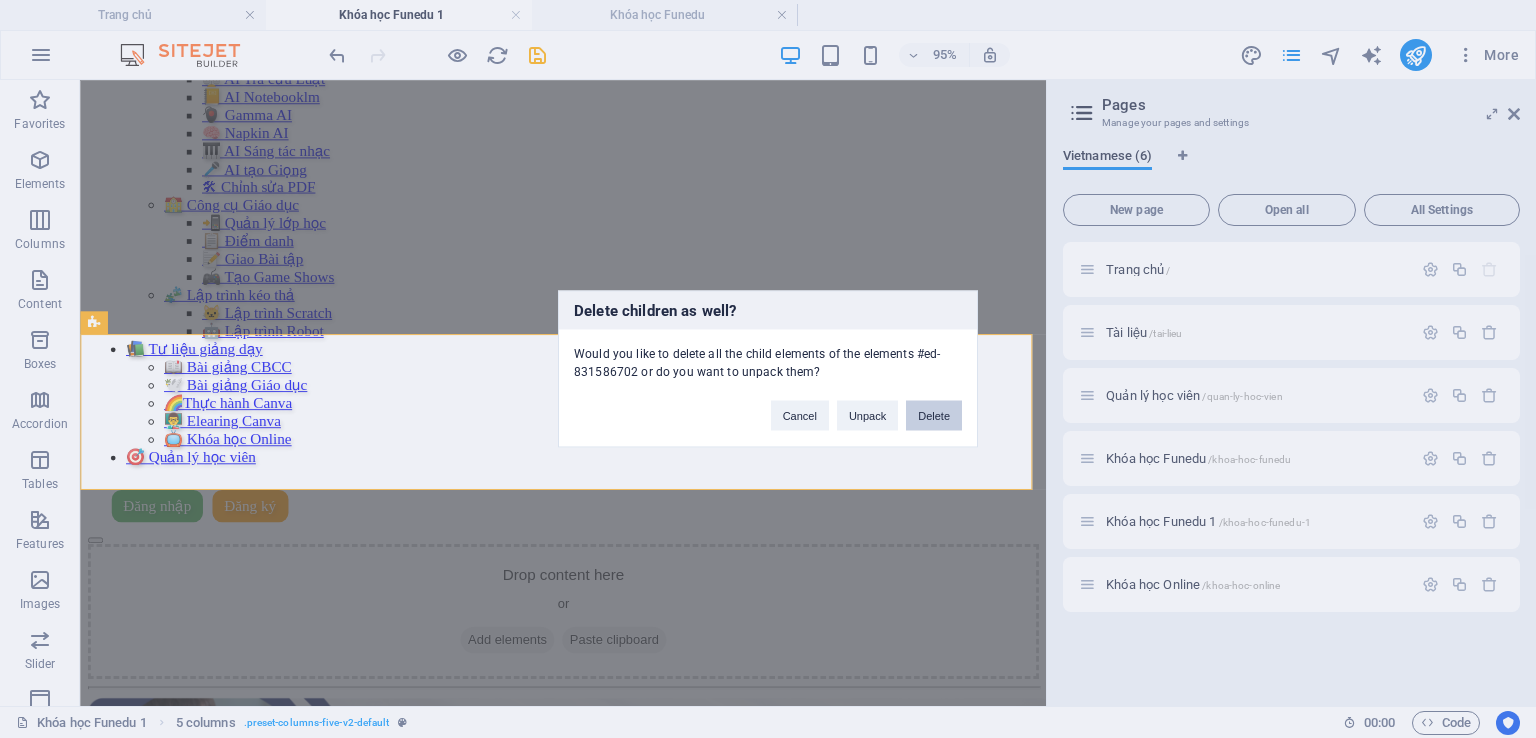 click on "Delete" at bounding box center [934, 416] 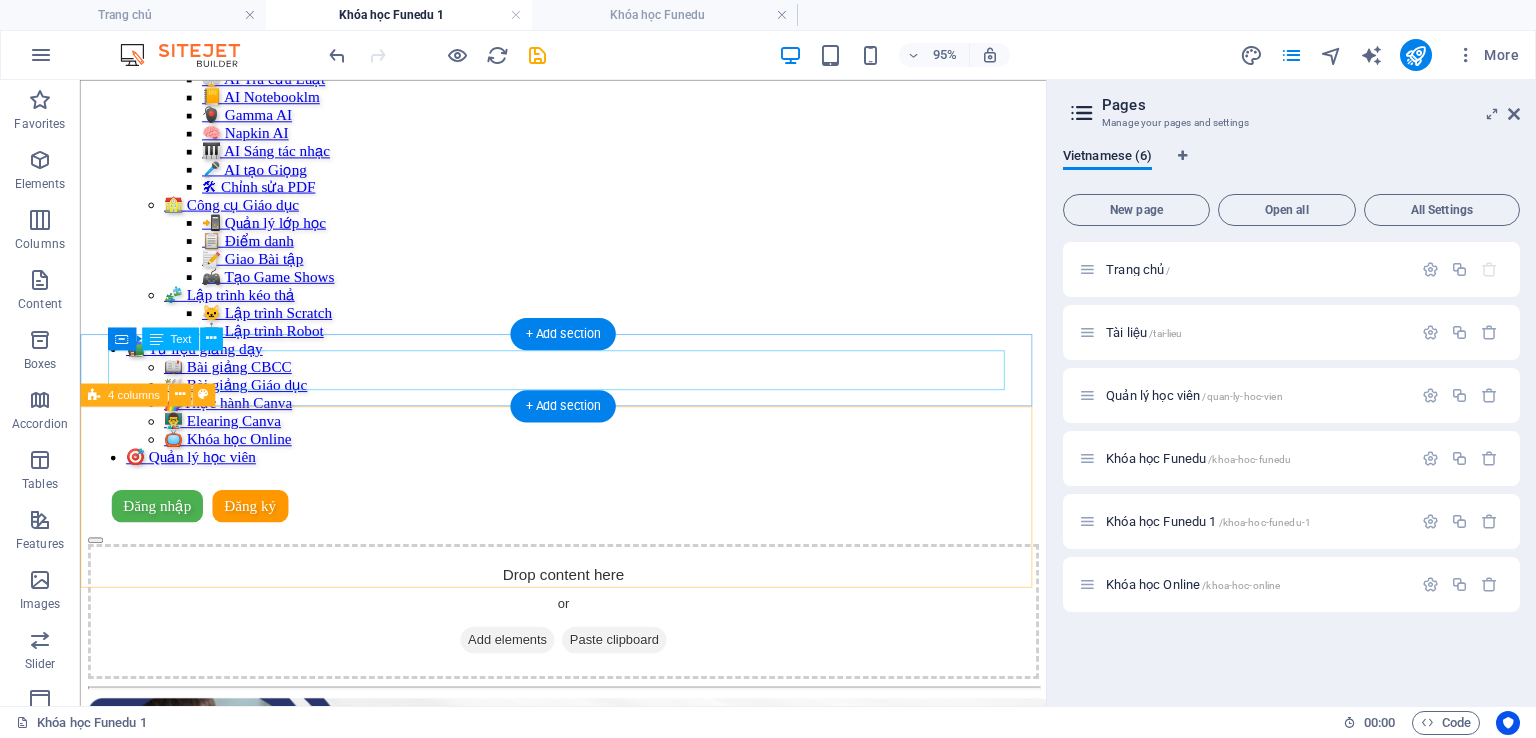 click on "Bài 2: Chat bot cá nhân với Notebook LM 🤖" at bounding box center [588, 1003] 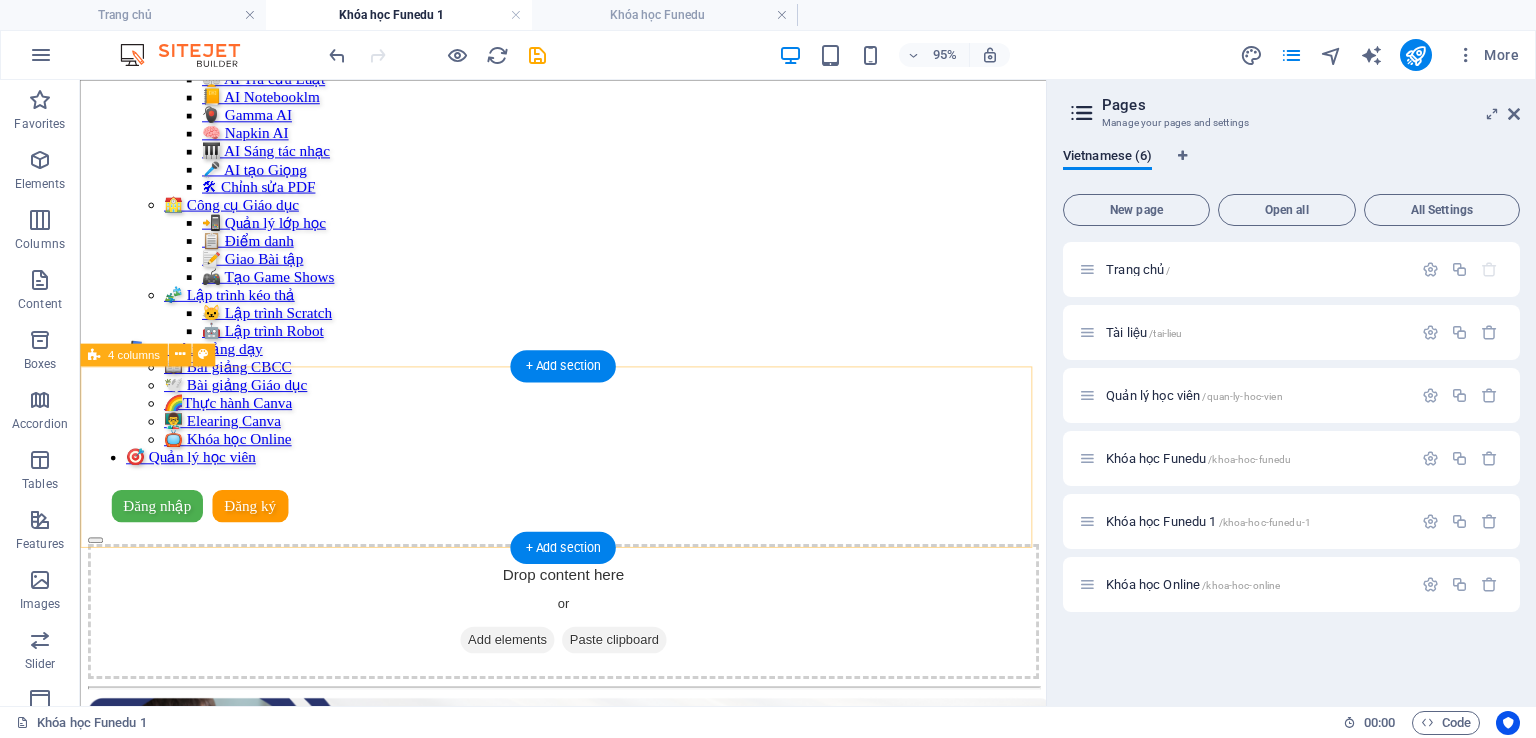 click on "Phần 1
Giới thiệu tổng quan và  đăng ký Notebook LM Phần 2
Huấn luyện Chat bot cá nhân  Notebook LM Phần 3
Khai thác sức mạnh Notebook LM Phần 4
Các chức năng hữu dụng khác của Notebook LM" at bounding box center (588, 1504) 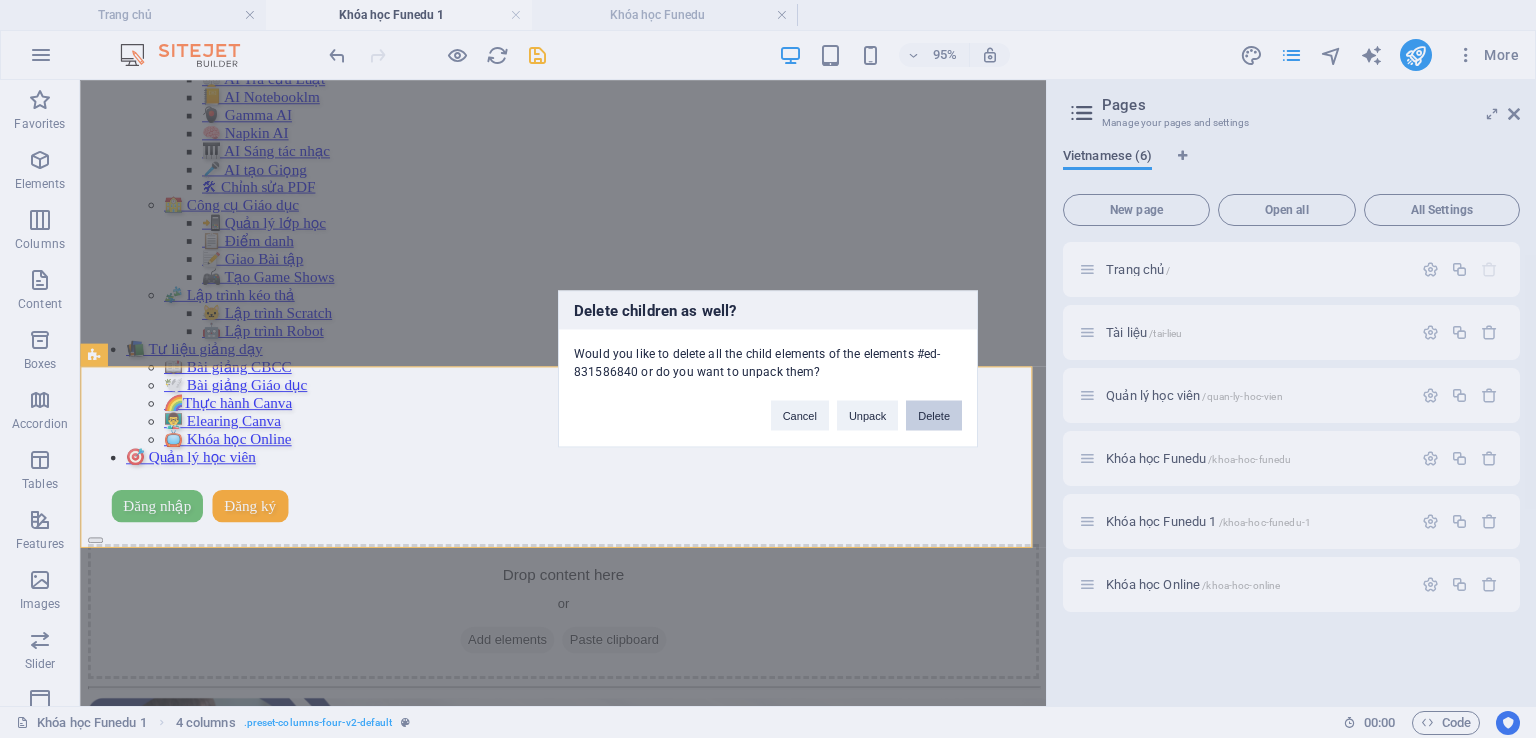 click on "Delete" at bounding box center (934, 416) 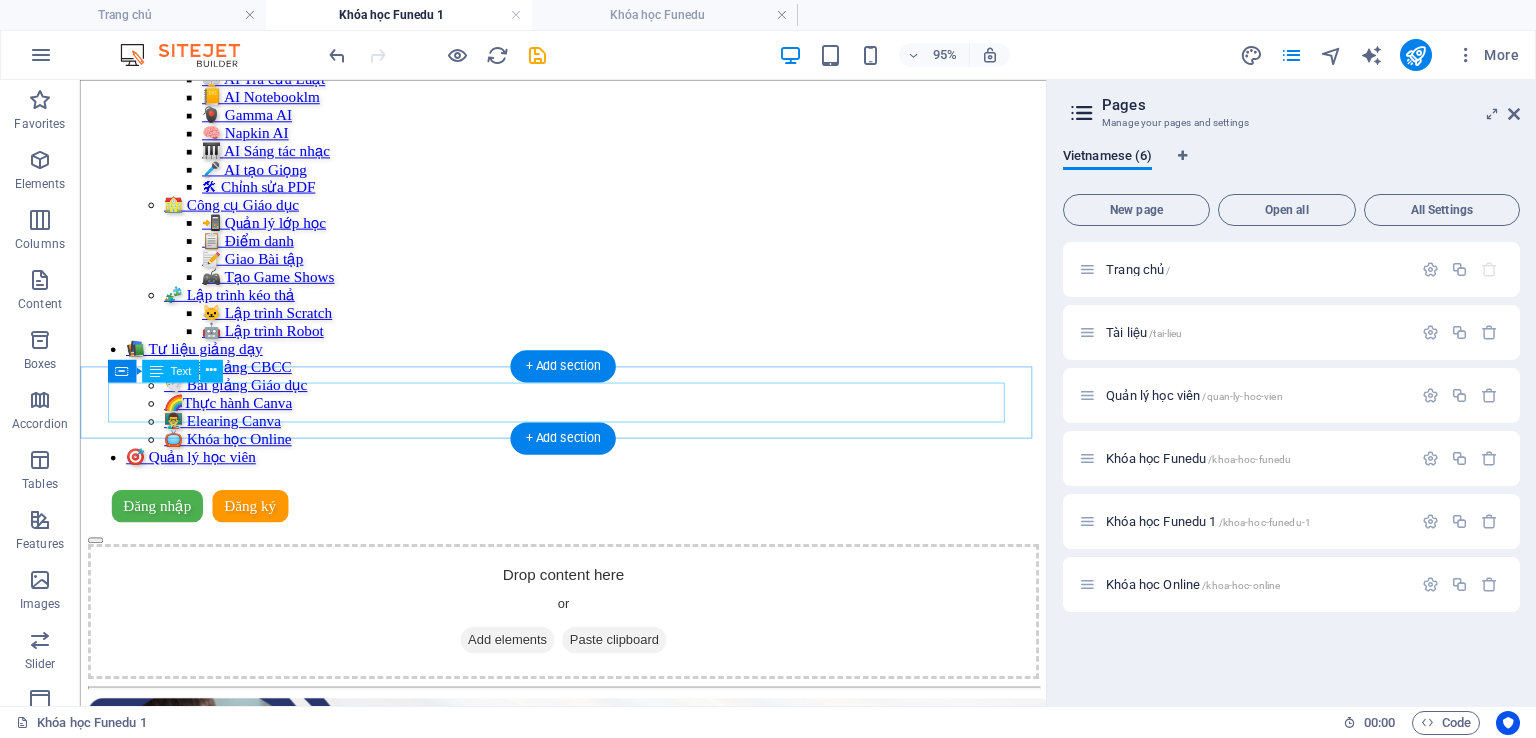 click on "Bài 3: Sơ đồ hóa với Napkin AI 🧠" at bounding box center [588, 1025] 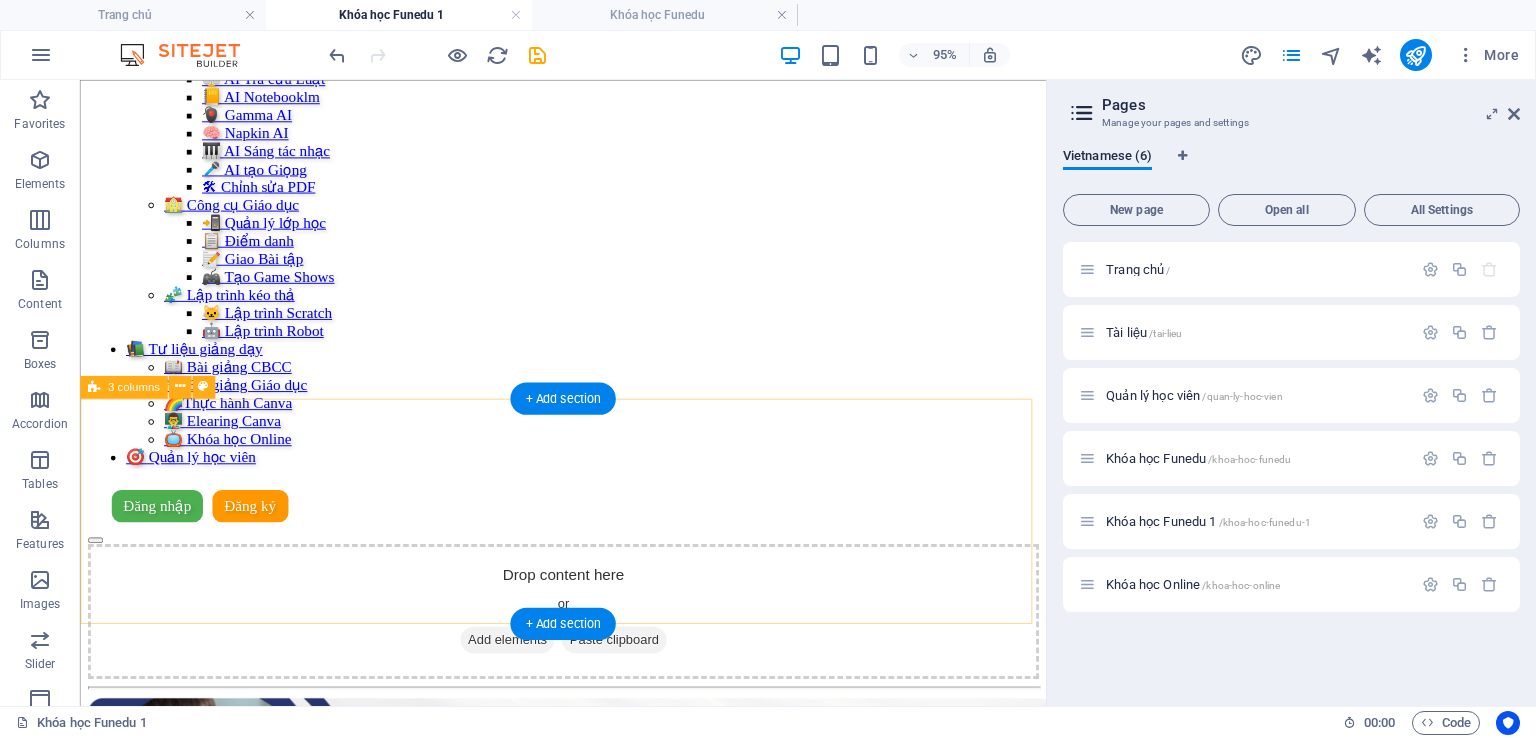 click on "Phần 1
Giới thiệu tổng quan và hướng dẫn  đăng ký Napkin Ai. Phần 2
Giới thiệu chức năng chính của  Napkin AI. Phần 3
Khai thác sức mạnh của  Napkin AI" at bounding box center (588, 1423) 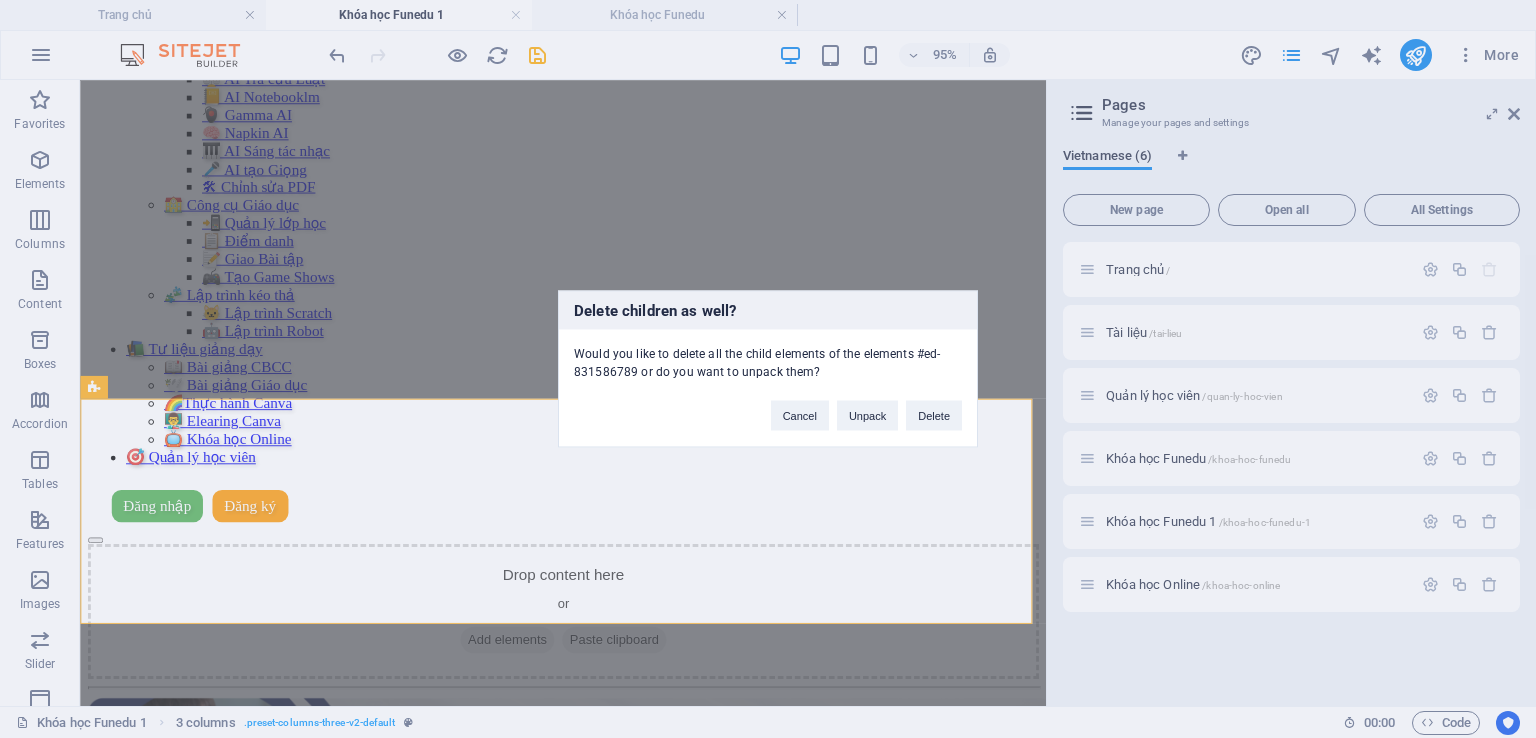 type 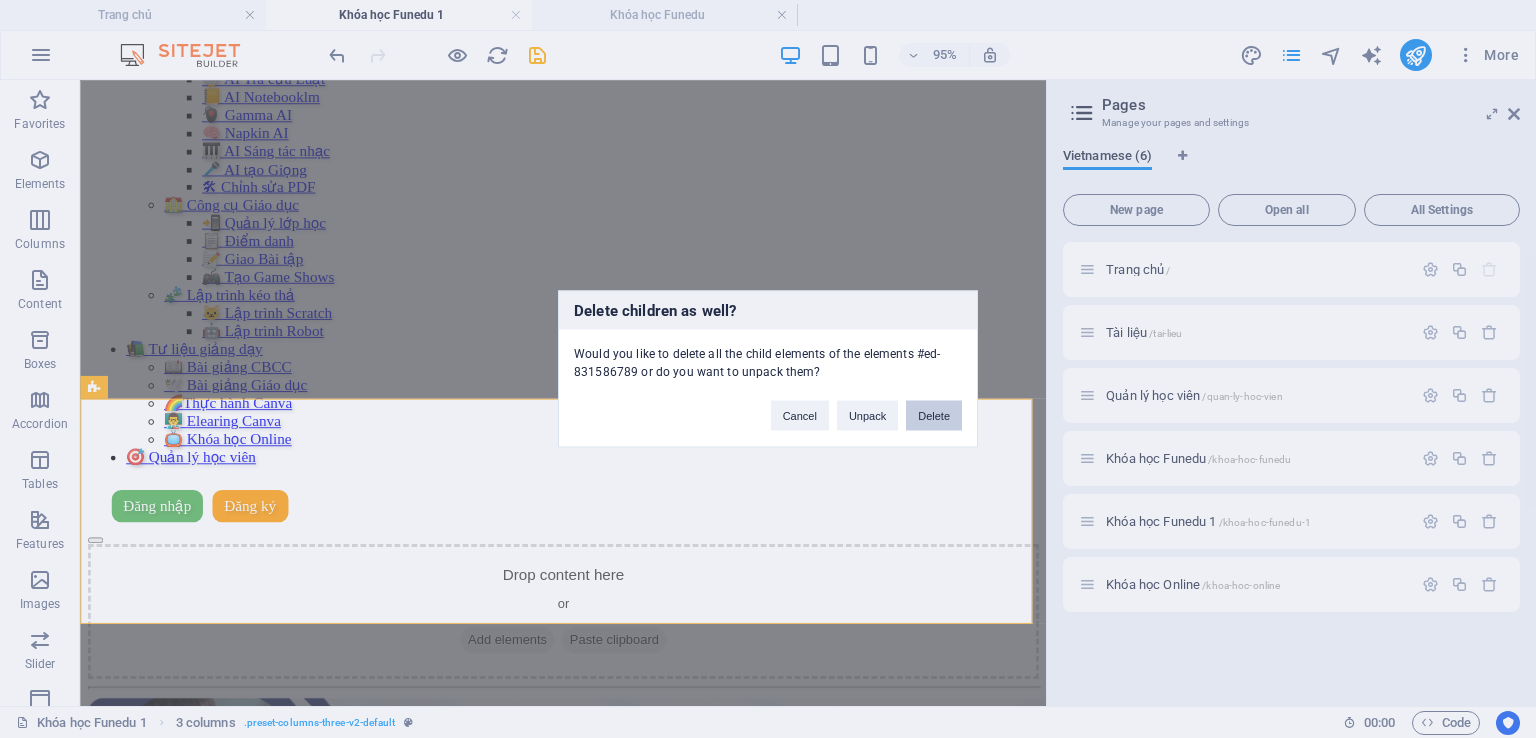 click on "Delete" at bounding box center (934, 416) 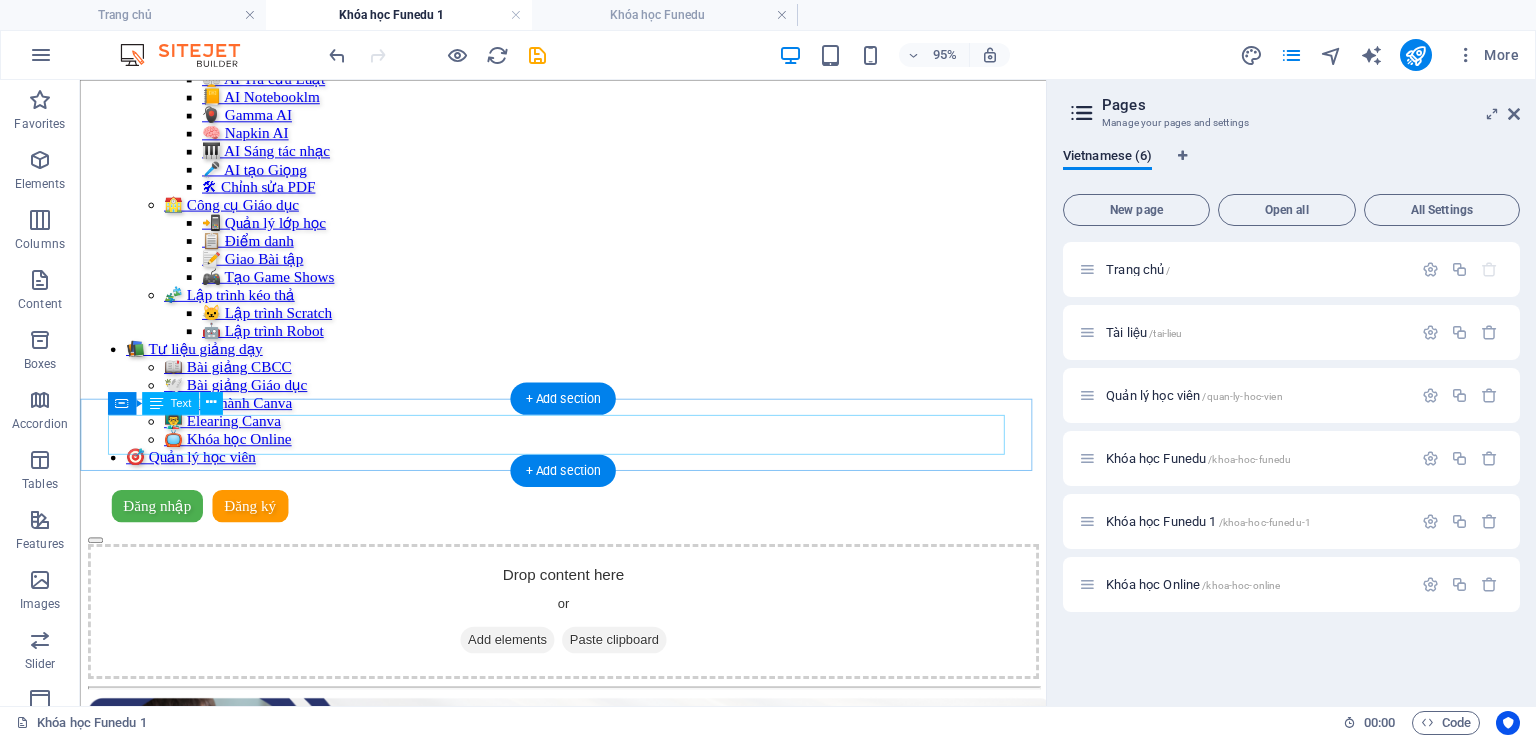 click on "Bài 4: Tạo Thuyết trình với Gamma  AI🖥️" at bounding box center [588, 1047] 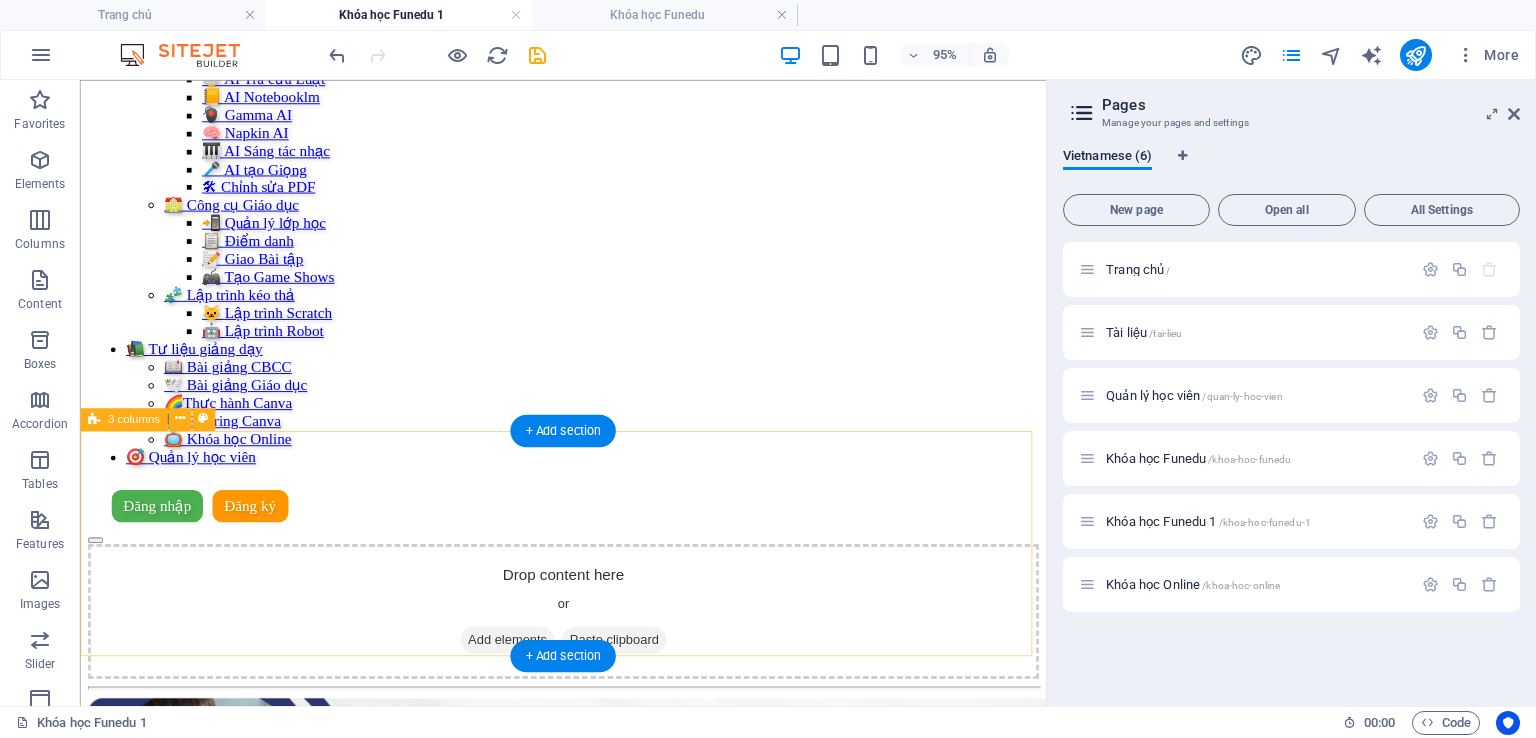 click on "Phần 1
Giới thiệu tổng quan và hướng dẫn  đăng ký Gamma AI Phần 2
Giới thiệu chức năng chính của  Gamma AI. Phần 3
Khai thác sức mạnh  của  Gamma AI" at bounding box center (588, 1445) 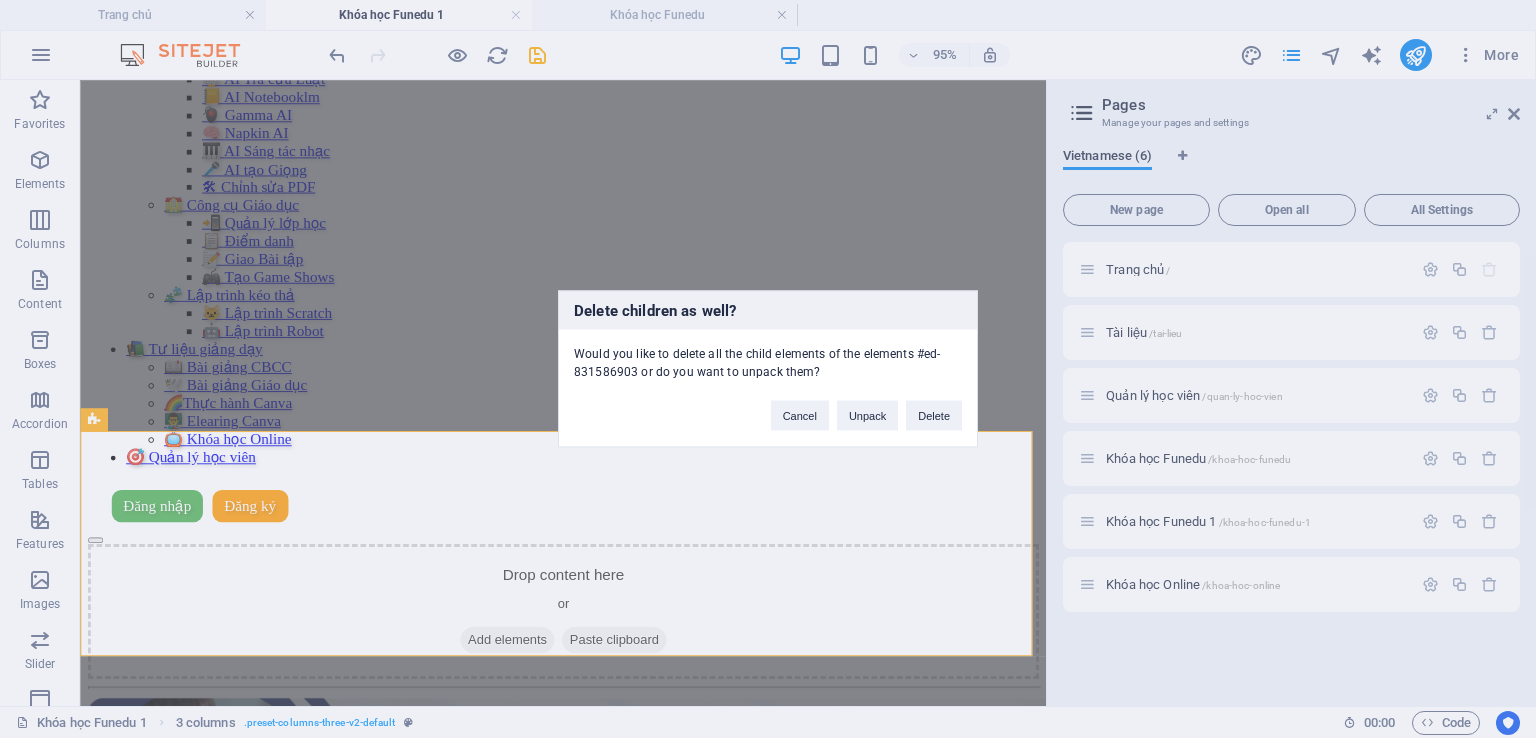 type 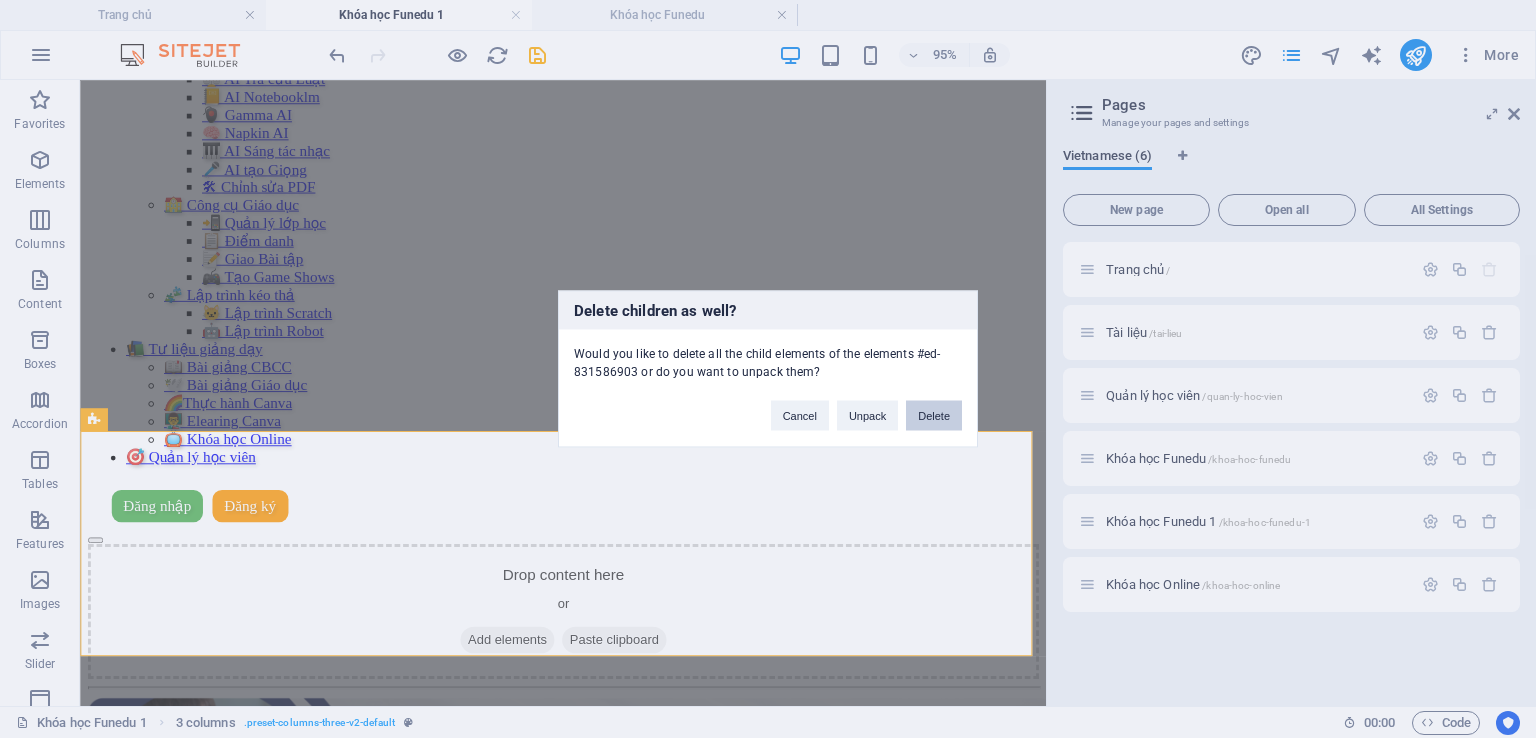 click on "Delete" at bounding box center (934, 416) 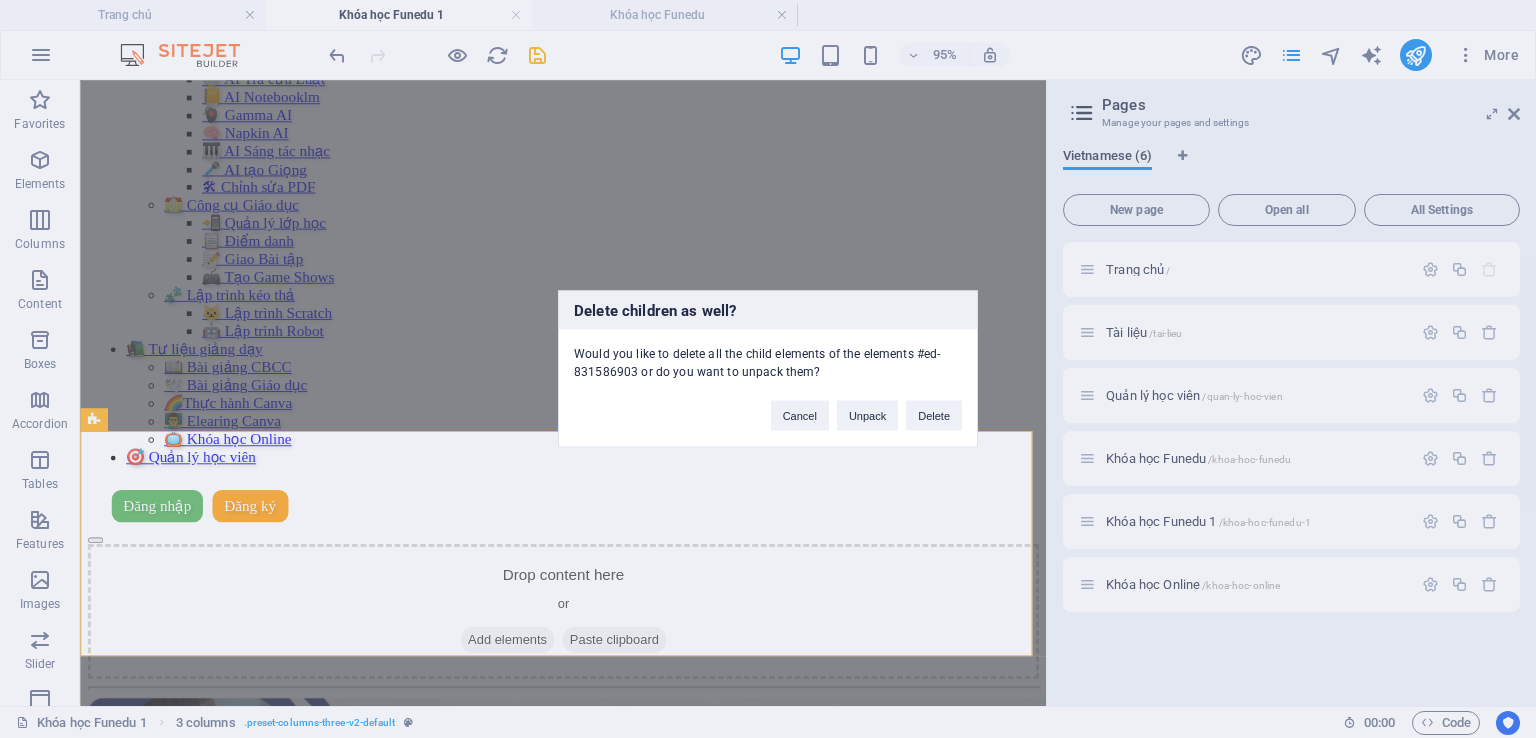 scroll, scrollTop: 114, scrollLeft: 0, axis: vertical 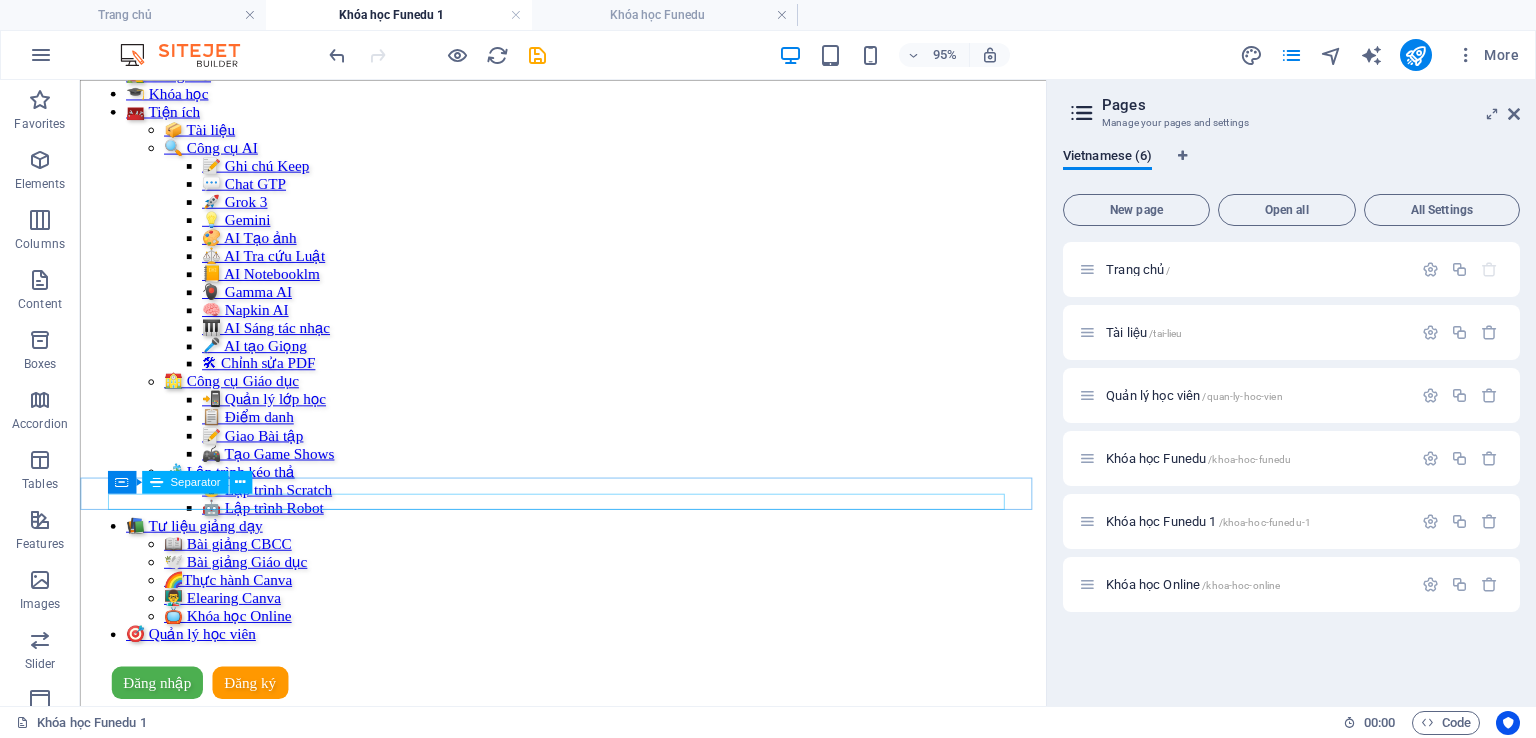 click at bounding box center [588, 1147] 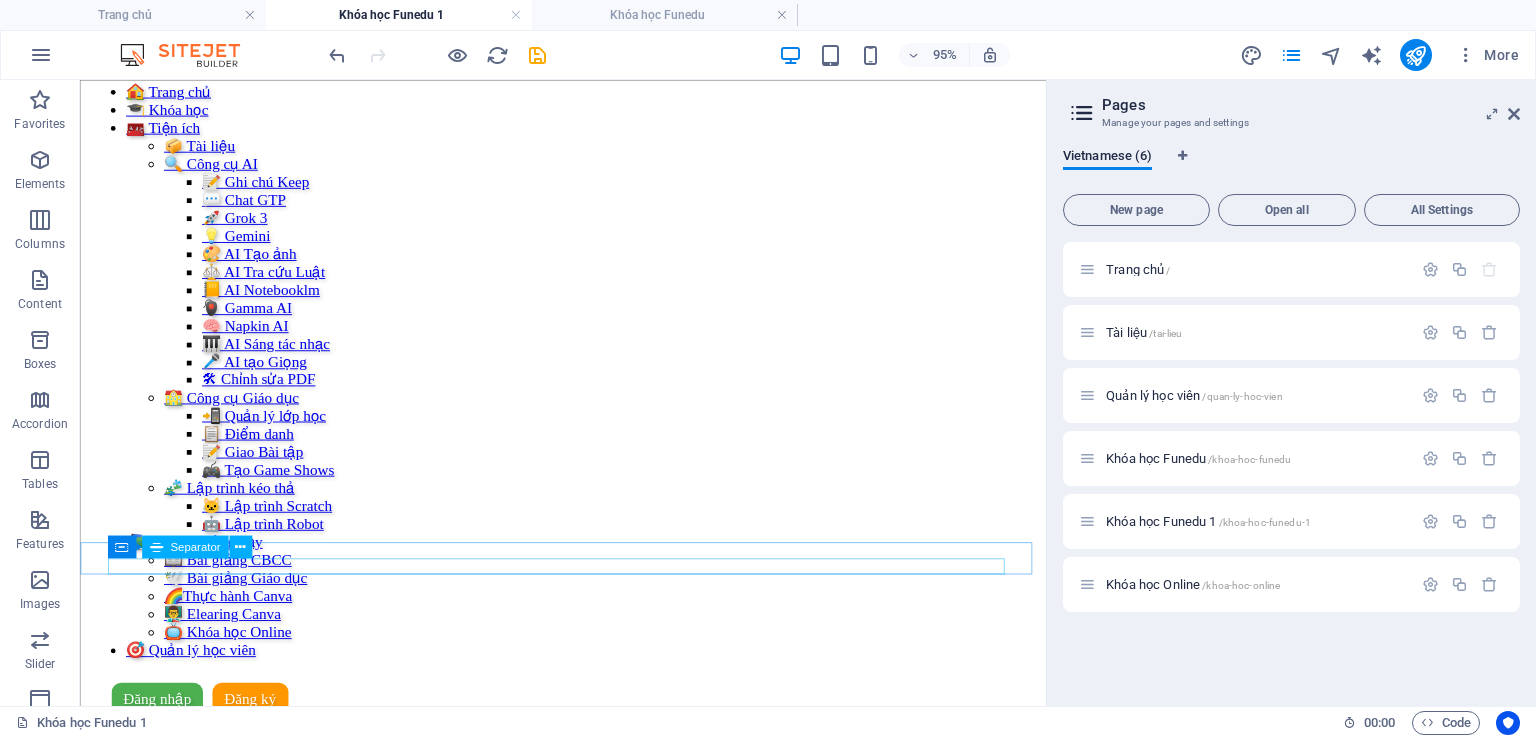 click at bounding box center [588, 1197] 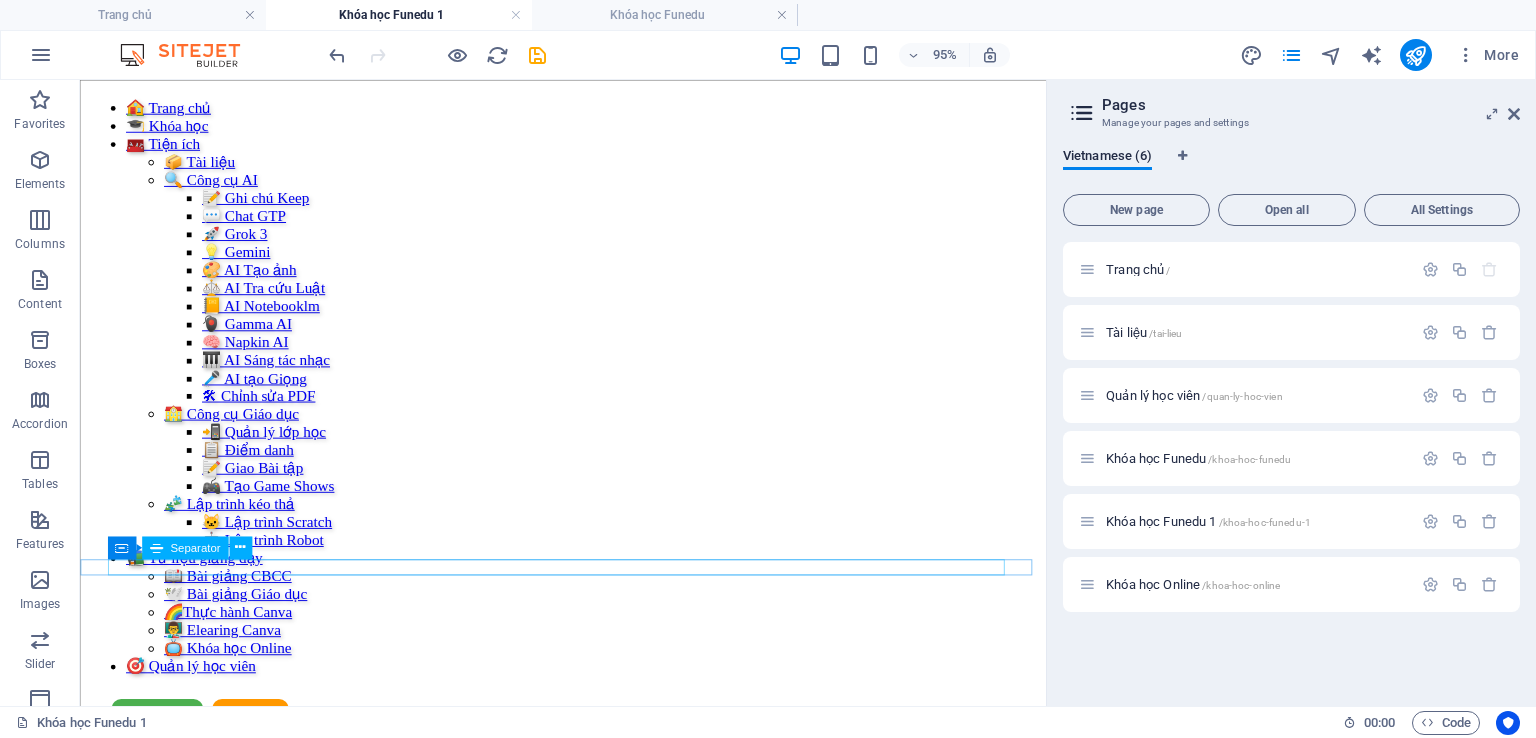 click at bounding box center (588, 1203) 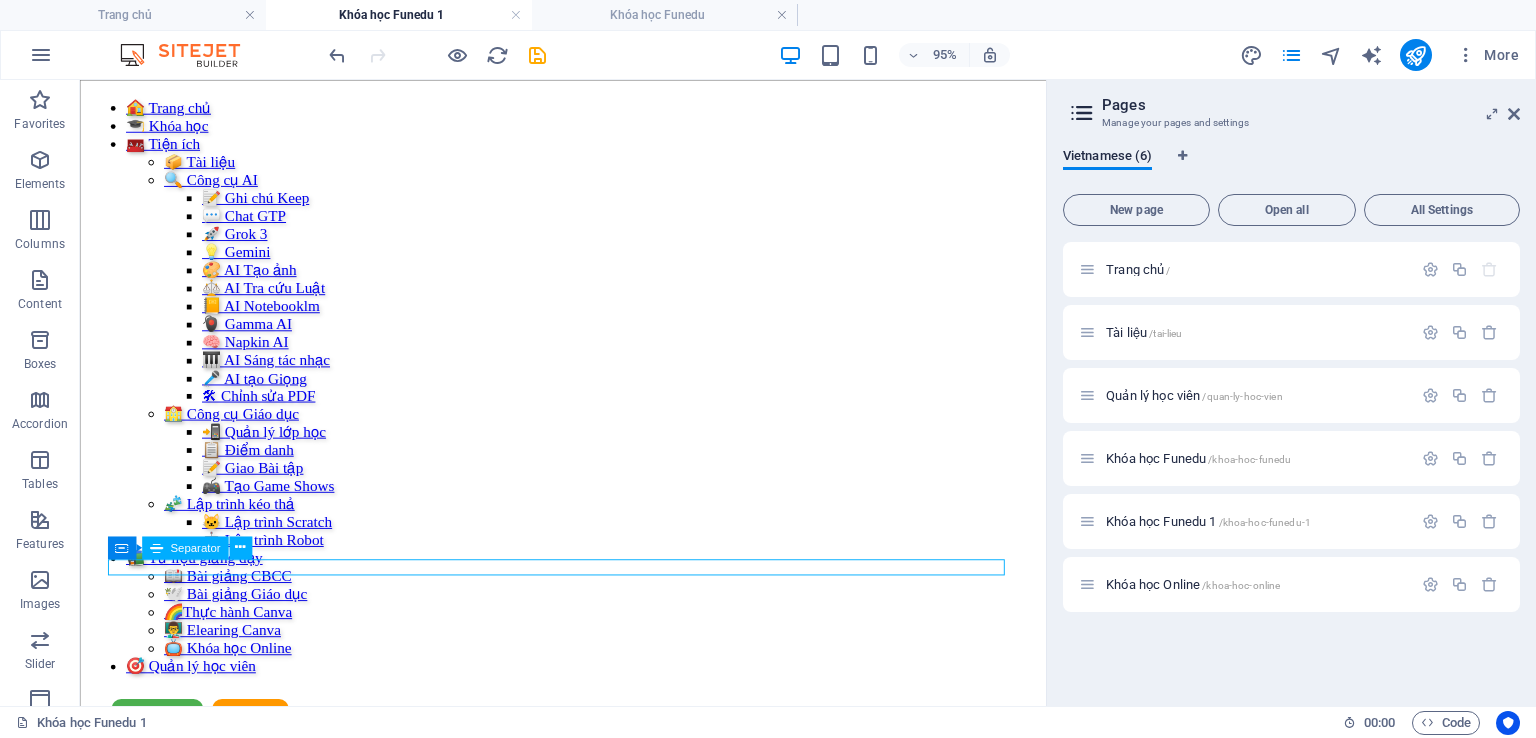 scroll, scrollTop: 204, scrollLeft: 0, axis: vertical 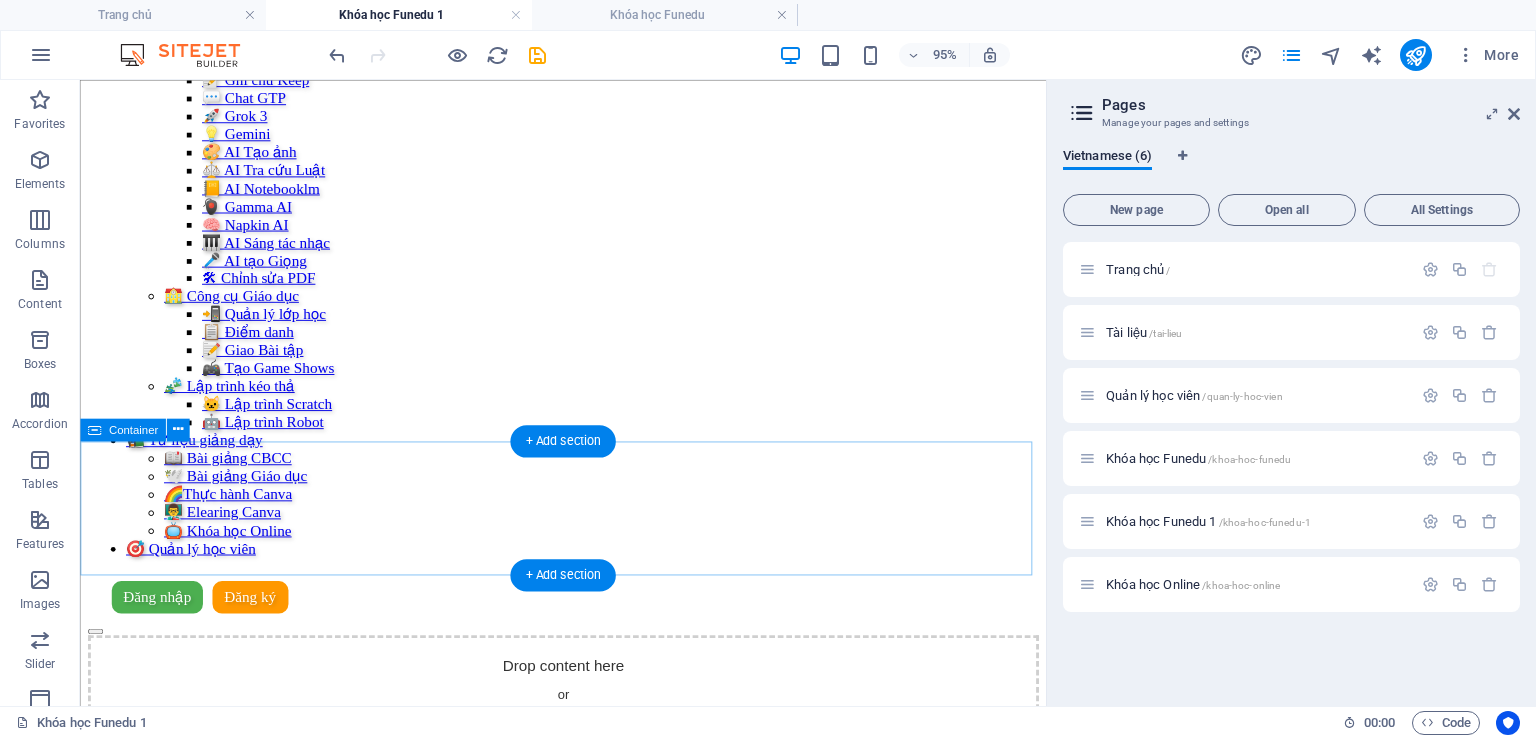 click on "Drop content here or  Add elements  Paste clipboard" at bounding box center (588, 1149) 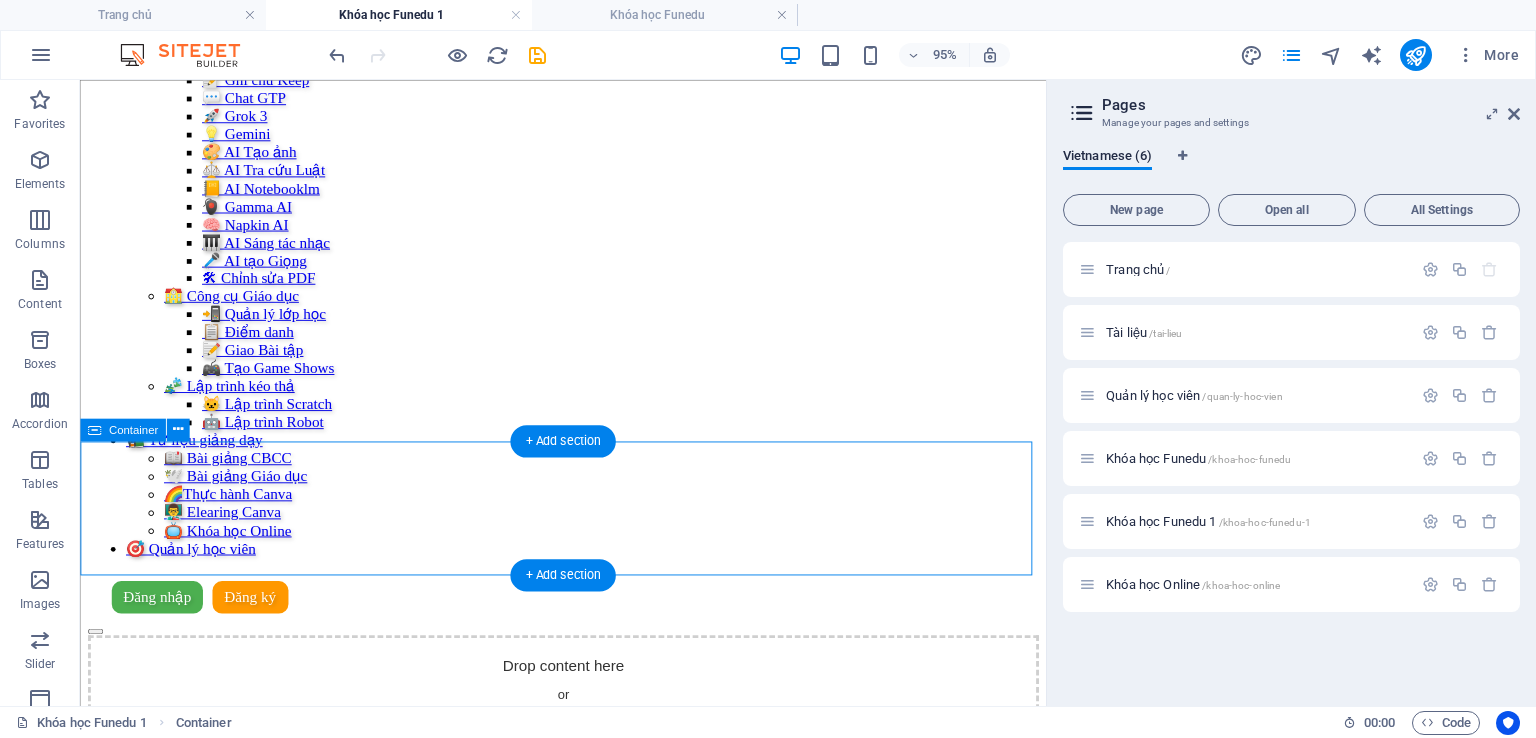 scroll, scrollTop: 63, scrollLeft: 0, axis: vertical 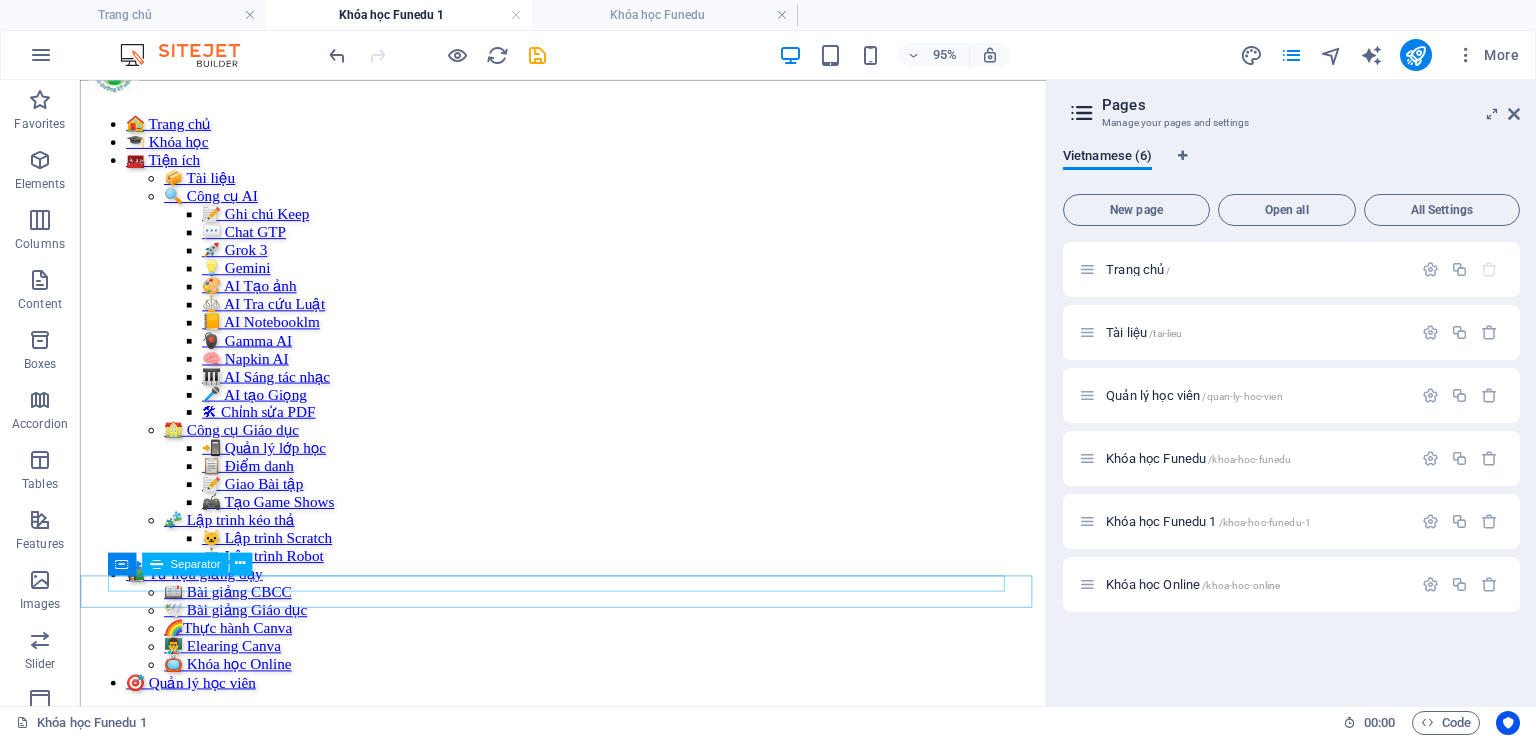click at bounding box center [588, 1220] 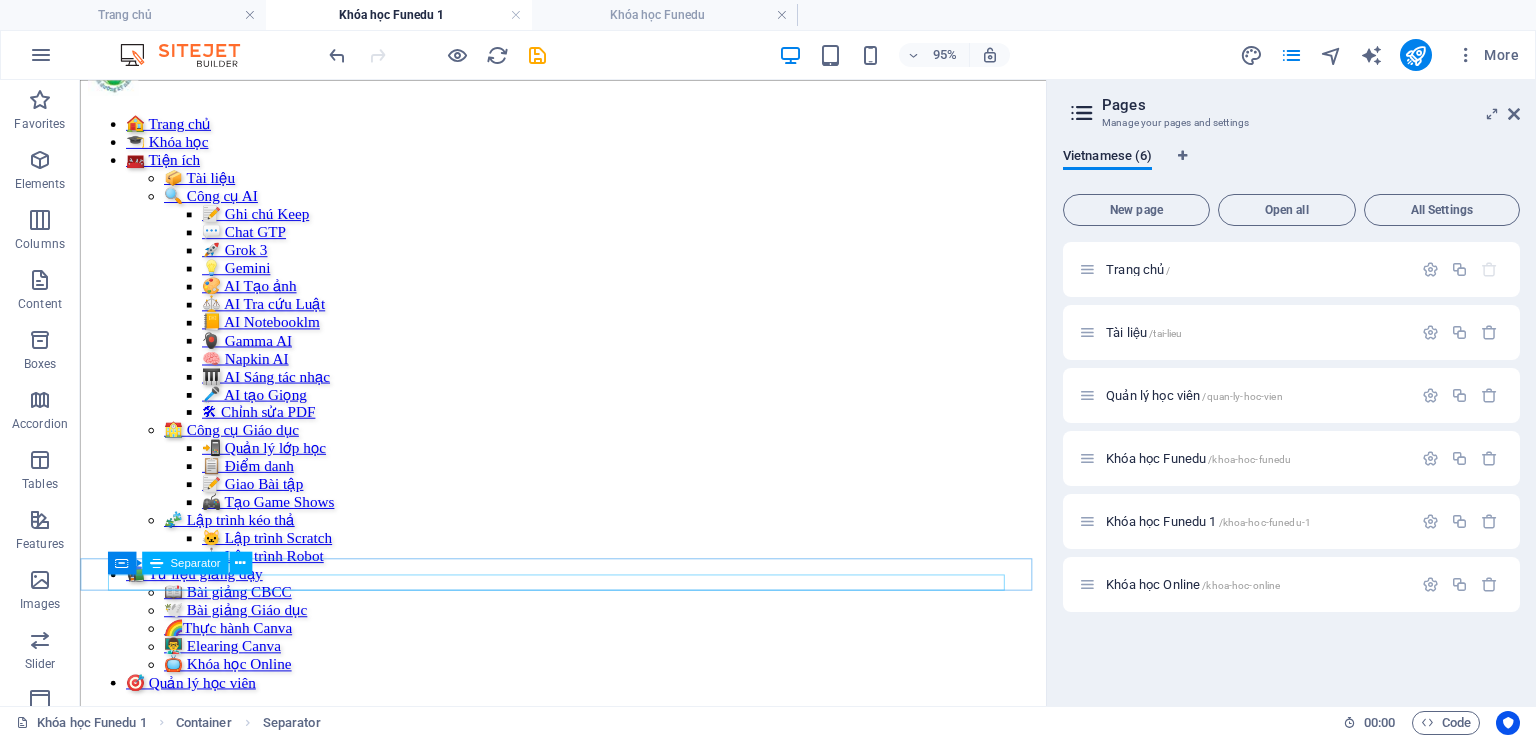 scroll, scrollTop: 46, scrollLeft: 0, axis: vertical 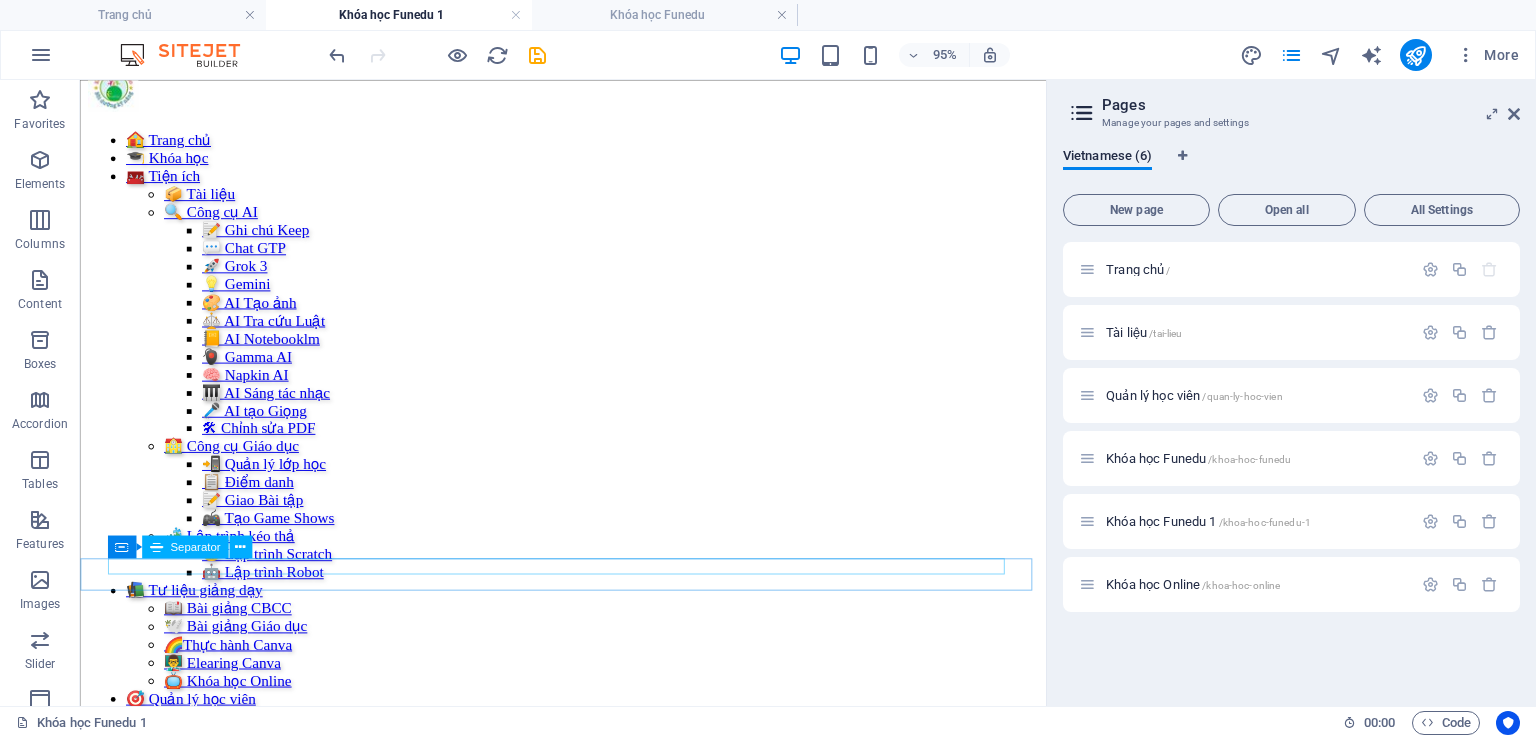 click at bounding box center [588, 1215] 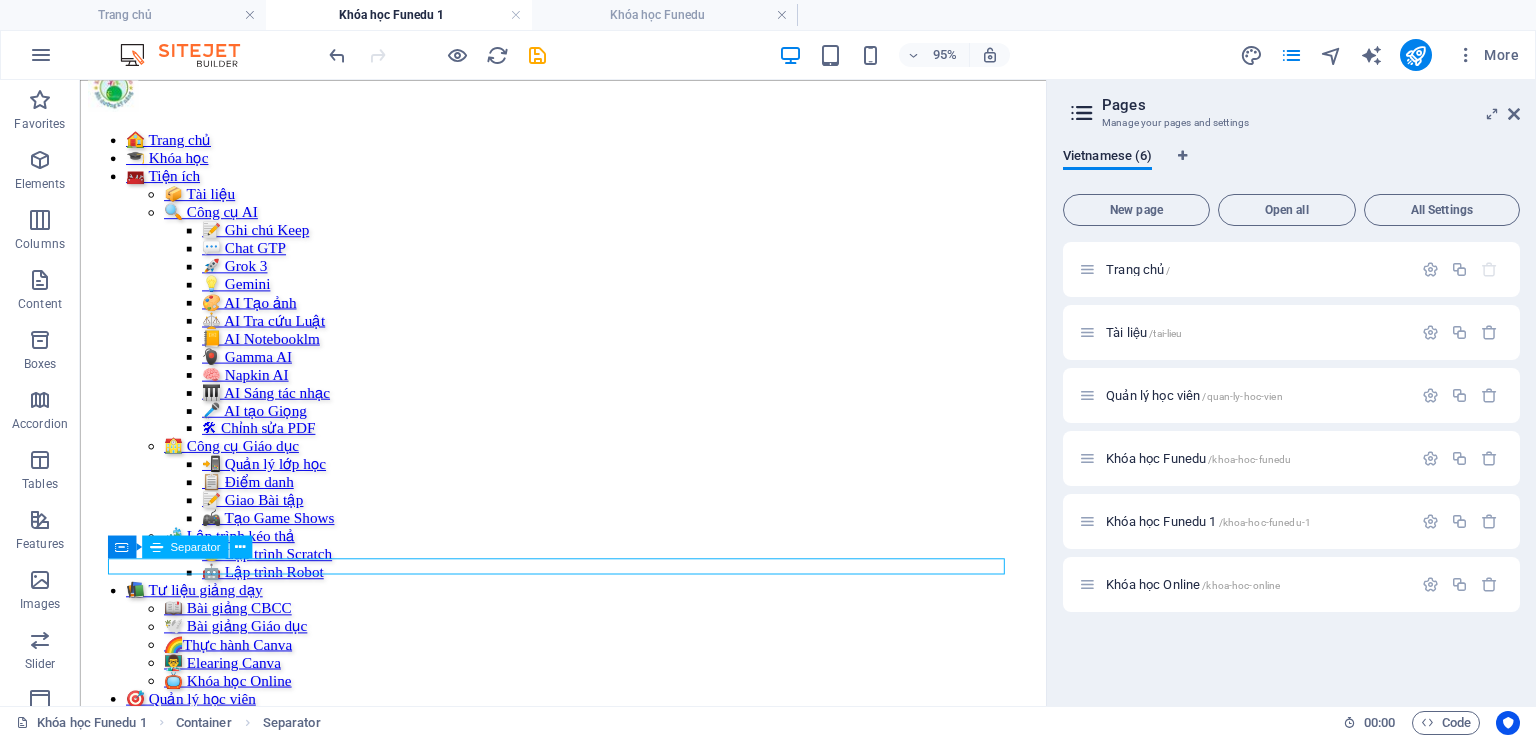 scroll, scrollTop: 29, scrollLeft: 0, axis: vertical 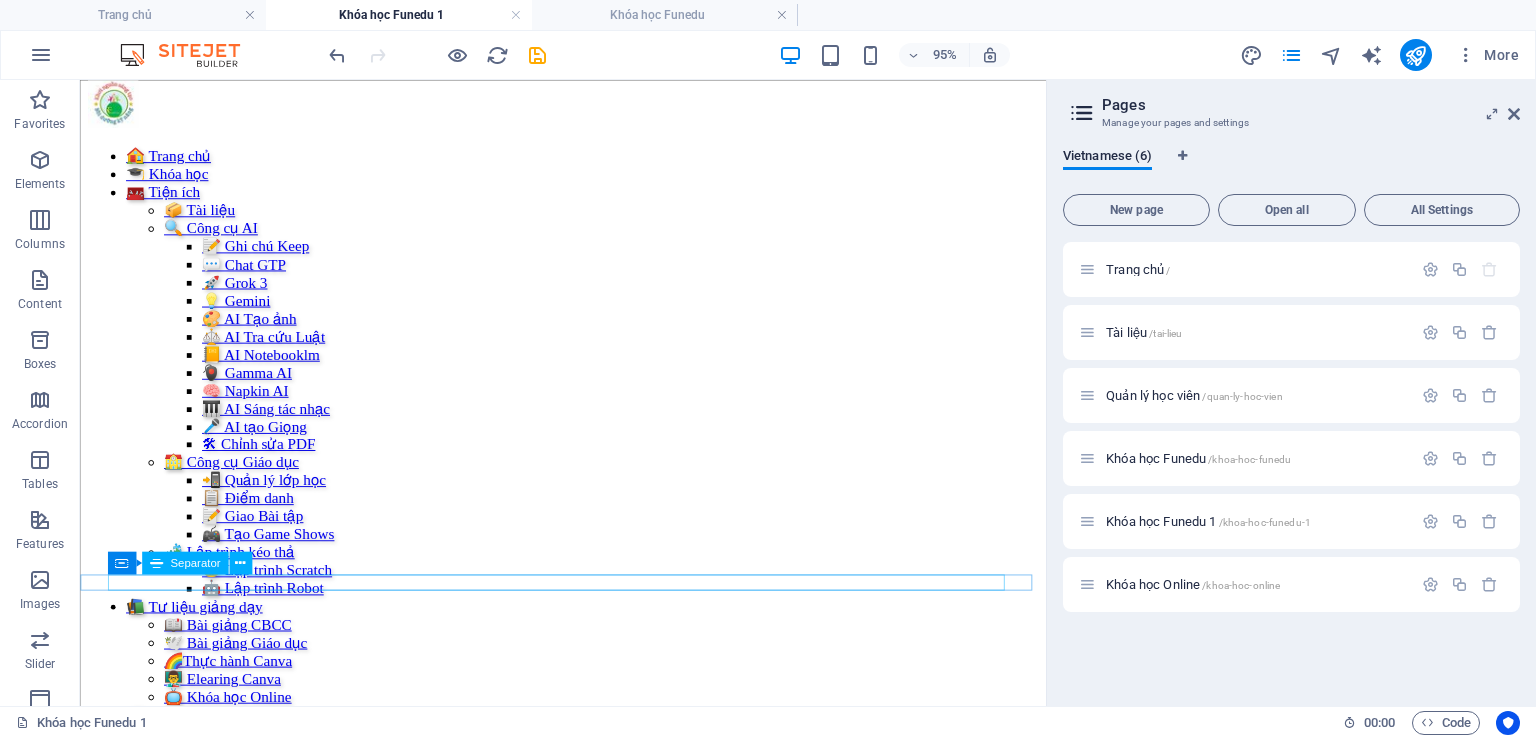 click at bounding box center [588, 1232] 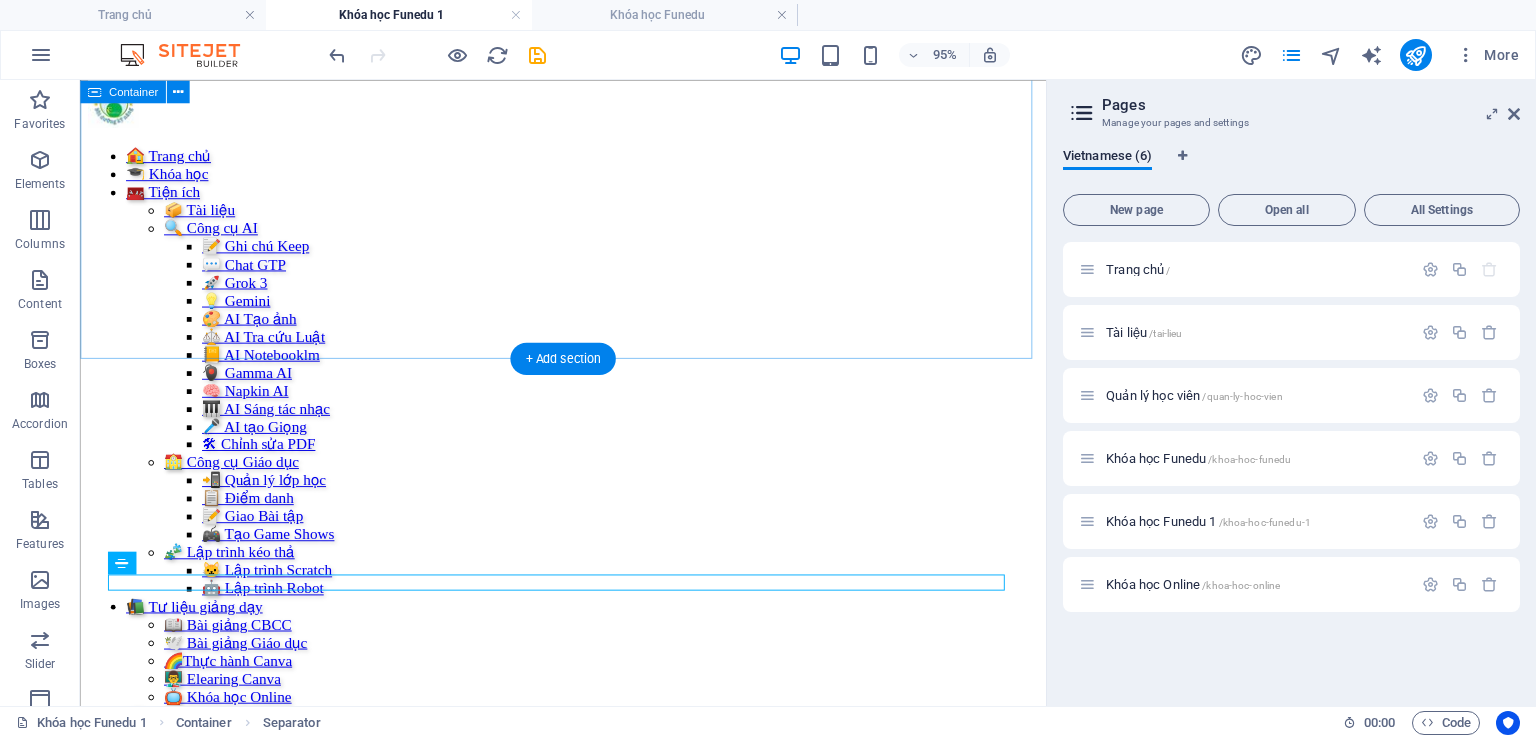 scroll, scrollTop: 152, scrollLeft: 0, axis: vertical 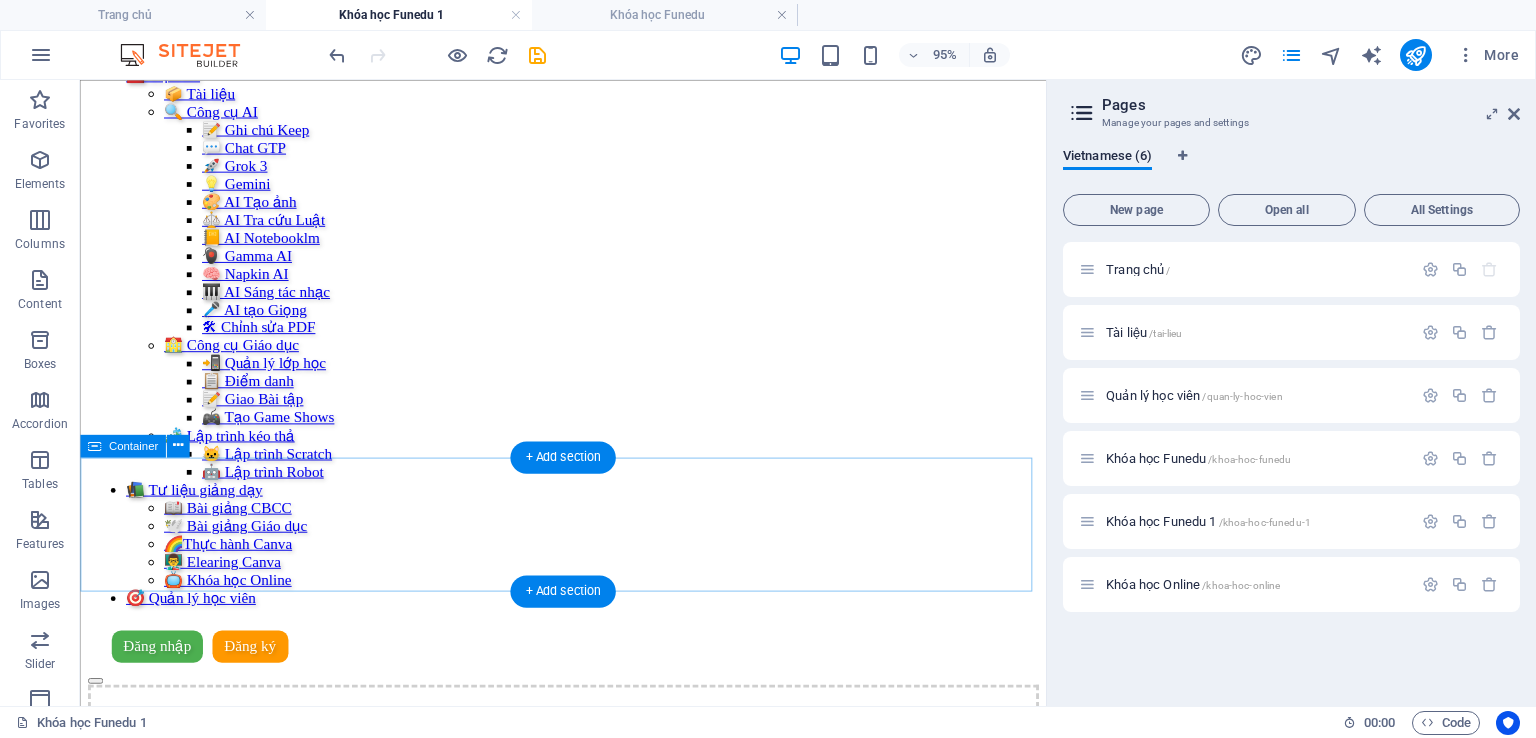 click on "Add elements" at bounding box center [529, 1209] 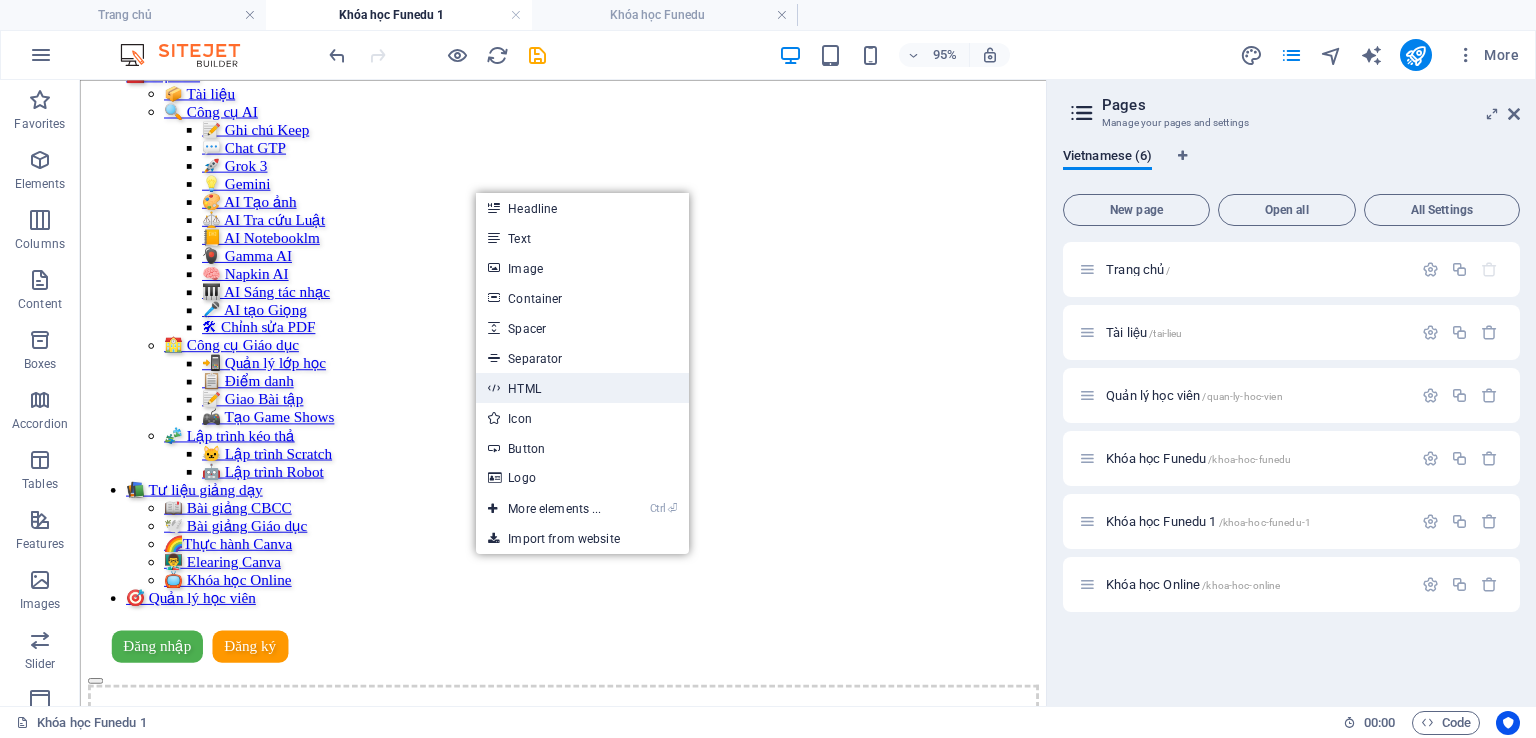click on "HTML" at bounding box center [582, 388] 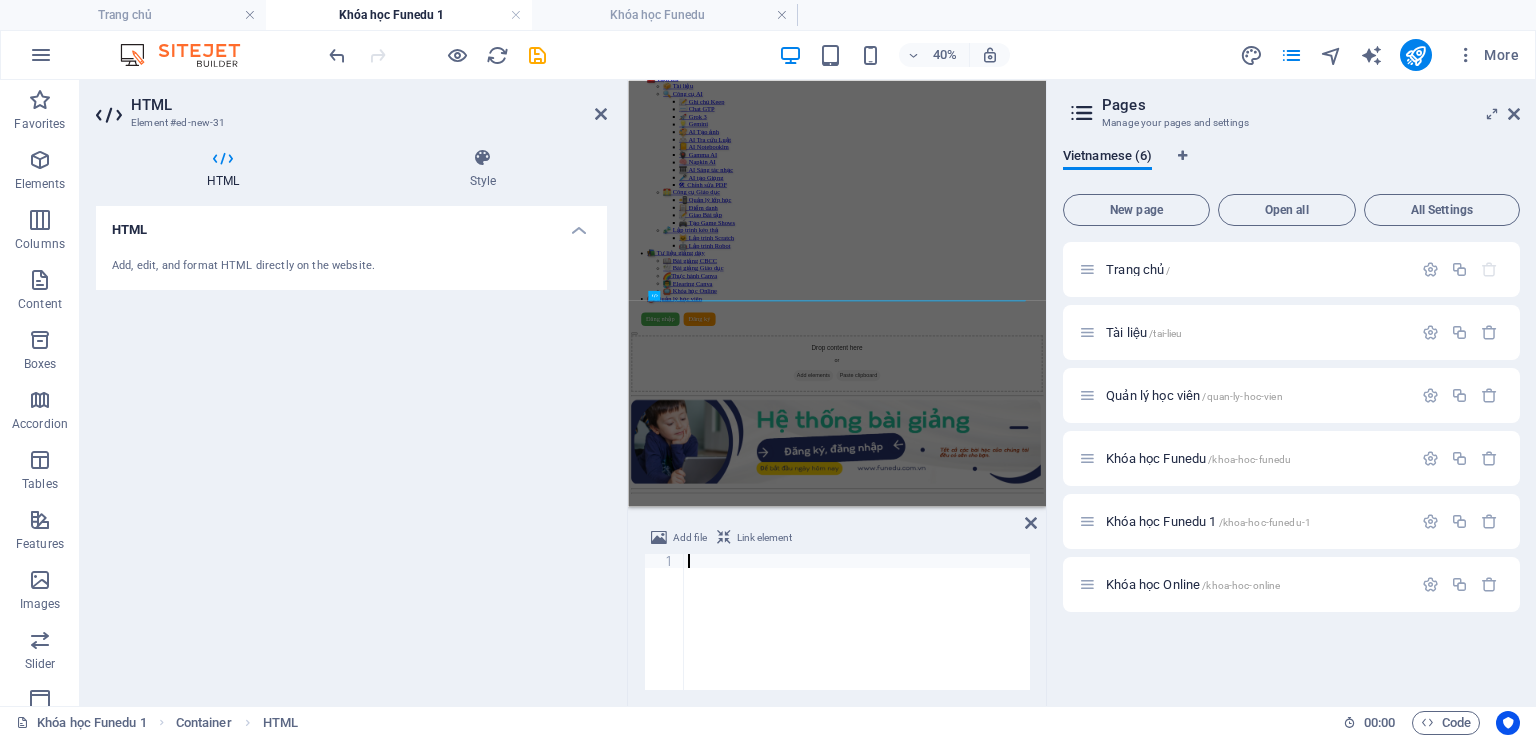 scroll, scrollTop: 0, scrollLeft: 0, axis: both 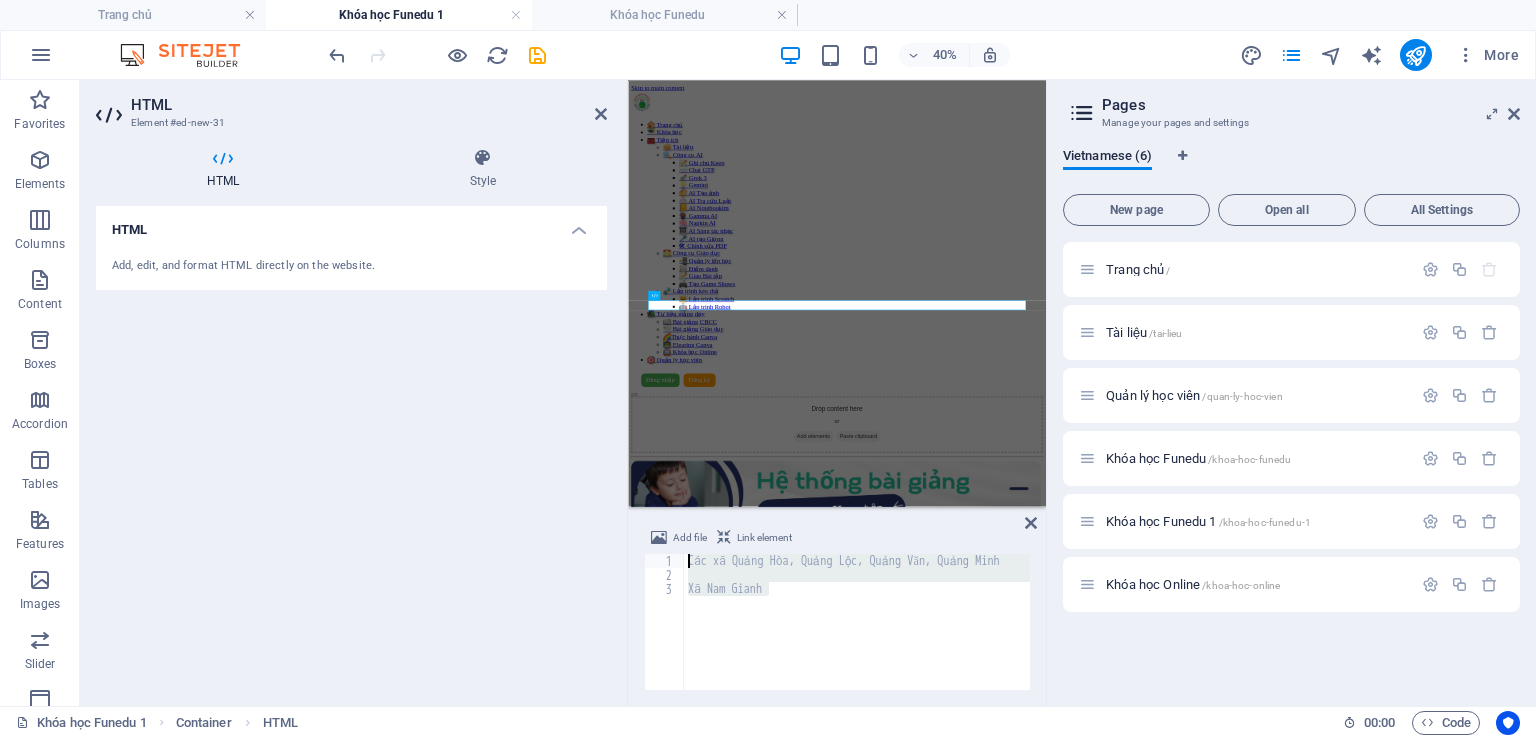 drag, startPoint x: 795, startPoint y: 590, endPoint x: 652, endPoint y: 538, distance: 152.1611 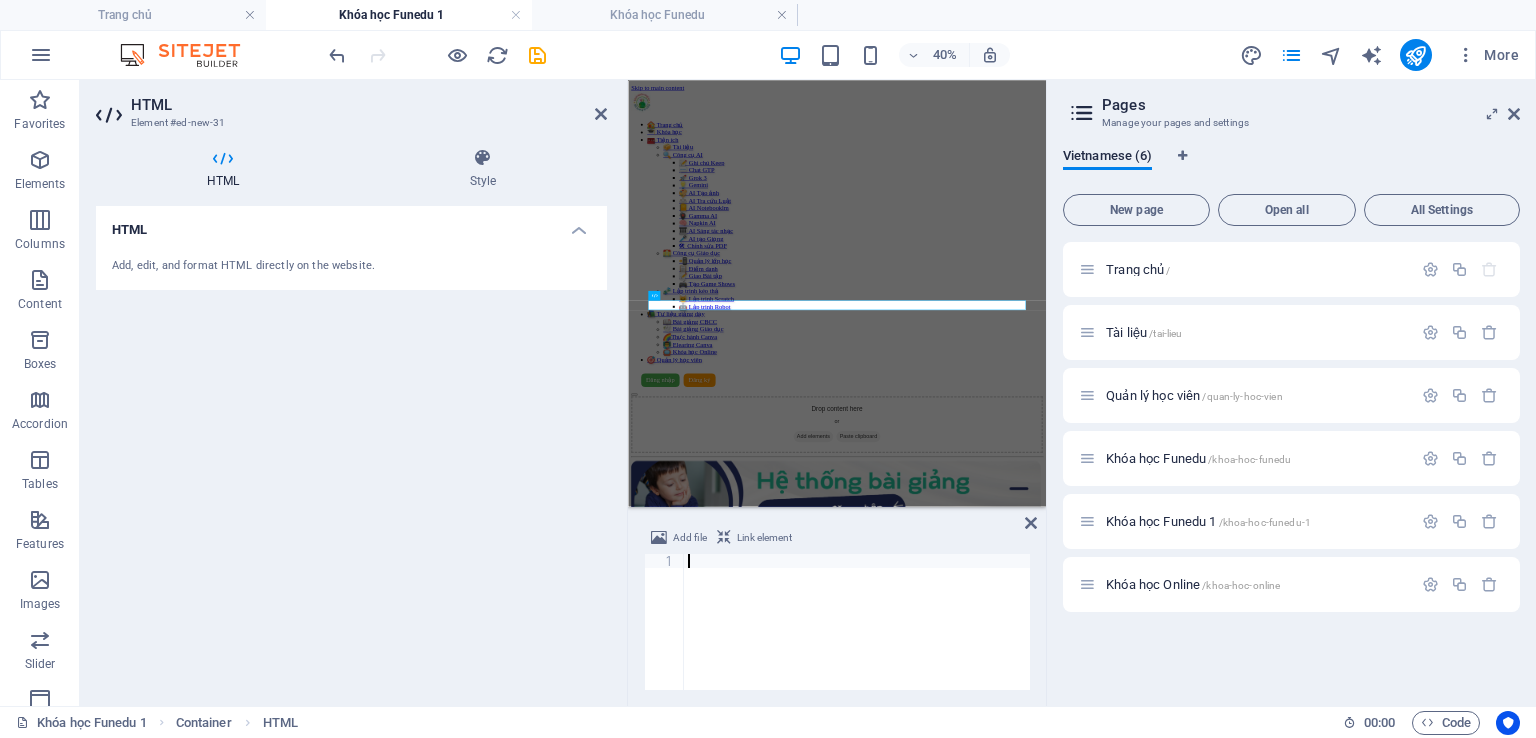 click on "Skip to main content
🏠 Trang chủ 🎓 Khóa học 🧰 Tiện ích 📦 Tài liệu 🔍 Công cụ AI 📝 Ghi chú Keep 💬 Chat GTP 🚀 Grok 3 💡 Gemini 🎨 AI Tạo ảnh ⚖️ AI Tra cứu Luật 📒 AI Notebooklm 🖲️ Gamma AI 🧠 Napkin AI 🎹 AI Sáng tác nhạc 🎤 AI tạo Giọng 🛠 Chỉnh sửa PDF 🏫 Công cụ Giáo dục 📲 Quản lý lớp học 📋 Điểm danh 📝 Giao Bài tập 🎮 Tạo Game Shows 🧩 Lập trình kéo thả 🐱 Lập trình Scratch 🤖 Lập trình Robot 📚 Tư liệu giảng ​dạy​ 📖 Bài giảng CBCC 🕊️ Bài giảng Giáo dục 🌈Thực hành Canva 👨‍🏫 Elearing Canva 📺 Khóa học Online 🎯 Quản lý học viên
Đăng nhập
Đăng ký
Thoát
Email  *
Mật khẩu  *
Đăng nhập" at bounding box center [1150, 789] 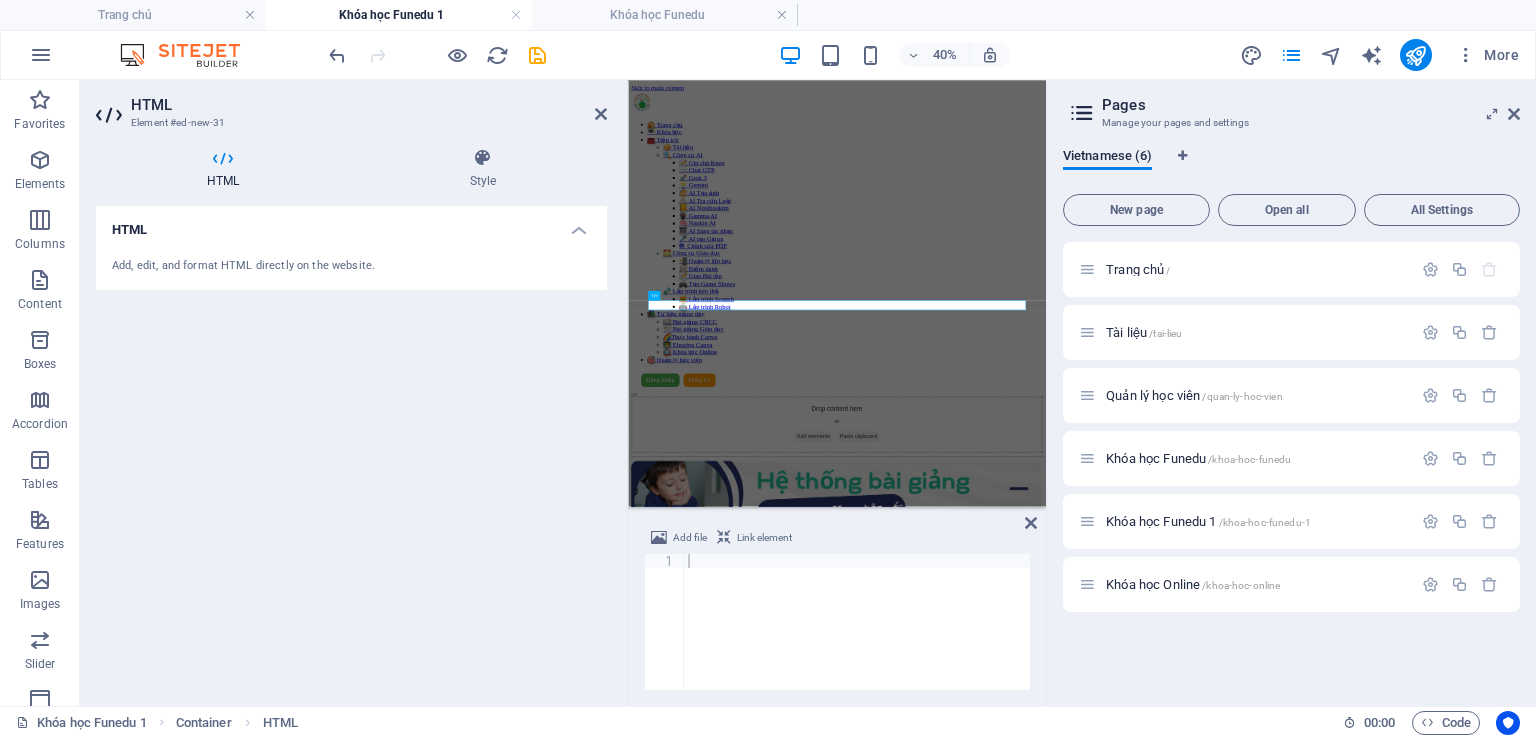 click at bounding box center (857, 636) 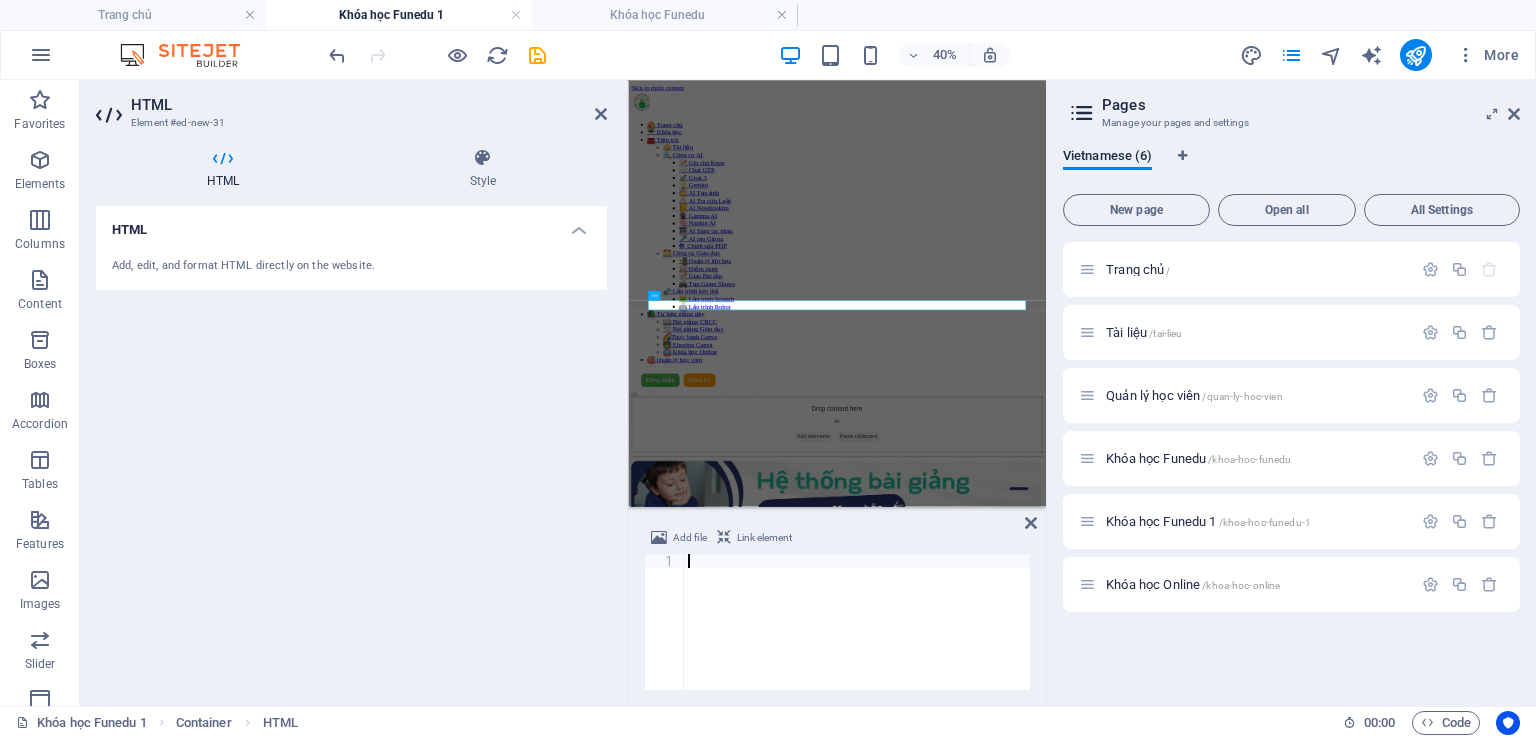 paste on "</head>" 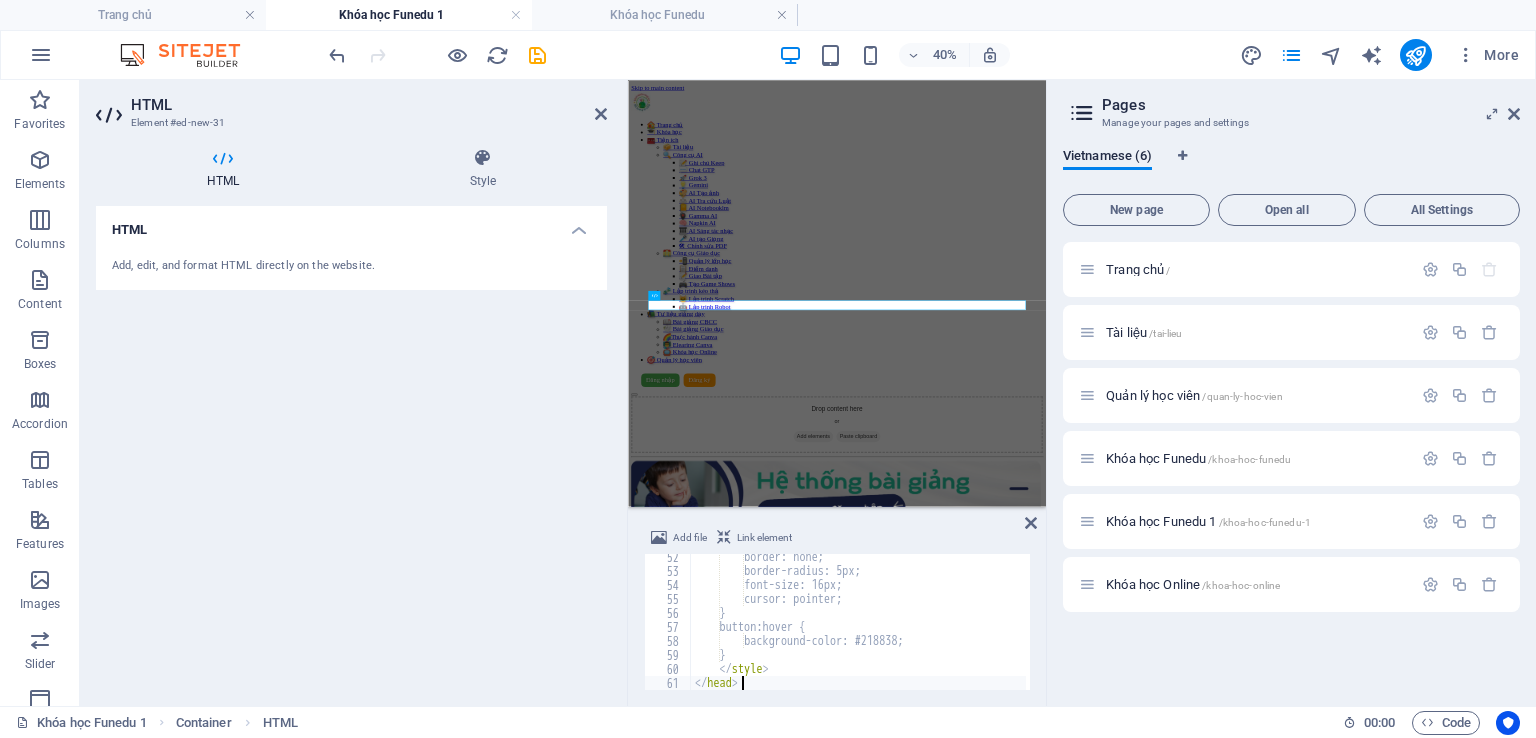 scroll, scrollTop: 718, scrollLeft: 0, axis: vertical 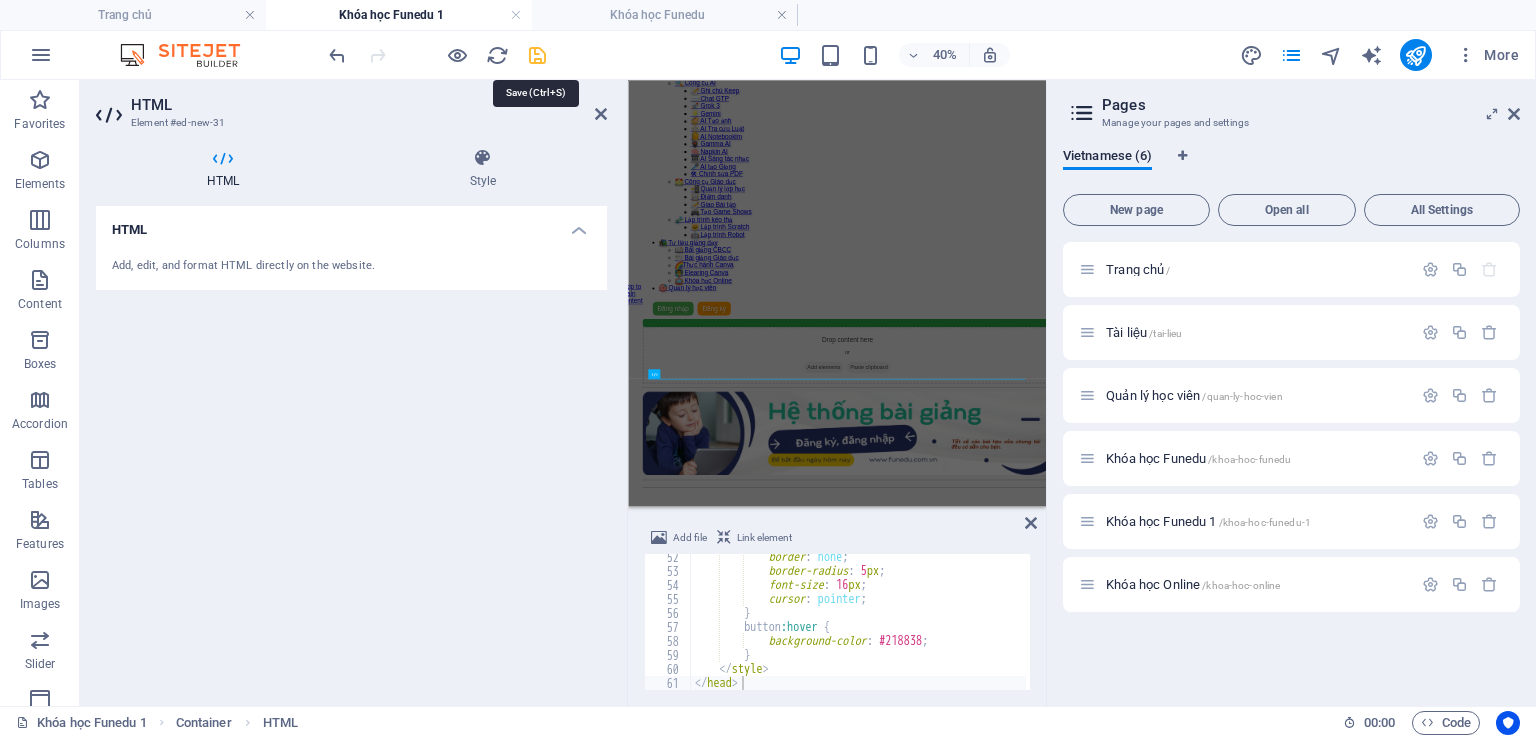 click at bounding box center [537, 55] 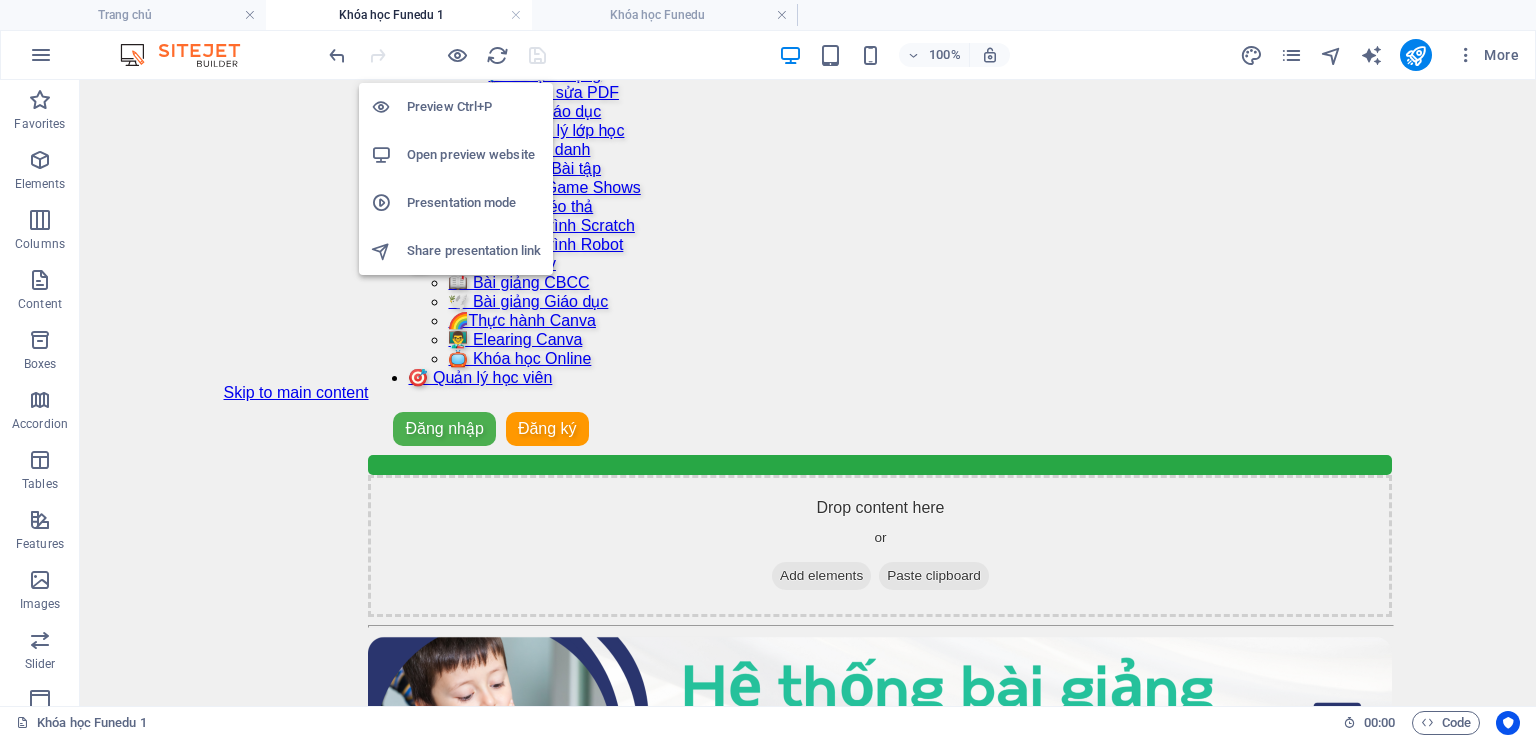 click on "Open preview website" at bounding box center (474, 155) 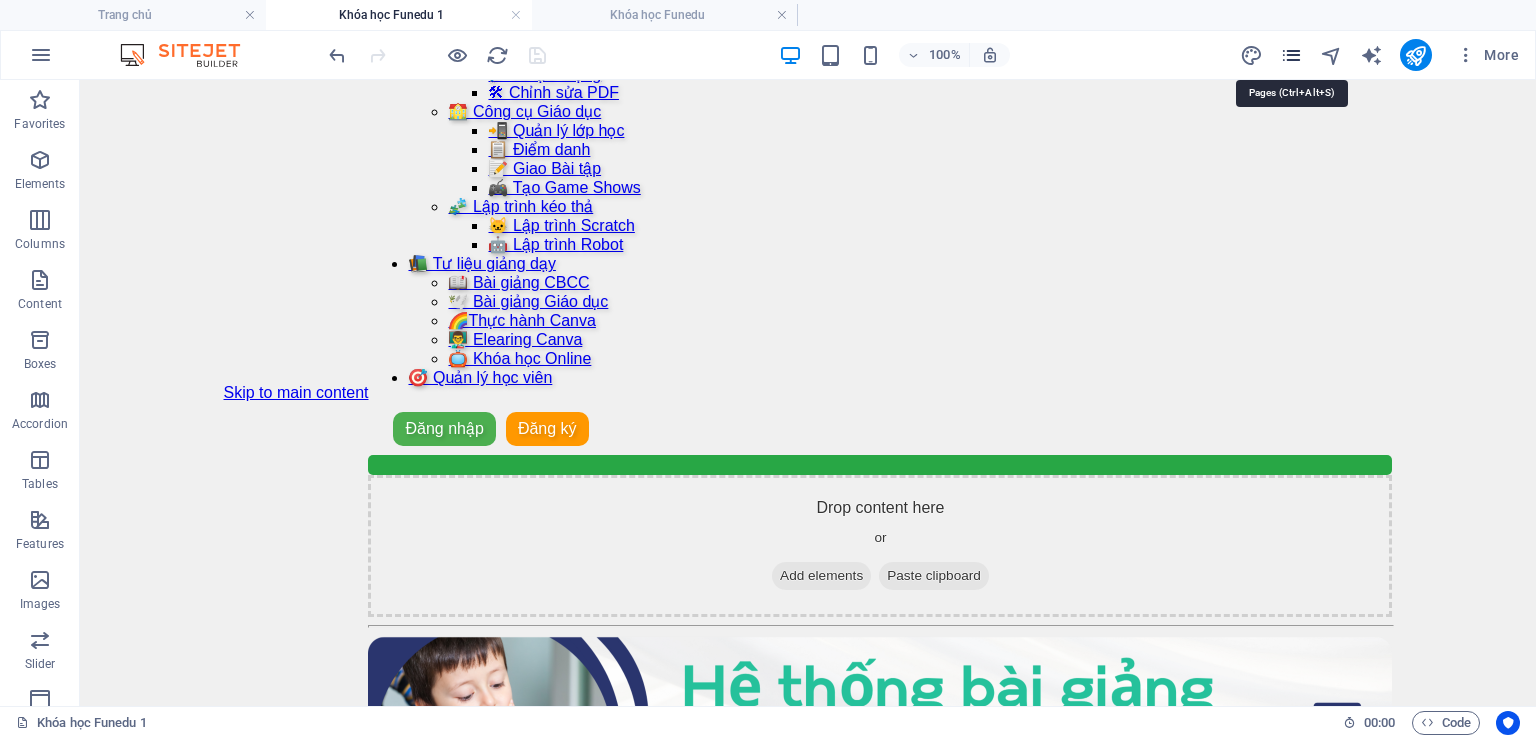 click at bounding box center (1291, 55) 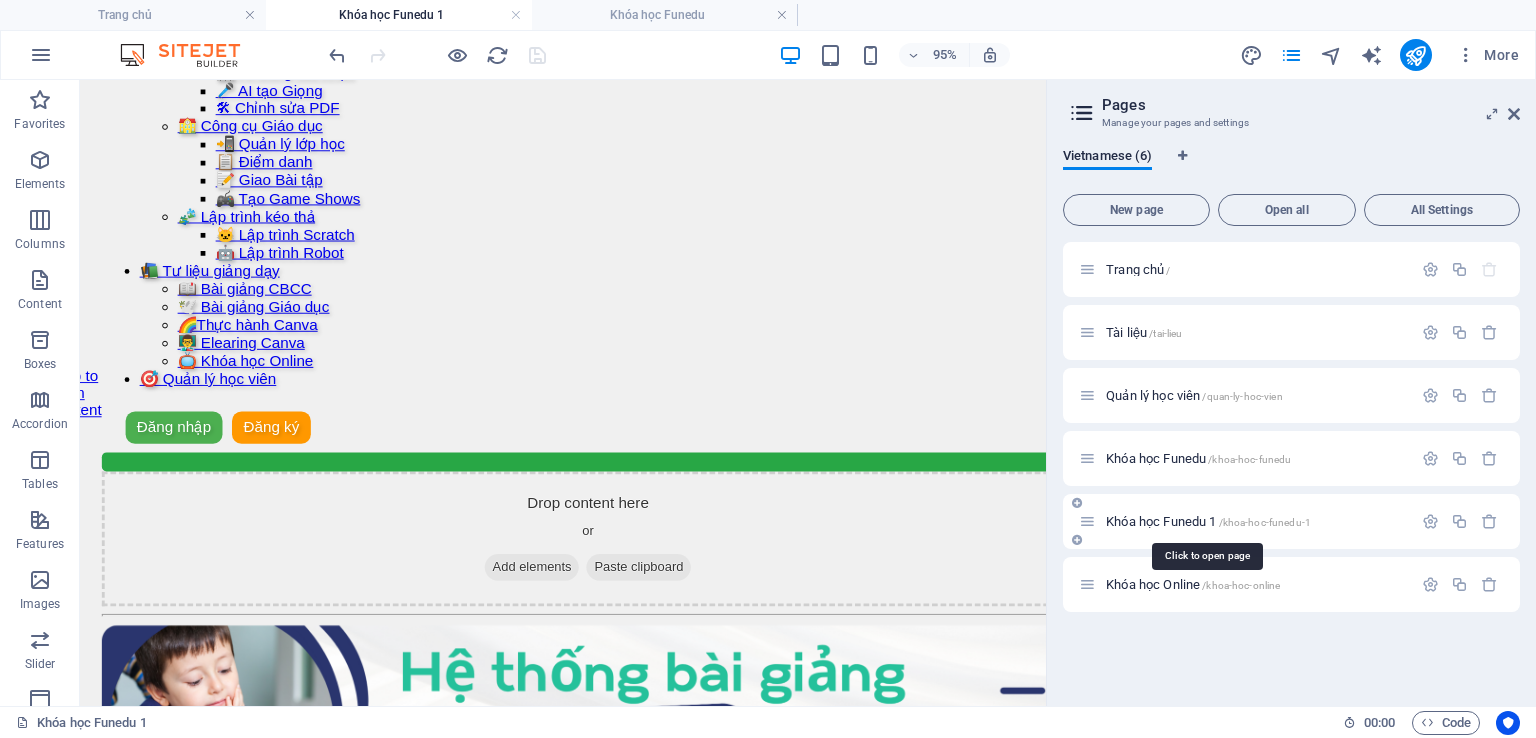 click on "Khóa học Funedu 1 /khoa-hoc-funedu-1" at bounding box center (1208, 521) 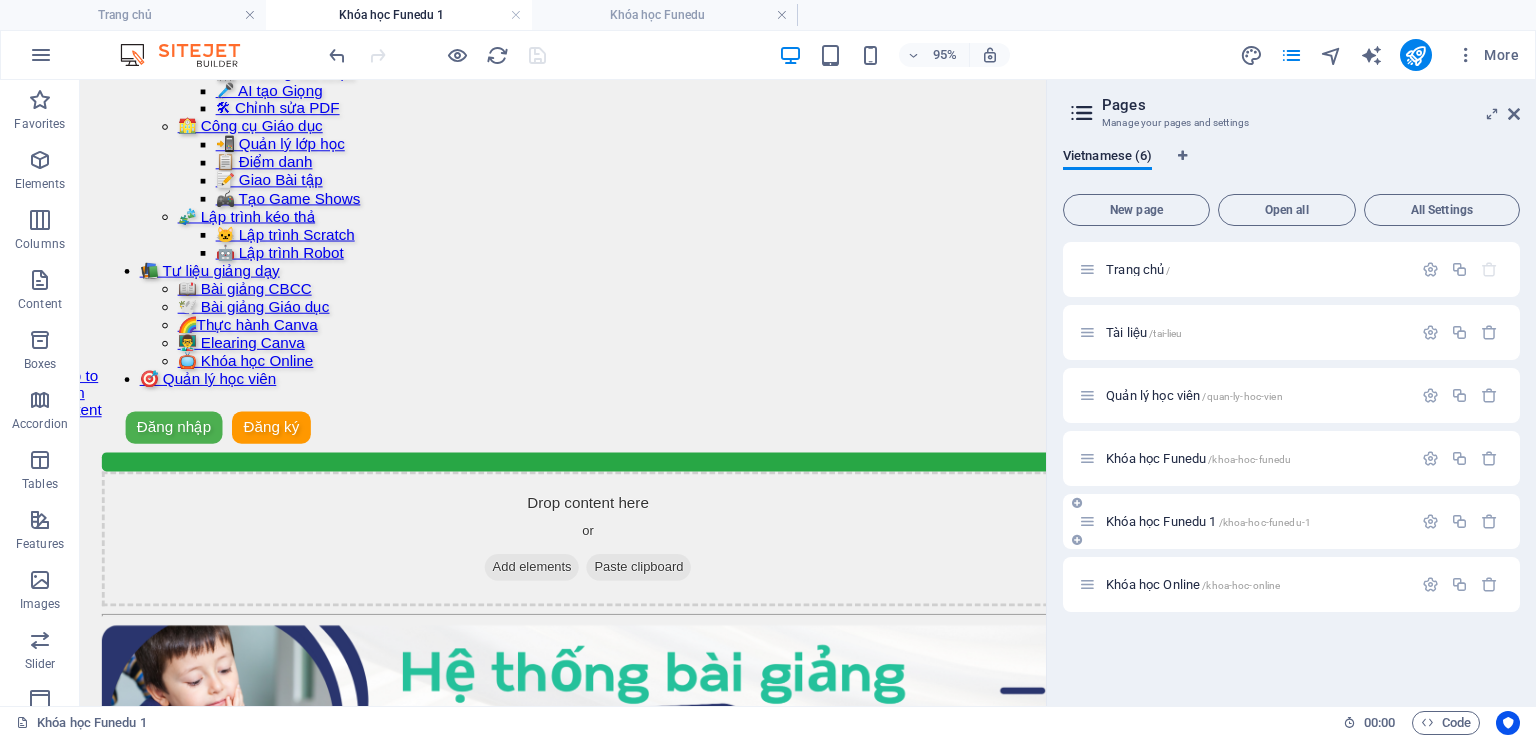 click on "/khoa-hoc-funedu-1" at bounding box center (1265, 522) 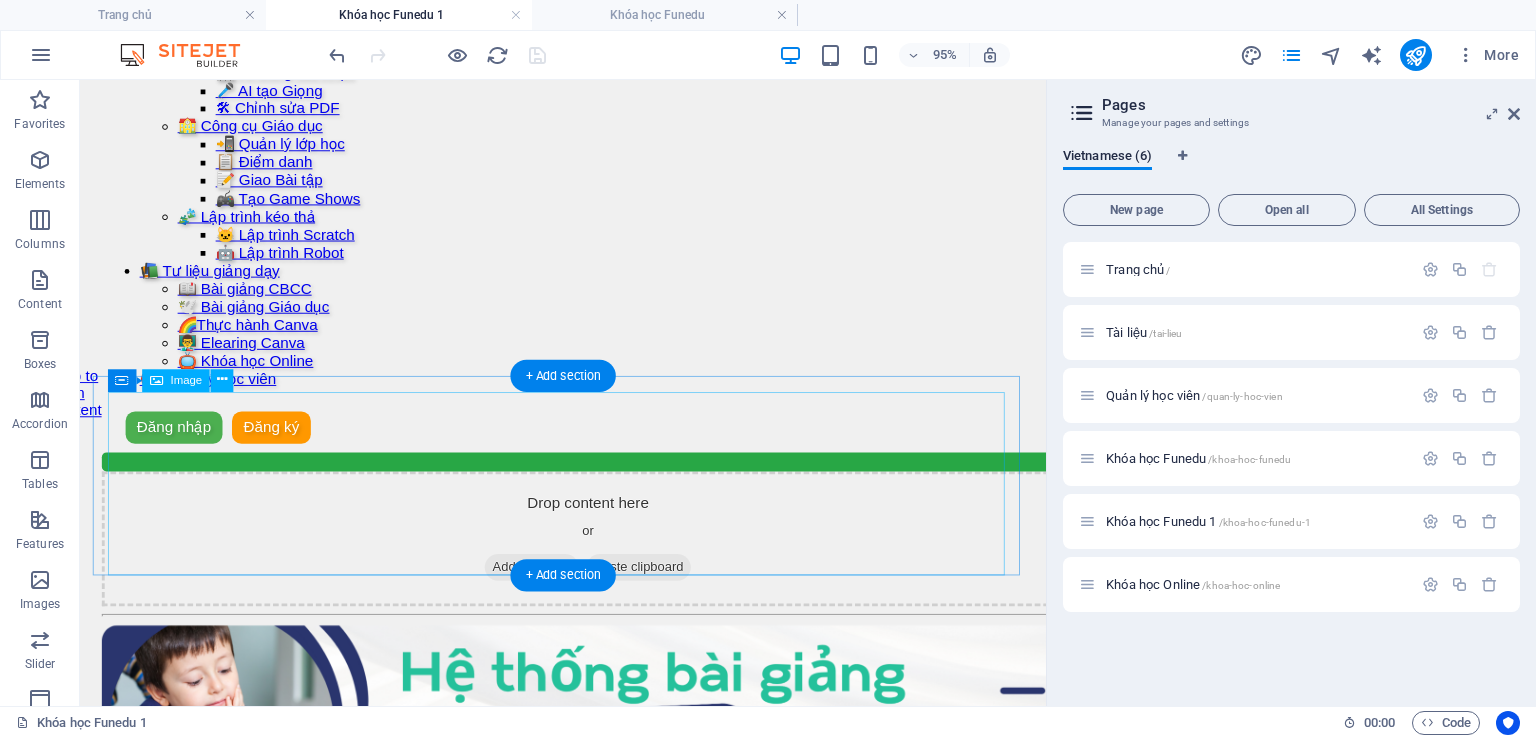 scroll, scrollTop: 0, scrollLeft: 0, axis: both 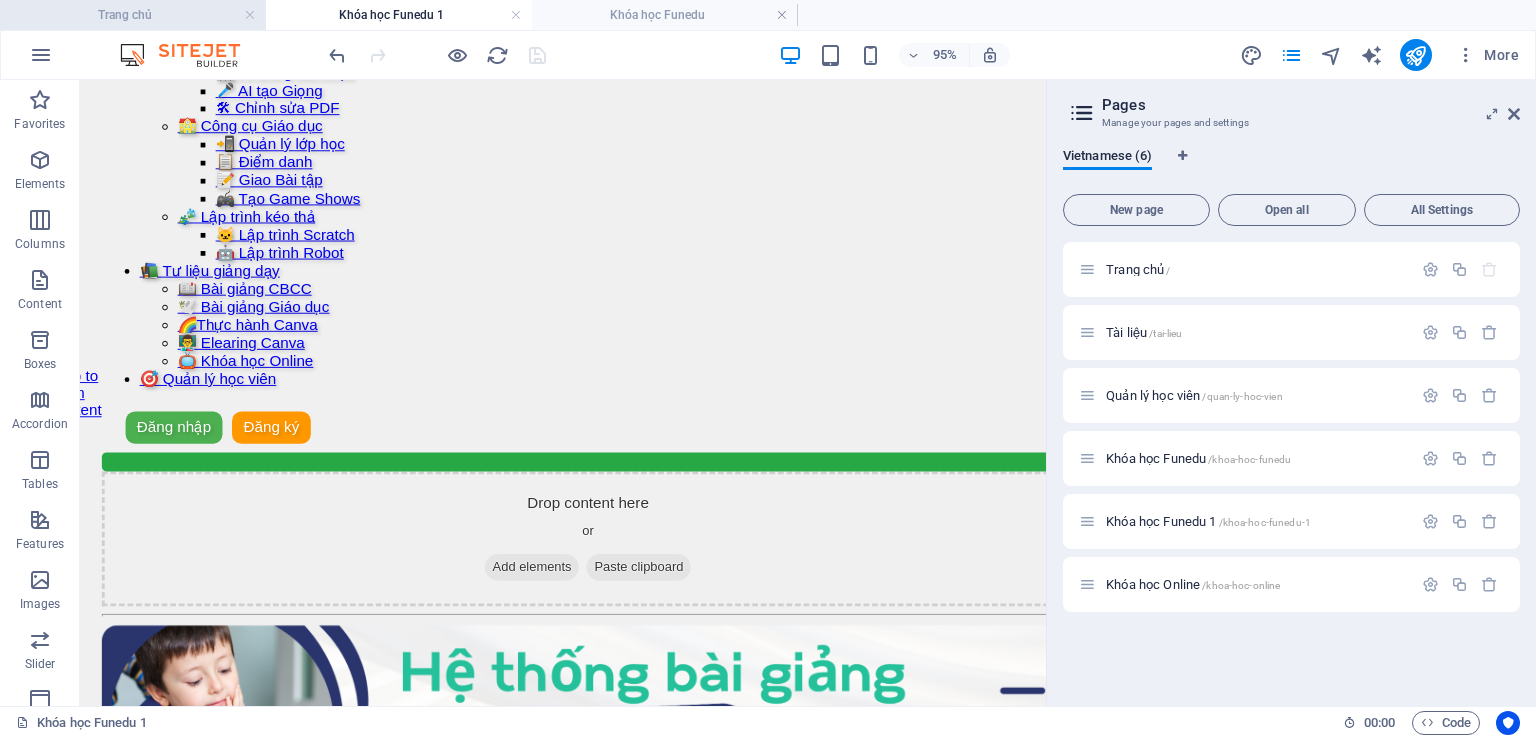 click on "Trang chủ" at bounding box center (133, 15) 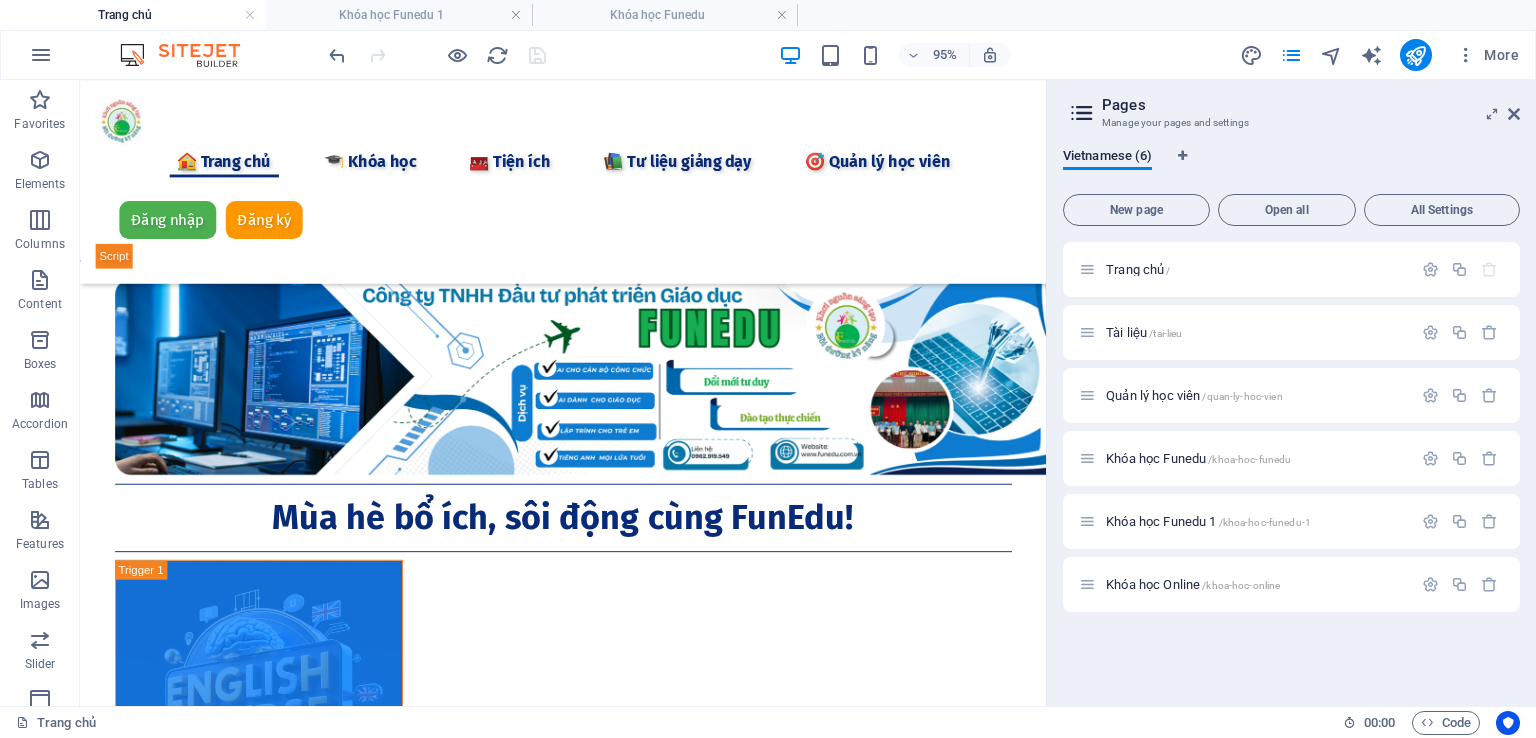 scroll, scrollTop: 252, scrollLeft: 0, axis: vertical 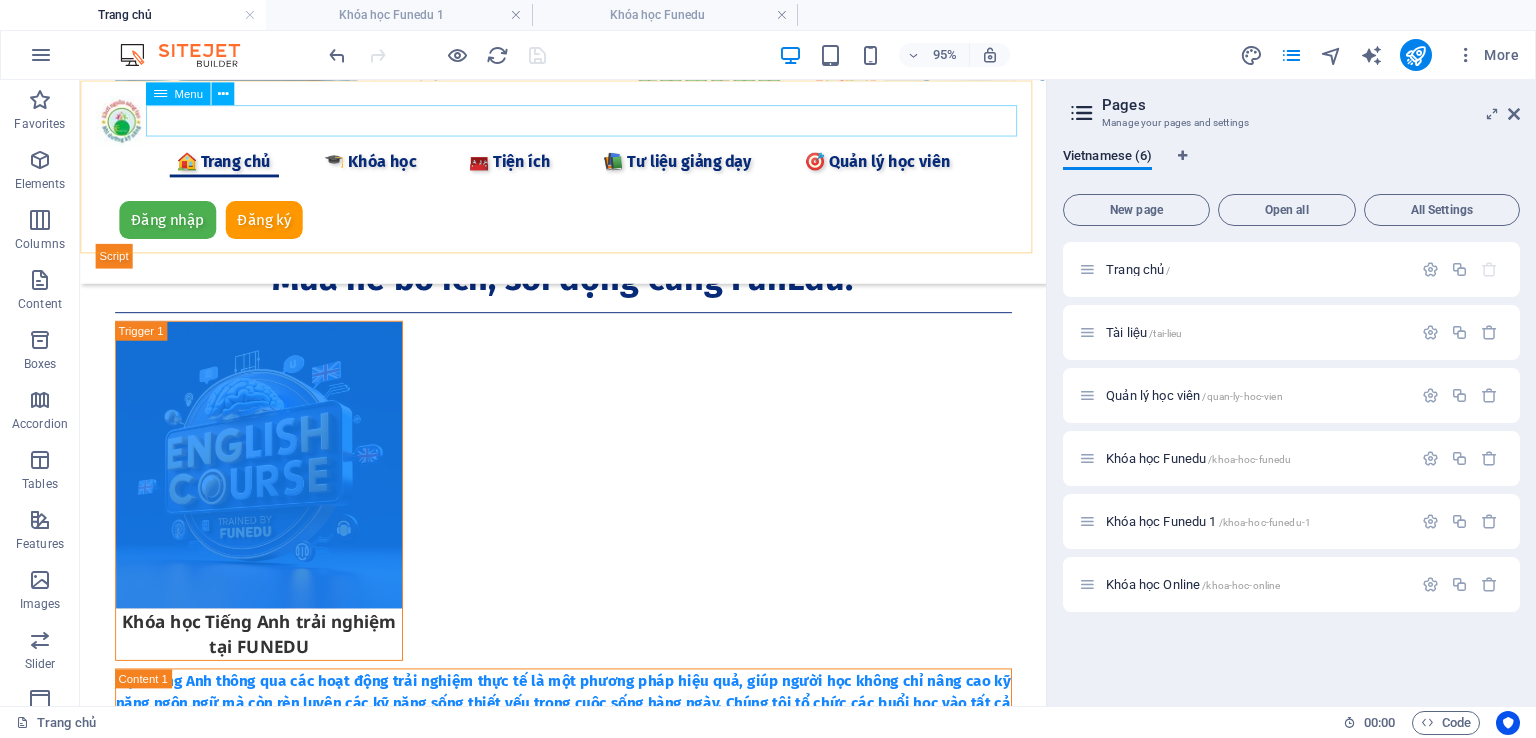 click on "🏠 Trang chủ 🎓 Khóa học 🧰 Tiện ích 📦 Tài liệu 🔍 Công cụ AI 📝 Ghi chú Keep 💬 Chat GTP 🚀 Grok 3 💡 Gemini 🎨 AI Tạo ảnh ⚖️ AI Tra cứu Luật 📒 AI Notebooklm 🖲️ Gamma AI 🧠 Napkin AI 🎹 AI Sáng tác nhạc 🎤 AI tạo Giọng 🛠 Chỉnh sửa PDF 🏫 Công cụ Giáo dục 📲 Quản lý lớp học 📋 Điểm danh 📝 Giao Bài tập 🎮 Tạo Game Shows 🧩 Lập trình kéo thả 🐱 Lập trình Scratch 🤖 Lập trình Robot 📚 Tư liệu giảng ​dạy​ 📖 Bài giảng CBCC 🕊️ Bài giảng Giáo dục 🌈Thực hành Canva 👨‍🏫 Elearing Canva 📺 Khóa học Online 🎯 Quản lý học viên" at bounding box center (588, 165) 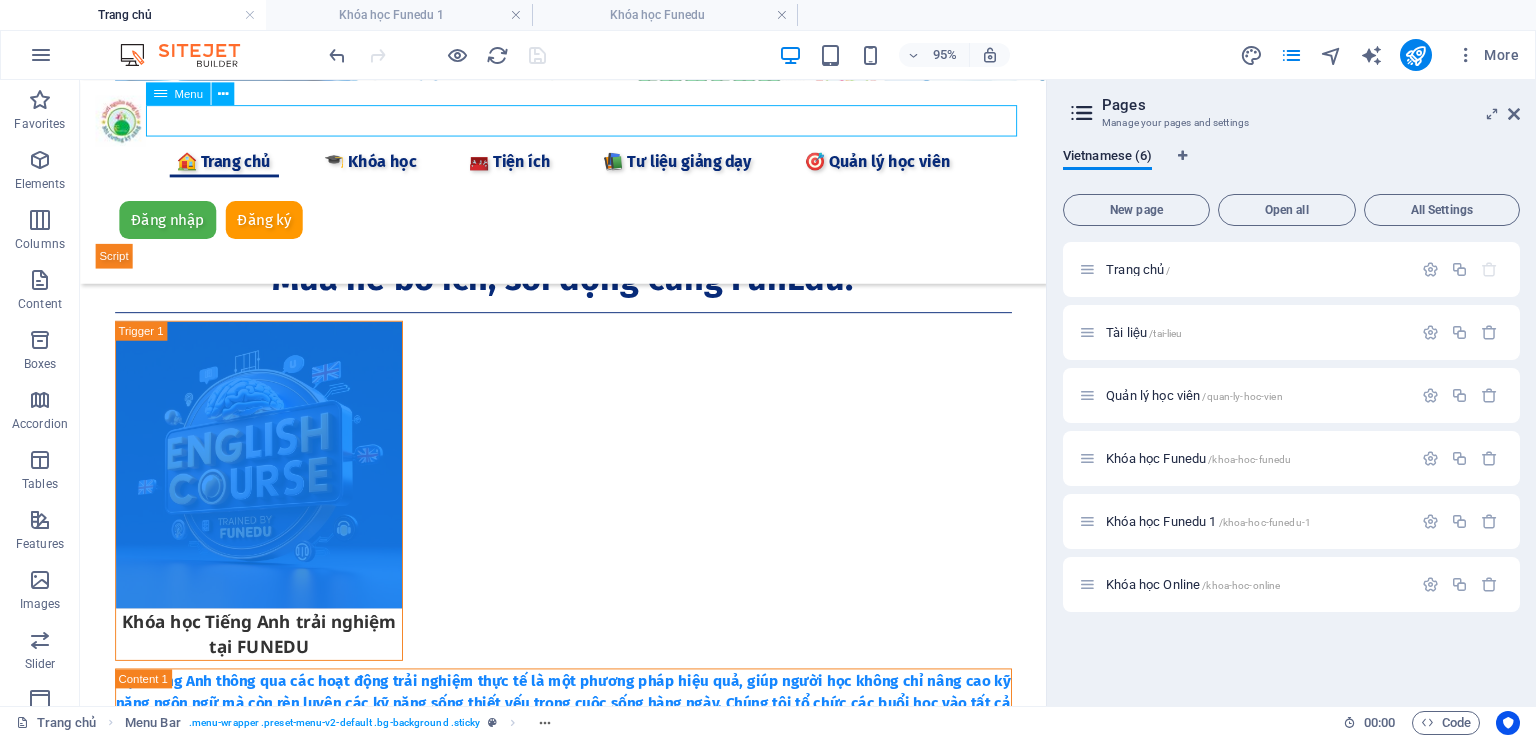 click on "🏠 Trang chủ 🎓 Khóa học 🧰 Tiện ích 📦 Tài liệu 🔍 Công cụ AI 📝 Ghi chú Keep 💬 Chat GTP 🚀 Grok 3 💡 Gemini 🎨 AI Tạo ảnh ⚖️ AI Tra cứu Luật 📒 AI Notebooklm 🖲️ Gamma AI 🧠 Napkin AI 🎹 AI Sáng tác nhạc 🎤 AI tạo Giọng 🛠 Chỉnh sửa PDF 🏫 Công cụ Giáo dục 📲 Quản lý lớp học 📋 Điểm danh 📝 Giao Bài tập 🎮 Tạo Game Shows 🧩 Lập trình kéo thả 🐱 Lập trình Scratch 🤖 Lập trình Robot 📚 Tư liệu giảng ​dạy​ 📖 Bài giảng CBCC 🕊️ Bài giảng Giáo dục 🌈Thực hành Canva 👨‍🏫 Elearing Canva 📺 Khóa học Online 🎯 Quản lý học viên" at bounding box center [588, 165] 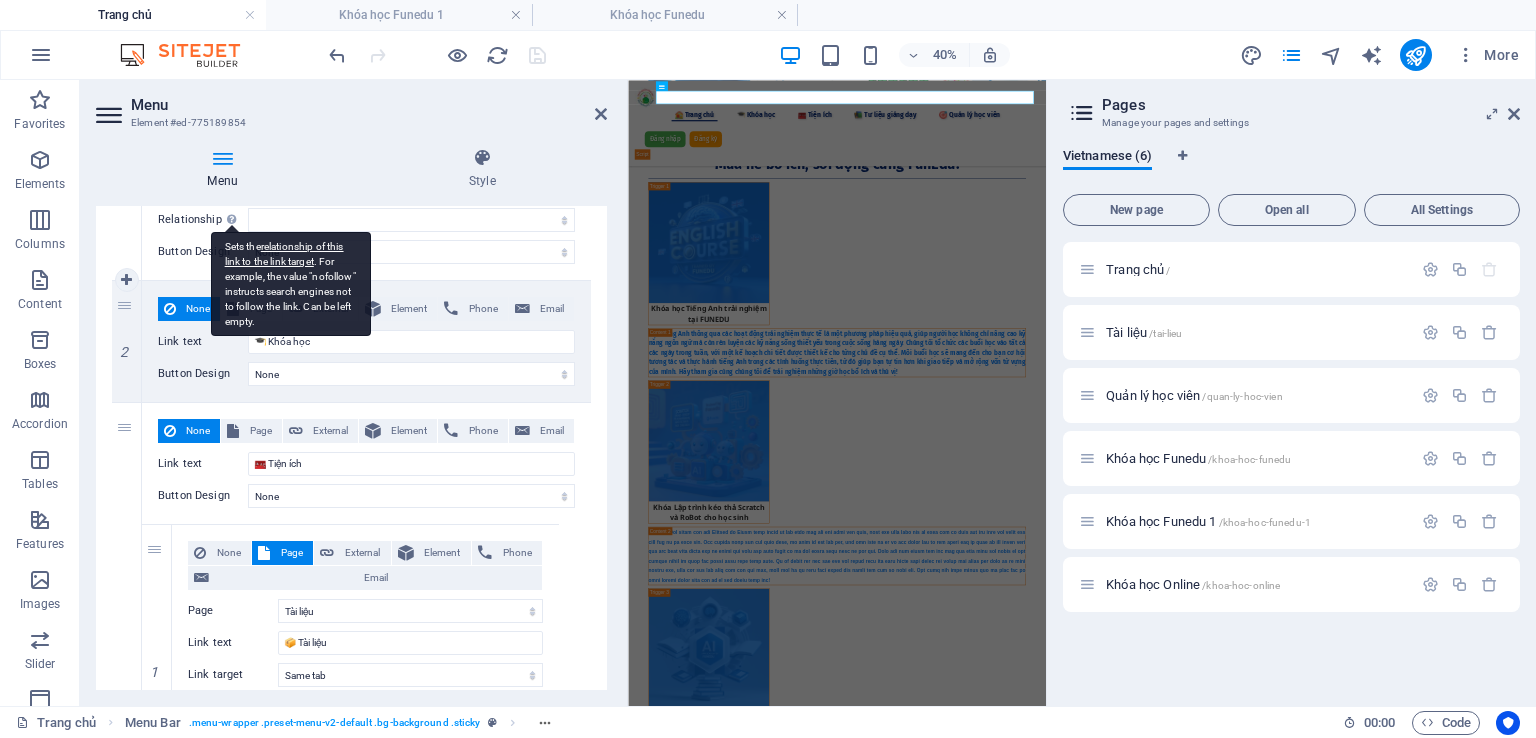 scroll, scrollTop: 300, scrollLeft: 0, axis: vertical 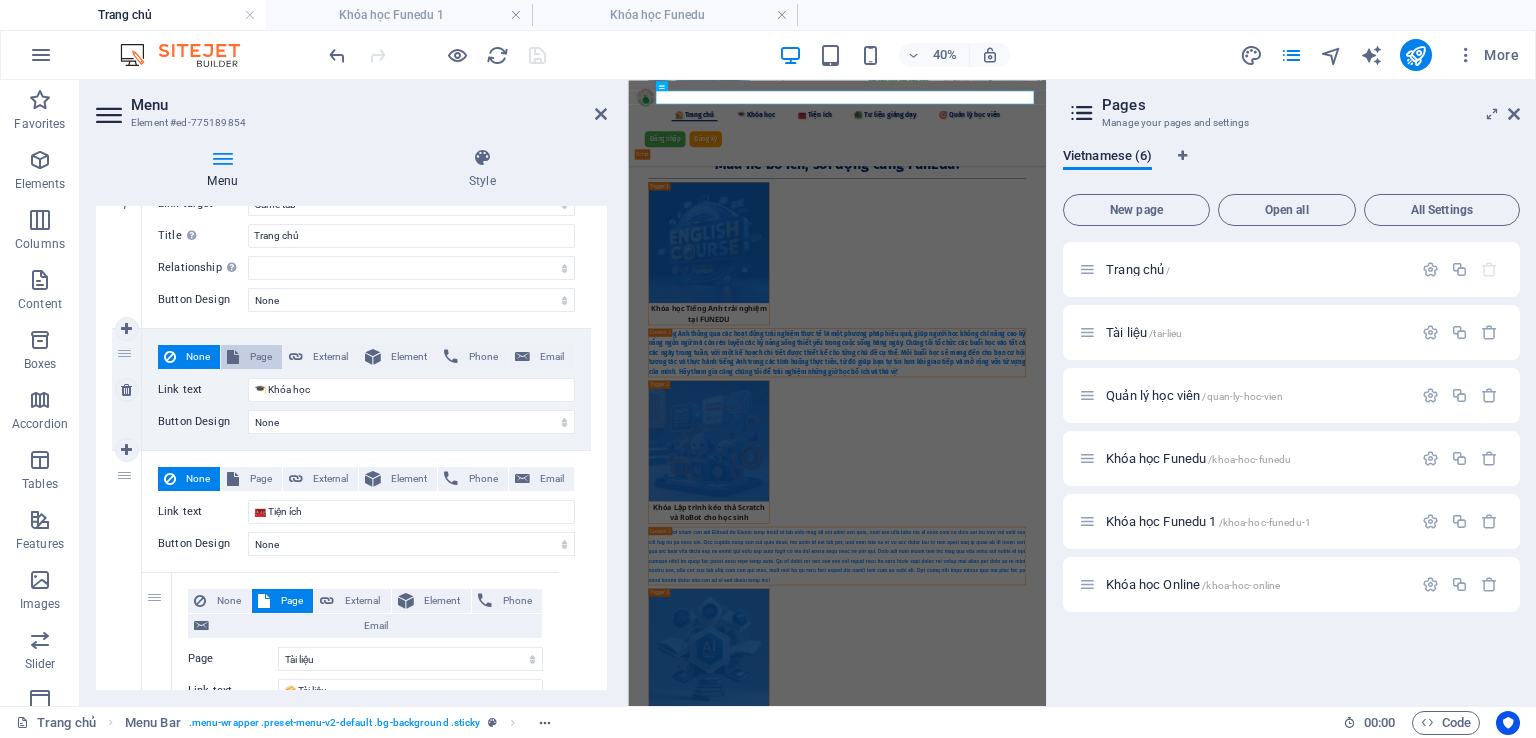 click on "Page" at bounding box center [260, 357] 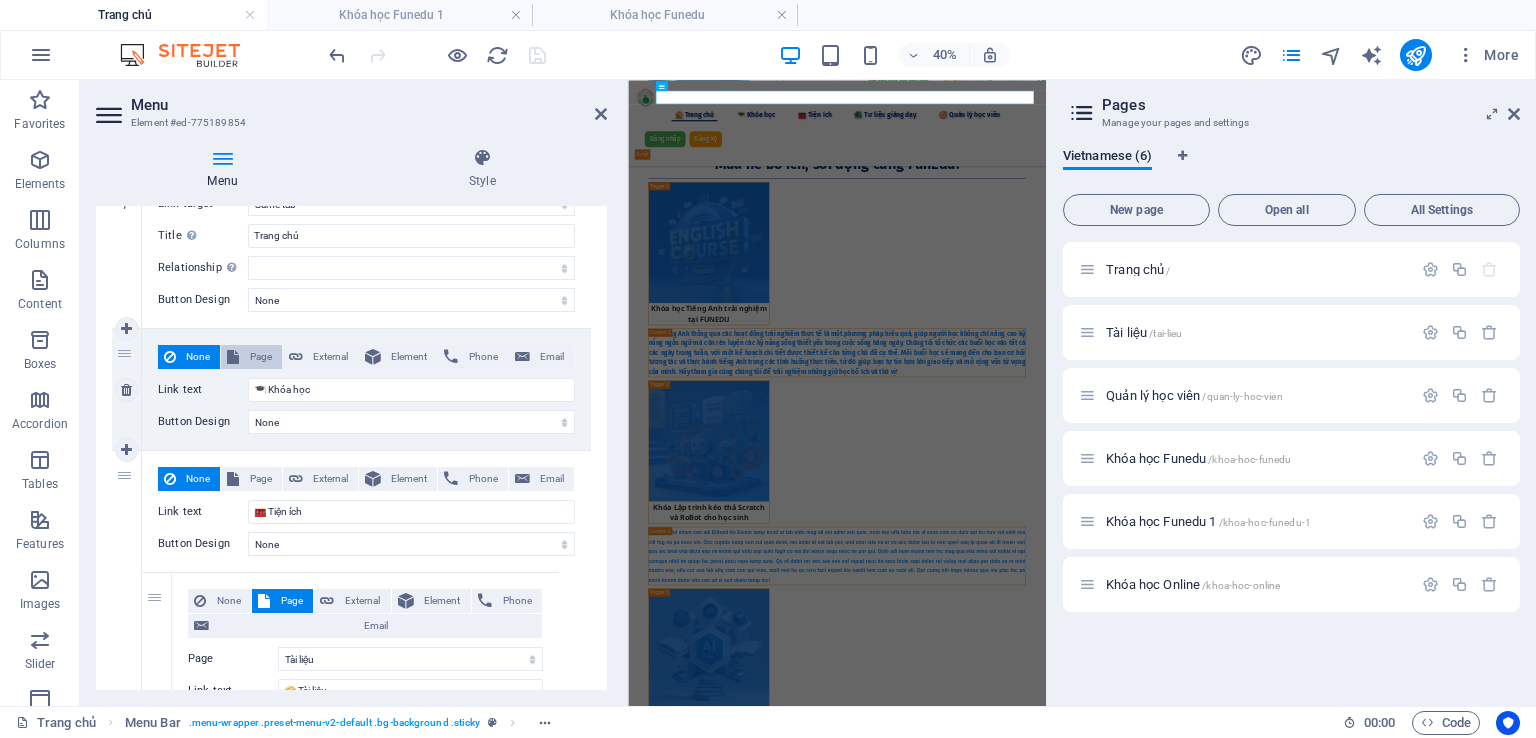 select 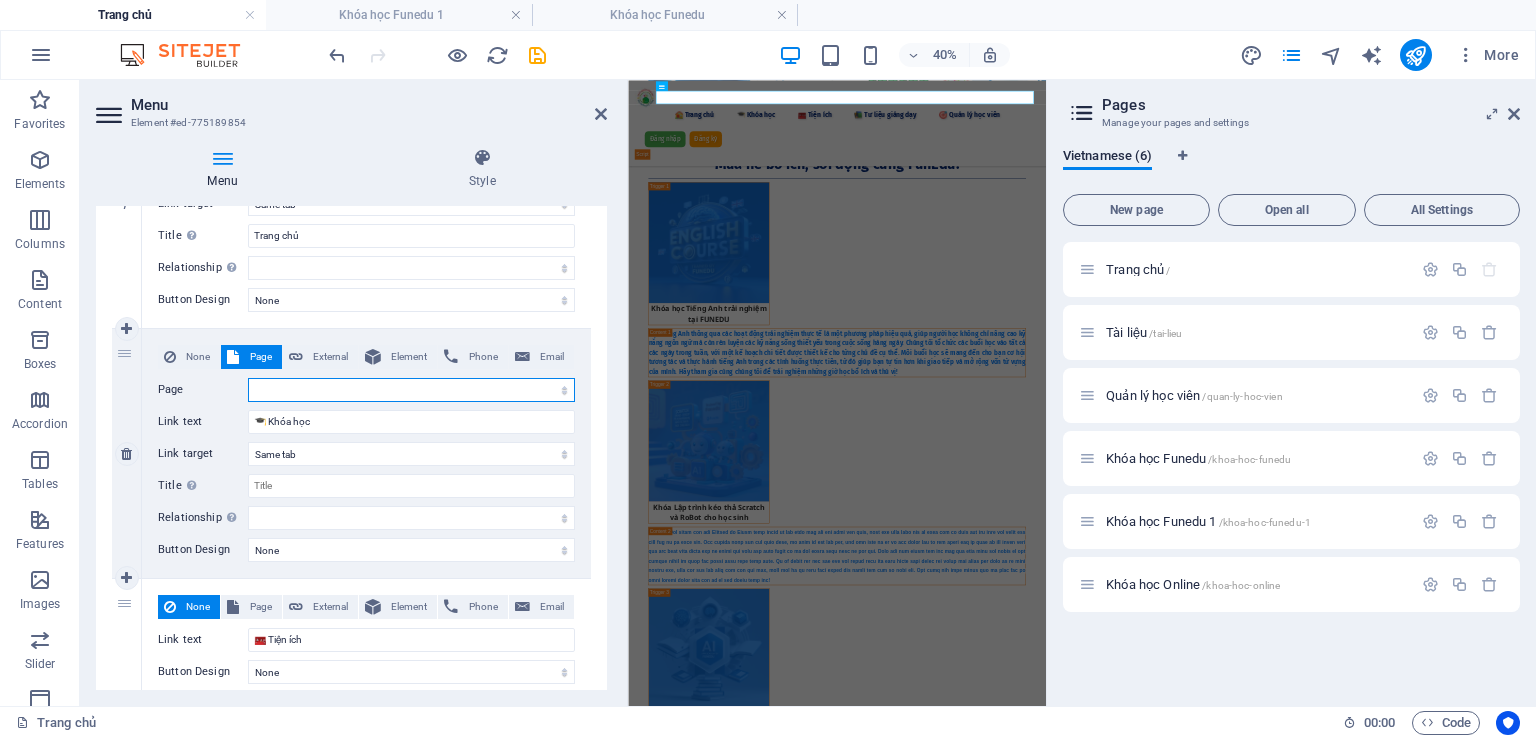 click on "Trang chủ Tài liệu Quản lý học viên Khóa học Funedu Khóa học Funedu 1 Khóa học Online" at bounding box center (411, 390) 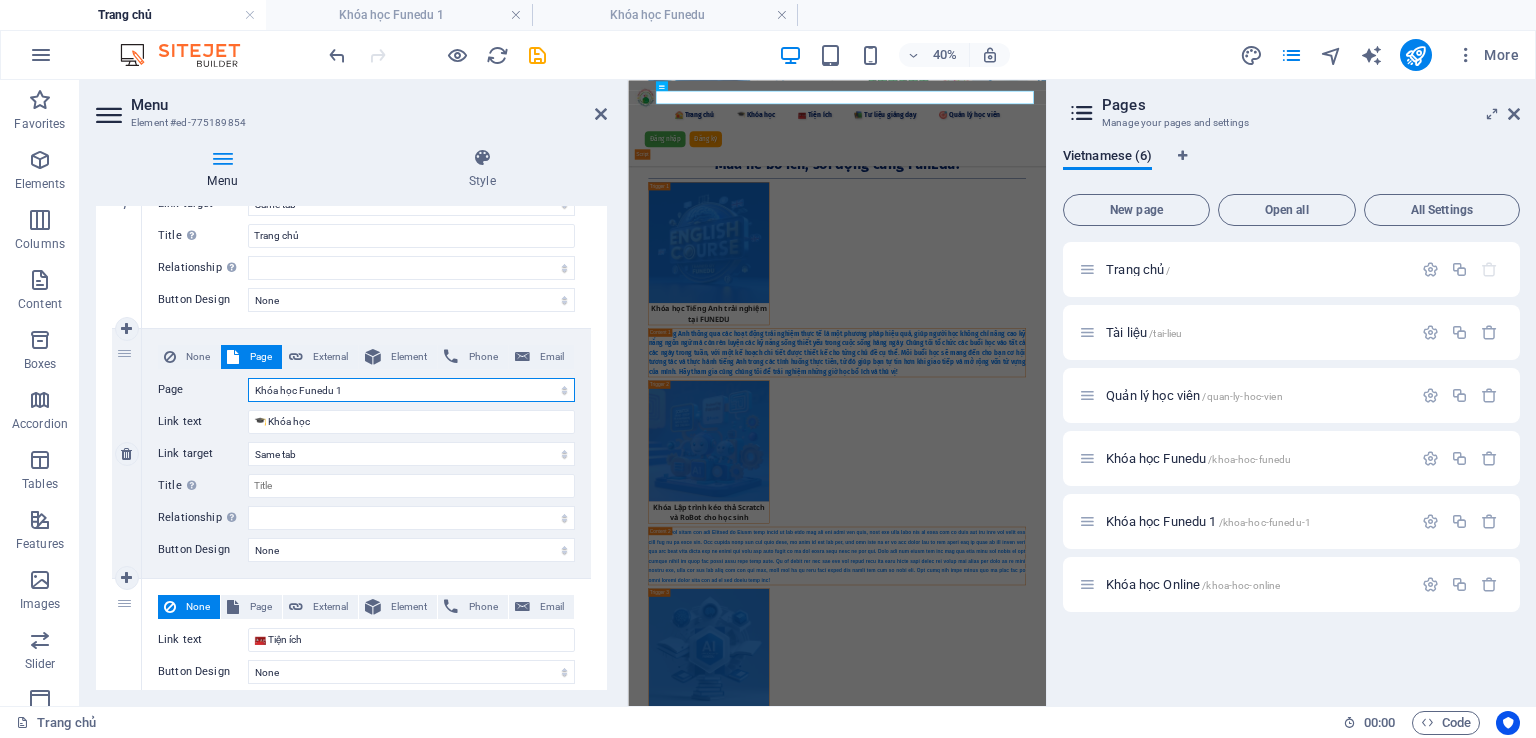 click on "Trang chủ Tài liệu Quản lý học viên Khóa học Funedu Khóa học Funedu 1 Khóa học Online" at bounding box center [411, 390] 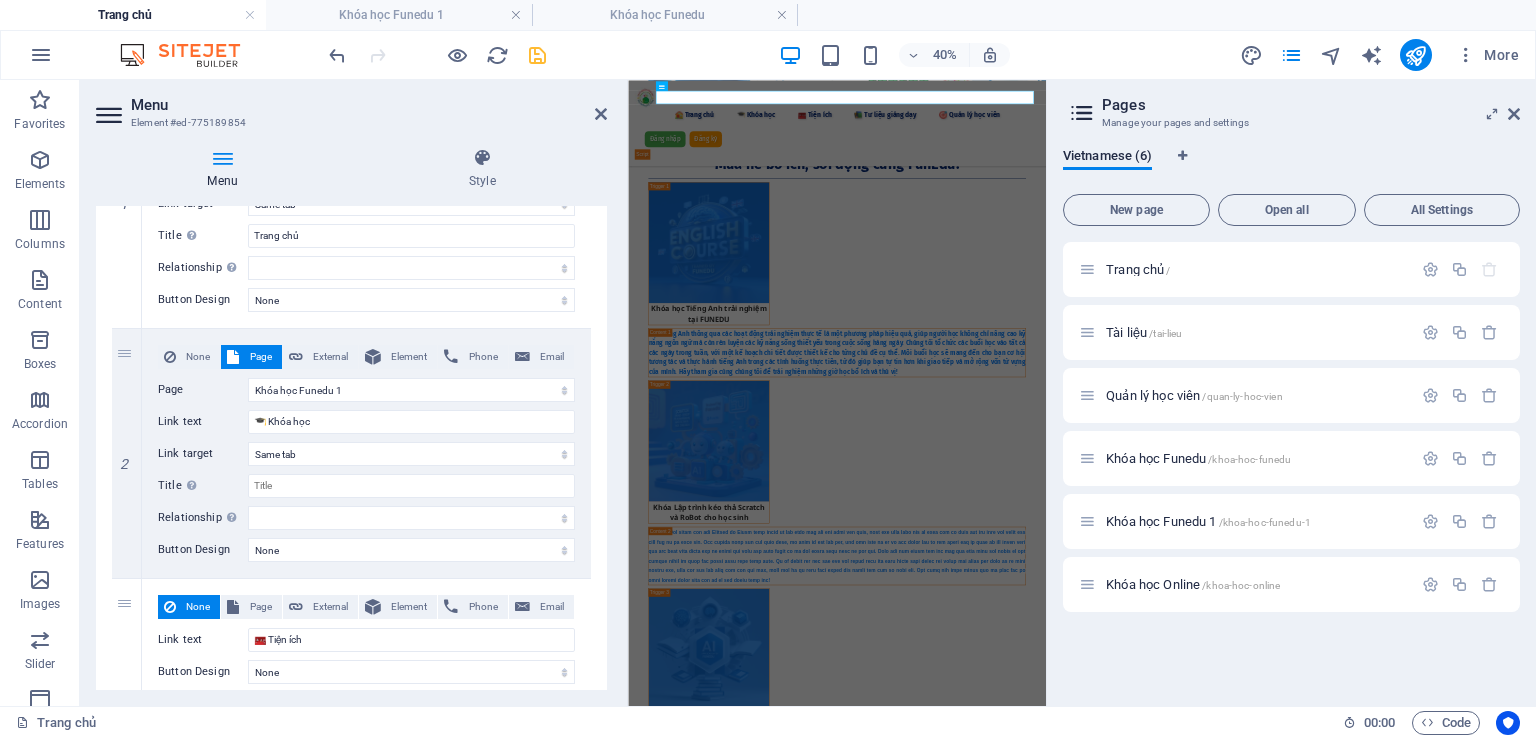 click at bounding box center (537, 55) 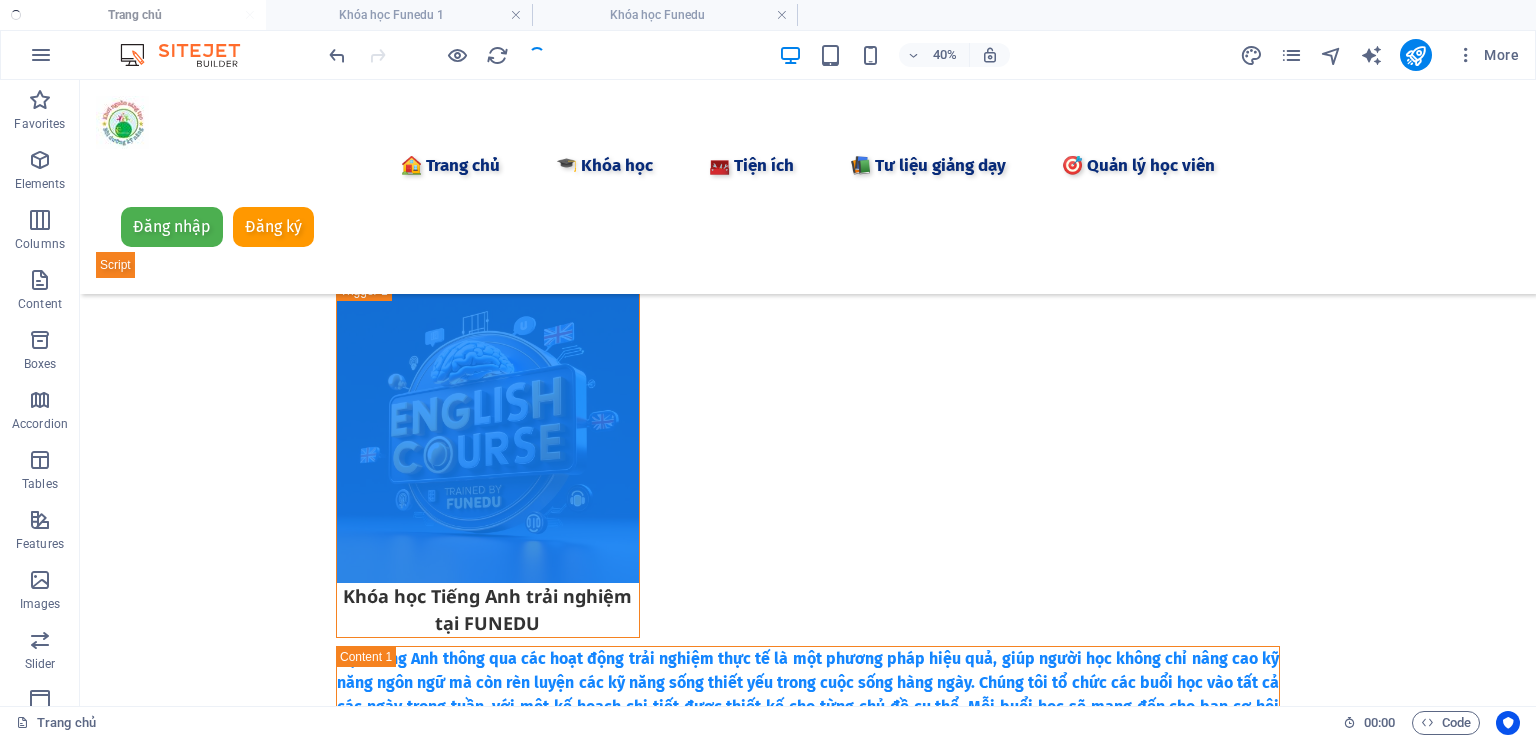 scroll, scrollTop: 200, scrollLeft: 0, axis: vertical 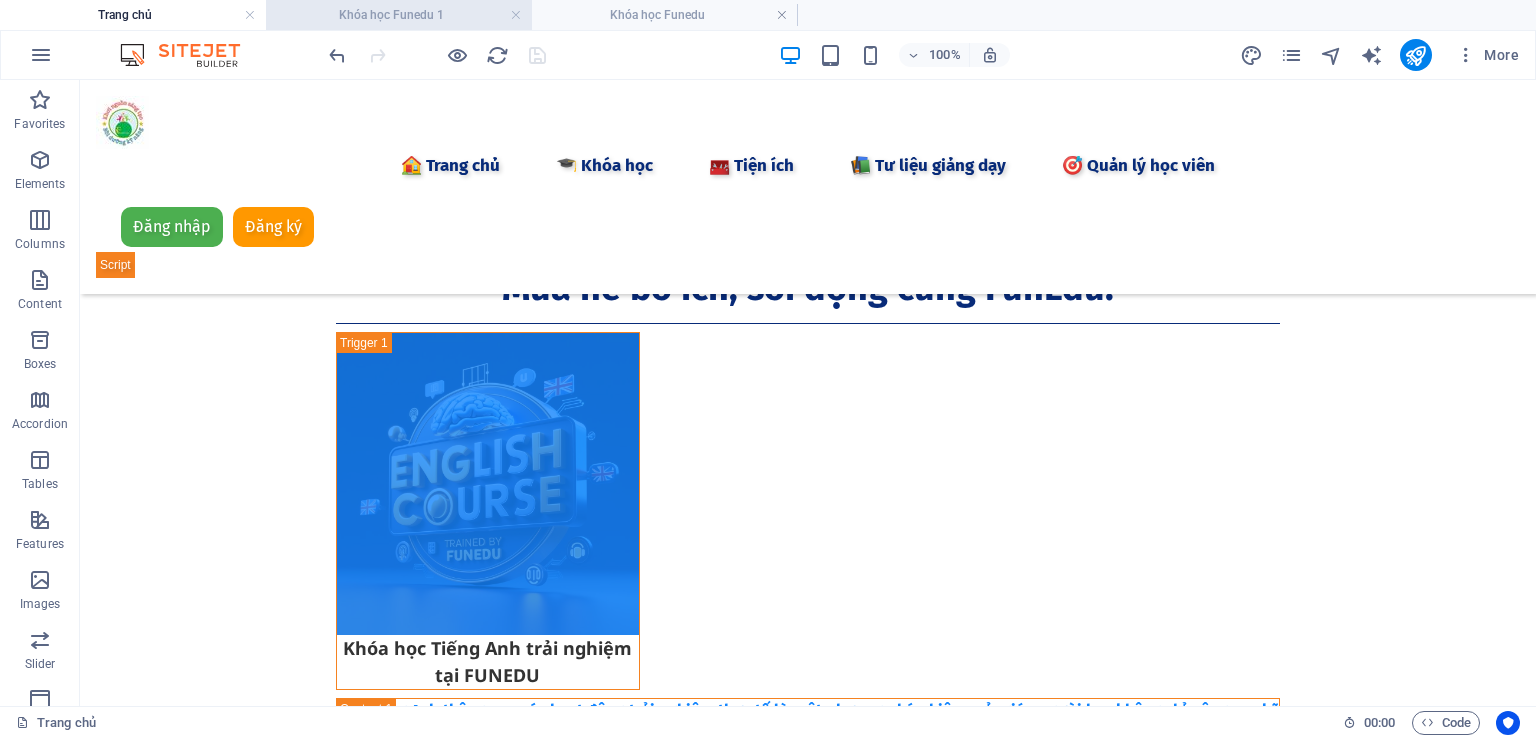 click on "Khóa học Funedu 1" at bounding box center [399, 15] 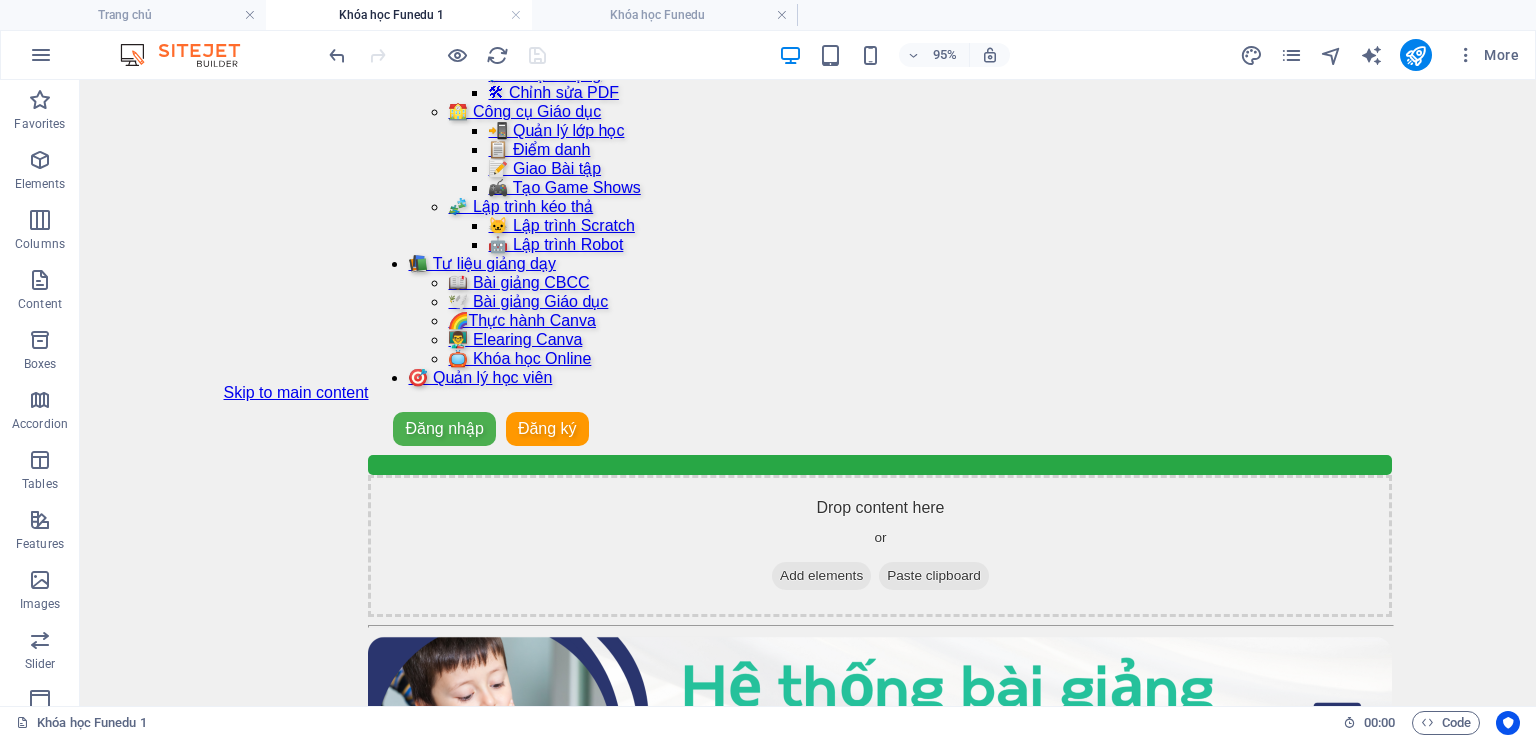 scroll, scrollTop: 0, scrollLeft: 0, axis: both 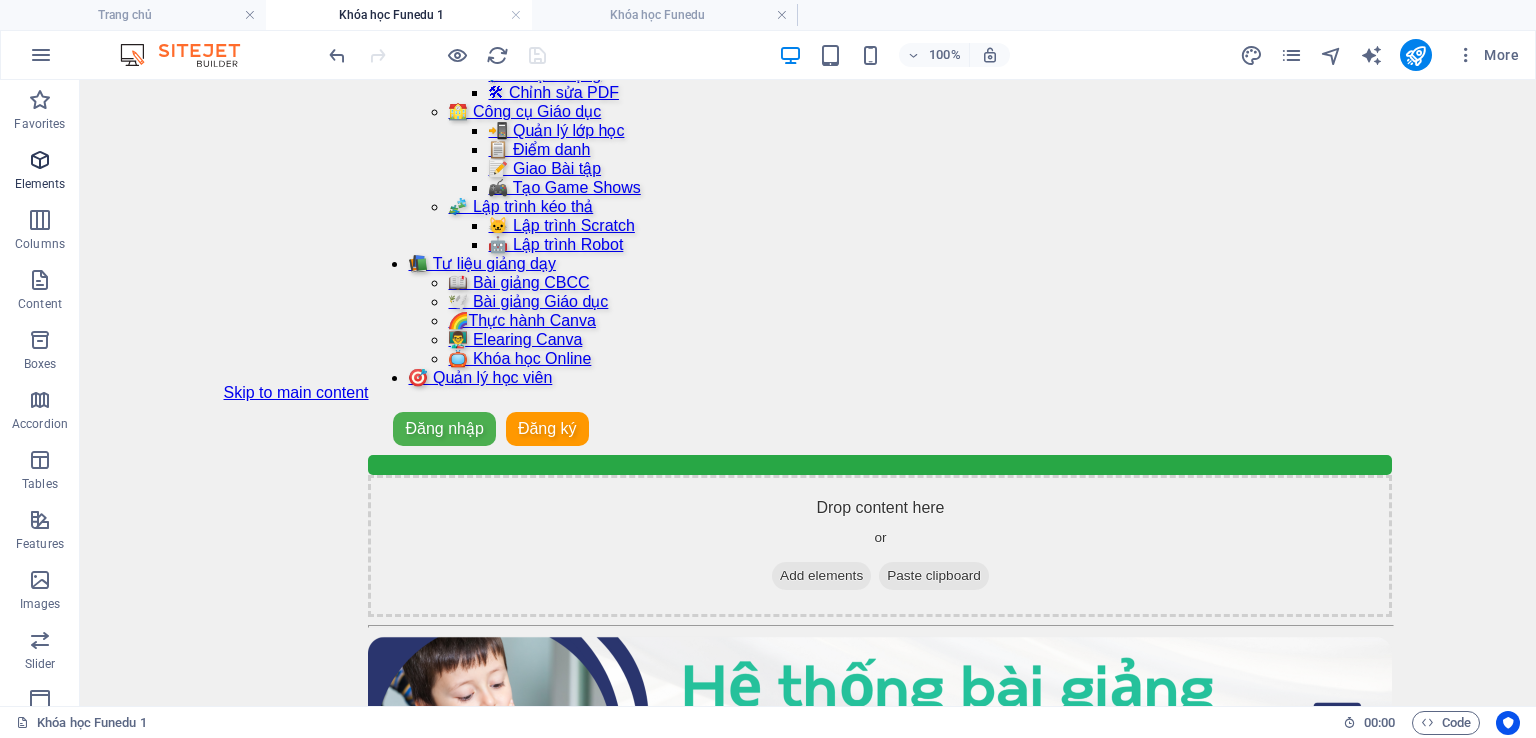click at bounding box center (40, 160) 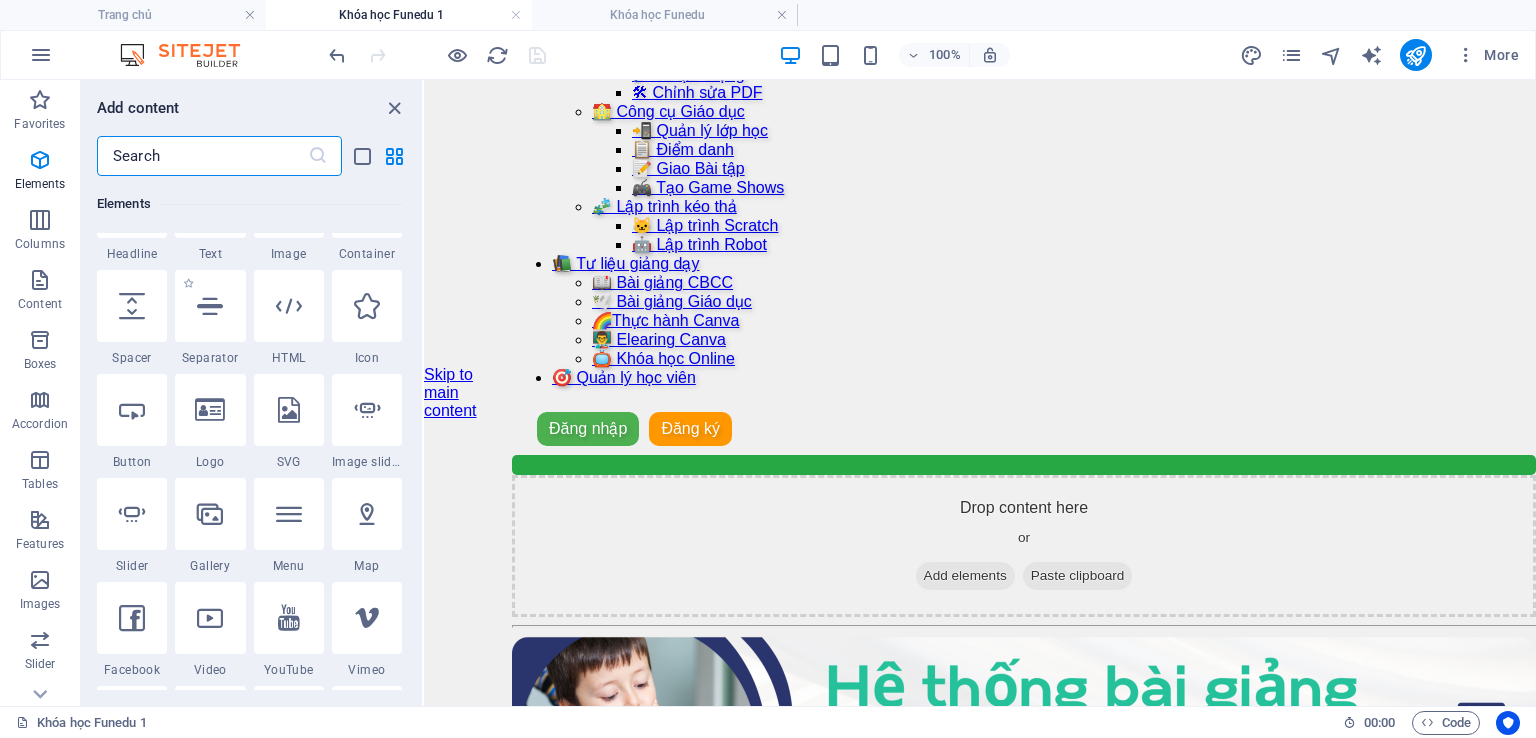 scroll, scrollTop: 312, scrollLeft: 0, axis: vertical 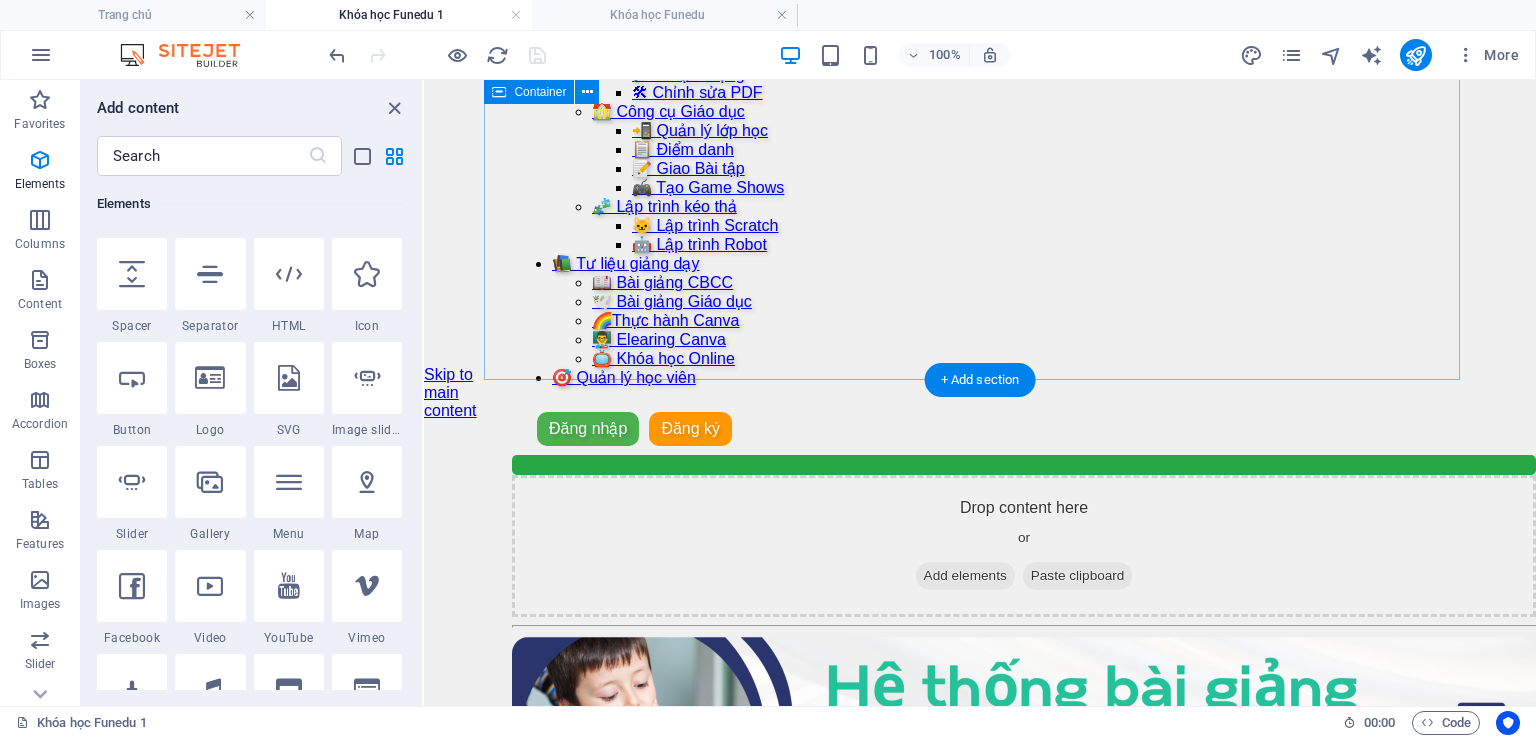 click on "Drop content here or  Add elements  Paste clipboard" at bounding box center [1024, 546] 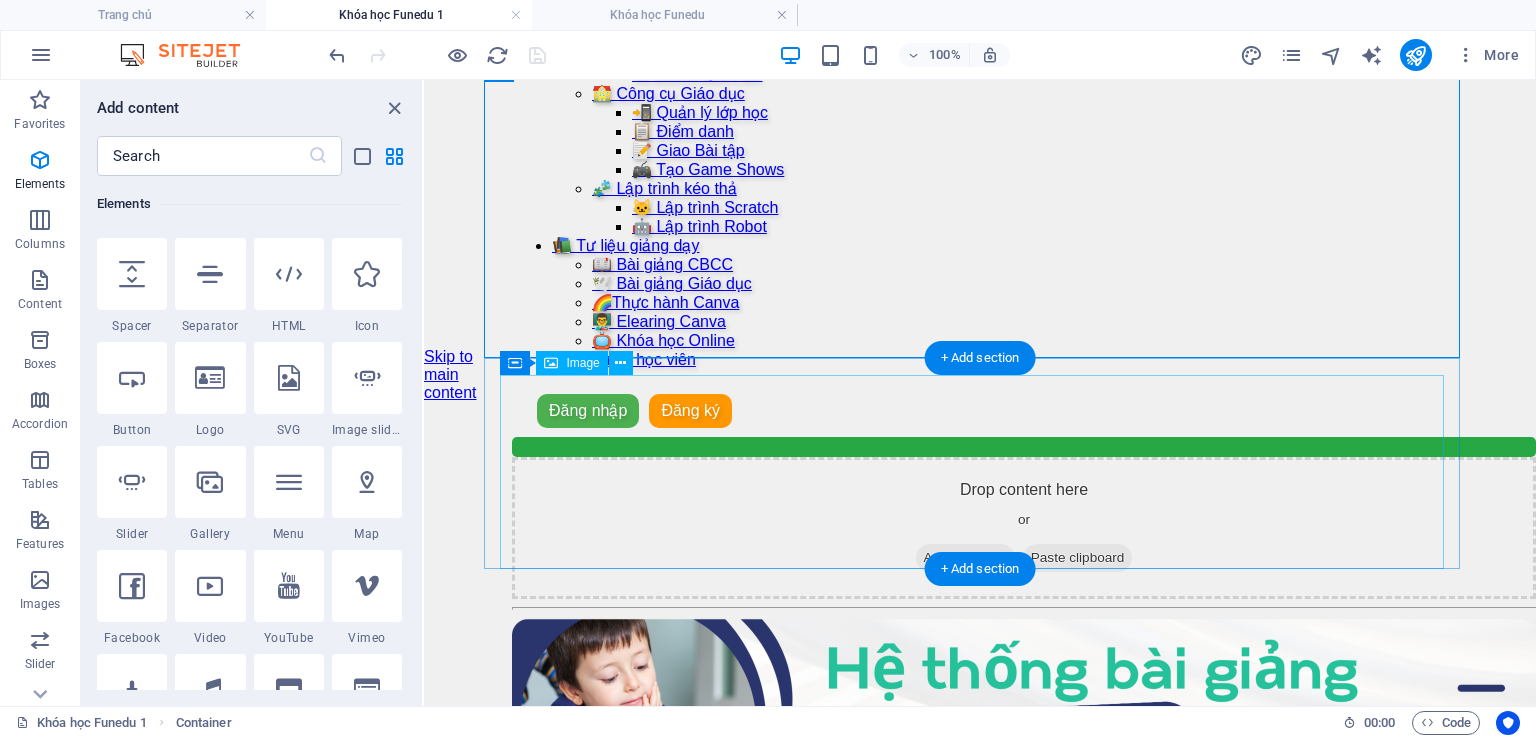 scroll, scrollTop: 22, scrollLeft: 0, axis: vertical 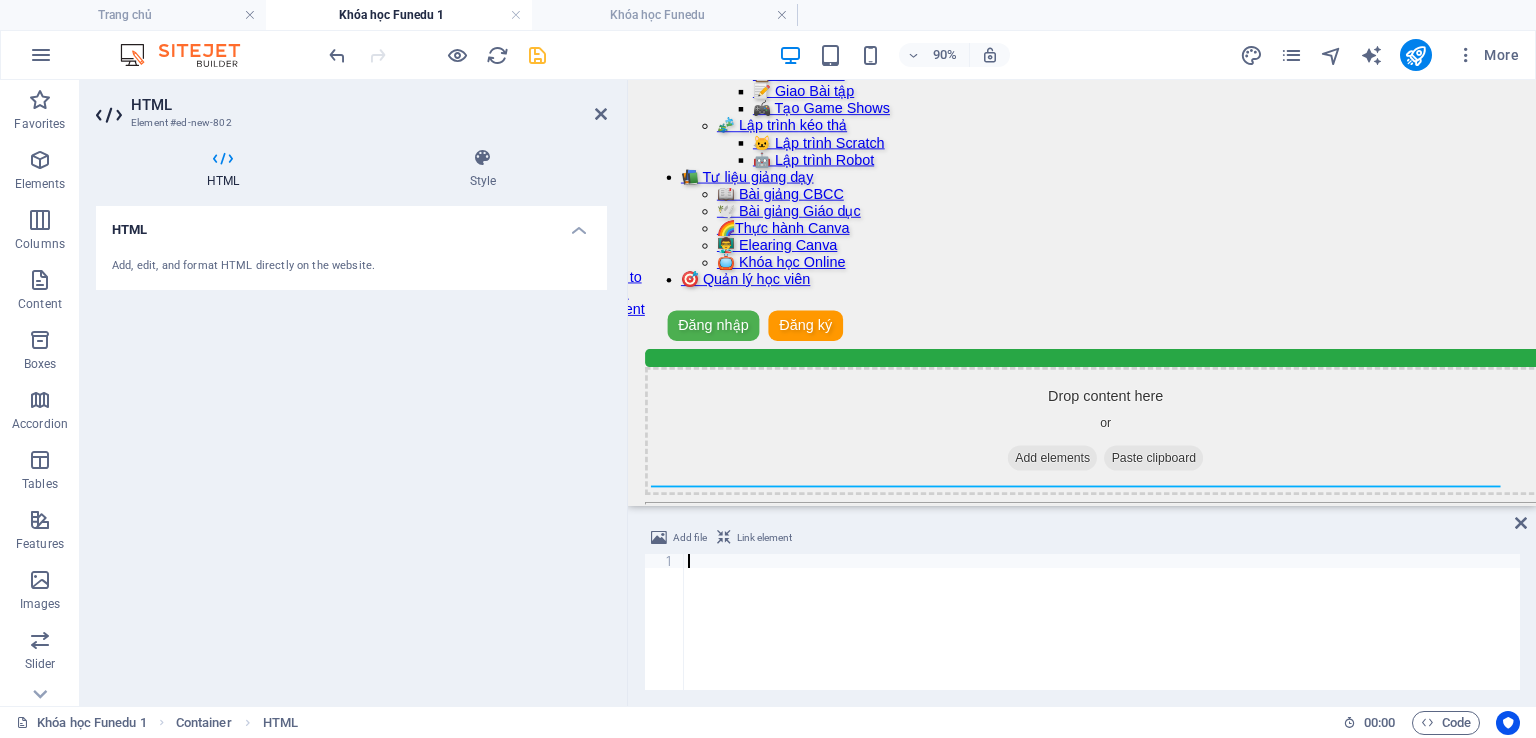 type on "</head>" 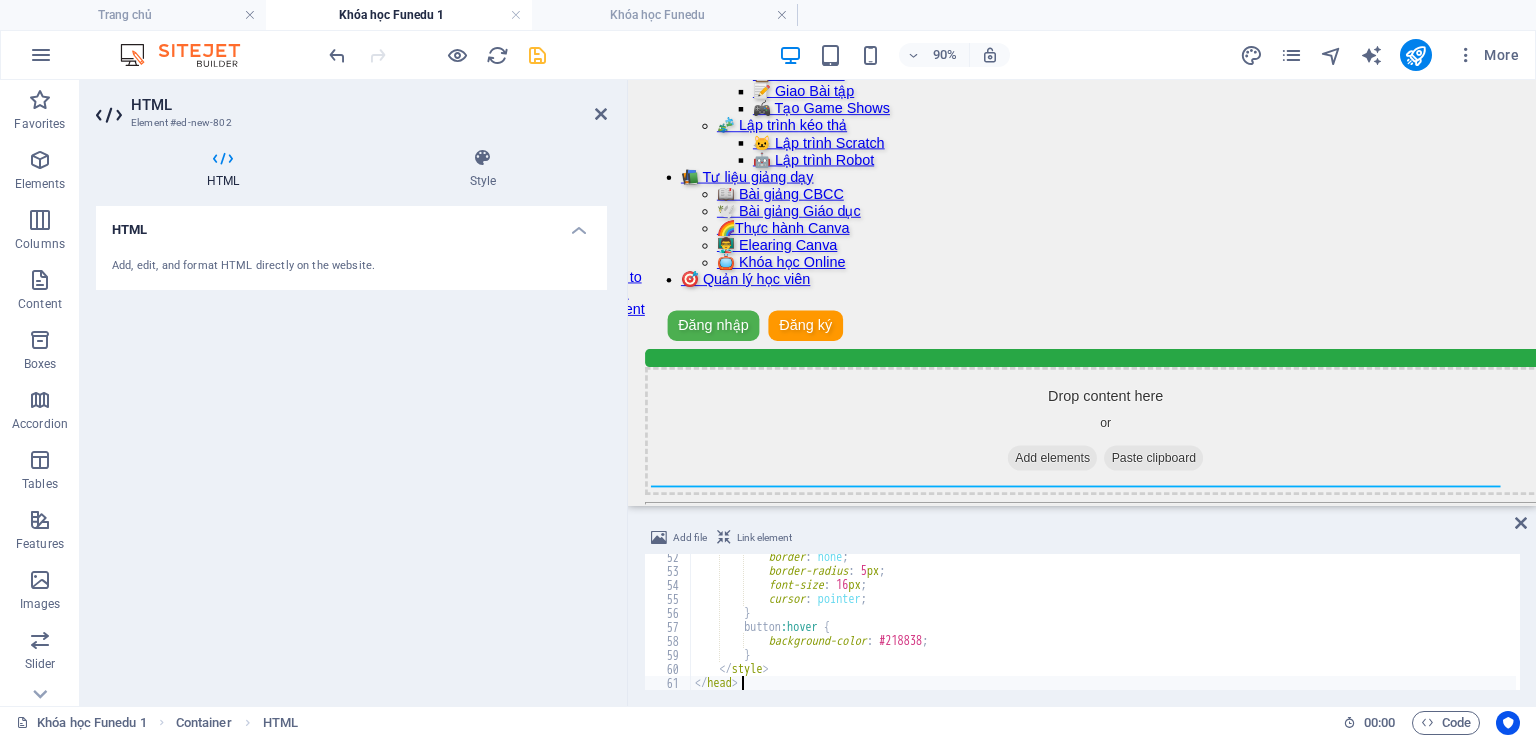 click on "HTML Add, edit, and format HTML directly on the website." at bounding box center (351, 448) 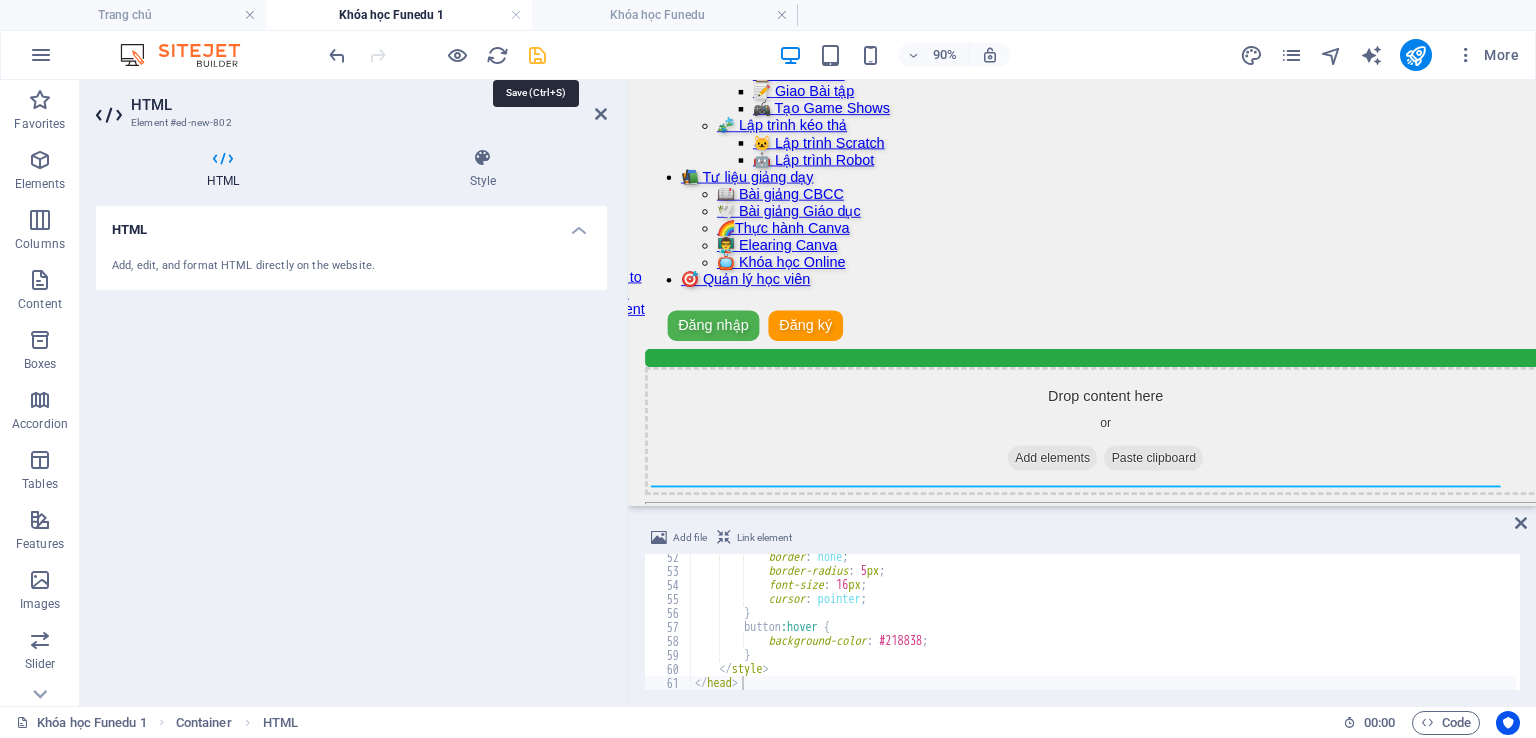 click at bounding box center [537, 55] 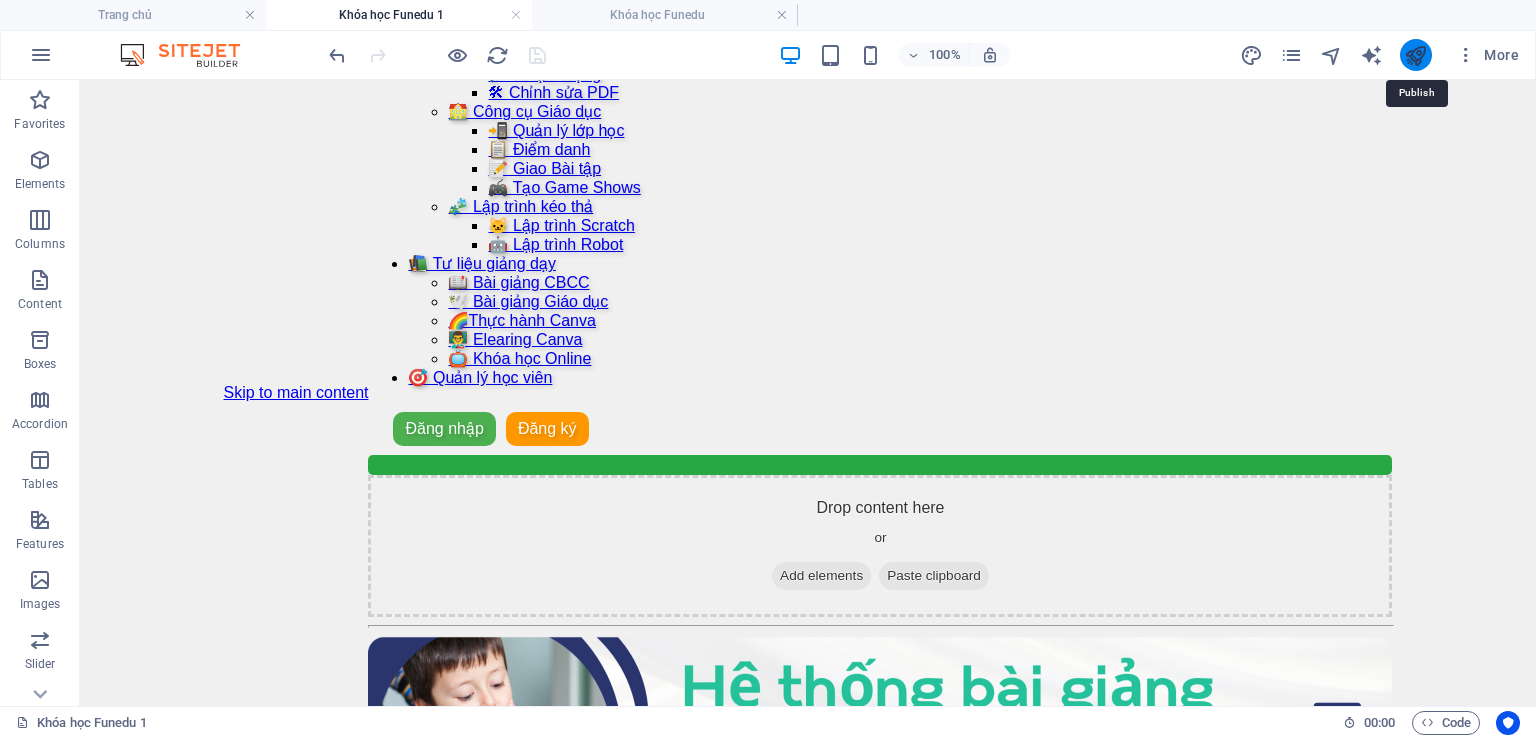 drag, startPoint x: 1410, startPoint y: 52, endPoint x: 969, endPoint y: 59, distance: 441.05554 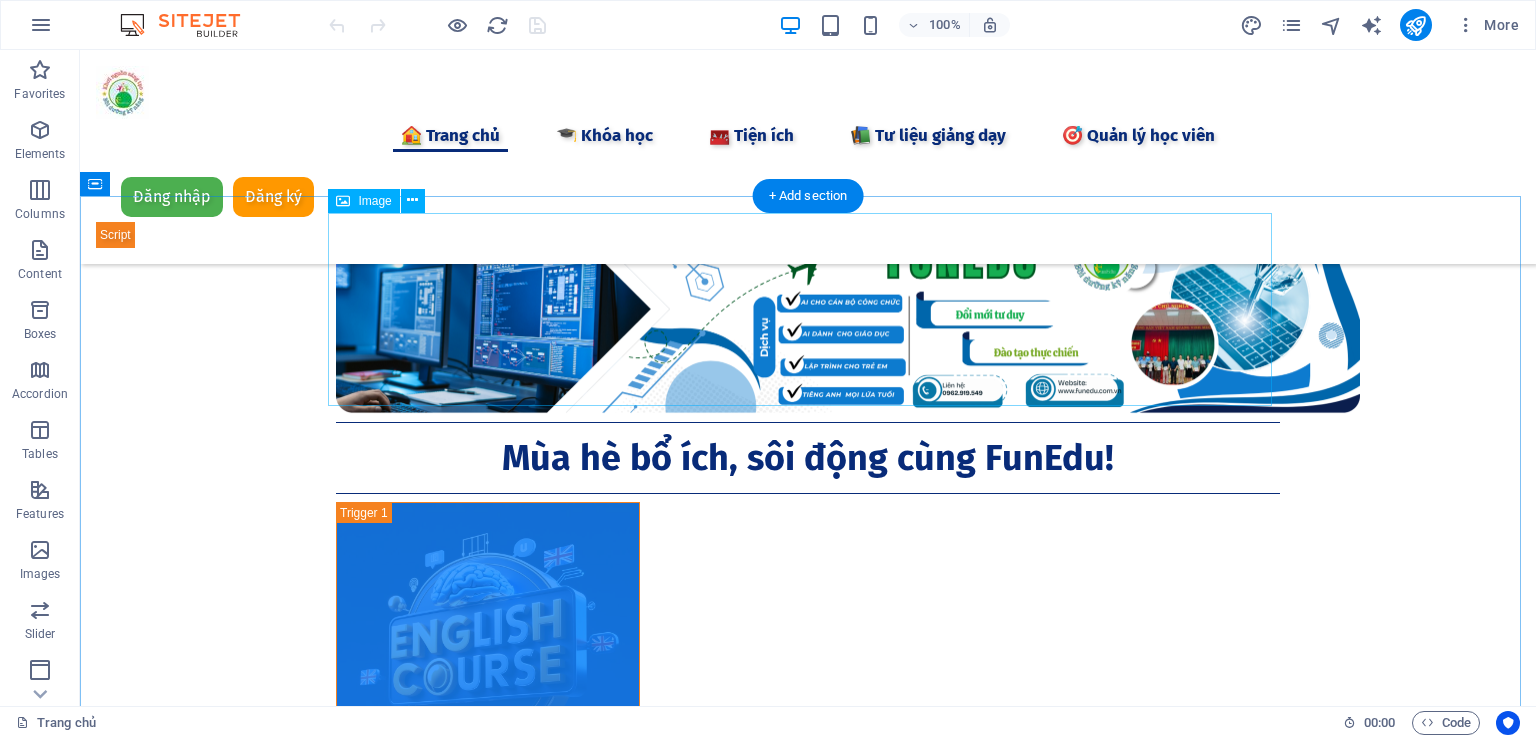 scroll, scrollTop: 0, scrollLeft: 0, axis: both 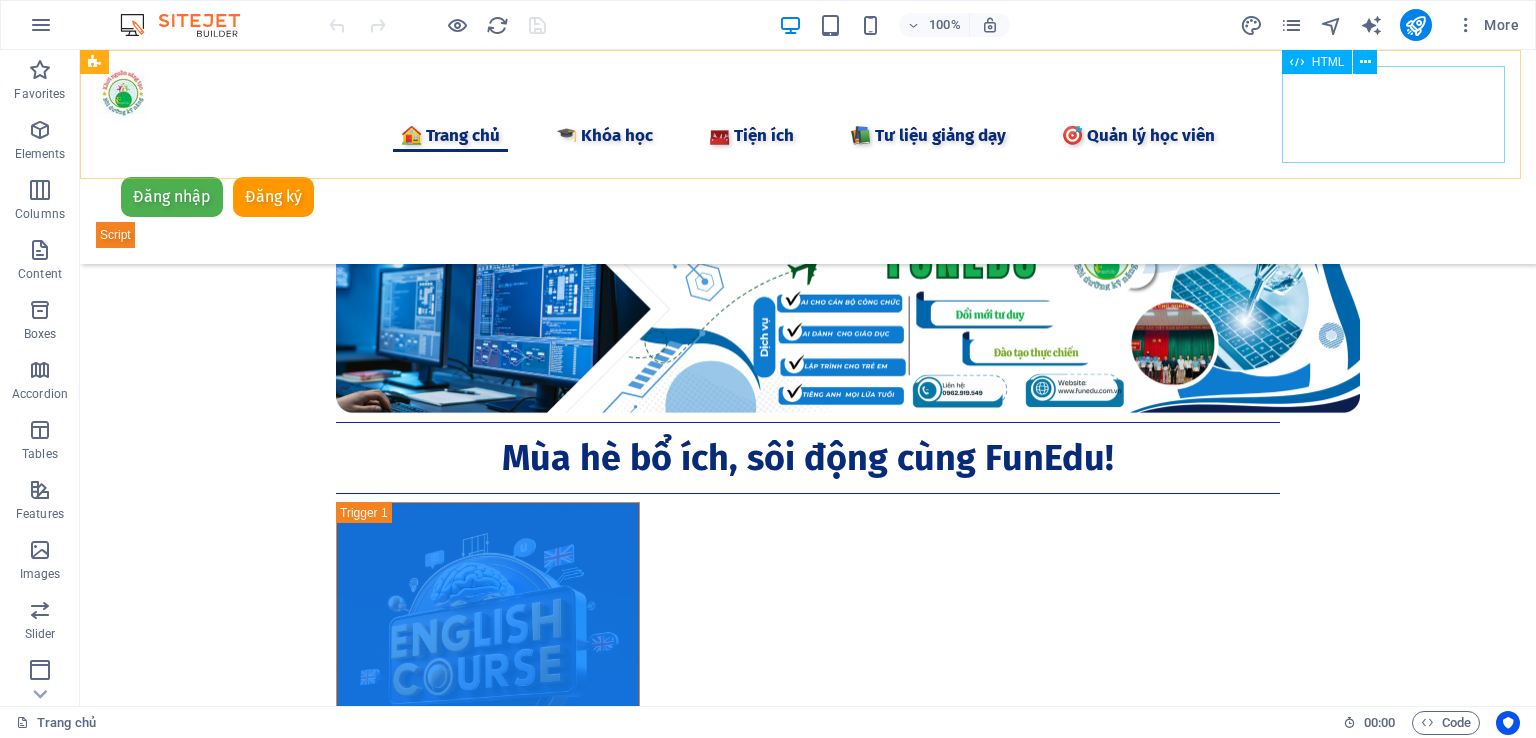 click on "Đăng nhập
Đăng ký
Thoát
Email  *
Mật khẩu  *
Đăng nhập
Chưa có tài khoản?  Đăng ký
Họ và tên  *
Email  *
Số điện thoại  *
Mật khẩu  *
Xác nhận mật khẩu  *
Đăng ký
Đã có tài khoản?  Đăng nhập" at bounding box center [808, 210] 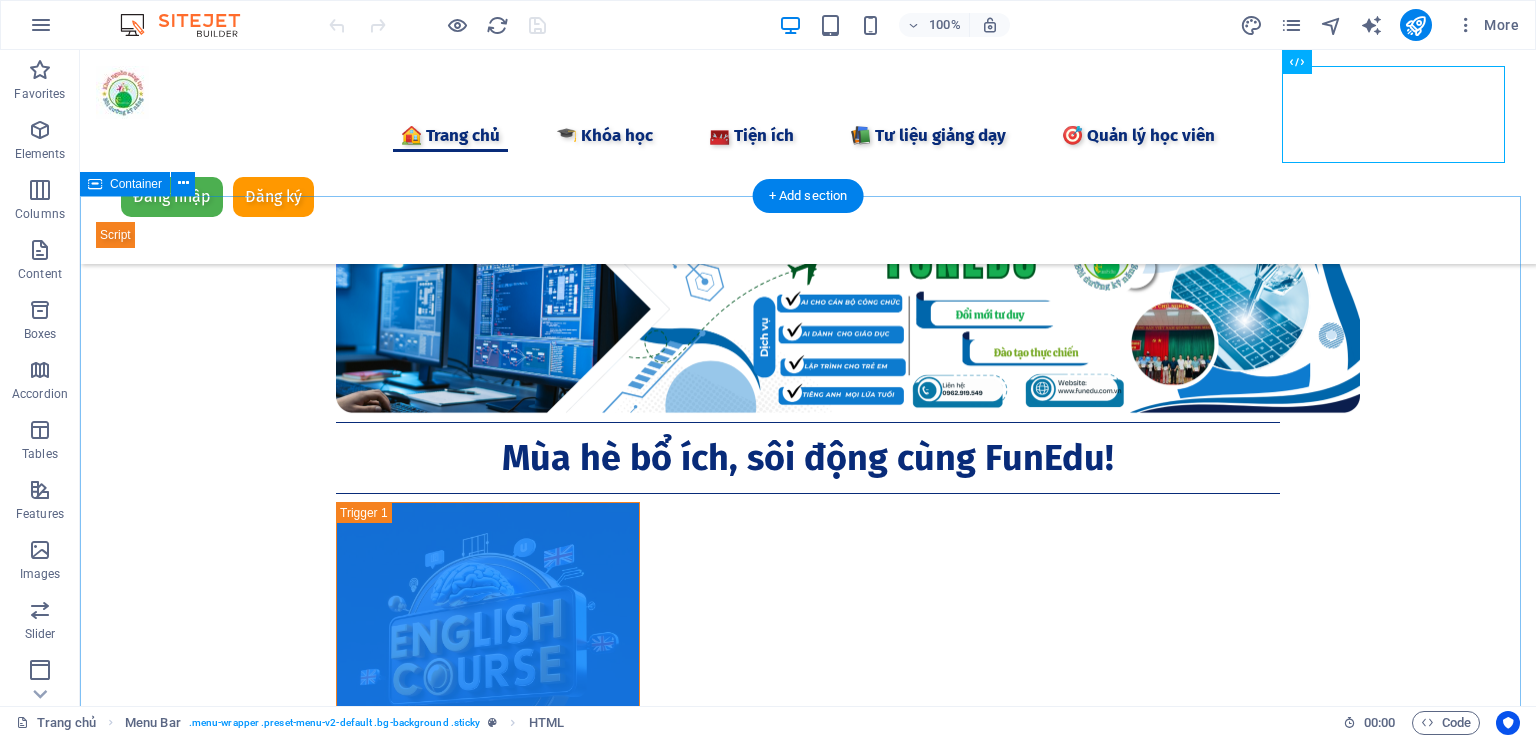 click on "Mùa hè bổ ích, sôi động cùng FunEdu! Khóa học Tiếng Anh trải nghiệm tại FUNEDU Học tiếng Anh thông qua các hoạt động trải nghiệm thực tế là một phương pháp hiệu quả, giúp người học không chỉ nâng cao kỹ năng ngôn ngữ mà còn rèn luyện các kỹ năng sống thiết yếu trong cuộc sống hàng ngày. Chúng tôi tổ chức các buổi học vào tất cả các ngày trong tuần, với một kế hoạch chi tiết được thiết kế cho từng chủ đề cụ thể. Mỗi buổi học sẽ mang đến cho bạn cơ hội tương tác và thực hành tiếng Anh trong các tình huống thực tiễn, từ đó giúp bạn tự tin hơn khi giao tiếp và mở rộng vốn từ vựng của mình. Hãy tham gia cùng chúng tôi để trải nghiệm những giờ học bổ ích và thú vị! Khóa Lập trình kéo thả Scratch và RoBot cho học sinh Khóa học AI dành cho Cán bộ công chức và Giáo viên C" at bounding box center [808, 1089] 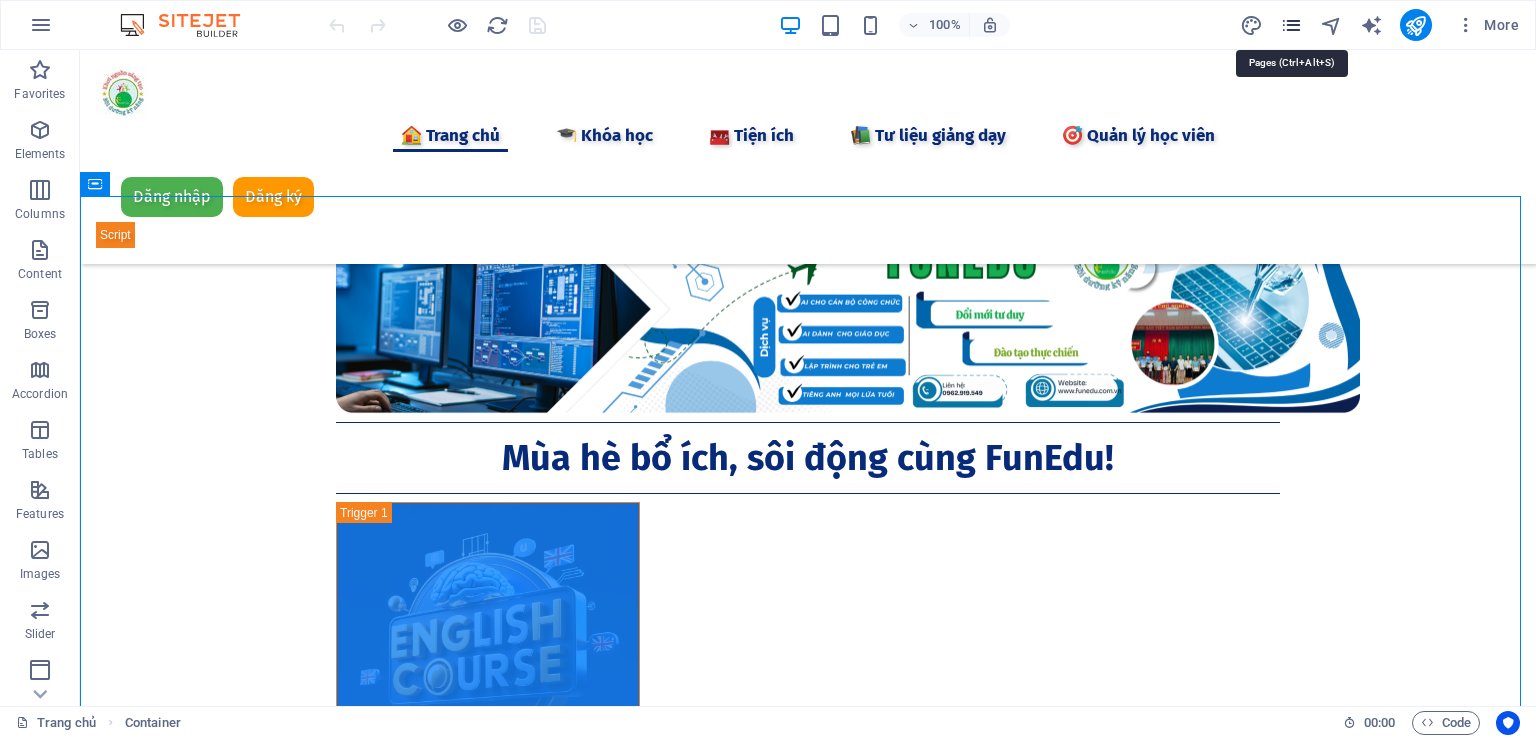 click at bounding box center (1291, 25) 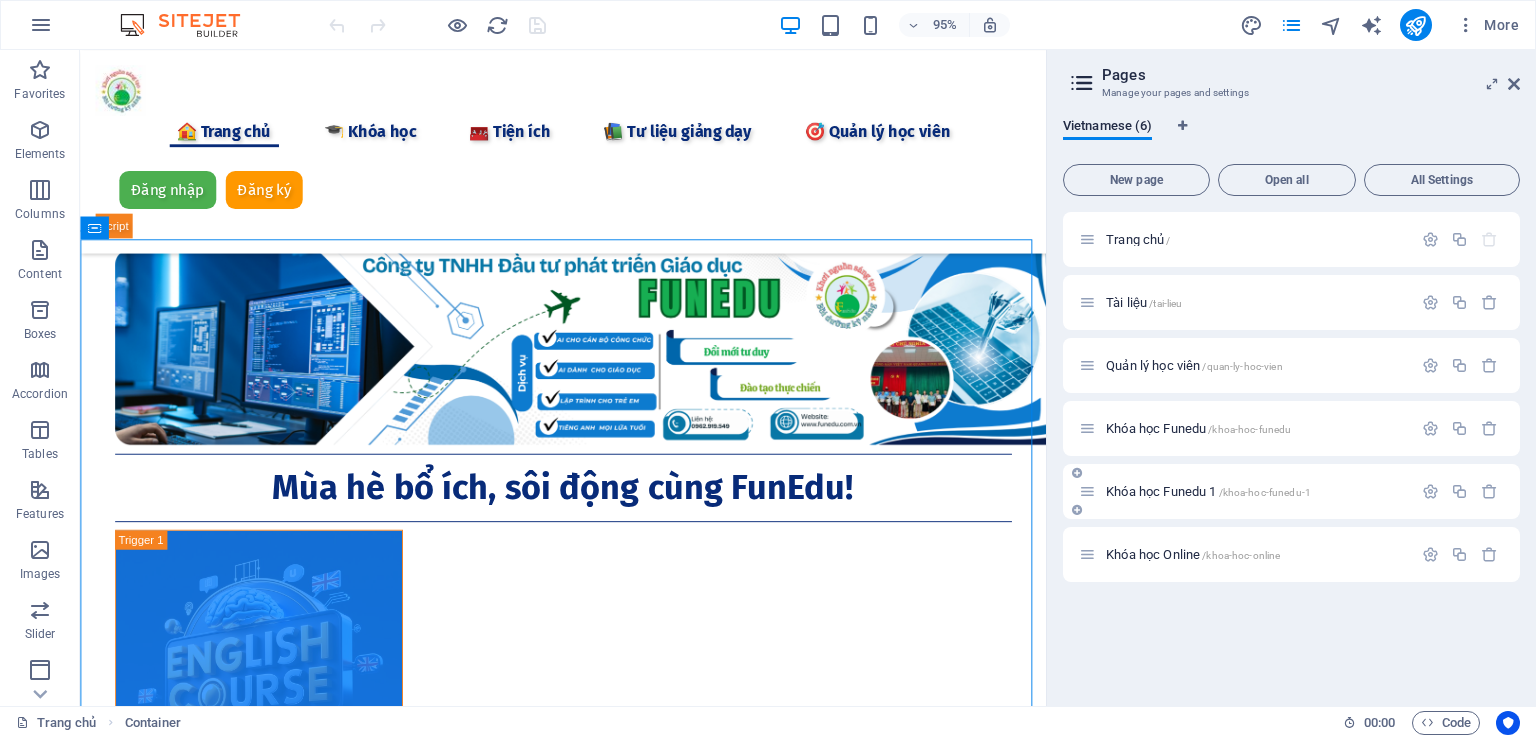 click on "Khóa học Funedu 1 /khoa-hoc-funedu-1" at bounding box center [1245, 491] 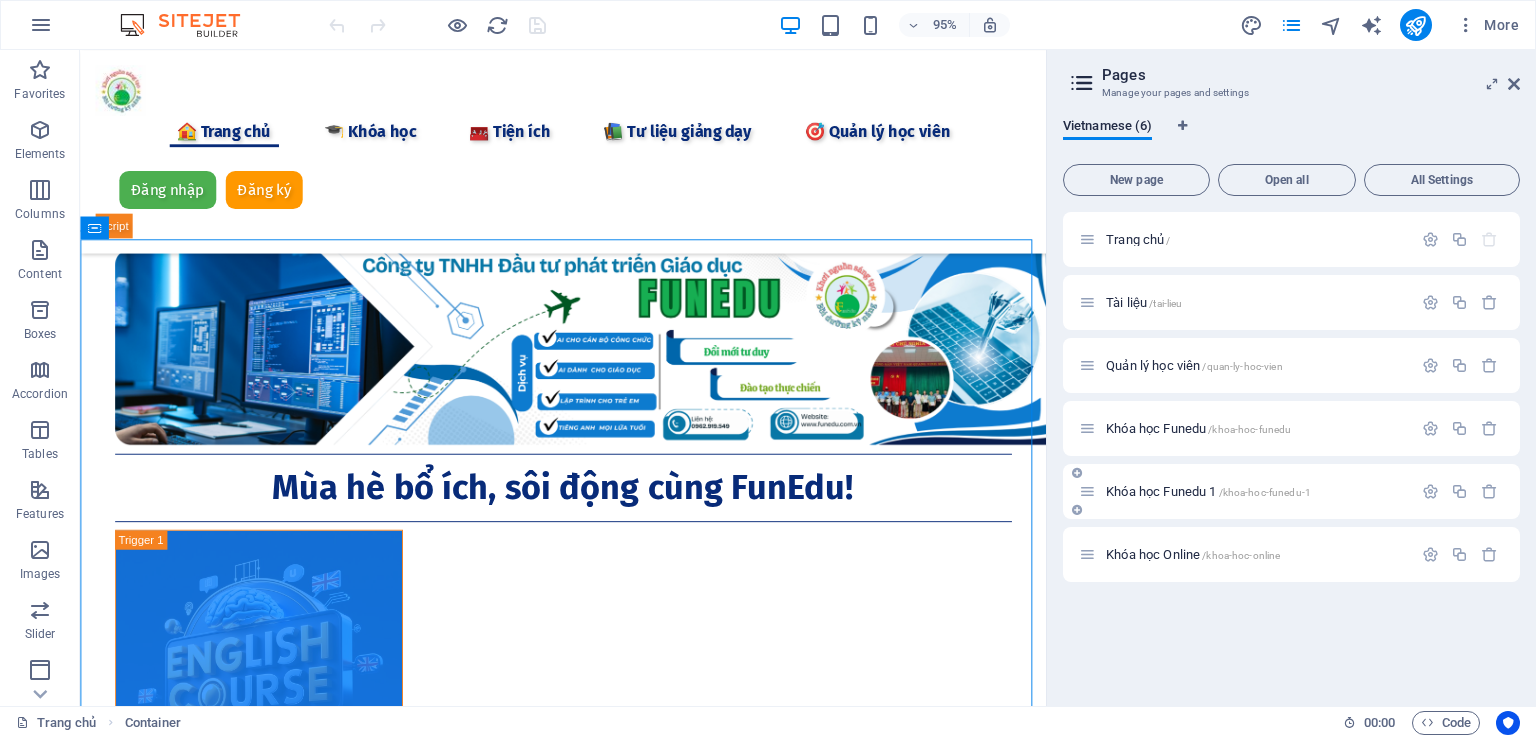 click on "Khóa học Funedu 1 /khoa-hoc-funedu-1" at bounding box center [1208, 491] 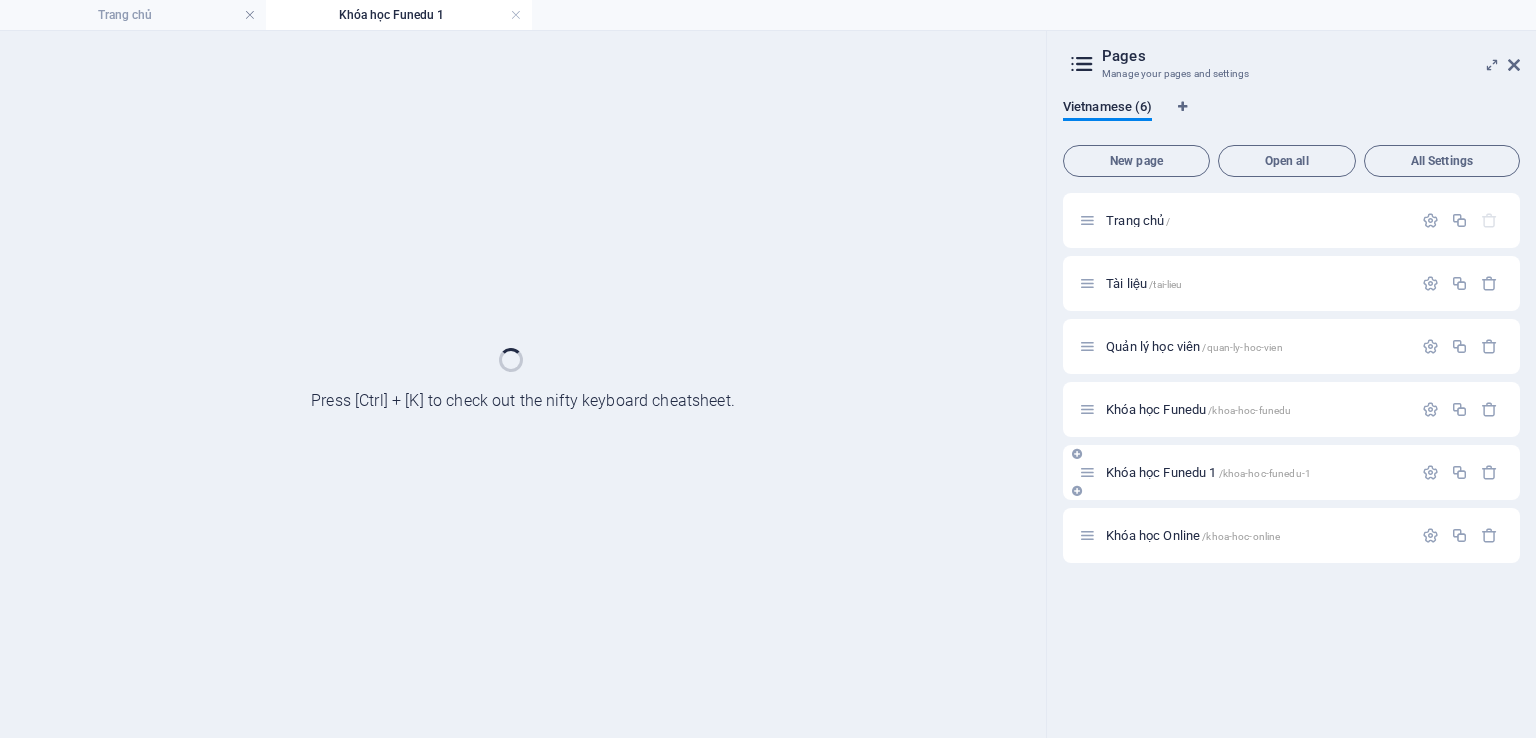 click on "Khóa học Funedu 1 /khoa-hoc-funedu-1" at bounding box center [1291, 472] 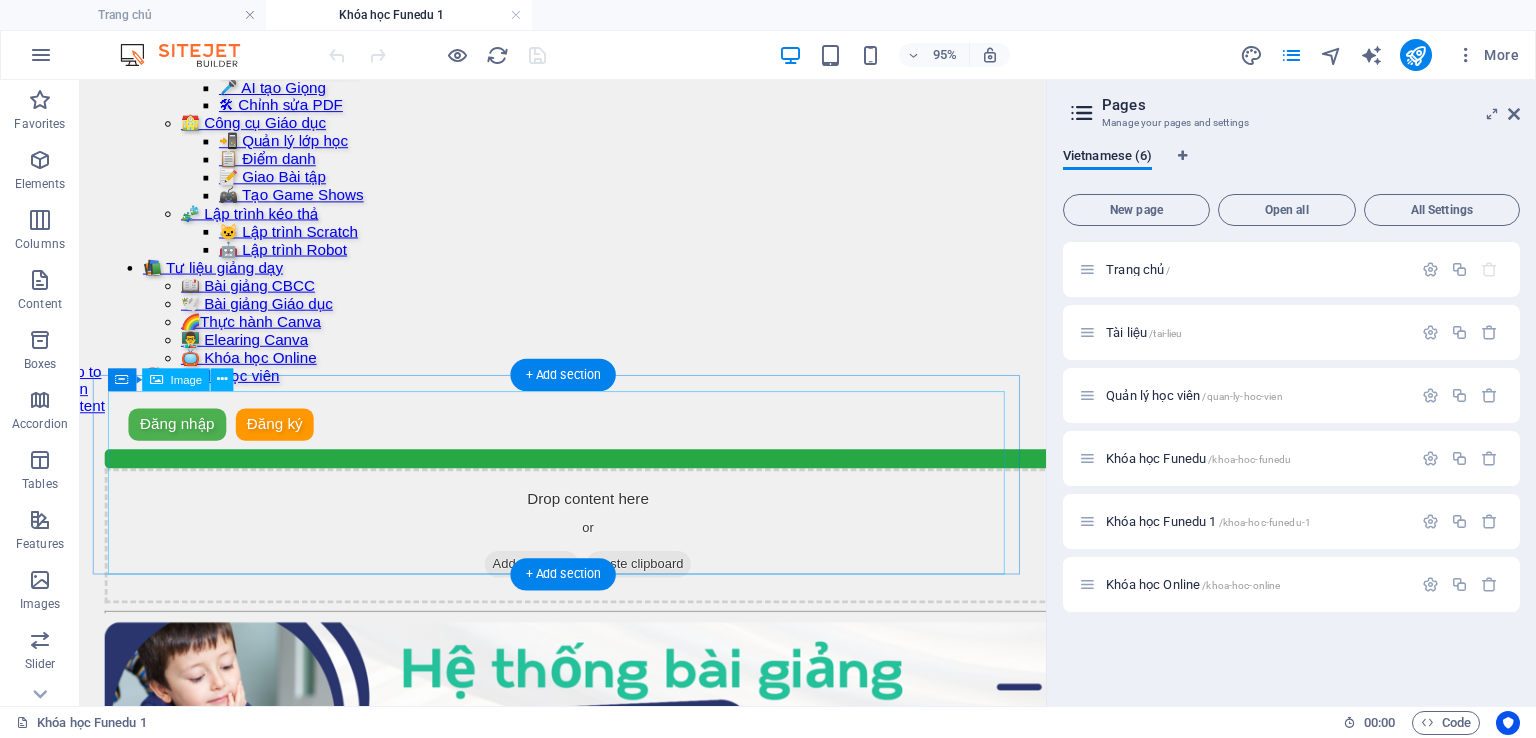 scroll, scrollTop: 6, scrollLeft: 0, axis: vertical 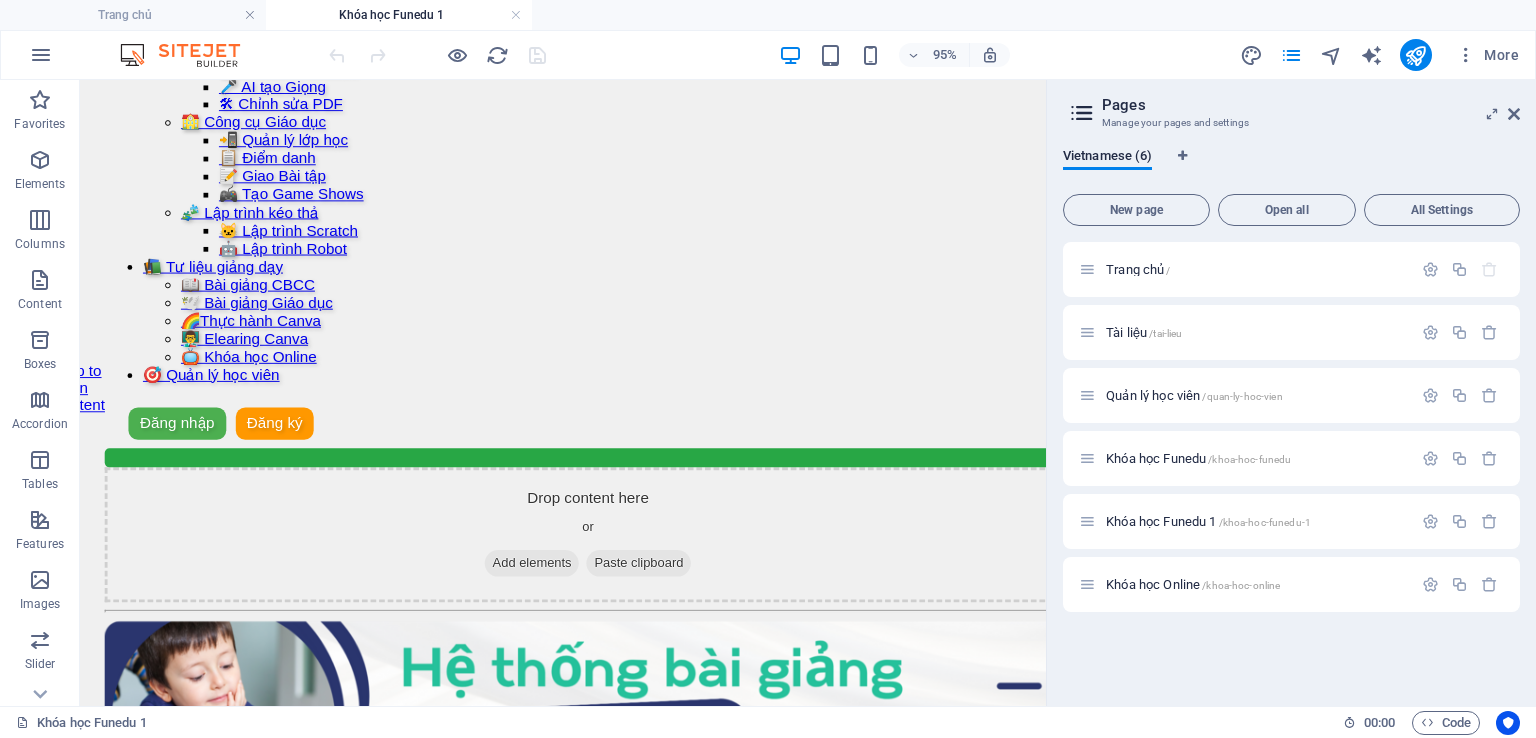 drag, startPoint x: 1130, startPoint y: 528, endPoint x: 1212, endPoint y: 680, distance: 172.70784 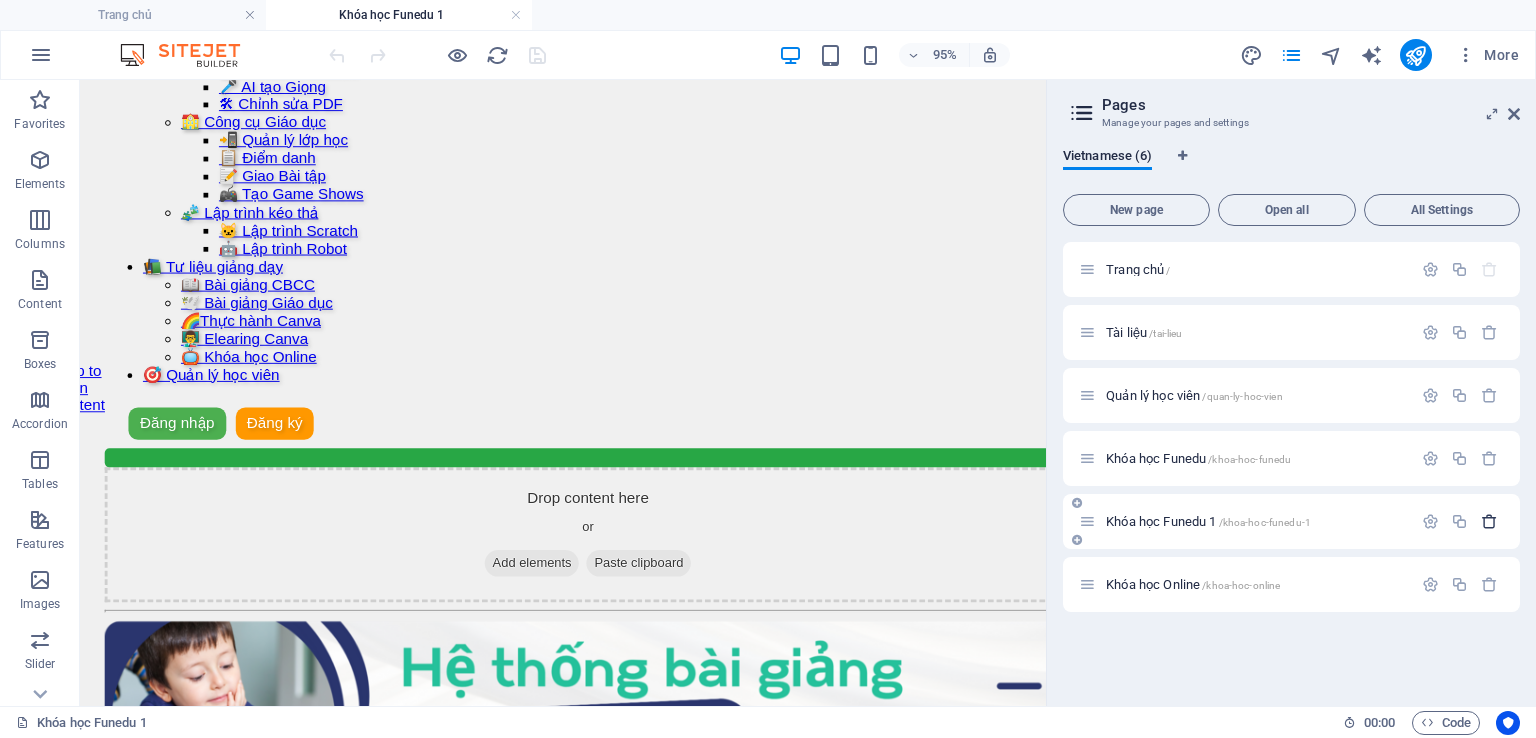 click at bounding box center [1489, 521] 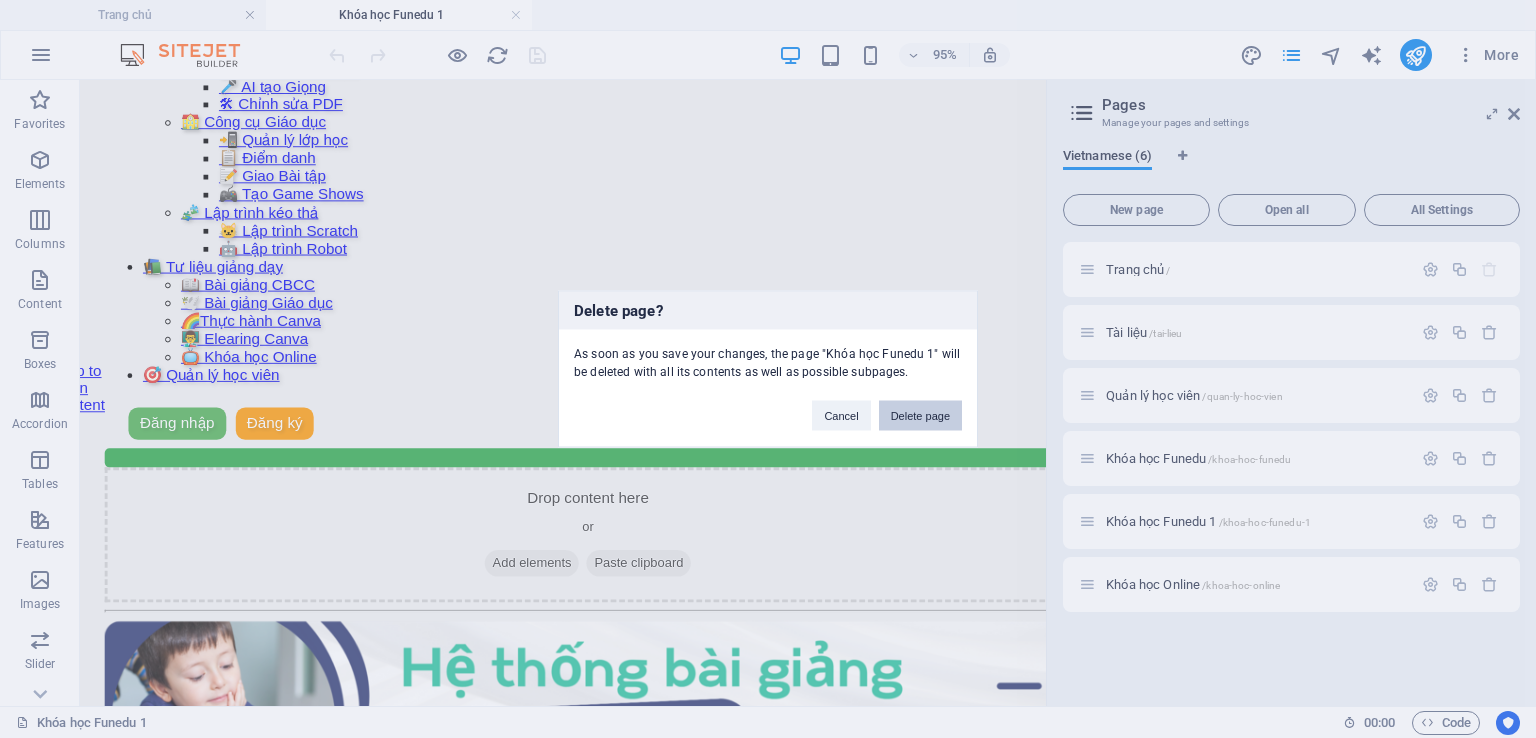 click on "Delete page" at bounding box center (920, 416) 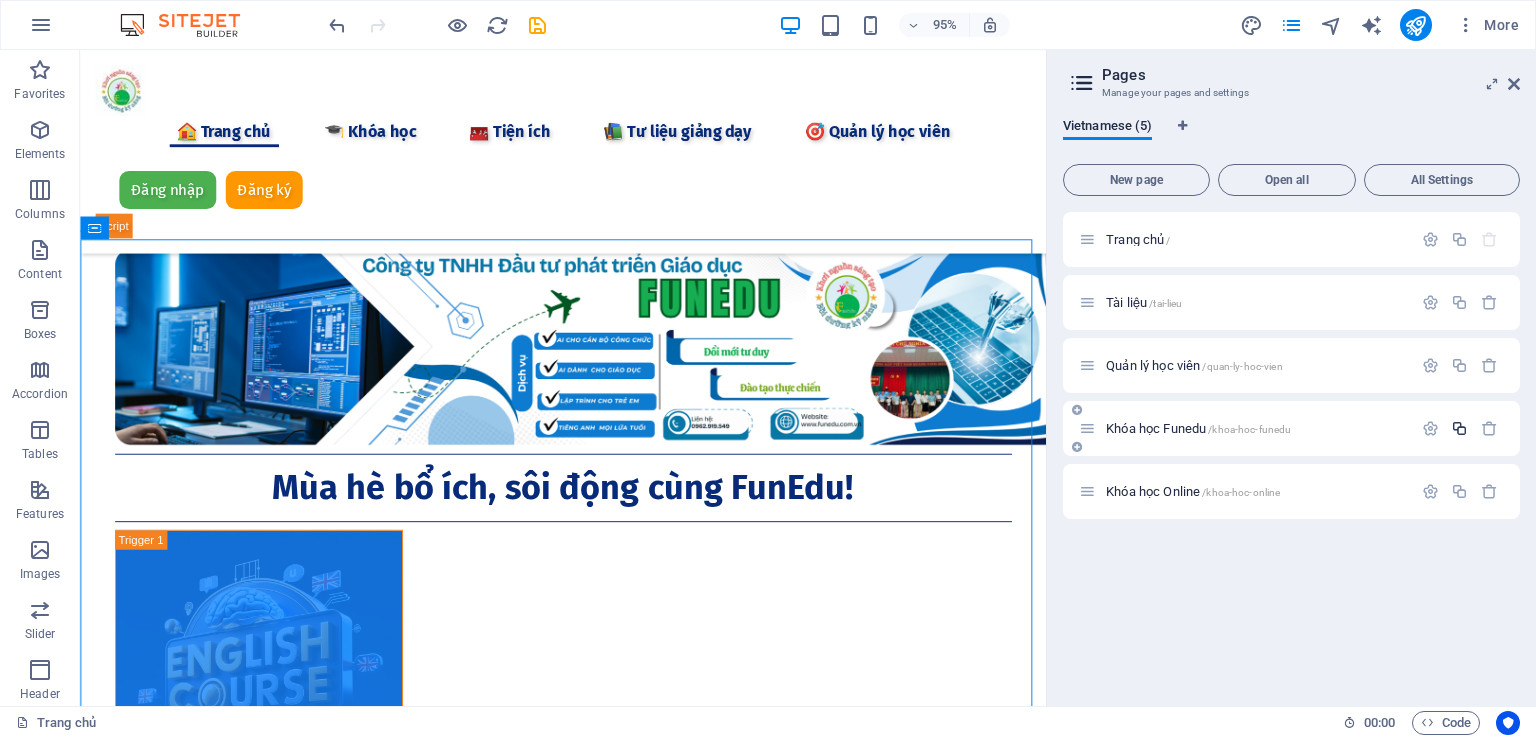 click at bounding box center (1459, 428) 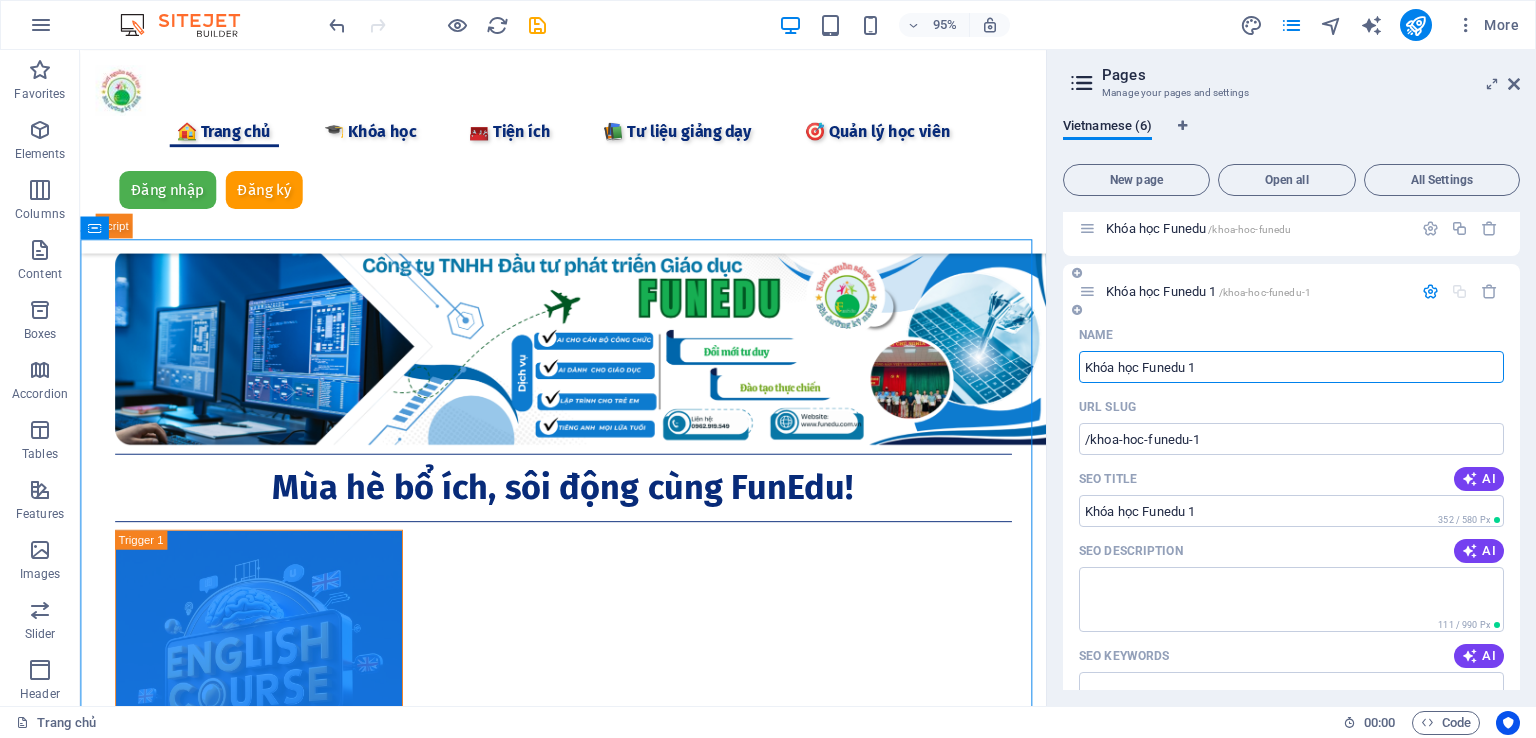 scroll, scrollTop: 100, scrollLeft: 0, axis: vertical 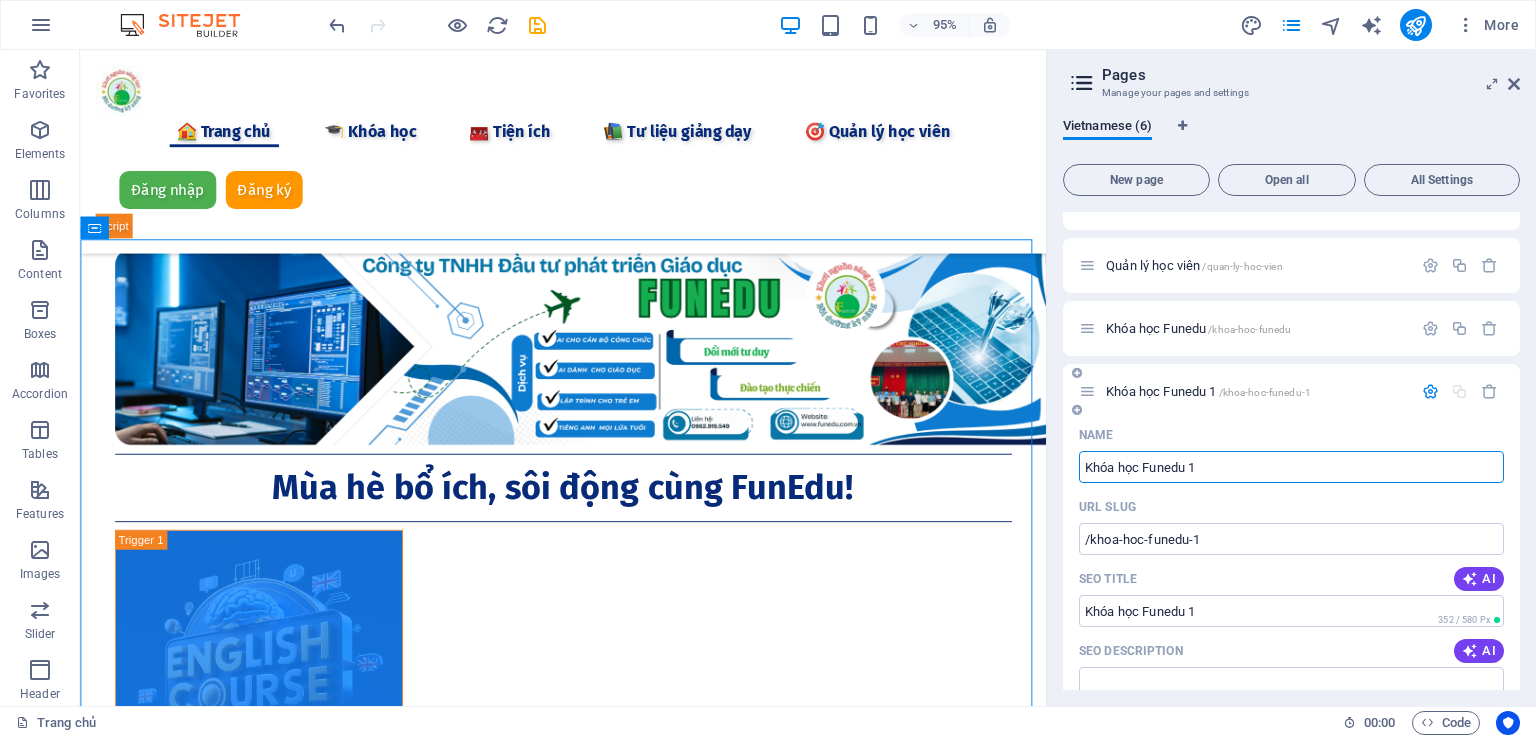 click on "Khóa học Funedu 1" at bounding box center [1291, 467] 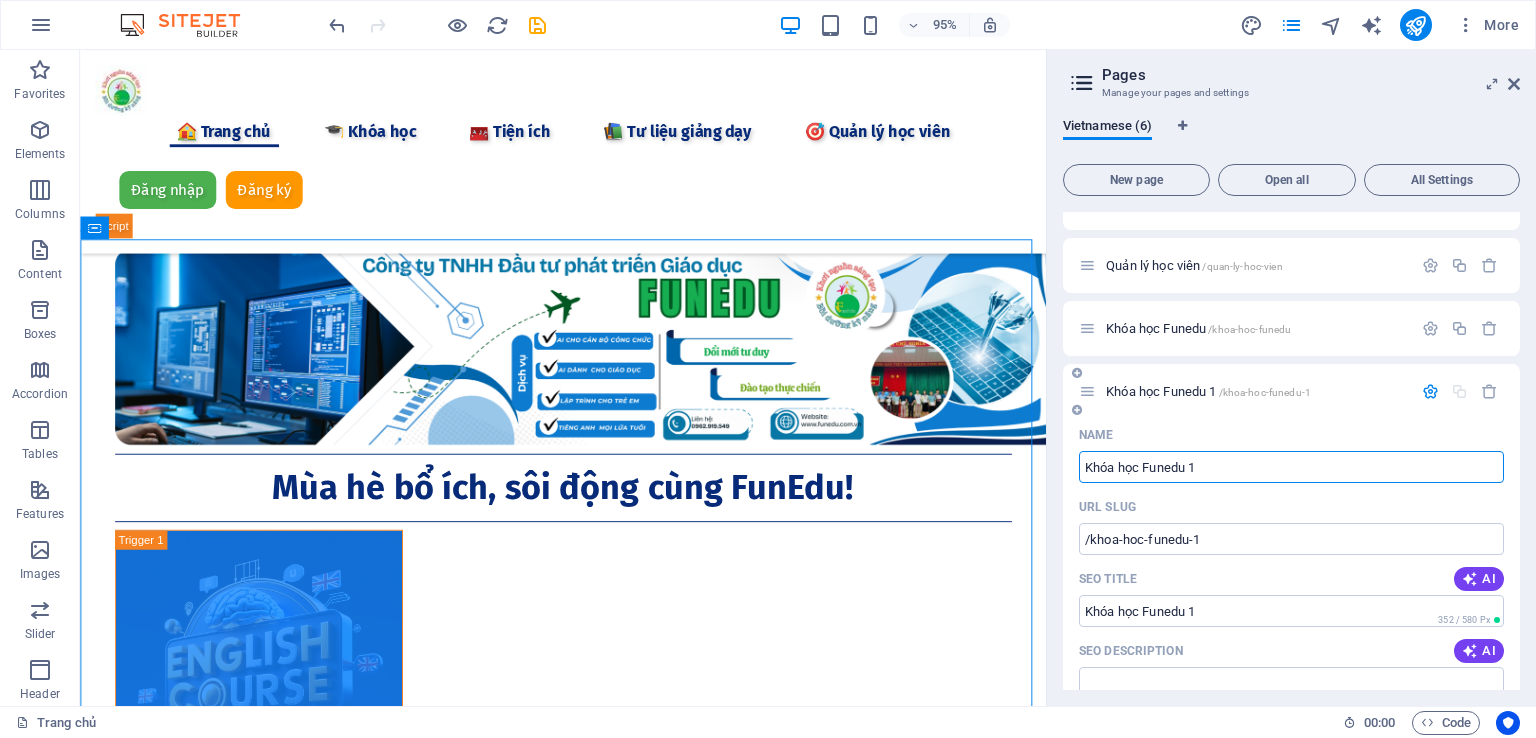drag, startPoint x: 1212, startPoint y: 466, endPoint x: 1140, endPoint y: 464, distance: 72.02777 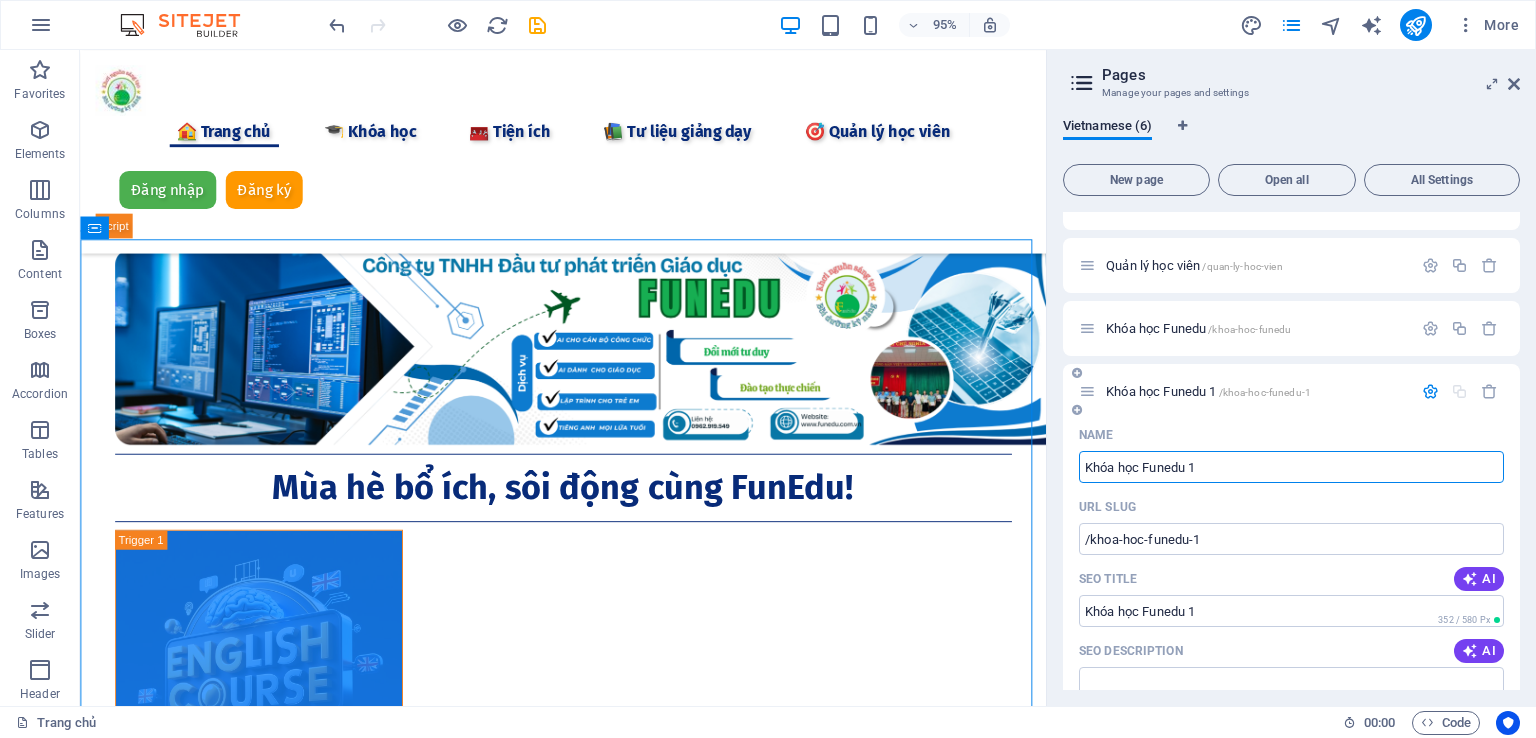 click on "Khóa học Funedu 1" at bounding box center (1291, 467) 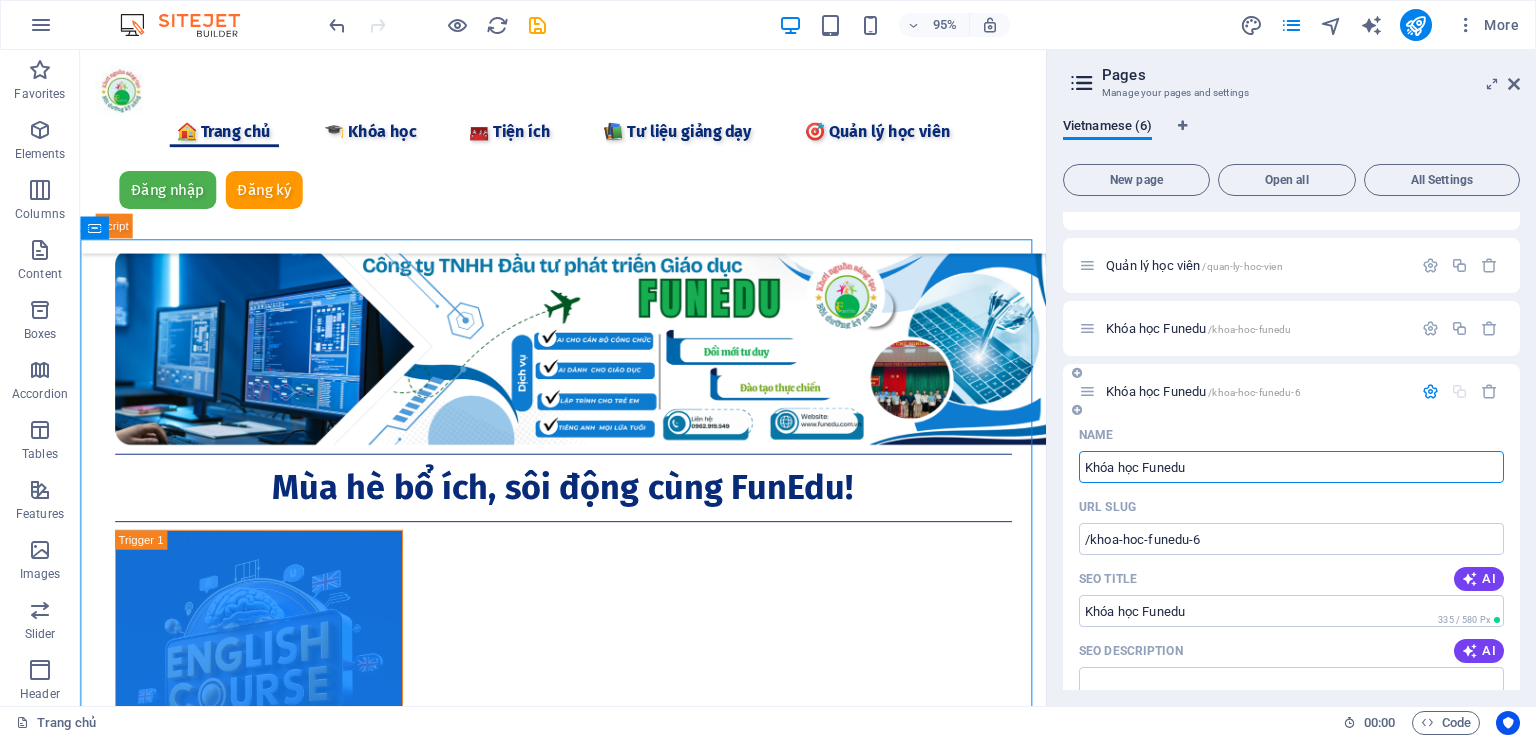 type on "Khóa học Funedu" 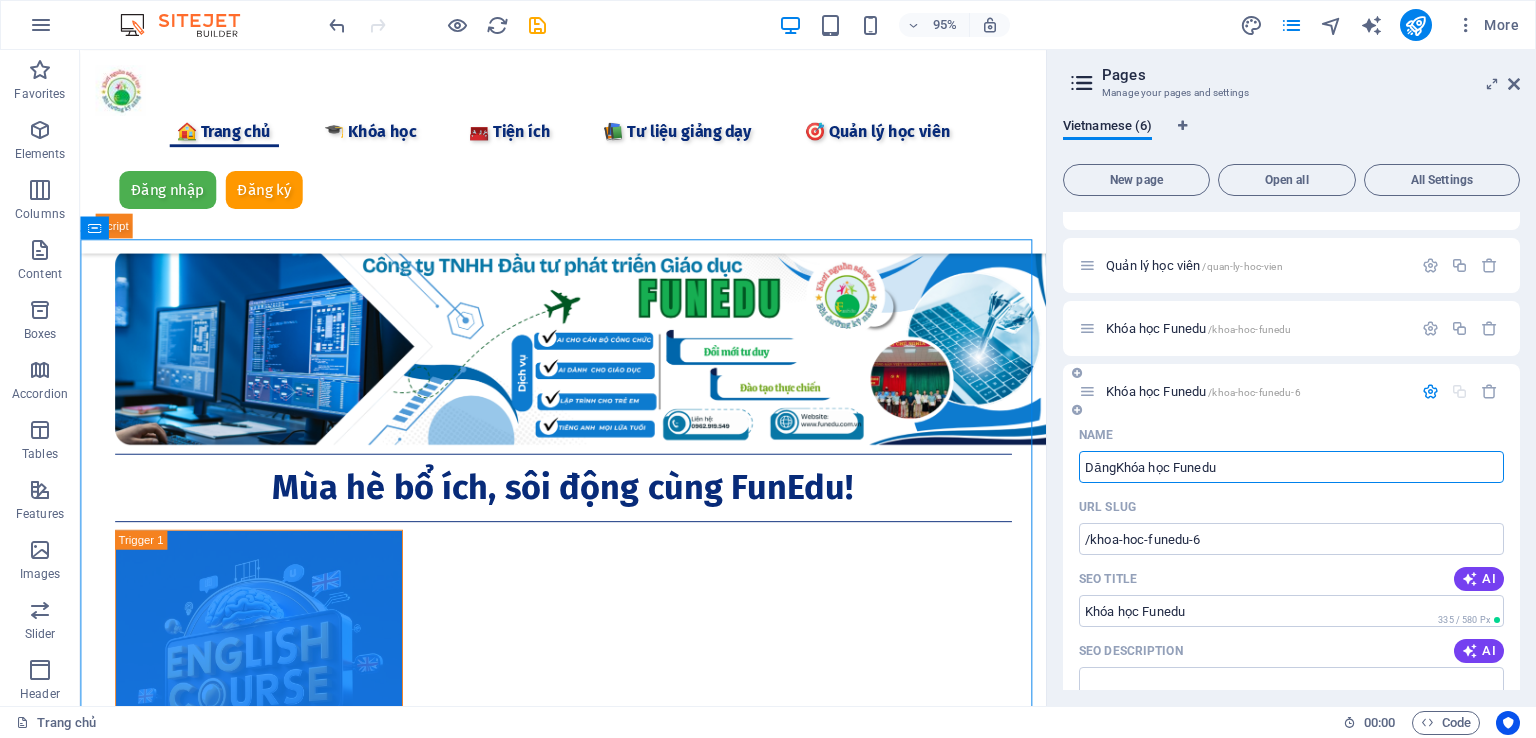 type on "DăngKhóa học Funedu" 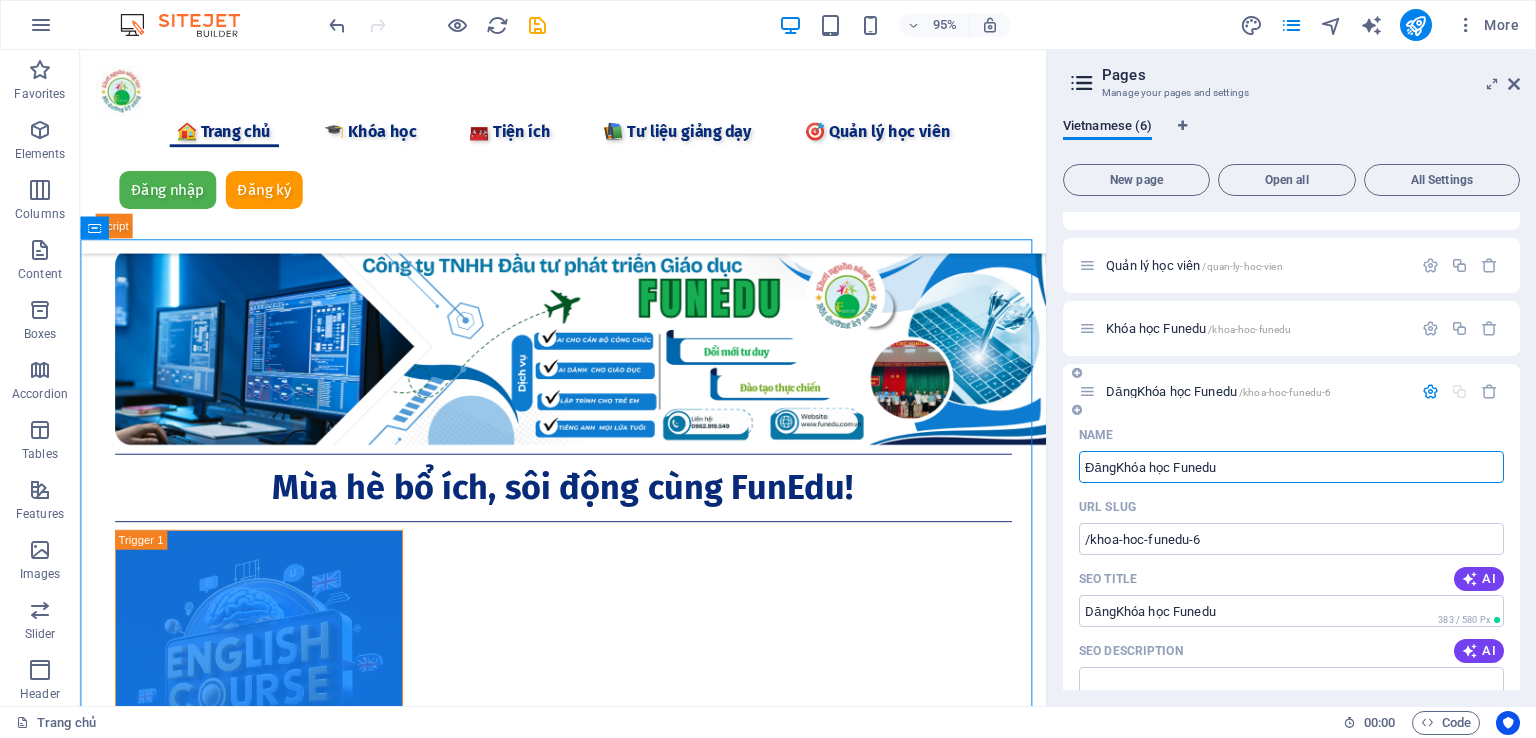 type on "Đăng Khóa học Funedu" 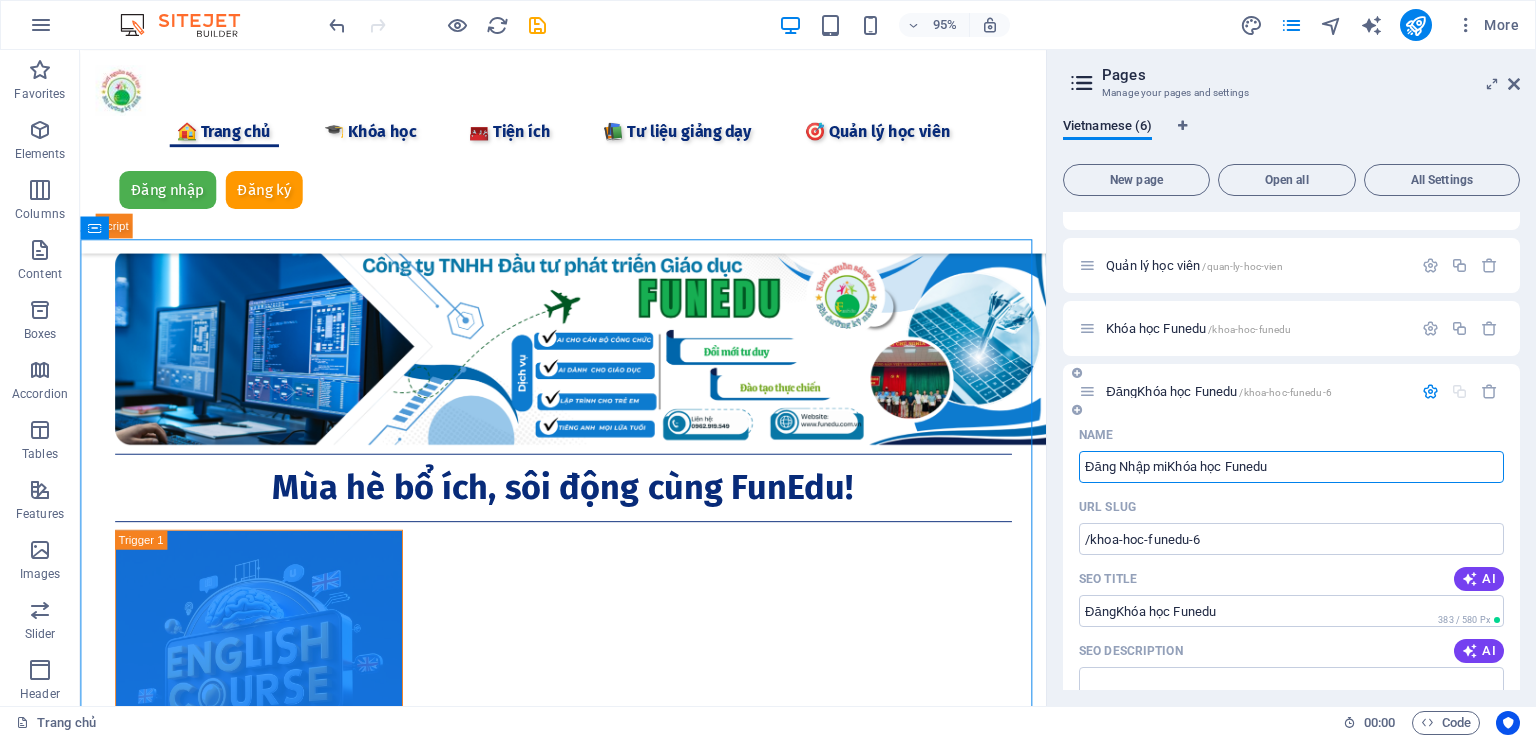 type on "Đăng Nhập mieKhóa học Funedu" 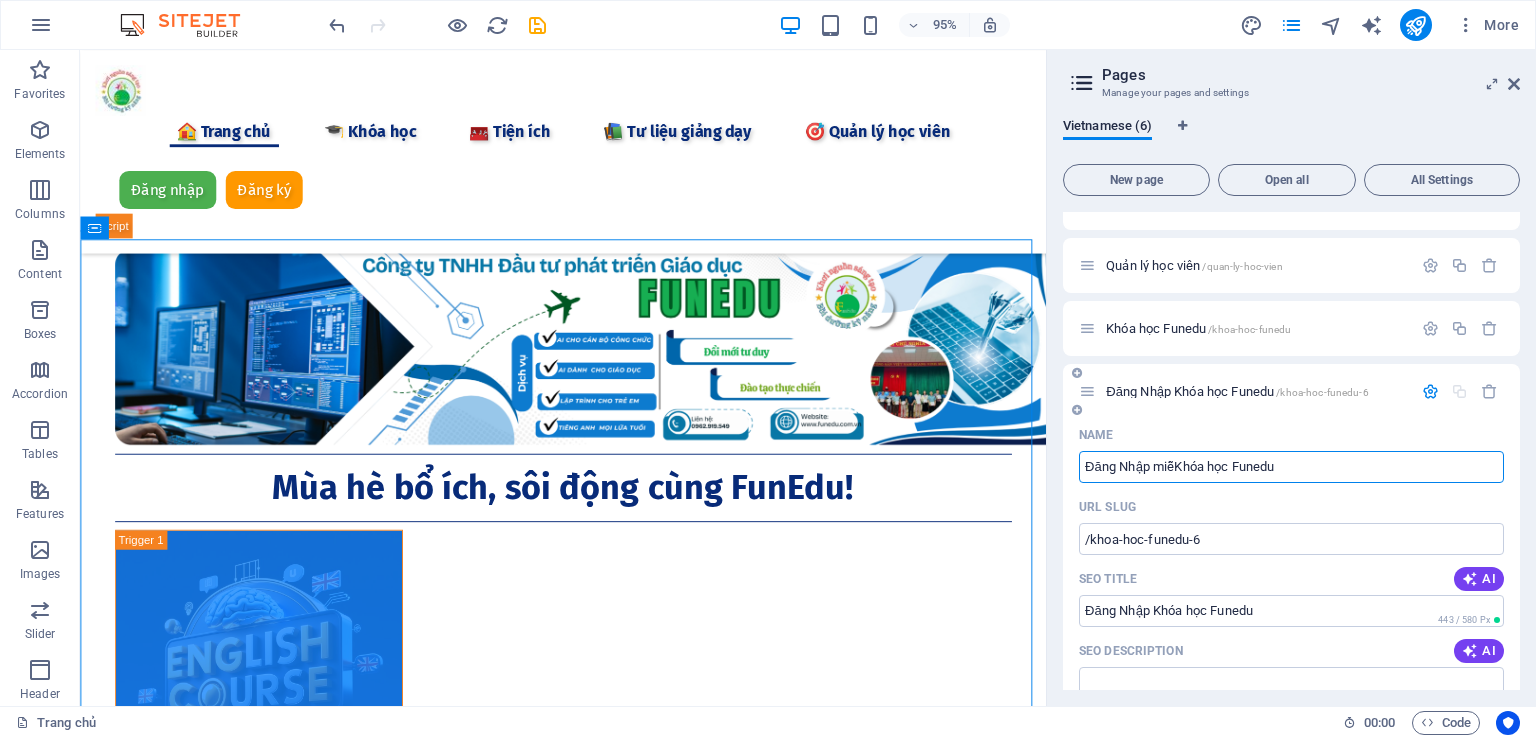 type on "Đăng Nhập miễnKhóa học Funedu" 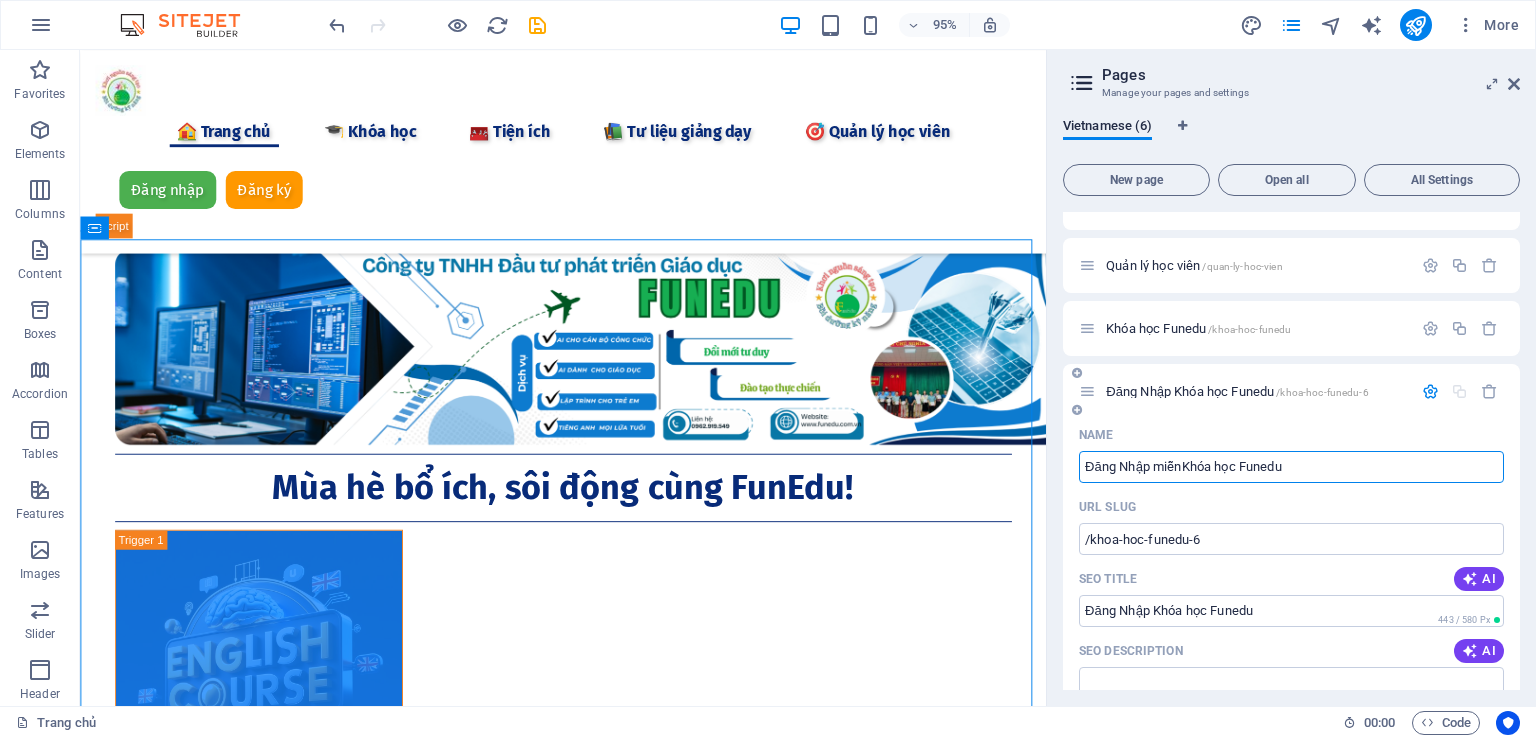 type on "Đăng Nhập miênKhóa học Funedu" 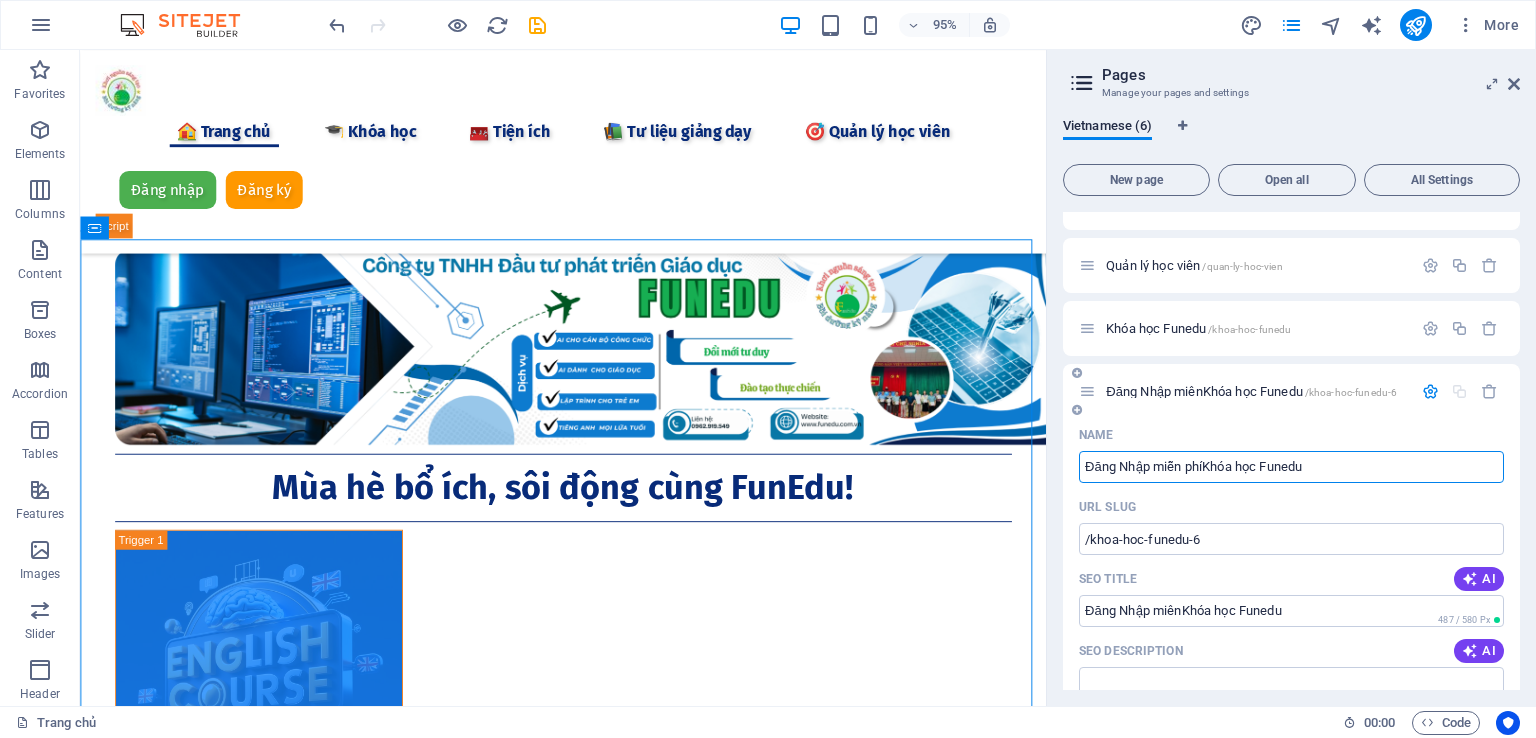 type on "Đăng Nhập miễn phíKhóa học Funedu" 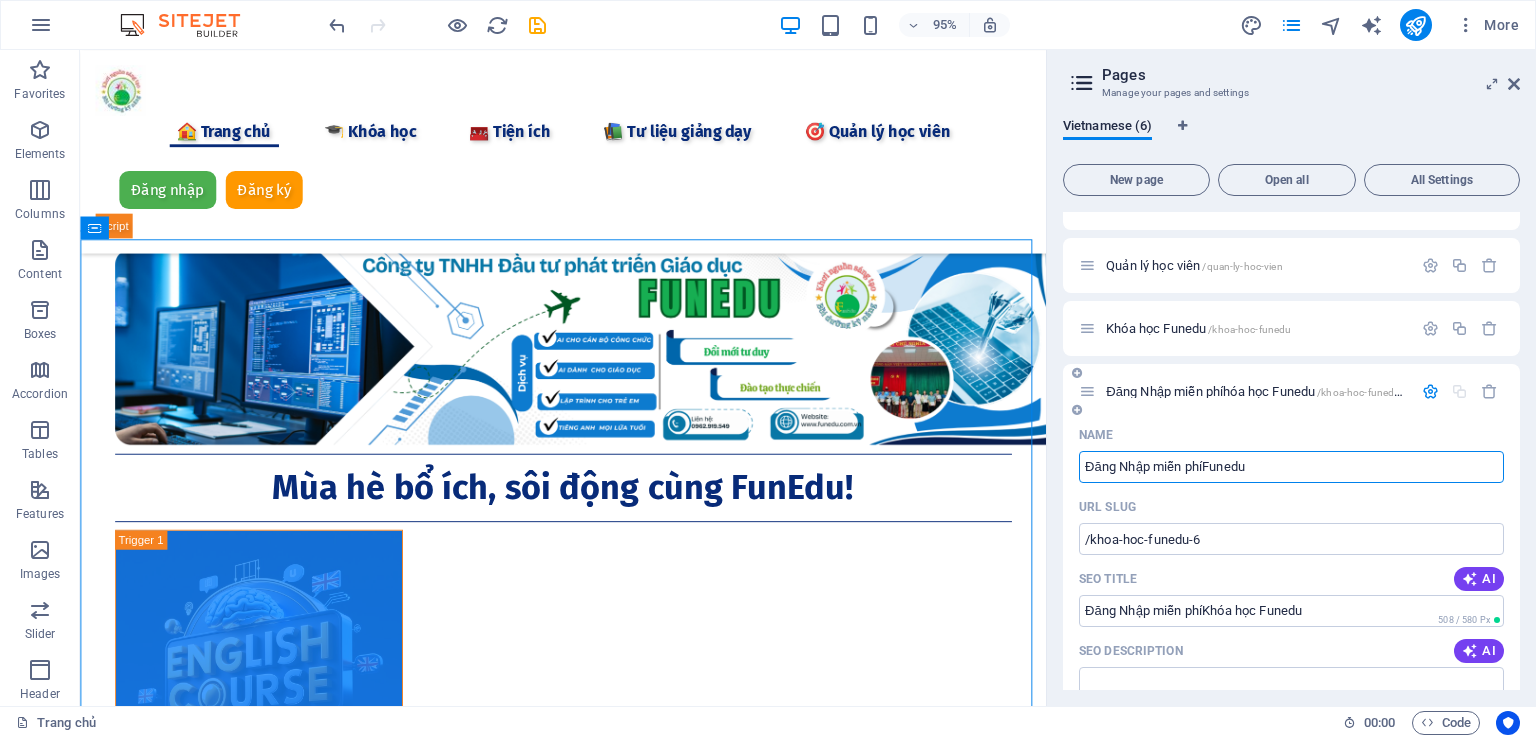 type on "Đăng Nhập miễn phíunedu" 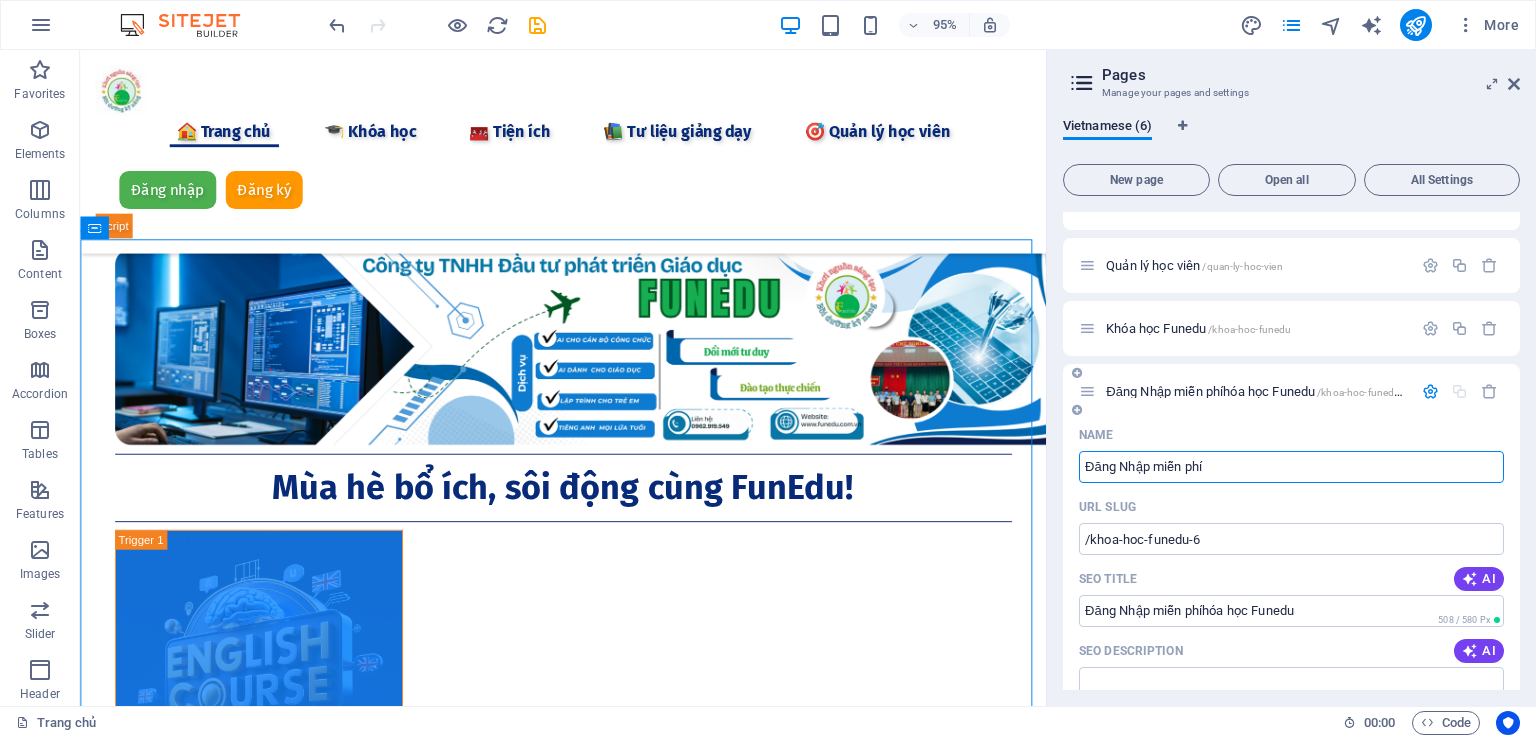 type on "Đăng Nhập miễn phí" 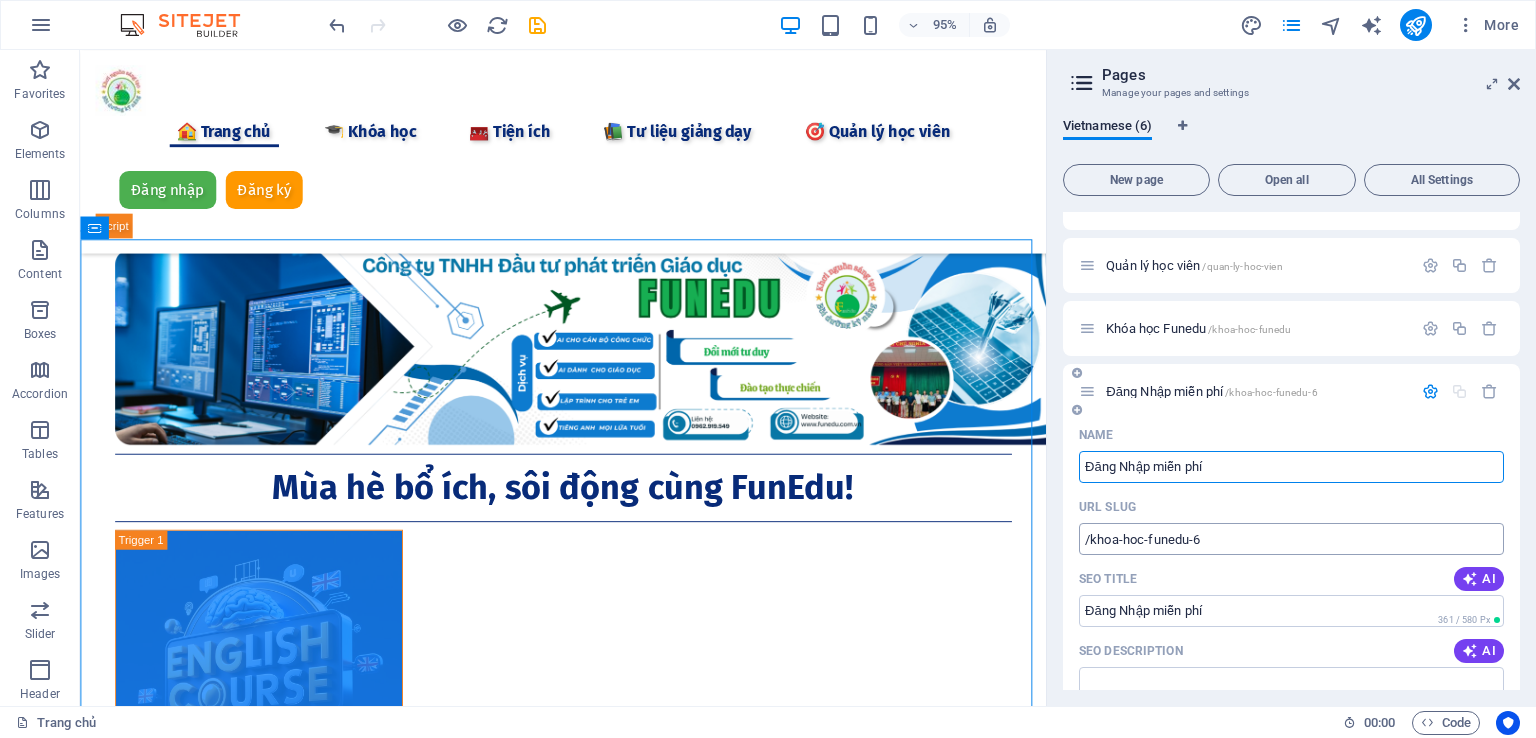 type on "Đăng Nhập miễn phí" 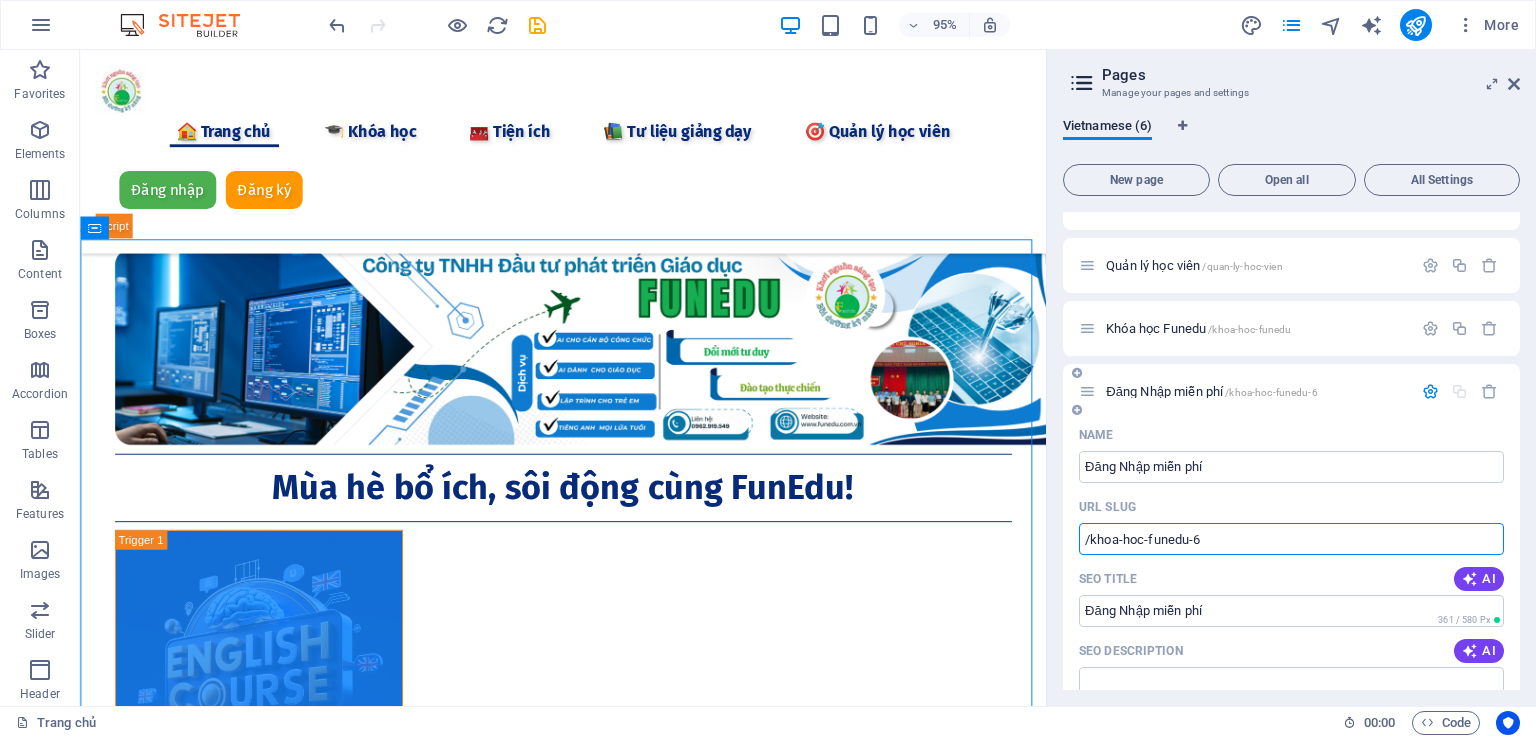 drag, startPoint x: 1220, startPoint y: 535, endPoint x: 1092, endPoint y: 541, distance: 128.14055 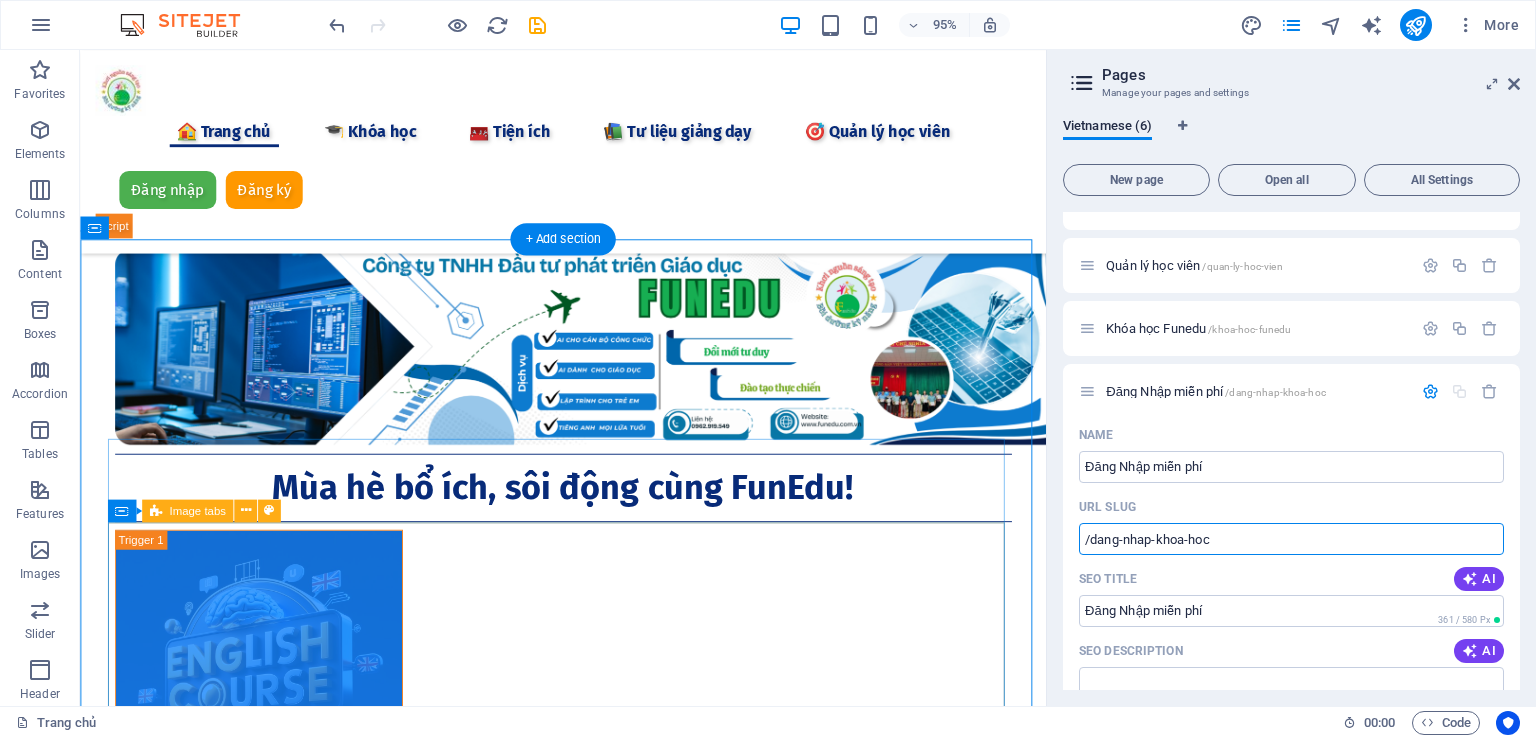 type on "/dang-nhap-khoa-hoc" 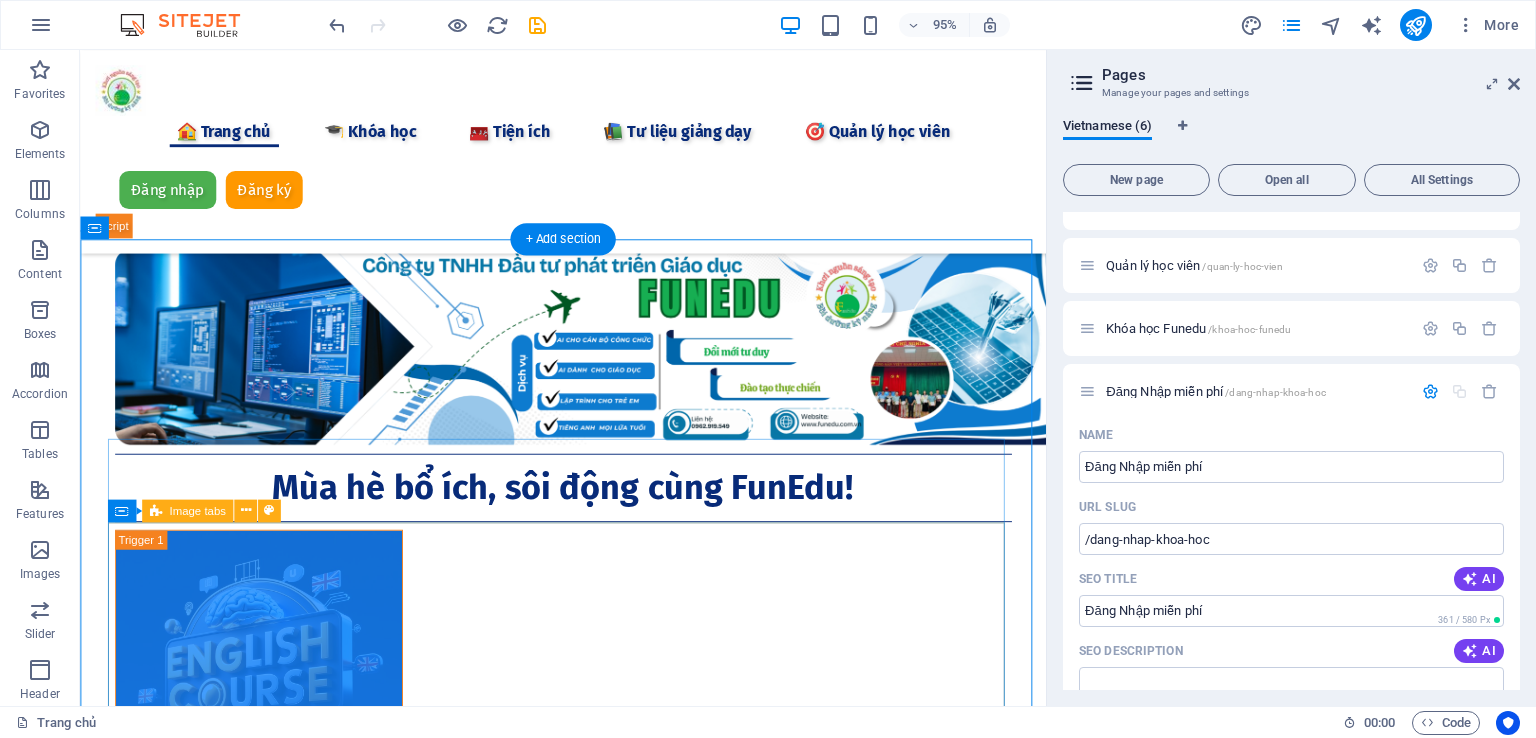 click on "Khóa học Tiếng Anh trải nghiệm tại FUNEDU Học tiếng Anh thông qua các hoạt động trải nghiệm thực tế là một phương pháp hiệu quả, giúp người học không chỉ nâng cao kỹ năng ngôn ngữ mà còn rèn luyện các kỹ năng sống thiết yếu trong cuộc sống hàng ngày. Chúng tôi tổ chức các buổi học vào tất cả các ngày trong tuần, với một kế hoạch chi tiết được thiết kế cho từng chủ đề cụ thể. Mỗi buổi học sẽ mang đến cho bạn cơ hội tương tác và thực hành tiếng Anh trong các tình huống thực tiễn, từ đó giúp bạn tự tin hơn khi giao tiếp và mở rộng vốn từ vựng của mình. Hãy tham gia cùng chúng tôi để trải nghiệm những giờ học bổ ích và thú vị! Khóa Lập trình kéo thả Scratch và RoBot cho học sinh Khóa học AI dành cho Cán bộ công chức và Giáo viên C" at bounding box center [589, 1295] 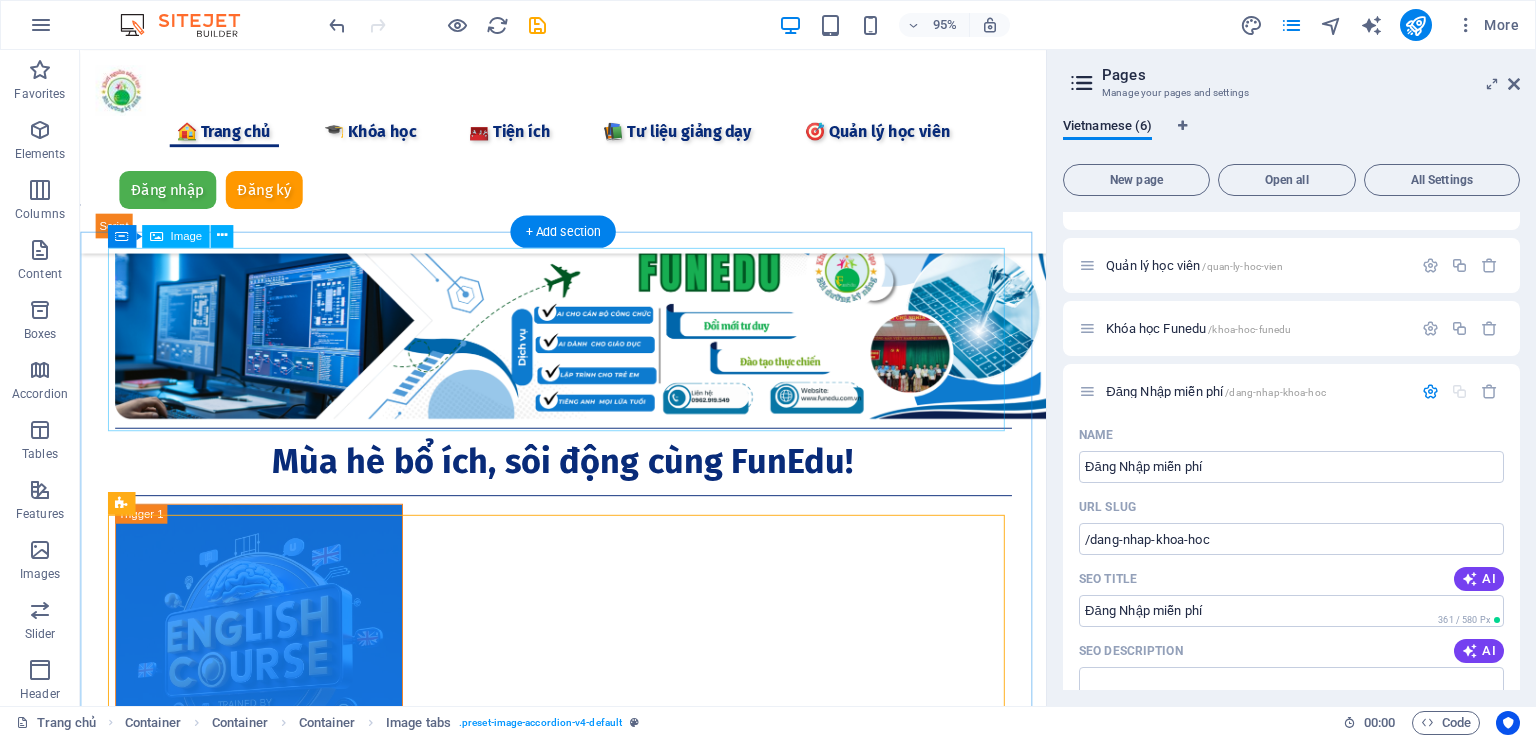 scroll, scrollTop: 0, scrollLeft: 0, axis: both 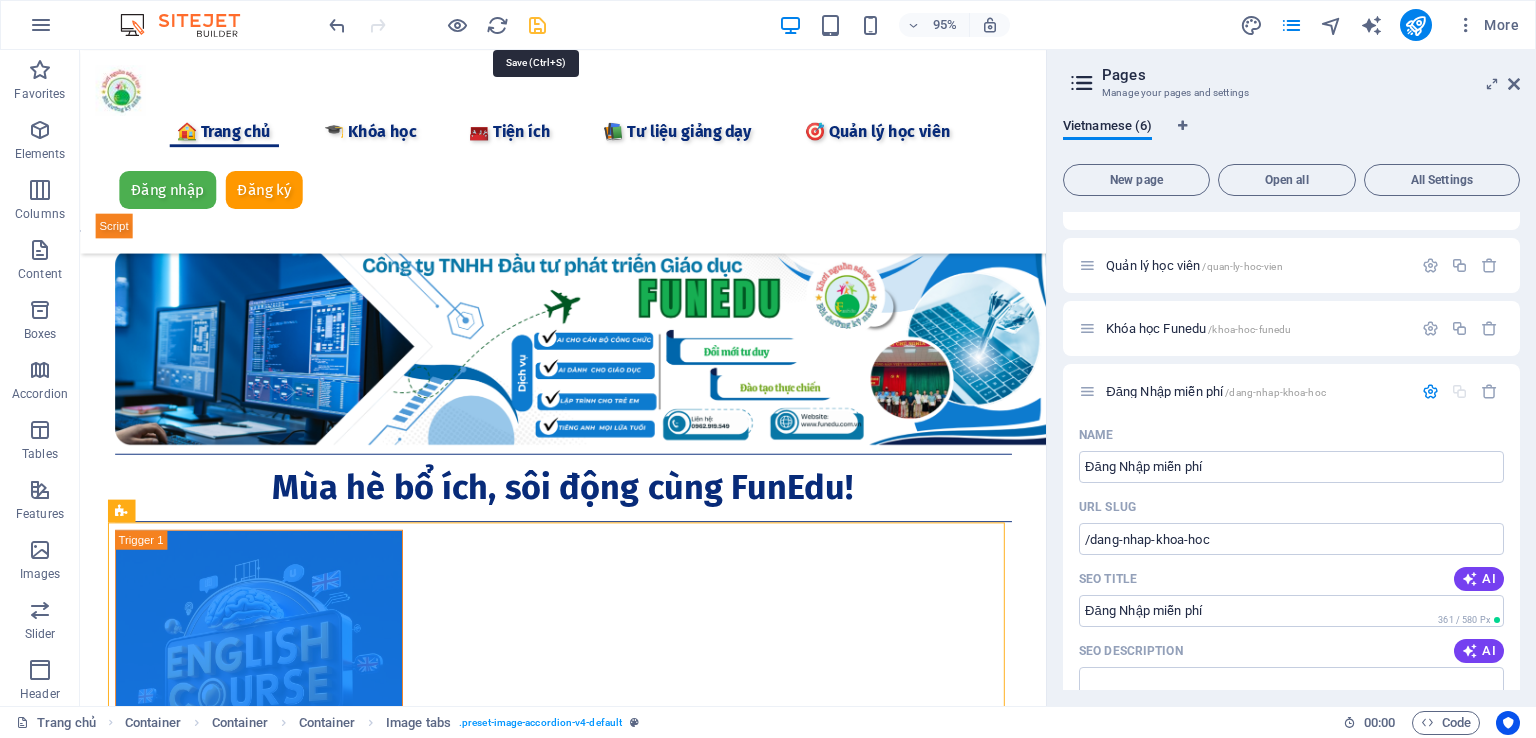 click at bounding box center (537, 25) 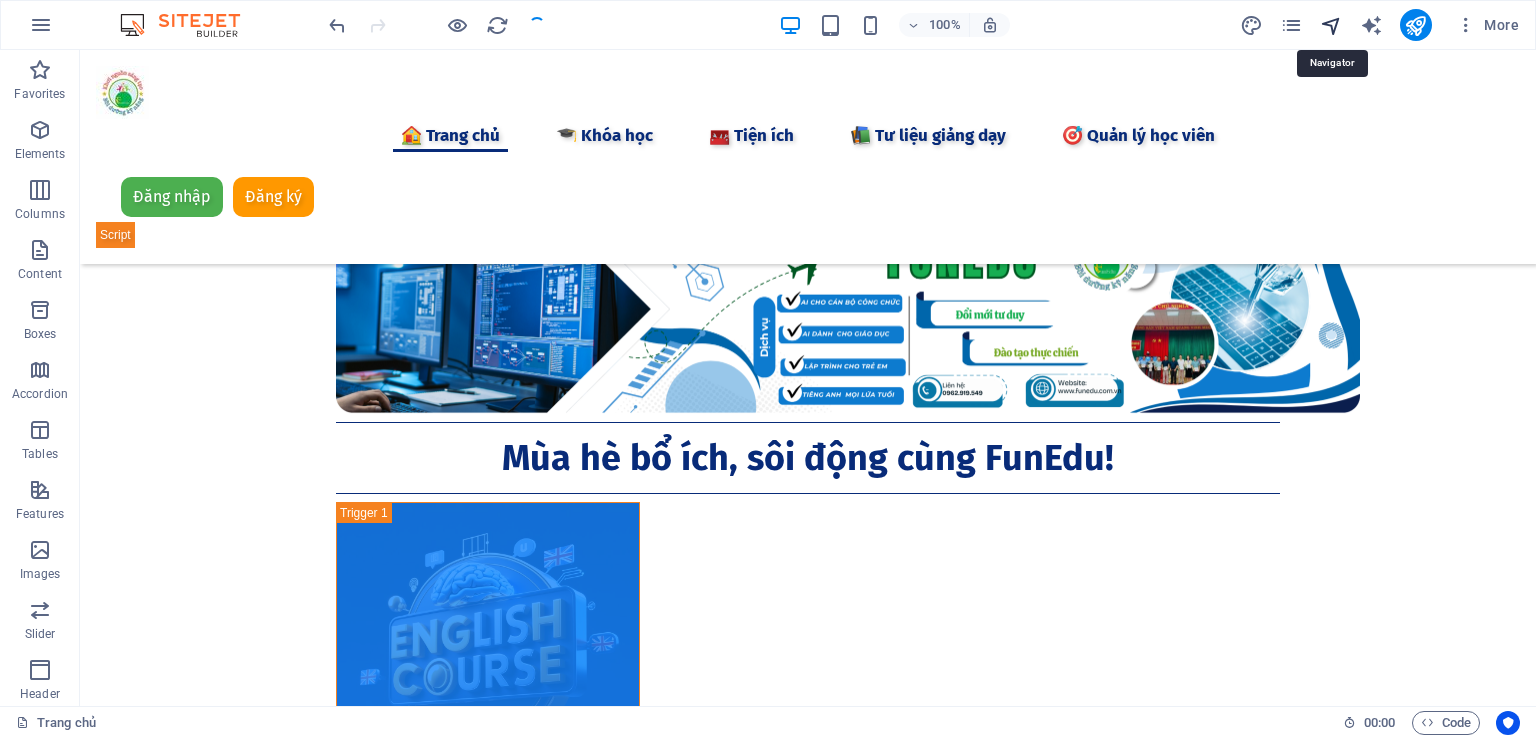 click at bounding box center (1331, 25) 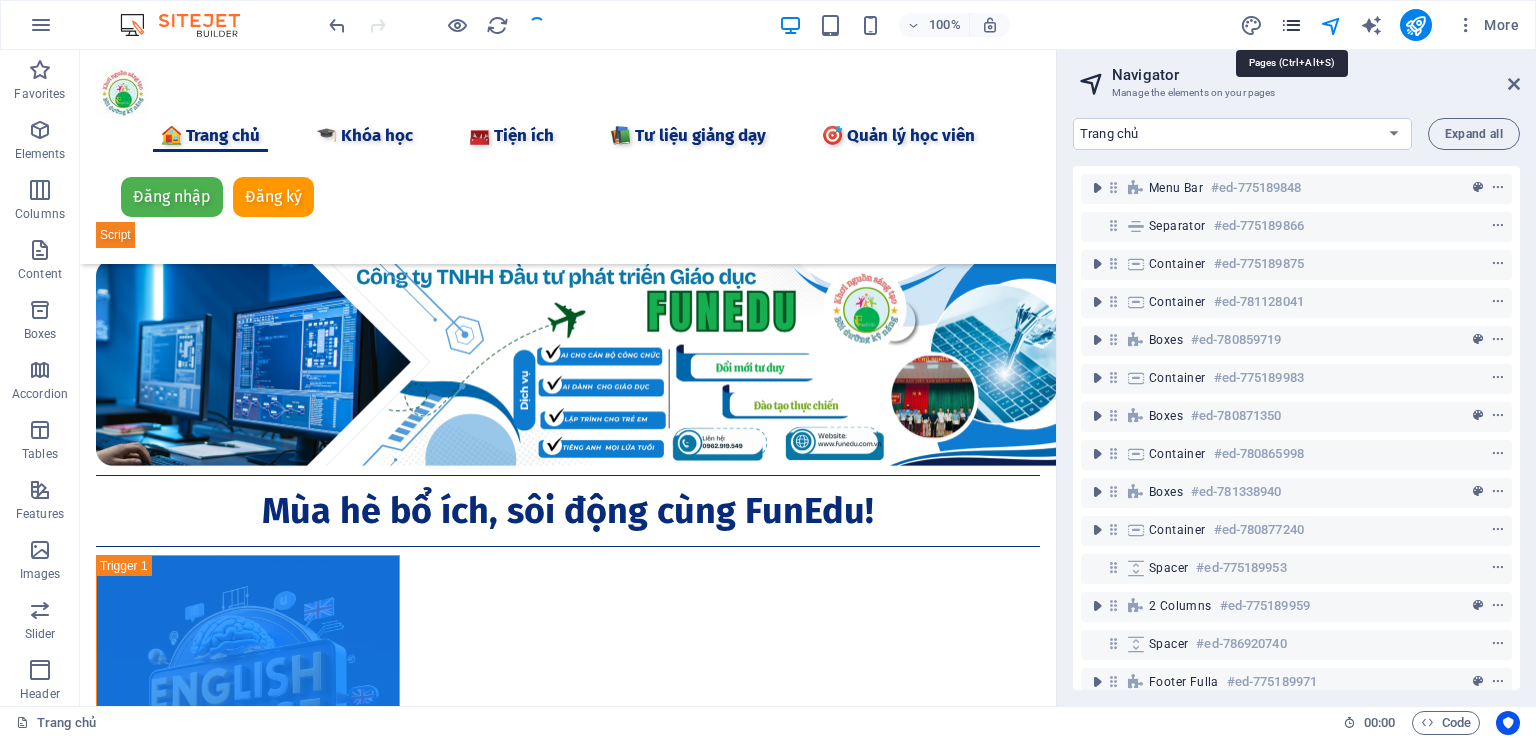 click at bounding box center [1291, 25] 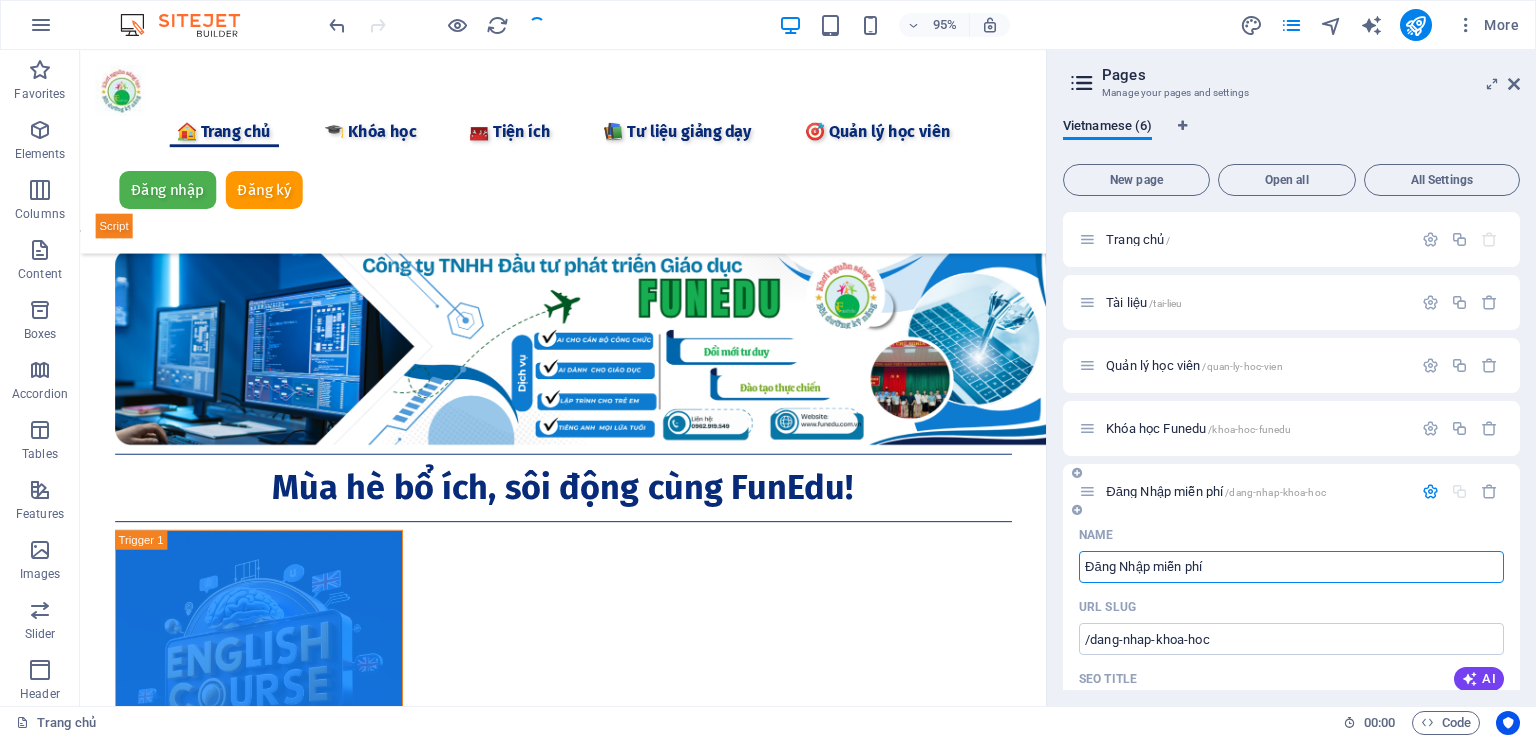 click on "Đăng Nhập miễn phí /dang-nhap-khoa-hoc" at bounding box center (1216, 491) 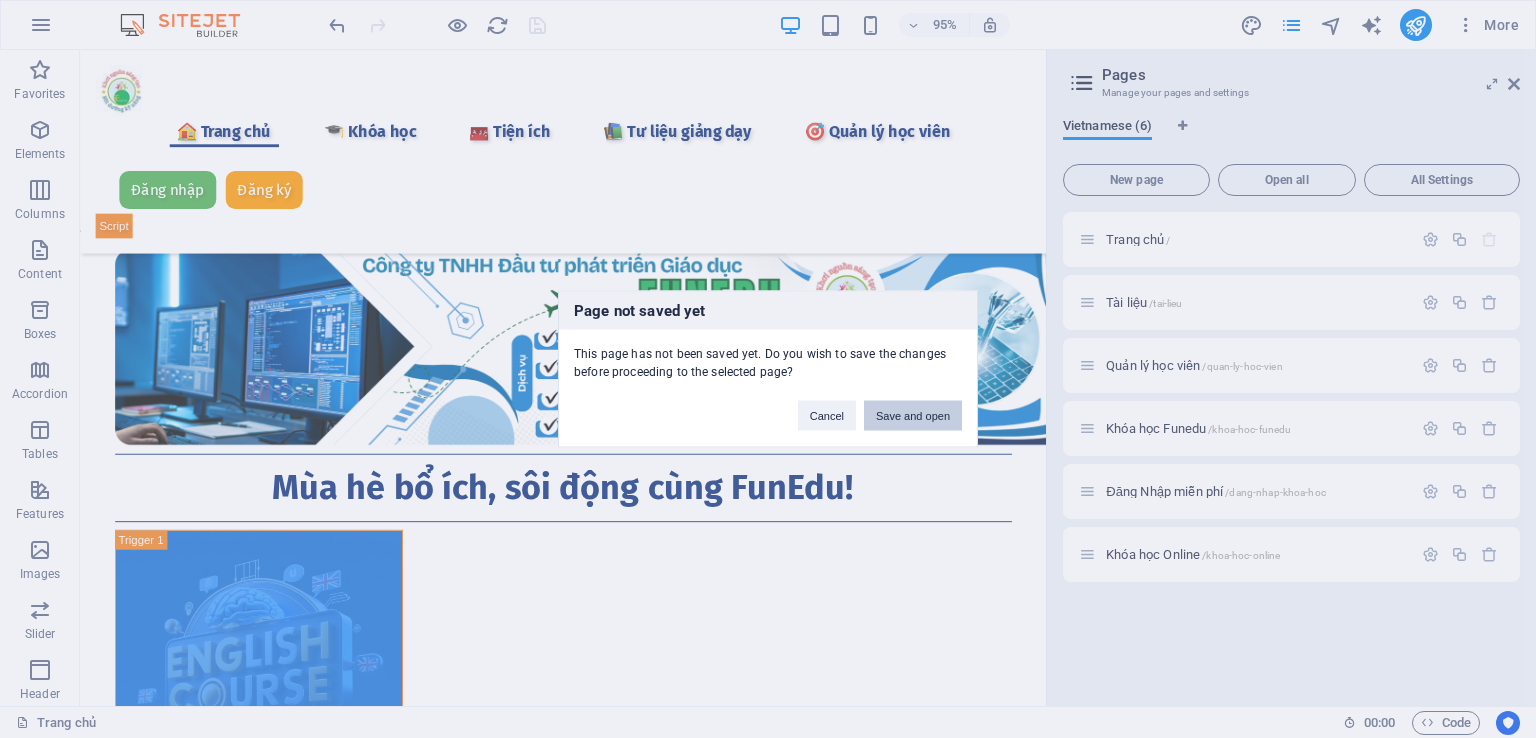 click on "Save and open" at bounding box center [913, 416] 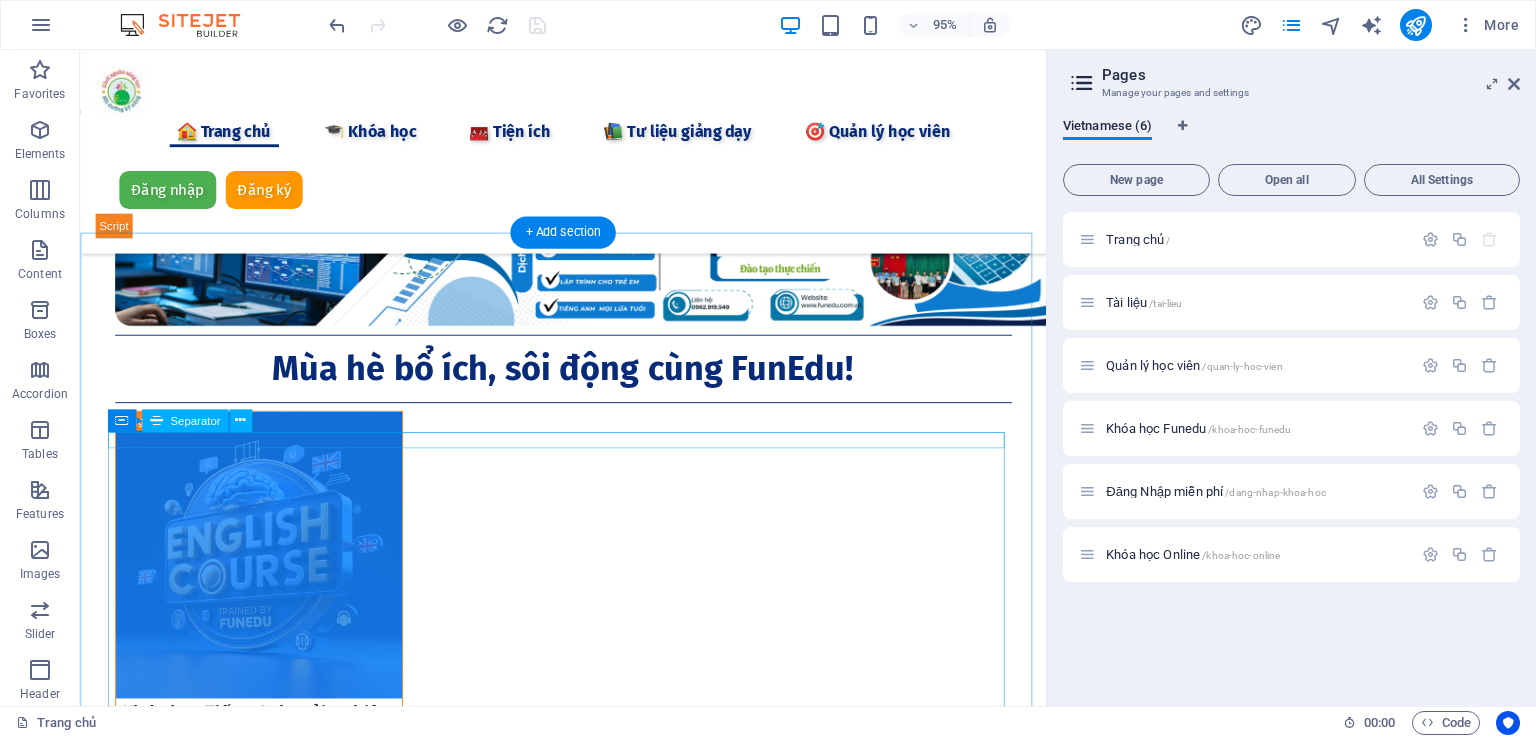 scroll, scrollTop: 200, scrollLeft: 0, axis: vertical 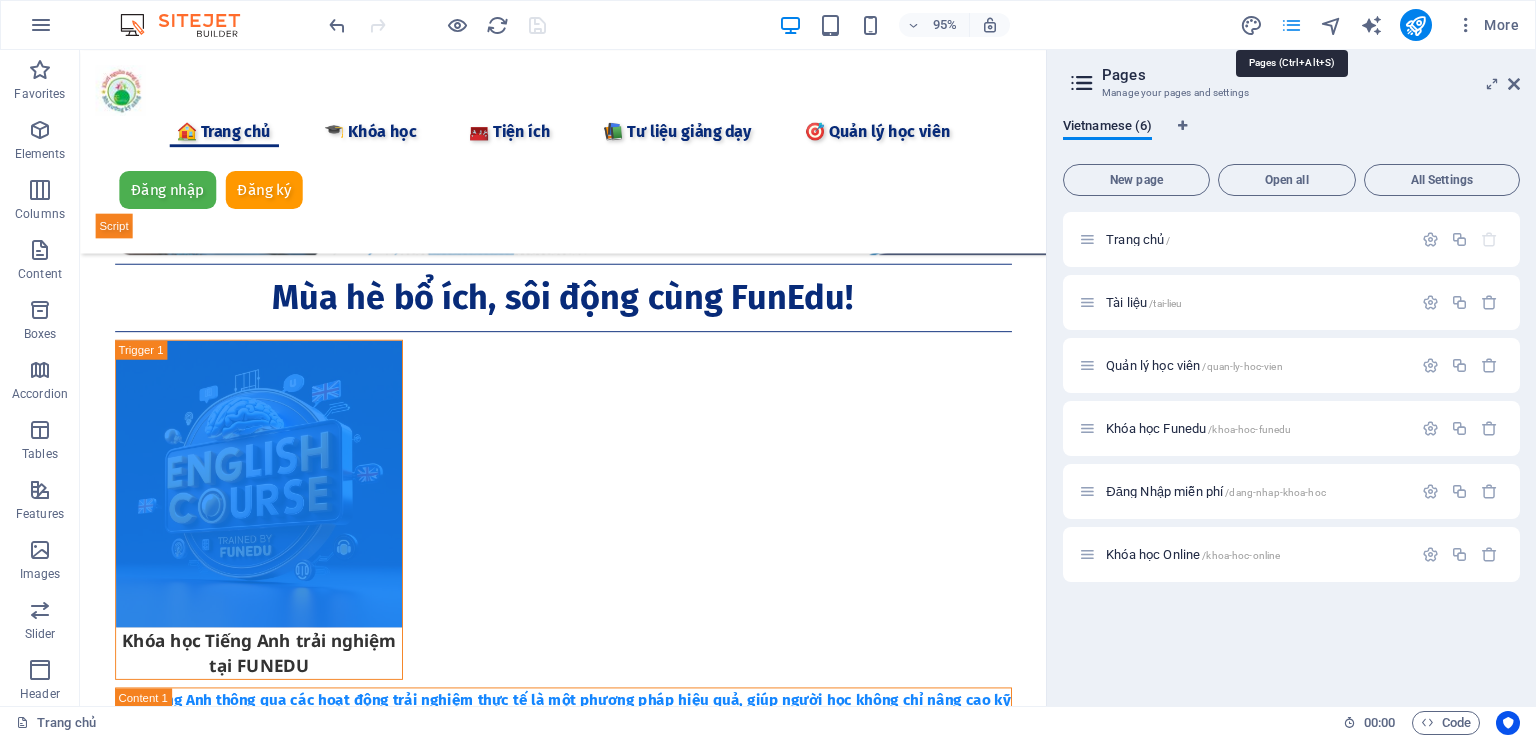click at bounding box center [1291, 25] 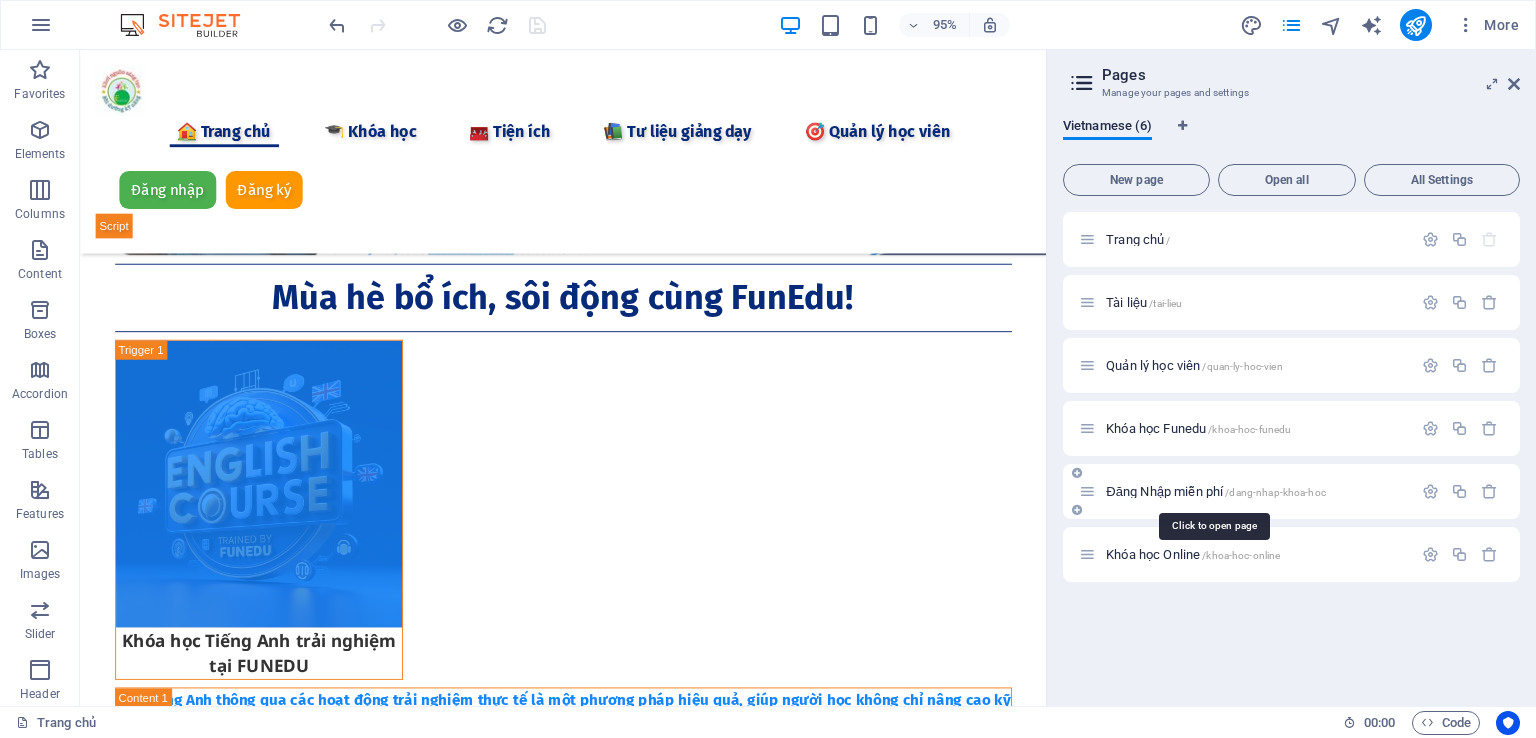 click on "Đăng Nhập miễn phí /dang-nhap-khoa-hoc" at bounding box center [1216, 491] 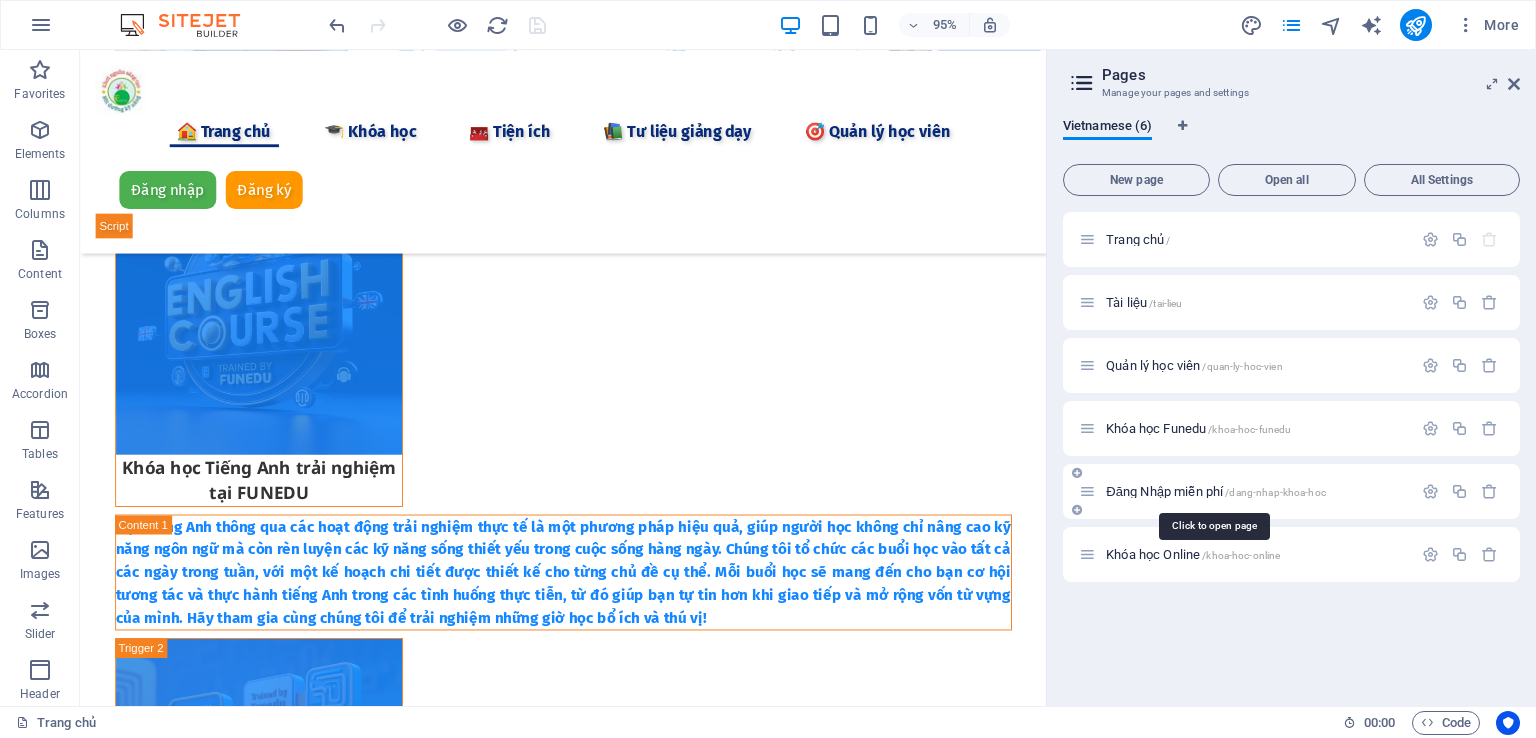 scroll, scrollTop: 0, scrollLeft: 0, axis: both 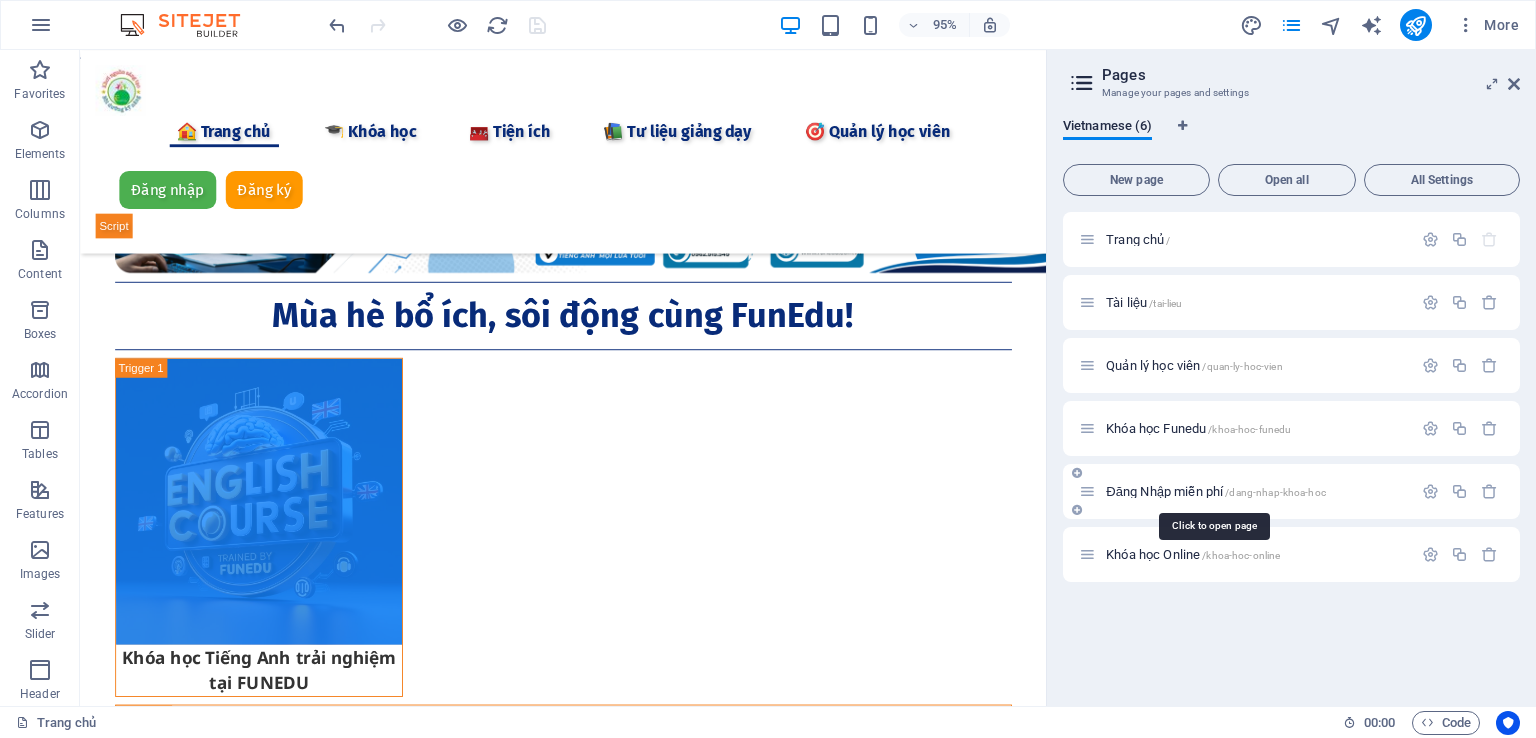click on "Đăng Nhập miễn phí /dang-nhap-khoa-hoc" at bounding box center [1291, 491] 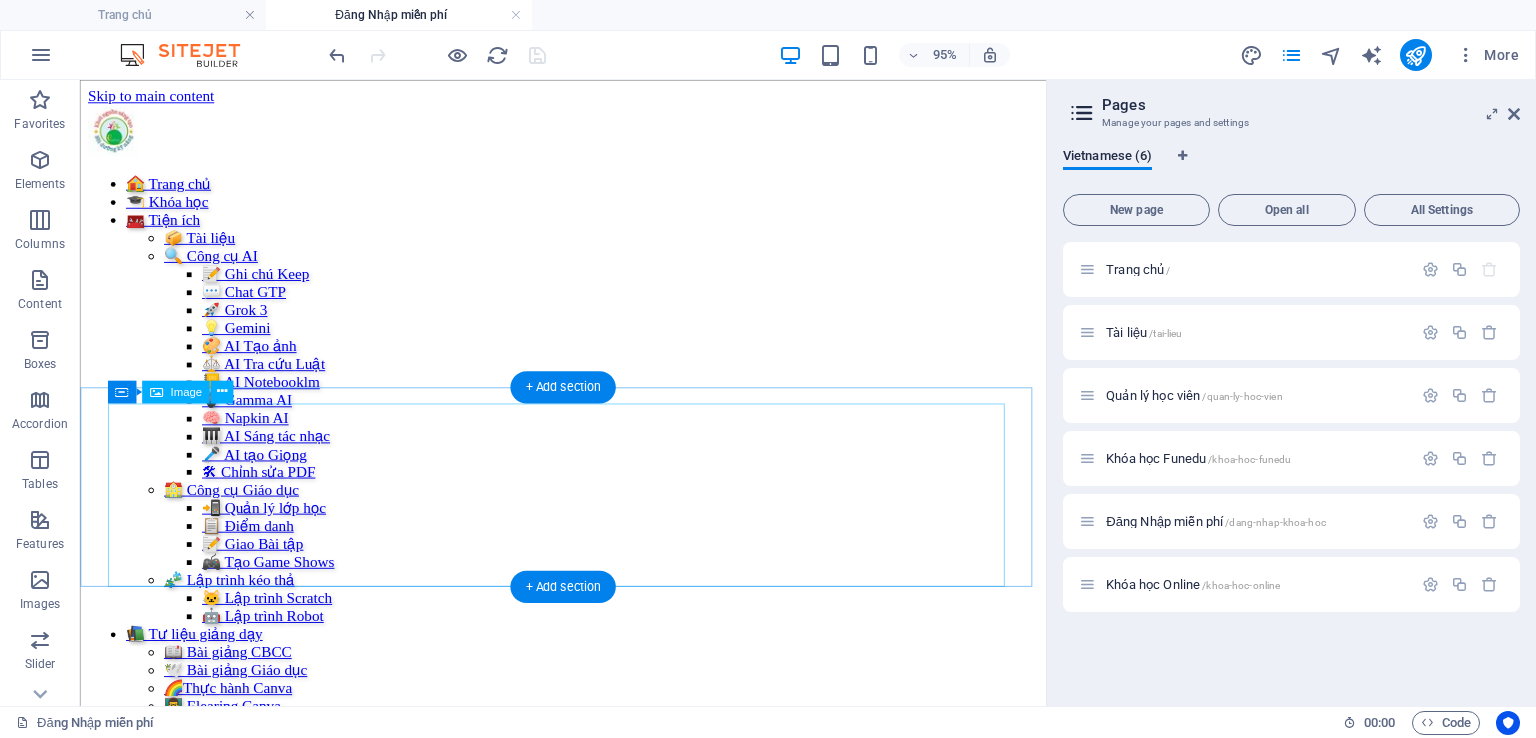 scroll, scrollTop: 0, scrollLeft: 0, axis: both 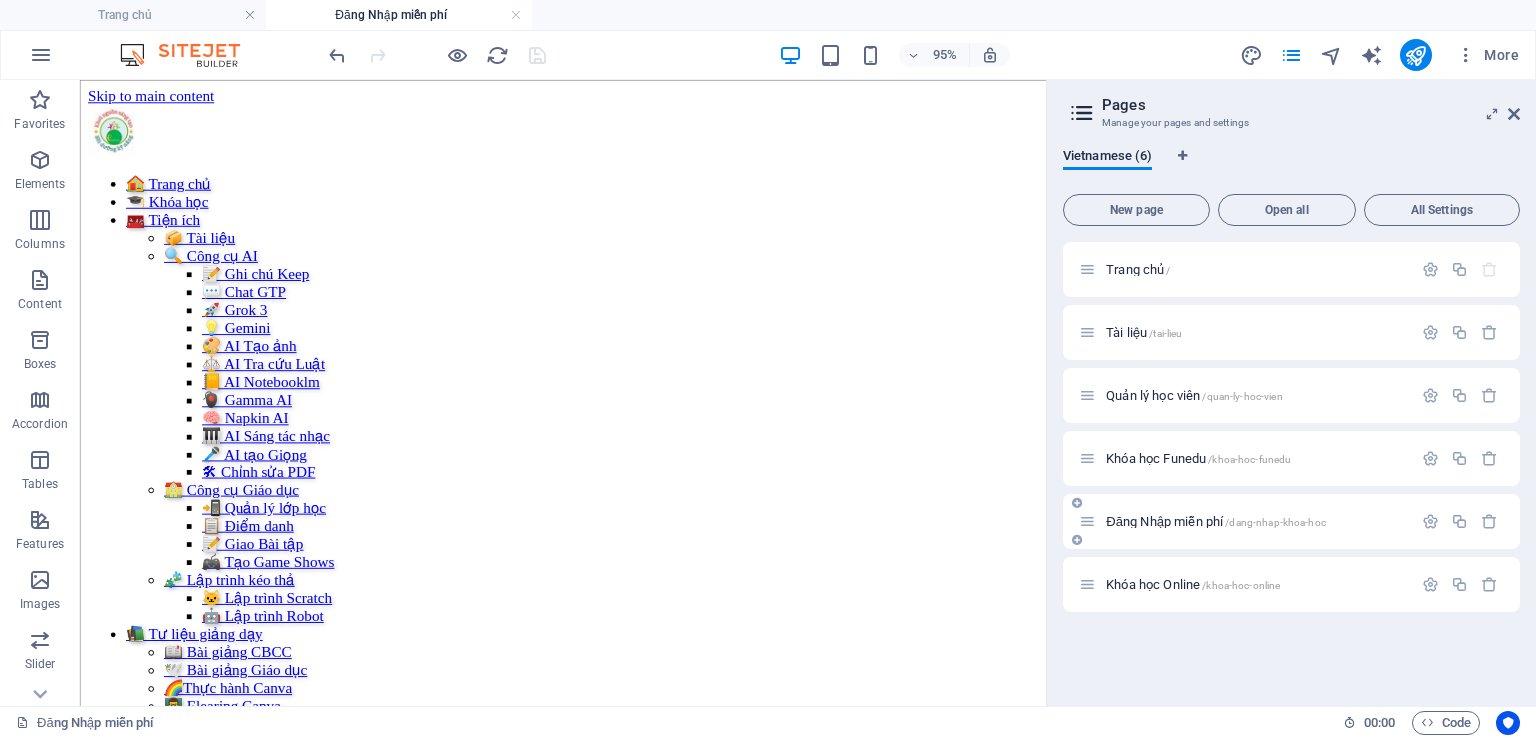 click on "Đăng Nhập miễn phí /dang-nhap-khoa-hoc" at bounding box center [1216, 521] 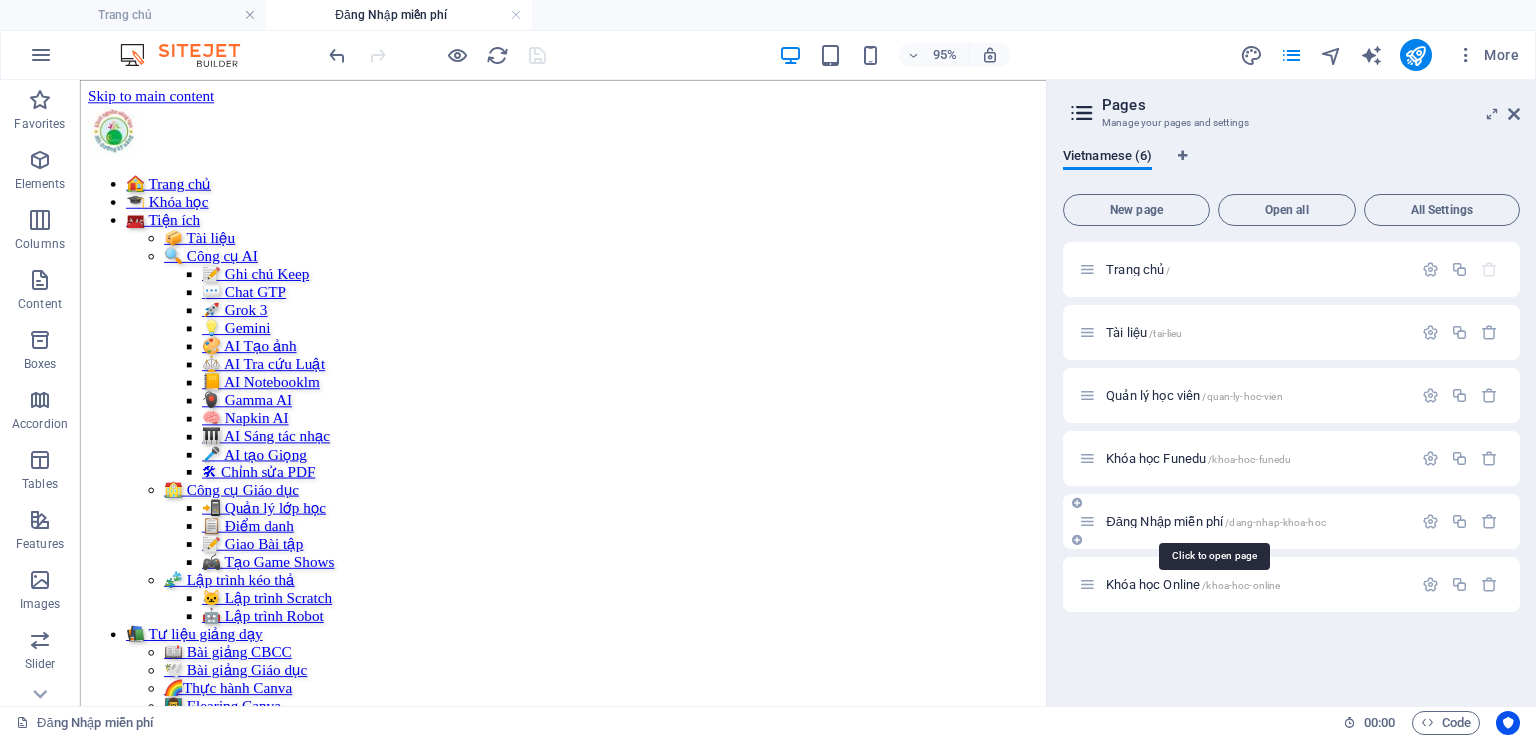 click on "/dang-nhap-khoa-hoc" at bounding box center [1275, 522] 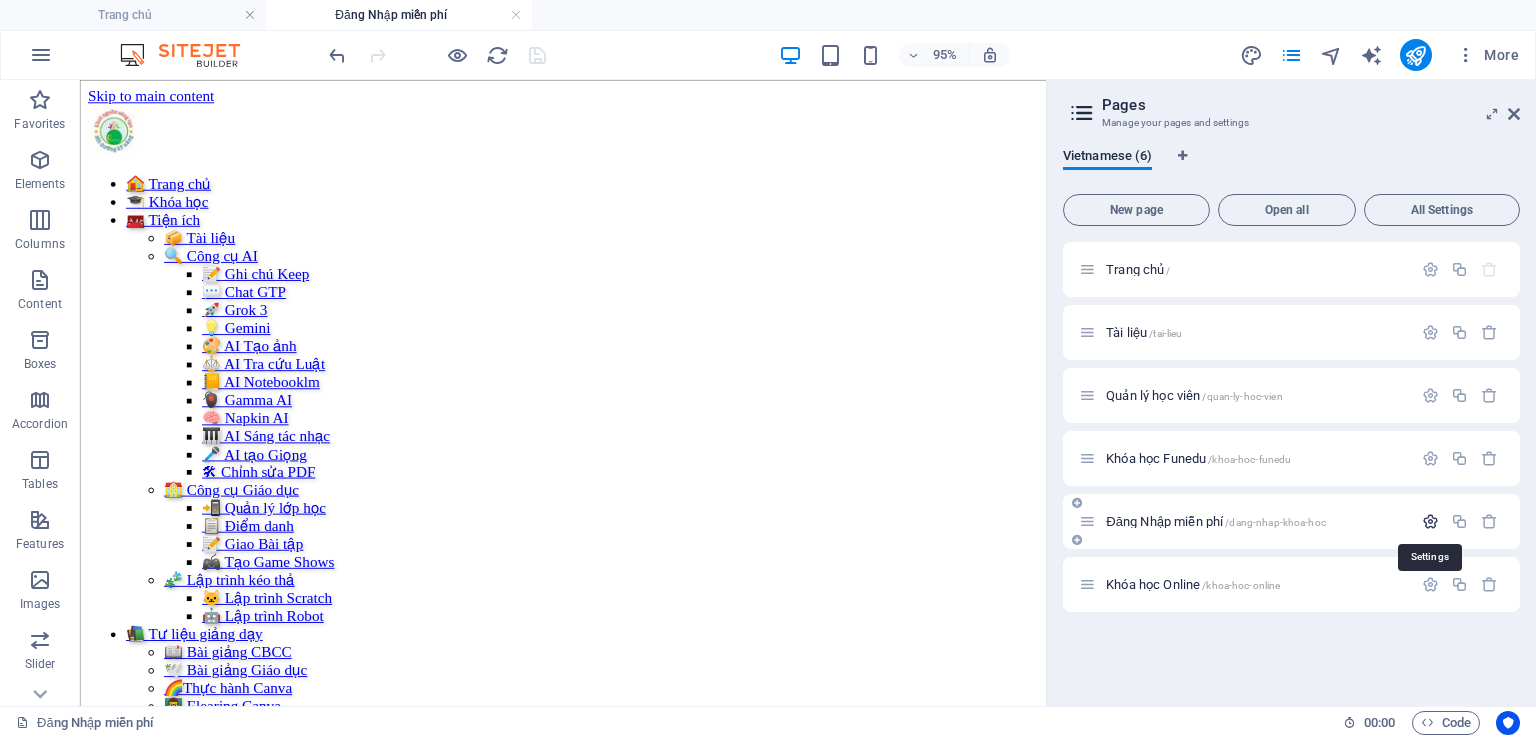 click at bounding box center [1430, 521] 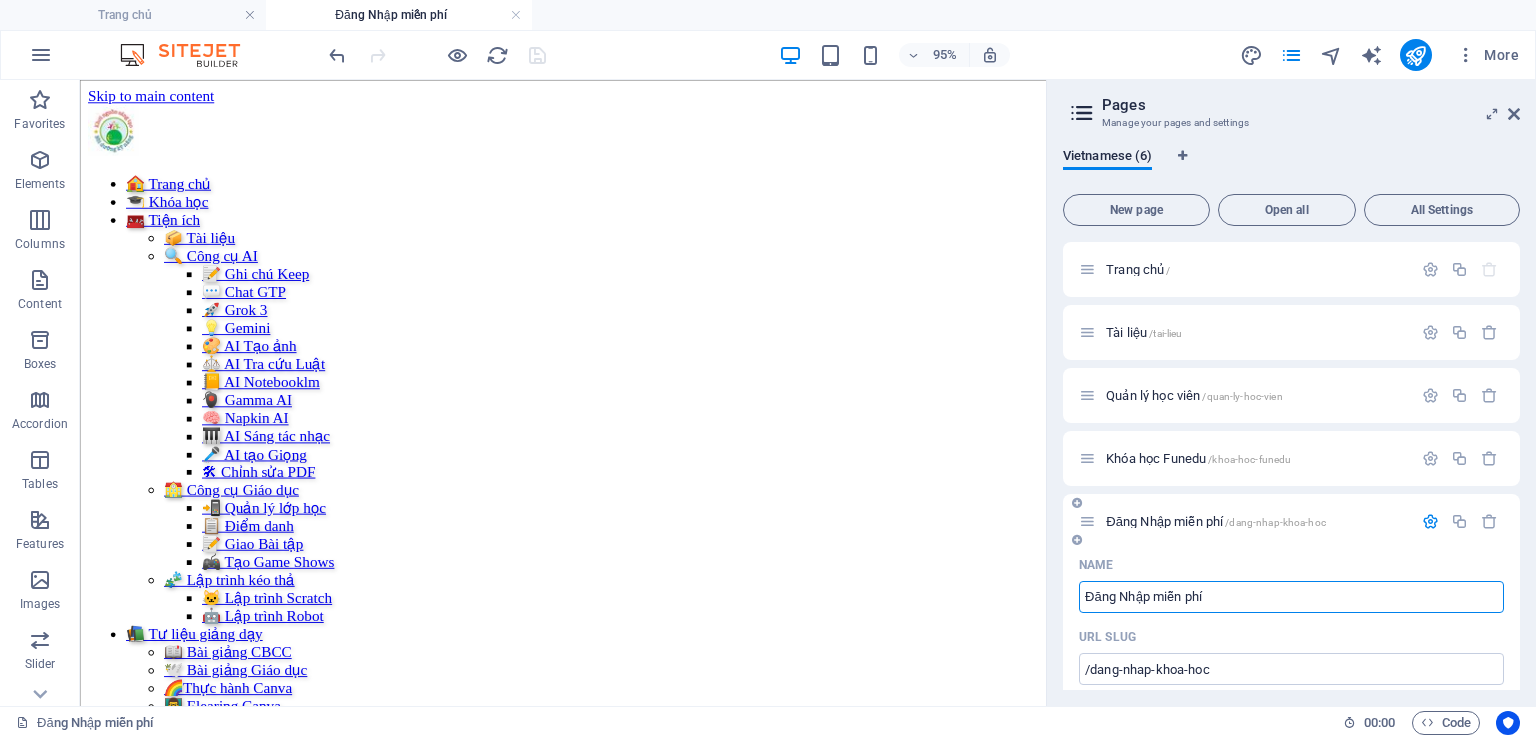 click on "Đăng Nhập miễn phí" at bounding box center [1291, 597] 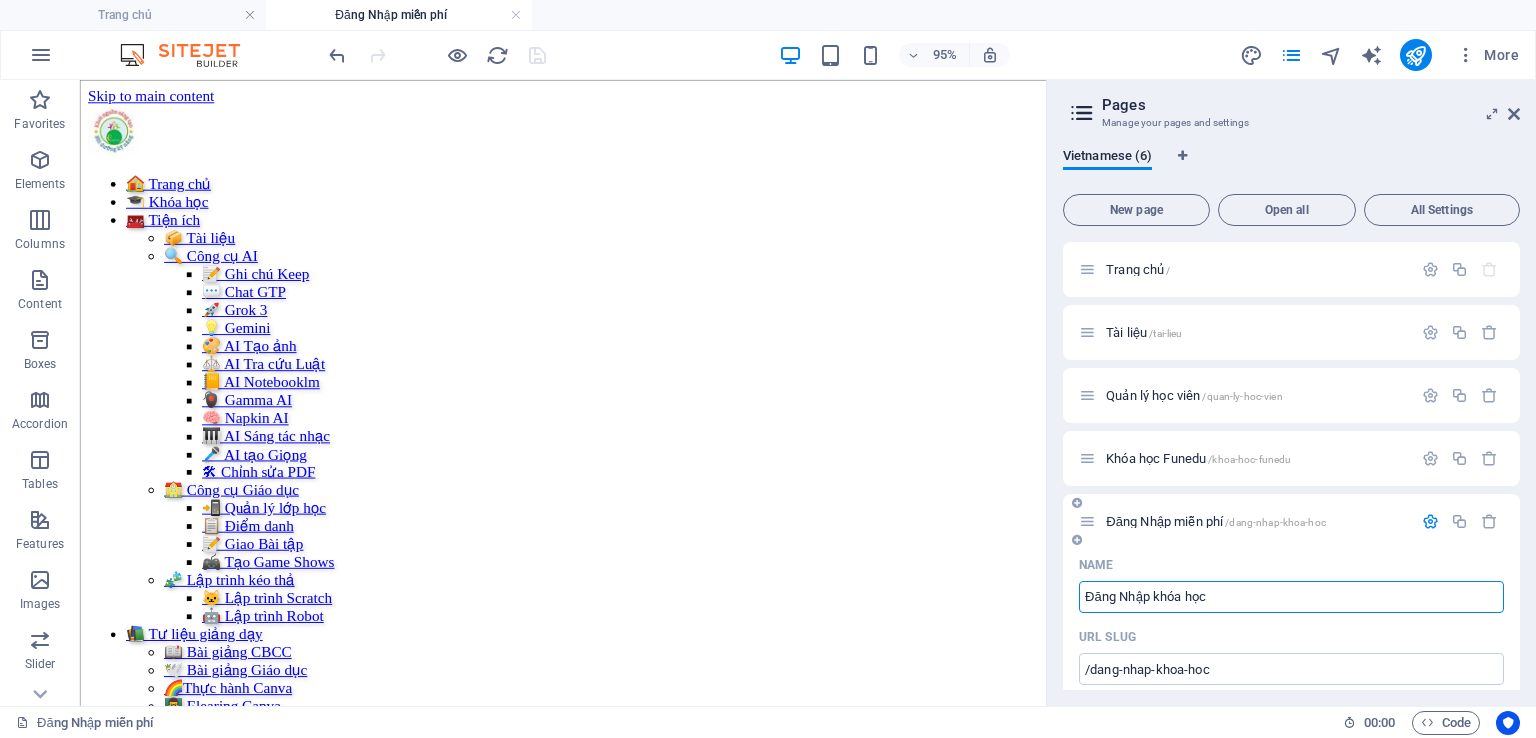 type on "Đăng Nhập khóa học" 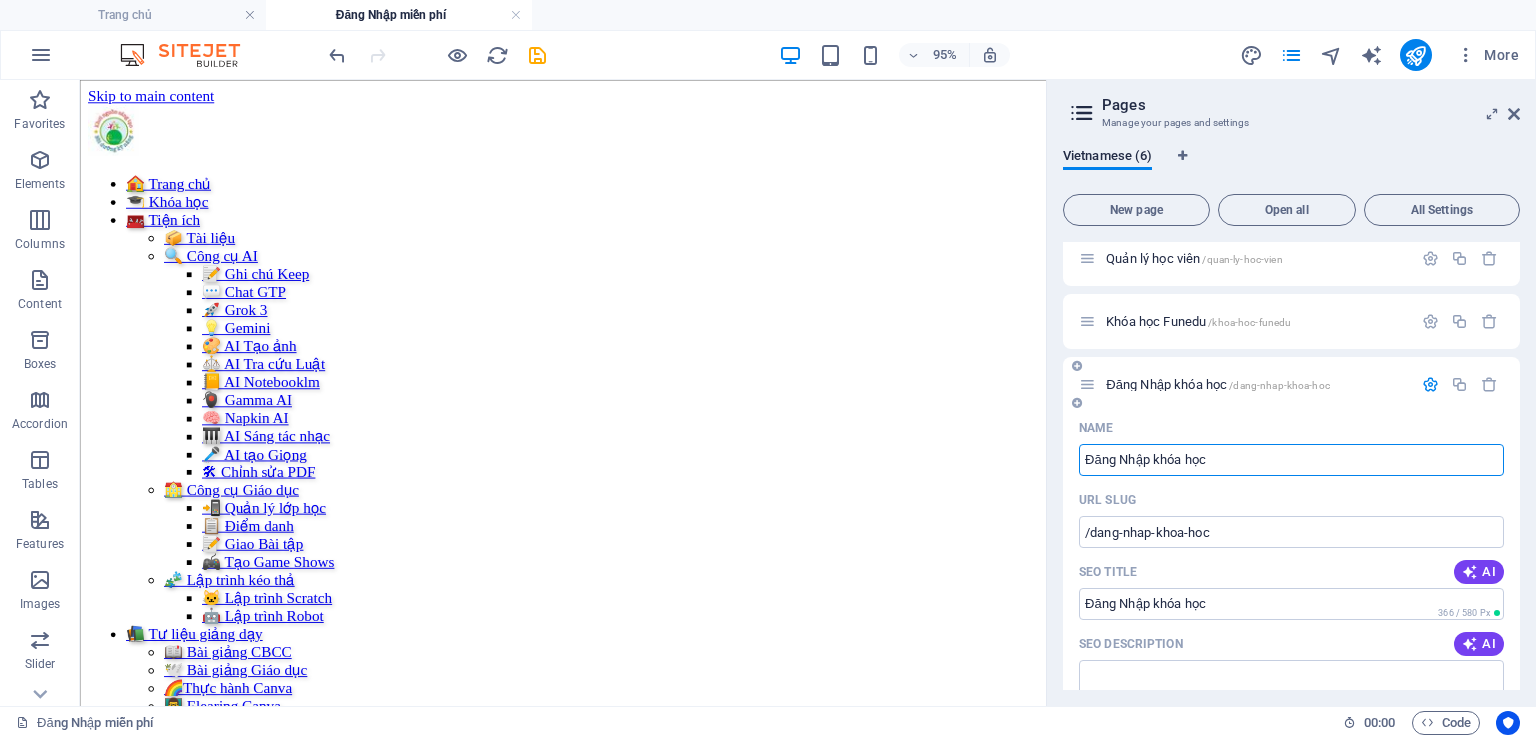 scroll, scrollTop: 200, scrollLeft: 0, axis: vertical 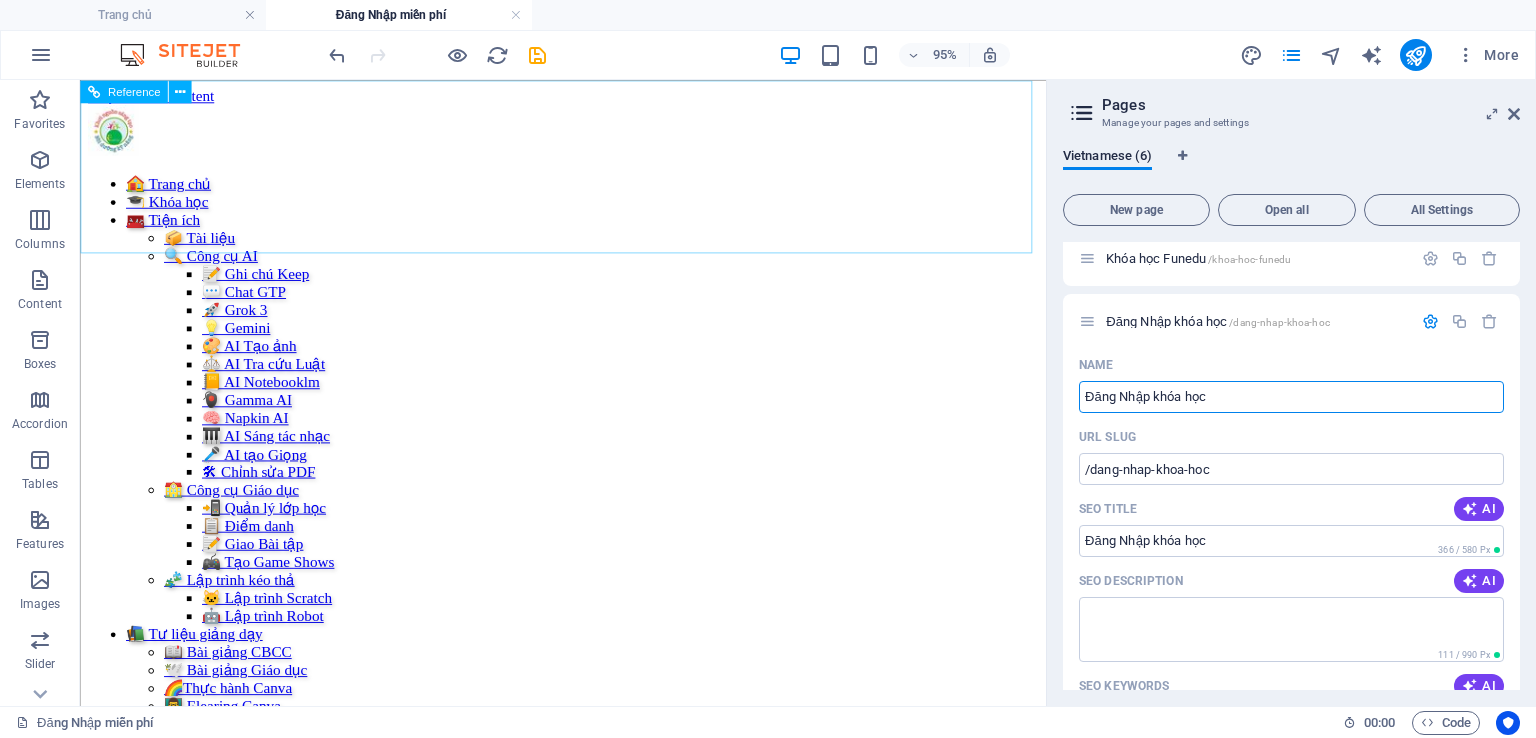 type on "Đăng Nhập khóa học" 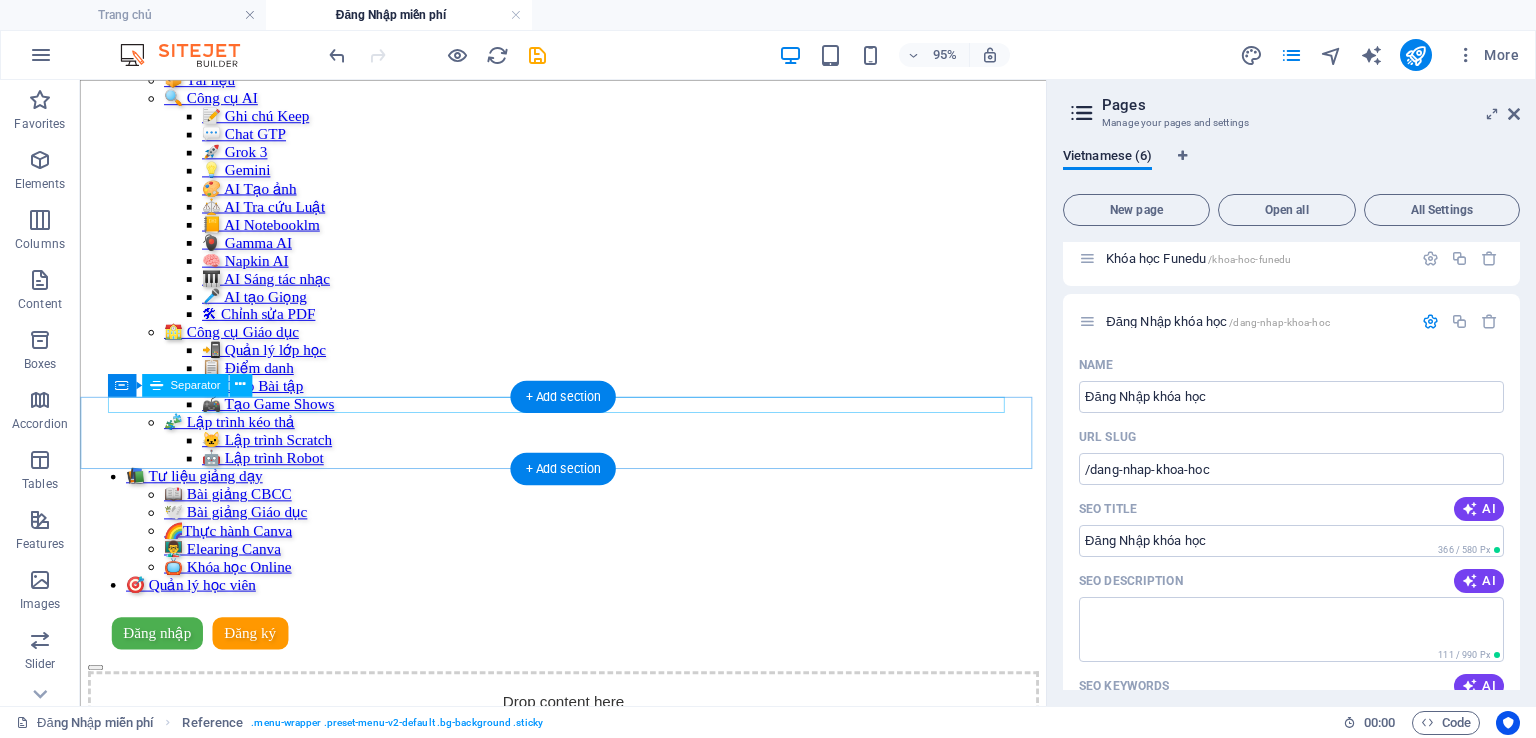 scroll, scrollTop: 200, scrollLeft: 0, axis: vertical 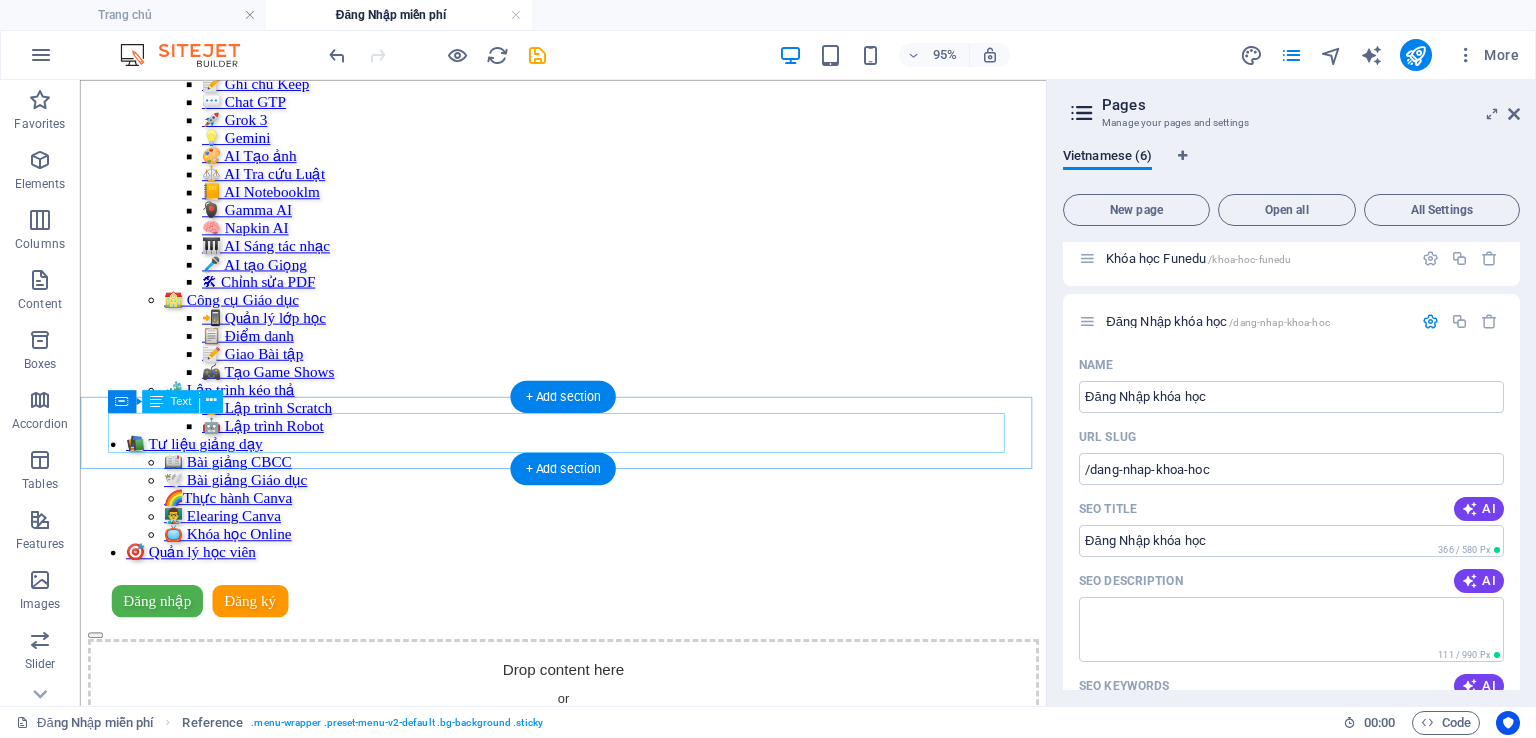 click on "Bài 1: AI Tra cứu Luật ⚖️" at bounding box center [588, 1081] 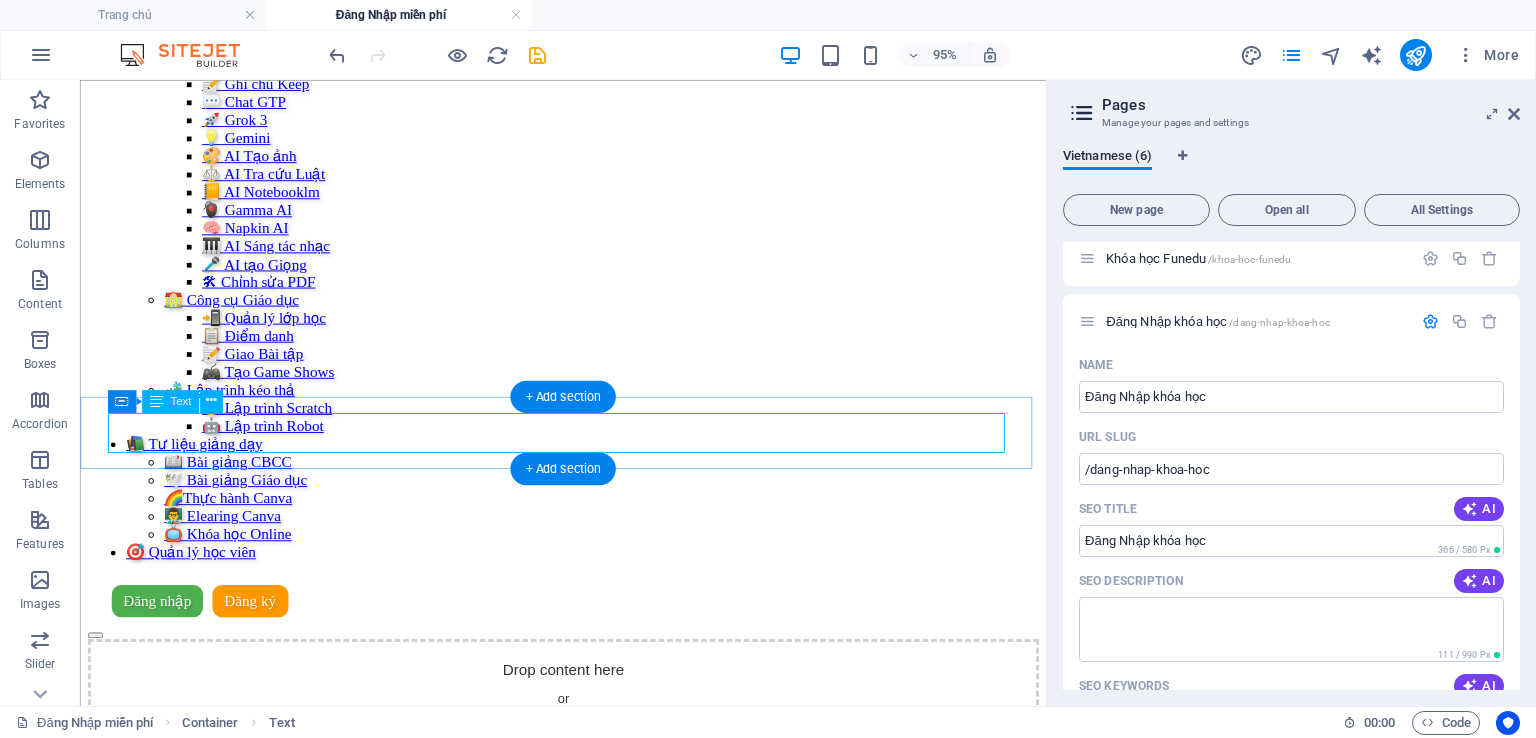 click on "Bài 1: AI Tra cứu Luật ⚖️" at bounding box center (588, 1081) 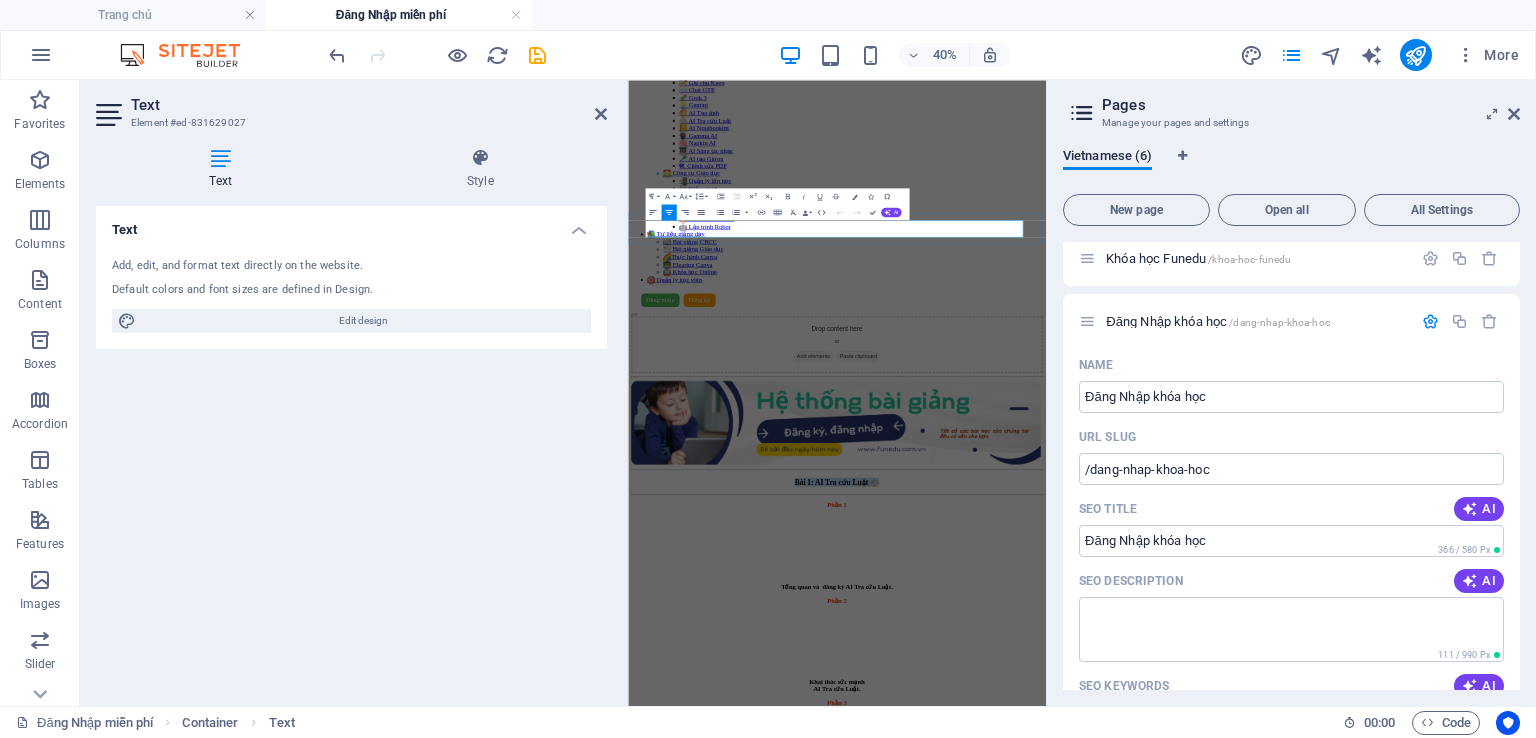 drag, startPoint x: 1355, startPoint y: 448, endPoint x: 975, endPoint y: 446, distance: 380.00525 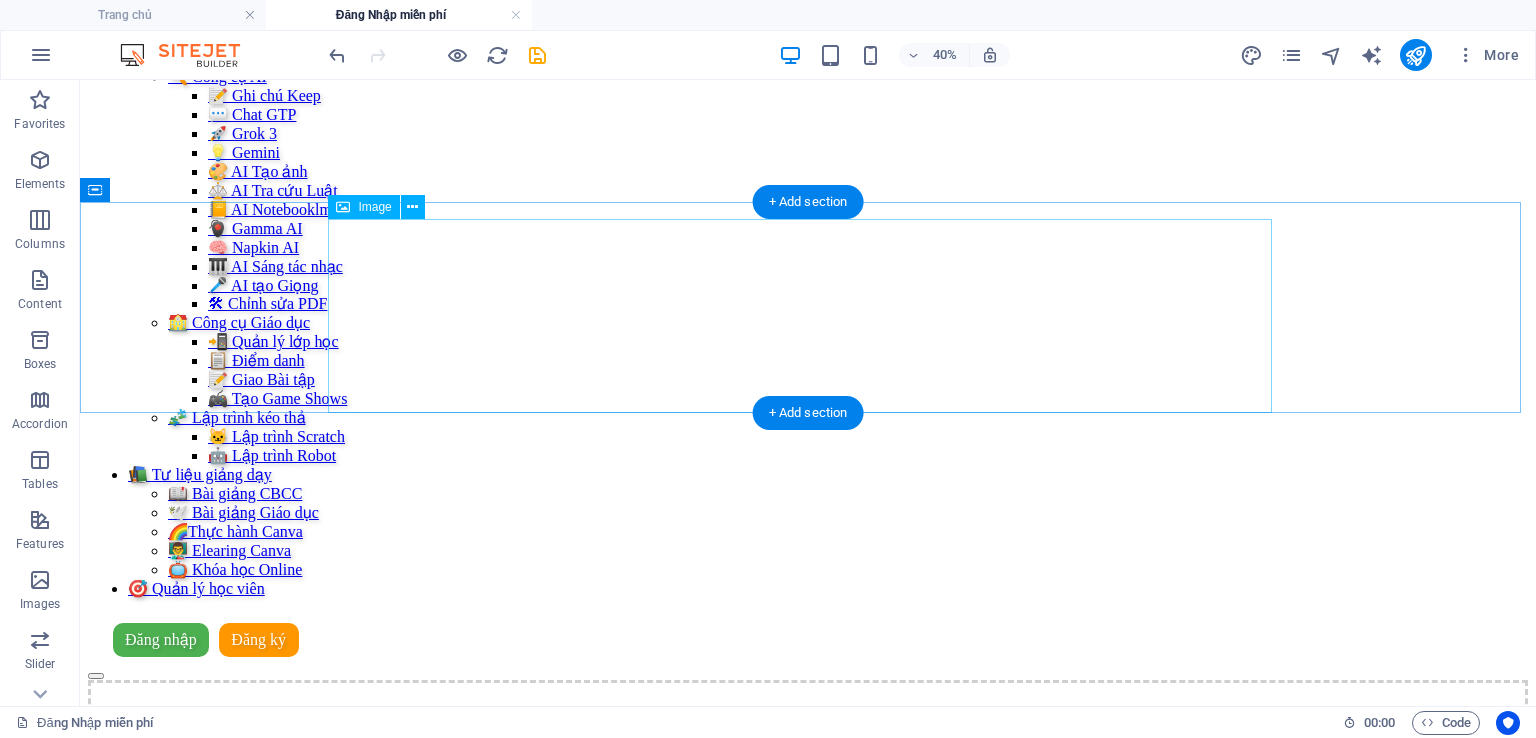 scroll, scrollTop: 147, scrollLeft: 0, axis: vertical 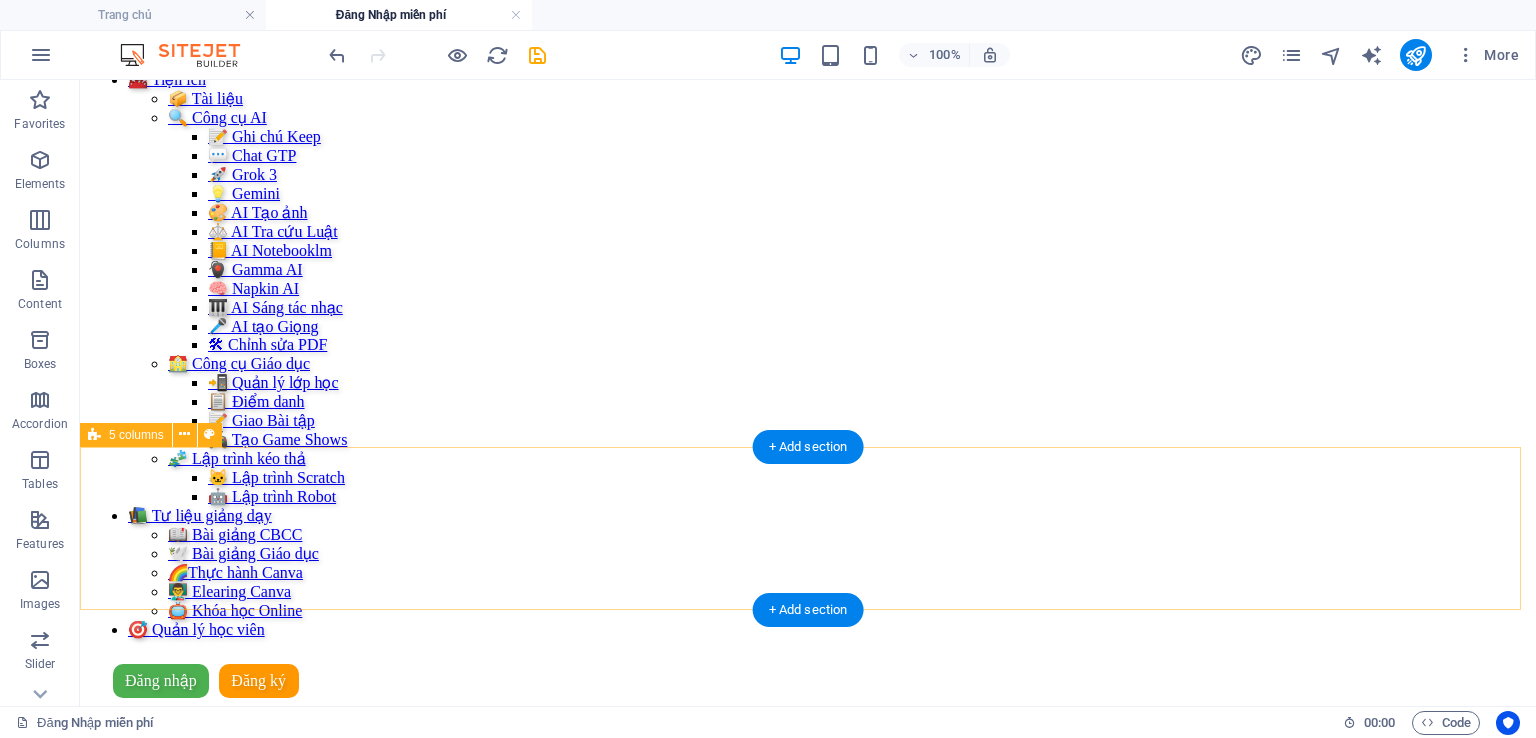 click on "Phần 1
Tổng quan và  đăng ký AI Tra cứu Luật. Phần 2
Khai thác sức mạnh   AI Tra cứu Luật. Phần 3
Tra cứu văn bản với AI Tra cứu Luật. Phần 4
Soạn thảo hợp đồng với AI Tra cứu Luật. Phần 5
Thủ tục hành chính với AI Tra cứu Luật." at bounding box center [808, 1730] 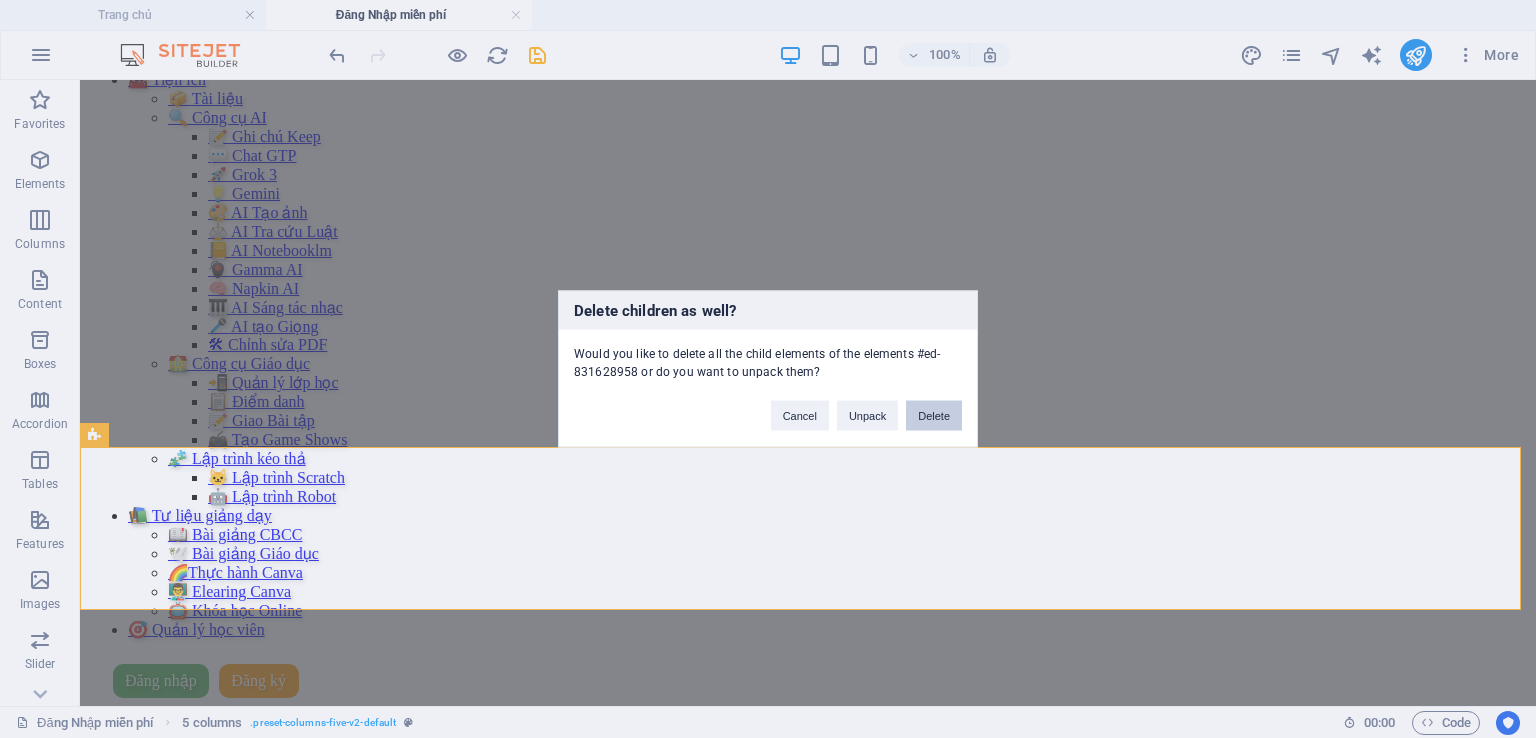 click on "Delete" at bounding box center [934, 416] 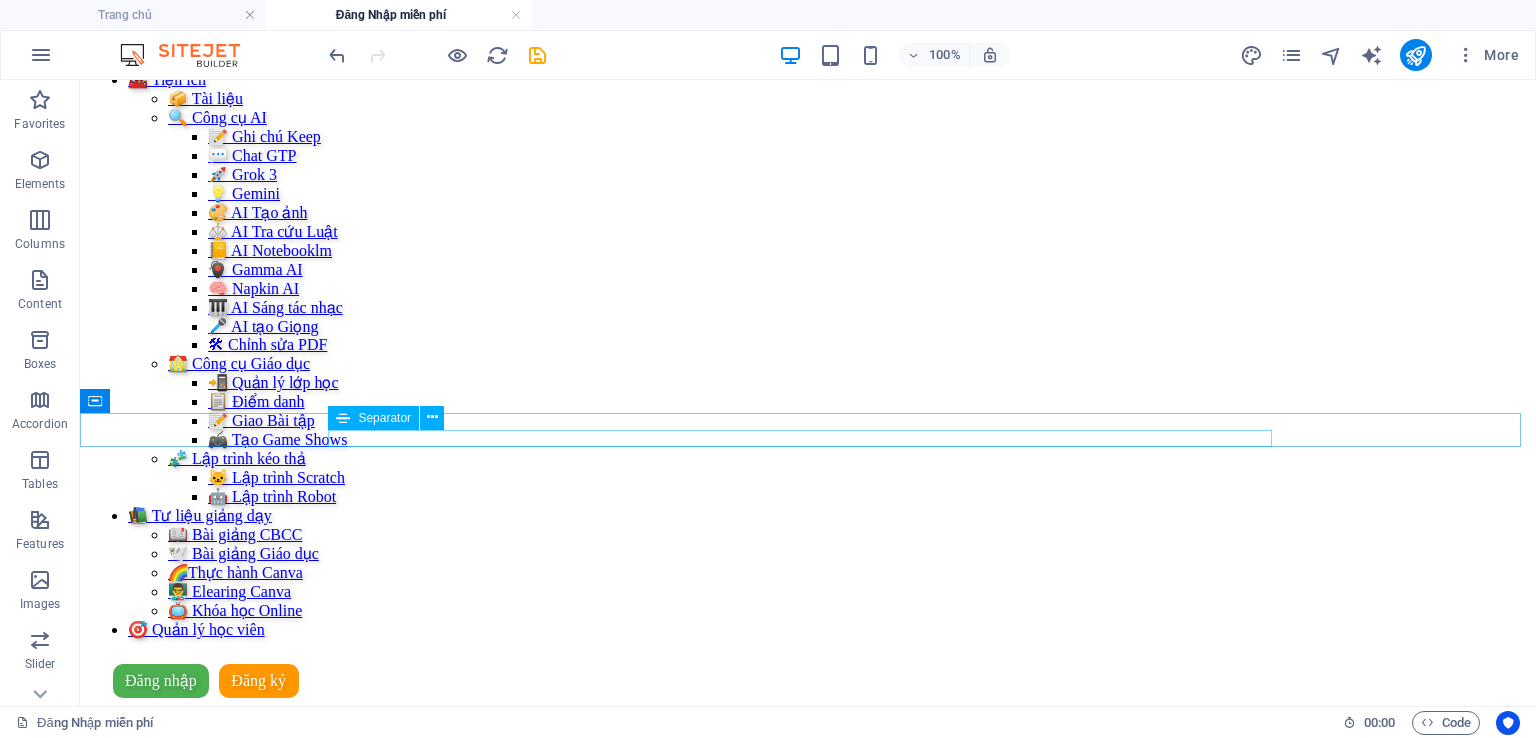 click at bounding box center (808, 1116) 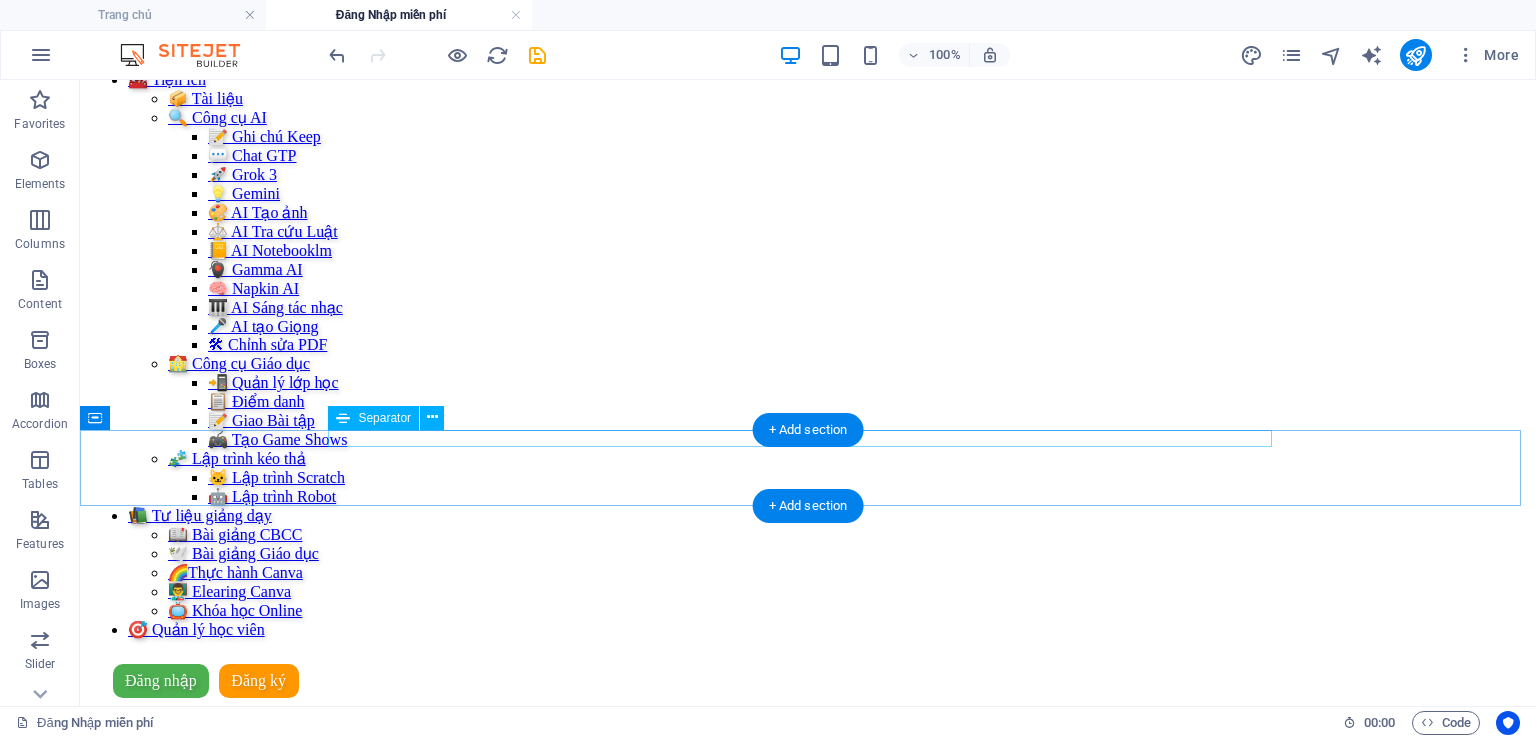 click at bounding box center (808, 1116) 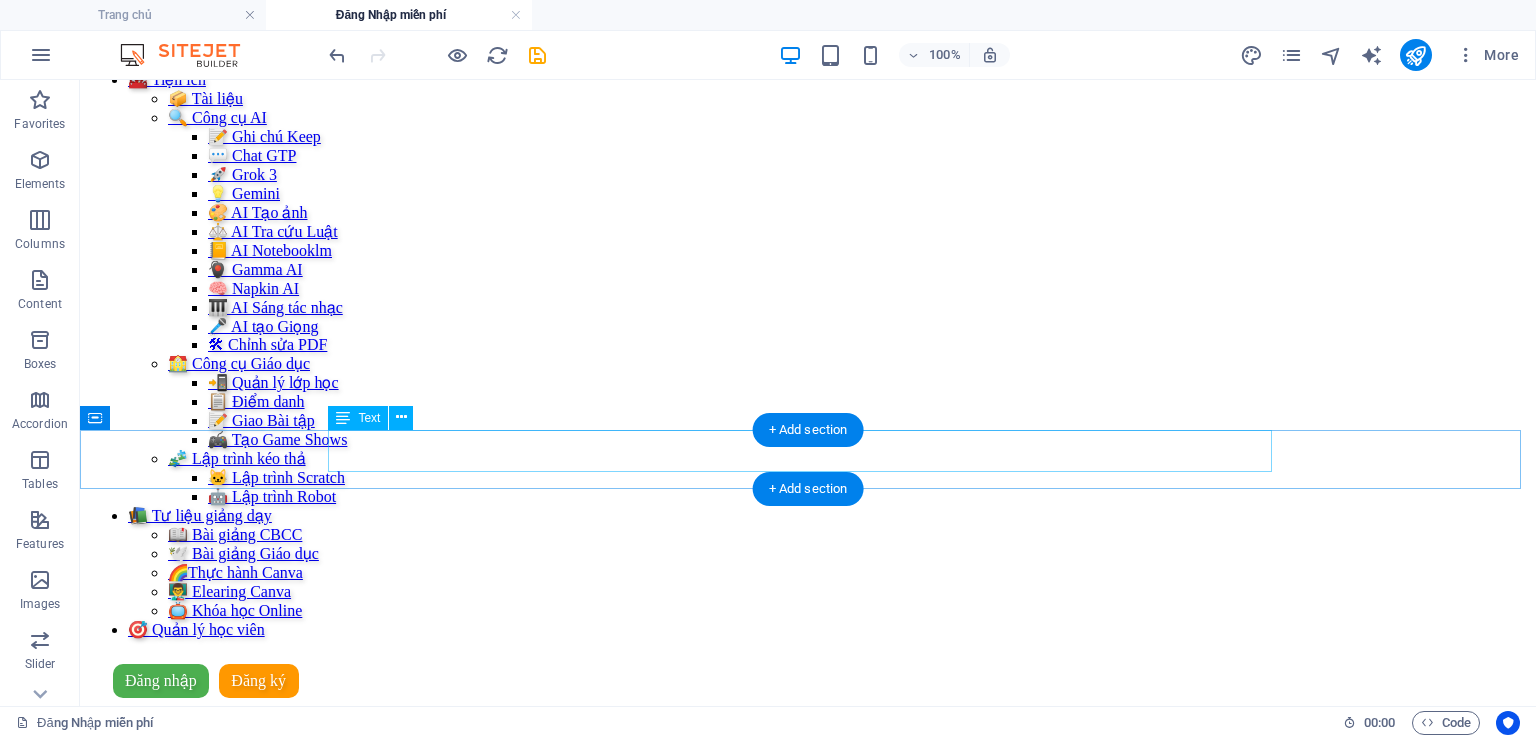 click on "Bài 2: Chat bot cá nhân với Notebook LM 🤖" at bounding box center [808, 1136] 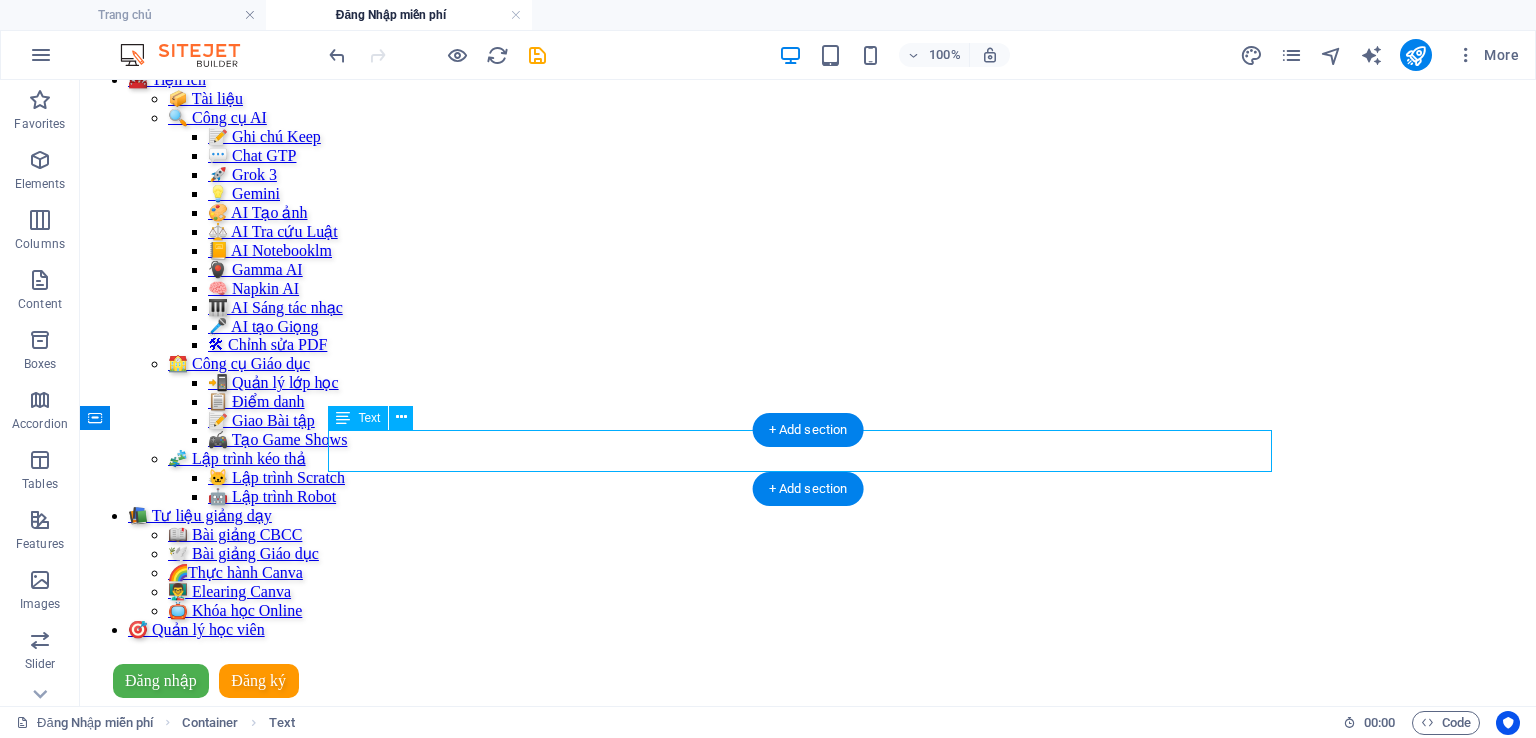 click on "Bài 2: Chat bot cá nhân với Notebook LM 🤖" at bounding box center (808, 1136) 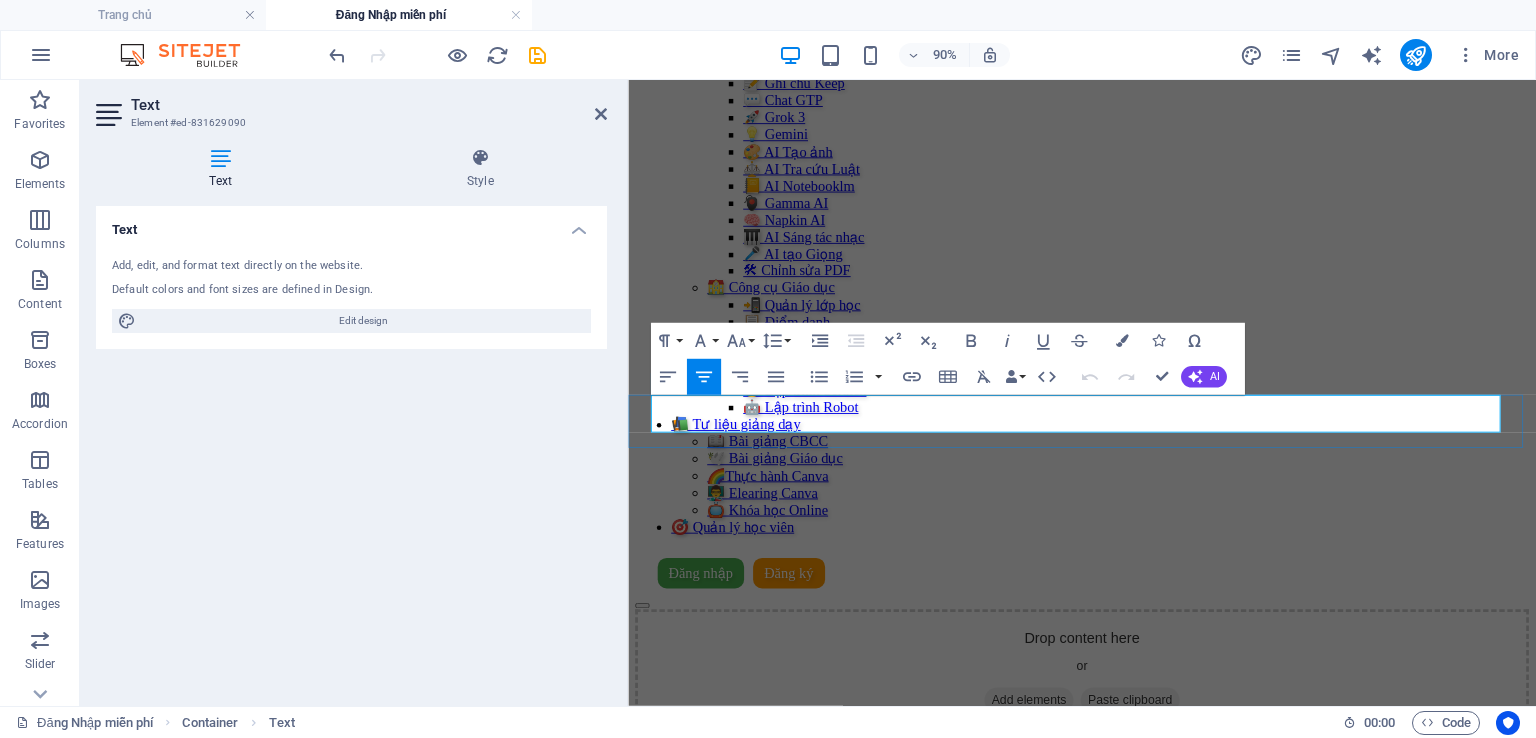 click on "Bài 2: Chat bot cá nhân với Notebook LM 🤖" at bounding box center [1133, 1082] 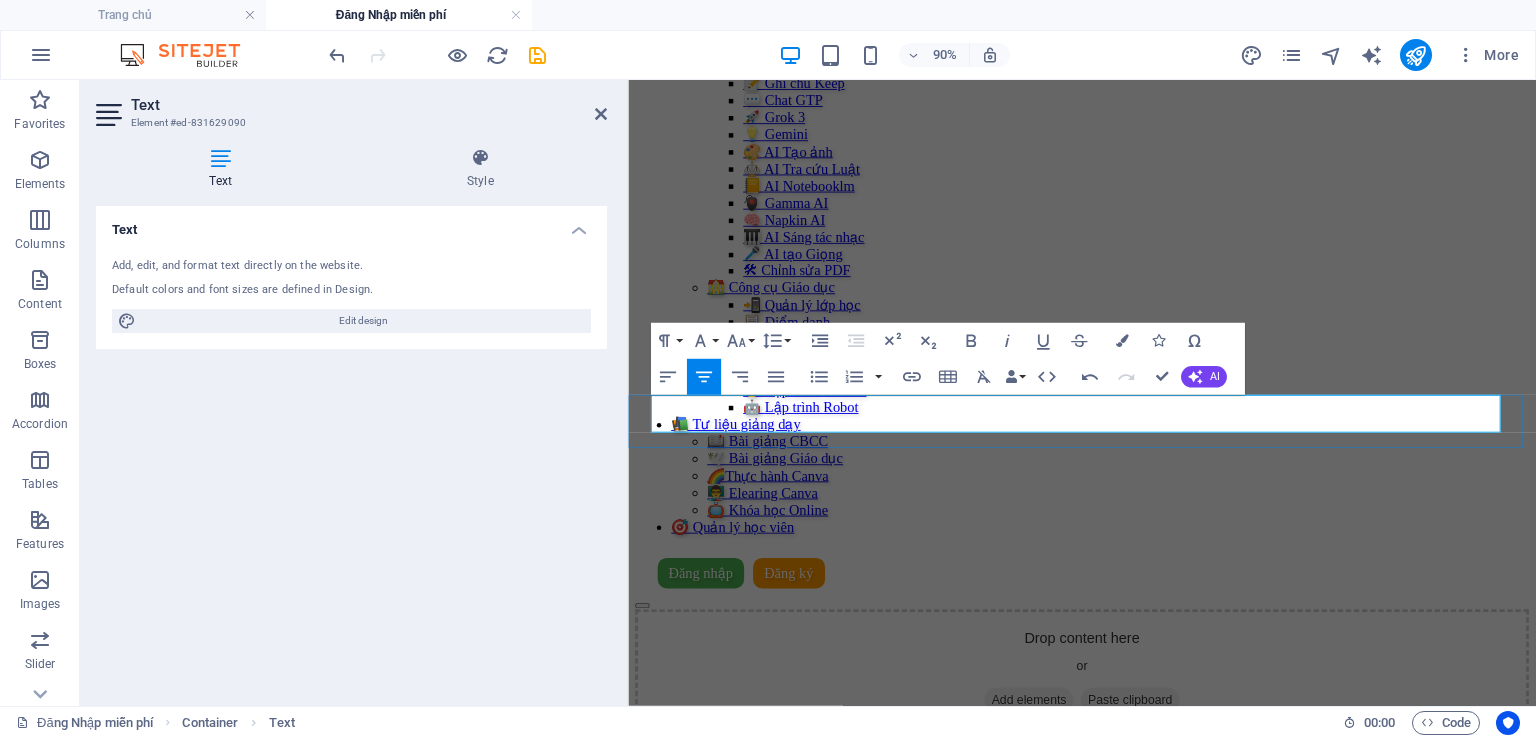 click on "BĐăng nhập" at bounding box center (1132, 1082) 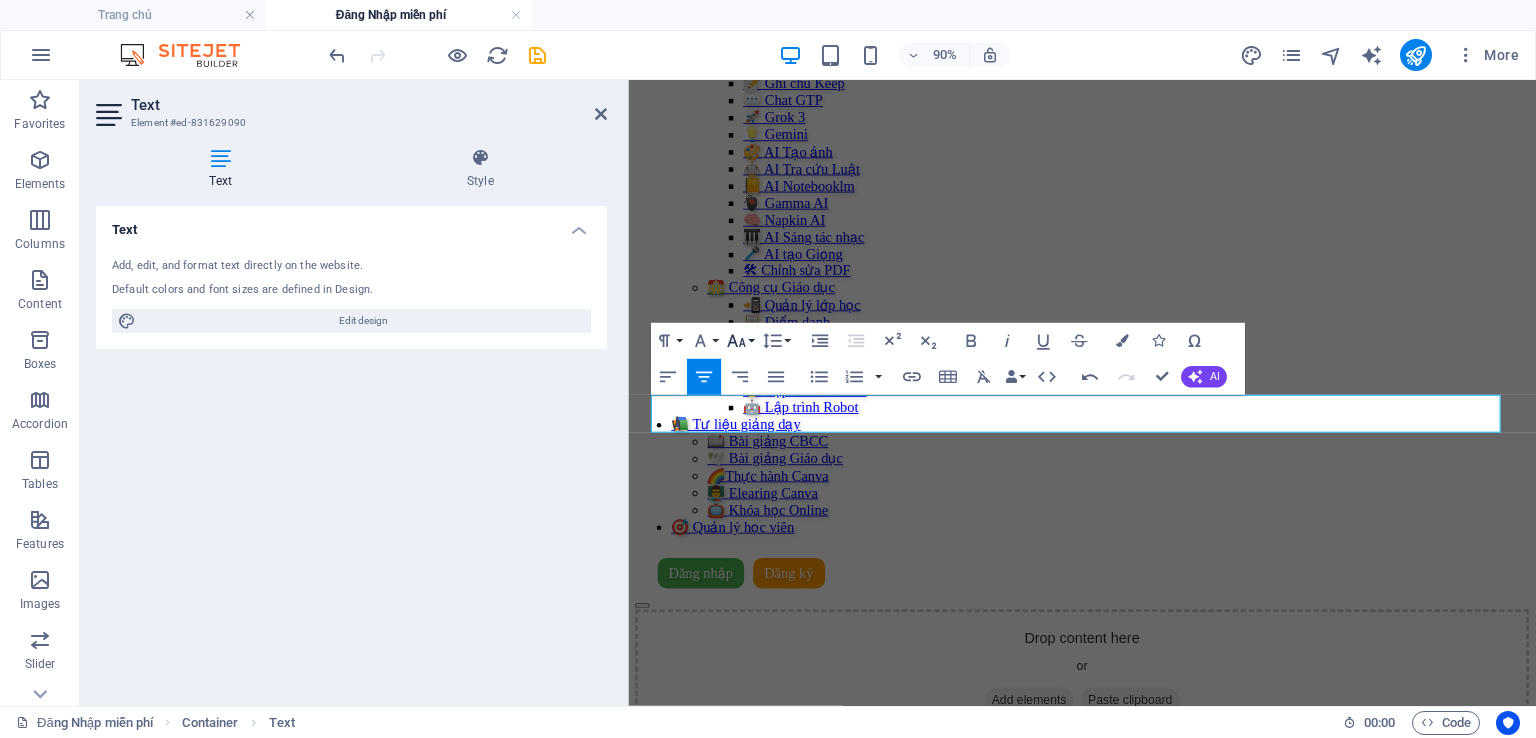 click 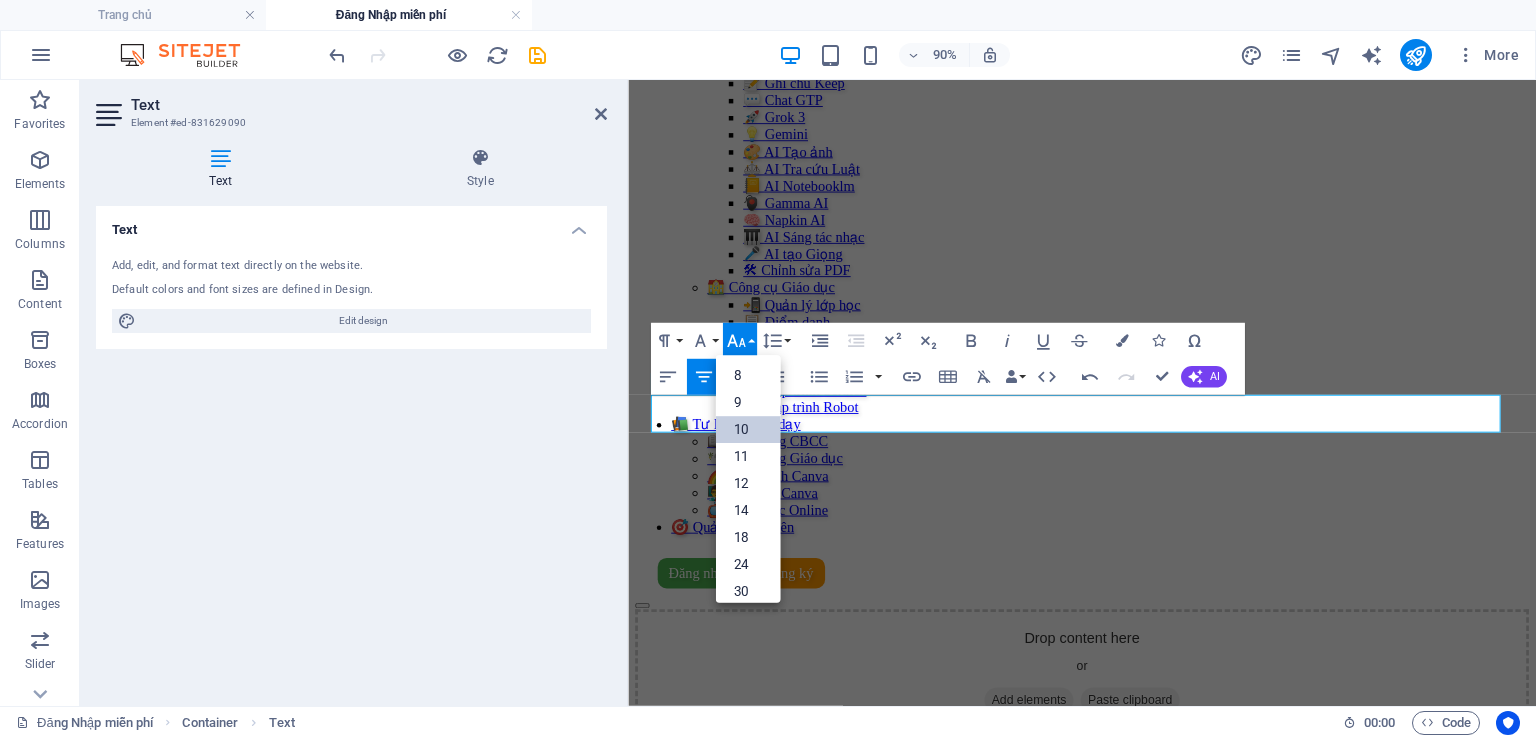 click on "10" at bounding box center (747, 429) 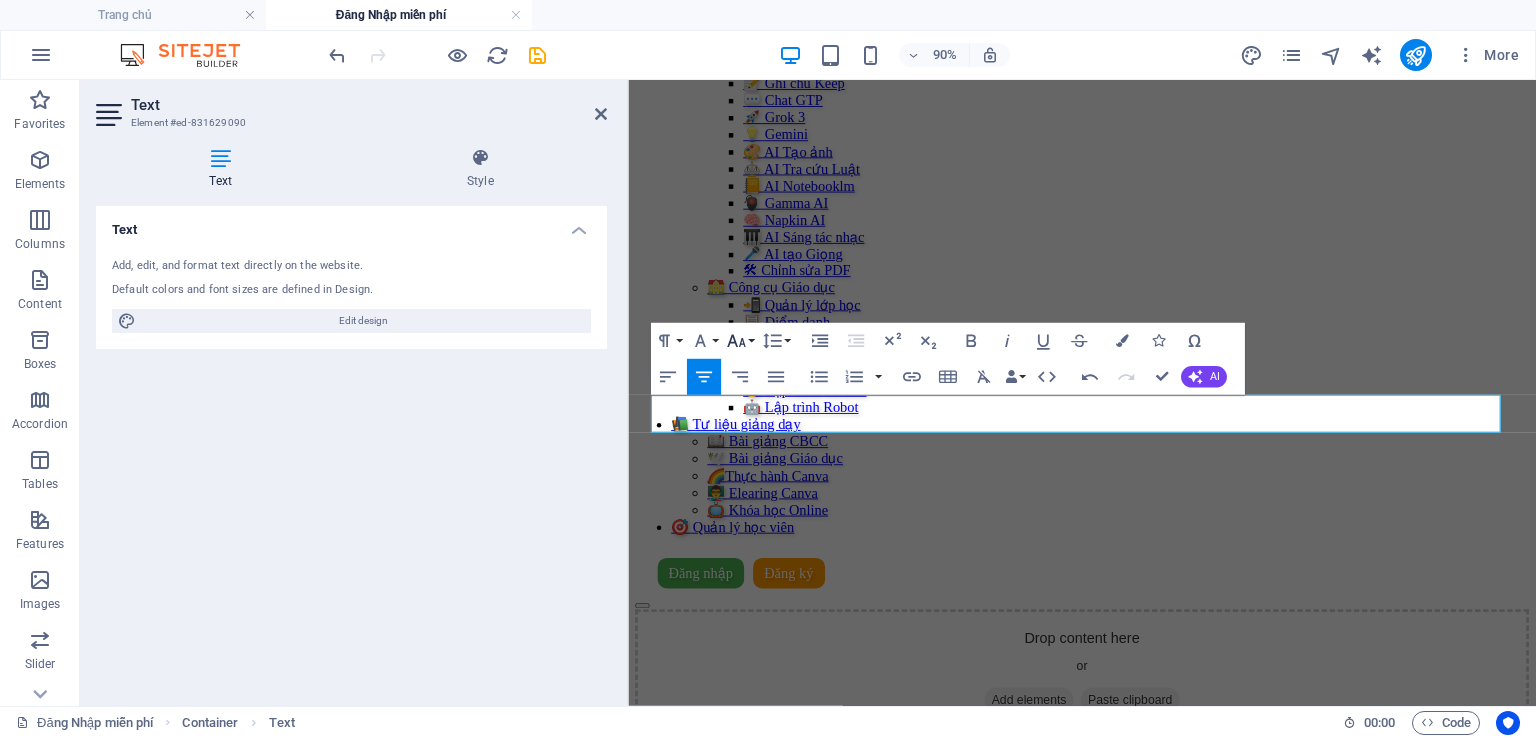 click 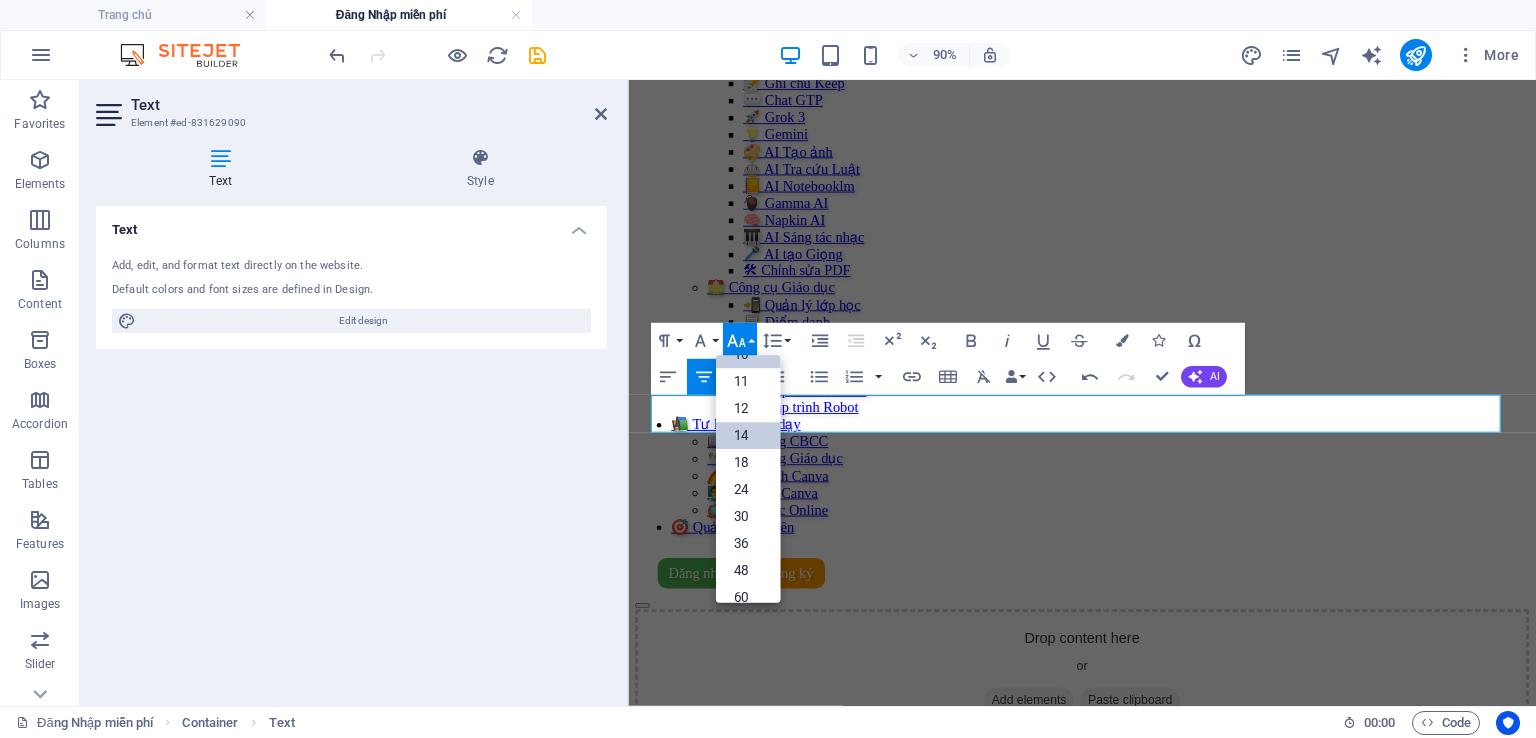 click on "14" at bounding box center (747, 436) 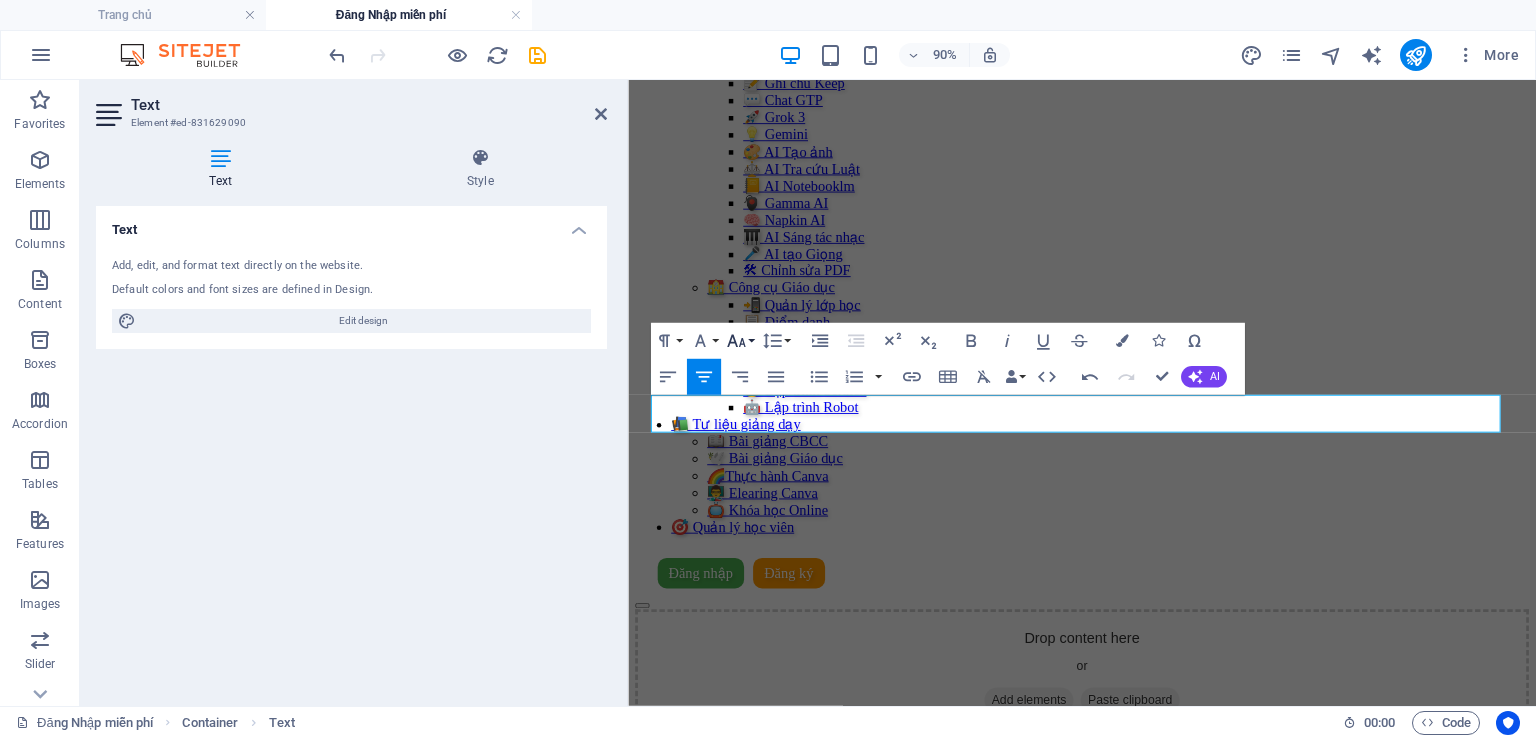 click 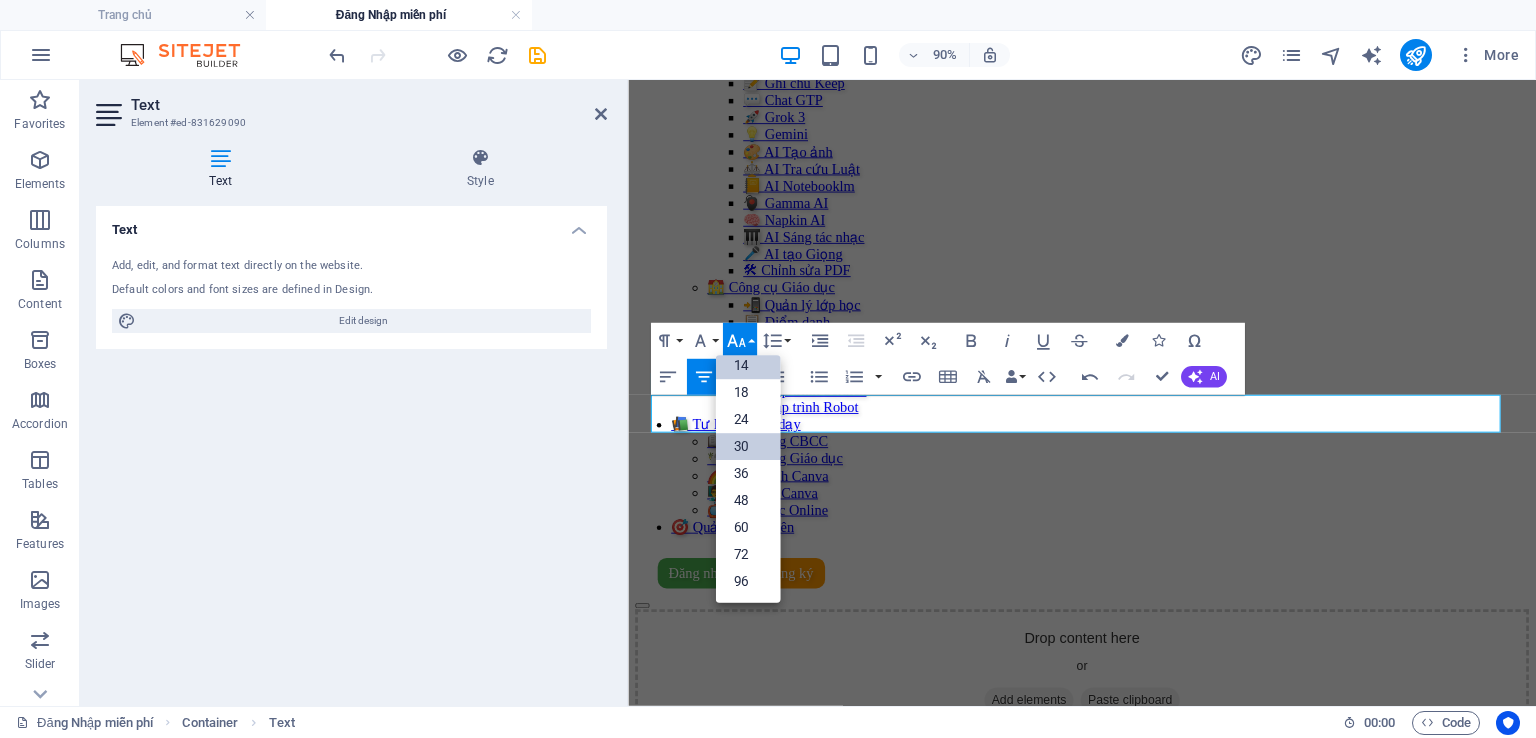 scroll, scrollTop: 160, scrollLeft: 0, axis: vertical 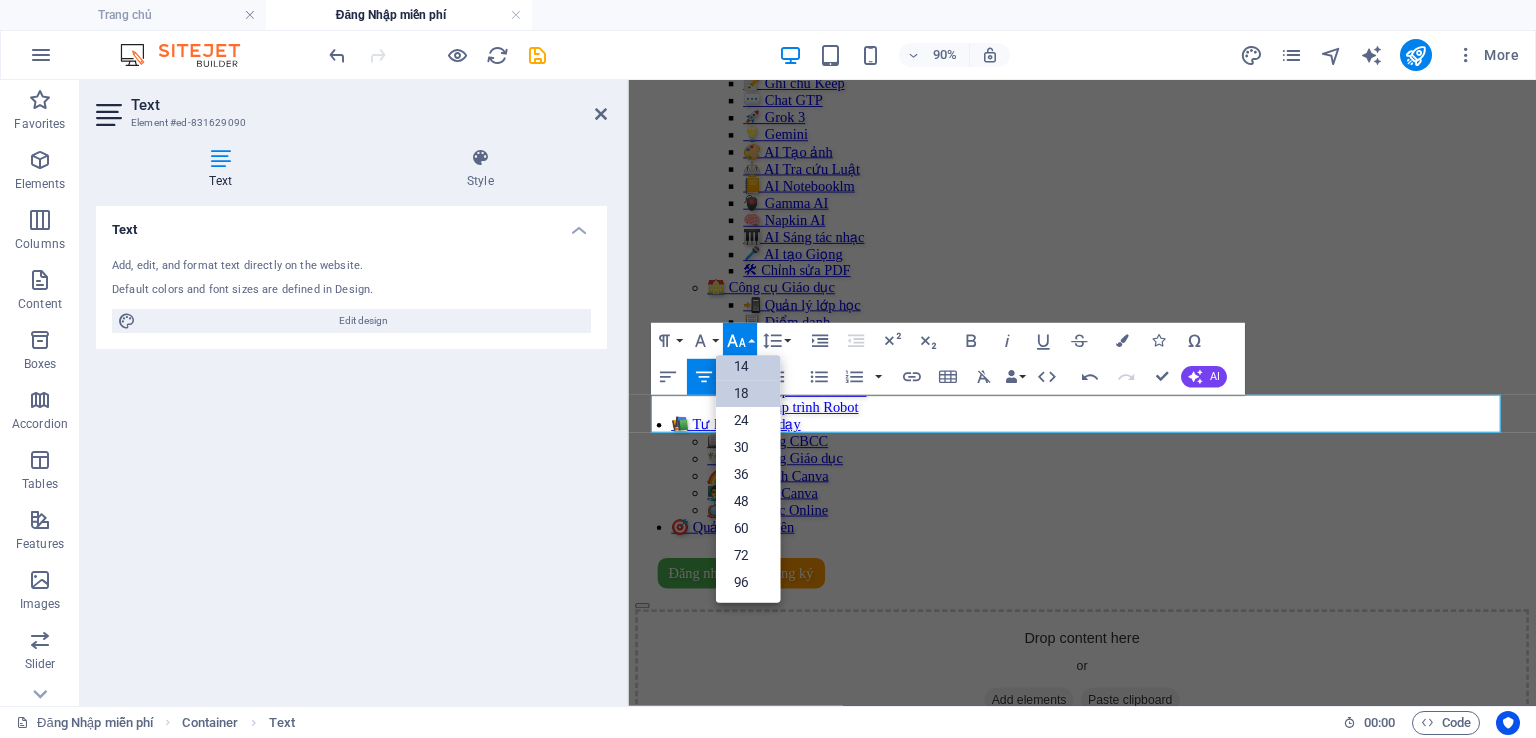 click on "18" at bounding box center [747, 393] 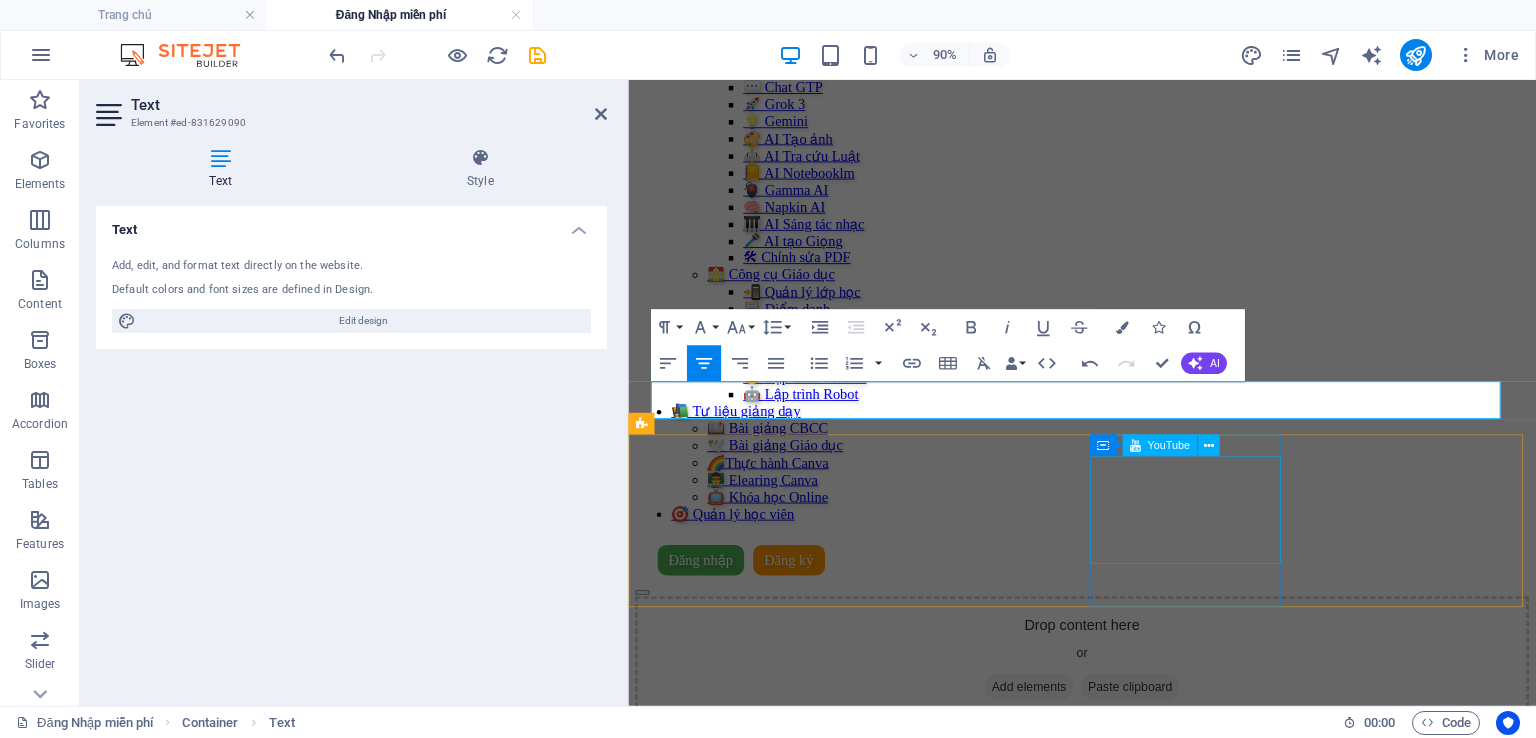 scroll, scrollTop: 208, scrollLeft: 0, axis: vertical 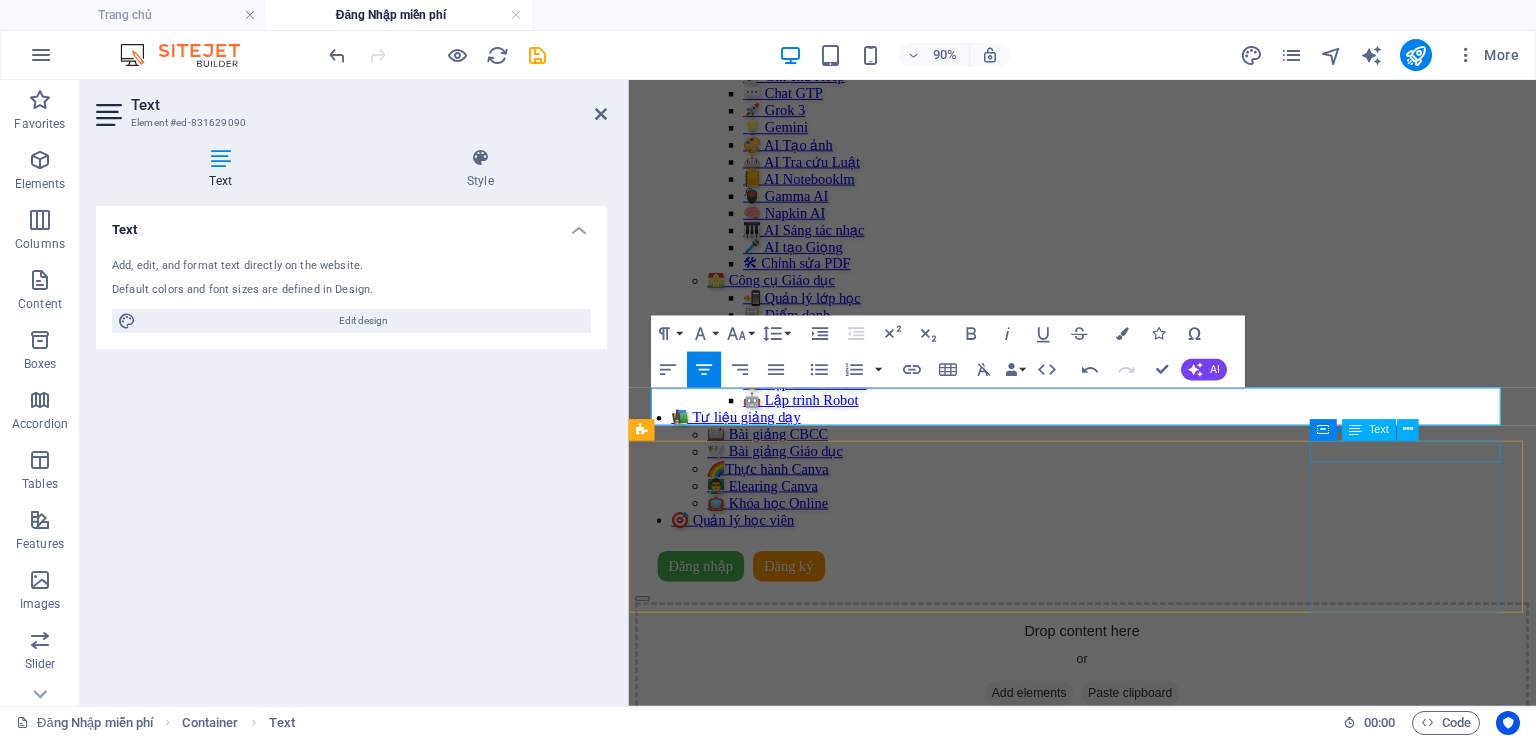 click on "Phần 4" at bounding box center [1132, 1917] 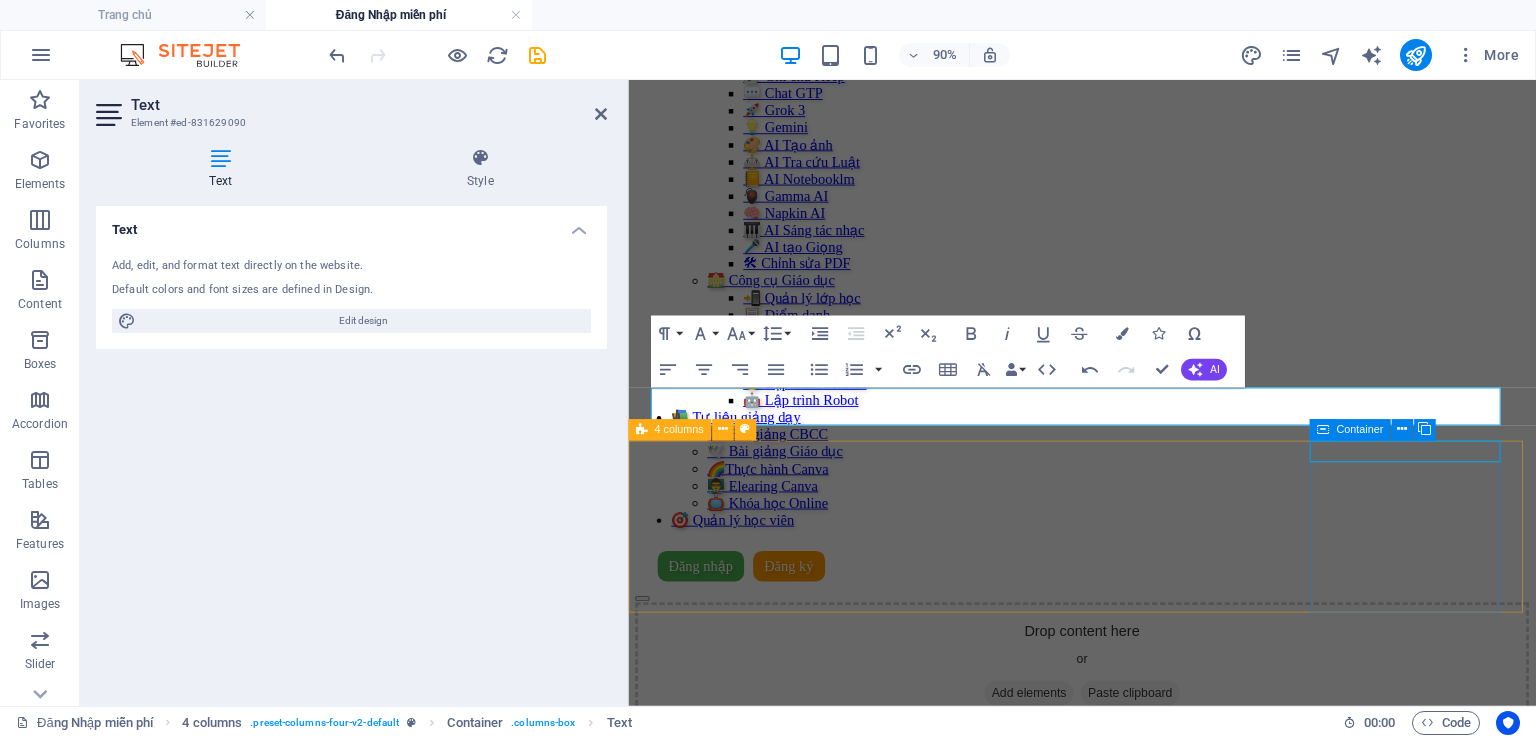 scroll, scrollTop: 155, scrollLeft: 0, axis: vertical 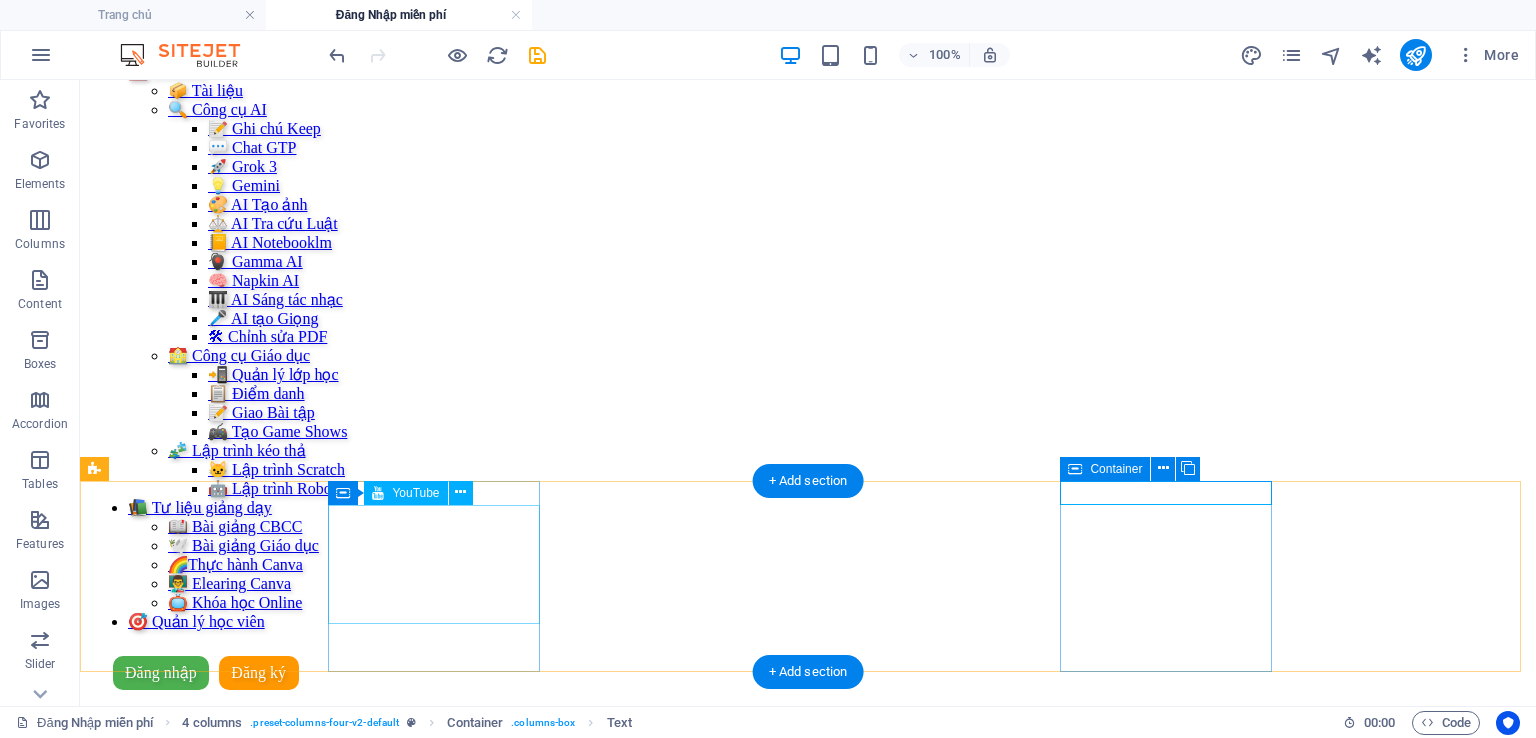 click at bounding box center (808, 1288) 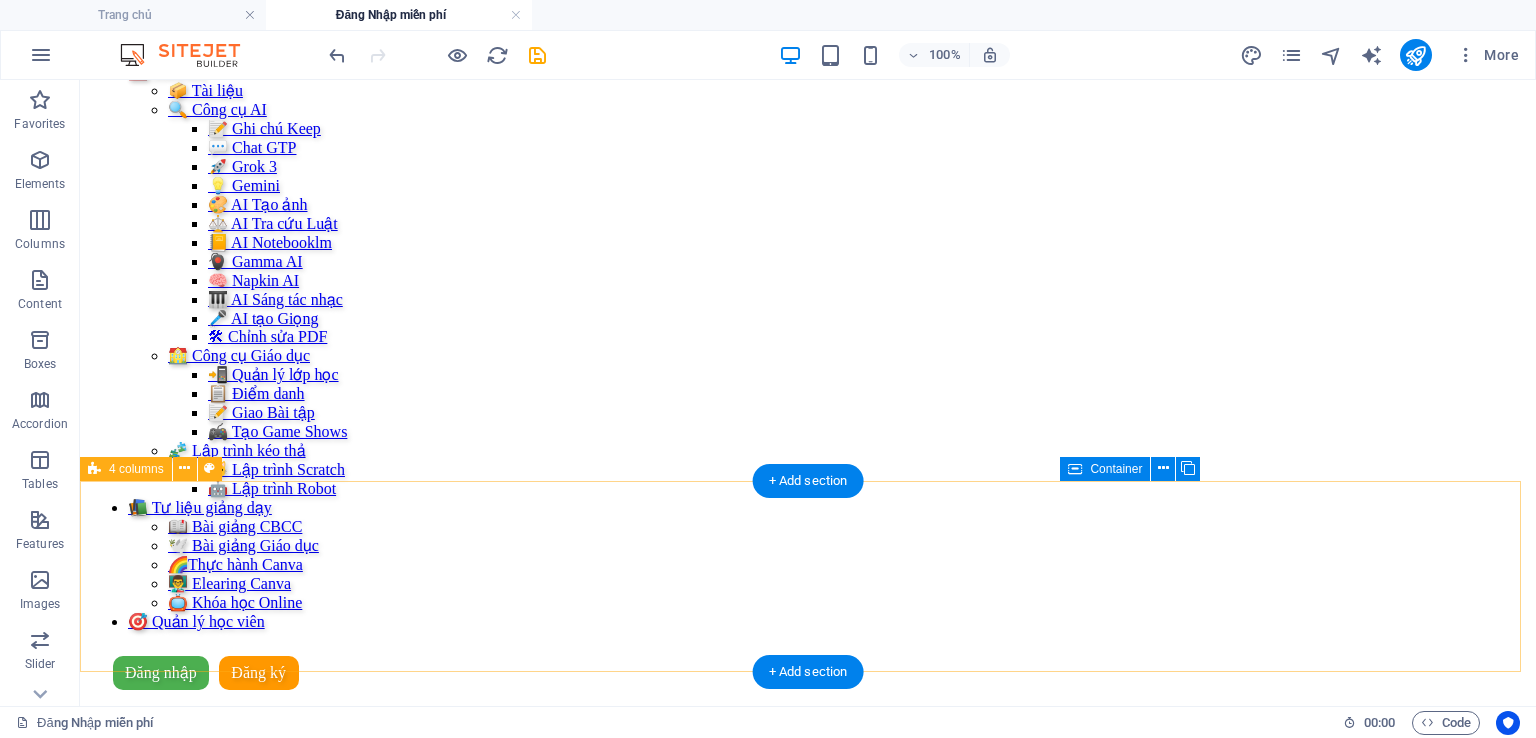 click on "Phần 1 Giới thiệu tổng quan và  đăng ký Notebook LM Phần 2
Huấn luyện Chat bot cá nhân  Notebook LM Phần 3
Khai thác sức mạnh Notebook LM Phần 4
Các chức năng hữu dụng khác của Notebook LM" at bounding box center [808, 1595] 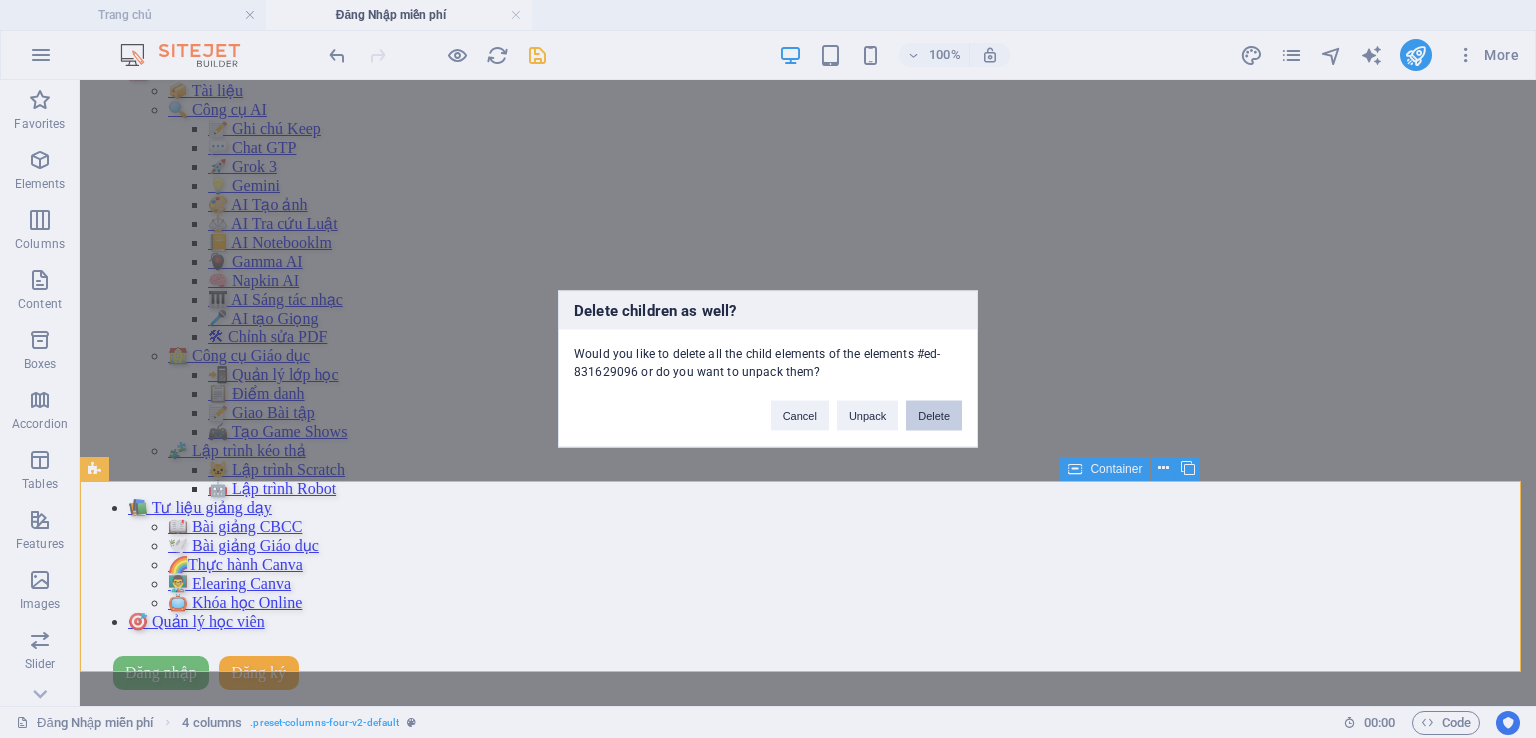 click on "Delete" at bounding box center (934, 416) 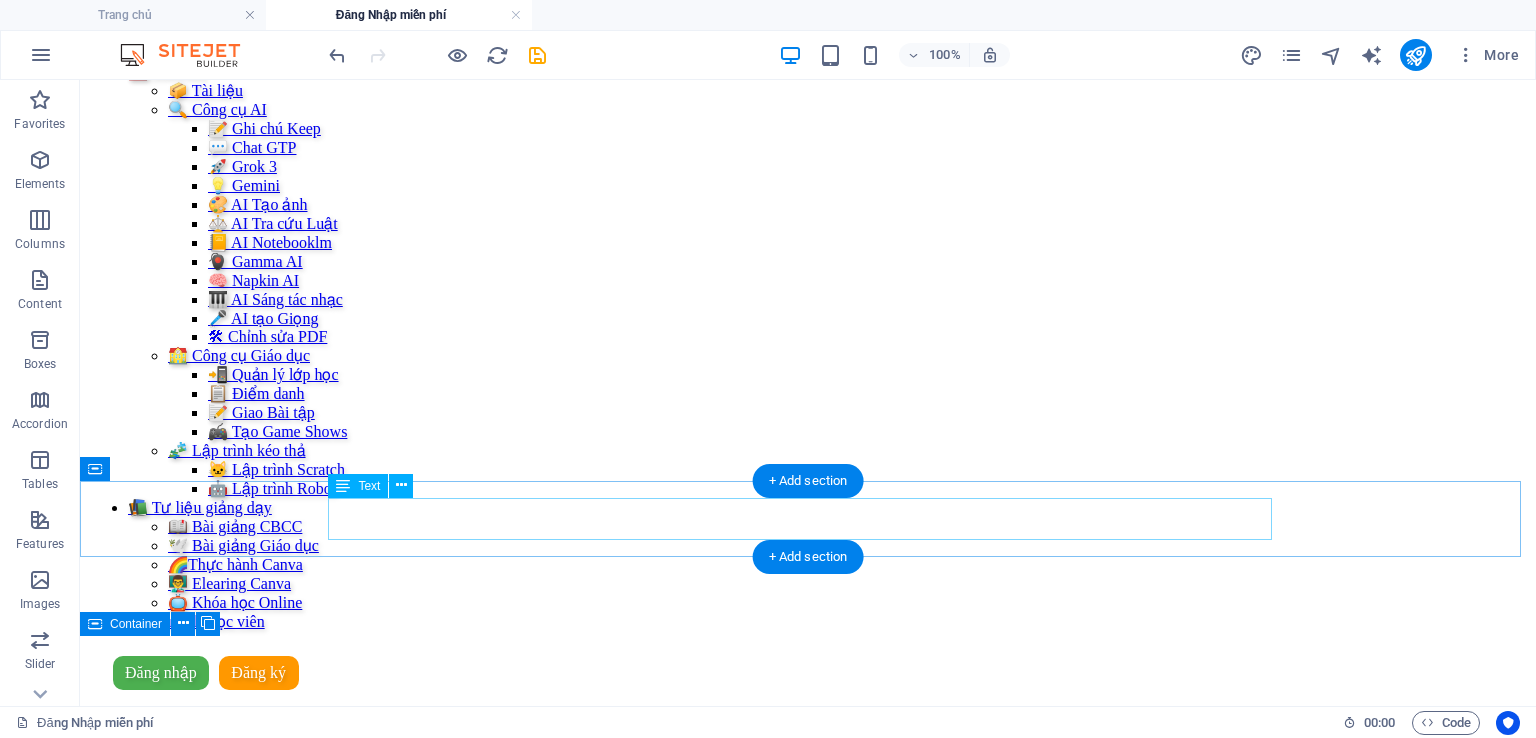 click on "Bài 3: Sơ đồ hóa với Napkin AI 🧠" at bounding box center (808, 1202) 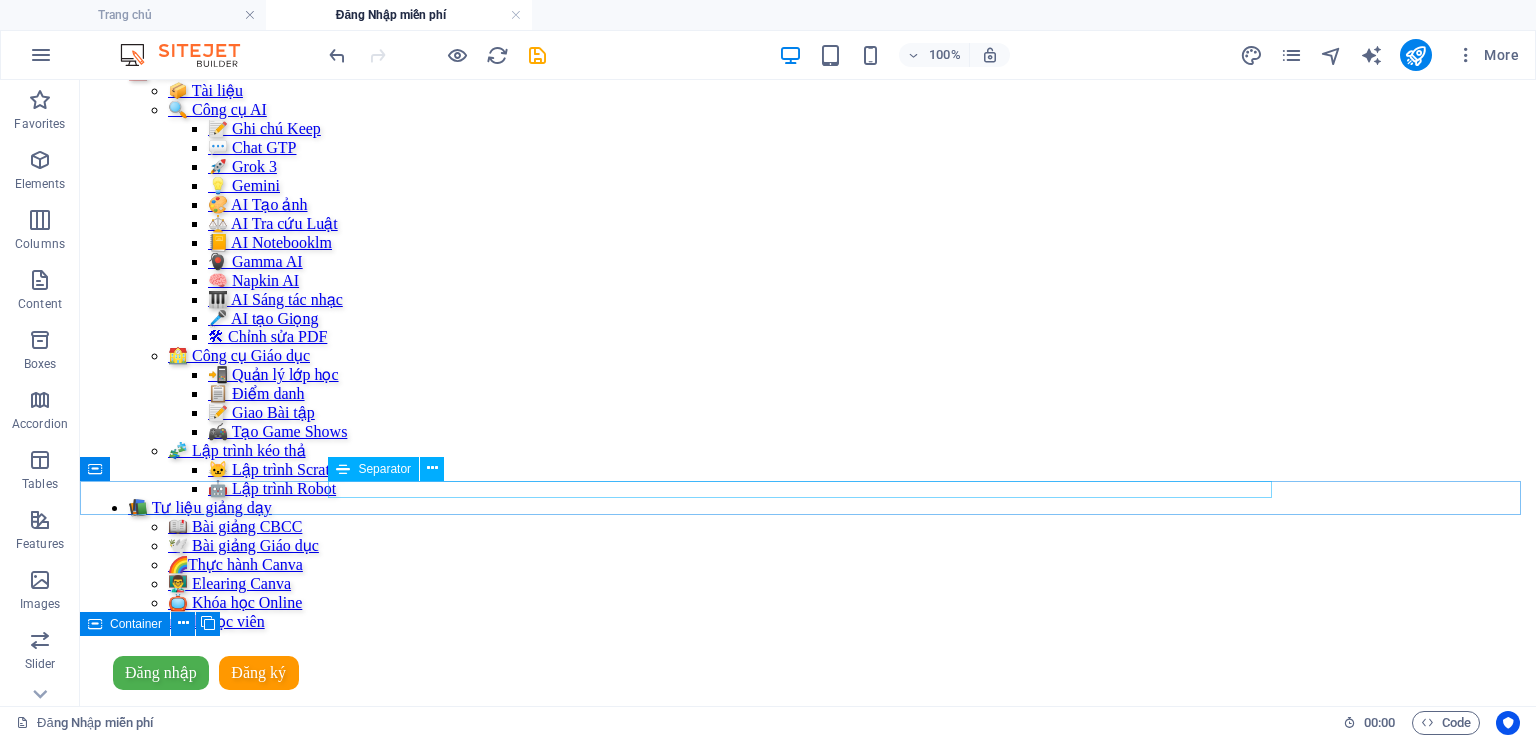 click at bounding box center (808, 1170) 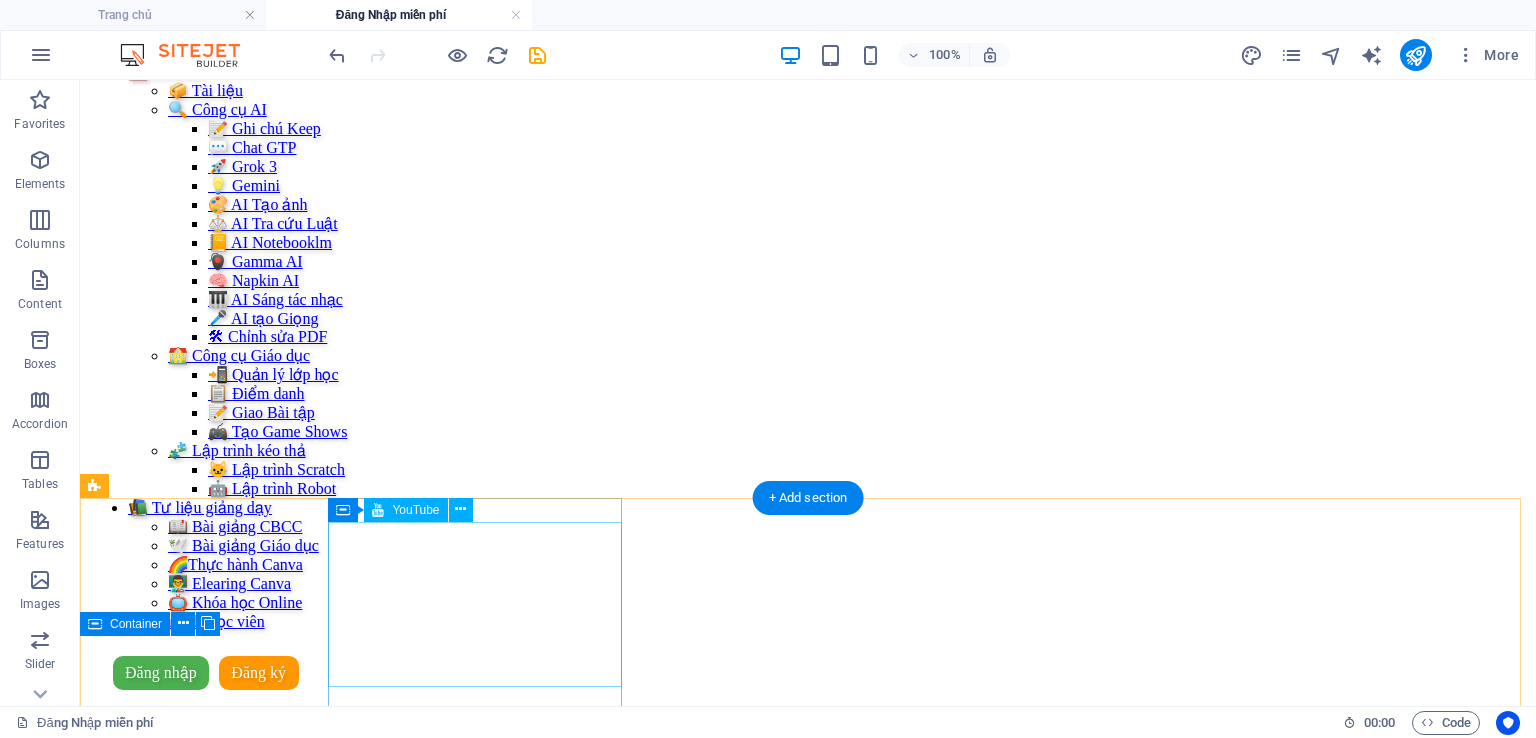 click at bounding box center [808, 1299] 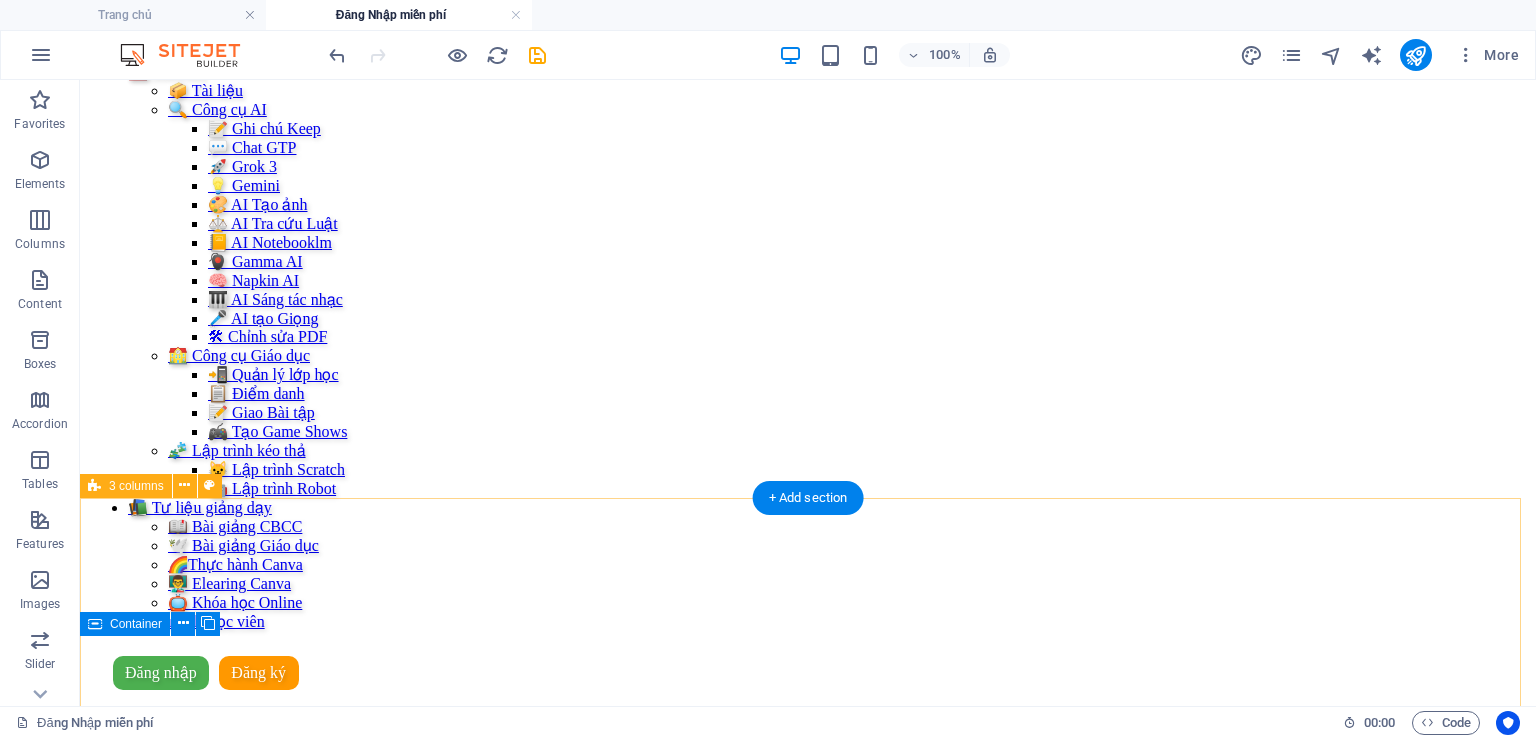 click on "Phần 1 Giới thiệu tổng quan và hướng dẫn  đăng ký Napkin Ai. Phần 2
Giới thiệu chức năng chính của  Napkin AI. Phần 3
Khai thác sức mạnh của  Napkin AI" at bounding box center [808, 1503] 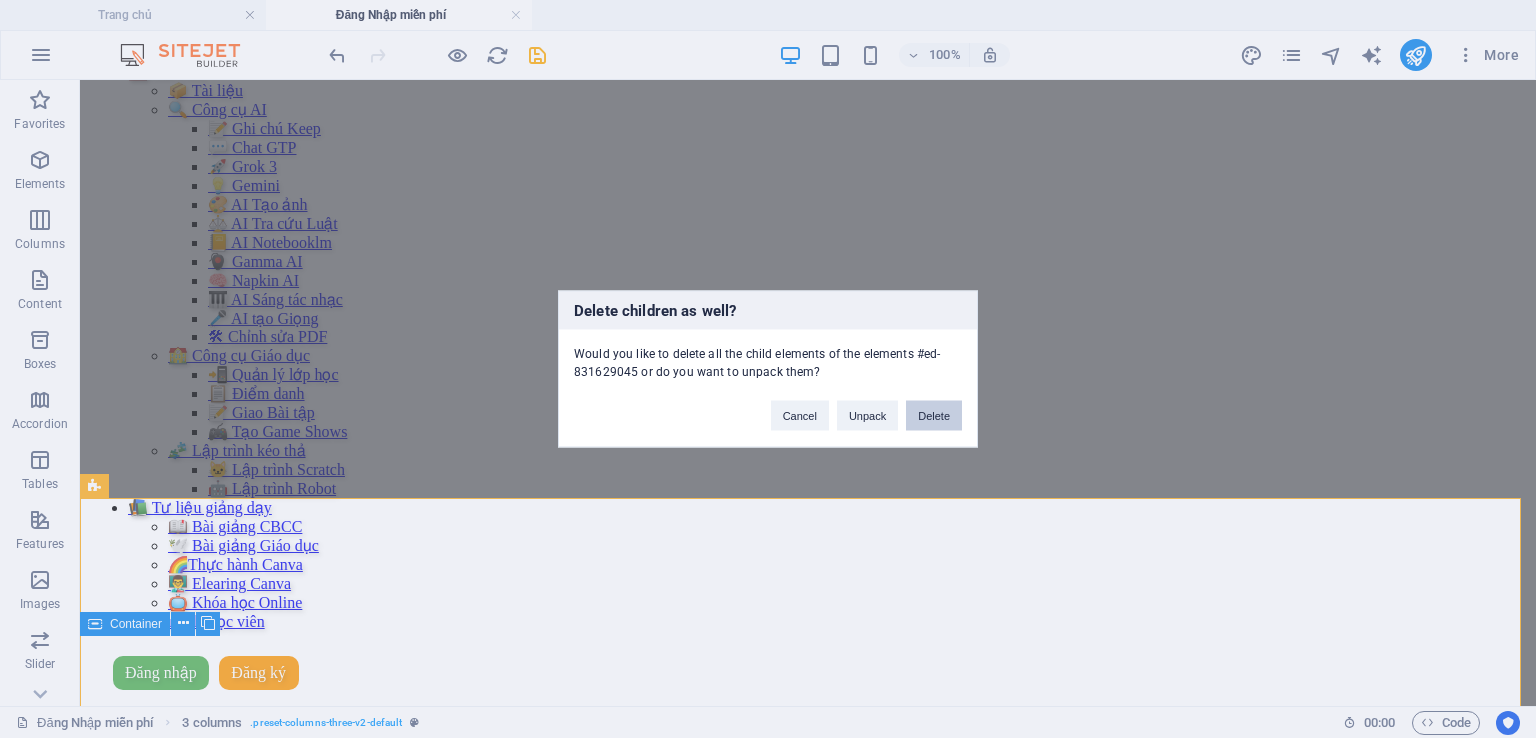 click on "Delete" at bounding box center (934, 416) 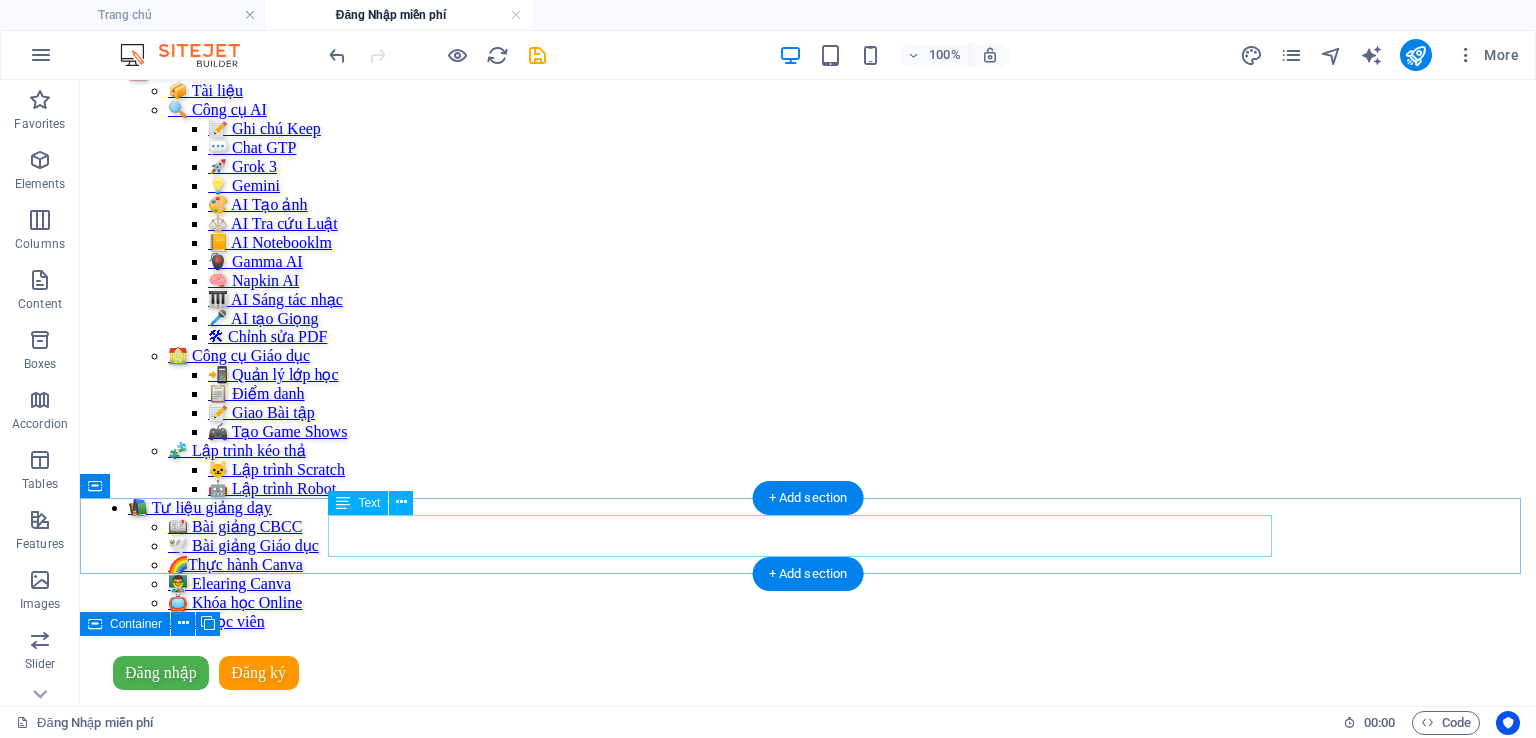 click on "Bài 4: Tạo Thuyết trình với Gamma  AI🖥️" at bounding box center [808, 1213] 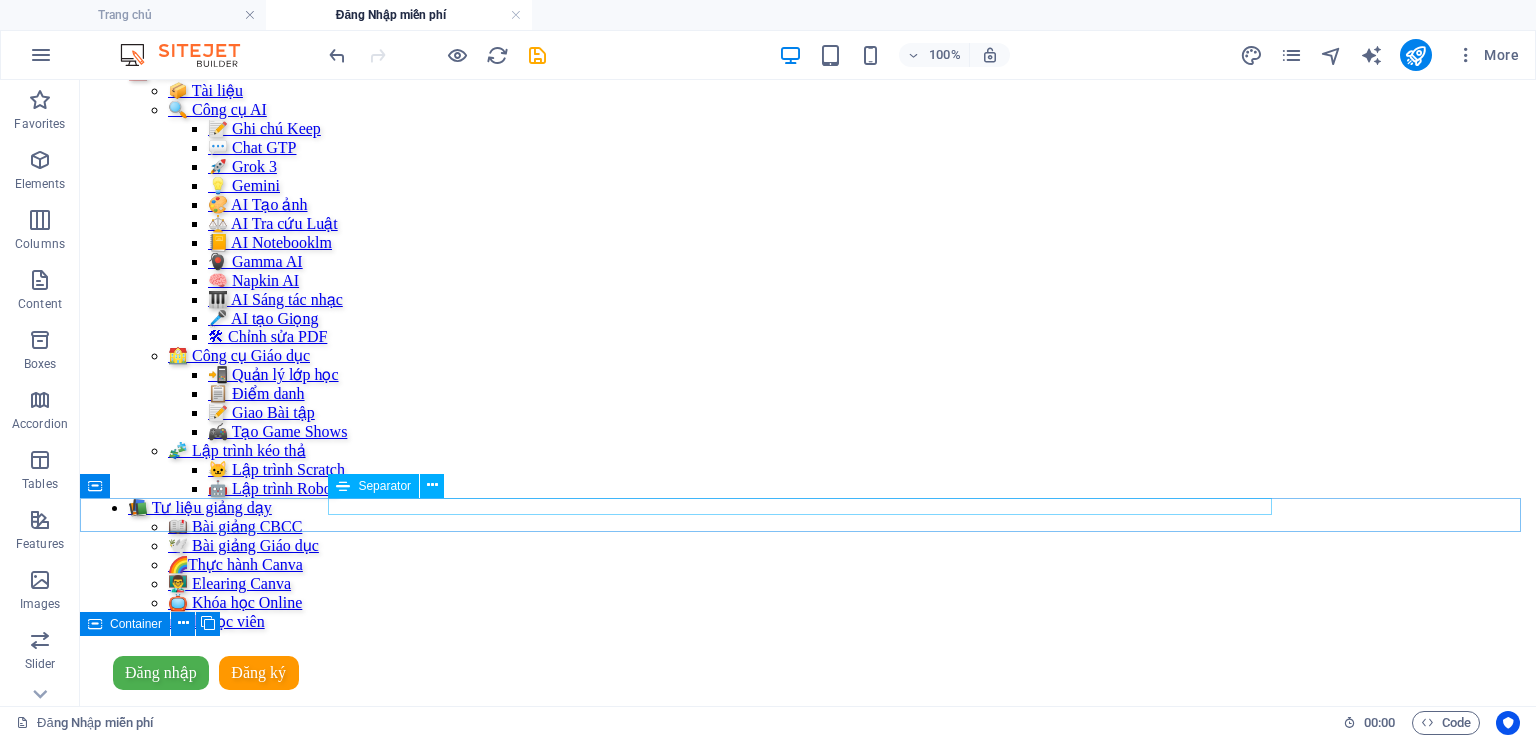click at bounding box center (808, 1181) 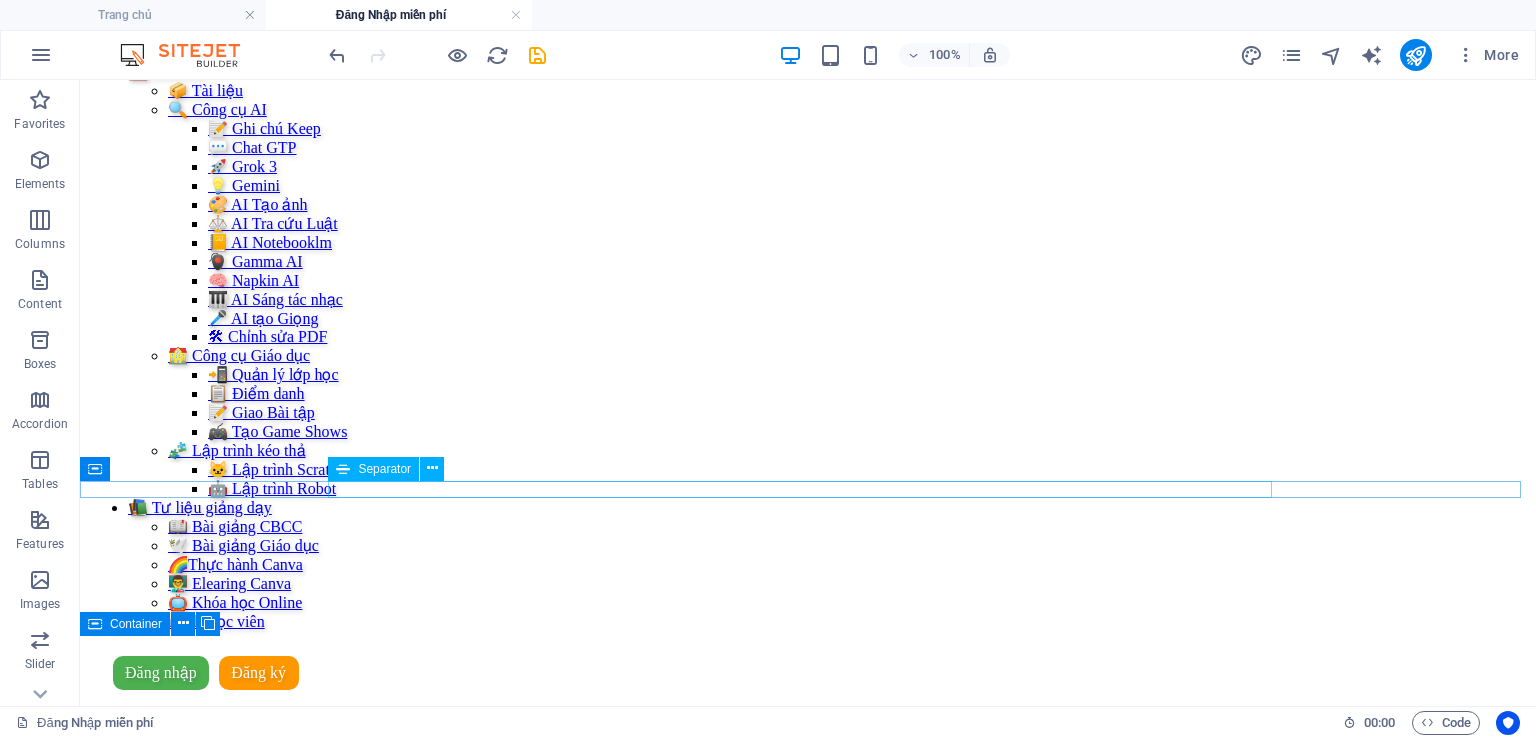 click at bounding box center [808, 1170] 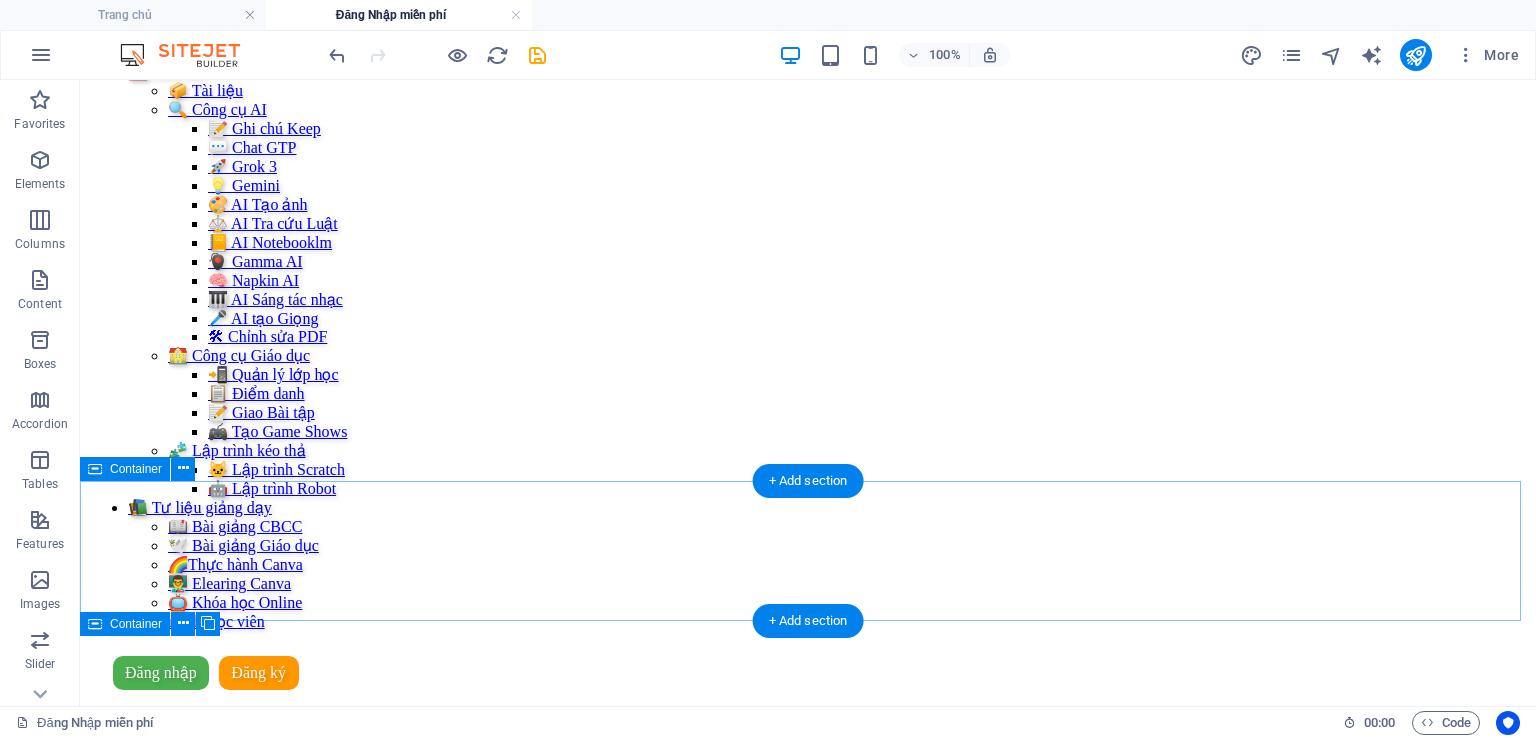 click on "Drop content here or  Add elements  Paste clipboard" at bounding box center (808, 1240) 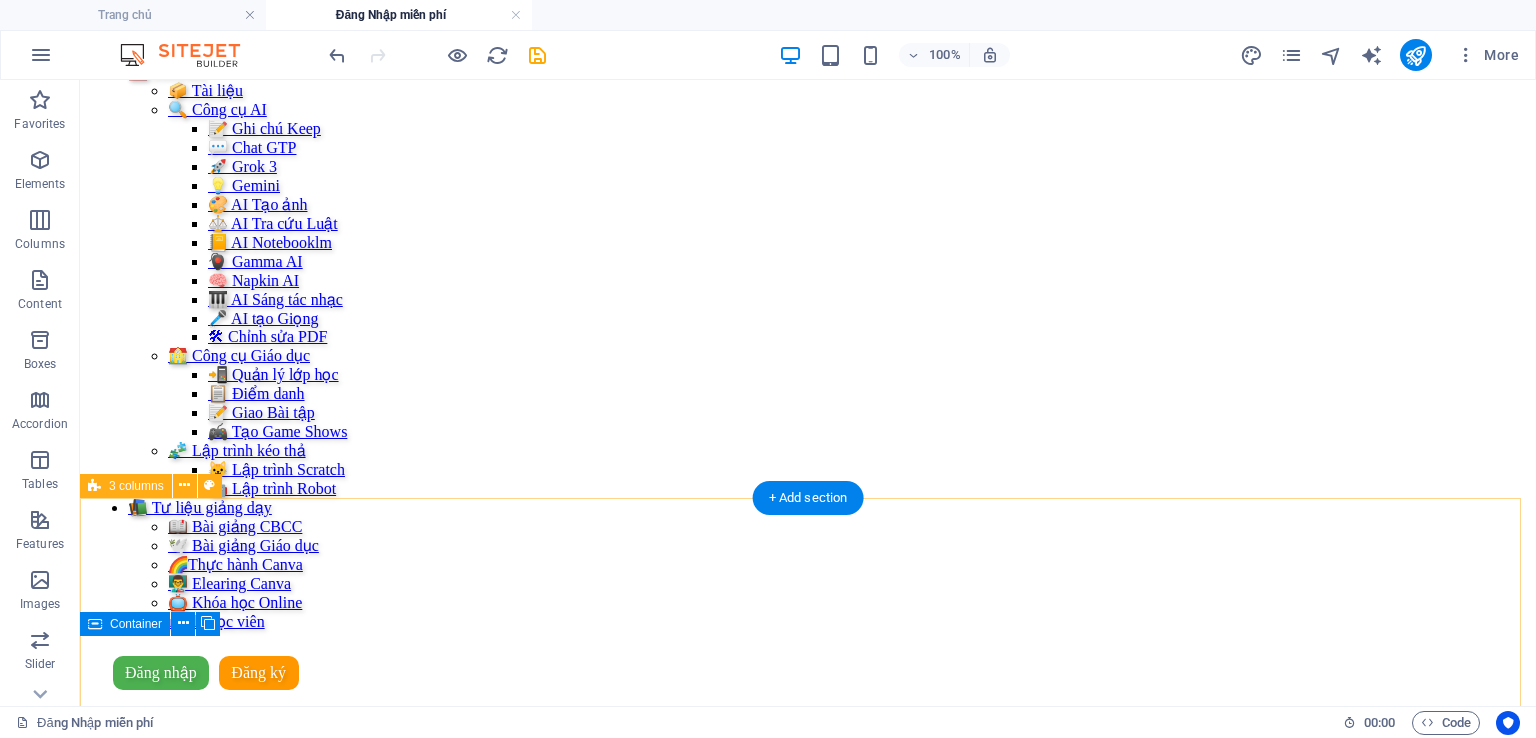 click on "Phần 1
Giới thiệu tổng quan và hướng dẫn  đăng ký Gamma AI Phần 2
Giới thiệu chức năng chính của  Gamma AI. Phần 3
Khai thác sức mạnh  của  Gamma AI" at bounding box center (808, 1588) 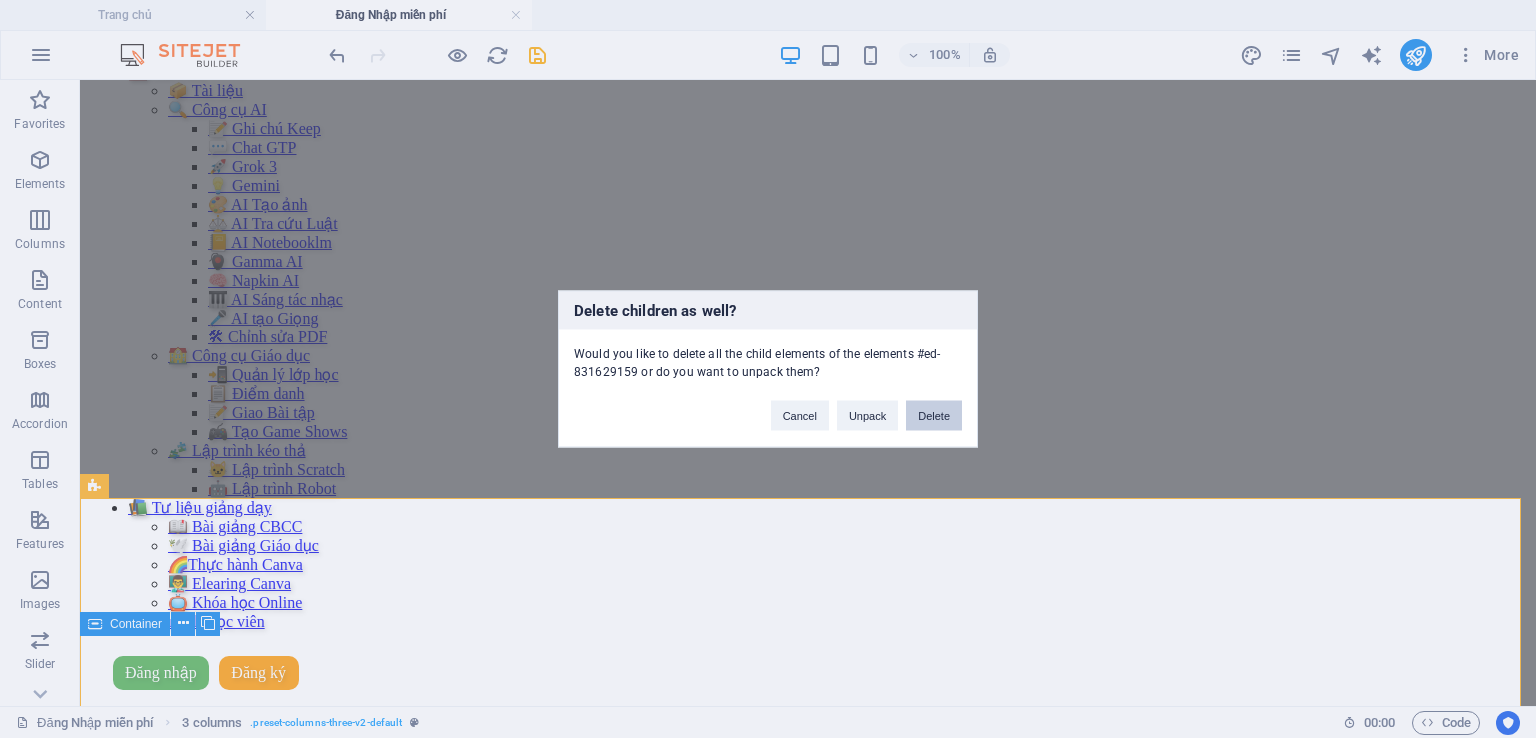 click on "Delete" at bounding box center [934, 416] 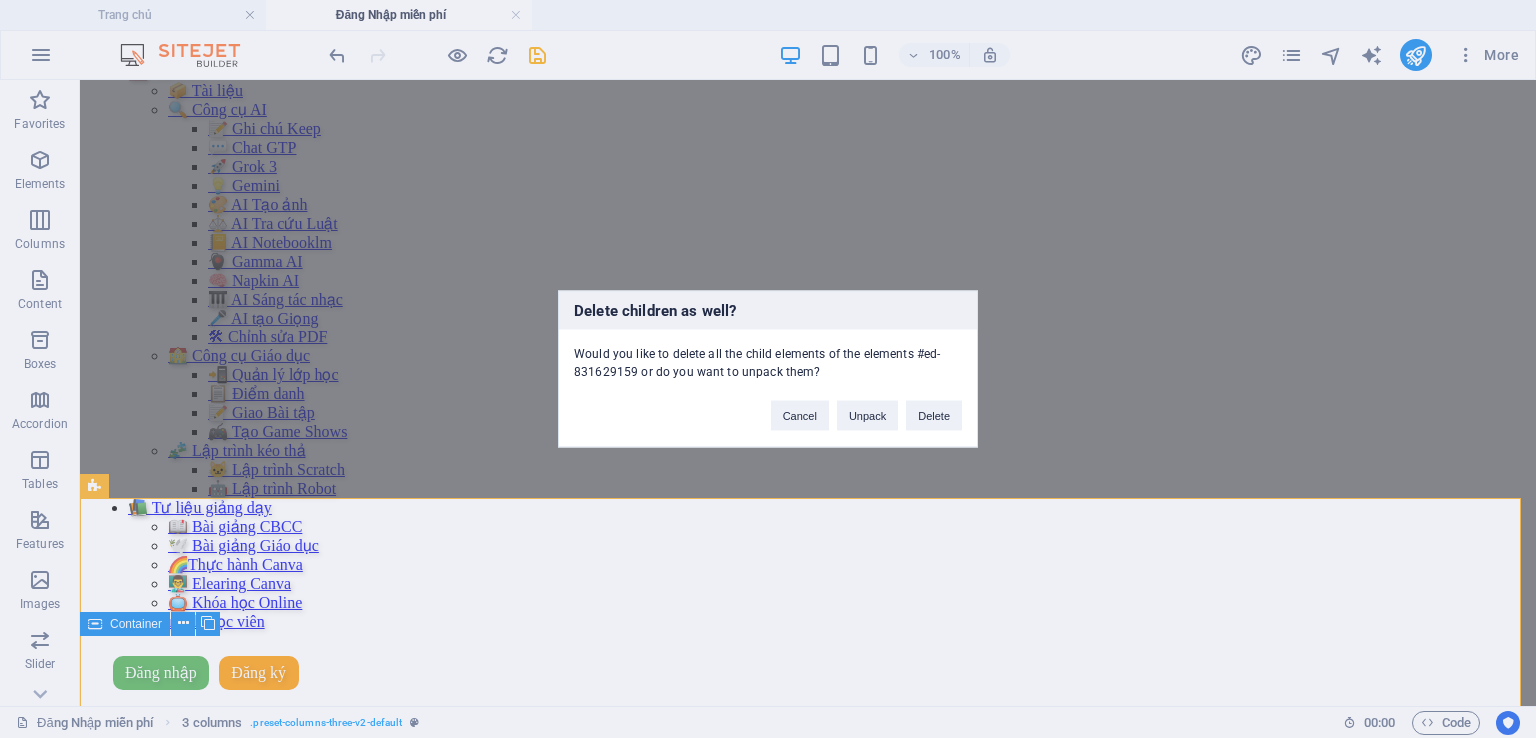 scroll, scrollTop: 51, scrollLeft: 0, axis: vertical 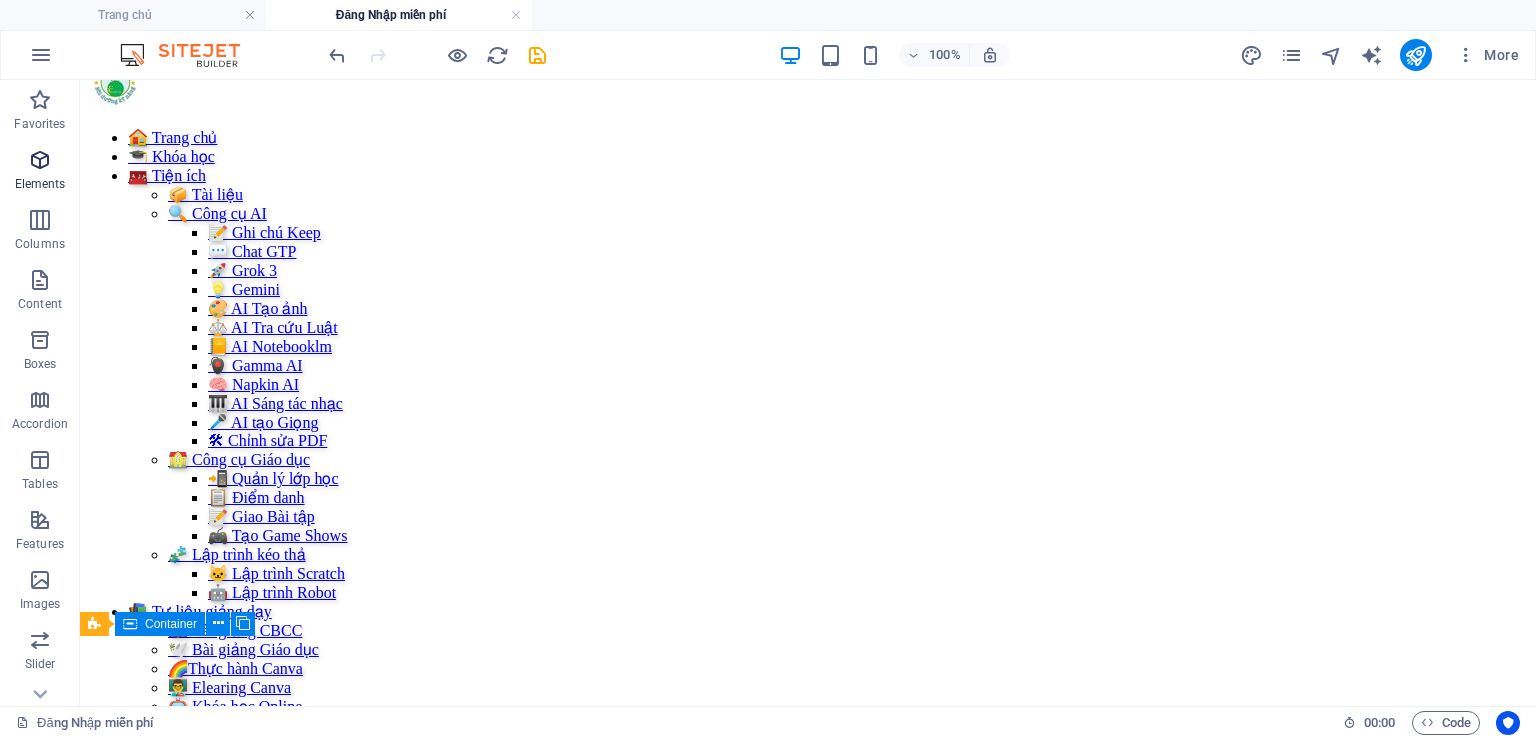 click at bounding box center (40, 160) 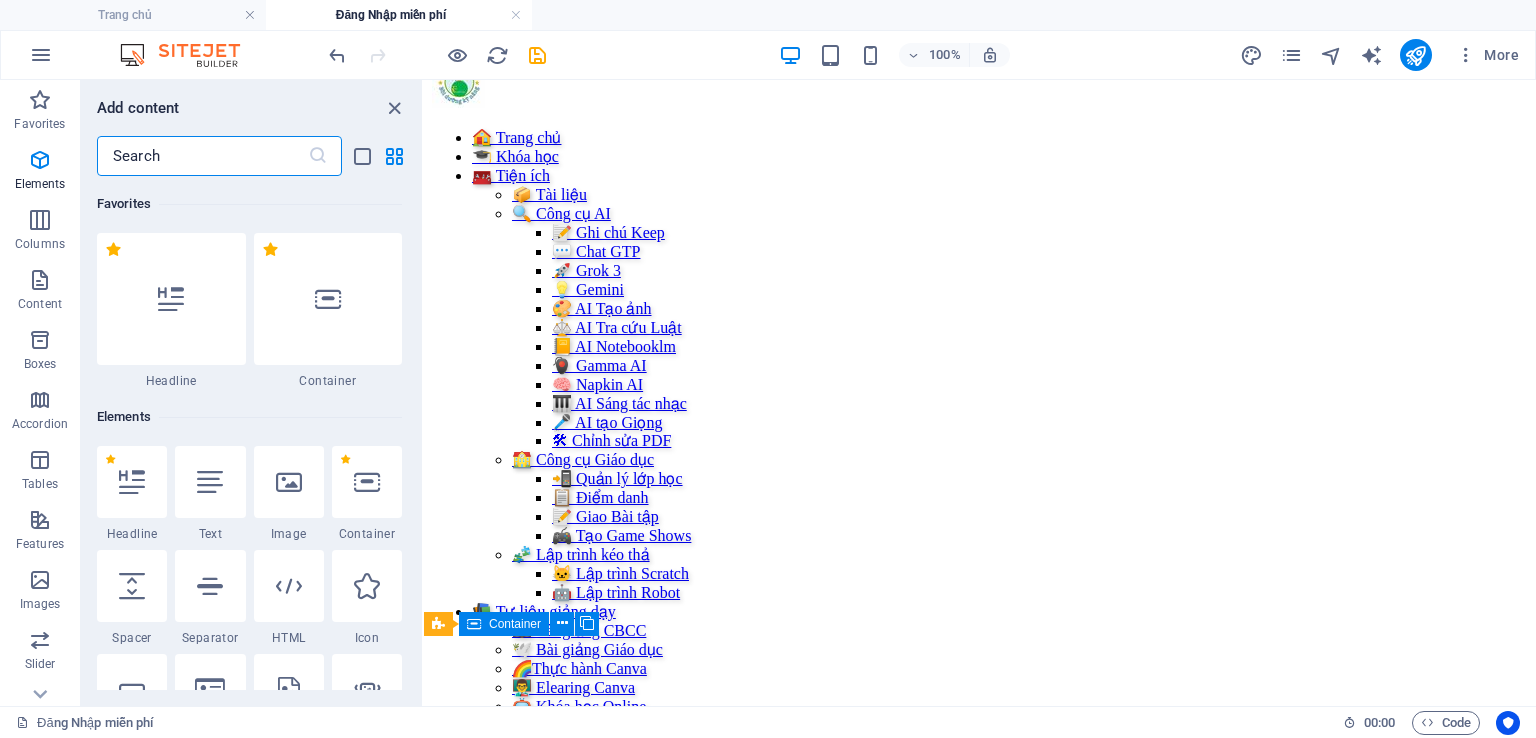 scroll, scrollTop: 104, scrollLeft: 0, axis: vertical 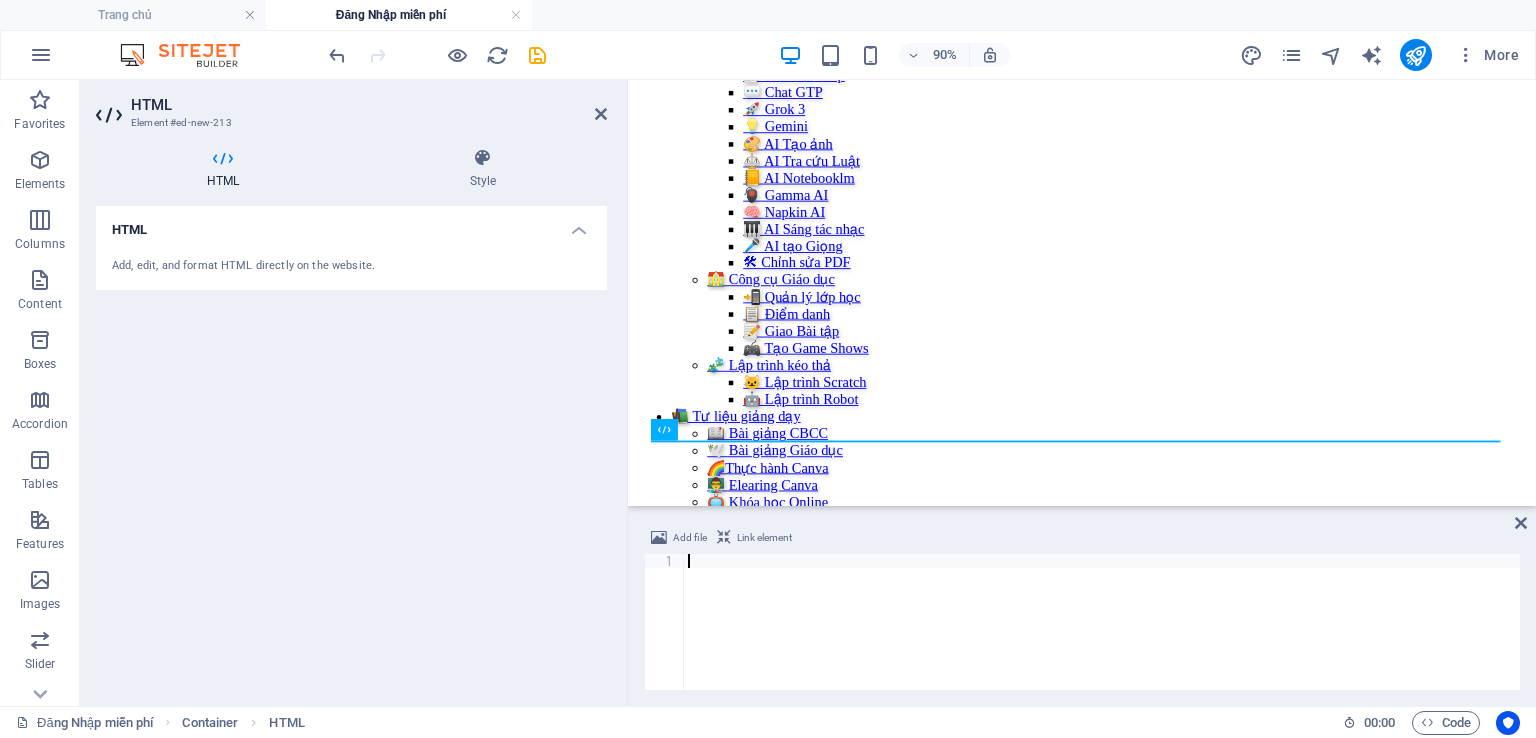 paste on "</head>" 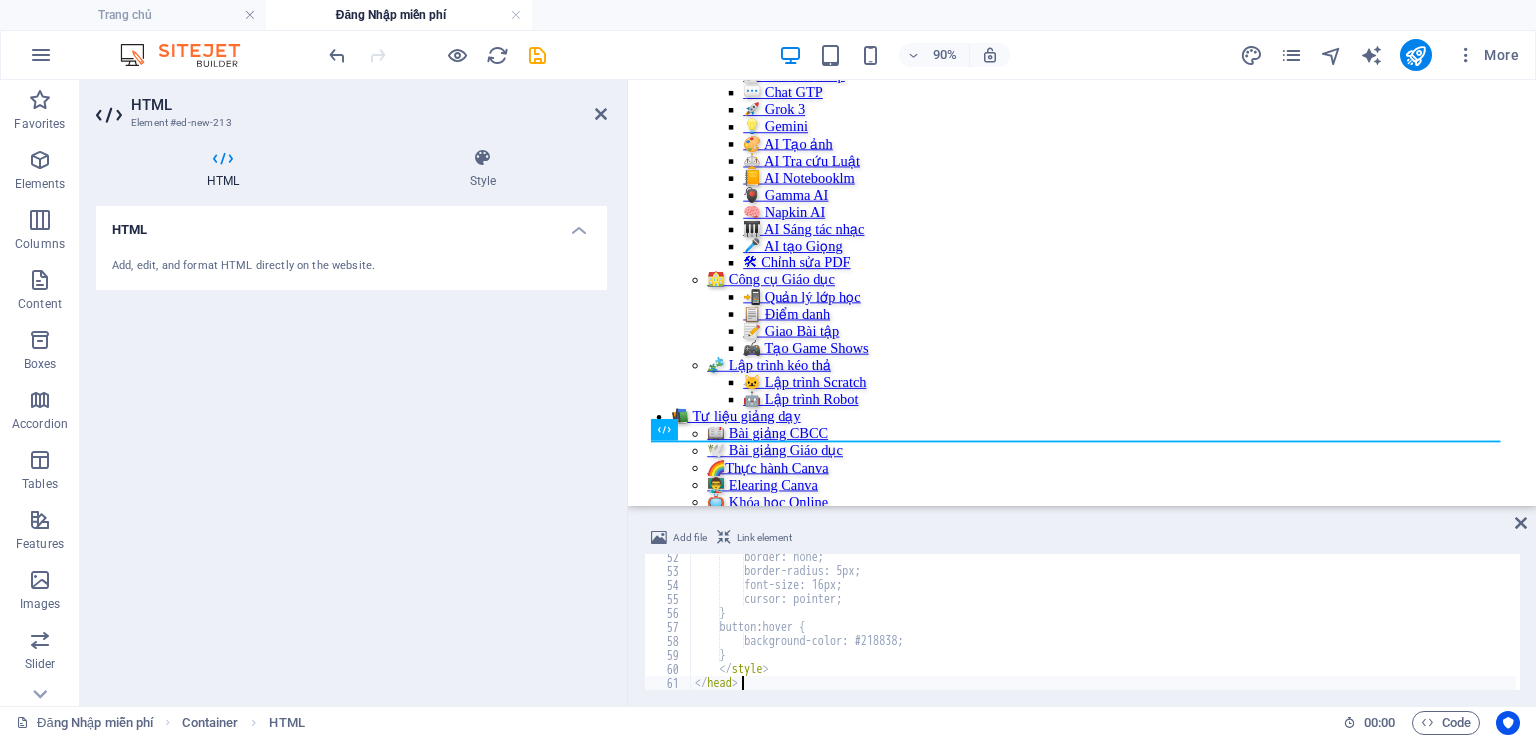 scroll, scrollTop: 718, scrollLeft: 0, axis: vertical 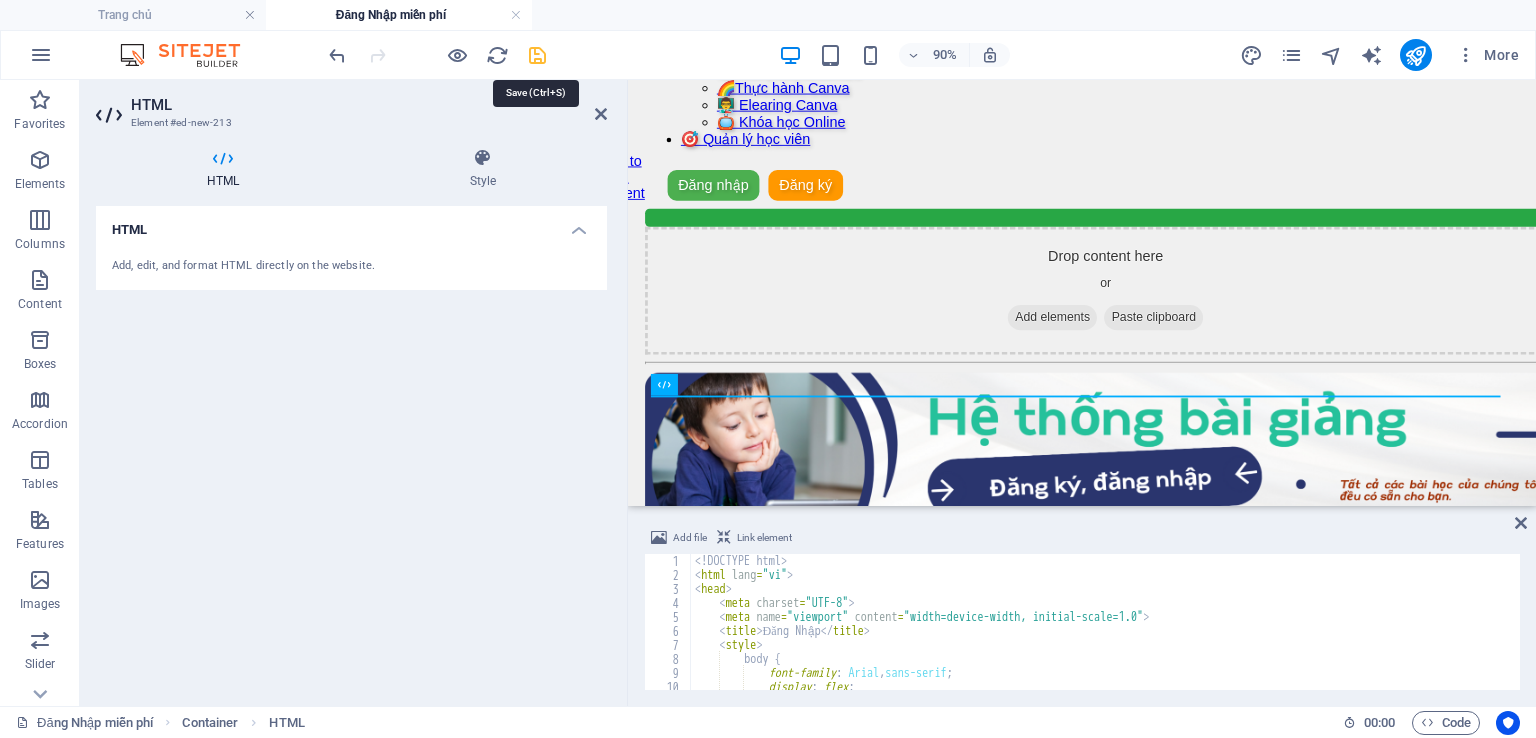 click at bounding box center (537, 55) 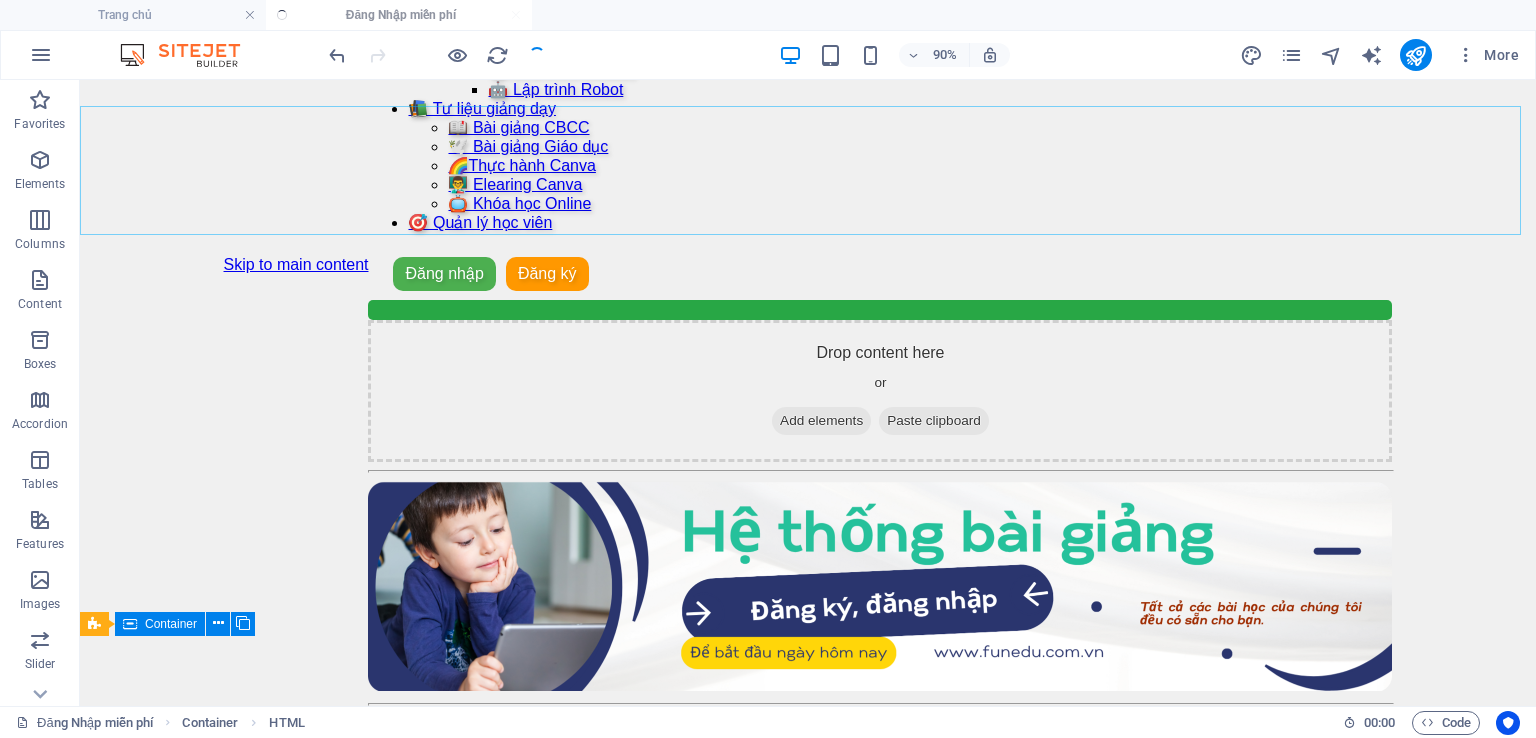 scroll, scrollTop: 25, scrollLeft: 0, axis: vertical 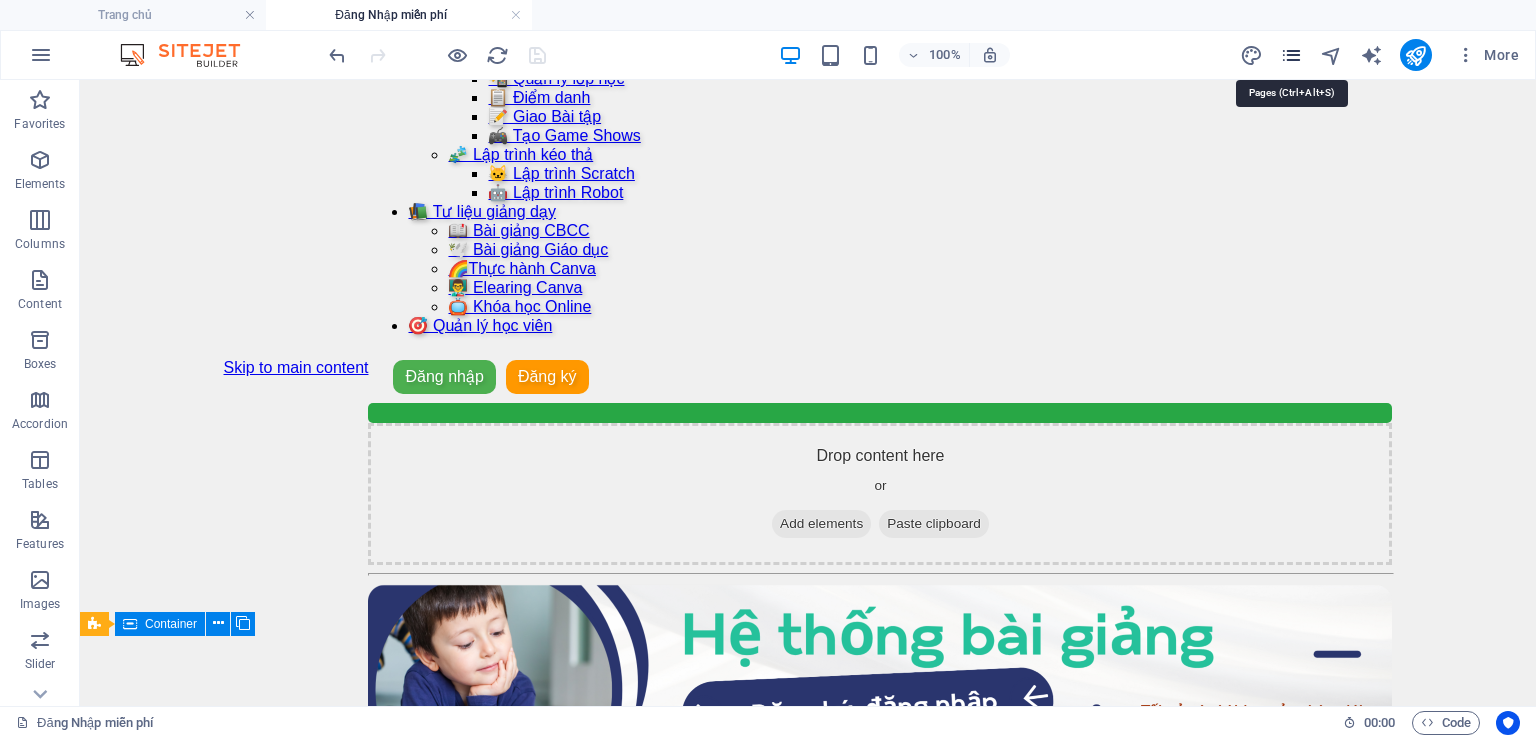click at bounding box center [1291, 55] 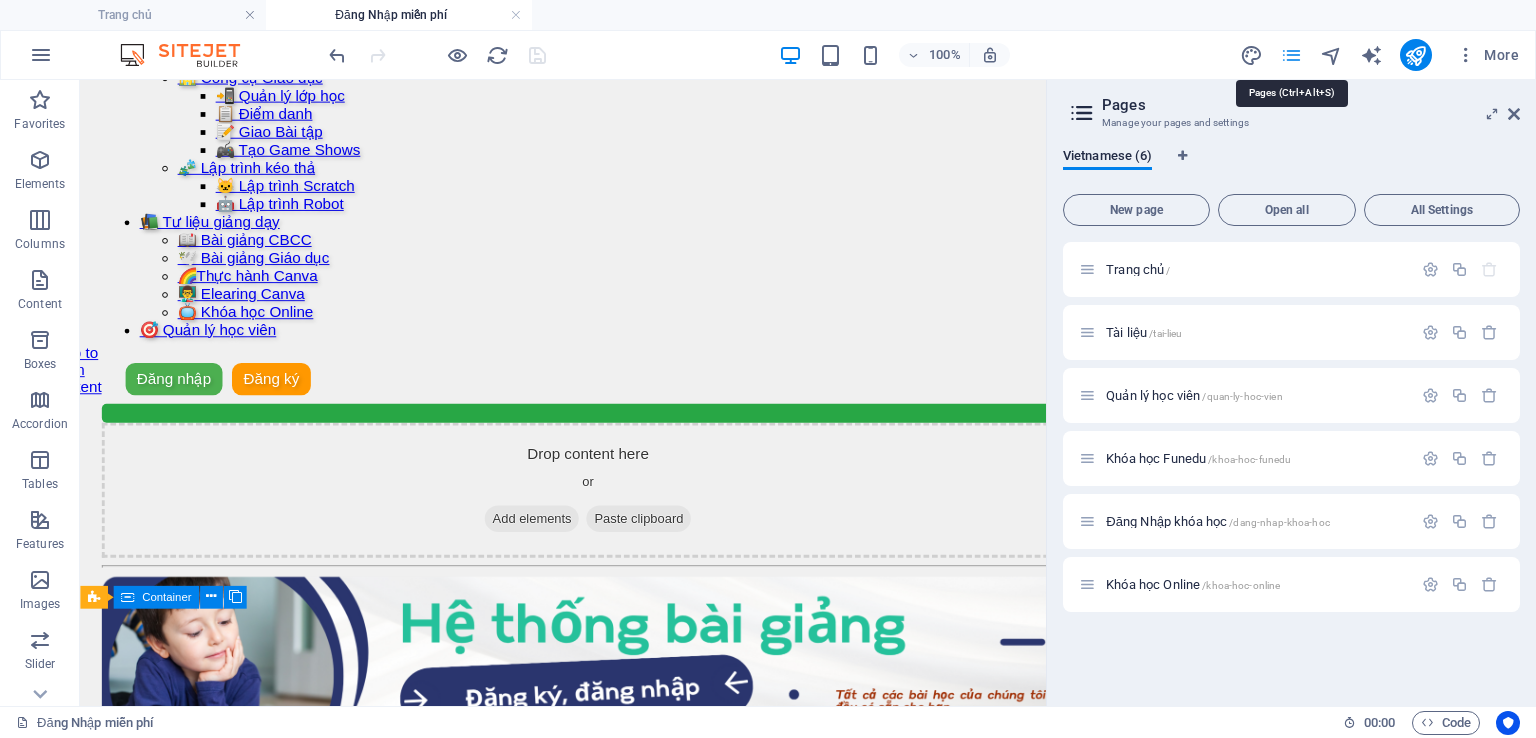 scroll, scrollTop: 36, scrollLeft: 0, axis: vertical 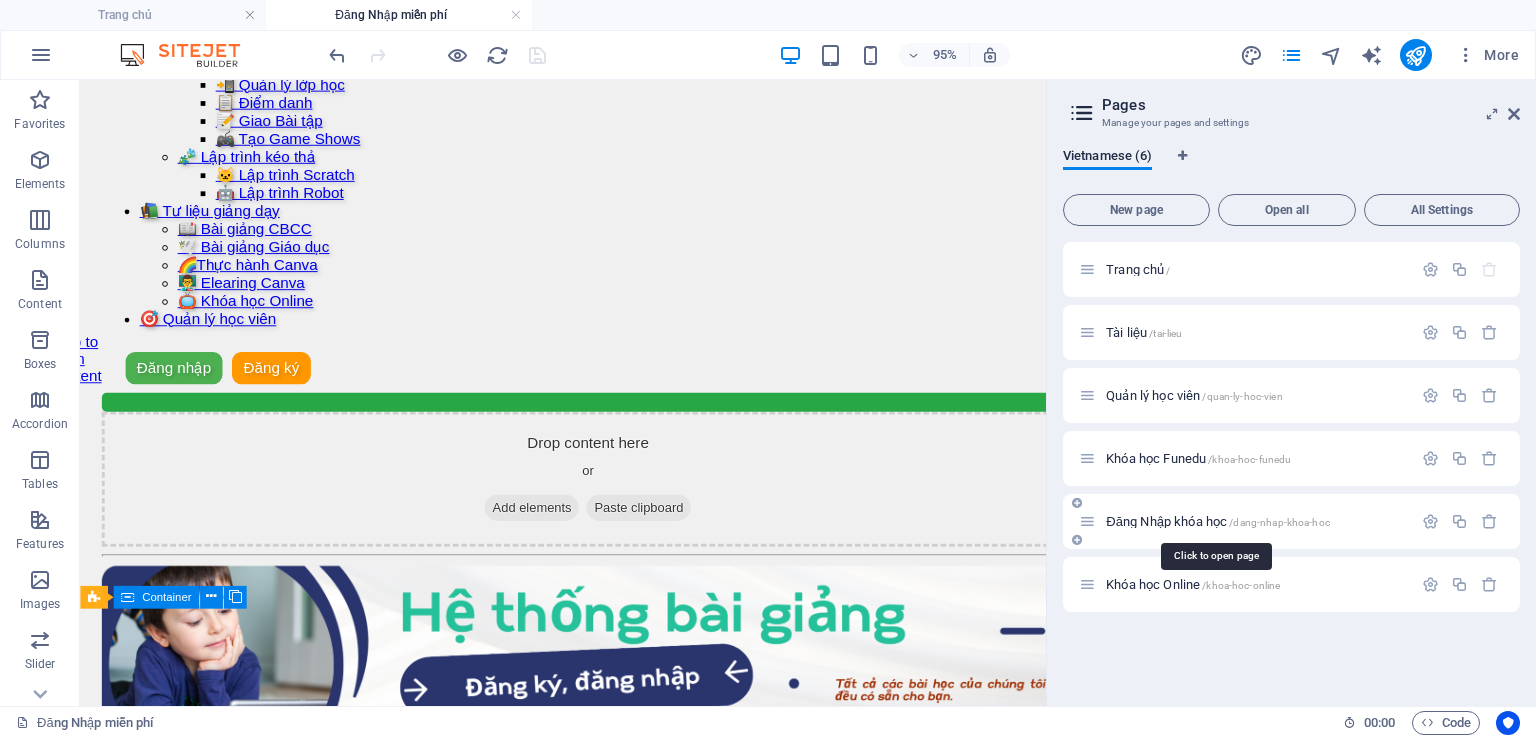 click on "Đăng Nhập khóa học /dang-nhap-khoa-hoc" at bounding box center [1218, 521] 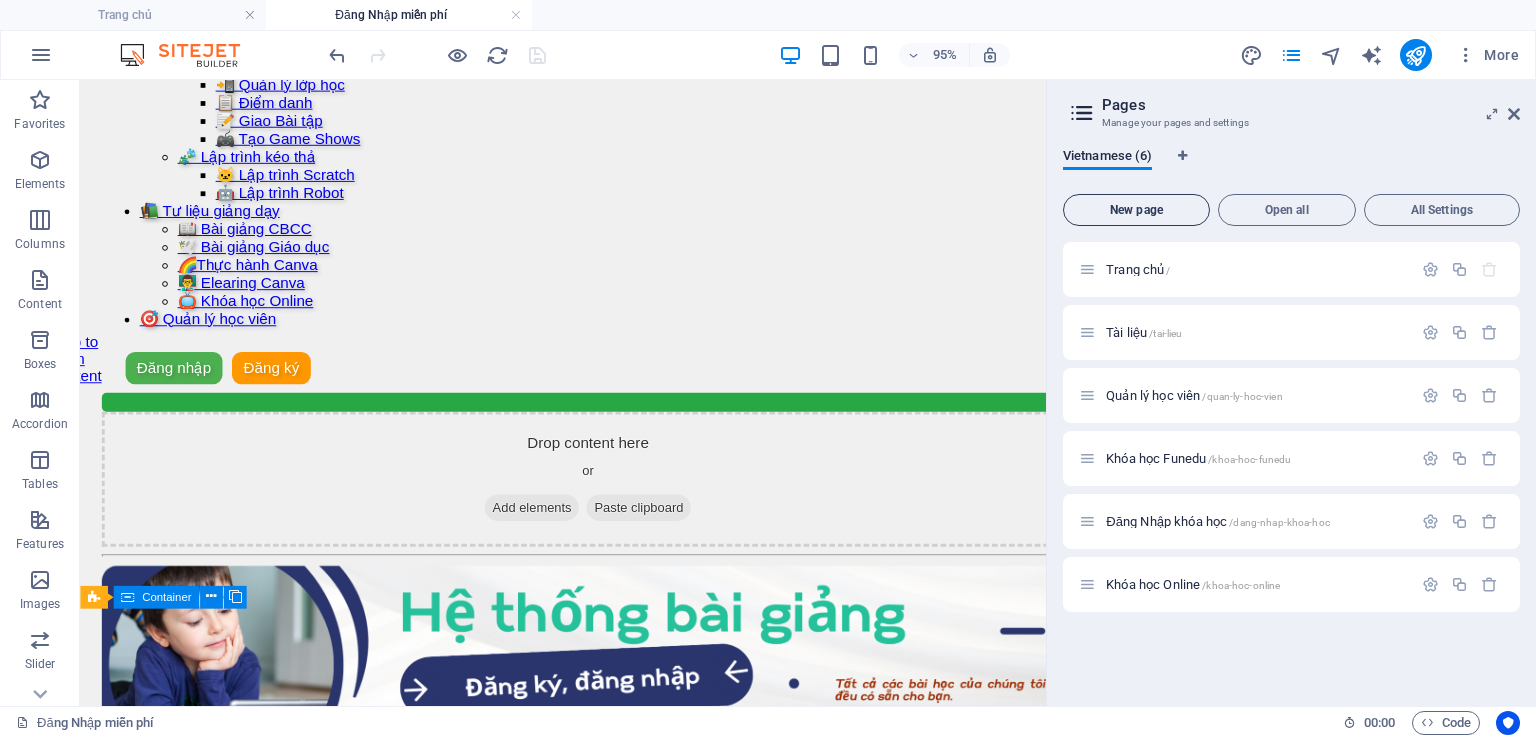 click on "New page" at bounding box center (1136, 210) 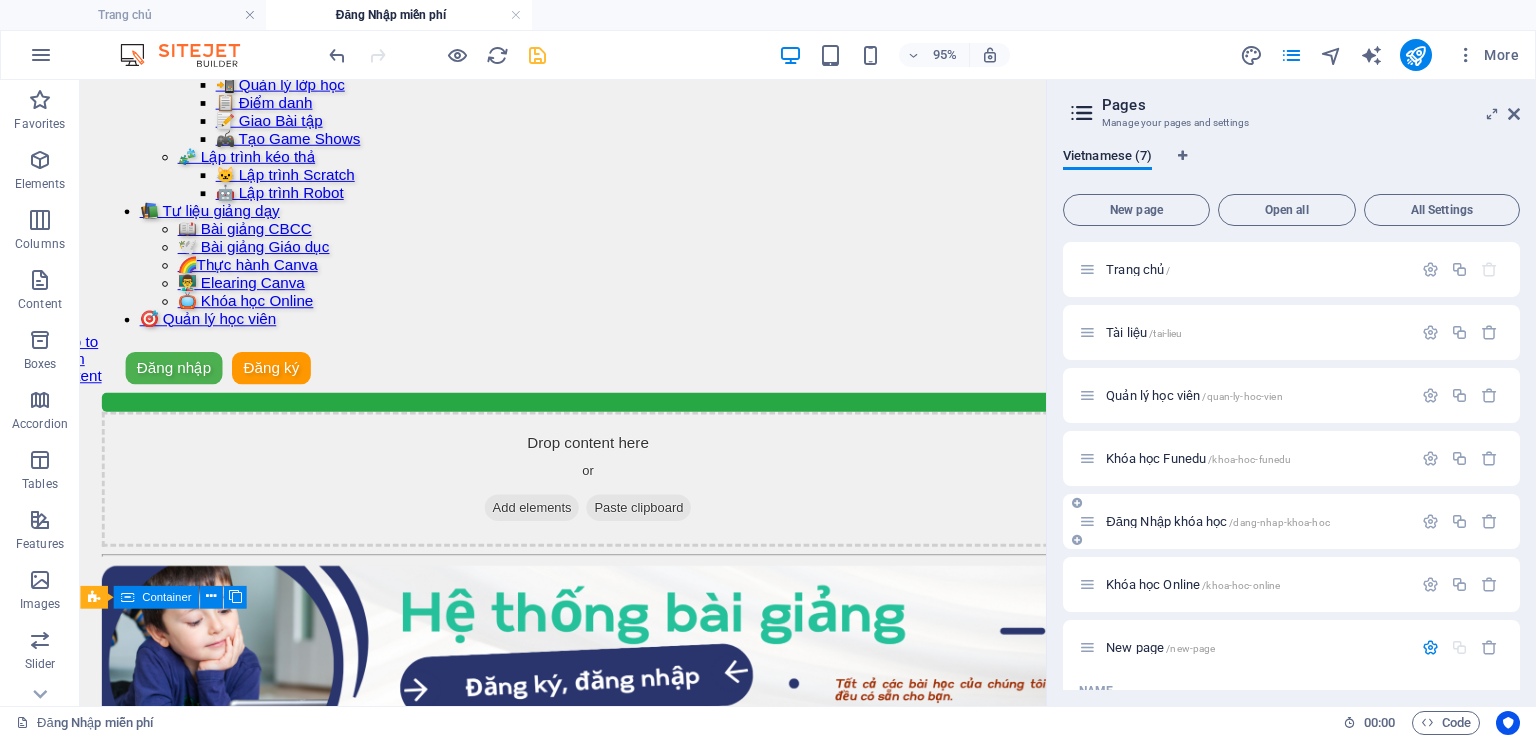 scroll, scrollTop: 257, scrollLeft: 0, axis: vertical 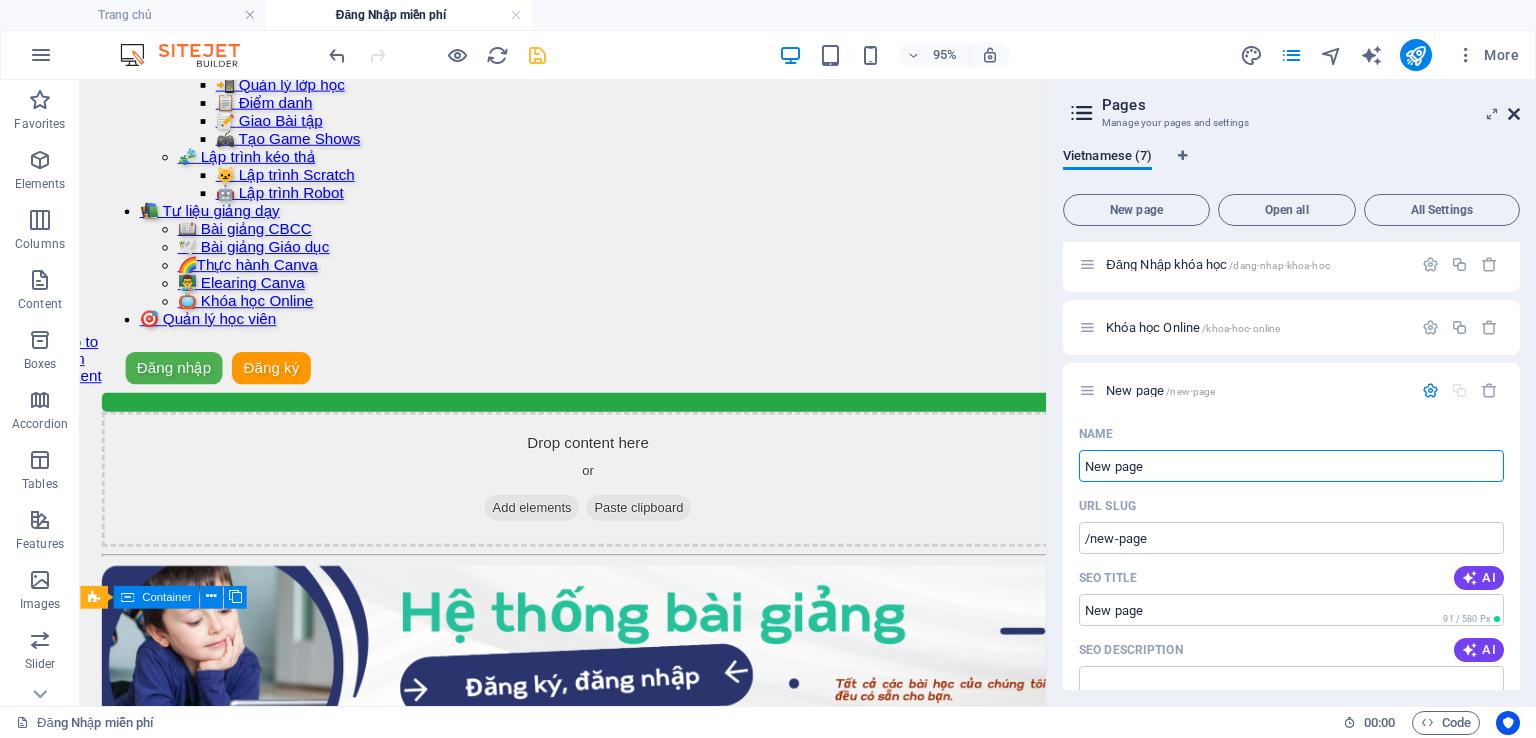 click at bounding box center [1514, 114] 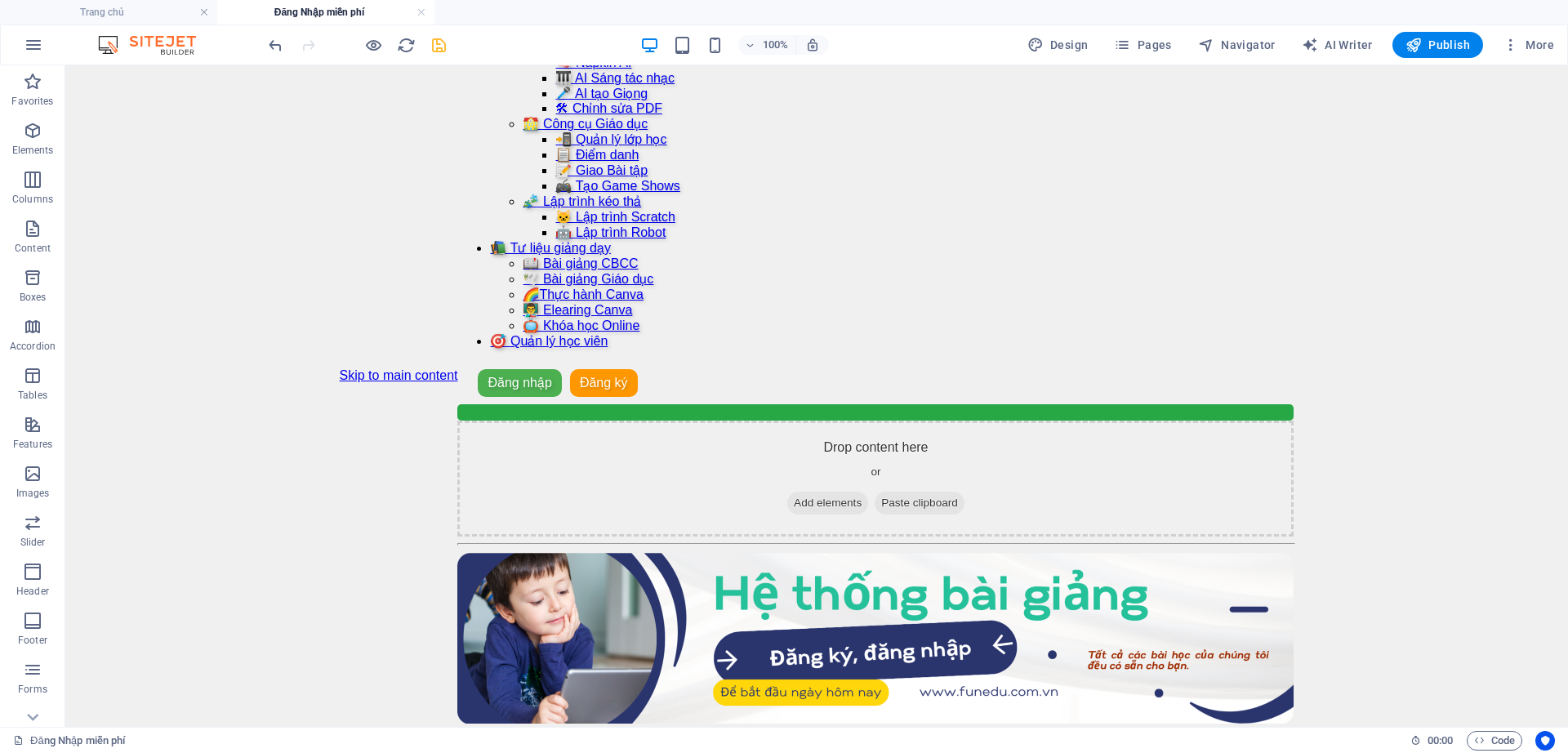 scroll, scrollTop: 0, scrollLeft: 0, axis: both 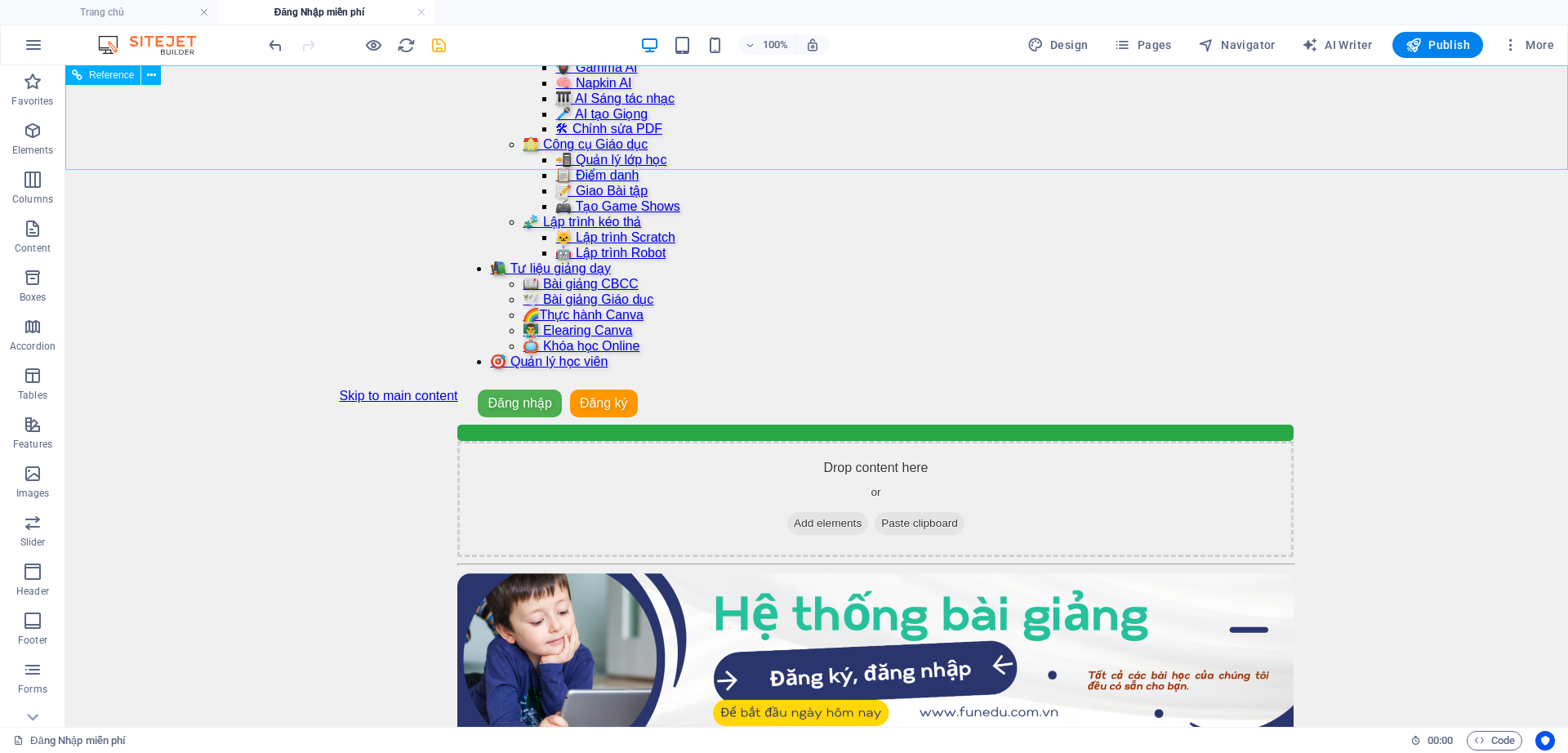 click on "Đăng nhập
Đăng ký
Thoát
Email  *
Mật khẩu  *
Đăng nhập
Chưa có tài khoản?  Đăng ký
Họ và tên  *
Email  *
Số điện thoại  *
Mật khẩu  *
Xác nhận mật khẩu  *
Đăng ký
Đã có tài khoản?  Đăng nhập" at bounding box center [875, 403] 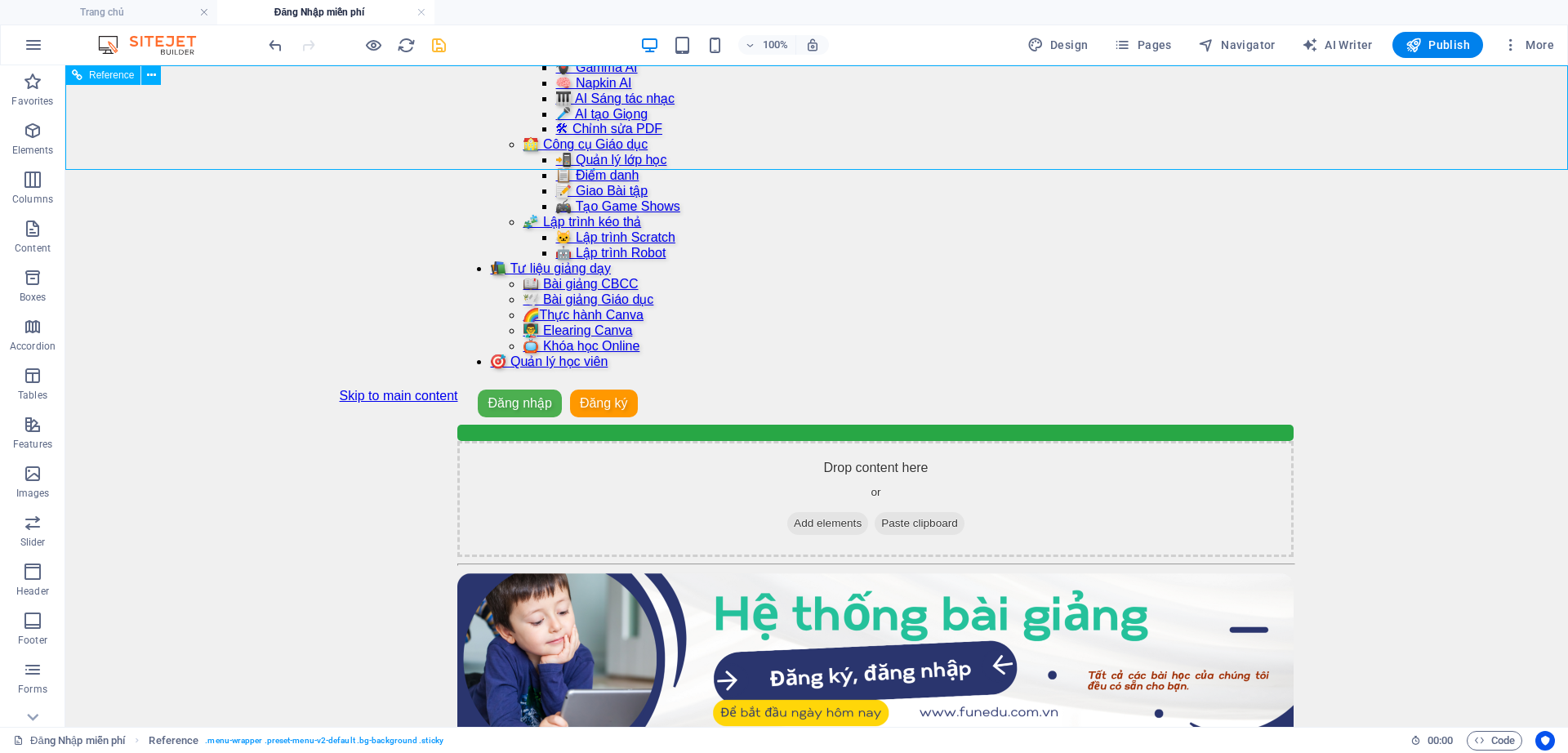 click on "Đăng nhập
Đăng ký
Thoát
Email  *
Mật khẩu  *
Đăng nhập
Chưa có tài khoản?  Đăng ký
Họ và tên  *
Email  *
Số điện thoại  *
Mật khẩu  *
Xác nhận mật khẩu  *
Đăng ký
Đã có tài khoản?  Đăng nhập" at bounding box center (875, 403) 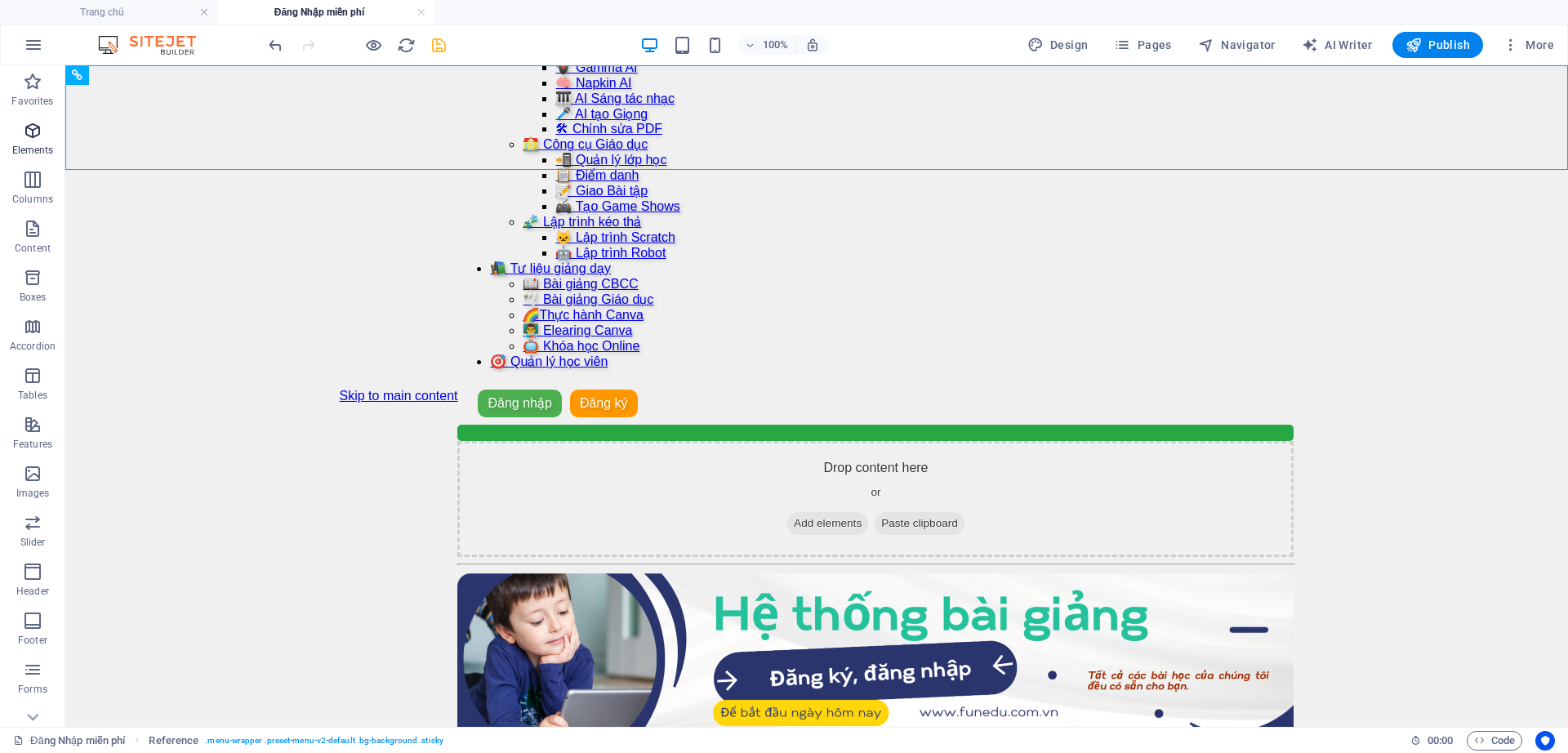 click on "Elements" at bounding box center (33, 140) 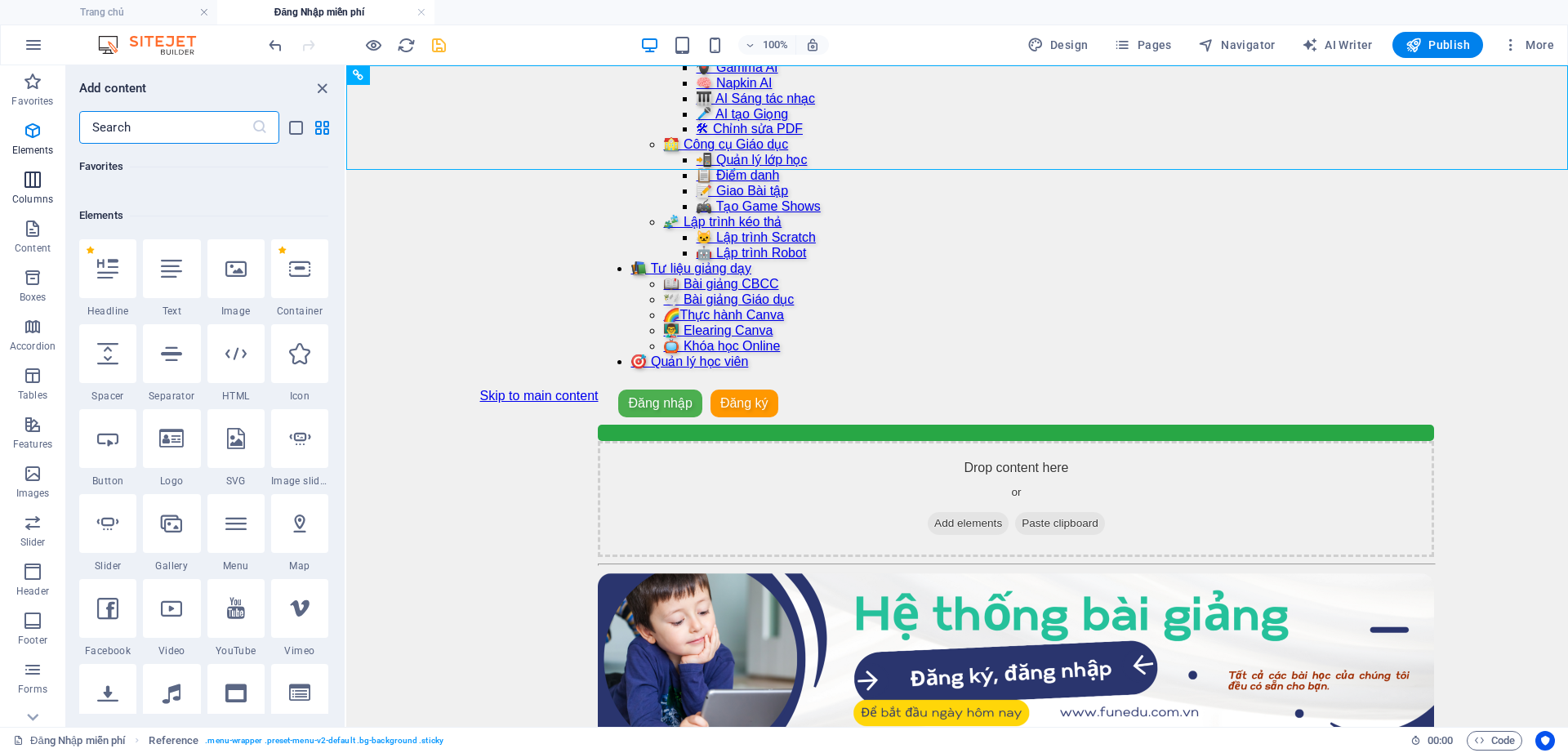 scroll, scrollTop: 174, scrollLeft: 0, axis: vertical 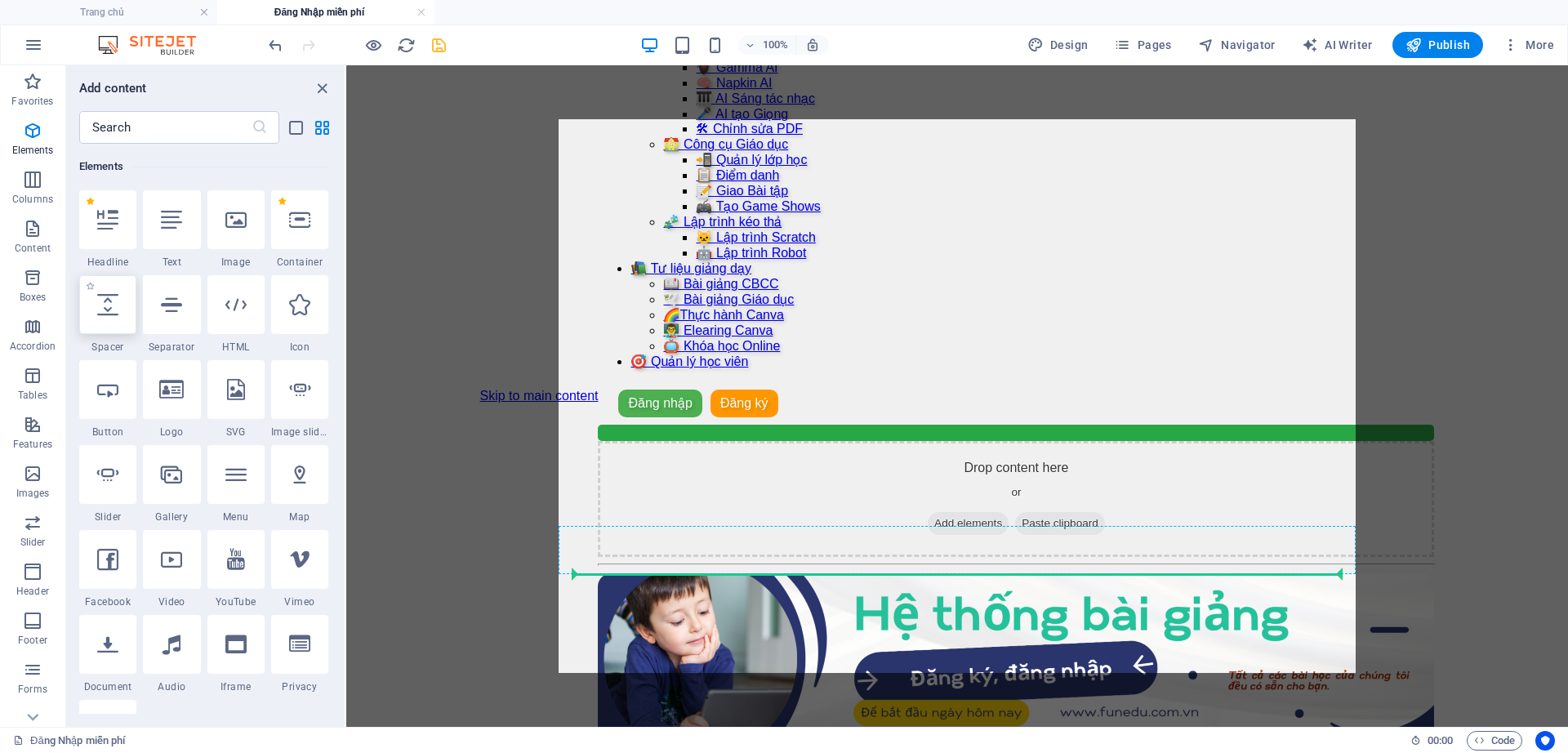 select on "px" 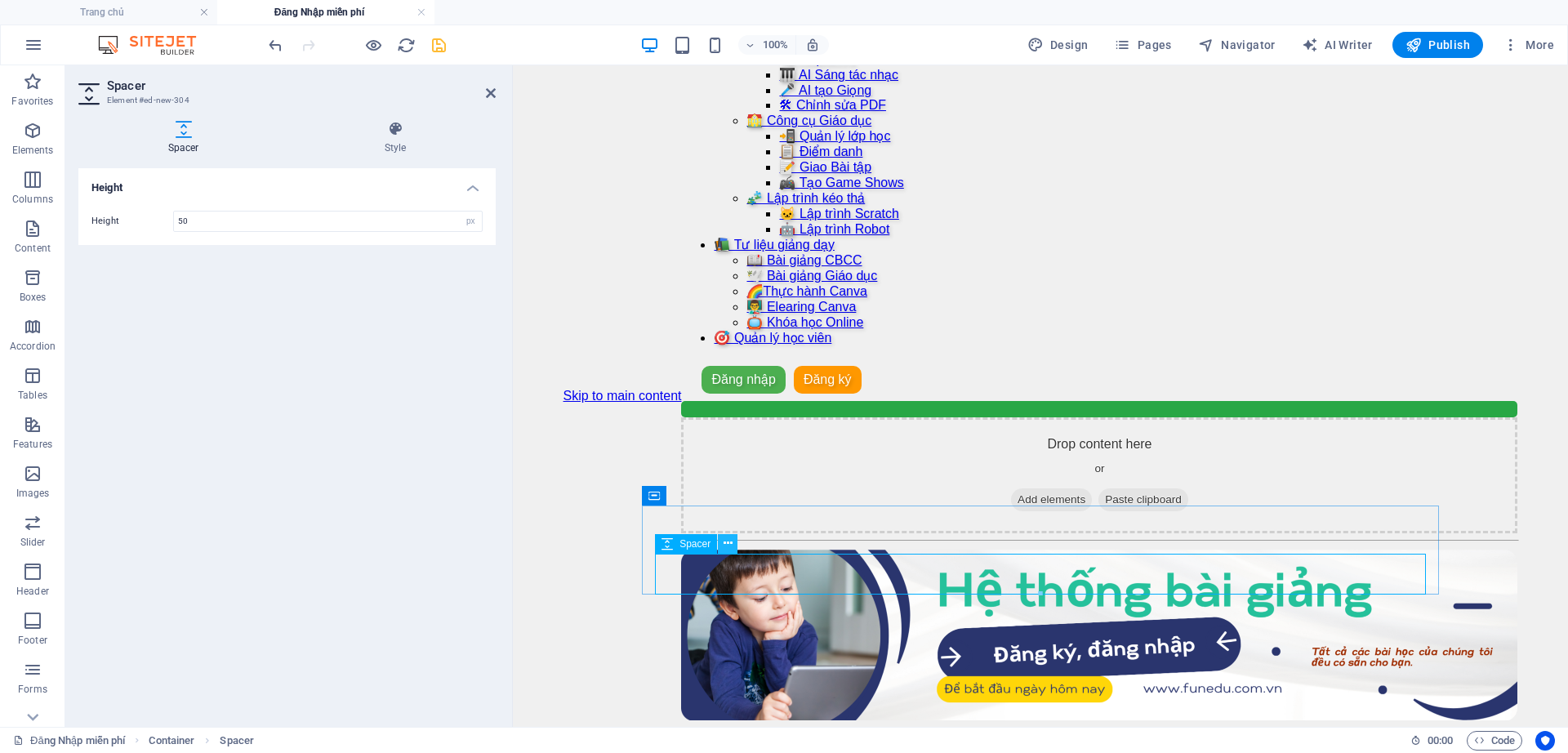 click at bounding box center [728, 543] 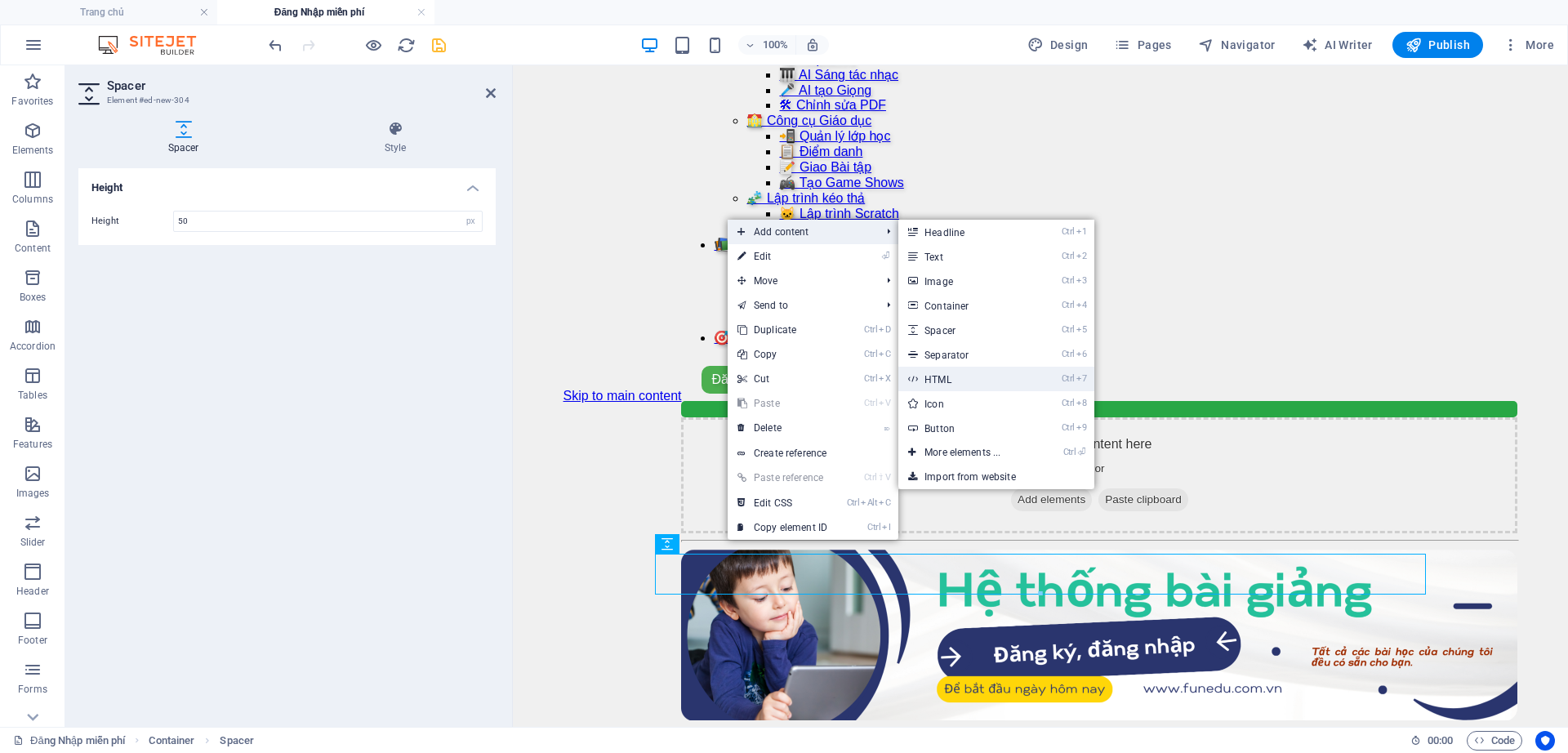 click on "Ctrl 7  HTML" at bounding box center [965, 379] 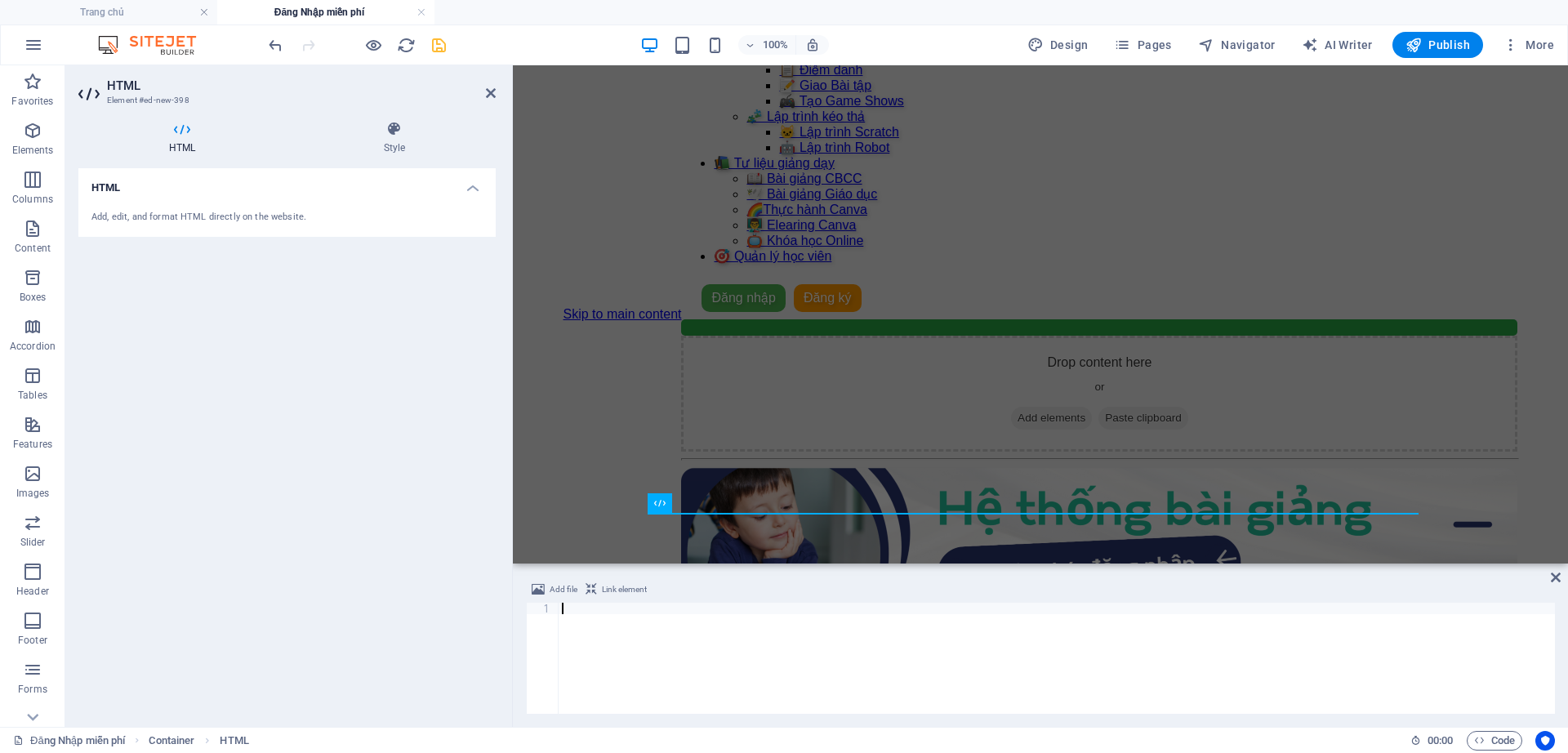 type on "</script>" 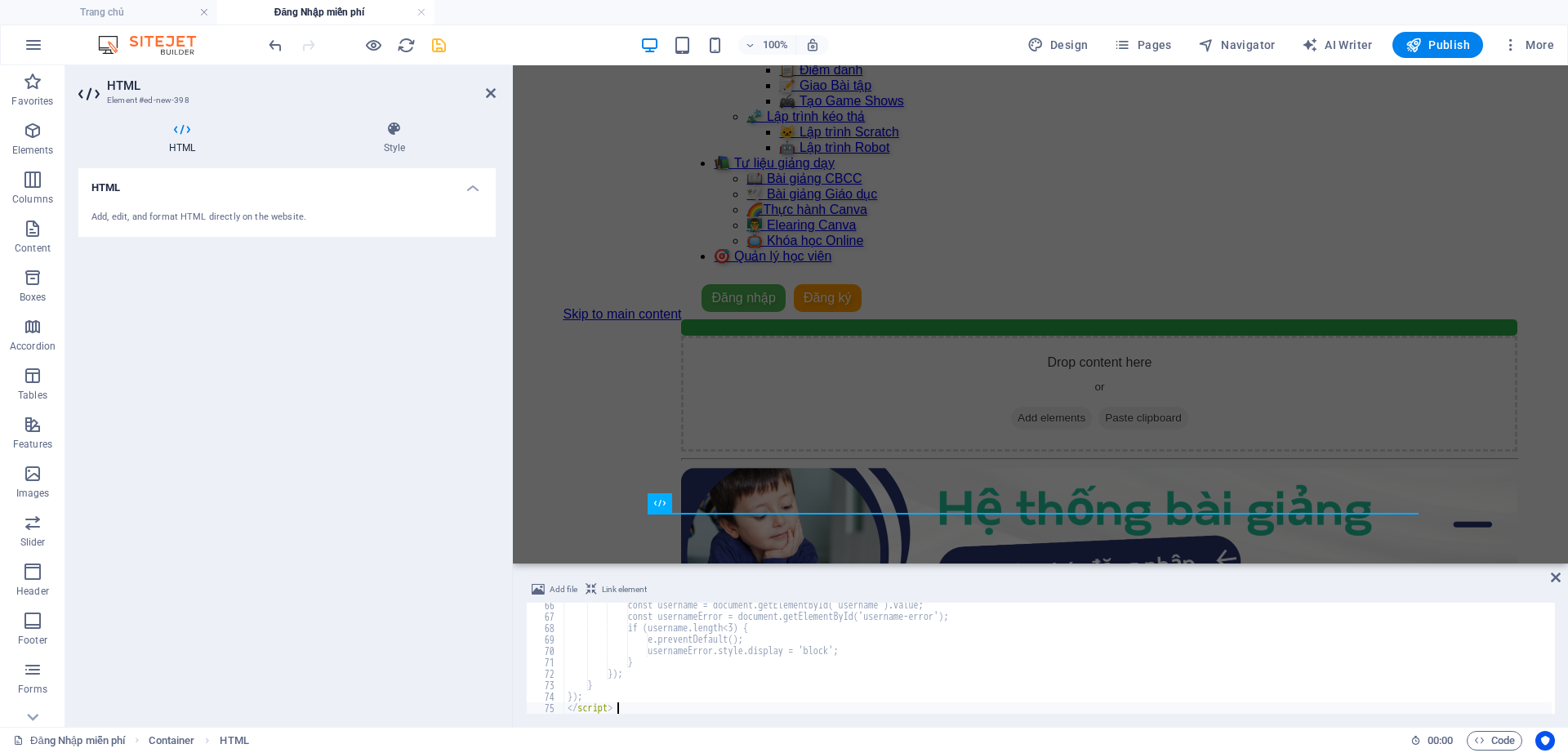 scroll, scrollTop: 746, scrollLeft: 0, axis: vertical 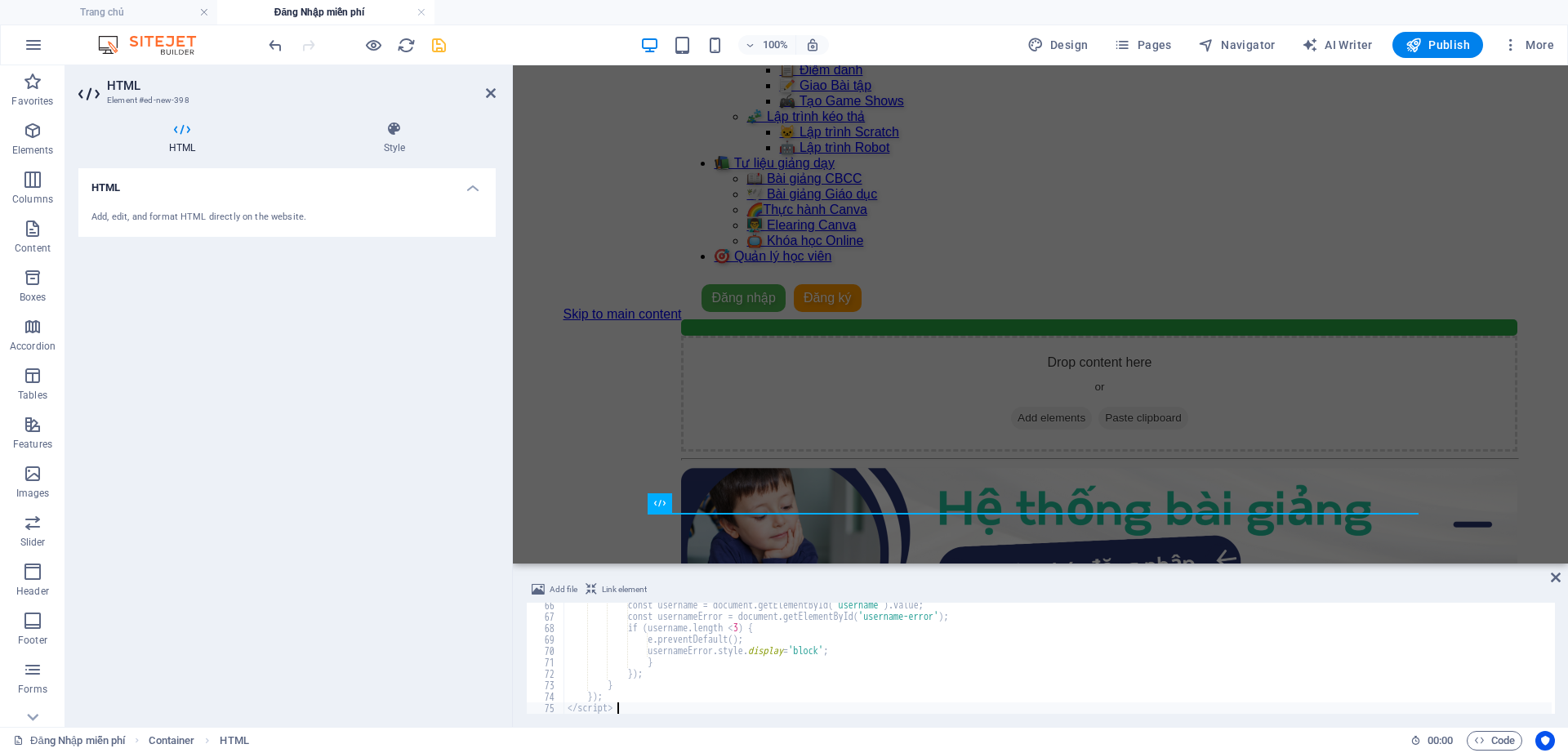click on "HTML Add, edit, and format HTML directly on the website." at bounding box center [287, 441] 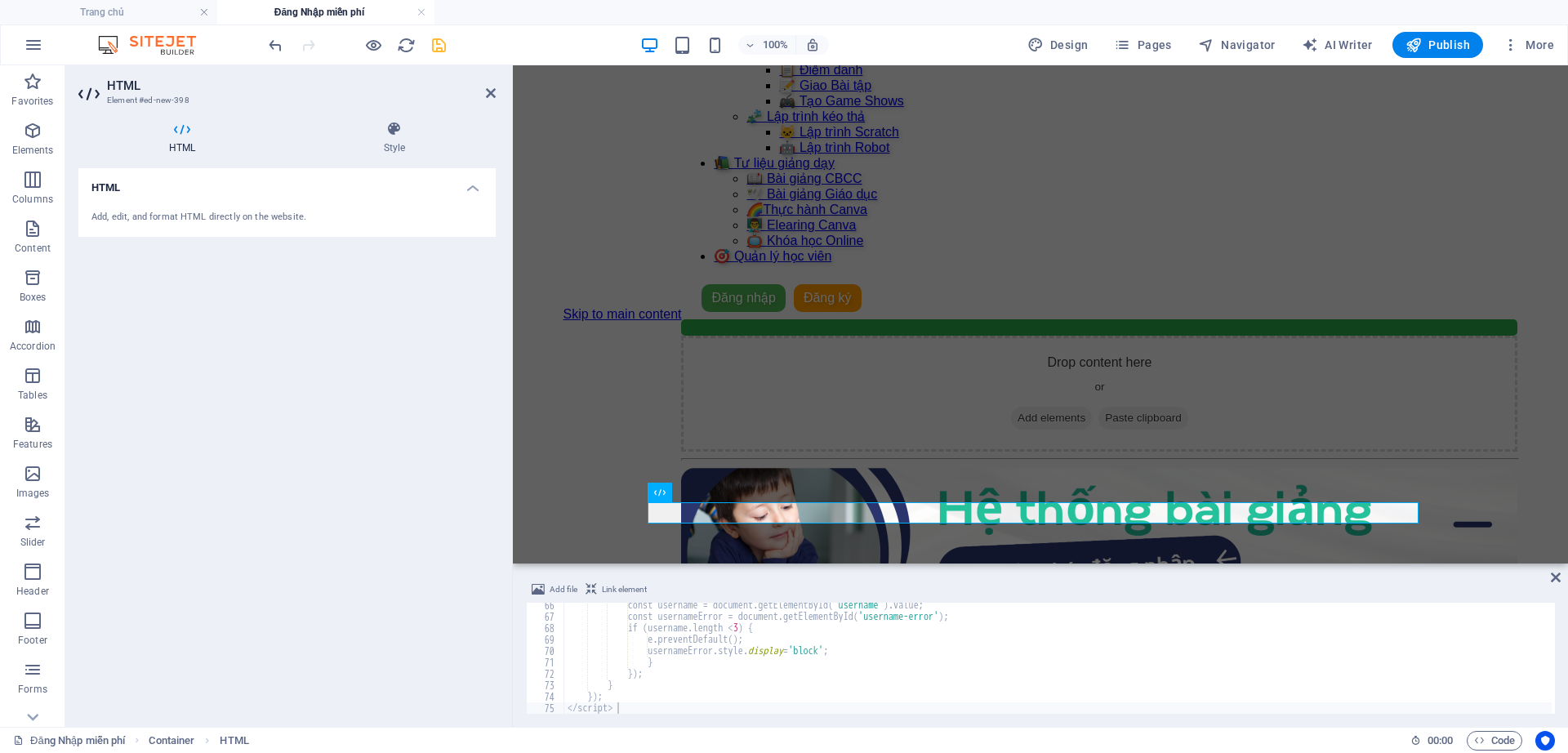 click on "Skip to main content
🏠 Trang chủ 🎓 Khóa học 🧰 Tiện ích 📦 Tài liệu 🔍 Công cụ AI 📝 Ghi chú Keep 💬 Chat GTP 🚀 Grok 3 💡 Gemini 🎨 AI Tạo ảnh ⚖️ AI Tra cứu Luật 📒 AI Notebooklm 🖲️ Gamma AI 🧠 Napkin AI 🎹 AI Sáng tác nhạc 🎤 AI tạo Giọng 🛠 Chỉnh sửa PDF 🏫 Công cụ Giáo dục 📲 Quản lý lớp học 📋 Điểm danh 📝 Giao Bài tập 🎮 Tạo Game Shows 🧩 Lập trình kéo thả 🐱 Lập trình Scratch 🤖 Lập trình Robot 📚 Tư liệu giảng ​dạy​ 📖 Bài giảng CBCC 🕊️ Bài giảng Giáo dục 🌈Thực hành Canva 👨‍🏫 Elearing Canva 📺 Khóa học Online 🎯 Quản lý học viên
Đăng nhập
Đăng ký
Thoát
Email  *
Mật khẩu  *
Đăng nhập" at bounding box center (1040, 314) 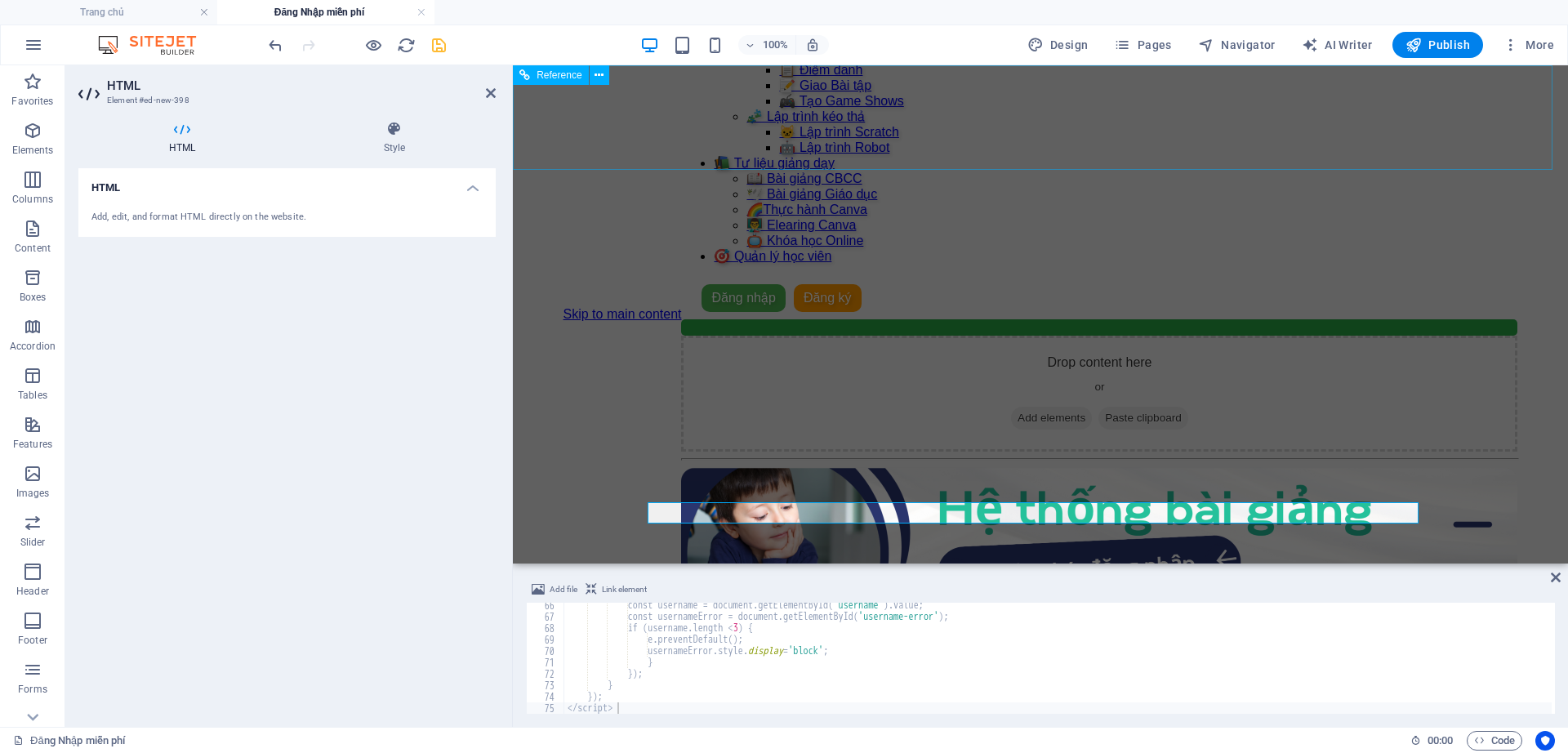 click on "Đăng nhập
Đăng ký
Thoát
Email  *
Mật khẩu  *
Đăng nhập
Chưa có tài khoản?  Đăng ký
Họ và tên  *
Email  *
Số điện thoại  *
Mật khẩu  *
Xác nhận mật khẩu  *
Đăng ký
Đã có tài khoản?  Đăng nhập" at bounding box center [1099, 298] 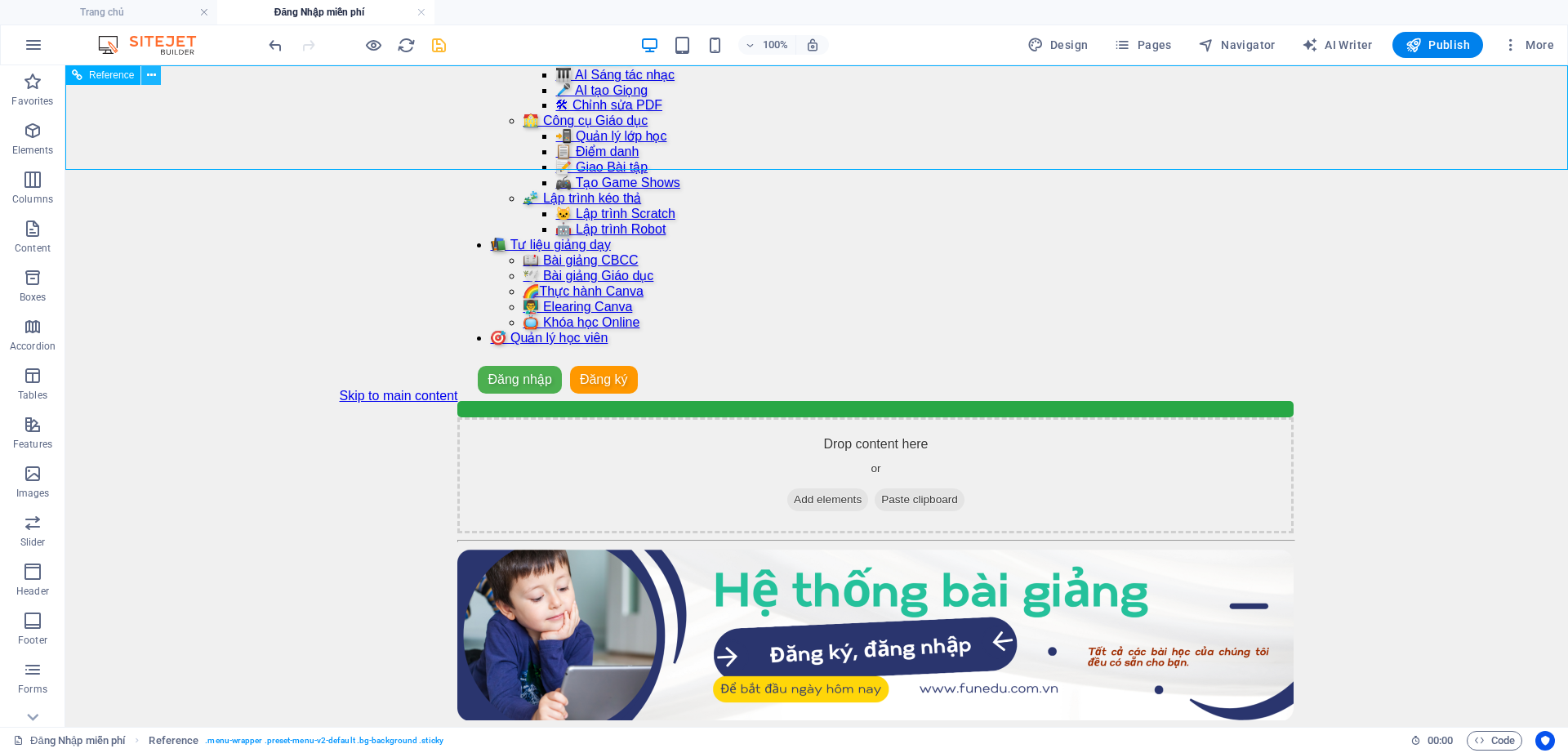 click at bounding box center (151, 75) 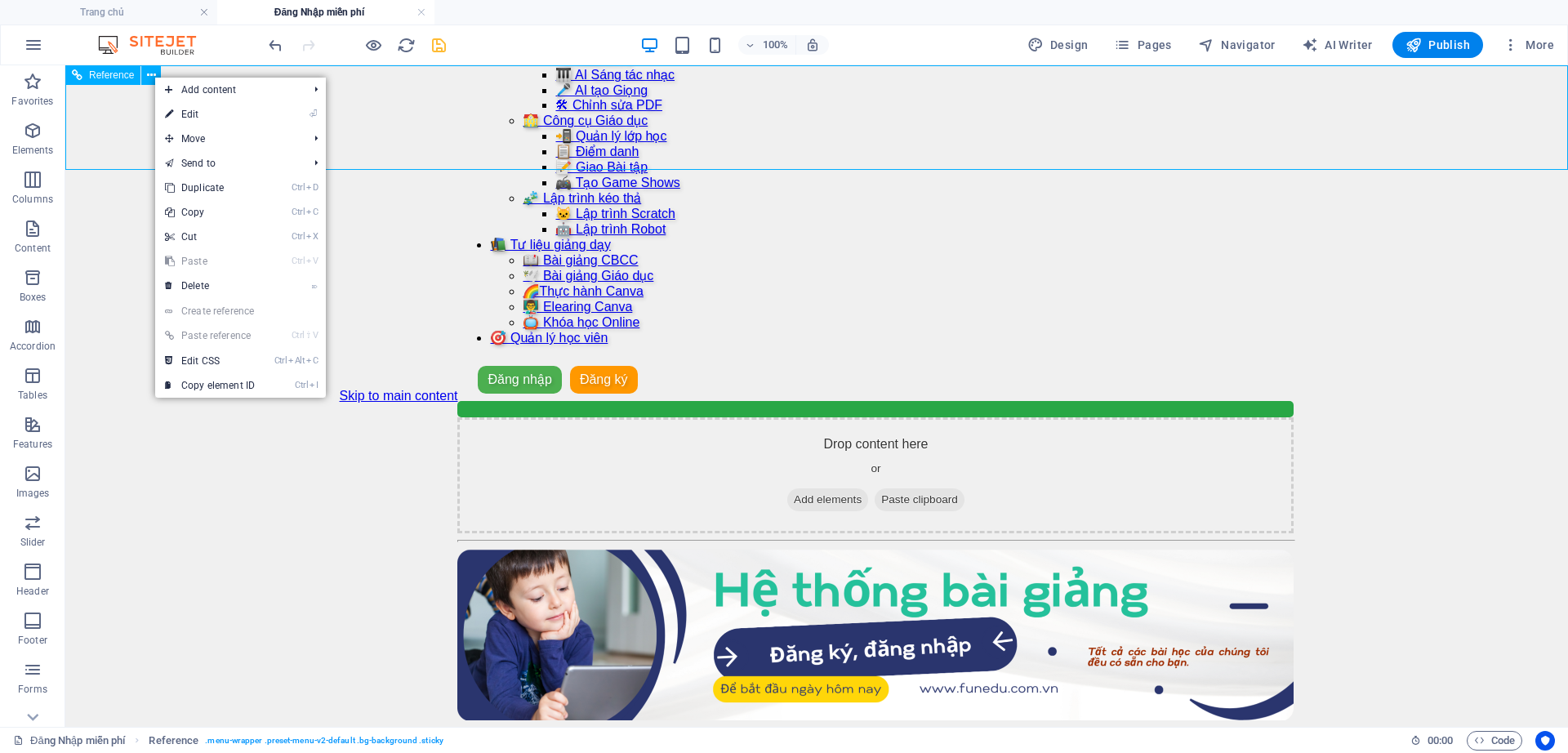 click on "Reference" at bounding box center (111, 75) 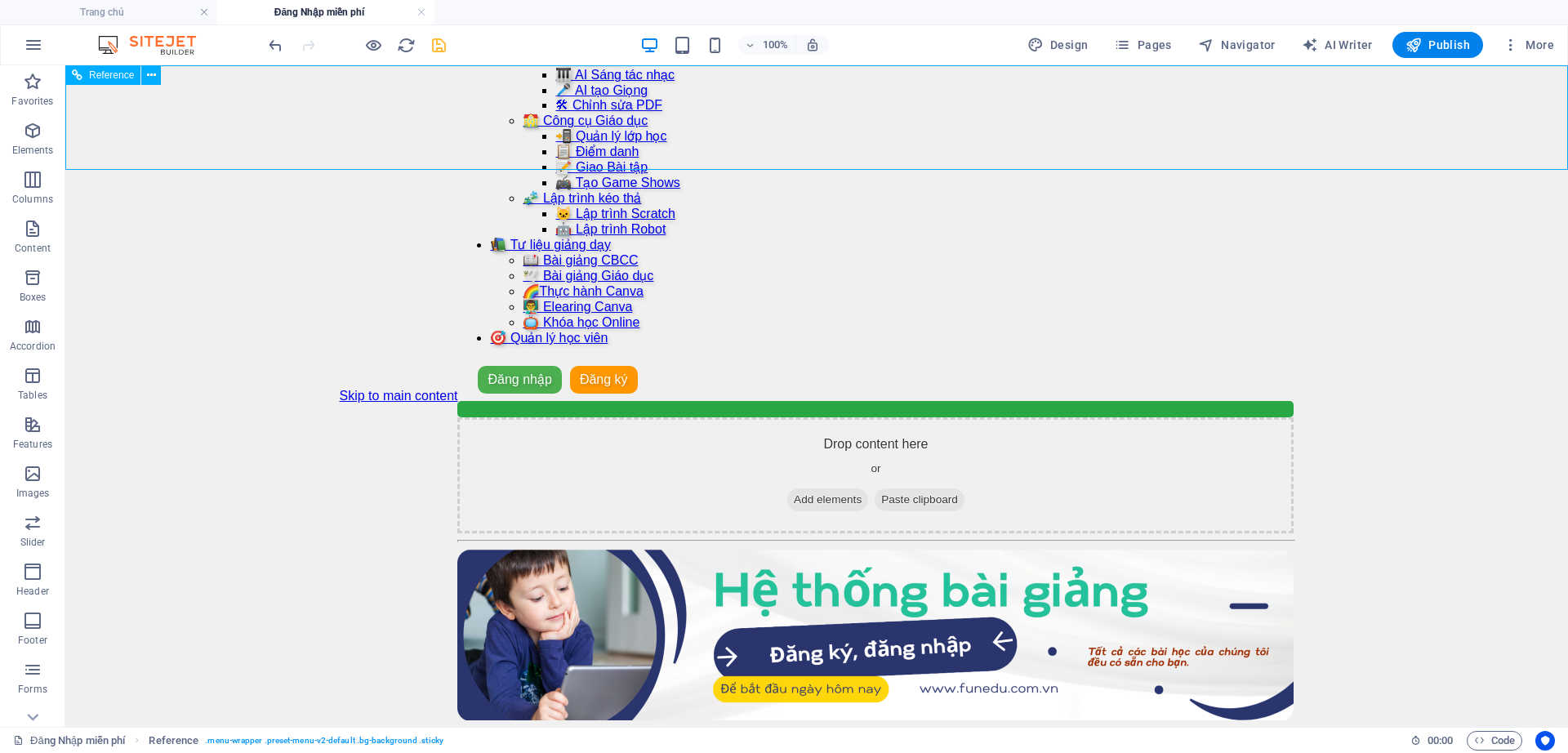 click on "Reference" at bounding box center (111, 75) 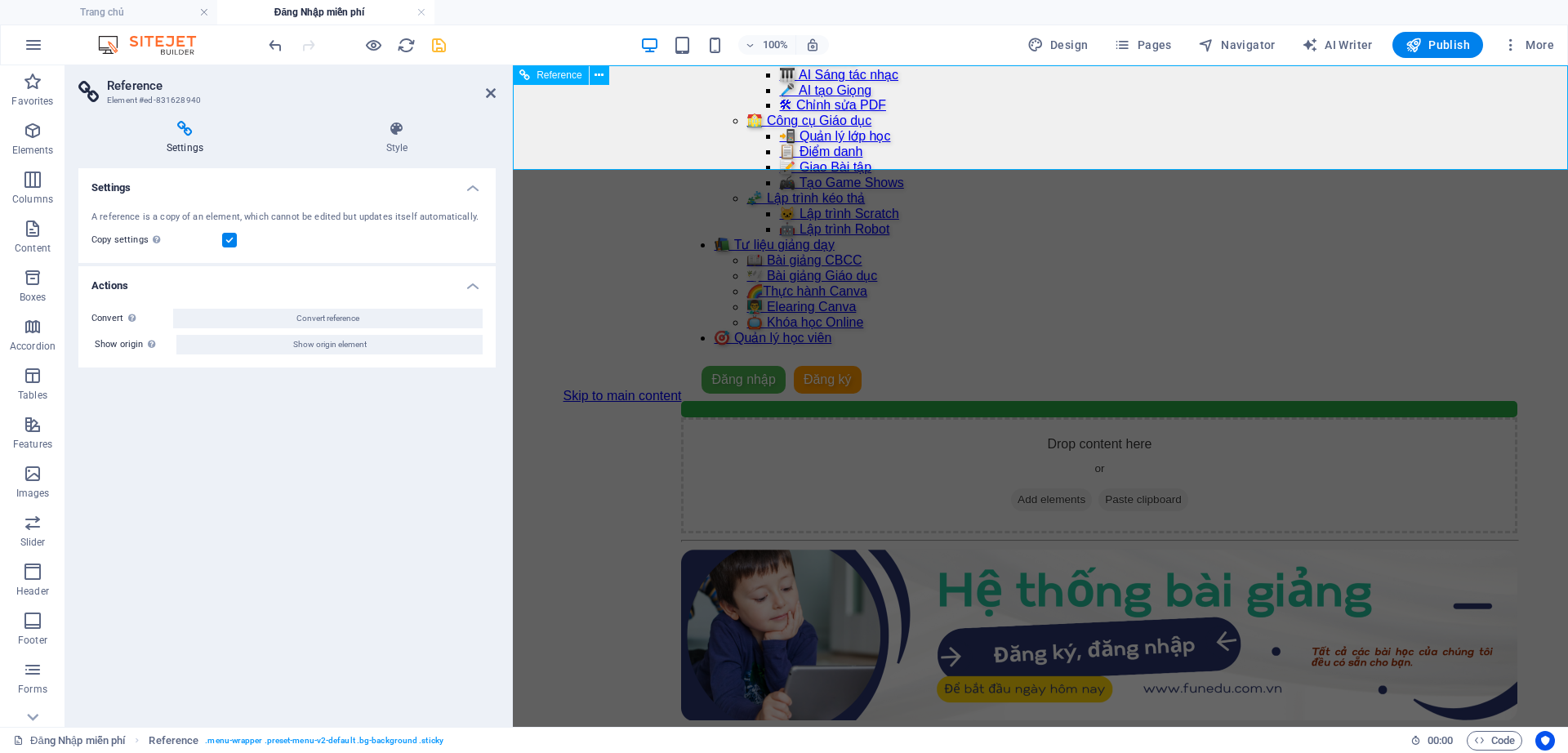 click on "Đăng nhập
Đăng ký
Thoát
Email  *
Mật khẩu  *
Đăng nhập
Chưa có tài khoản?  Đăng ký
Họ và tên  *
Email  *
Số điện thoại  *
Mật khẩu  *
Xác nhận mật khẩu  *
Đăng ký
Đã có tài khoản?  Đăng nhập" at bounding box center [1099, 380] 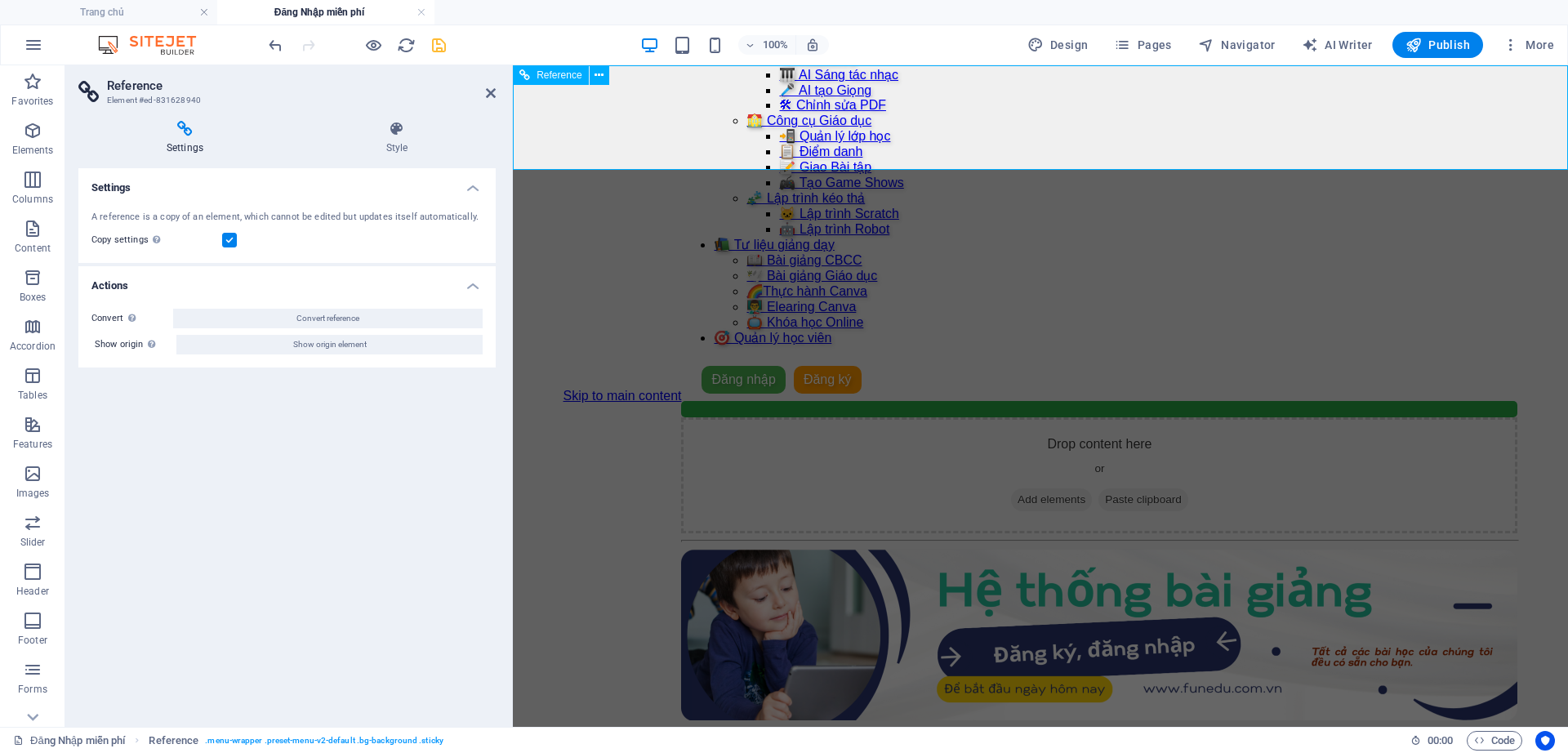 click on "Đăng nhập
Đăng ký
Thoát
Email  *
Mật khẩu  *
Đăng nhập
Chưa có tài khoản?  Đăng ký
Họ và tên  *
Email  *
Số điện thoại  *
Mật khẩu  *
Xác nhận mật khẩu  *
Đăng ký
Đã có tài khoản?  Đăng nhập" at bounding box center [1099, 380] 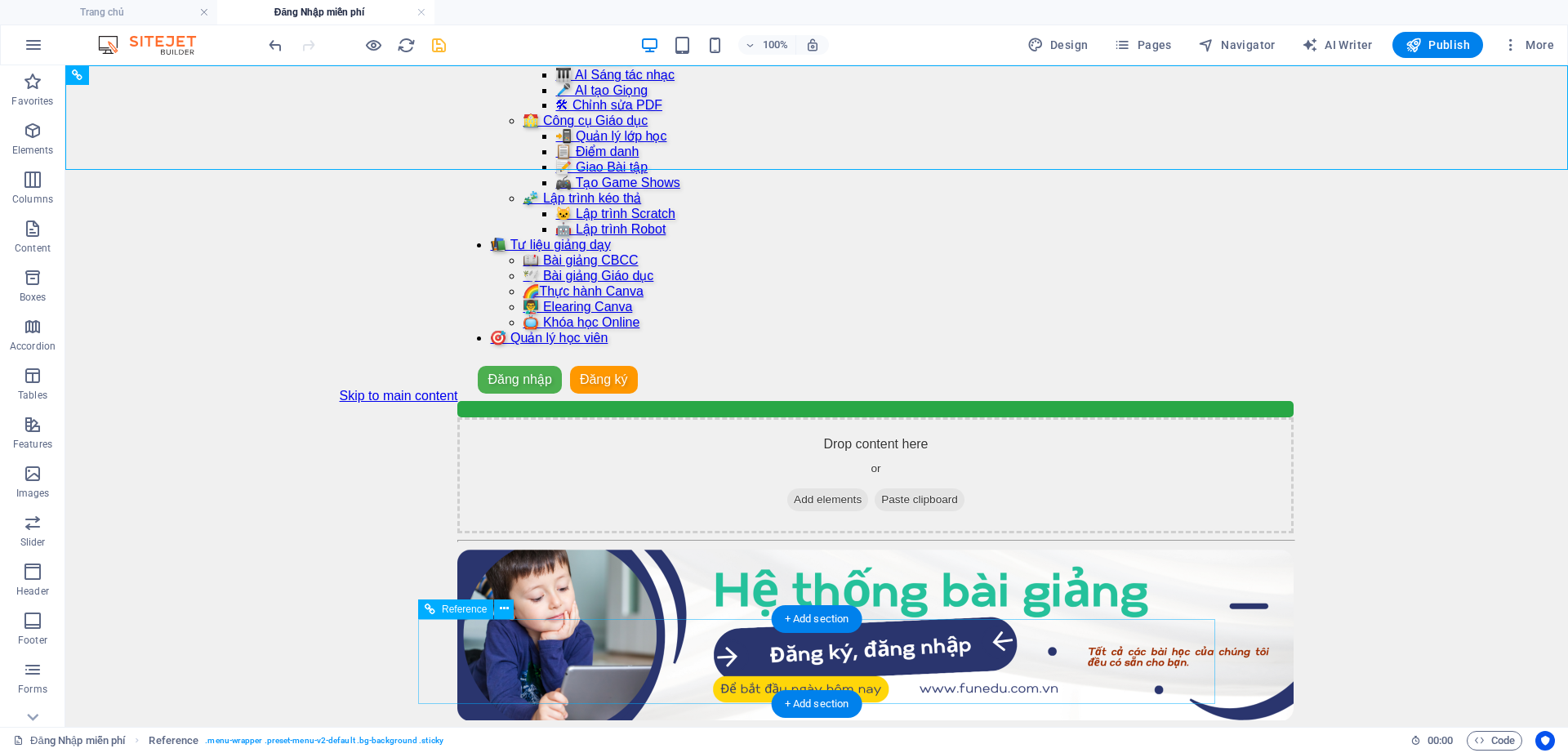 click on "🏠 Trang chủ 🎓 Khóa học 🧰 Tiện ích 📚 Tư liệu giảng dạy 🎯 Quản lý học viên" at bounding box center (875, 924) 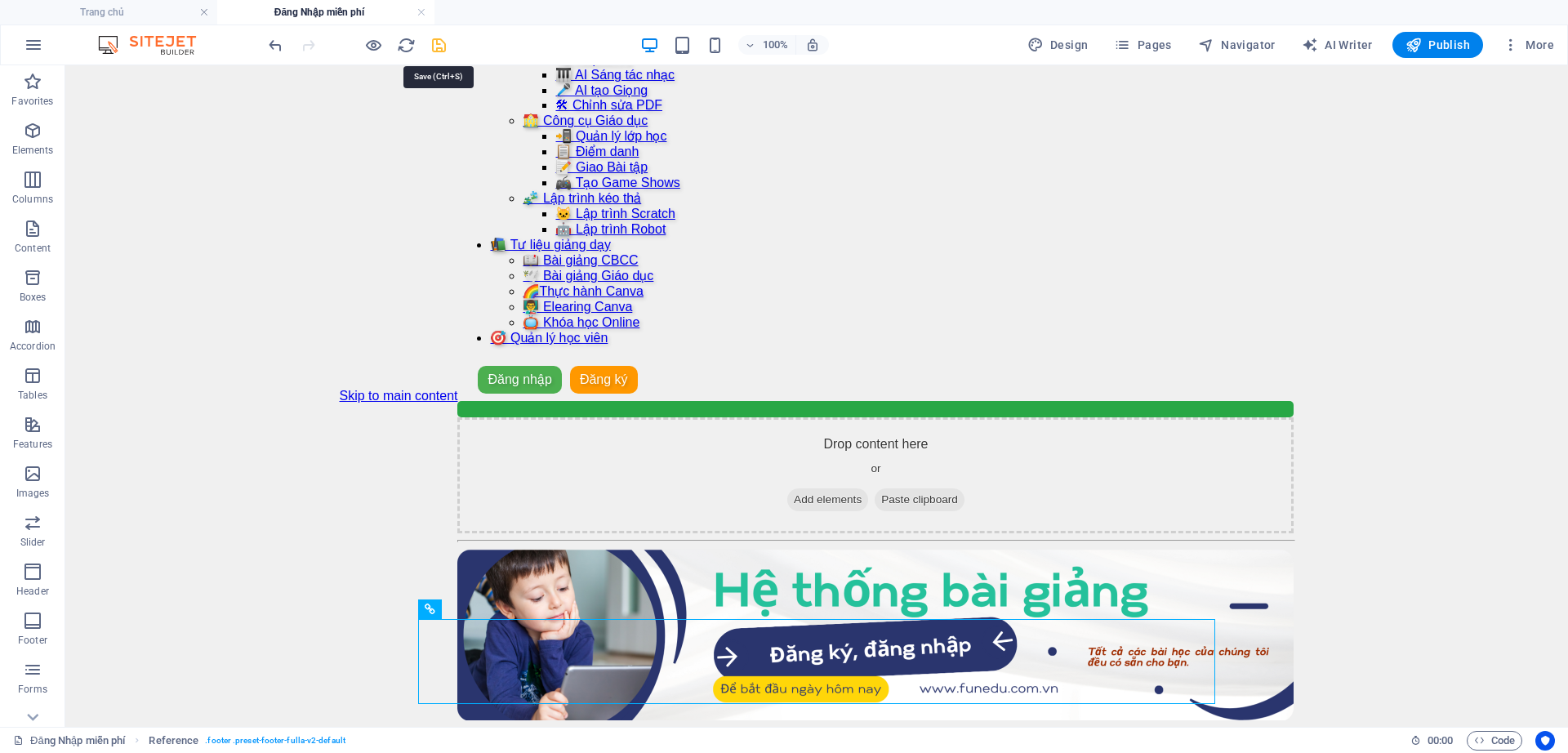 click at bounding box center [439, 45] 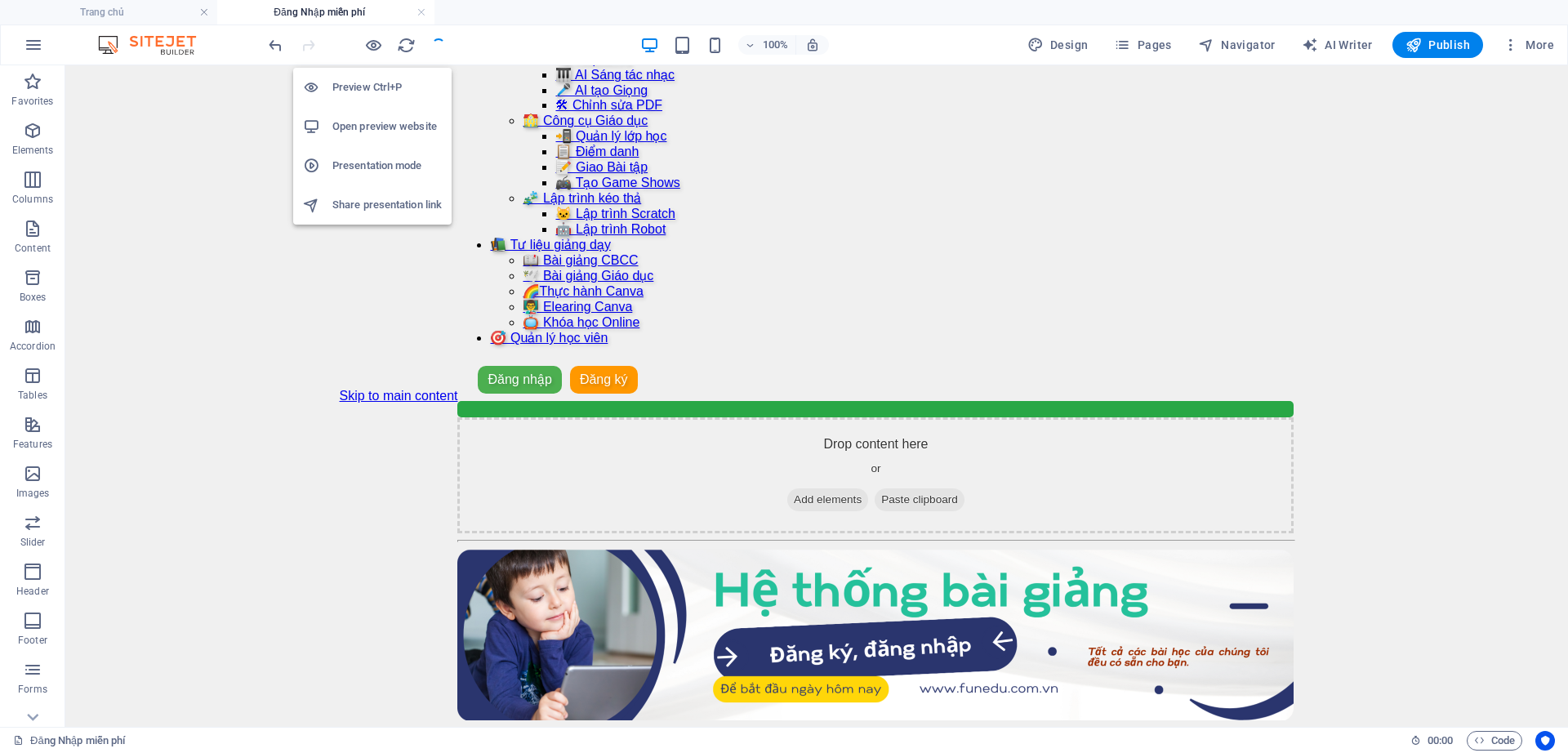 click on "Open preview website" at bounding box center [387, 127] 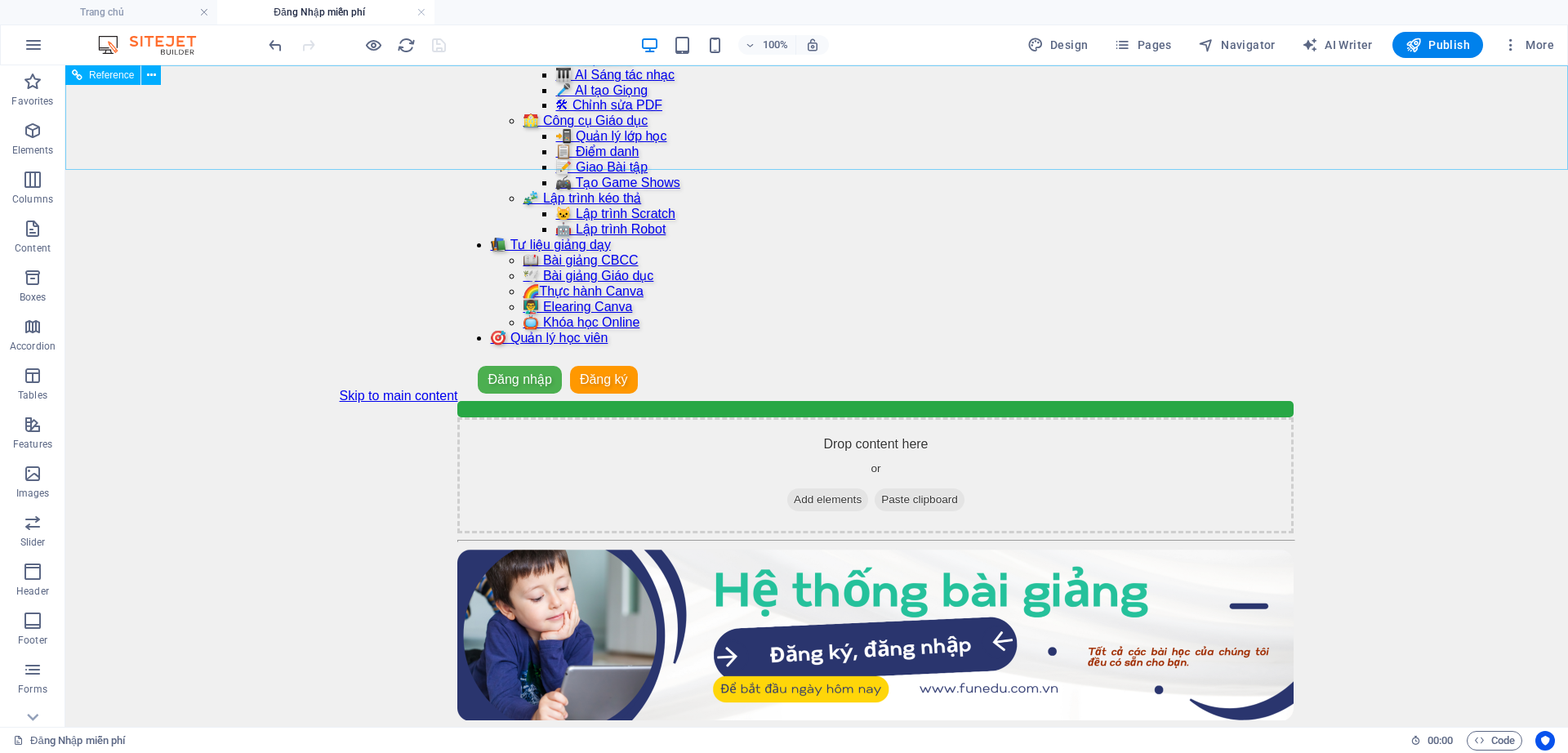 click on "🏠 Trang chủ 🎓 Khóa học 🧰 Tiện ích 📦 Tài liệu 🔍 Công cụ AI 📝 Ghi chú Keep 💬 Chat GTP 🚀 Grok 3 💡 Gemini 🎨 AI Tạo ảnh ⚖️ AI Tra cứu Luật 📒 AI Notebooklm 🖲️ Gamma AI 🧠 Napkin AI 🎹 AI Sáng tác nhạc 🎤 AI tạo Giọng 🛠 Chỉnh sửa PDF 🏫 Công cụ Giáo dục 📲 Quản lý lớp học 📋 Điểm danh 📝 Giao Bài tập 🎮 Tạo Game Shows 🧩 Lập trình kéo thả 🐱 Lập trình Scratch 🤖 Lập trình Robot 📚 Tư liệu giảng ​dạy​ 📖 Bài giảng CBCC 🕊️ Bài giảng Giáo dục 🌈Thực hành Canva 👨‍🏫 Elearing Canva 📺 Khóa học Online 🎯 Quản lý học viên" at bounding box center [875, 97] 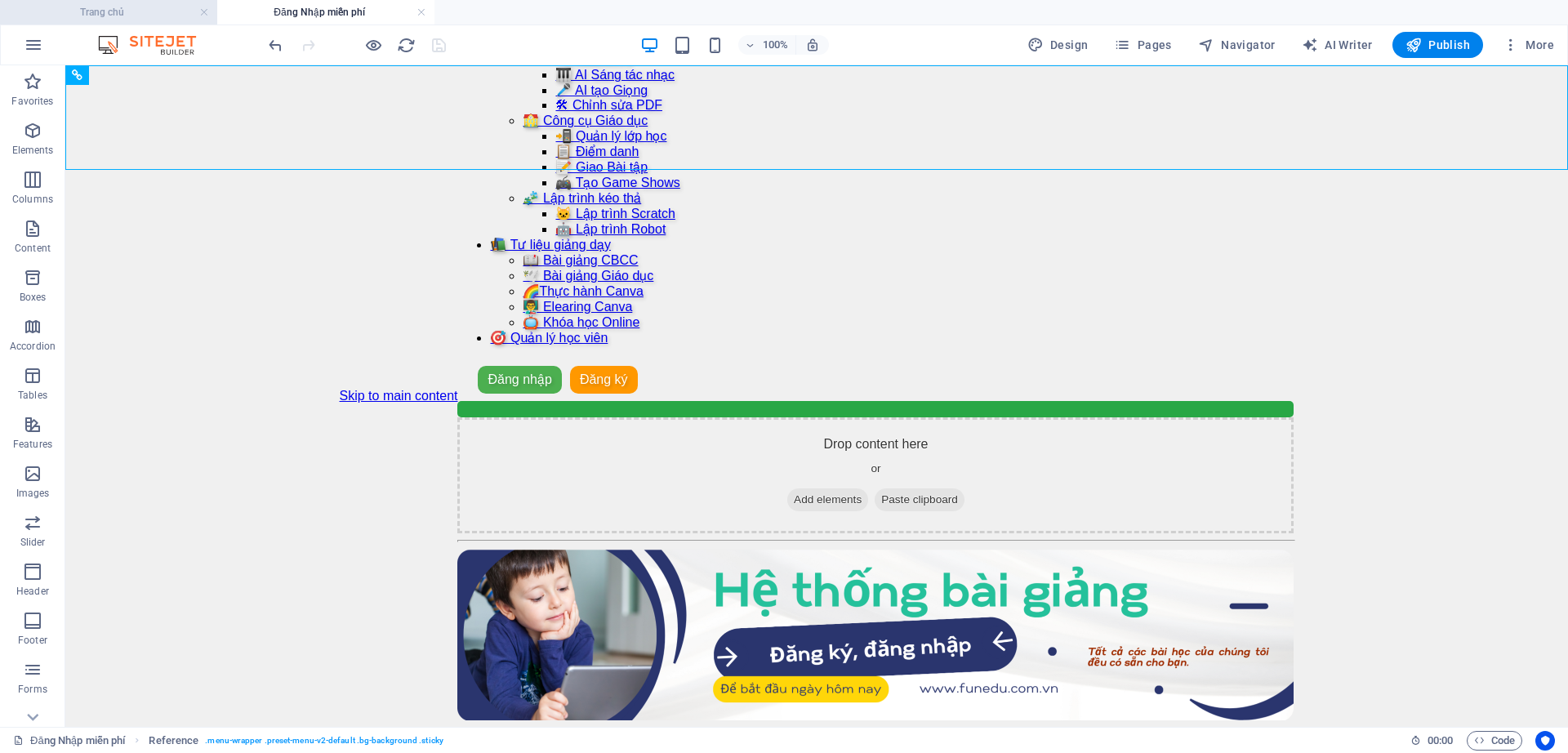 click on "Trang chủ" at bounding box center (109, 12) 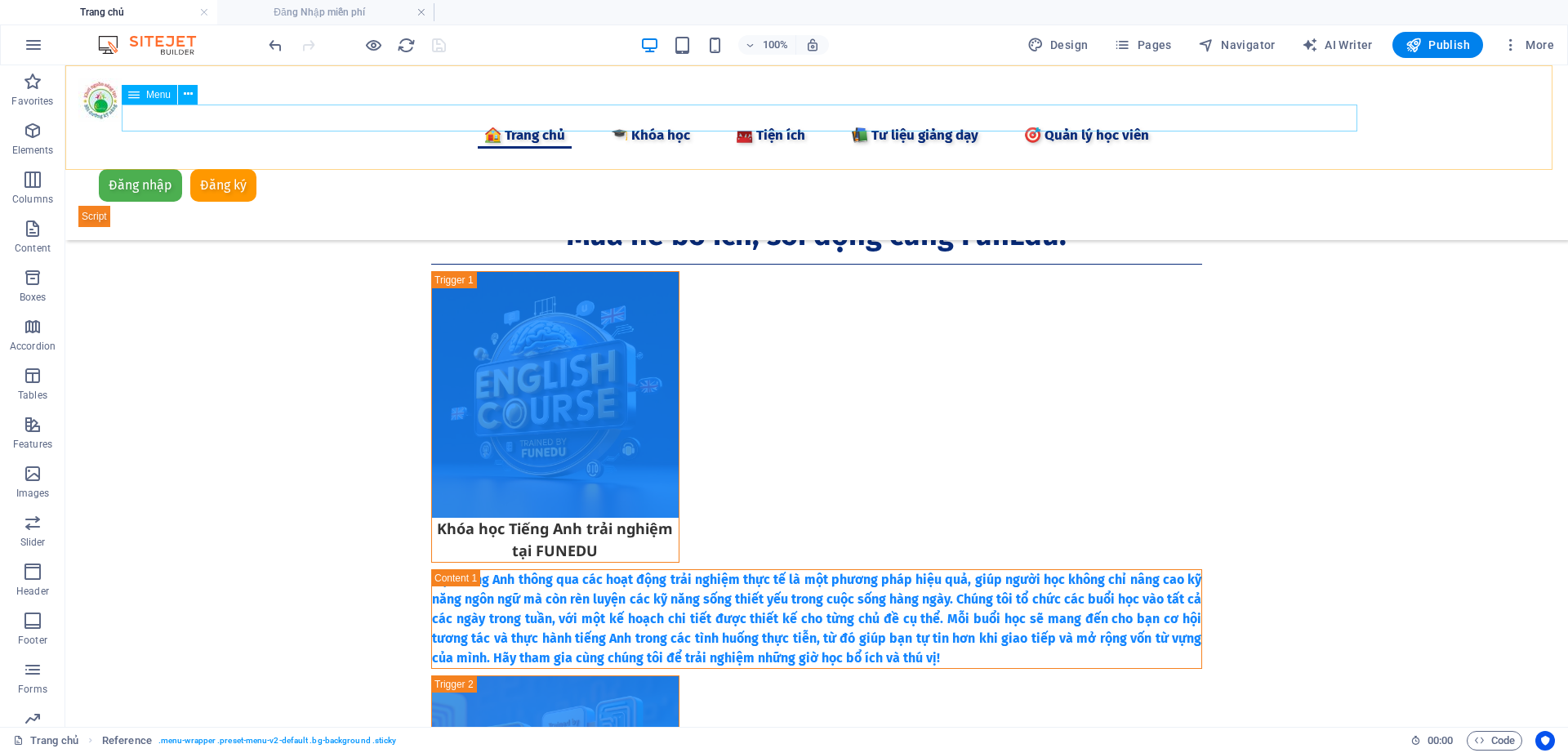 click on "🏠 Trang chủ 🎓 Khóa học 🧰 Tiện ích 📦 Tài liệu 🔍 Công cụ AI 📝 Ghi chú Keep 💬 Chat GTP 🚀 Grok 3 💡 Gemini 🎨 AI Tạo ảnh ⚖️ AI Tra cứu Luật 📒 AI Notebooklm 🖲️ Gamma AI 🧠 Napkin AI 🎹 AI Sáng tác nhạc 🎤 AI tạo Giọng 🛠 Chỉnh sửa PDF 🏫 Công cụ Giáo dục 📲 Quản lý lớp học 📋 Điểm danh 📝 Giao Bài tập 🎮 Tạo Game Shows 🧩 Lập trình kéo thả 🐱 Lập trình Scratch 🤖 Lập trình Robot 📚 Tư liệu giảng ​dạy​ 📖 Bài giảng CBCC 🕊️ Bài giảng Giáo dục 🌈Thực hành Canva 👨‍🏫 Elearing Canva 📺 Khóa học Online 🎯 Quản lý học viên" at bounding box center [817, 135] 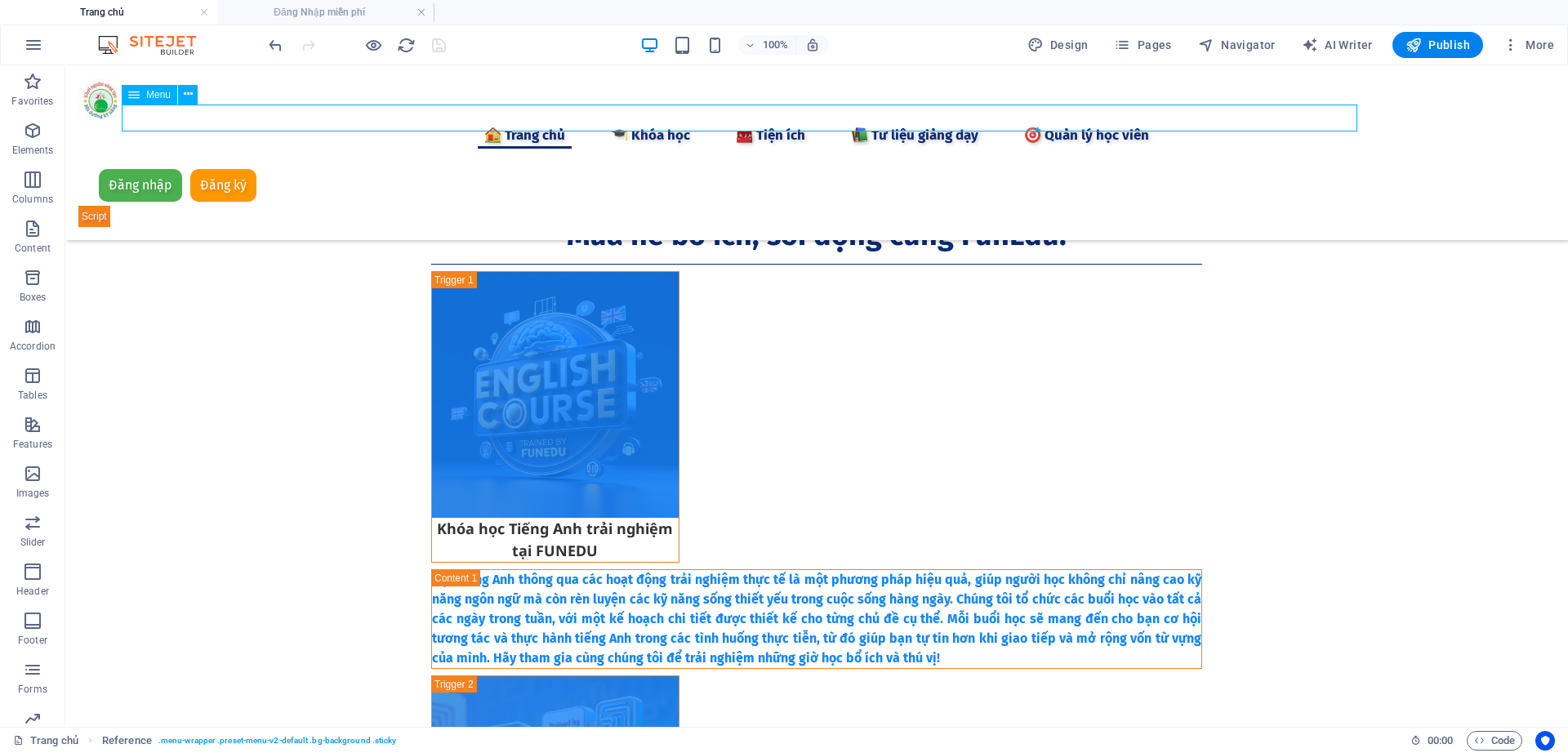 click on "🏠 Trang chủ 🎓 Khóa học 🧰 Tiện ích 📦 Tài liệu 🔍 Công cụ AI 📝 Ghi chú Keep 💬 Chat GTP 🚀 Grok 3 💡 Gemini 🎨 AI Tạo ảnh ⚖️ AI Tra cứu Luật 📒 AI Notebooklm 🖲️ Gamma AI 🧠 Napkin AI 🎹 AI Sáng tác nhạc 🎤 AI tạo Giọng 🛠 Chỉnh sửa PDF 🏫 Công cụ Giáo dục 📲 Quản lý lớp học 📋 Điểm danh 📝 Giao Bài tập 🎮 Tạo Game Shows 🧩 Lập trình kéo thả 🐱 Lập trình Scratch 🤖 Lập trình Robot 📚 Tư liệu giảng ​dạy​ 📖 Bài giảng CBCC 🕊️ Bài giảng Giáo dục 🌈Thực hành Canva 👨‍🏫 Elearing Canva 📺 Khóa học Online 🎯 Quản lý học viên" at bounding box center [817, 135] 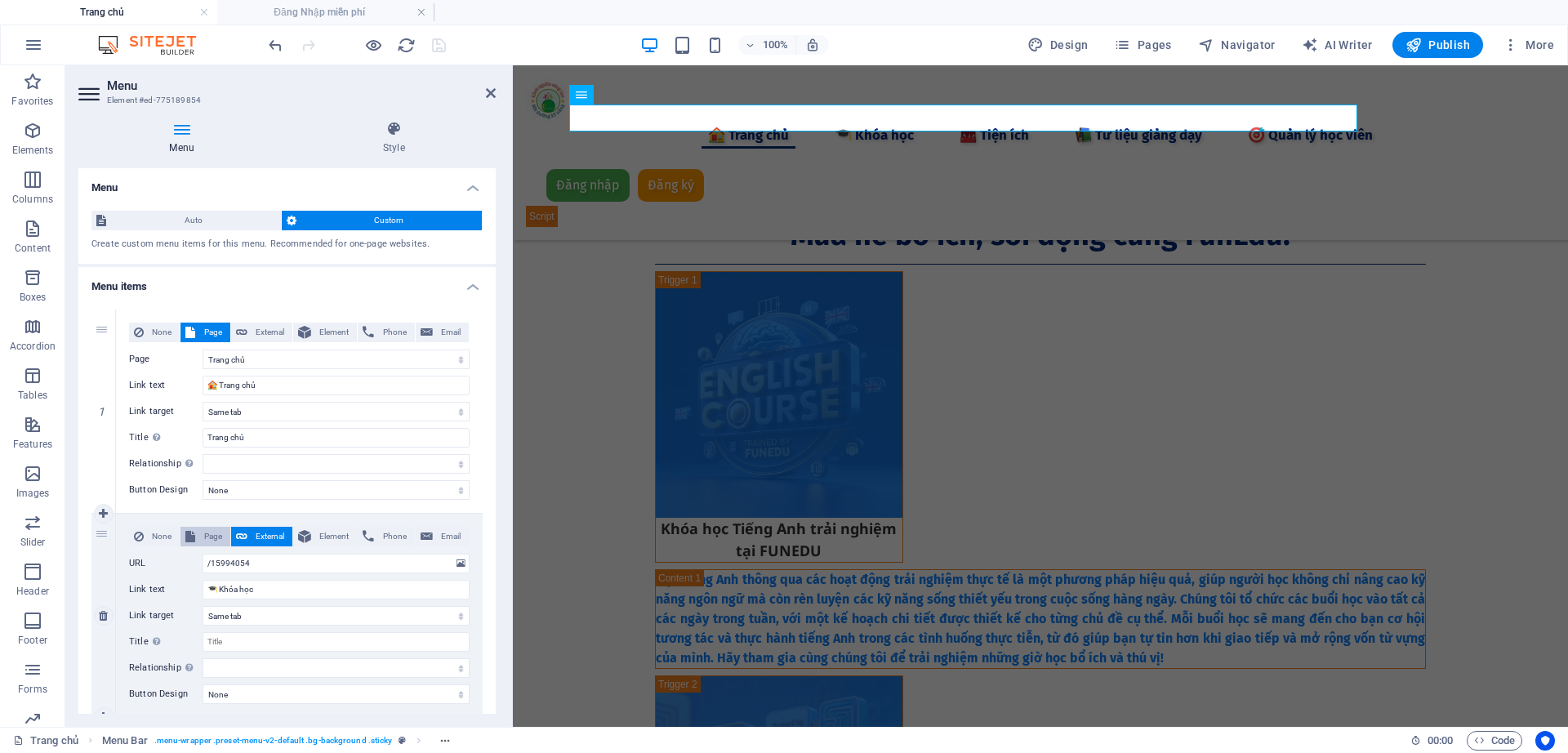 click on "Page" at bounding box center (212, 537) 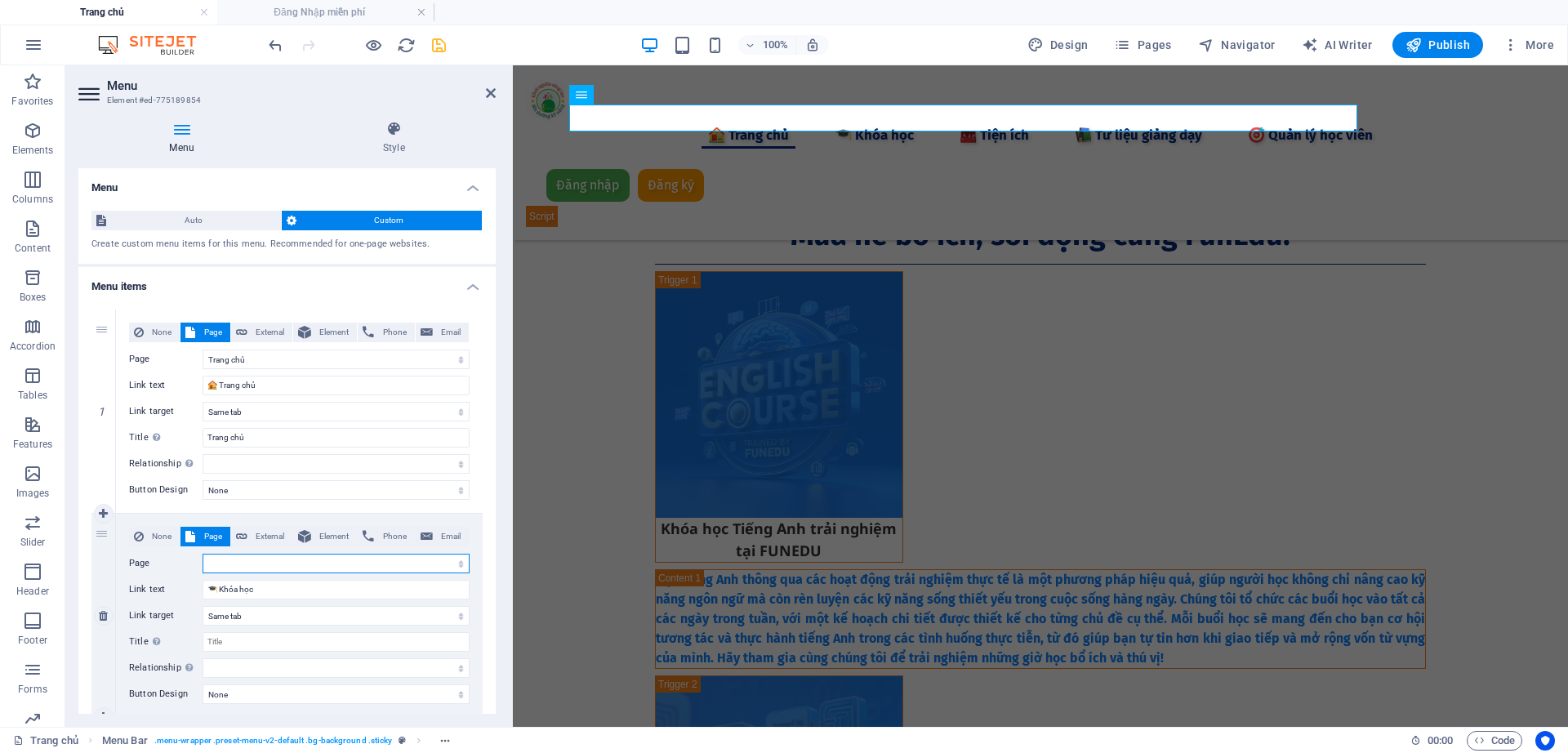 select 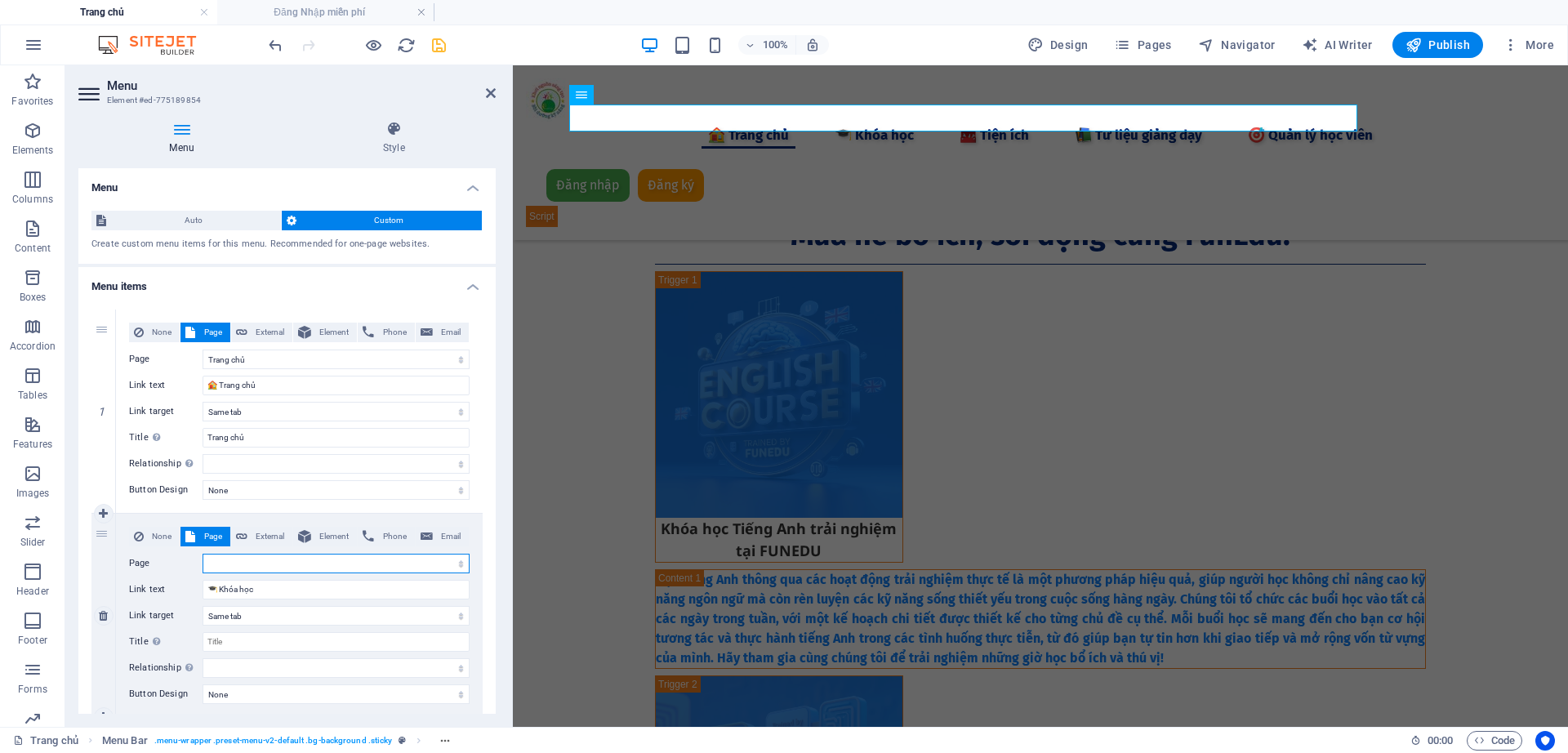 select 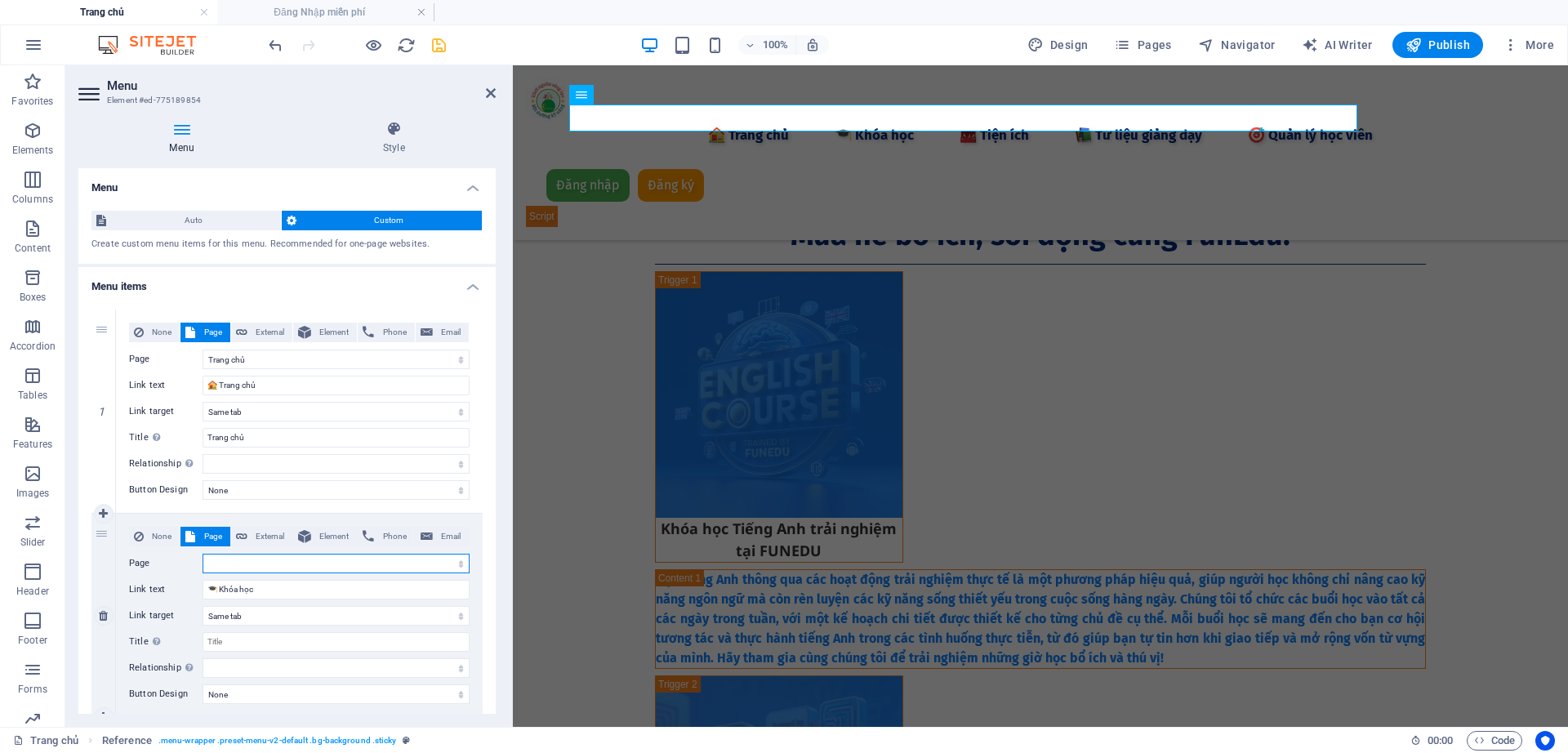 click on "Trang chủ Tài liệu Quản lý học viên Khóa học Funedu Đăng Nhập khóa học Khóa học Online New page" at bounding box center (336, 564) 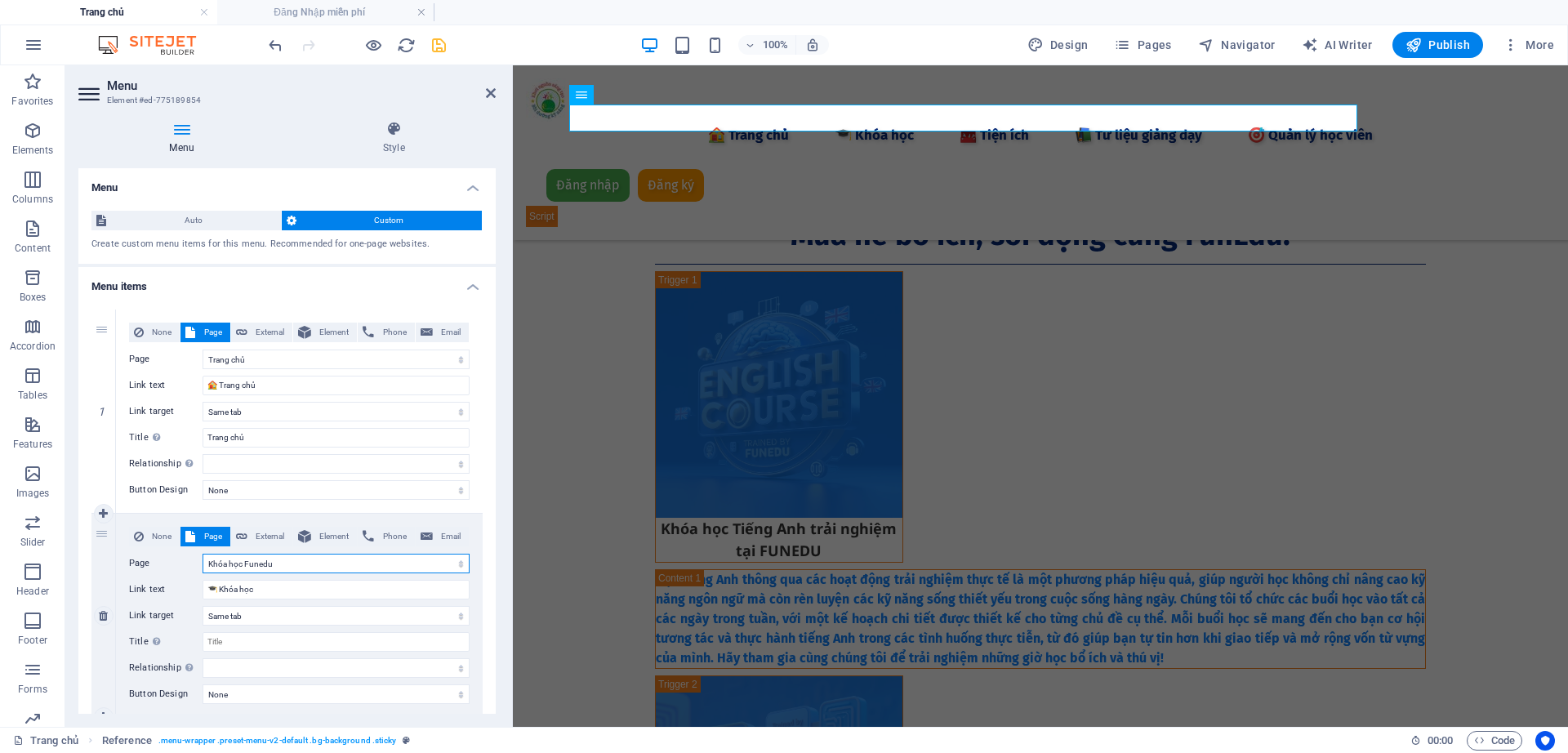 click on "Trang chủ Tài liệu Quản lý học viên Khóa học Funedu Đăng Nhập khóa học Khóa học Online New page" at bounding box center (336, 564) 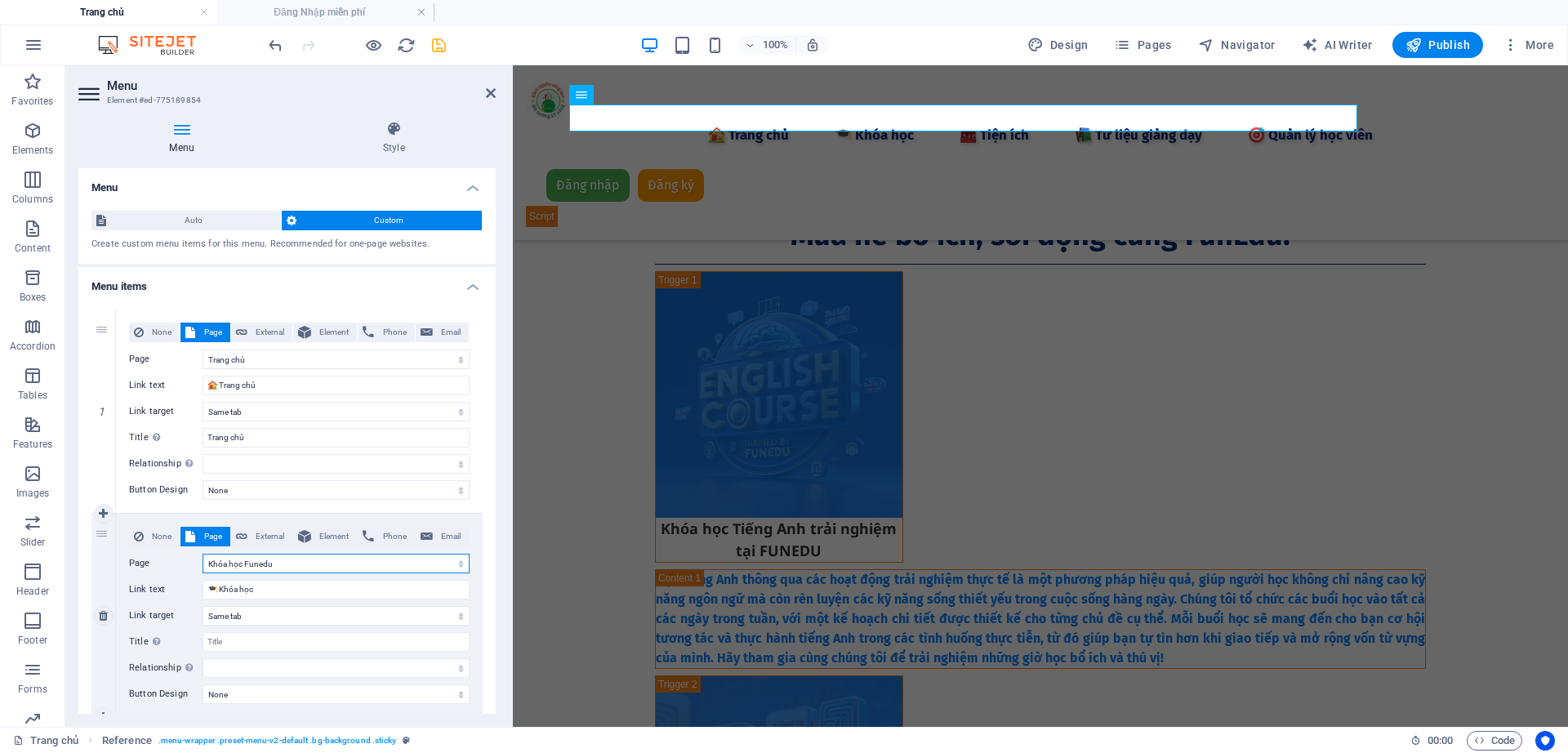 select 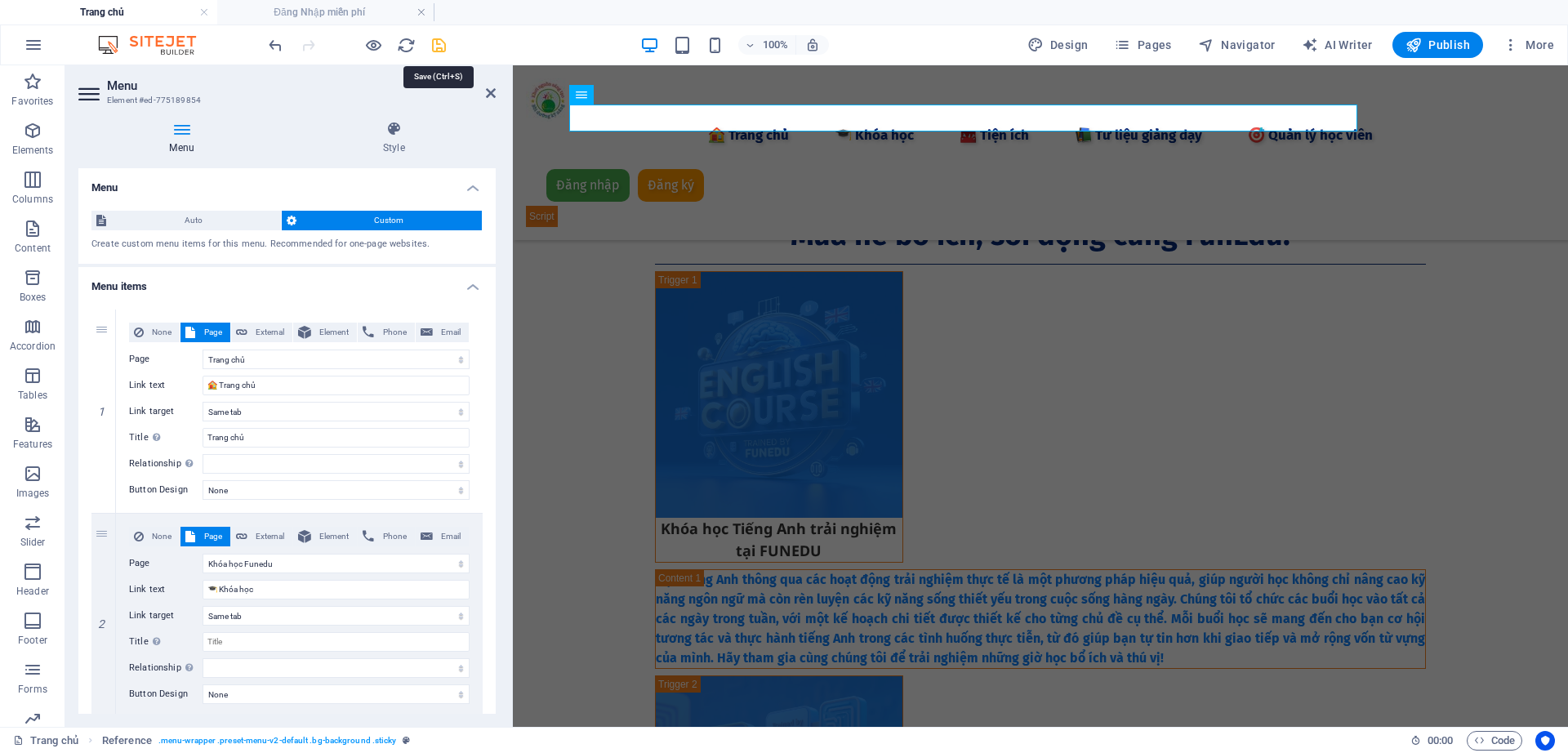 drag, startPoint x: 440, startPoint y: 47, endPoint x: 532, endPoint y: 74, distance: 95.880134 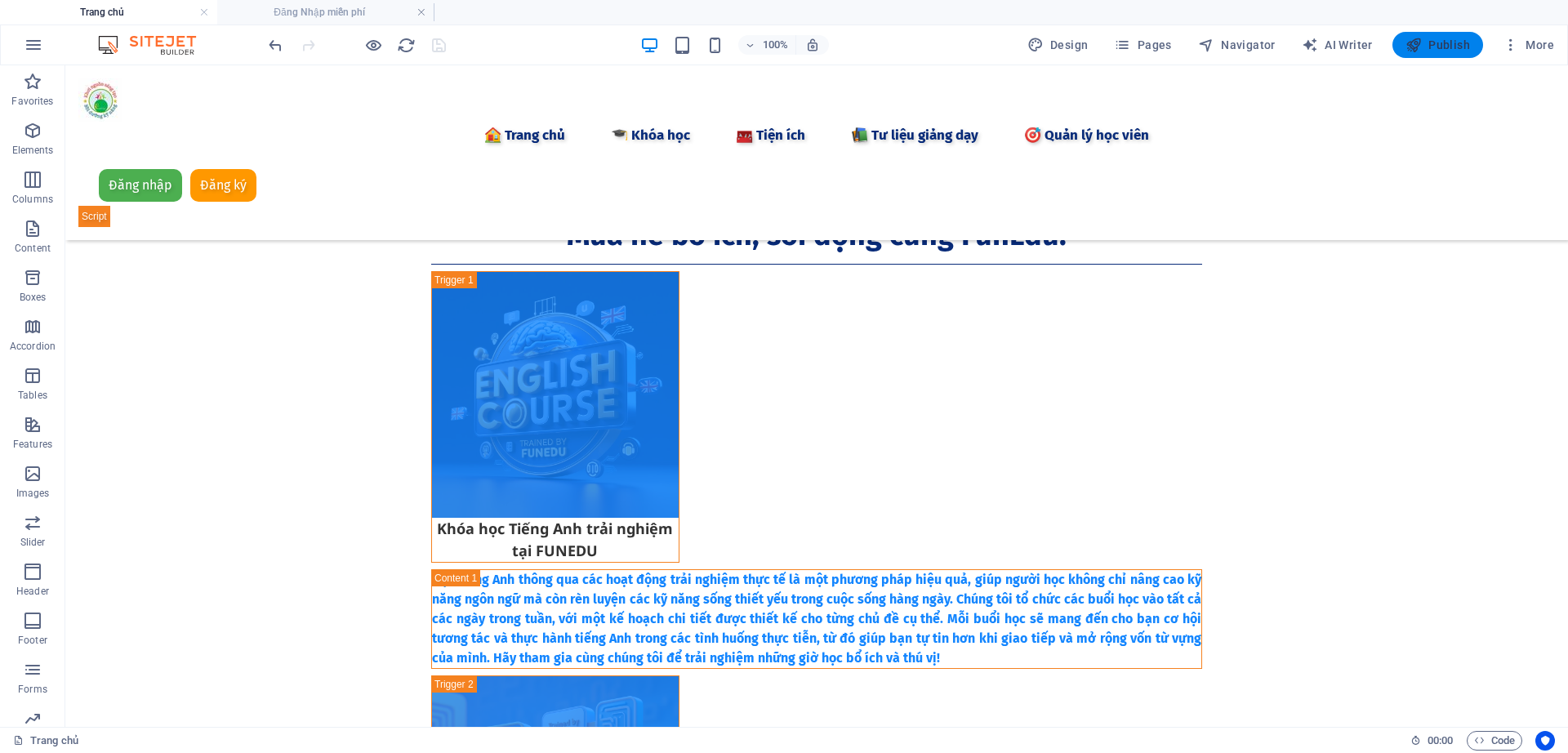click at bounding box center [1414, 45] 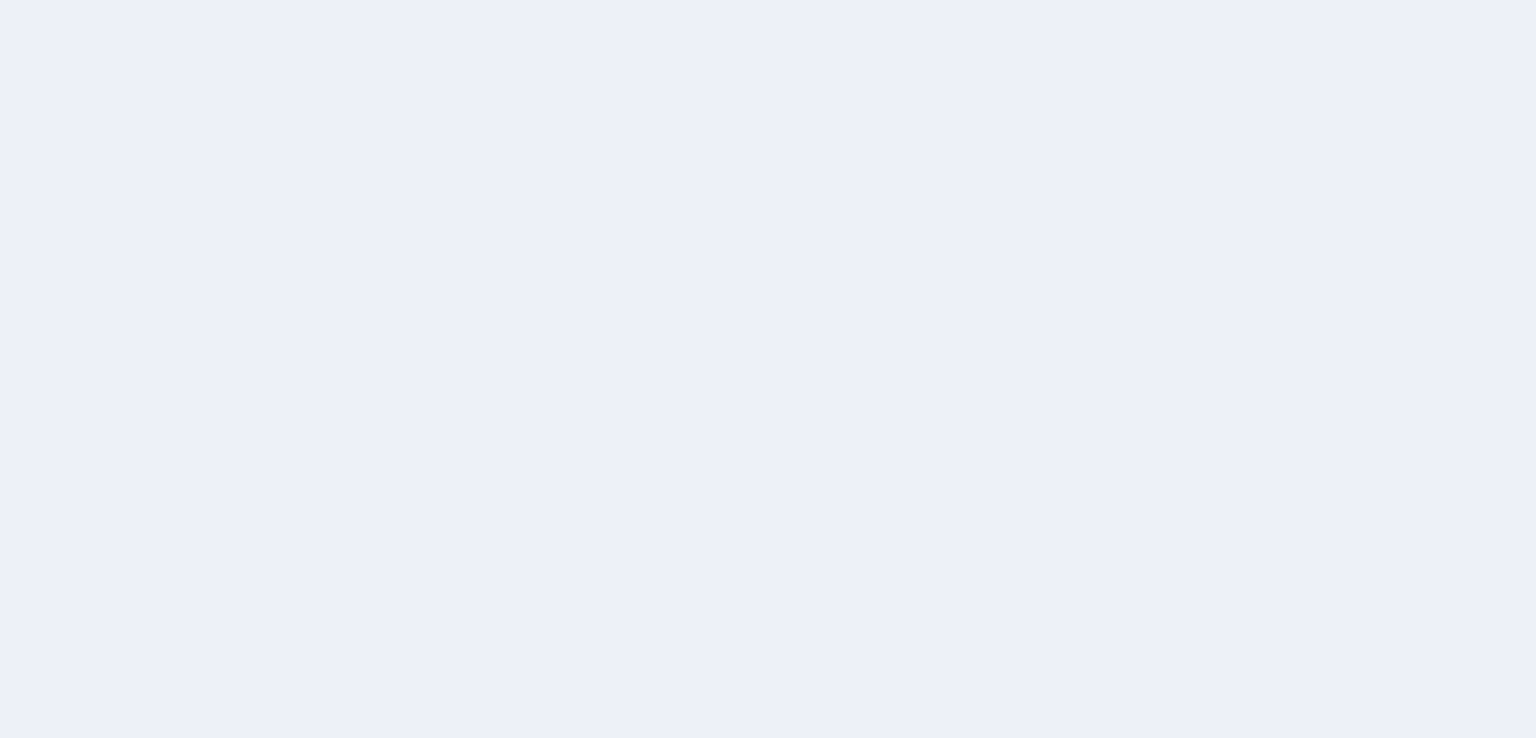 scroll, scrollTop: 0, scrollLeft: 0, axis: both 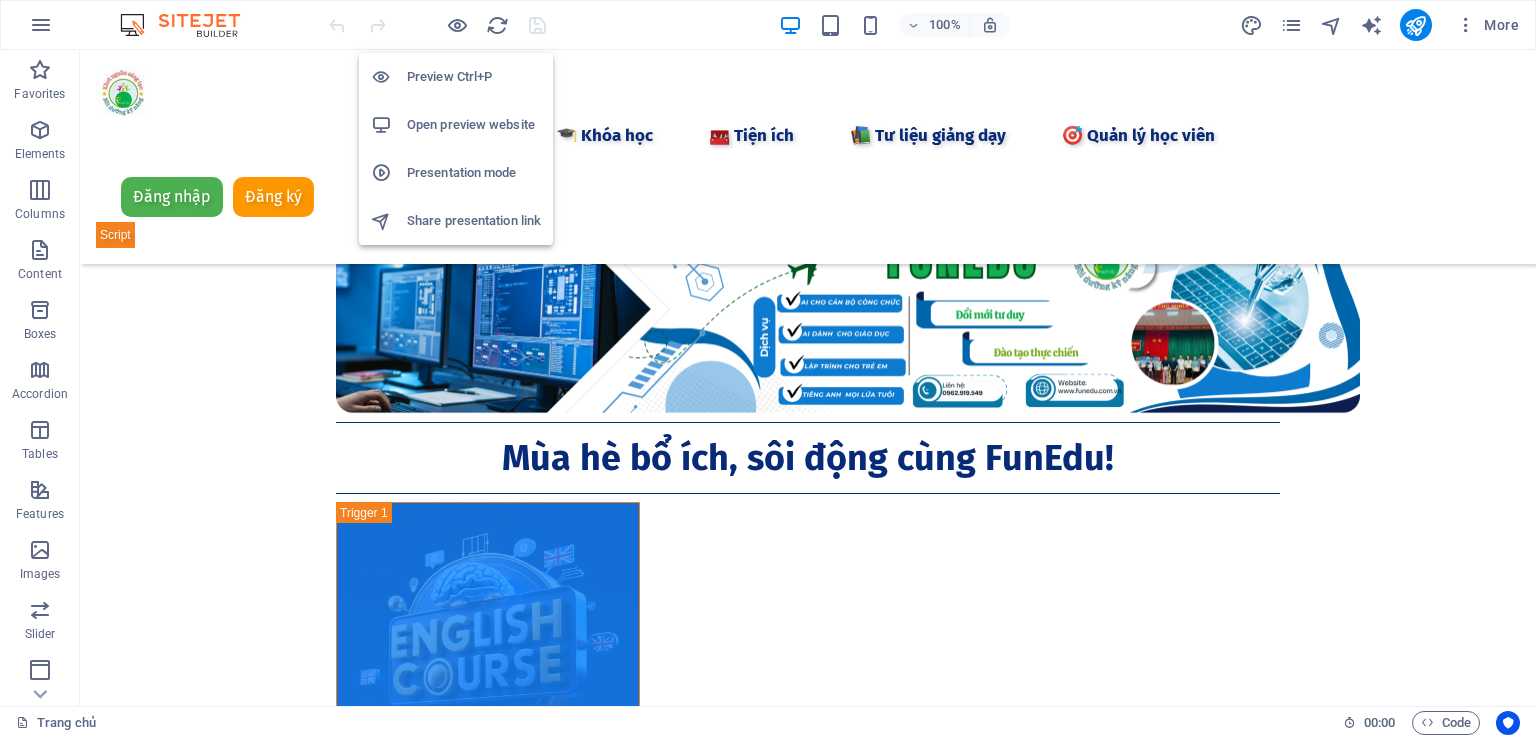 click on "Open preview website" at bounding box center [474, 125] 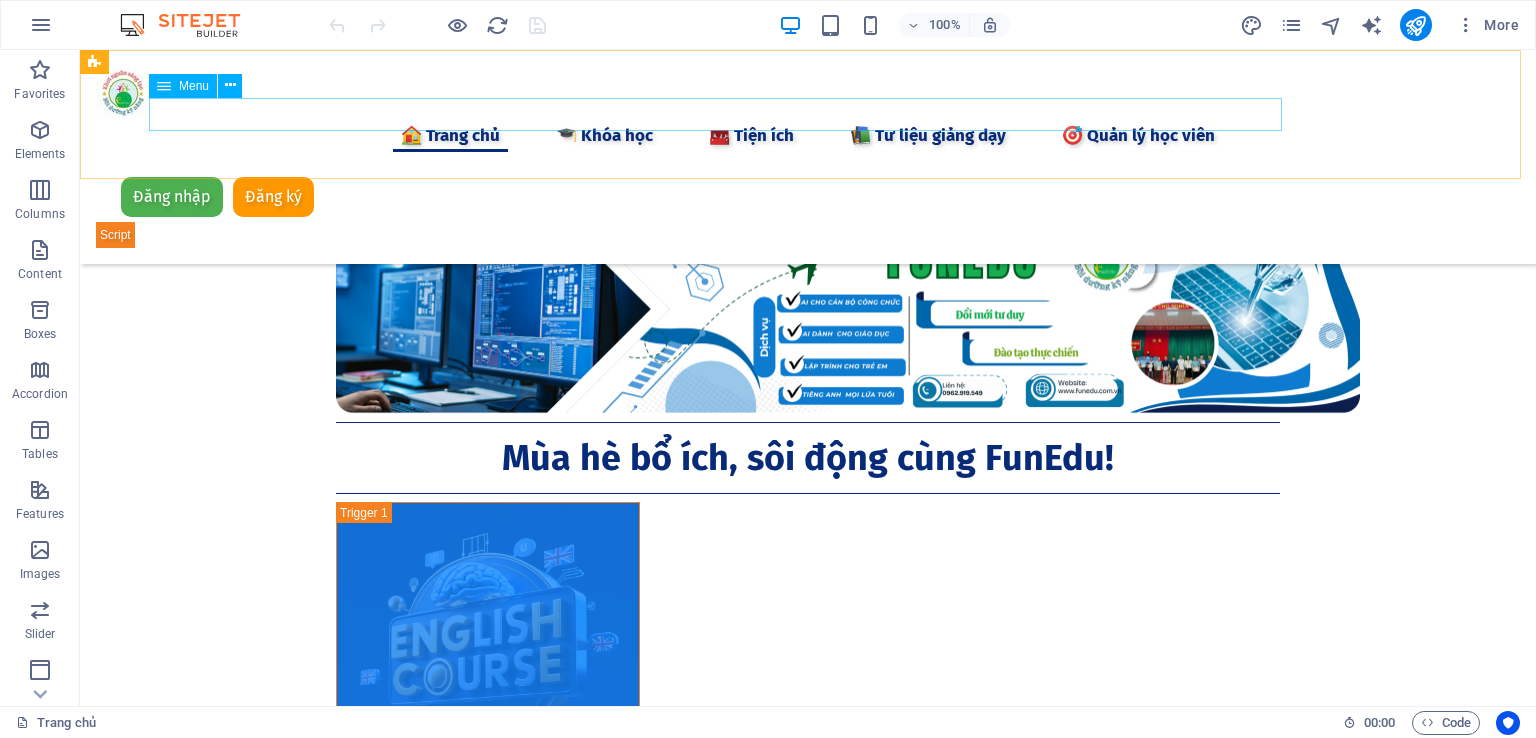 click on "🏠 Trang chủ 🎓 Khóa học 🧰 Tiện ích 📦 Tài liệu 🔍 Công cụ AI 📝 Ghi chú Keep 💬 Chat GTP 🚀 Grok 3 💡 Gemini 🎨 AI Tạo ảnh ⚖️ AI Tra cứu Luật 📒 AI Notebooklm 🖲️ Gamma AI 🧠 Napkin AI 🎹 AI Sáng tác nhạc 🎤 AI tạo Giọng 🛠 Chỉnh sửa PDF 🏫 Công cụ Giáo dục 📲 Quản lý lớp học 📋 Điểm danh 📝 Giao Bài tập 🎮 Tạo Game Shows 🧩 Lập trình kéo thả 🐱 Lập trình Scratch 🤖 Lập trình Robot 📚 Tư liệu giảng ​dạy​ 📖 Bài giảng CBCC 🕊️ Bài giảng Giáo dục 🌈Thực hành Canva 👨‍🏫 Elearing Canva 📺 Khóa học Online 🎯 Quản lý học viên" at bounding box center (808, 135) 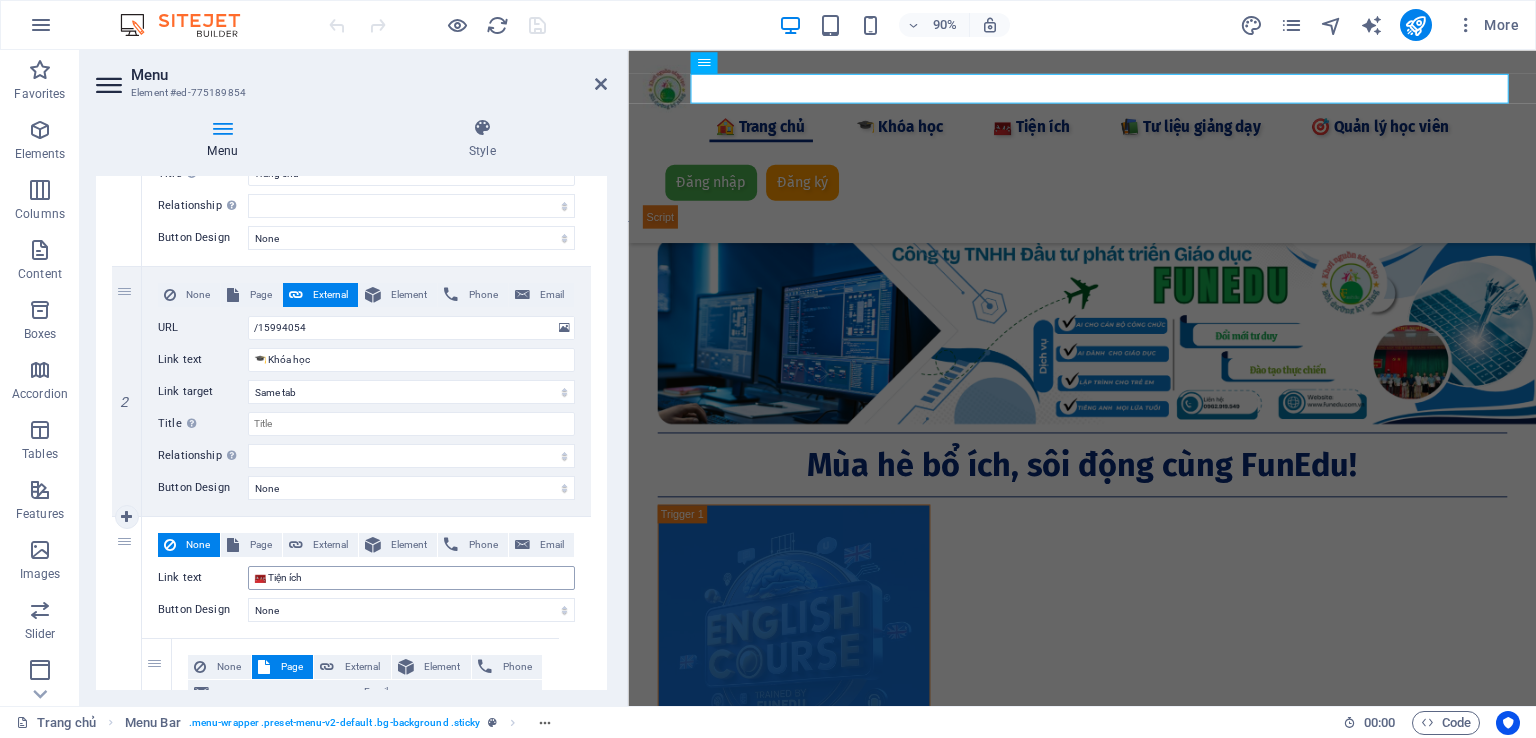 scroll, scrollTop: 300, scrollLeft: 0, axis: vertical 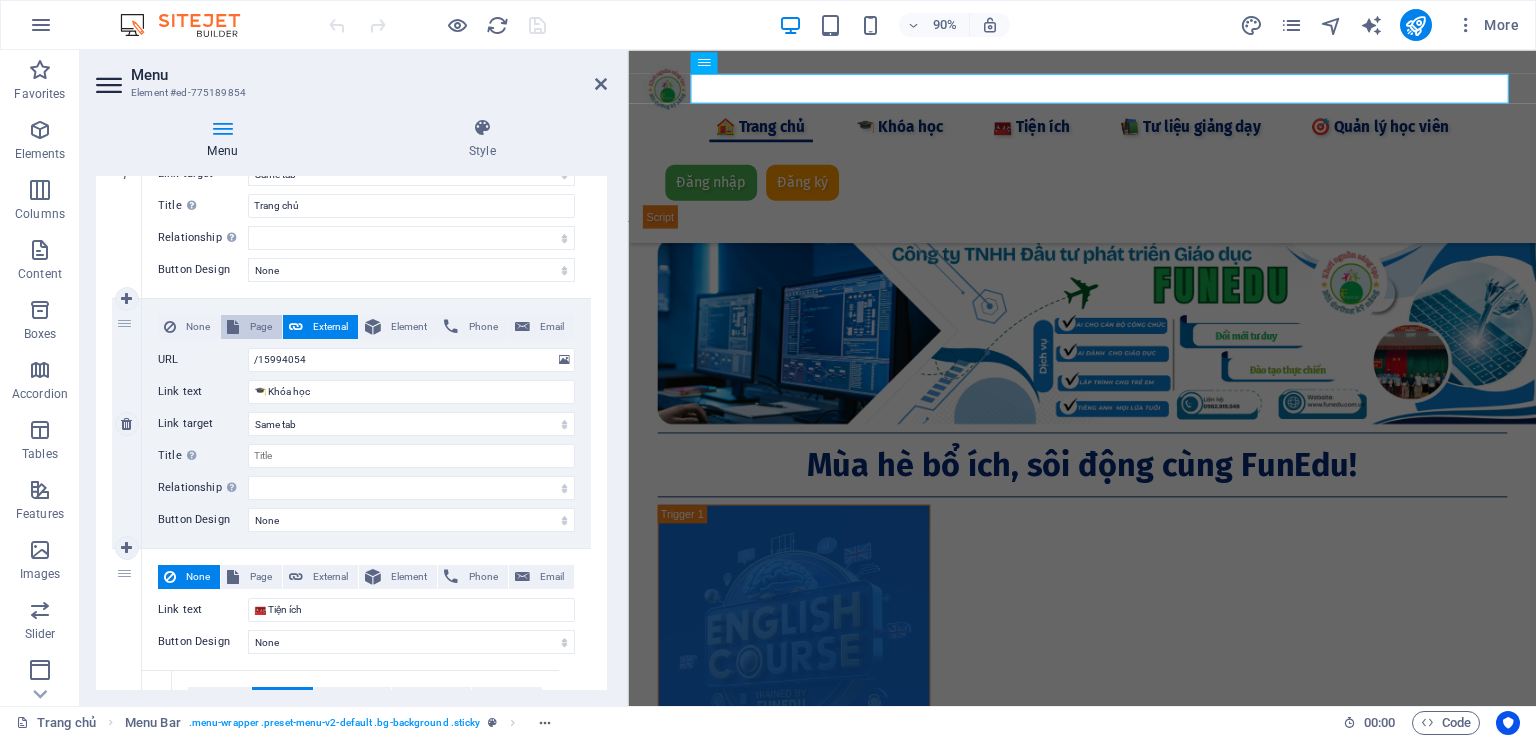 click on "Page" at bounding box center [260, 327] 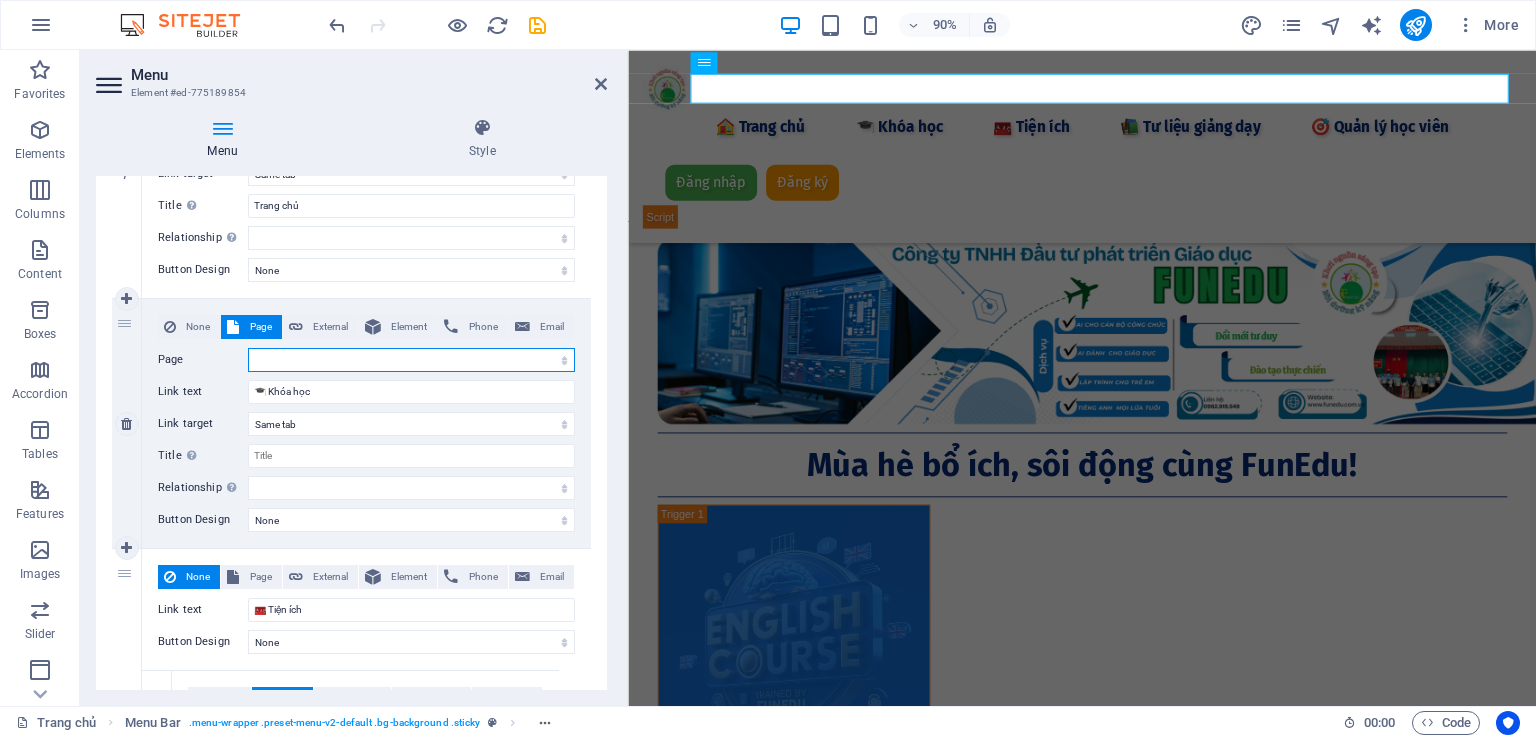 click on "Trang chủ Tài liệu Quản lý học viên Khóa học Funedu Đăng Nhập khóa học Khóa học Online" at bounding box center (411, 360) 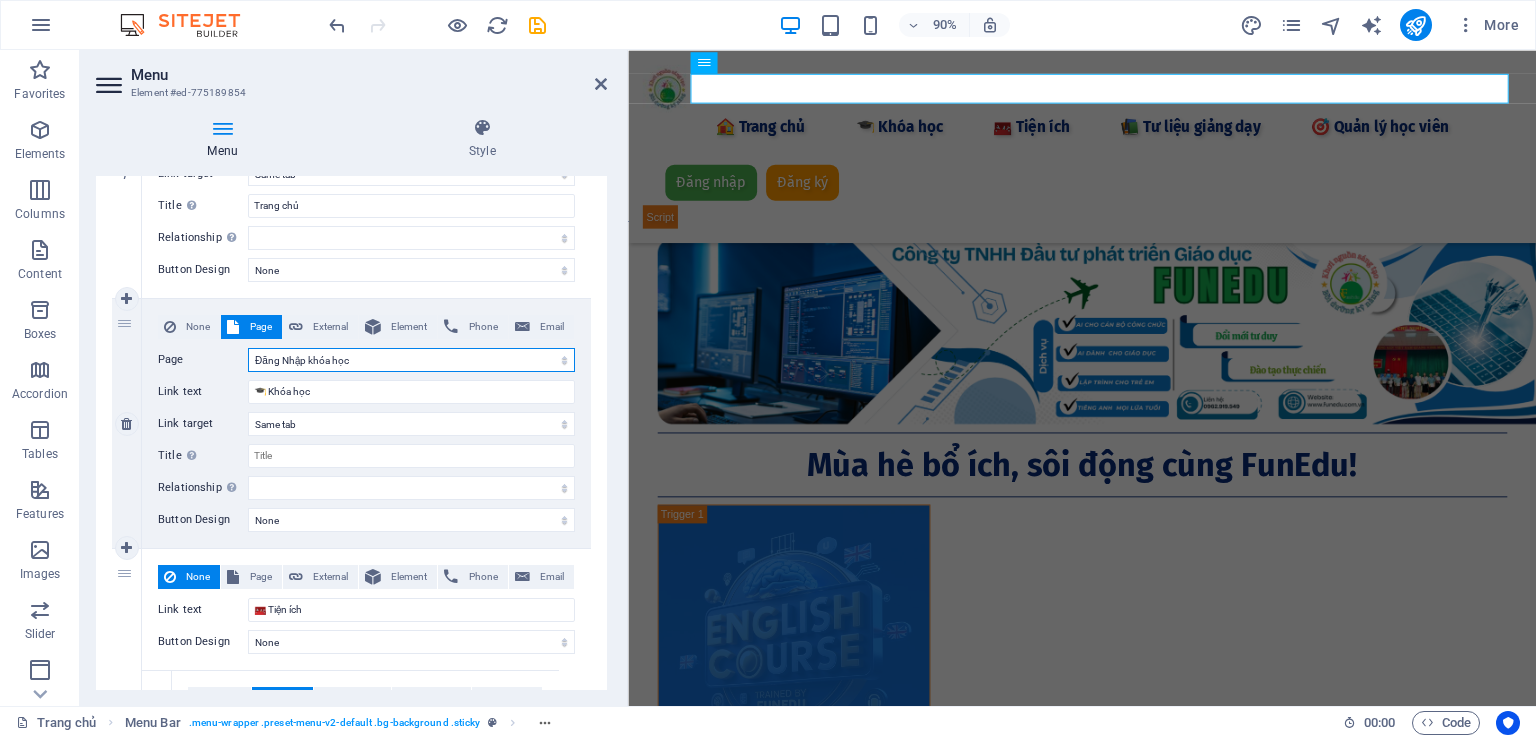 click on "Trang chủ Tài liệu Quản lý học viên Khóa học Funedu Đăng Nhập khóa học Khóa học Online" at bounding box center [411, 360] 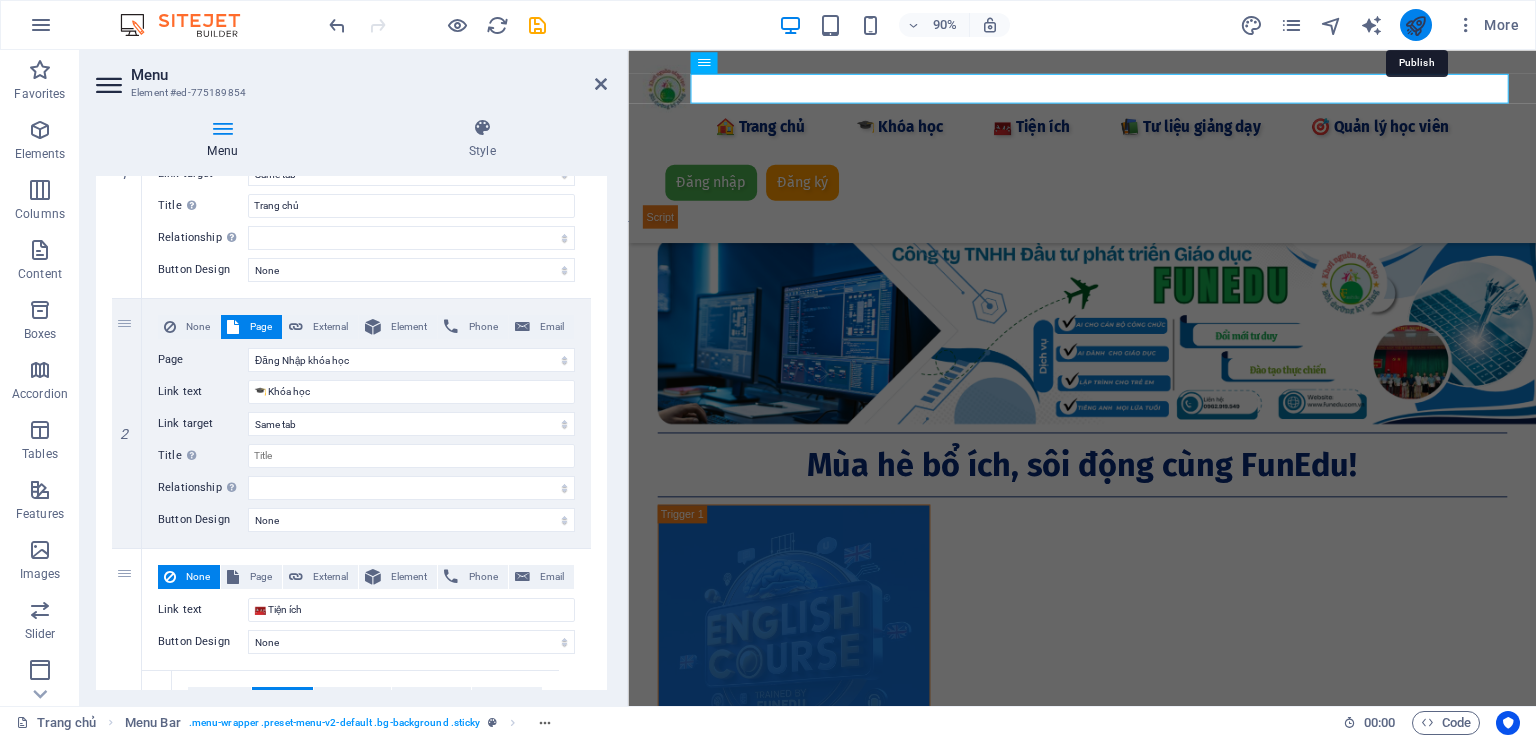 click at bounding box center [1415, 25] 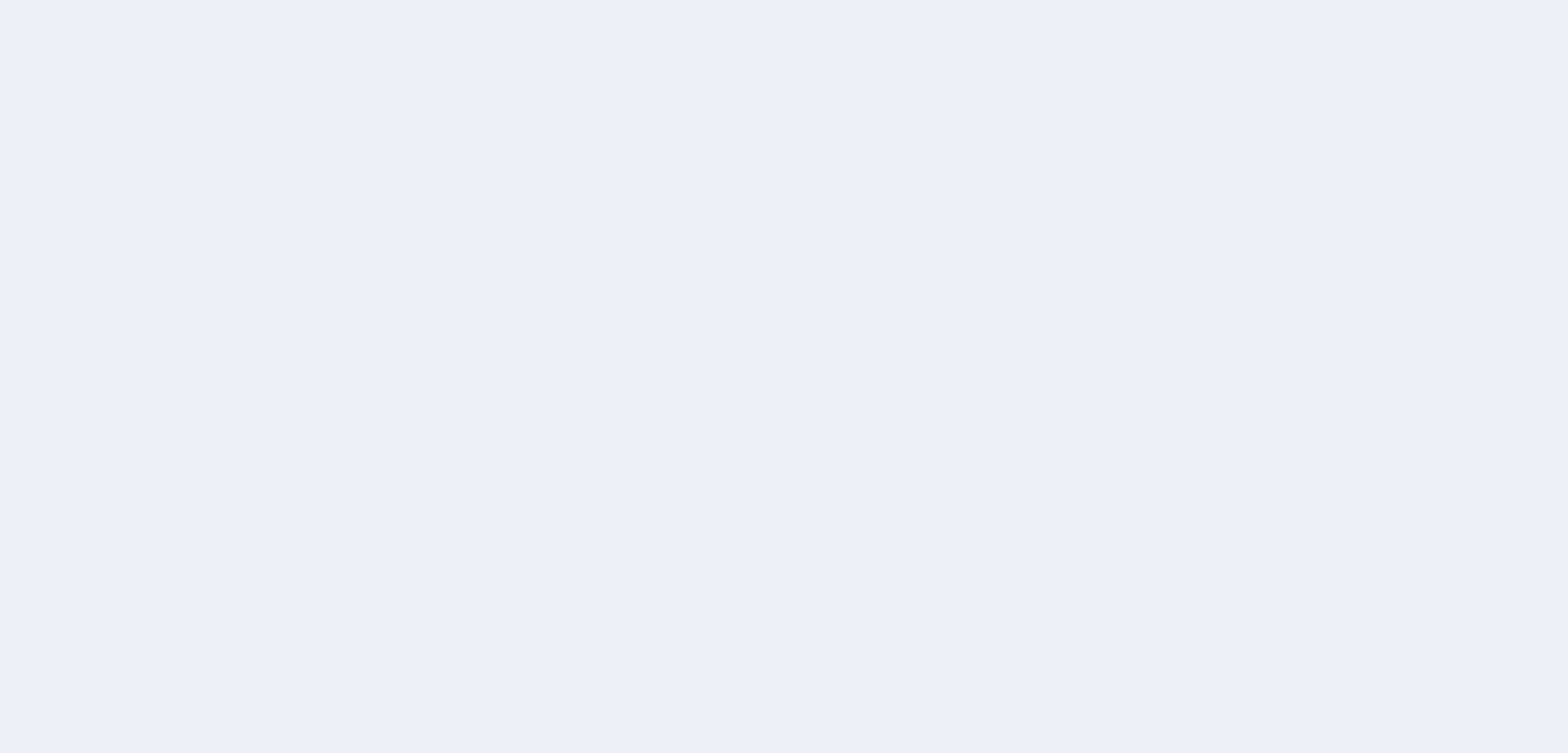 scroll, scrollTop: 0, scrollLeft: 0, axis: both 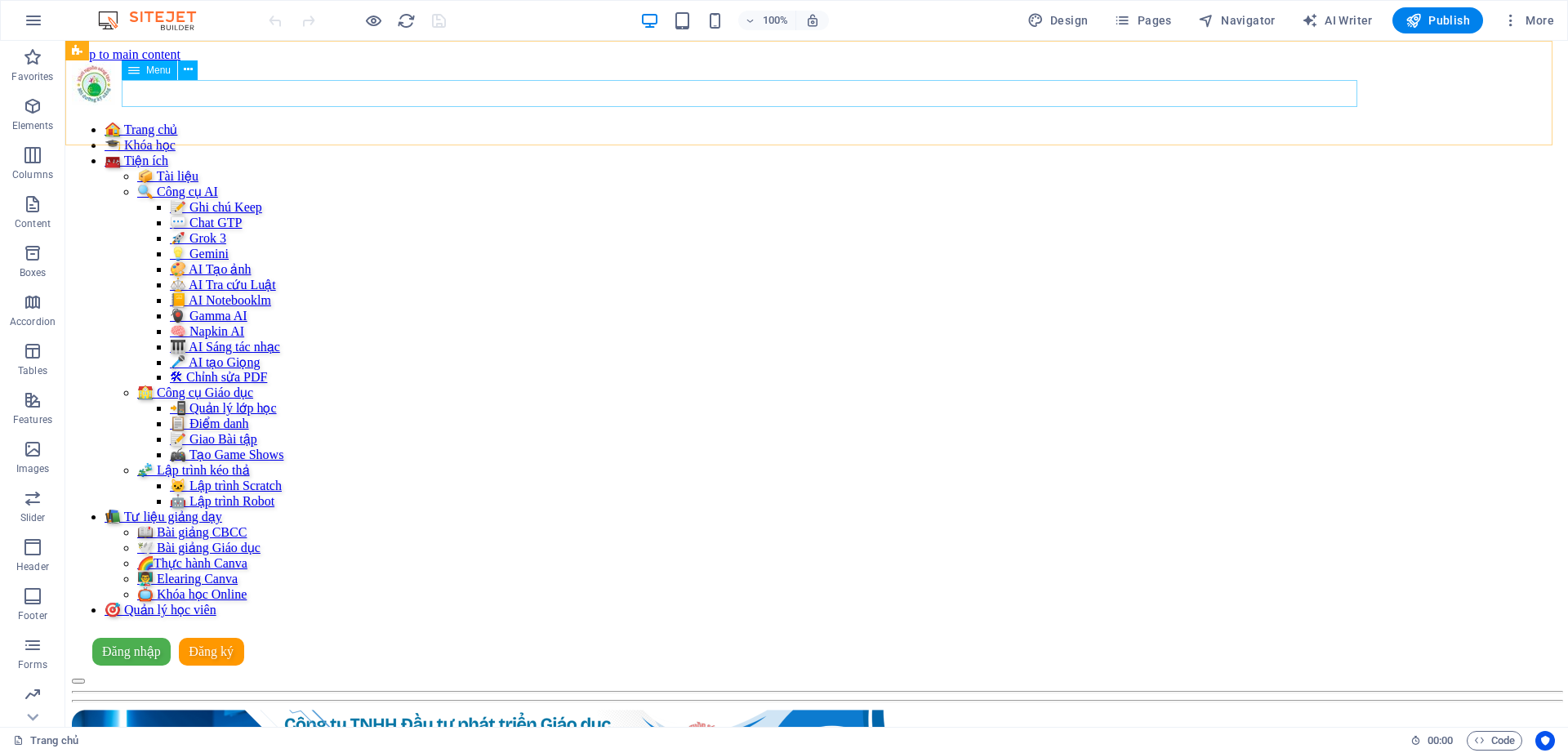 click on "🏠 Trang chủ 🎓 Khóa học 🧰 Tiện ích 📦 Tài liệu 🔍 Công cụ AI 📝 Ghi chú Keep 💬 Chat GTP 🚀 Grok 3 💡 Gemini 🎨 AI Tạo ảnh ⚖️ AI Tra cứu Luật 📒 AI Notebooklm 🖲️ Gamma AI 🧠 Napkin AI 🎹 AI Sáng tác nhạc 🎤 AI tạo Giọng 🛠 Chỉnh sửa PDF 🏫 Công cụ Giáo dục 📲 Quản lý lớp học 📋 Điểm danh 📝 Giao Bài tập 🎮 Tạo Game Shows 🧩 Lập trình kéo thả 🐱 Lập trình Scratch 🤖 Lập trình Robot 📚 Tư liệu giảng ​dạy​ 📖 Bài giảng CBCC 🕊️ Bài giảng Giáo dục 🌈Thực hành Canva 👨‍🏫 Elearing Canva 📺 Khóa học Online 🎯 Quản lý học viên" at bounding box center (817, 369) 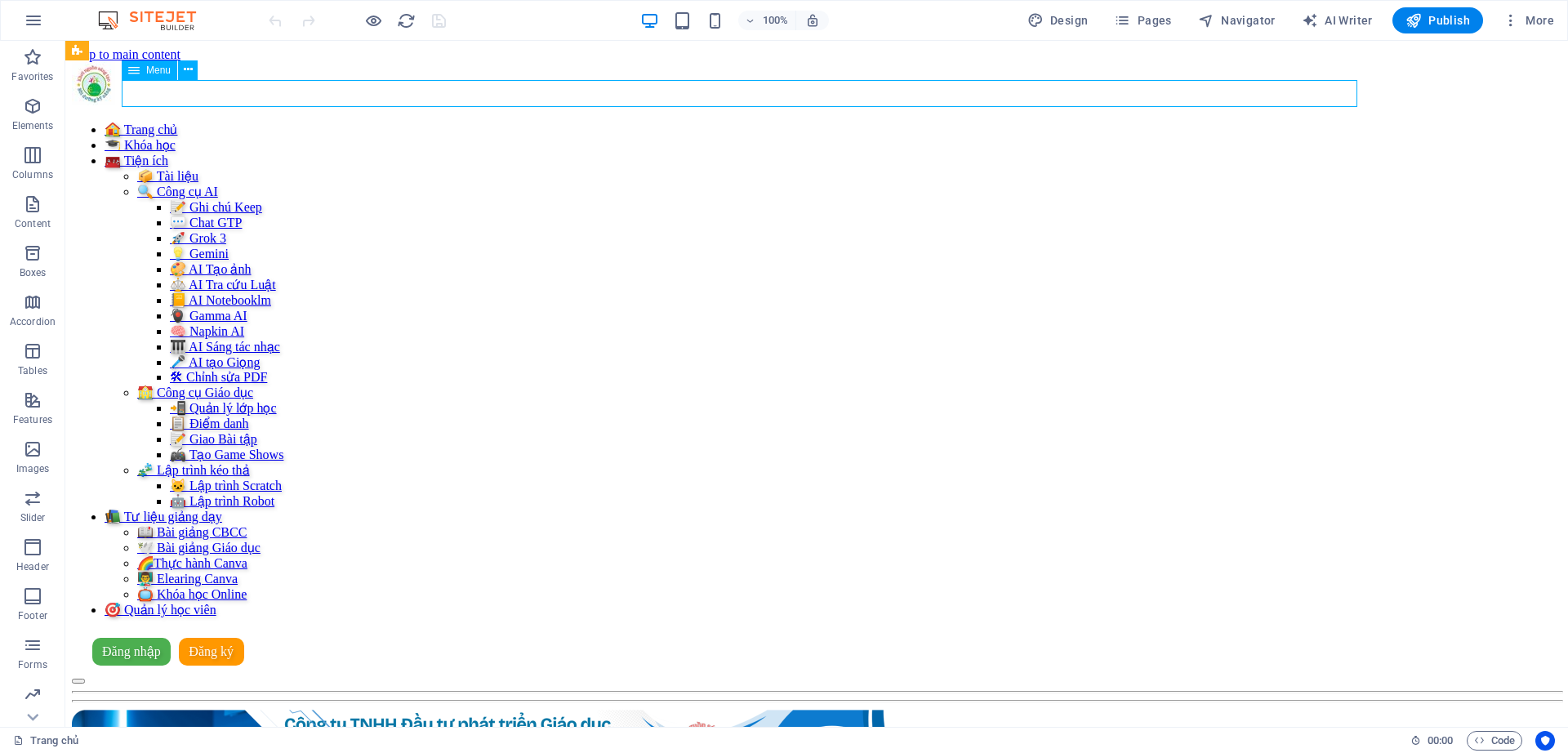 click on "🏠 Trang chủ 🎓 Khóa học 🧰 Tiện ích 📦 Tài liệu 🔍 Công cụ AI 📝 Ghi chú Keep 💬 Chat GTP 🚀 Grok 3 💡 Gemini 🎨 AI Tạo ảnh ⚖️ AI Tra cứu Luật 📒 AI Notebooklm 🖲️ Gamma AI 🧠 Napkin AI 🎹 AI Sáng tác nhạc 🎤 AI tạo Giọng 🛠 Chỉnh sửa PDF 🏫 Công cụ Giáo dục 📲 Quản lý lớp học 📋 Điểm danh 📝 Giao Bài tập 🎮 Tạo Game Shows 🧩 Lập trình kéo thả 🐱 Lập trình Scratch 🤖 Lập trình Robot 📚 Tư liệu giảng ​dạy​ 📖 Bài giảng CBCC 🕊️ Bài giảng Giáo dục 🌈Thực hành Canva 👨‍🏫 Elearing Canva 📺 Khóa học Online 🎯 Quản lý học viên" at bounding box center [817, 369] 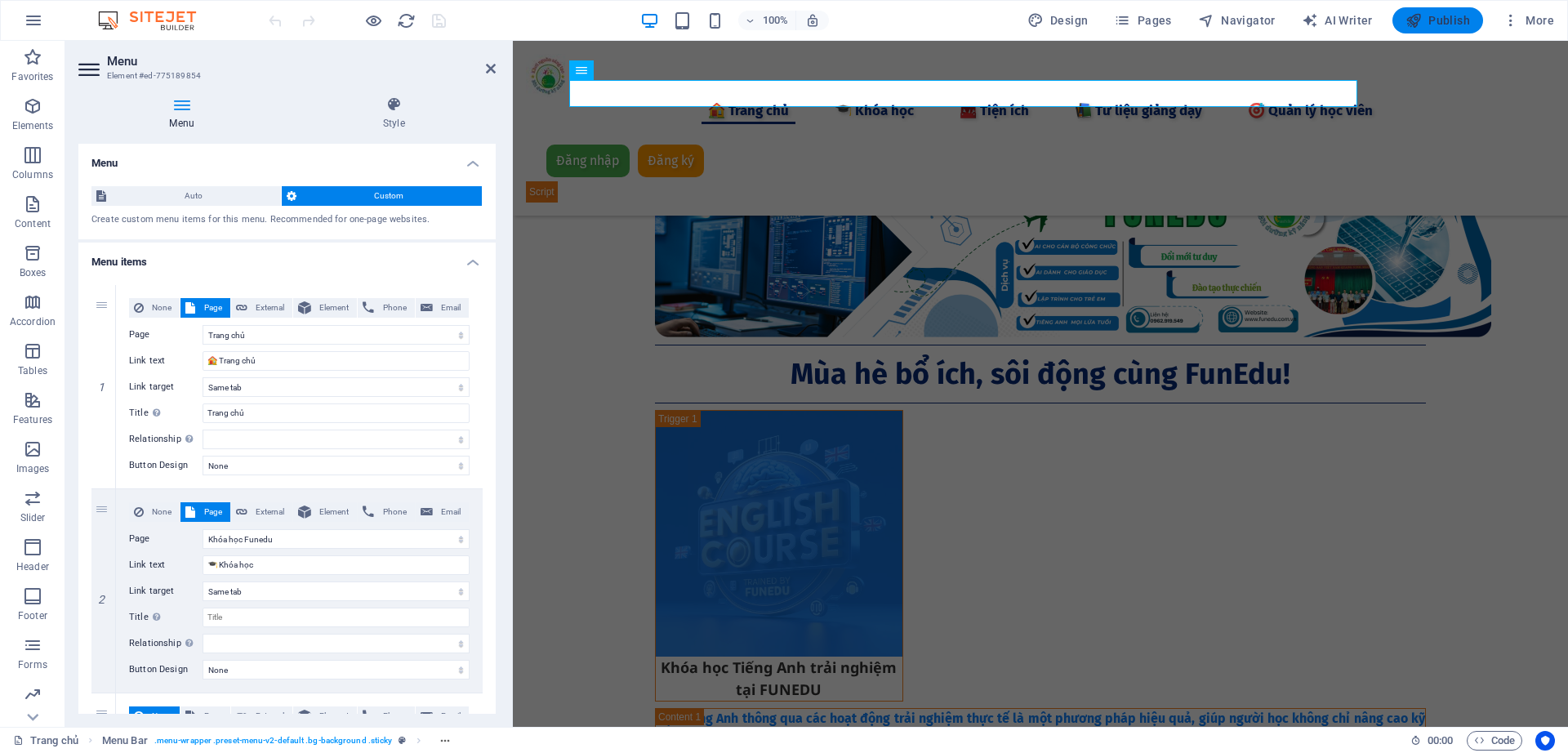 click on "Publish" at bounding box center (1437, 20) 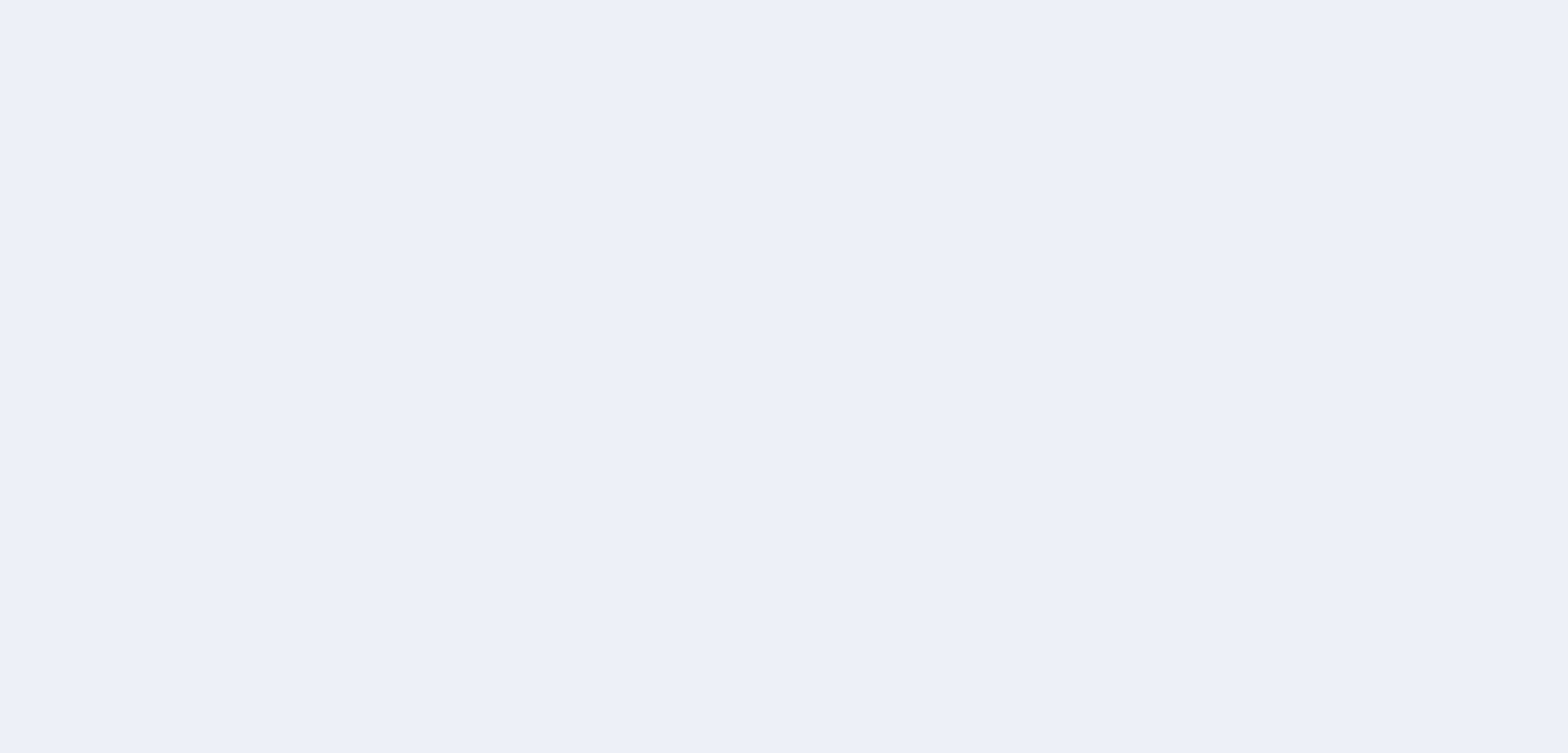 scroll, scrollTop: 0, scrollLeft: 0, axis: both 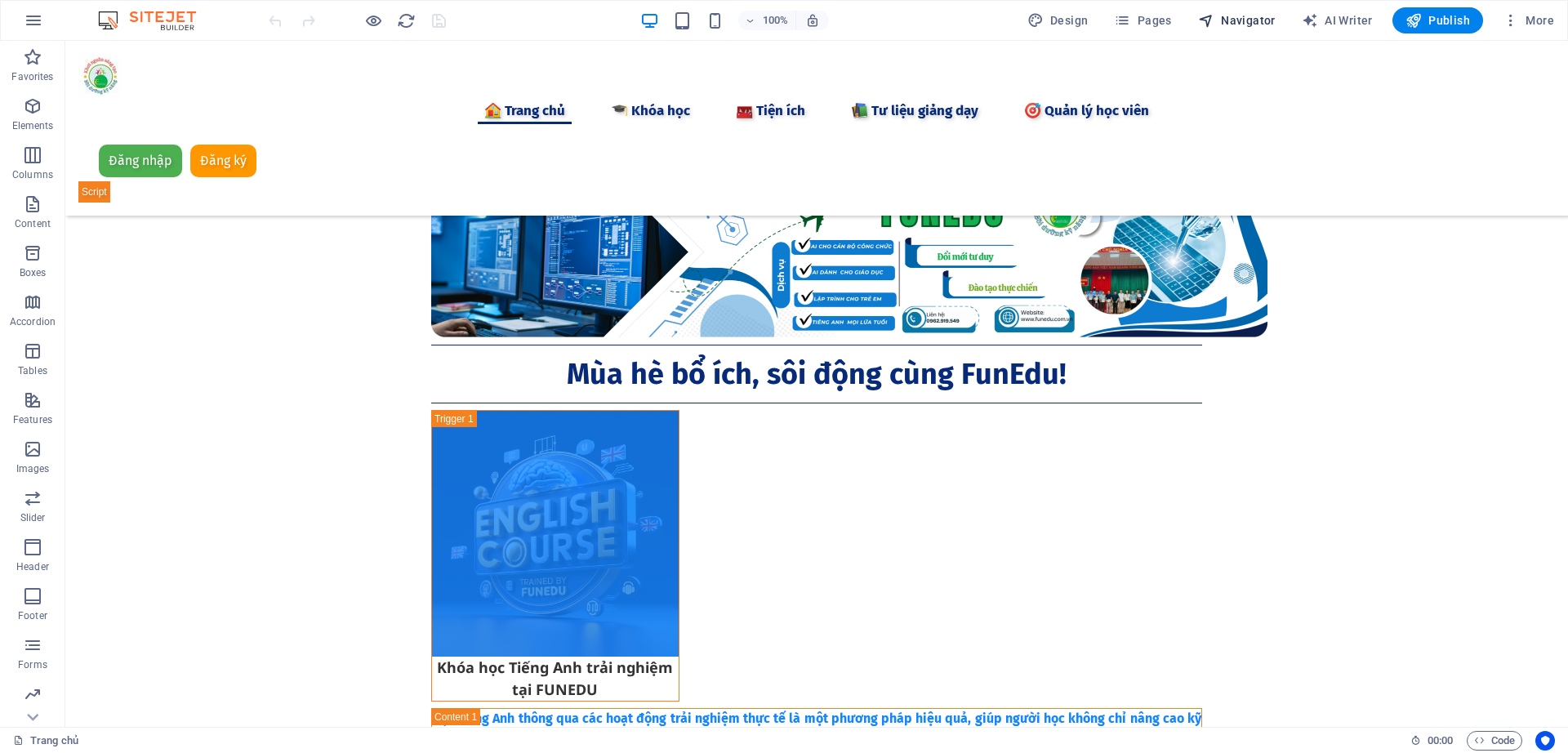 click on "Navigator" at bounding box center [1236, 20] 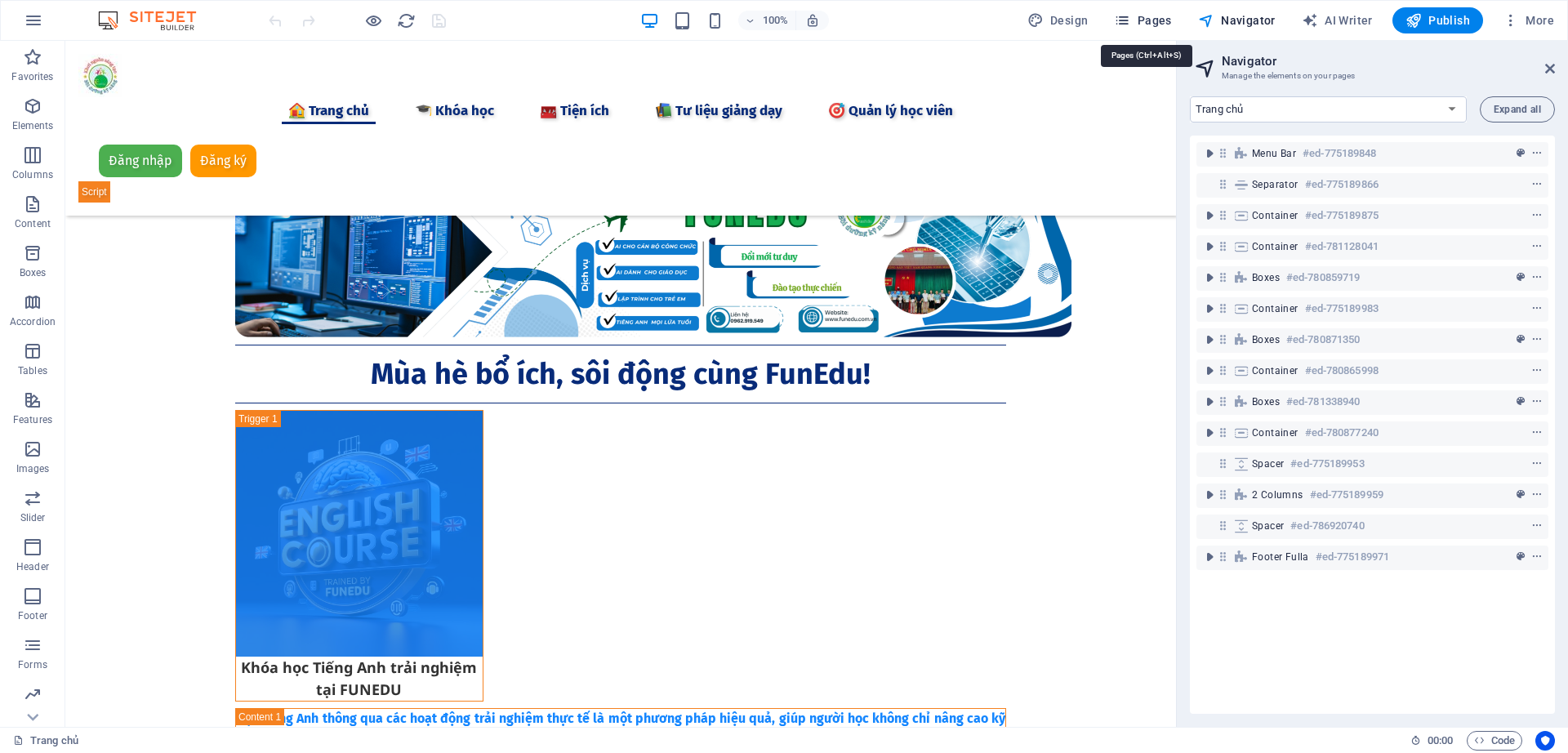 click on "Pages" at bounding box center (1143, 20) 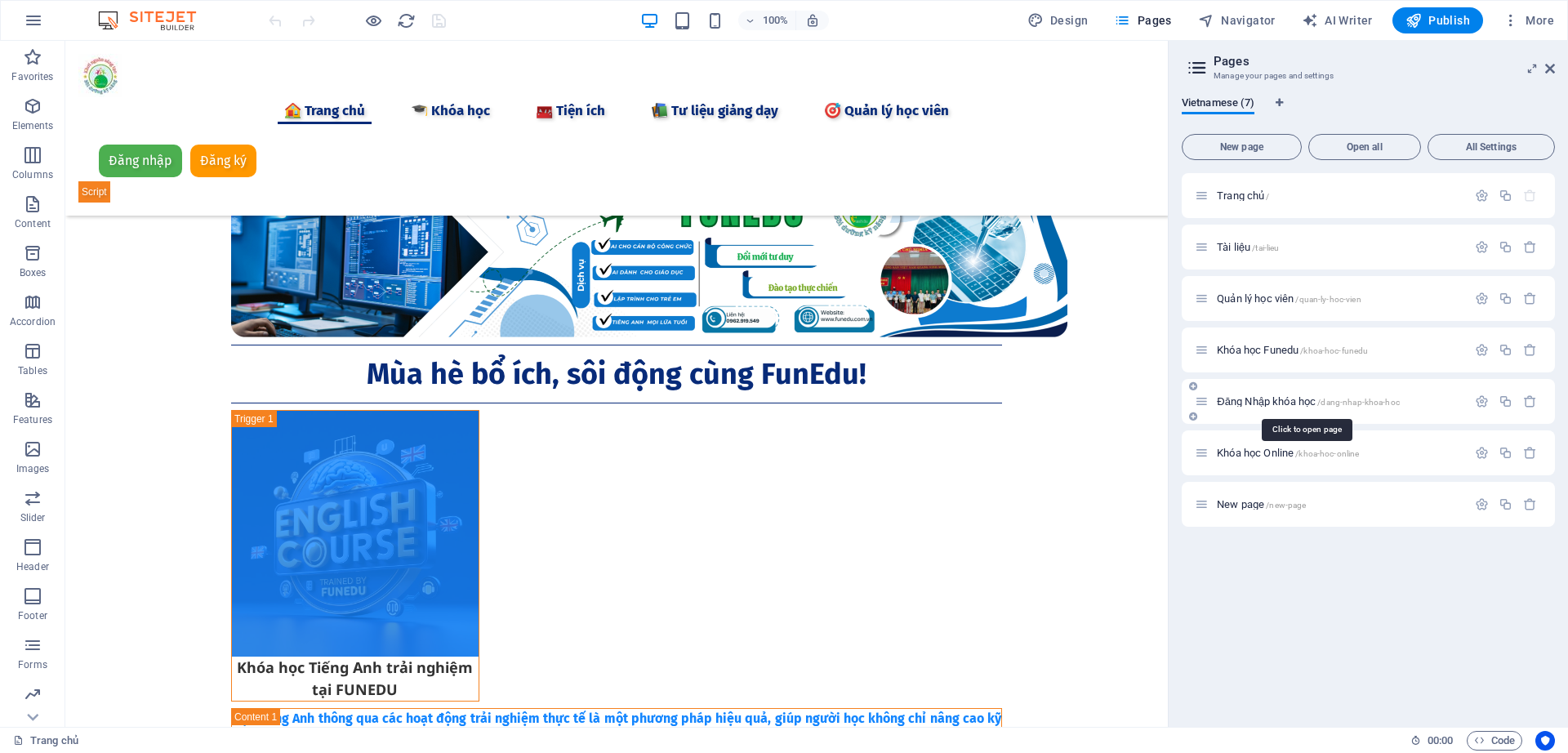 click on "Đăng Nhập khóa học /dang-nhap-khoa-hoc" at bounding box center [1308, 401] 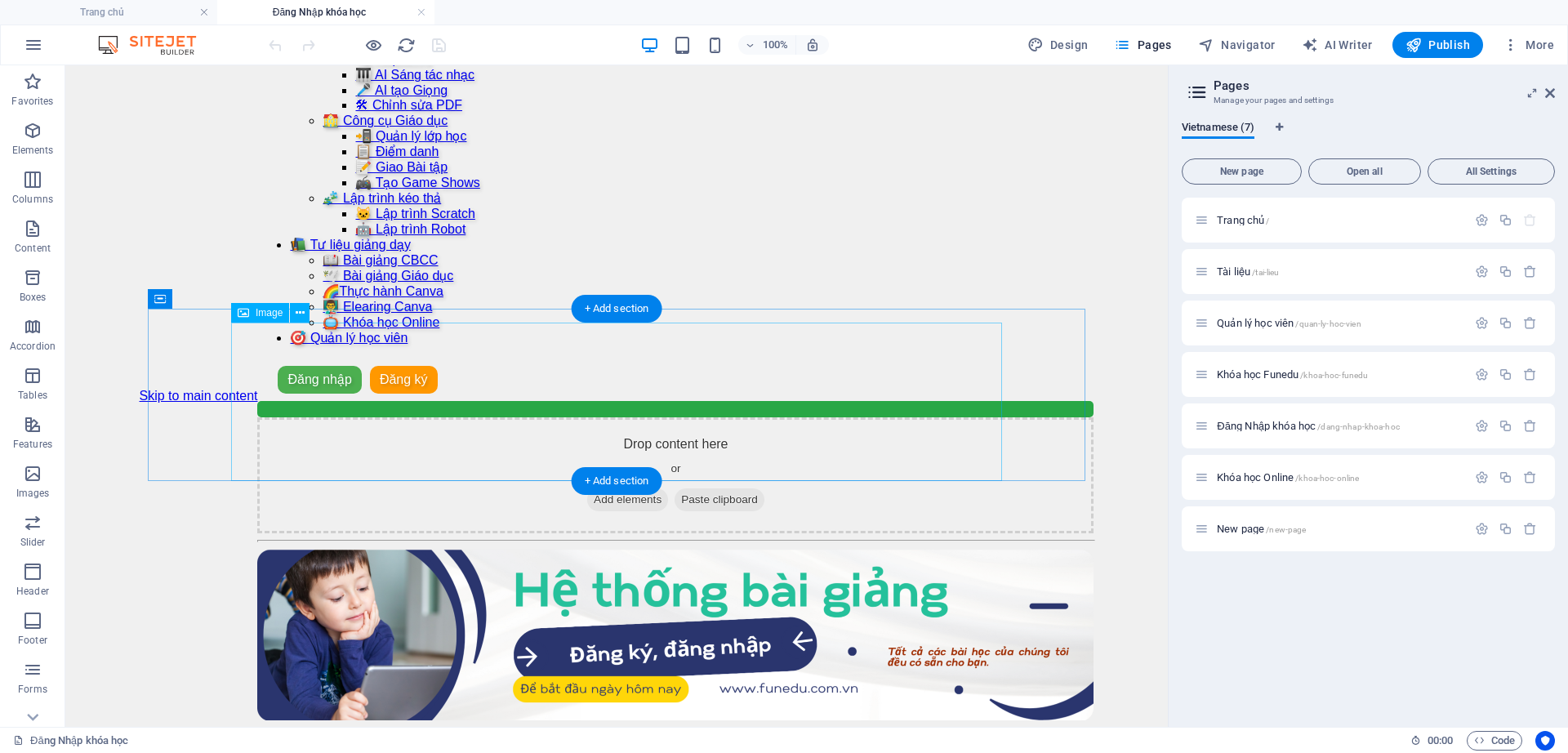 scroll, scrollTop: 0, scrollLeft: 0, axis: both 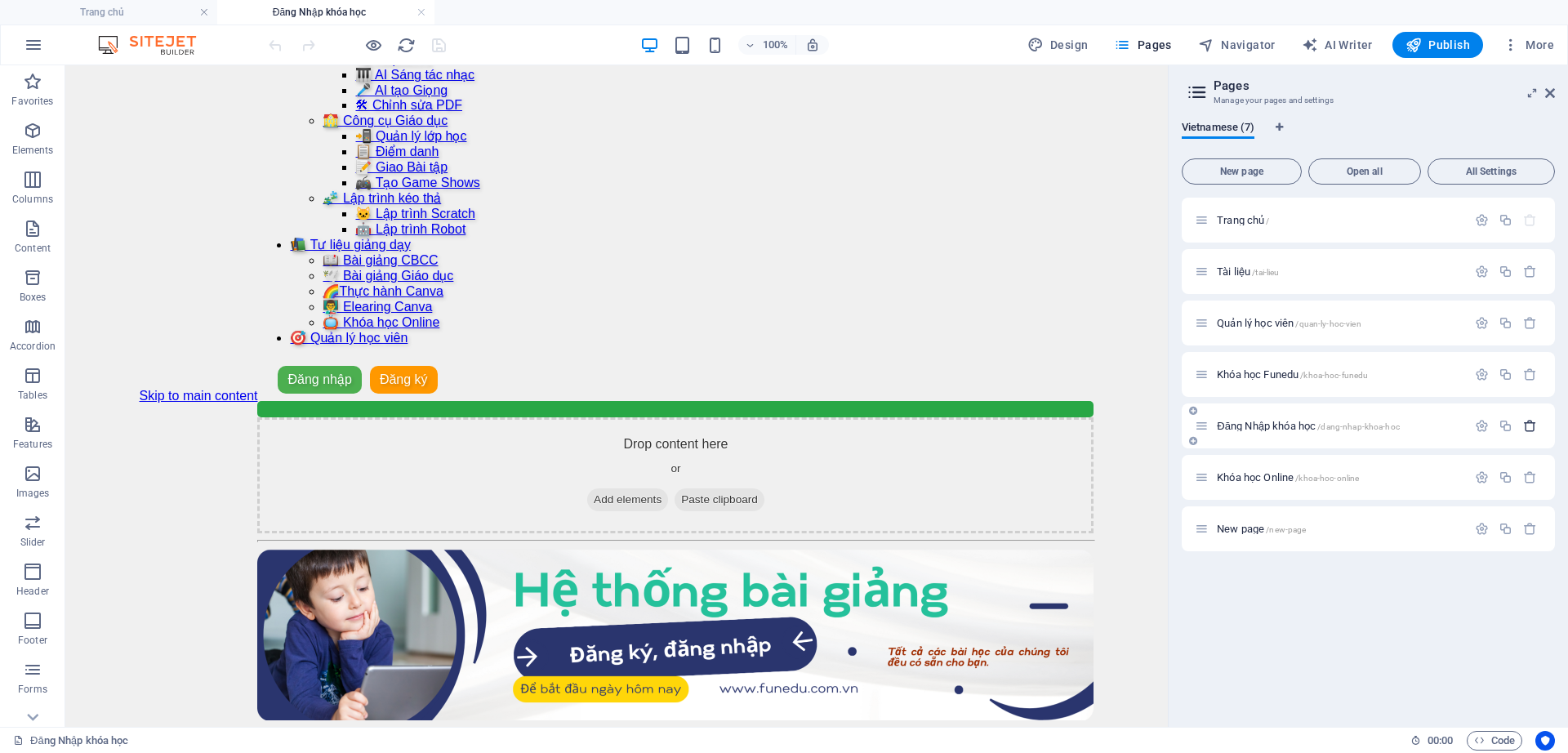 click at bounding box center (1530, 426) 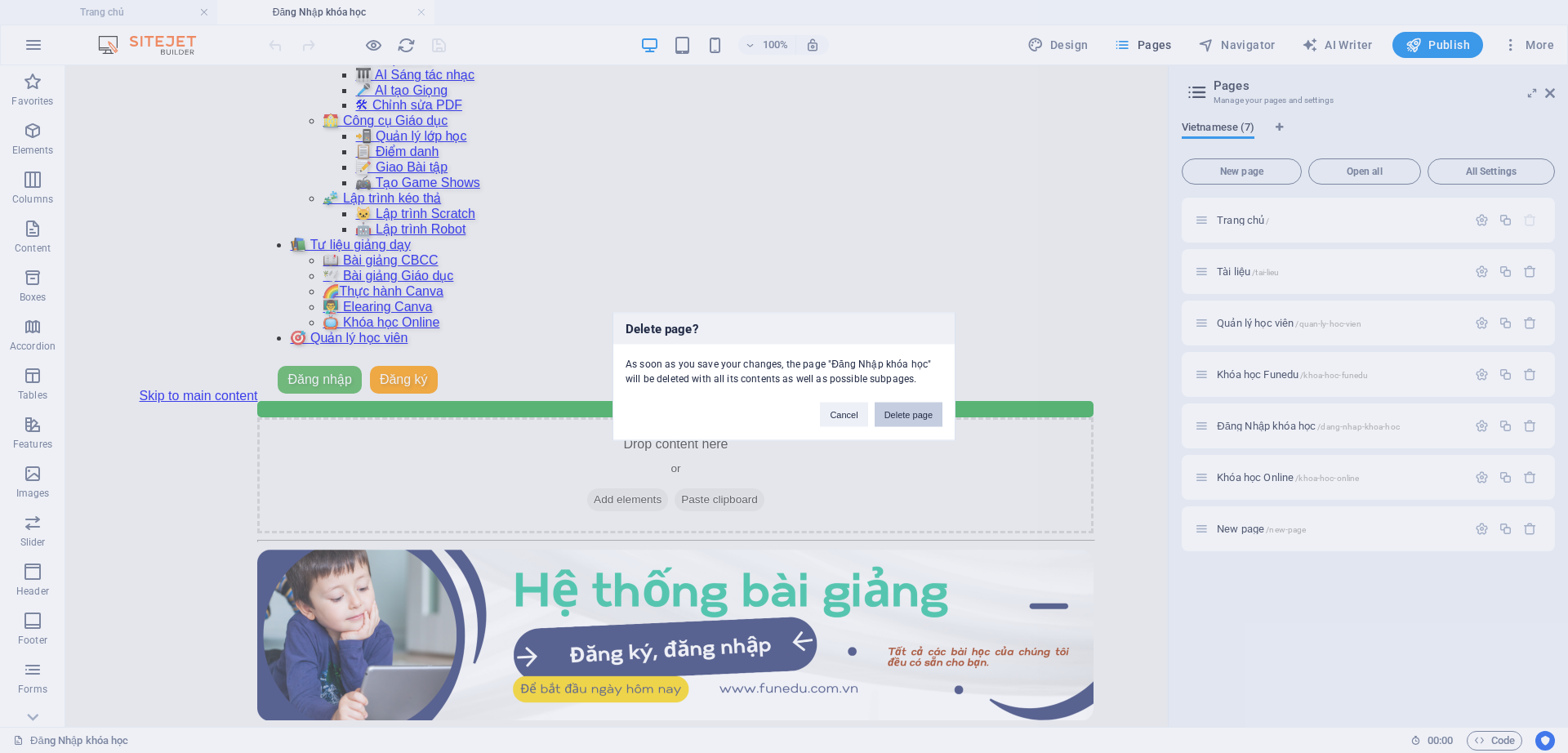 click on "Delete page" at bounding box center (908, 415) 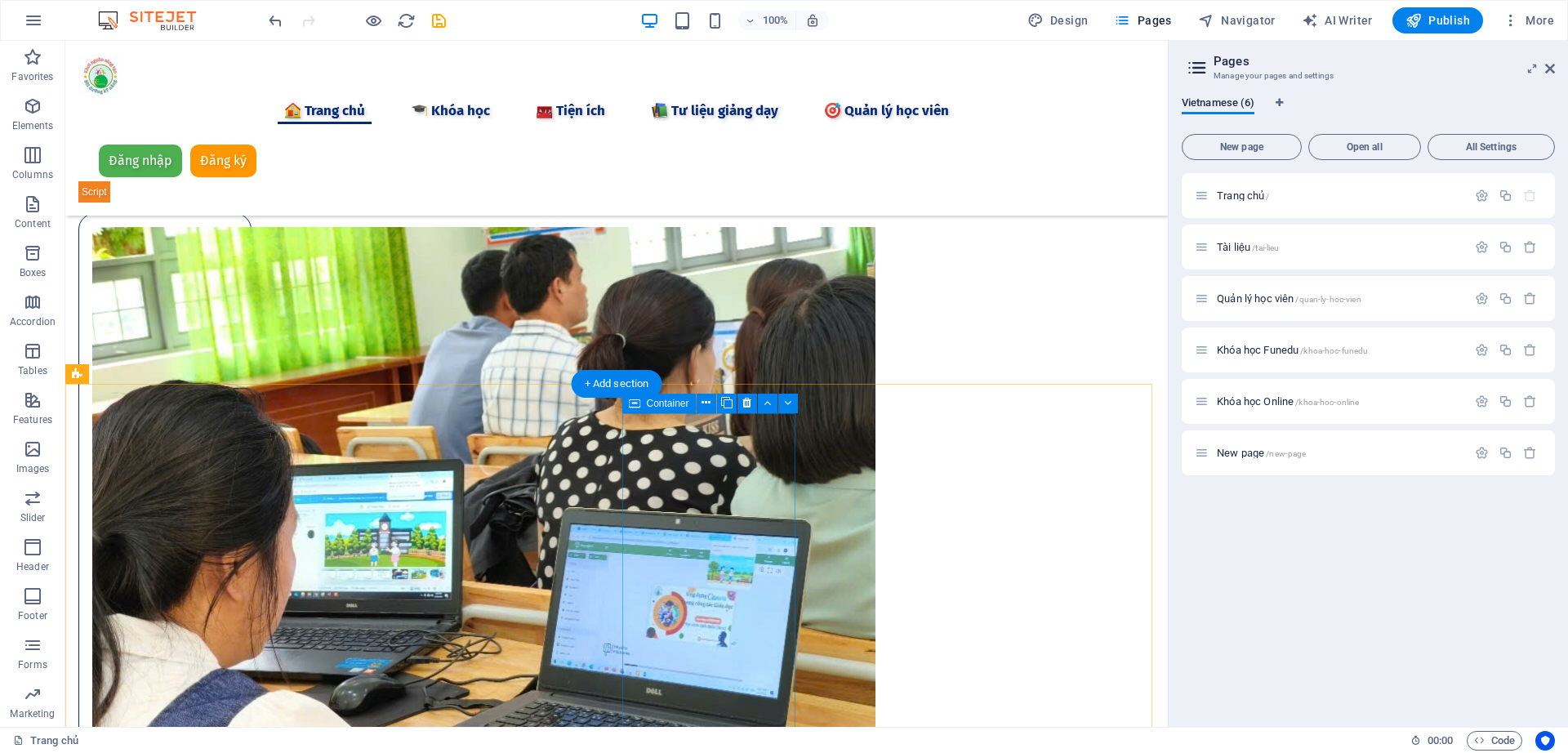 scroll, scrollTop: 2524, scrollLeft: 0, axis: vertical 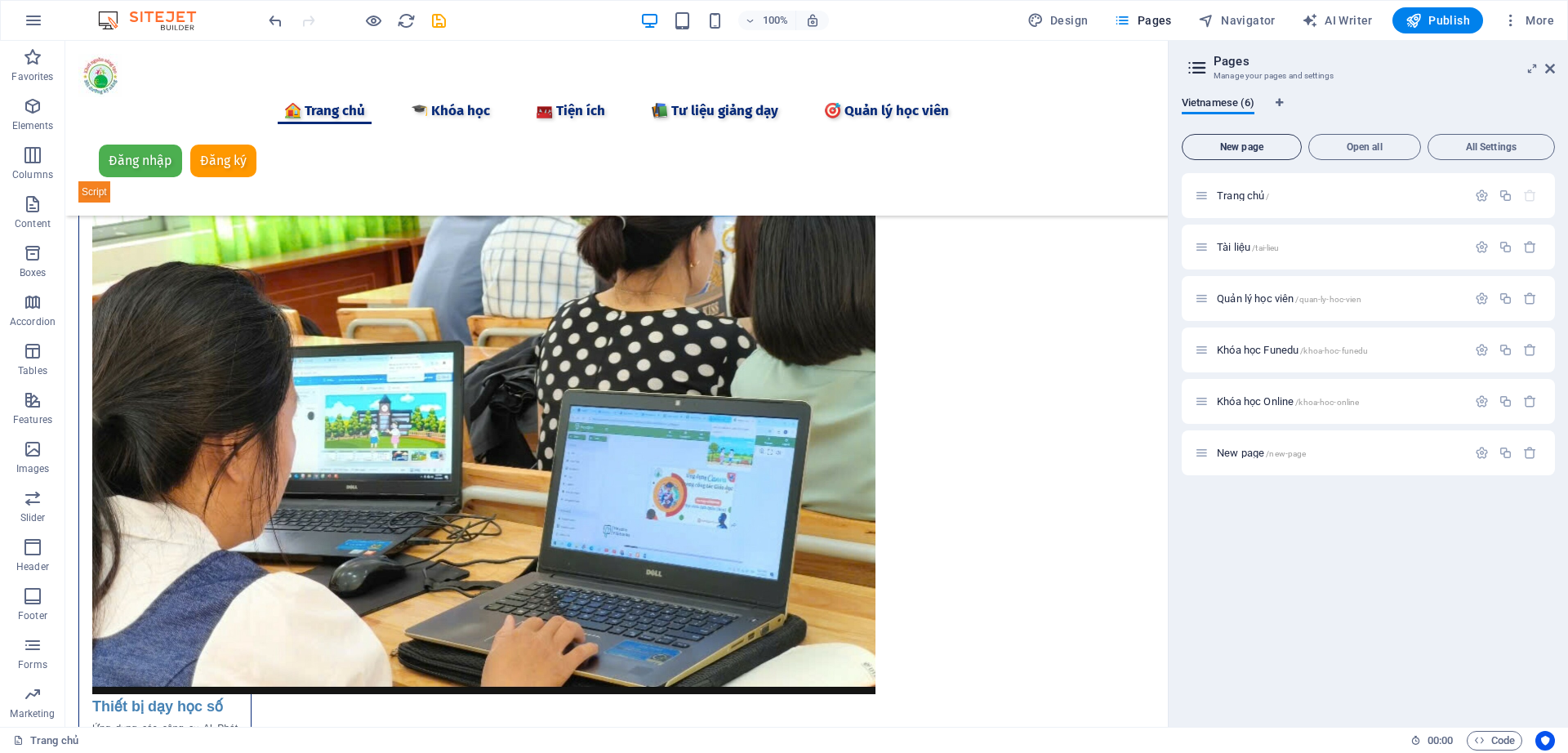 click on "New page" at bounding box center (1241, 147) 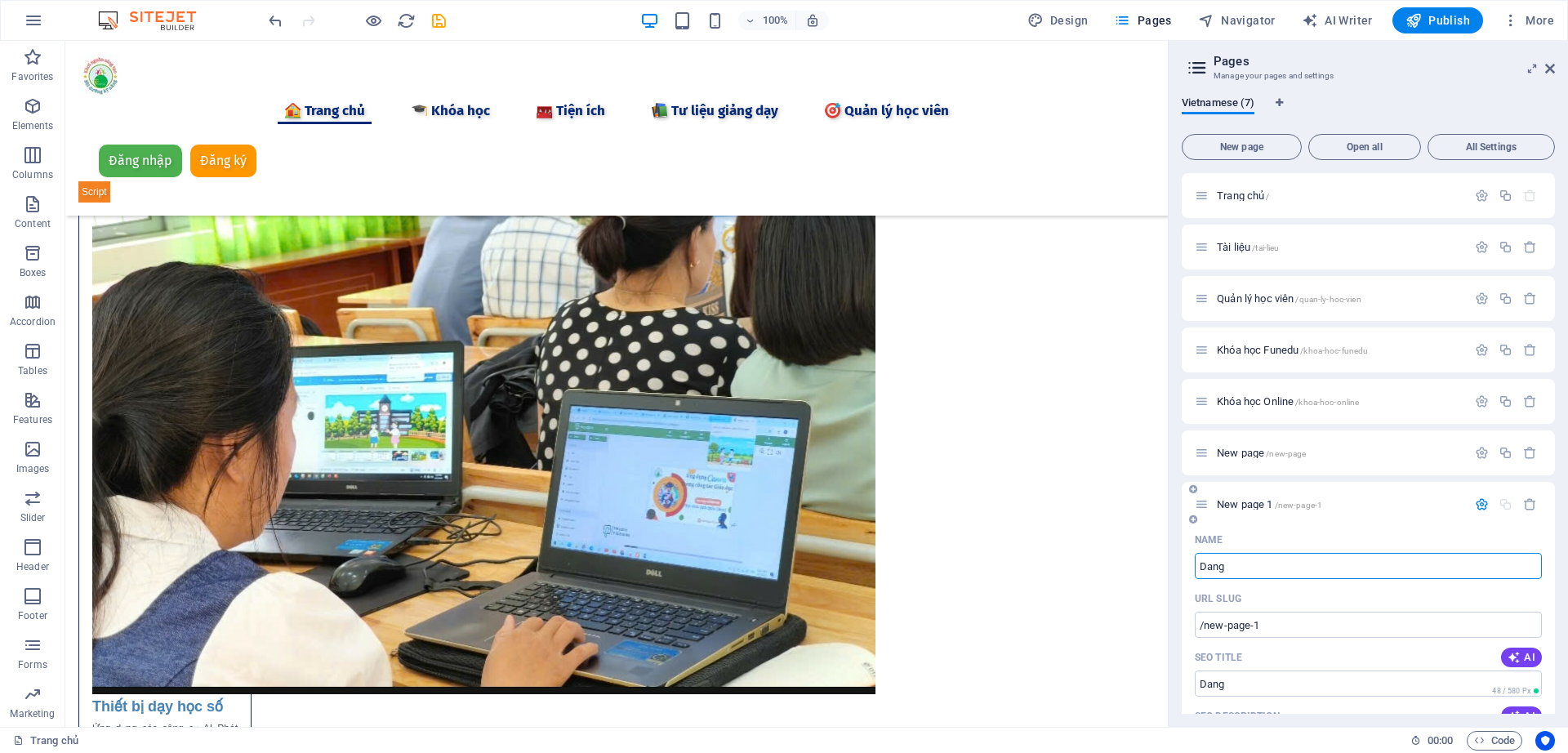 type on "Dang" 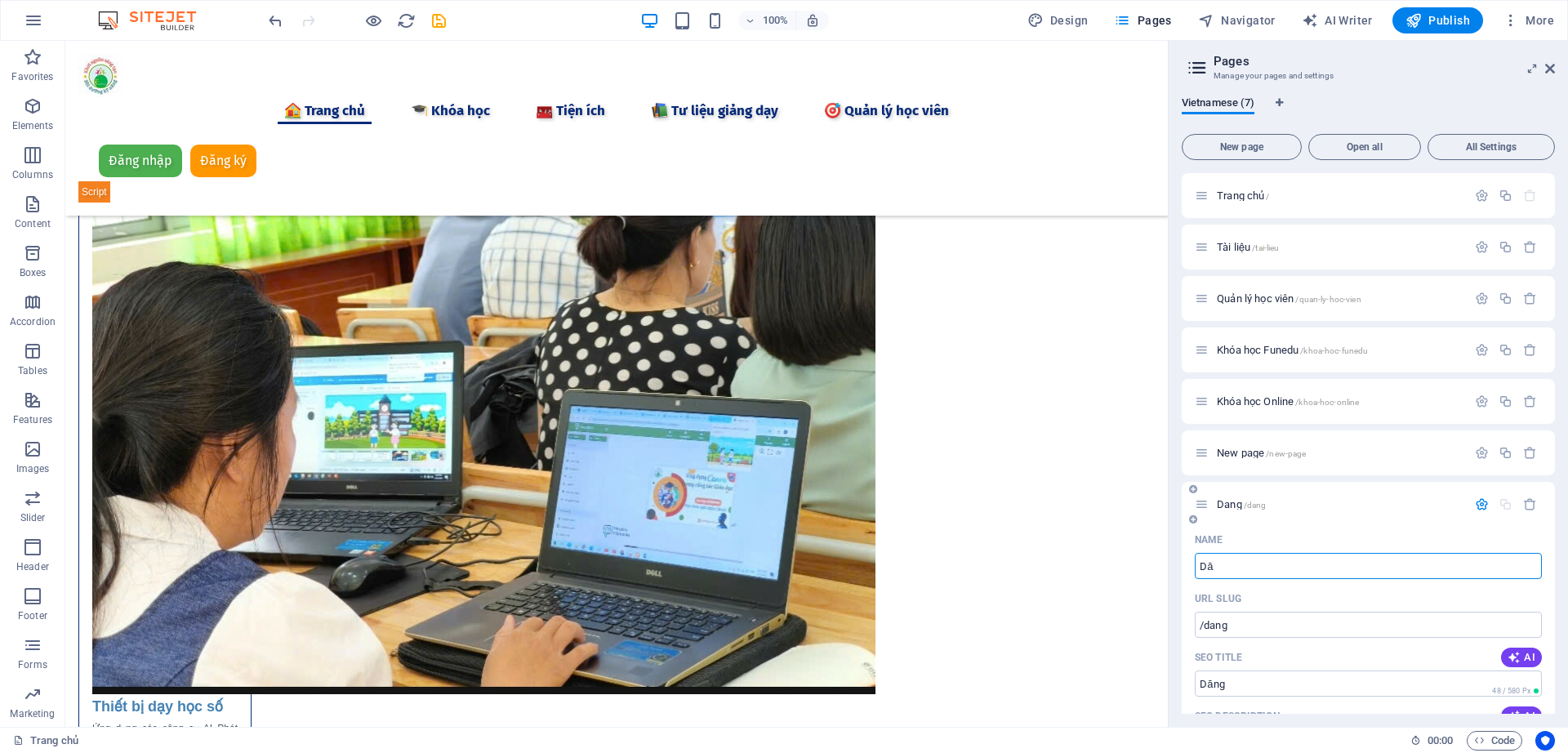 type on "D" 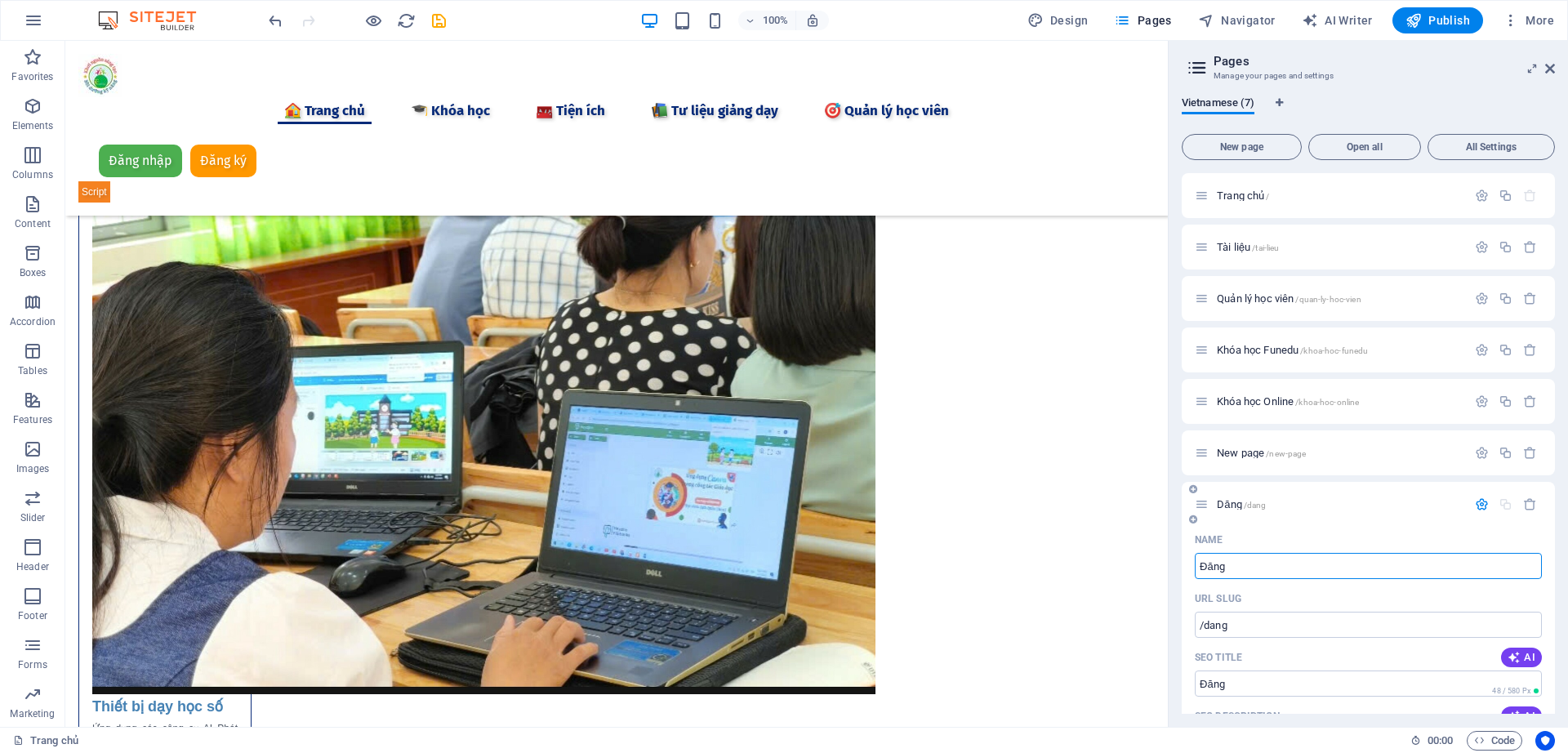 type on "Đăng" 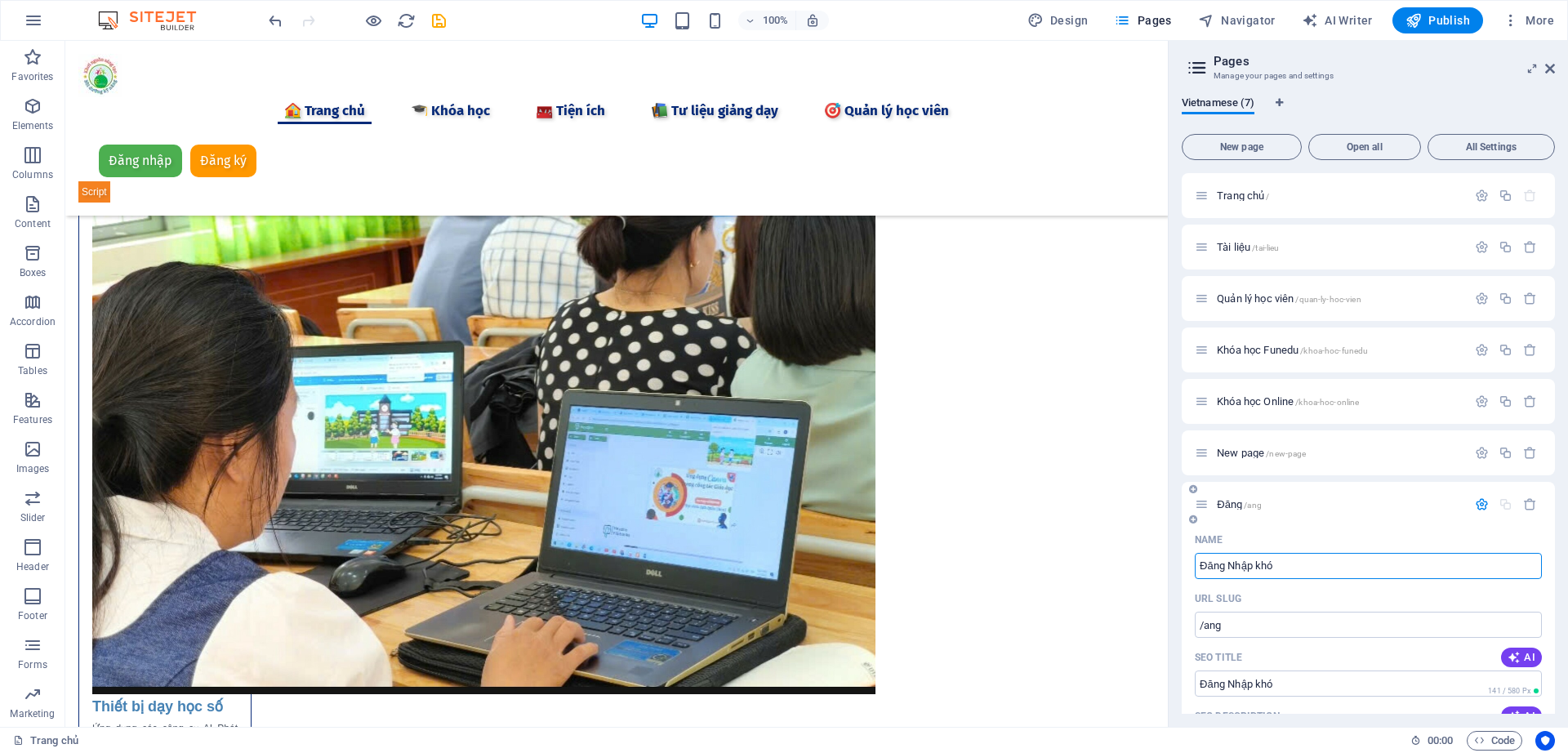 type on "Đăng Nhập khó" 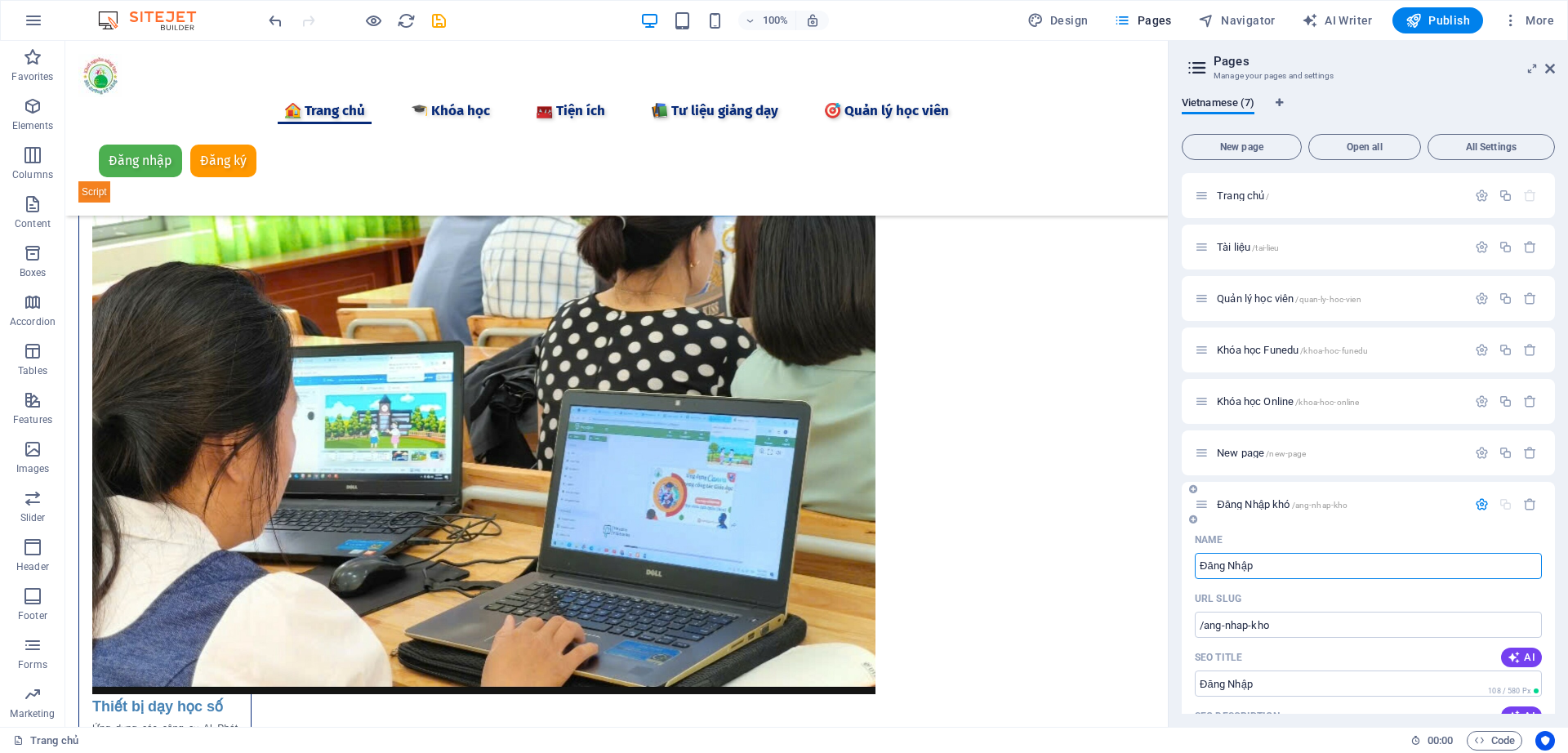 type on "Đăng Nhập" 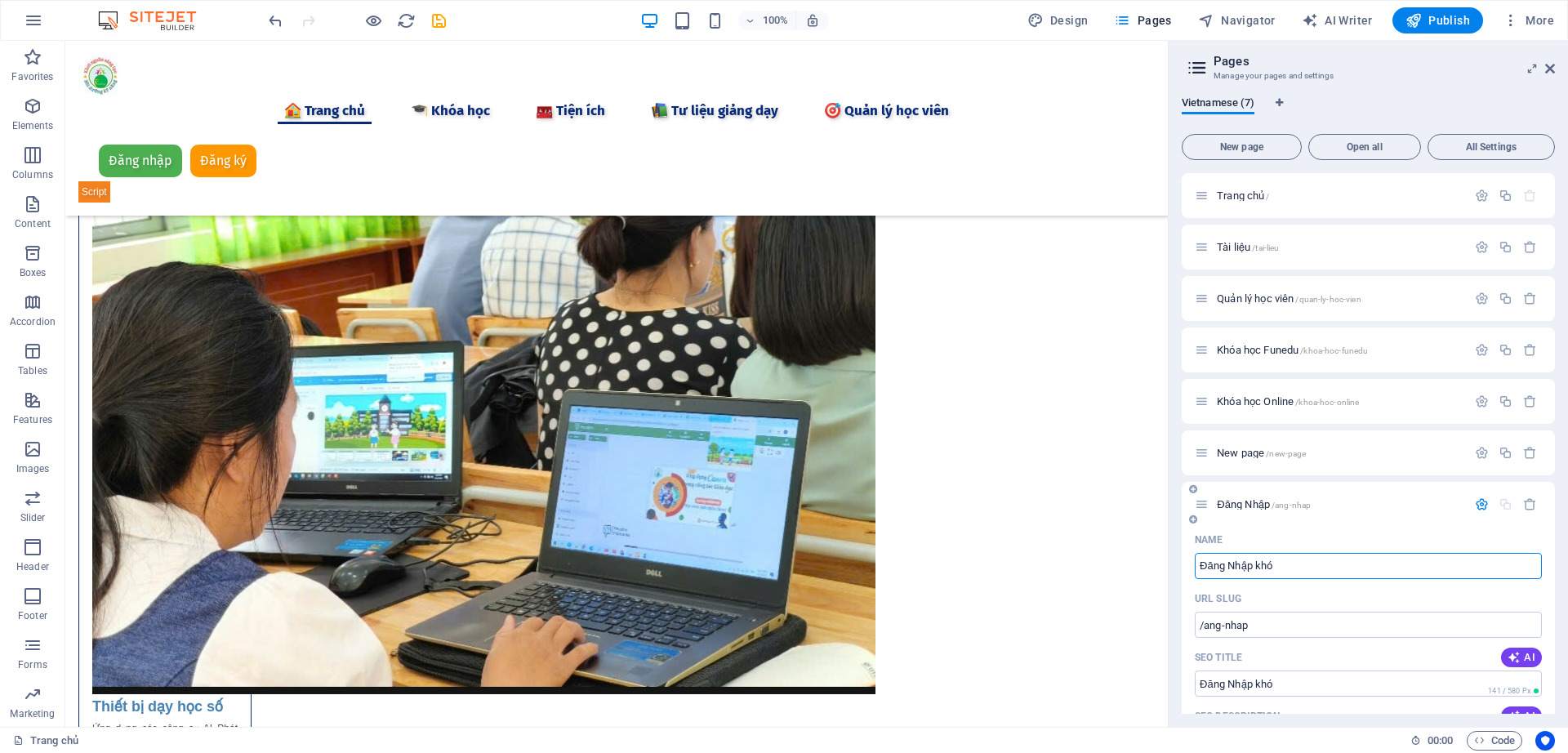 type on "Đăng Nhập khó" 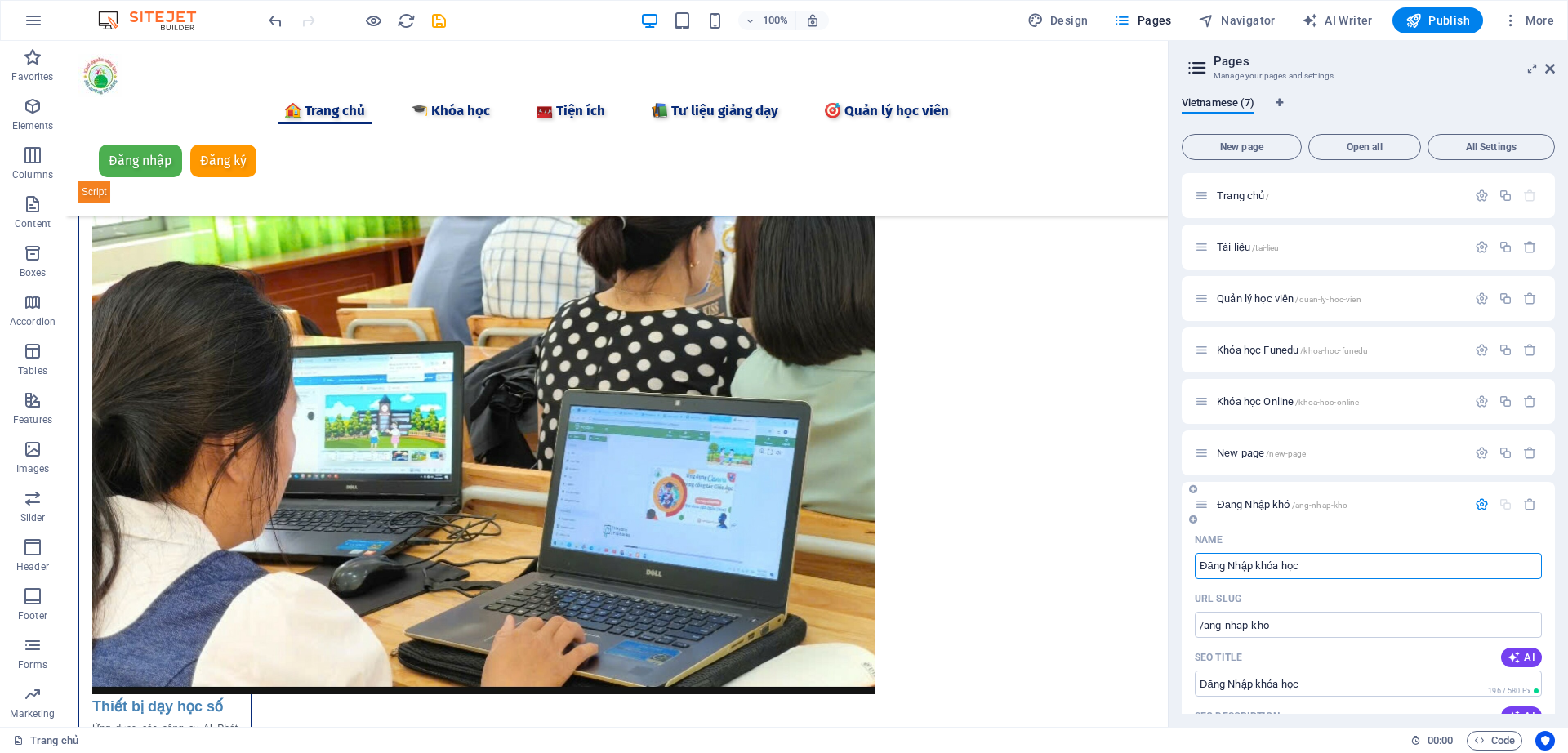 type on "Đăng Nhập khóa học" 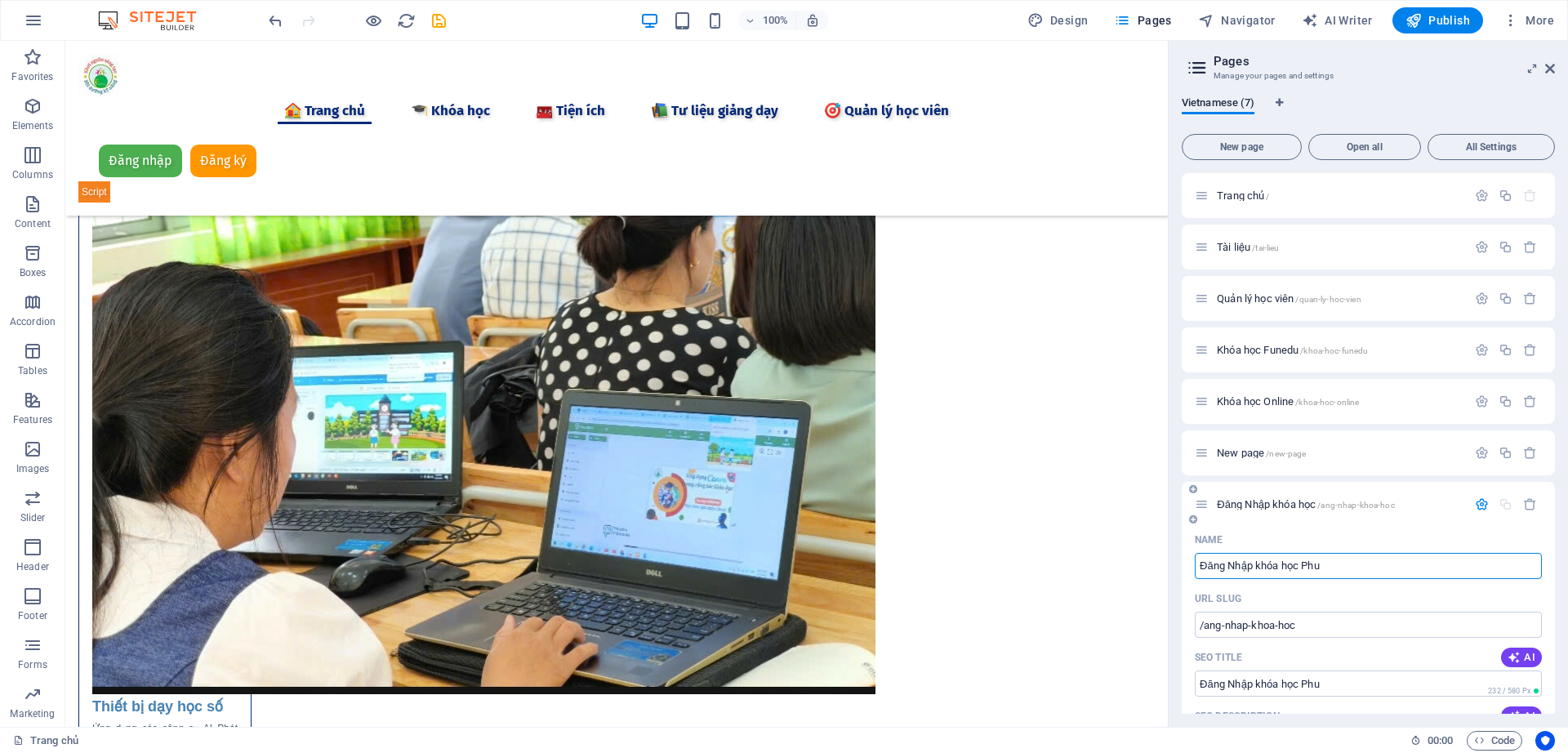 type on "Đăng Nhập khóa học Phu" 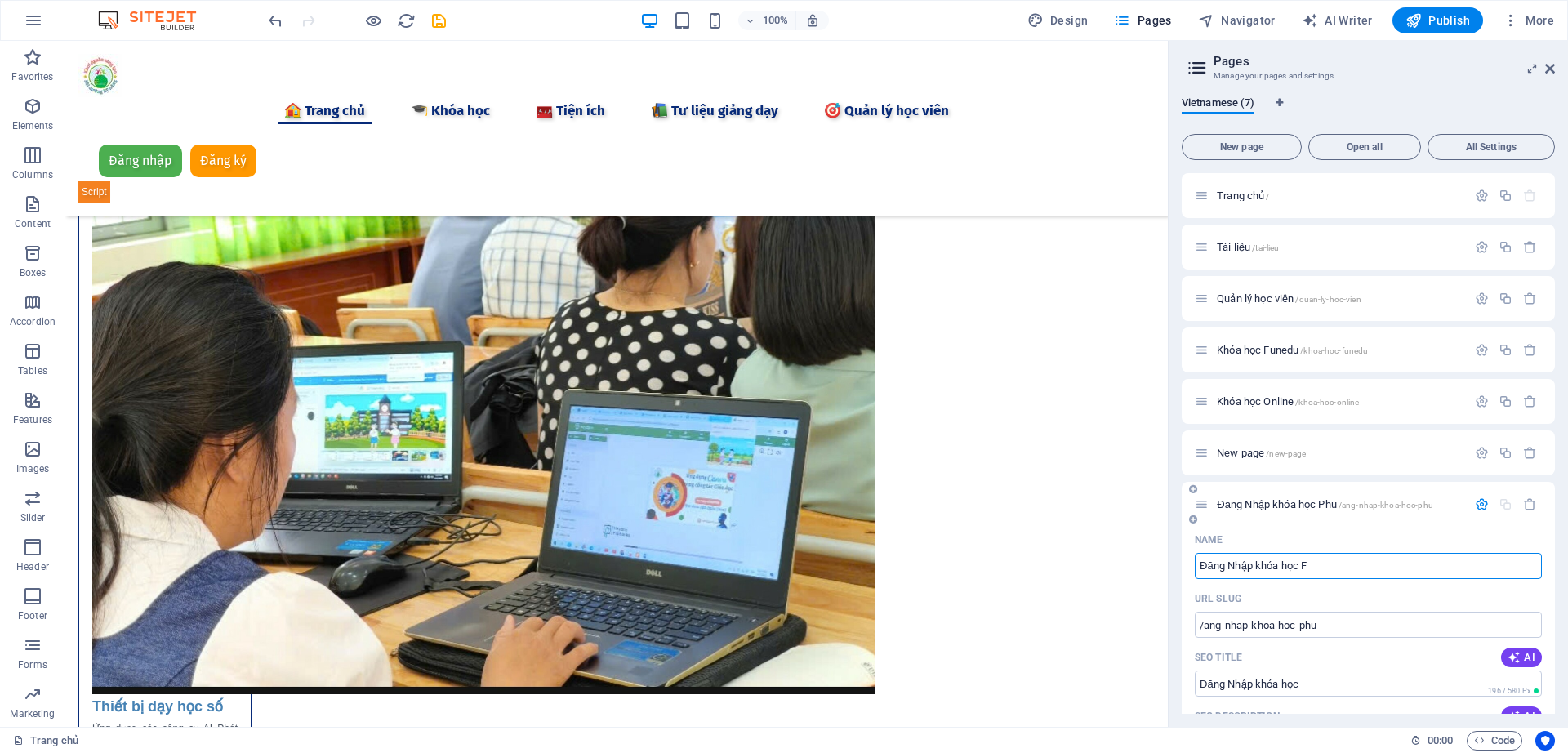 type on "Đăng Nhập khóa học Fu" 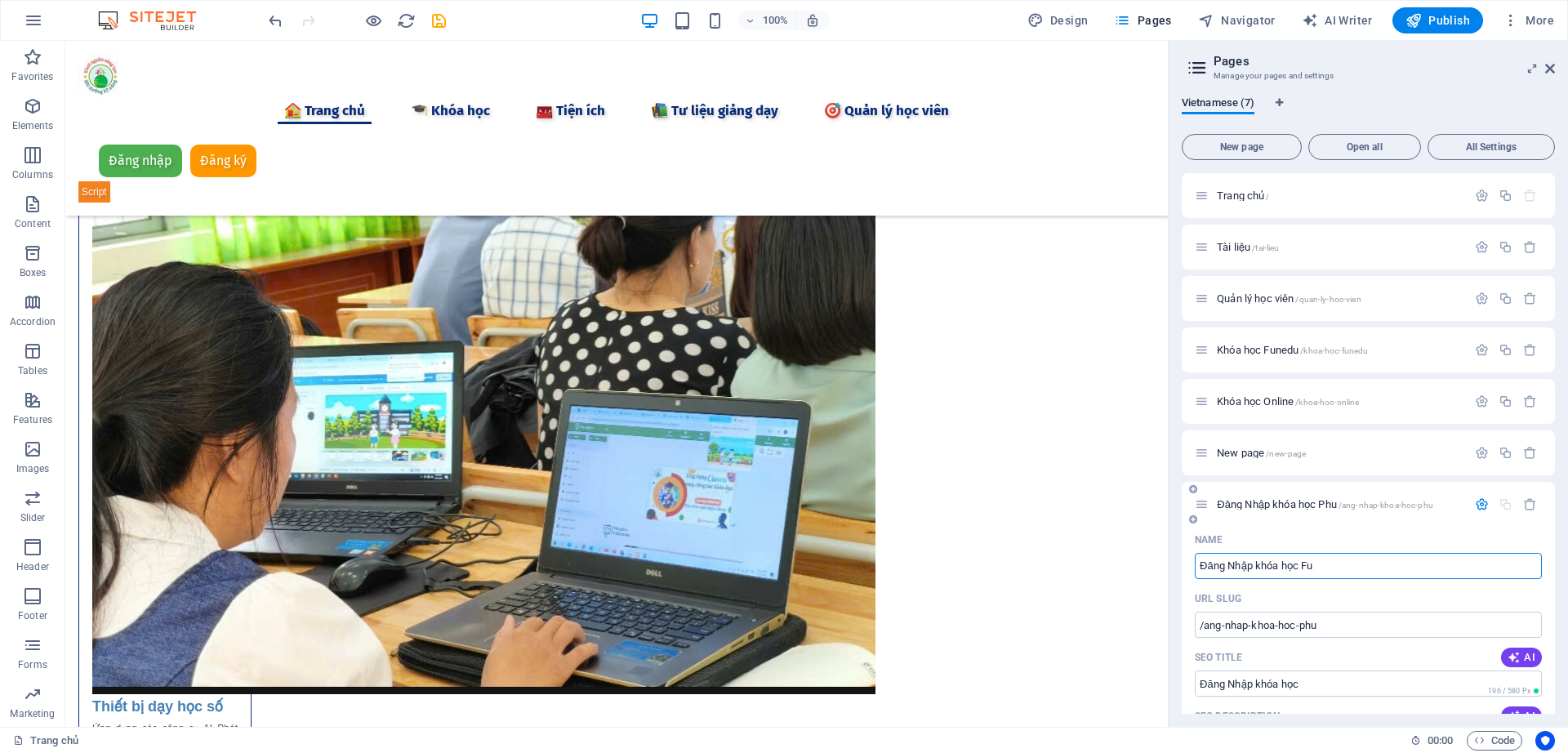 type on "/ang-nhap-khoa-hoc" 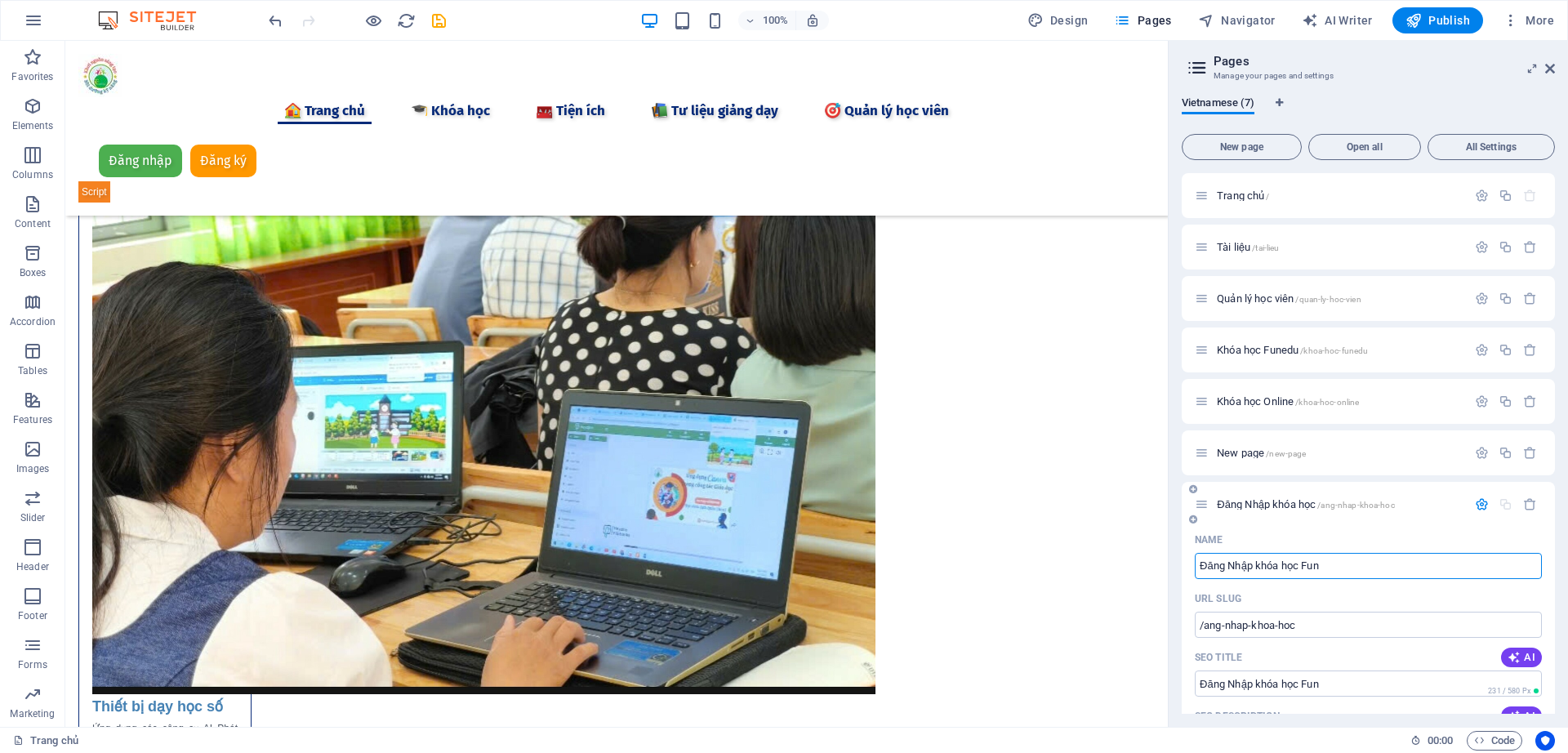 type on "Đăng Nhập khóa học Fune" 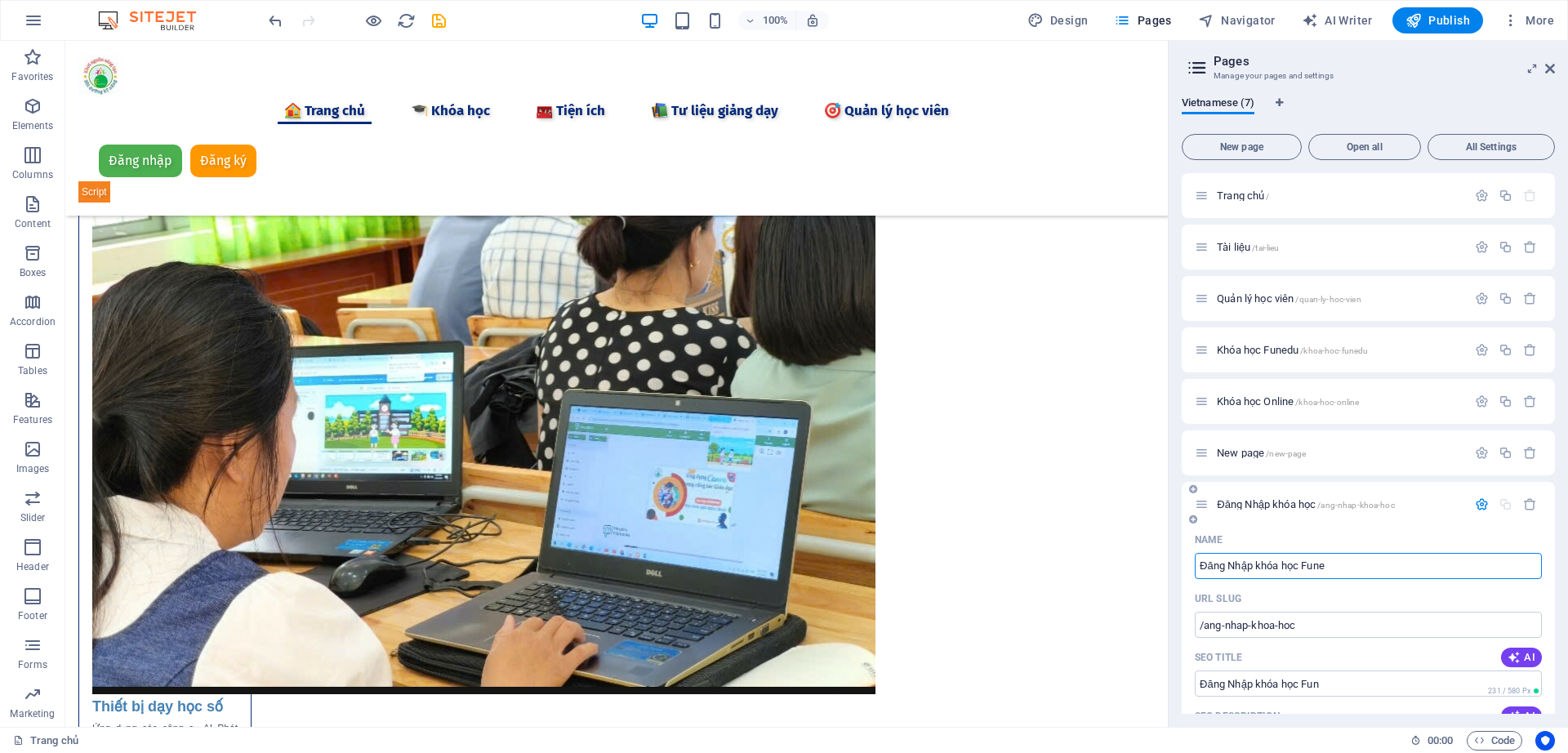 type on "/ang-nhap-khoa-hoc-fun" 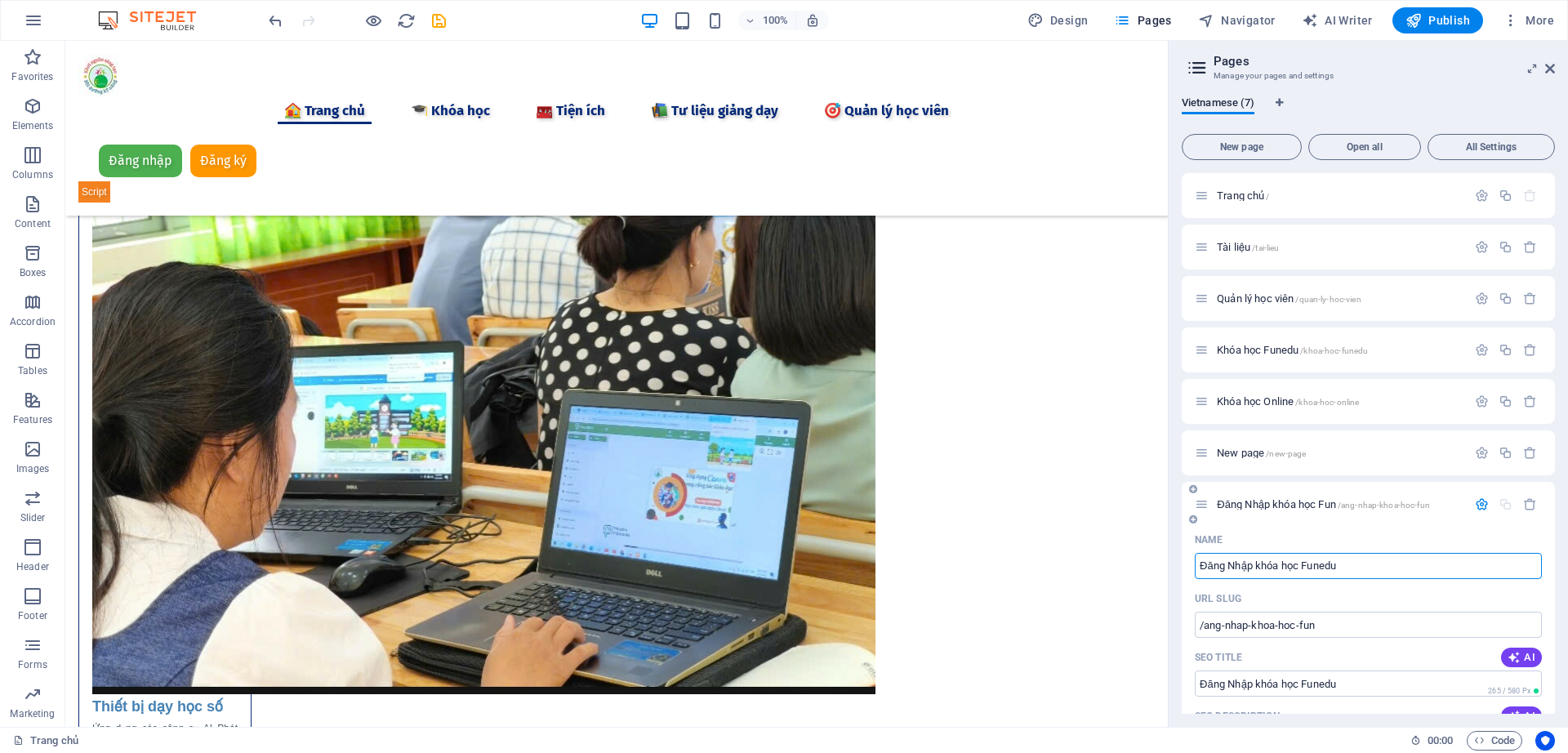 type on "Đăng Nhập khóa học Funedu" 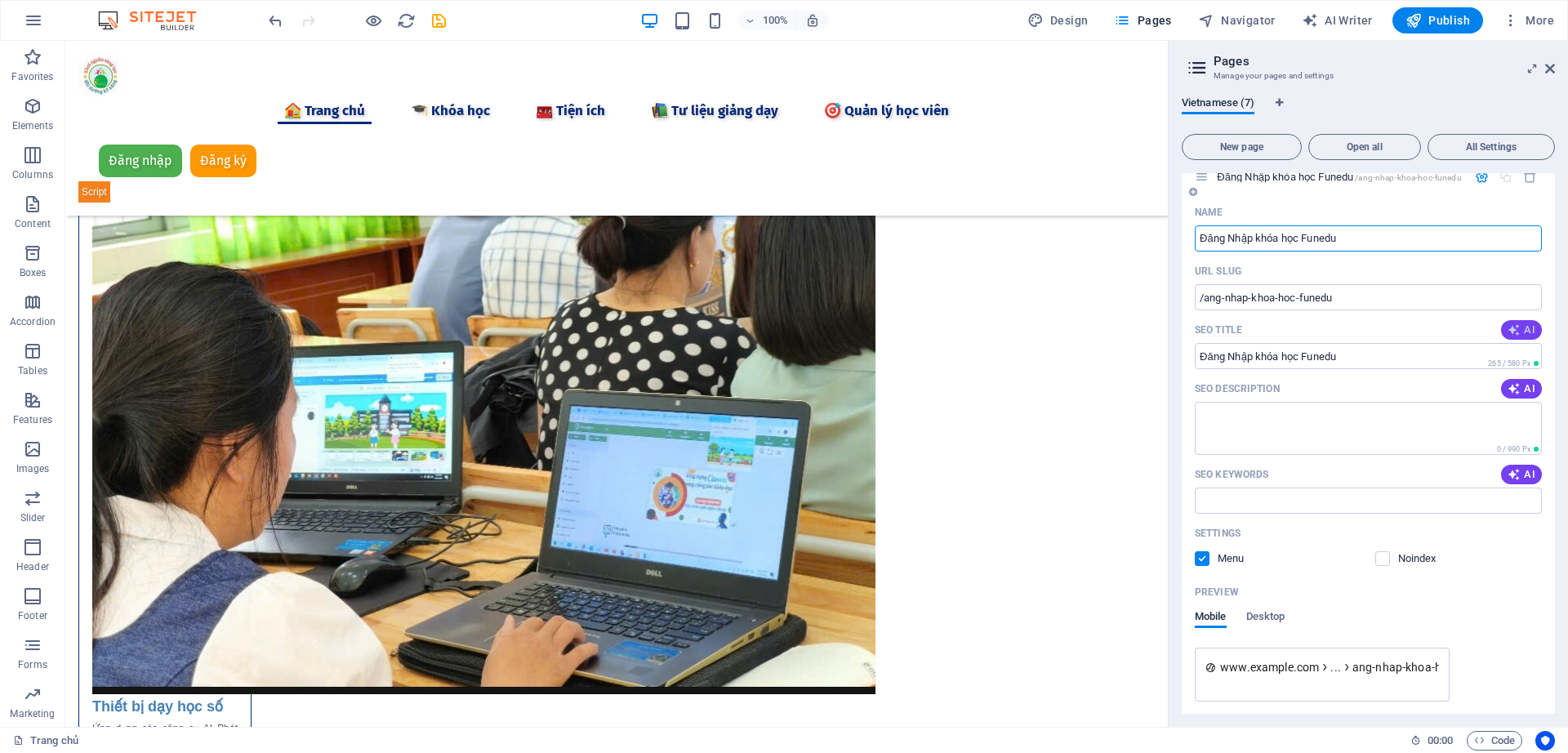 scroll, scrollTop: 389, scrollLeft: 0, axis: vertical 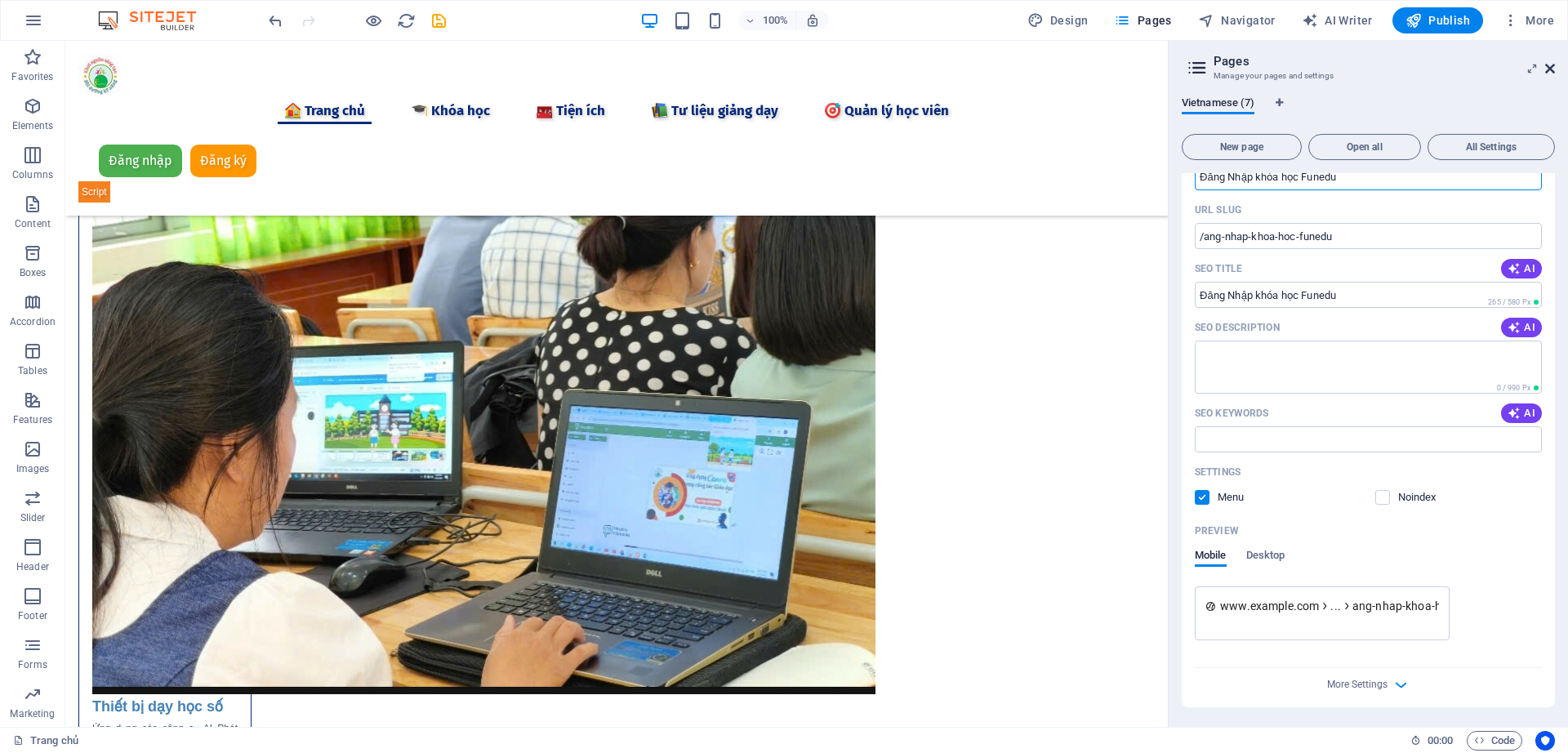 type on "Đăng Nhập khóa học Funedu" 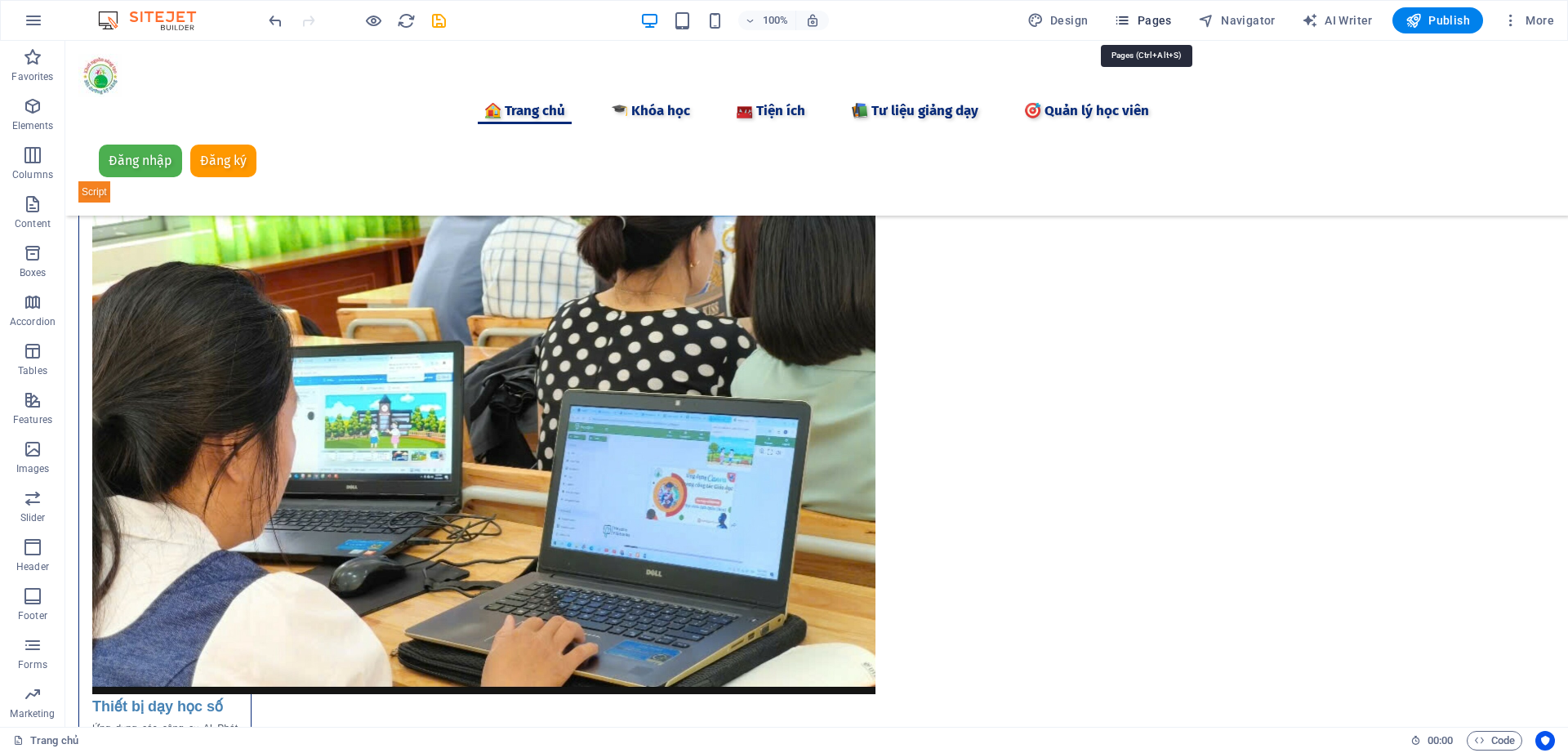 click on "Pages" at bounding box center [1143, 20] 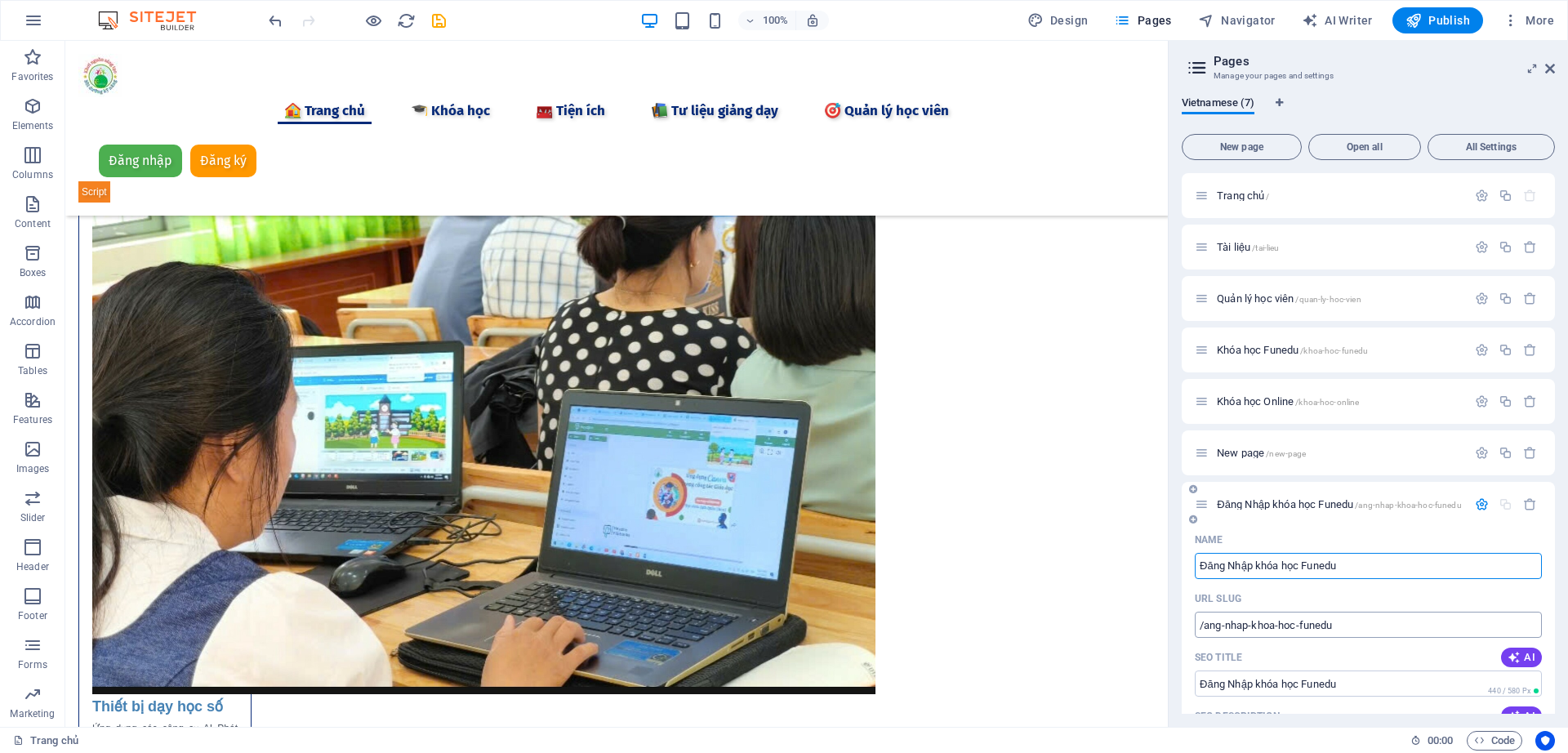 click on "/ang-nhap-khoa-hoc-funedu" at bounding box center (1368, 625) 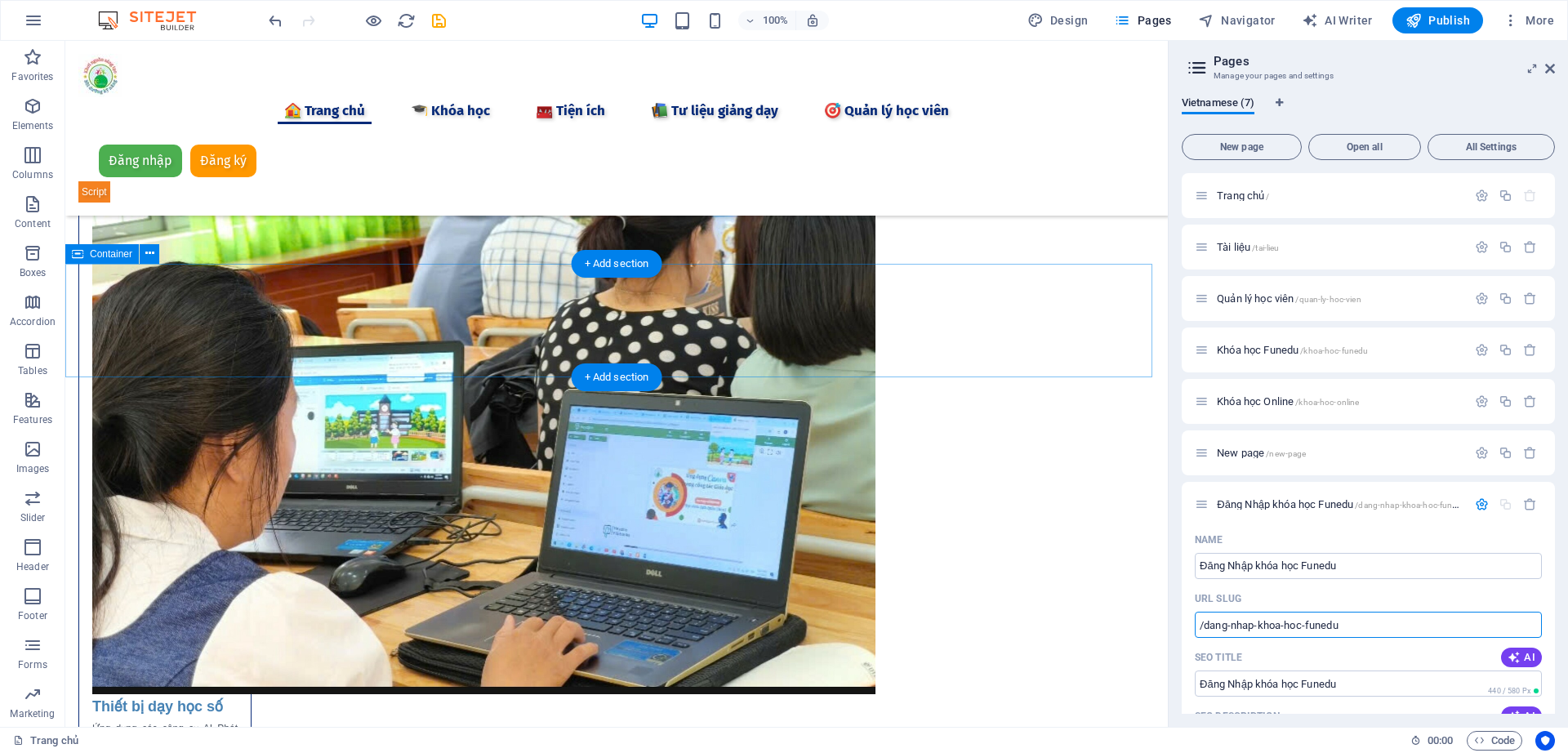 type on "/dang-nhap-khoa-hoc-funedu" 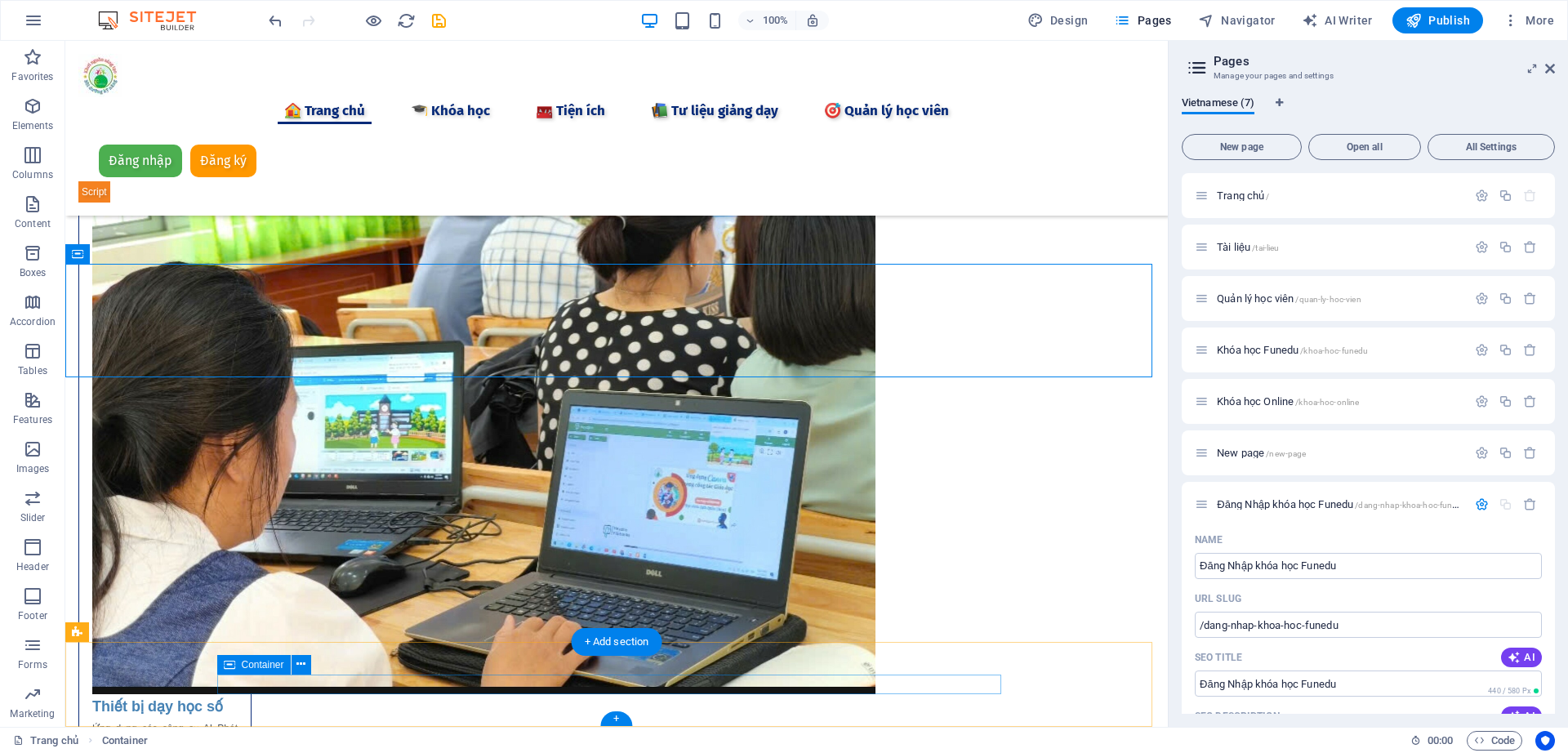 click on "🏠 Trang chủ 🎓 Khóa học 🧰 Tiện ích 📚 Tư liệu giảng dạy 🎯 Quản lý học viên" at bounding box center (617, 7377) 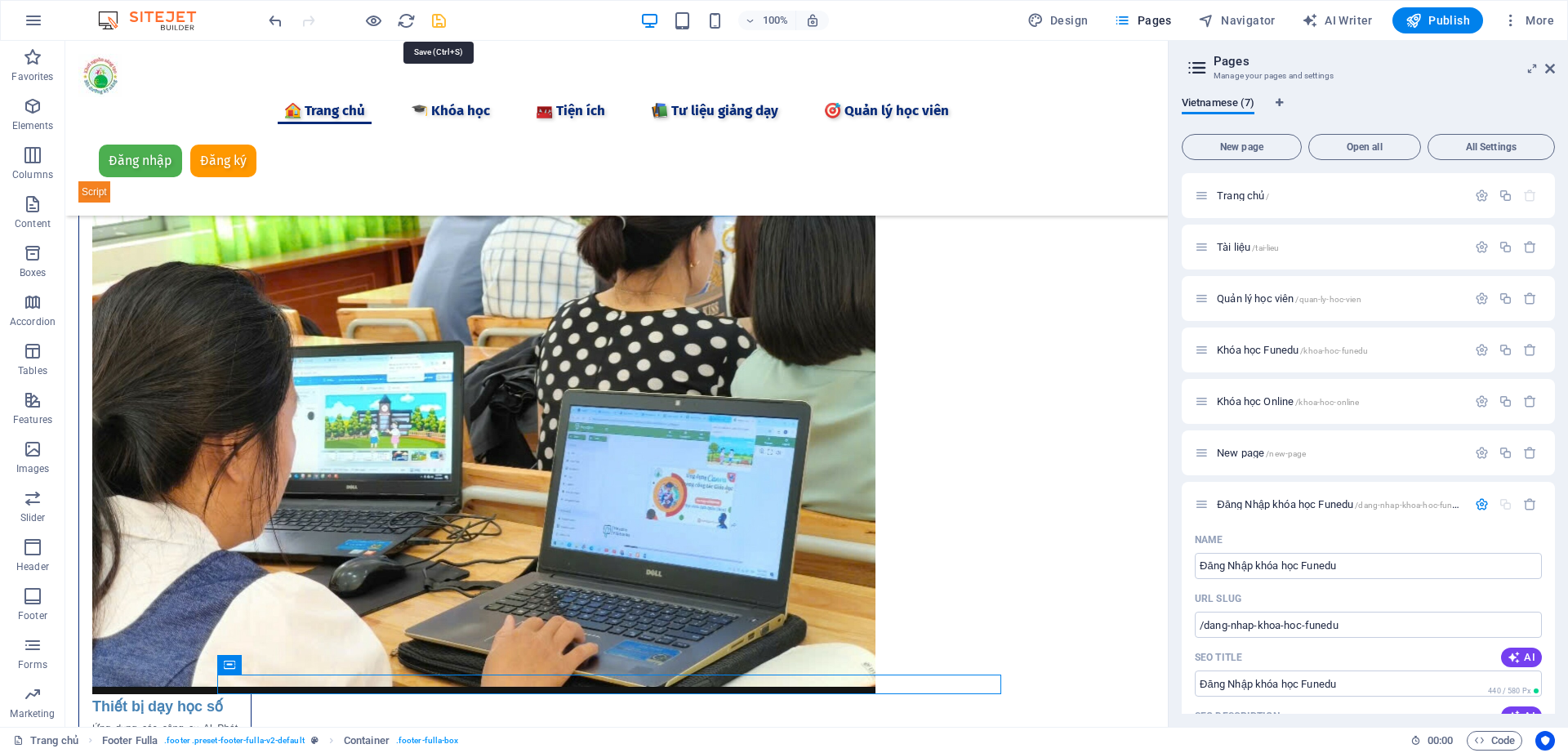 click at bounding box center [439, 20] 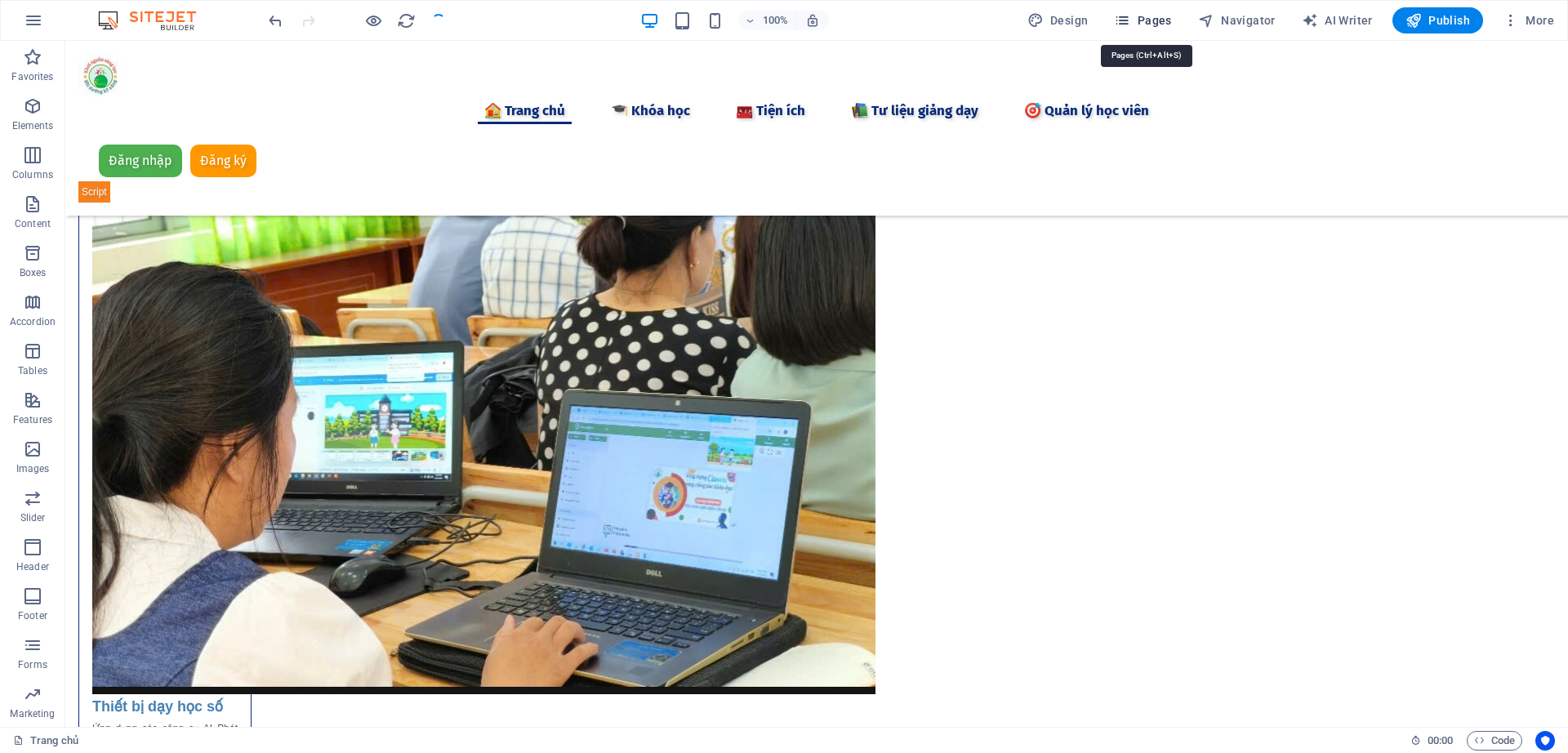 click on "Pages" at bounding box center (1143, 20) 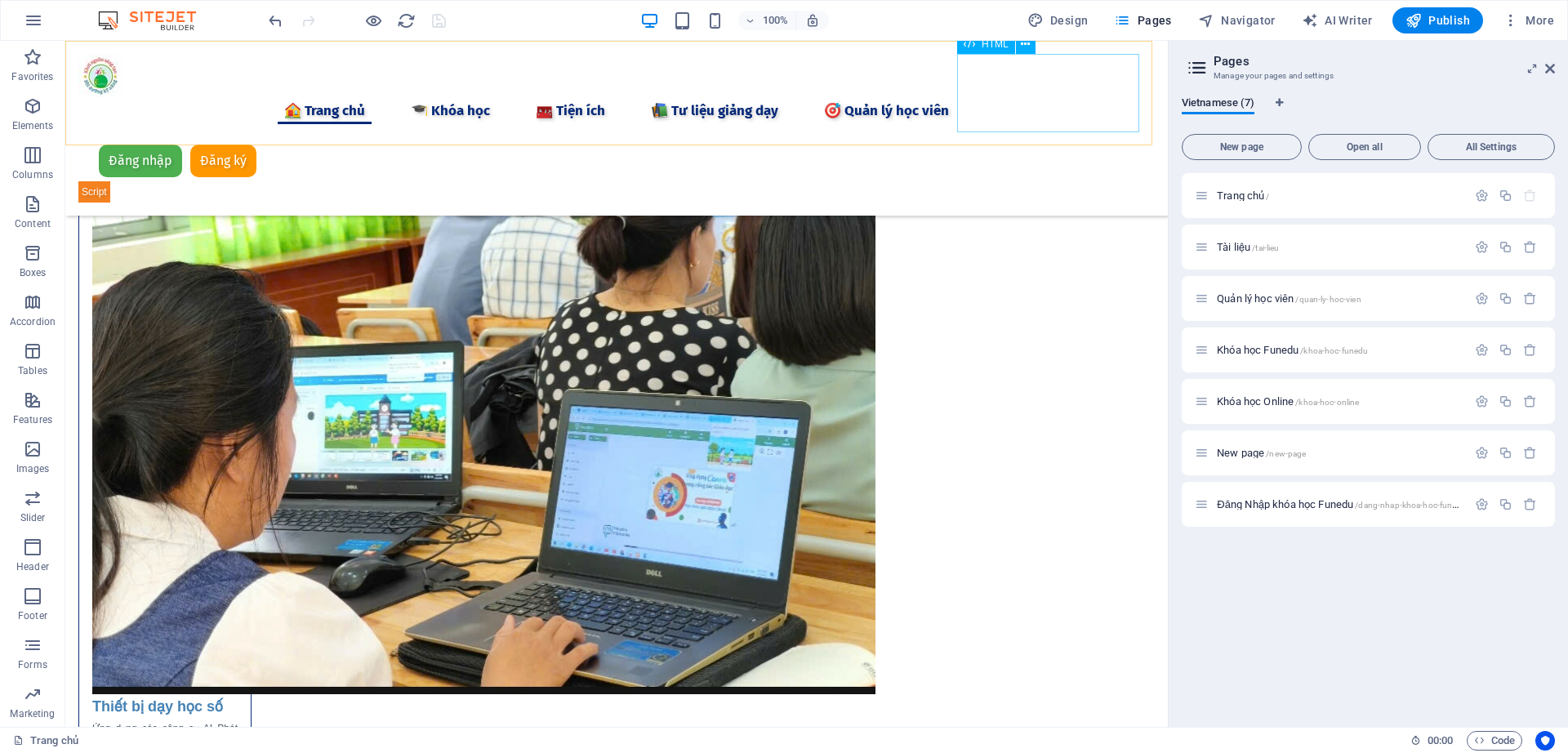 click on "Đăng nhập
Đăng ký
Thoát
Email  *
Mật khẩu  *
Đăng nhập
Chưa có tài khoản?  Đăng ký
Họ và tên  *
Email  *
Số điện thoại  *
Mật khẩu  *
Xác nhận mật khẩu  *
Đăng ký
Đã có tài khoản?  Đăng nhập" at bounding box center (617, 172) 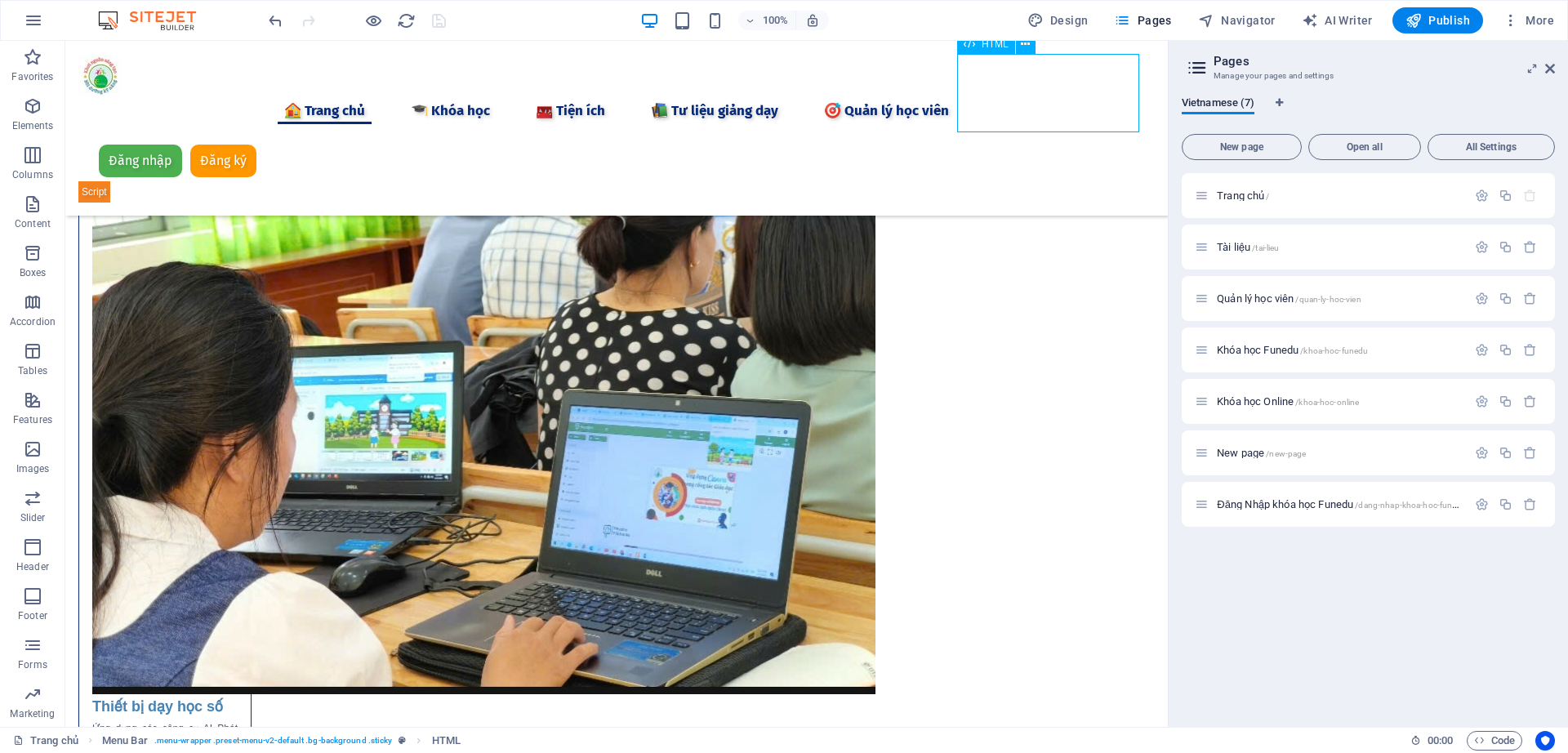 click on "Đăng nhập
Đăng ký
Thoát
Email  *
Mật khẩu  *
Đăng nhập
Chưa có tài khoản?  Đăng ký
Họ và tên  *
Email  *
Số điện thoại  *
Mật khẩu  *
Xác nhận mật khẩu  *
Đăng ký
Đã có tài khoản?  Đăng nhập" at bounding box center (617, 172) 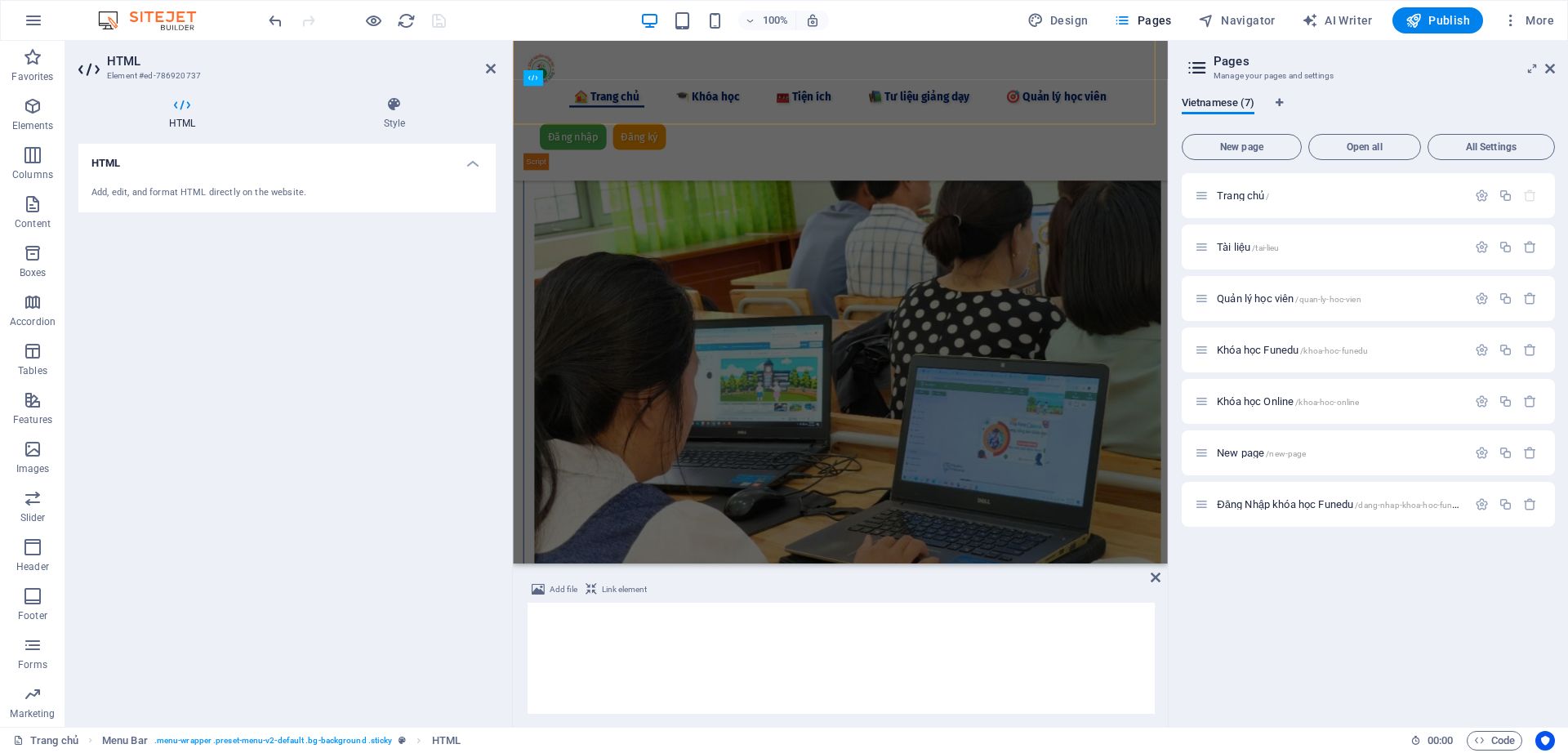 scroll, scrollTop: 2568, scrollLeft: 0, axis: vertical 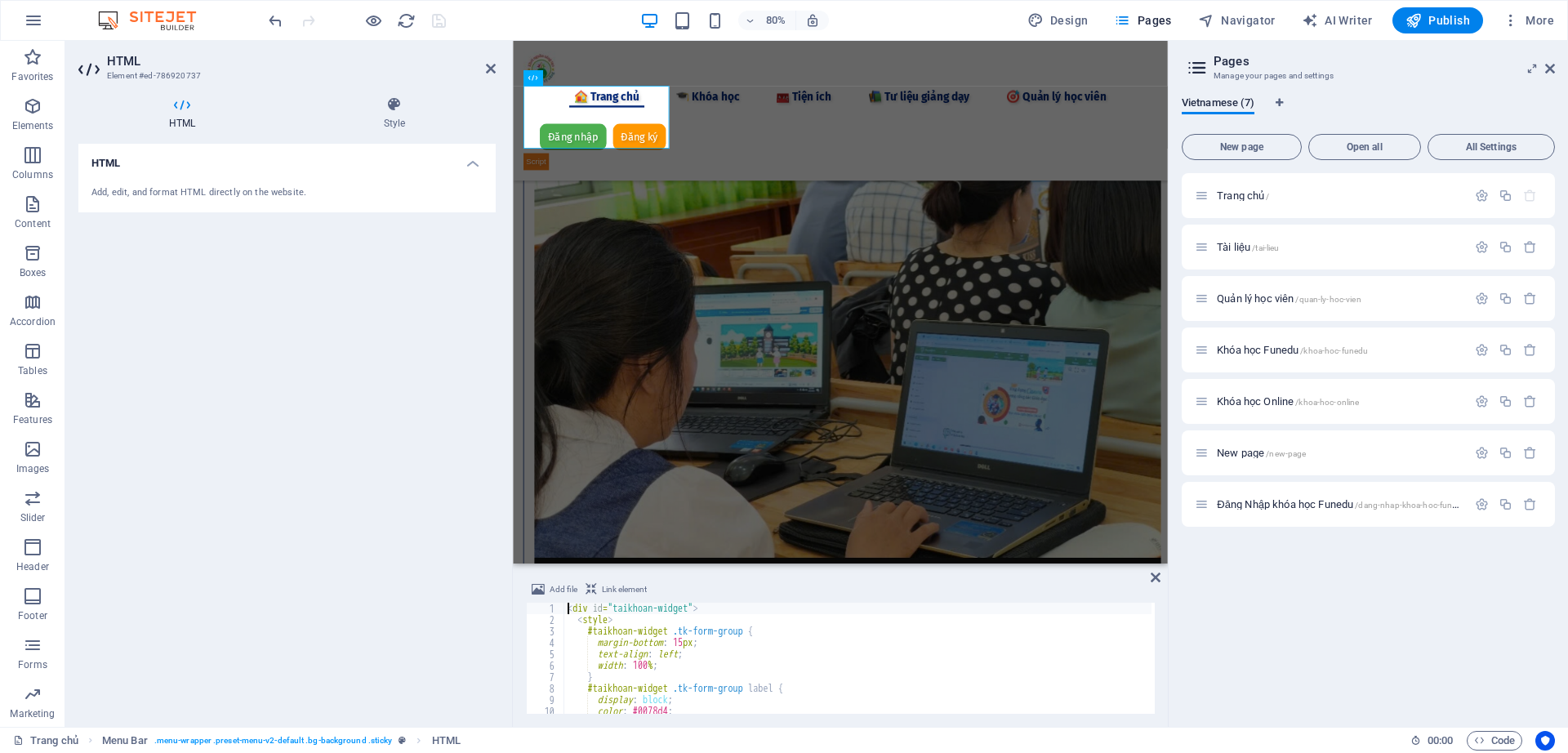 click on "Trang chủ / Tài liệu /tai-lieu Quản lý học viên /quan-ly-hoc-vien Khóa học Funedu /khoa-hoc-funedu Khóa học Online /khoa-hoc-online New page /new-page Đăng Nhập khóa học Funedu /dang-nhap-khoa-hoc-funedu" at bounding box center (1368, 443) 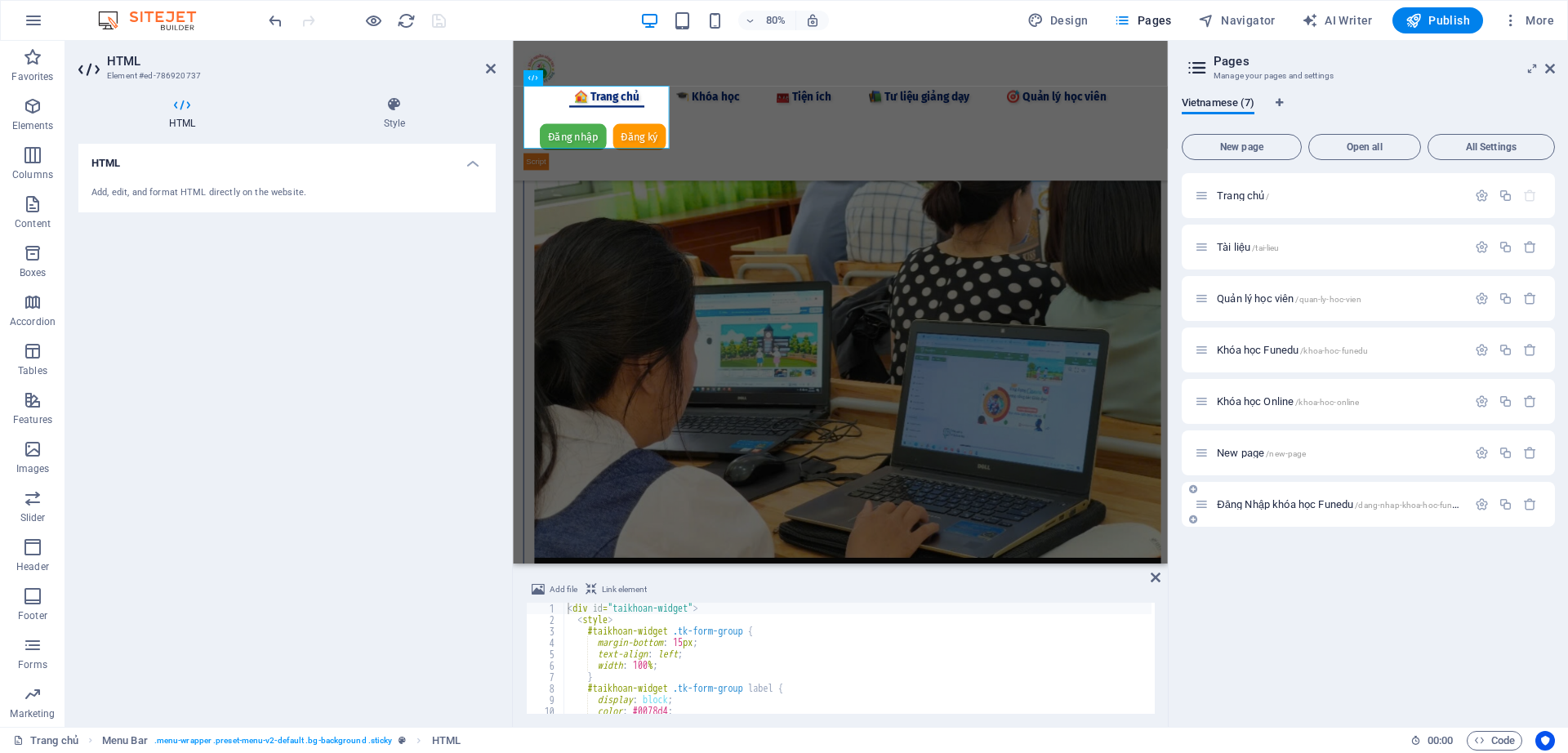 click on "Đăng Nhập khóa học Funedu /dang-nhap-khoa-hoc-funedu" at bounding box center [1342, 504] 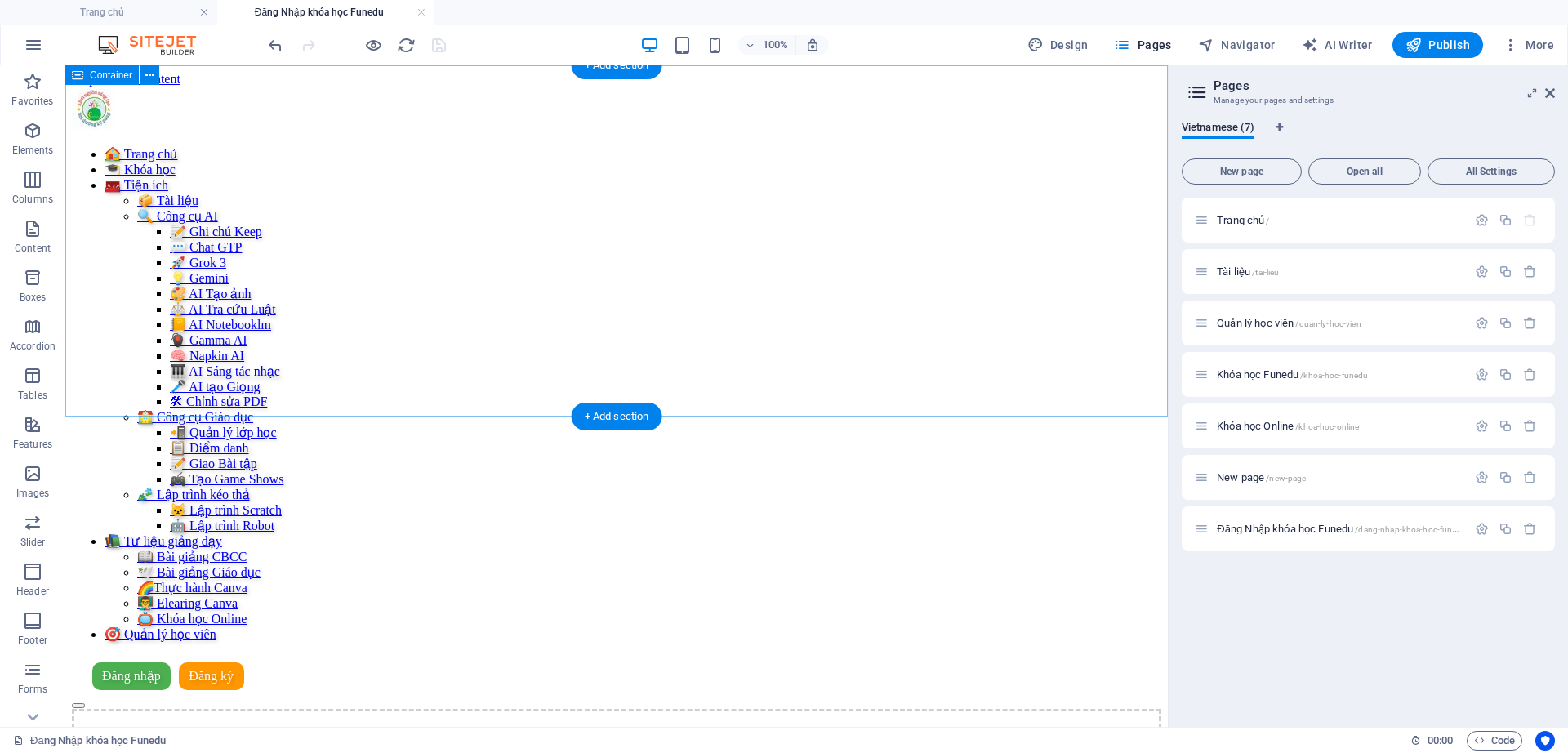 scroll, scrollTop: 0, scrollLeft: 0, axis: both 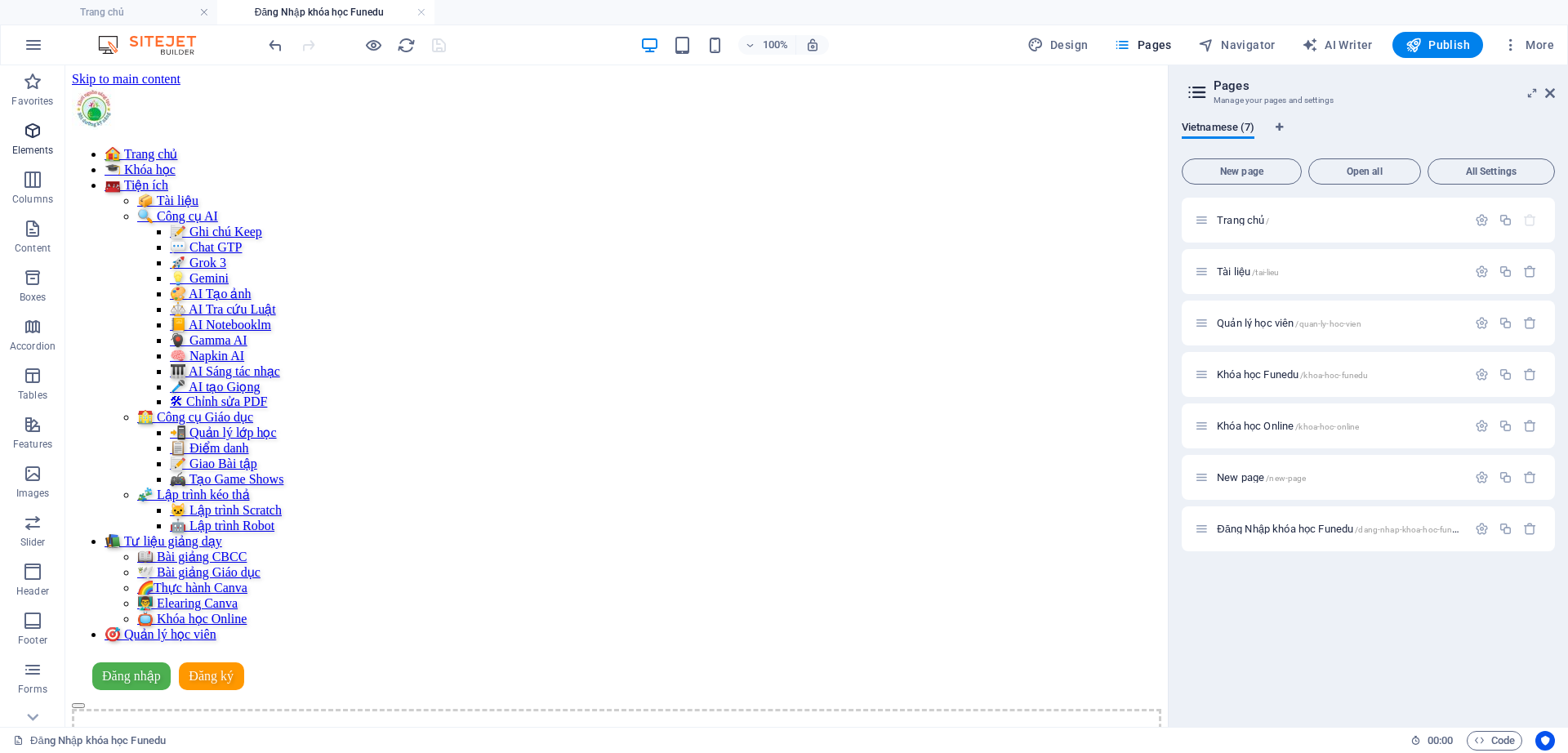 click at bounding box center [33, 131] 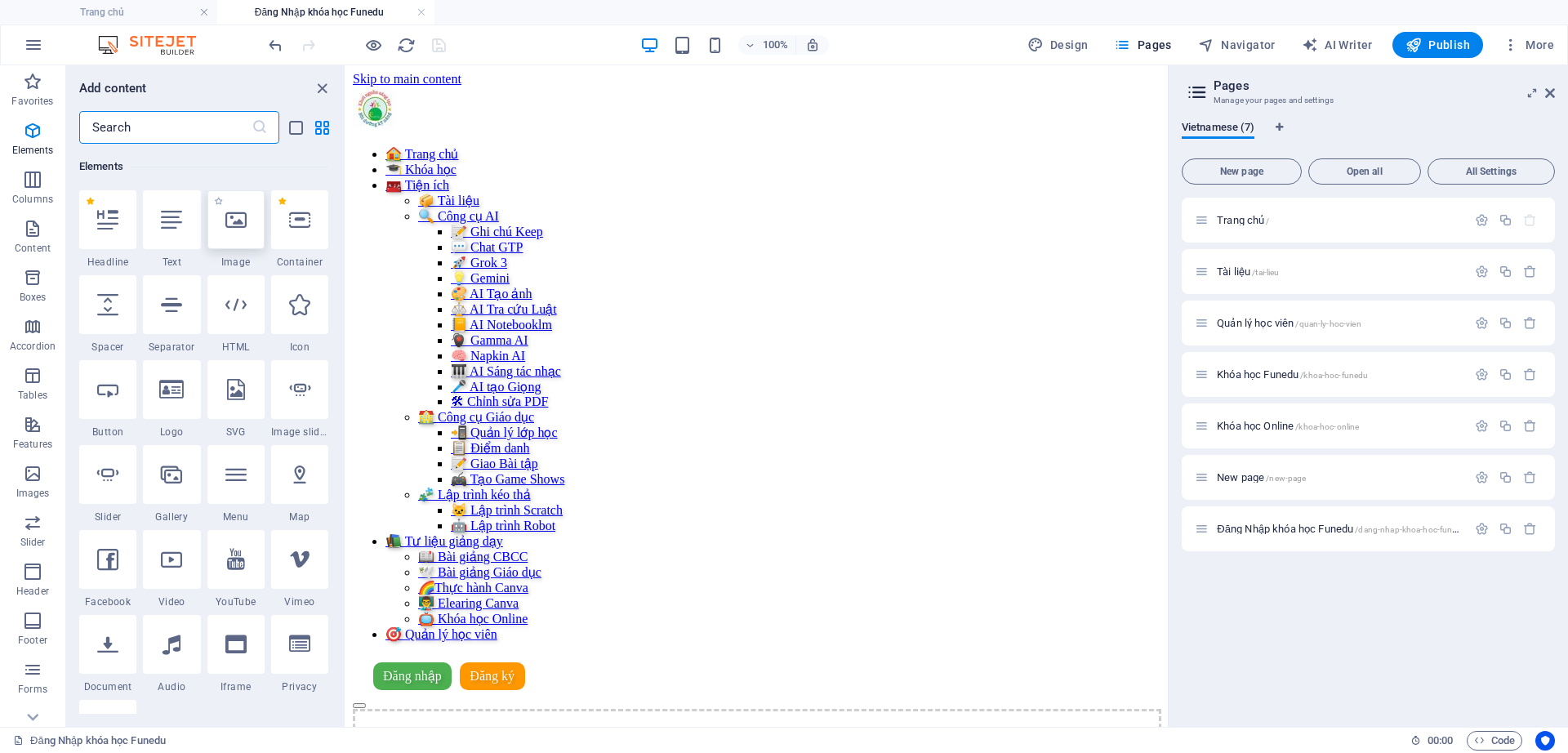 scroll, scrollTop: 174, scrollLeft: 0, axis: vertical 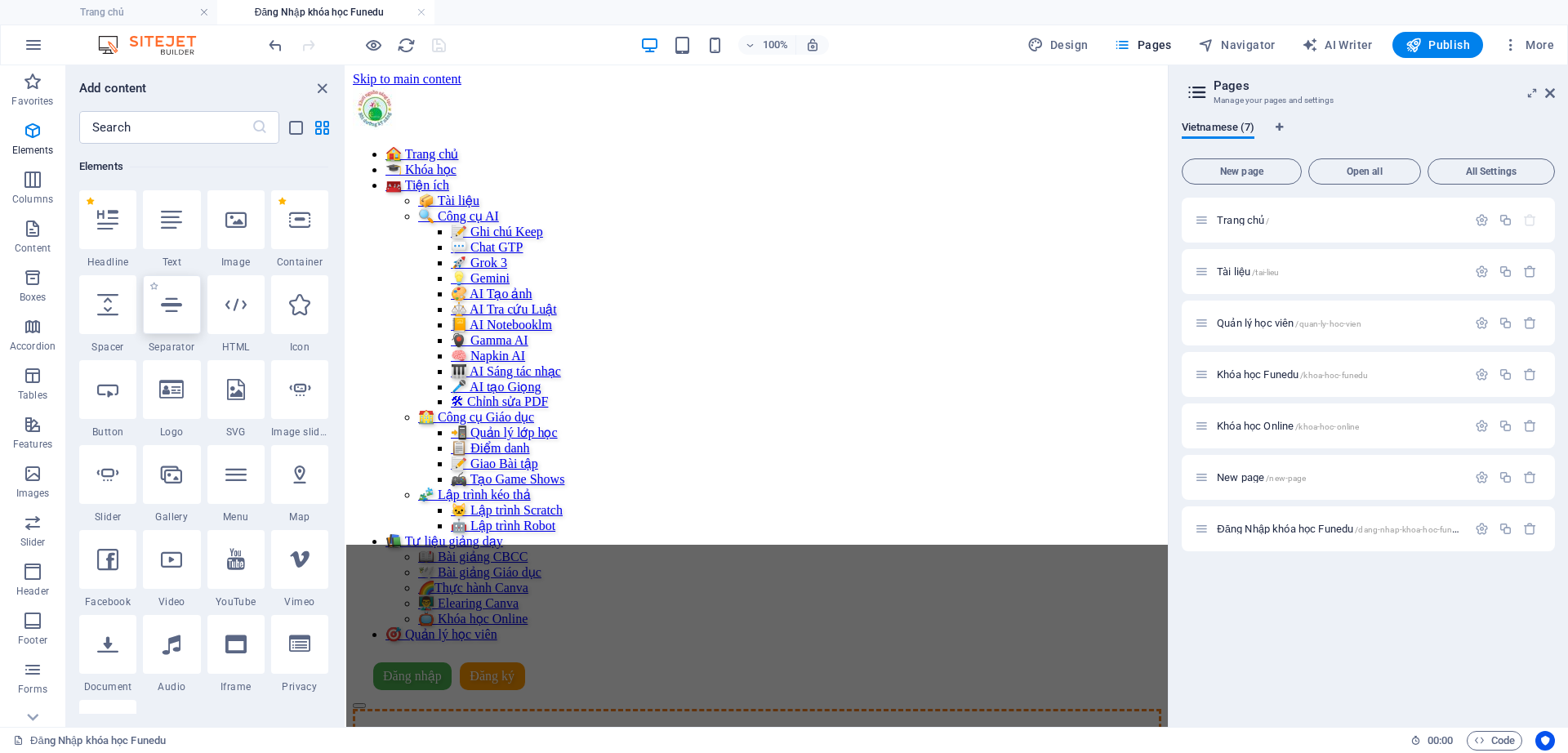 select on "%" 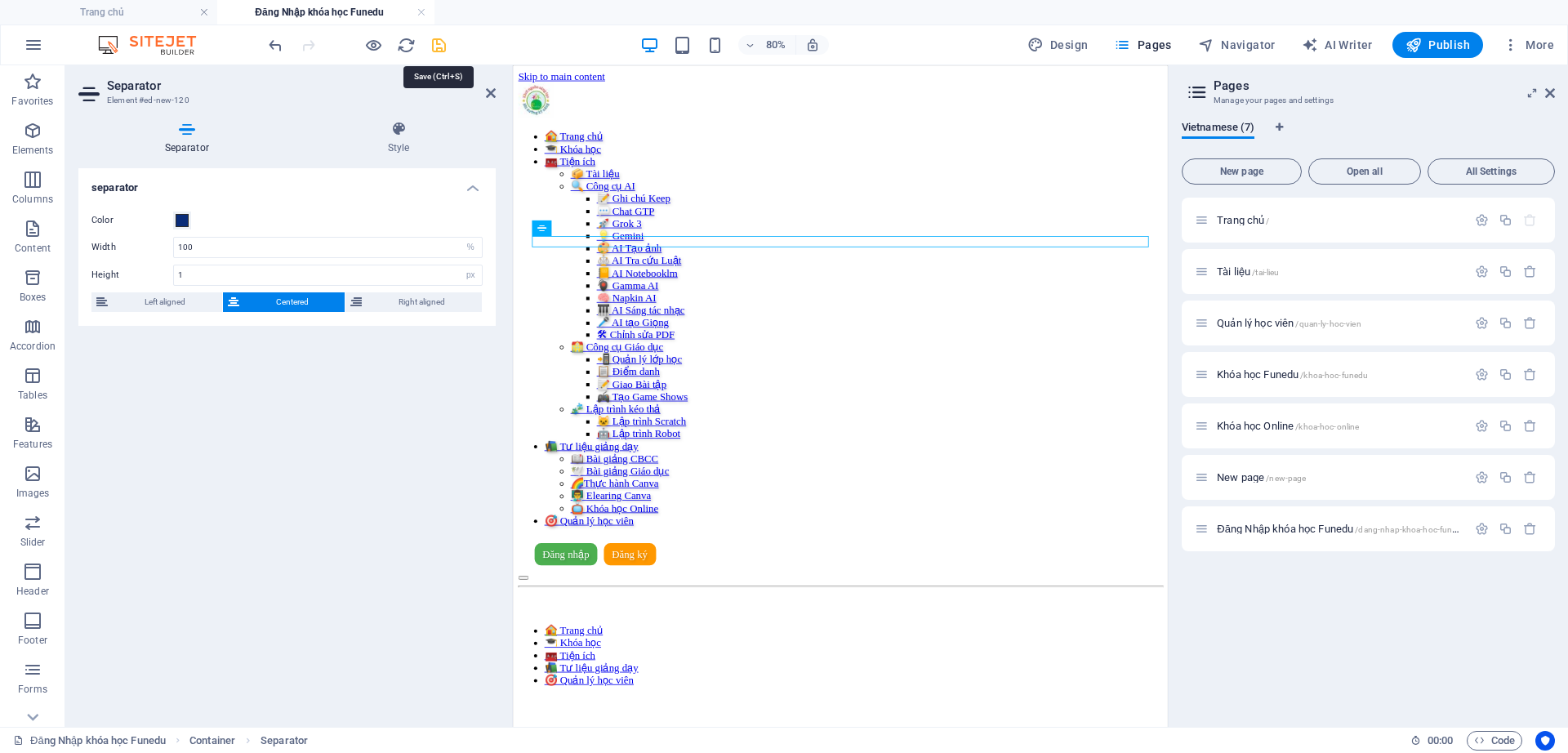 click at bounding box center [439, 45] 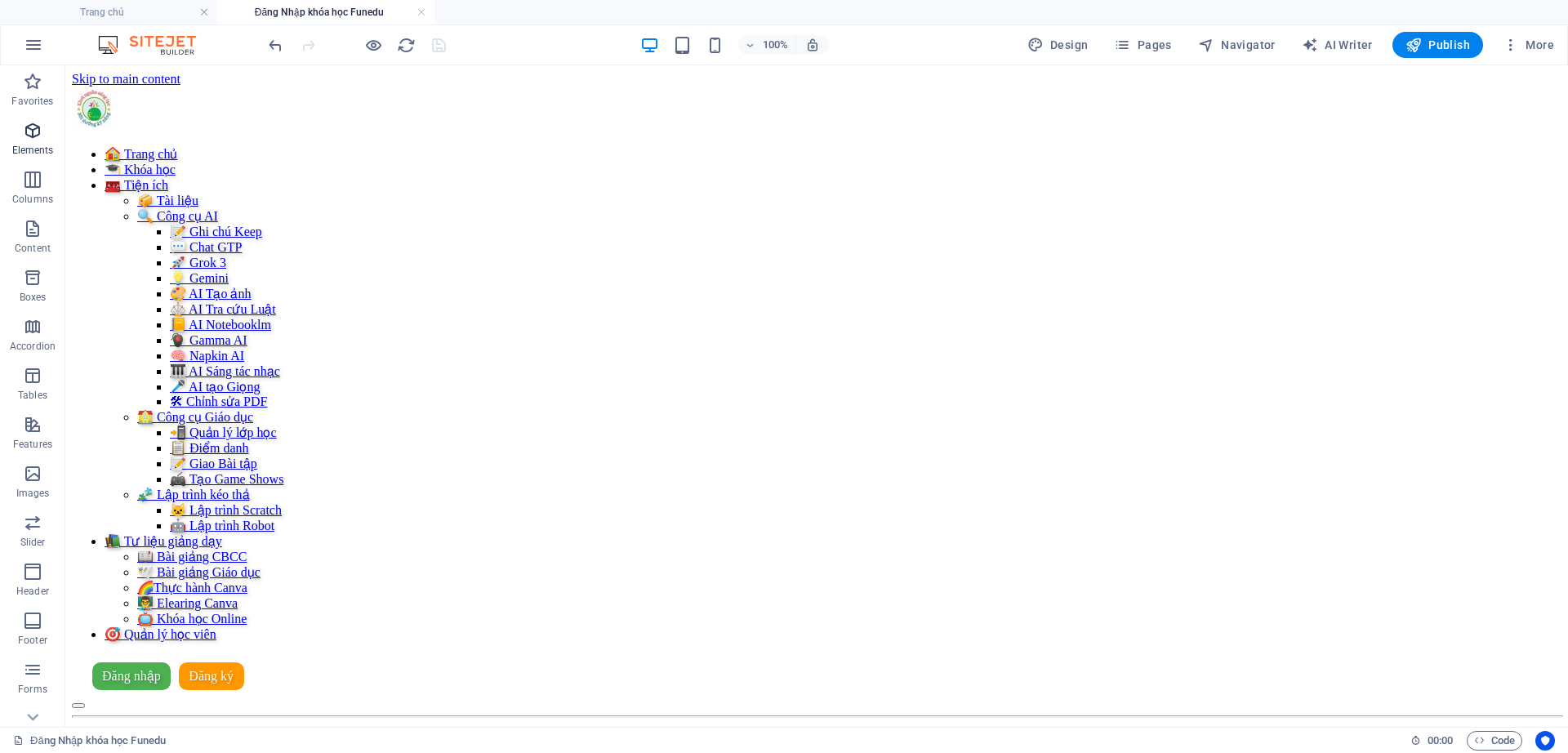 click at bounding box center (33, 131) 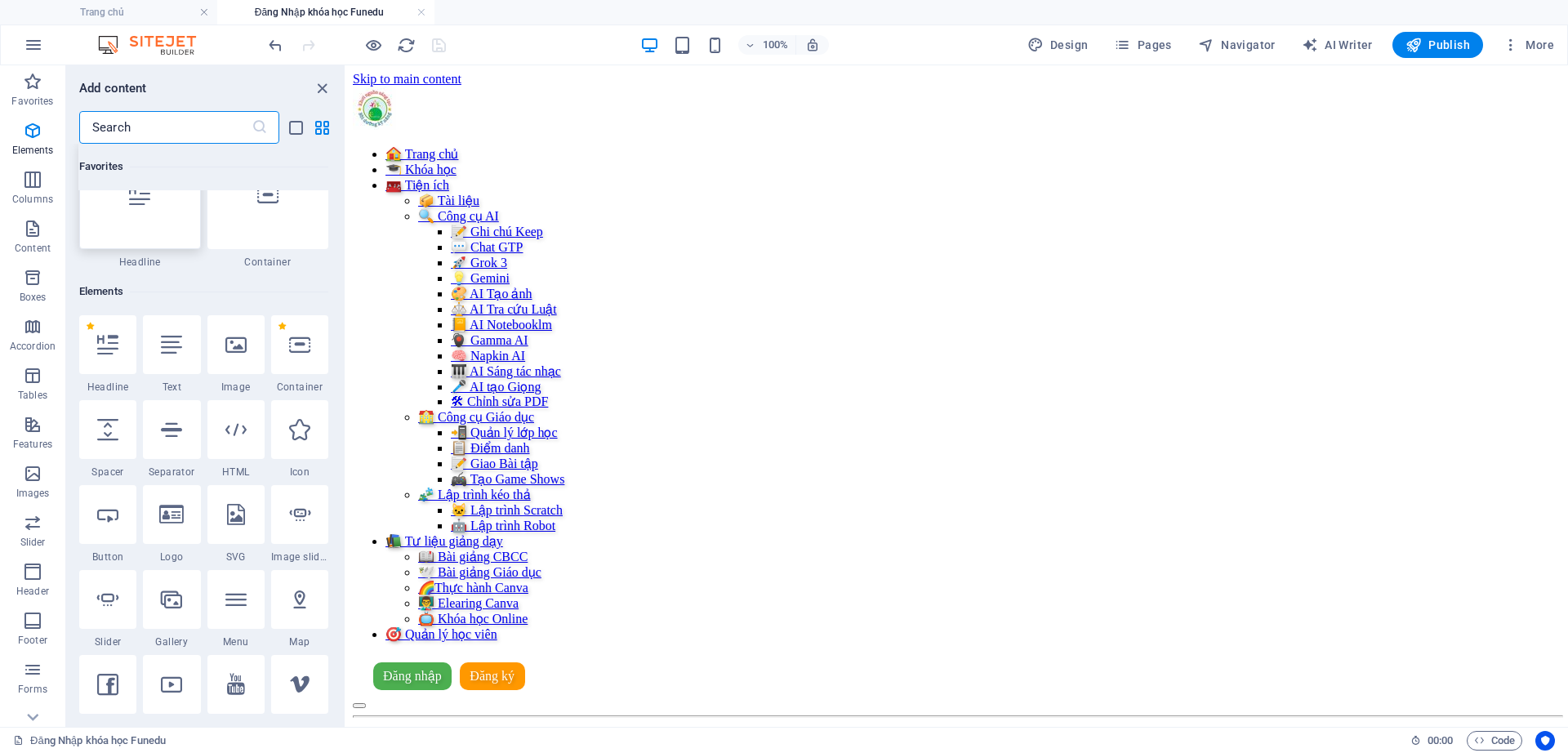 scroll, scrollTop: 174, scrollLeft: 0, axis: vertical 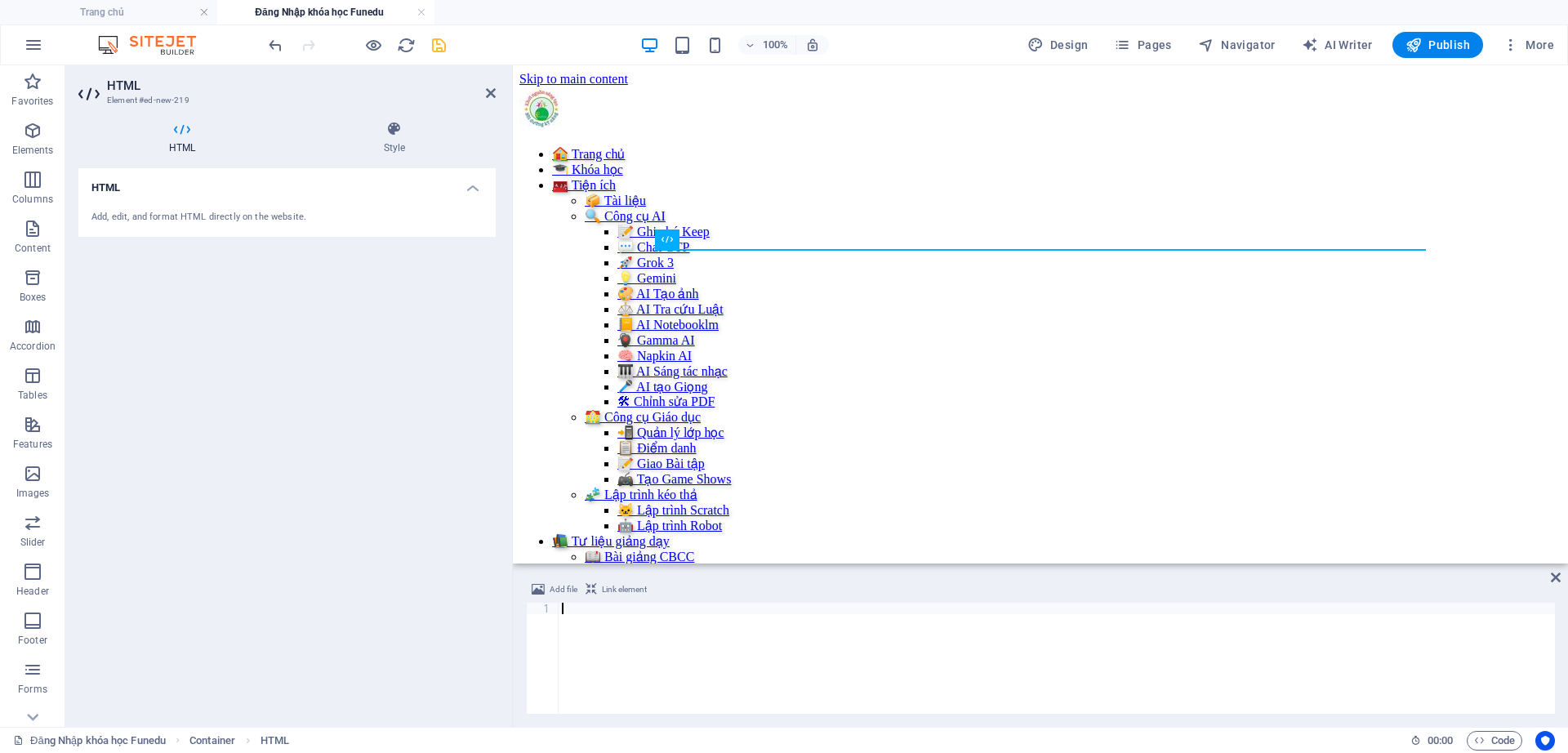 paste on "</script>" 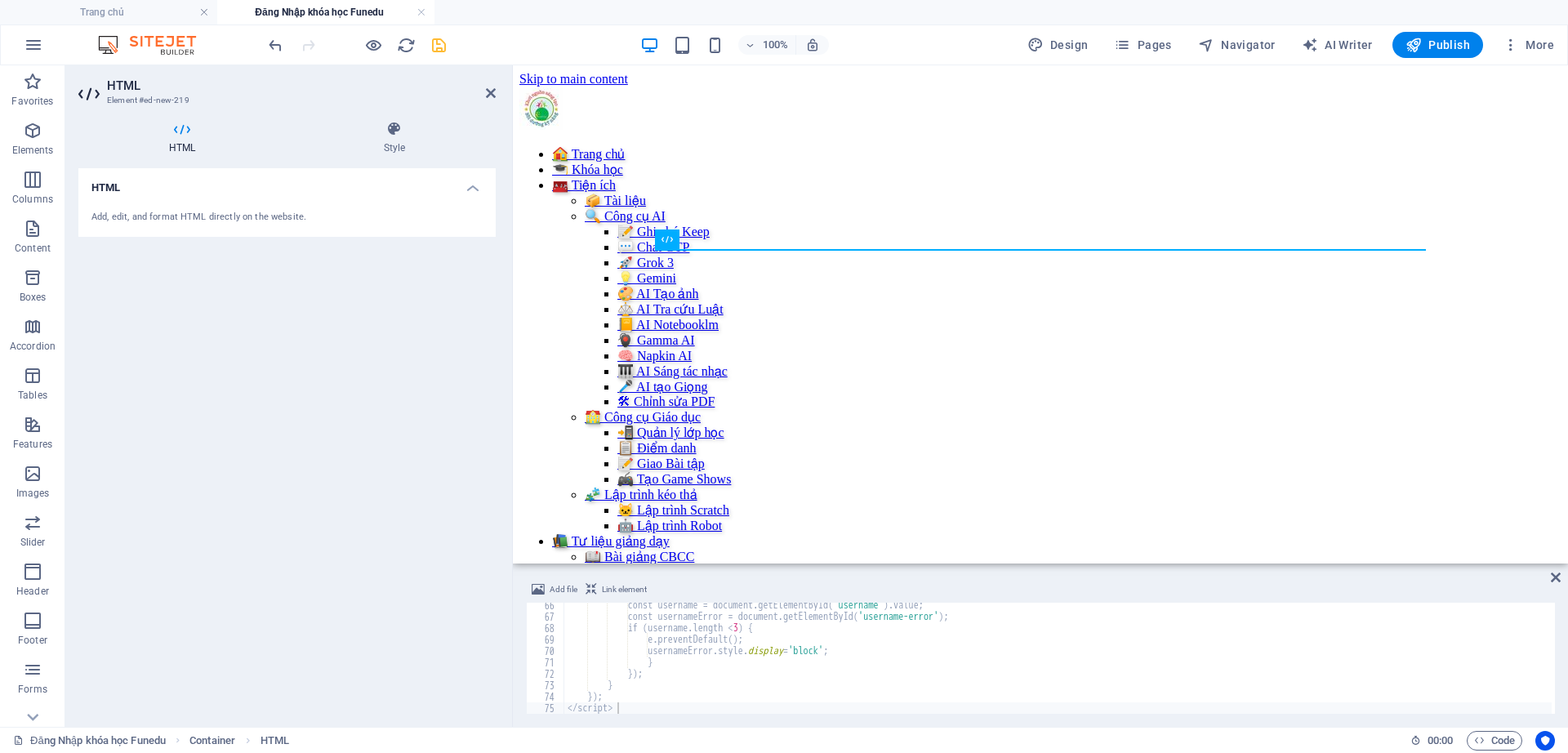click on "HTML Add, edit, and format HTML directly on the website." at bounding box center [287, 441] 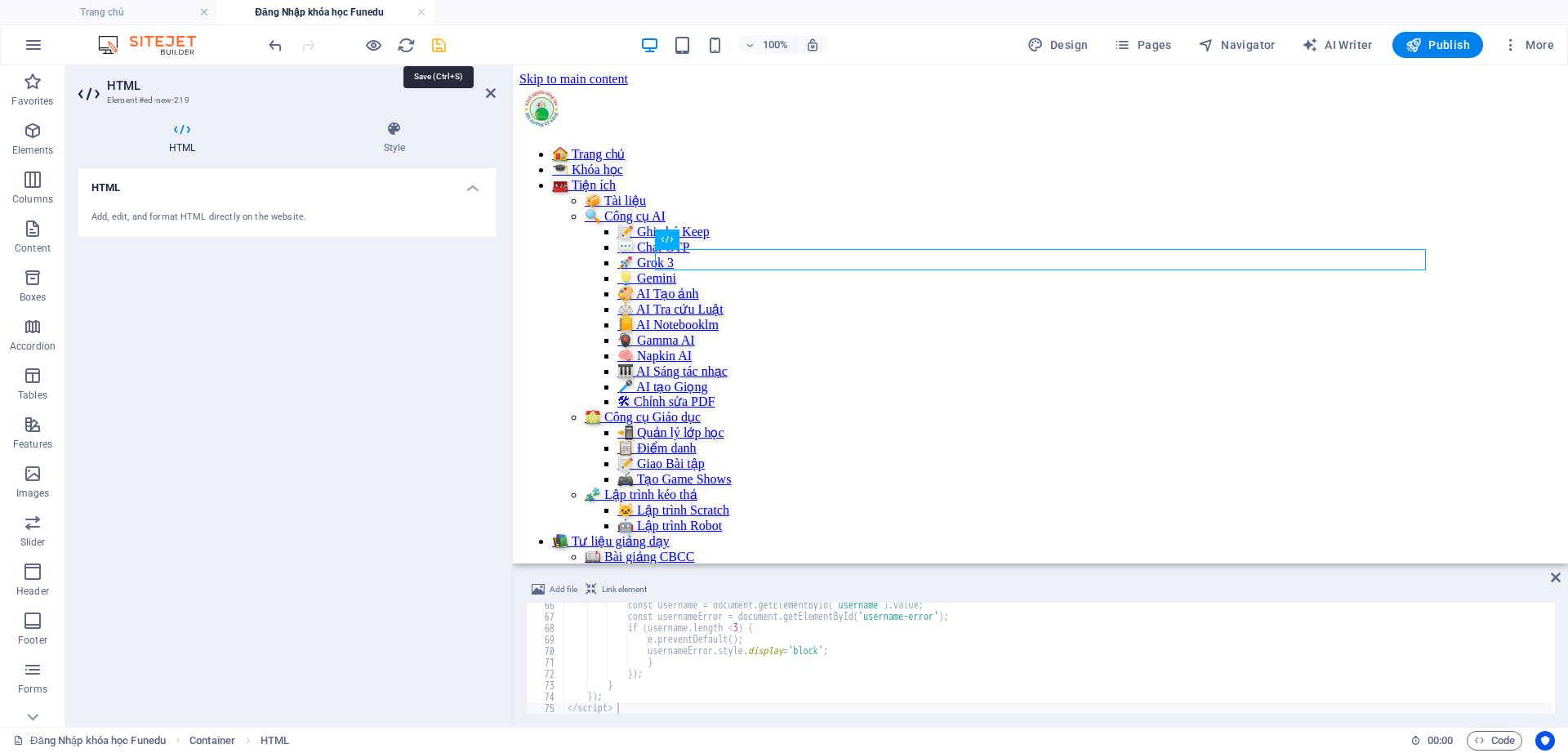click at bounding box center [439, 45] 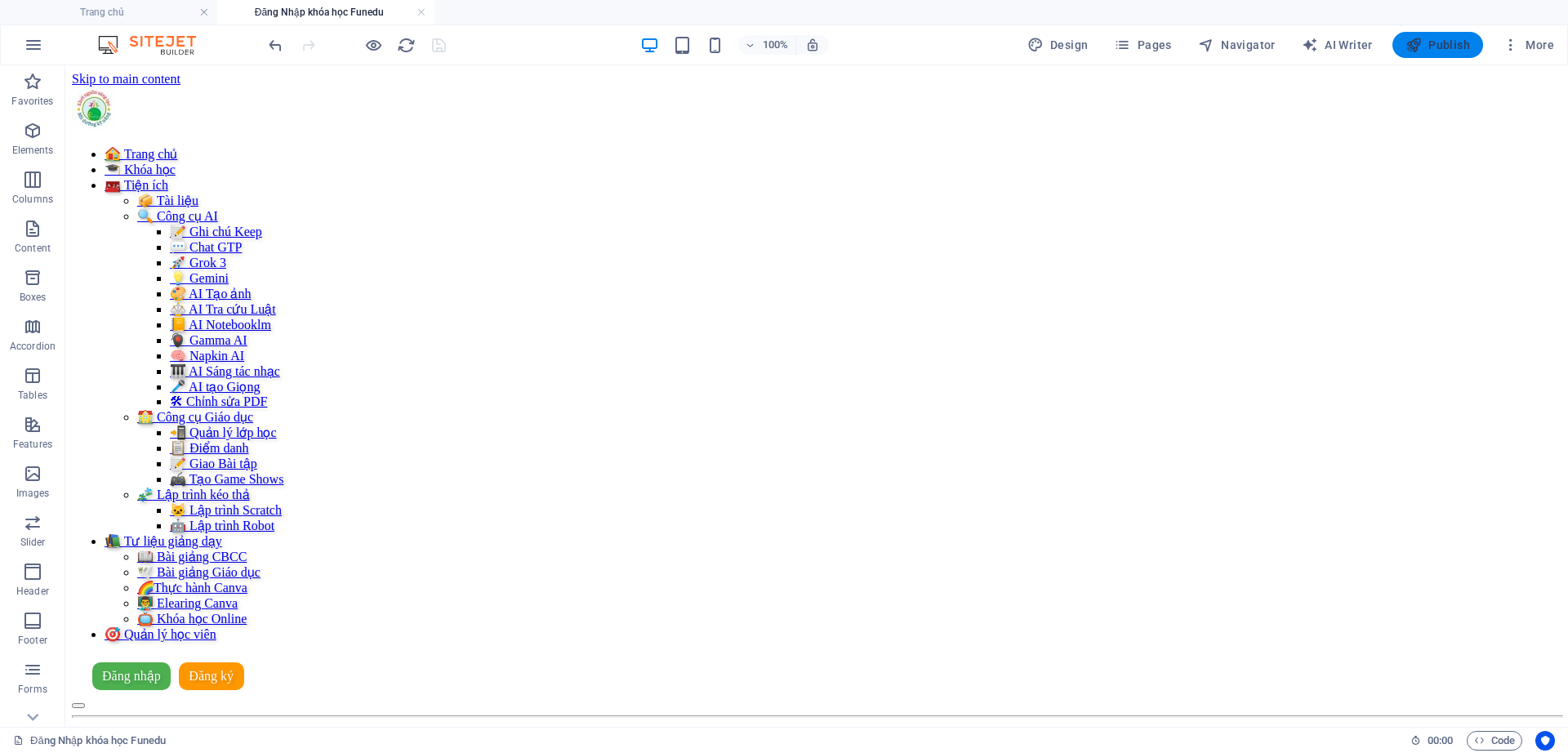 click on "Publish" at bounding box center (1437, 45) 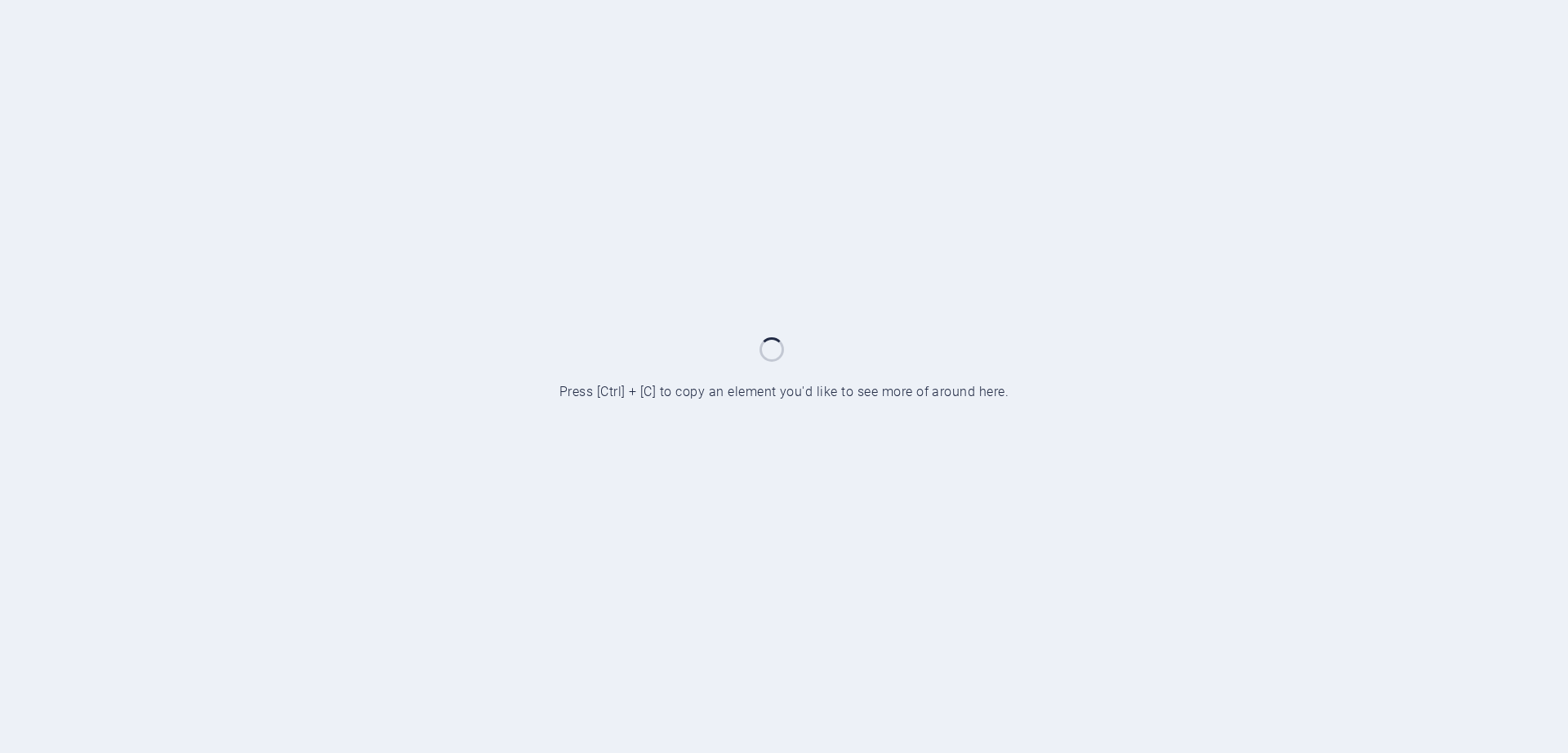 scroll, scrollTop: 0, scrollLeft: 0, axis: both 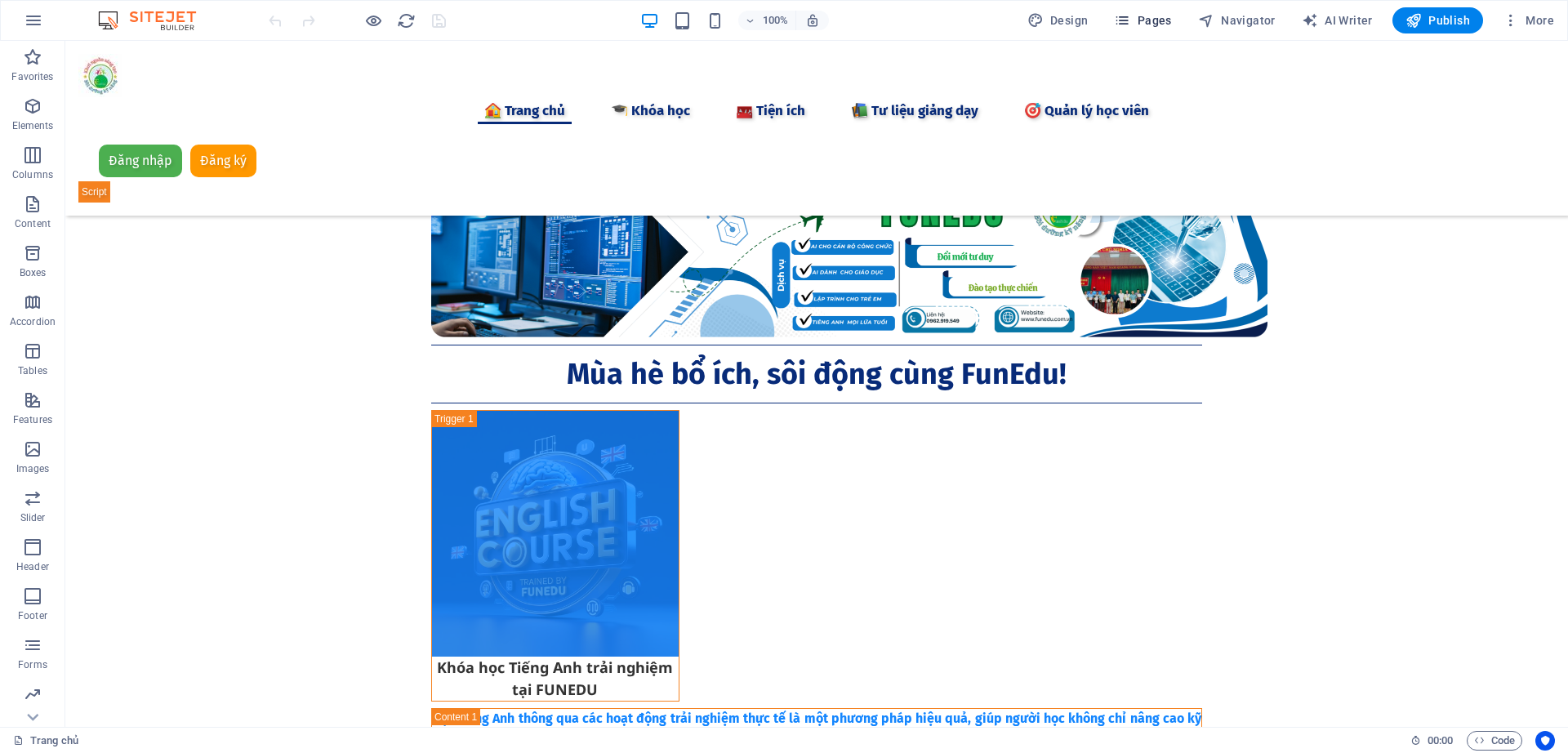 click at bounding box center (1122, 20) 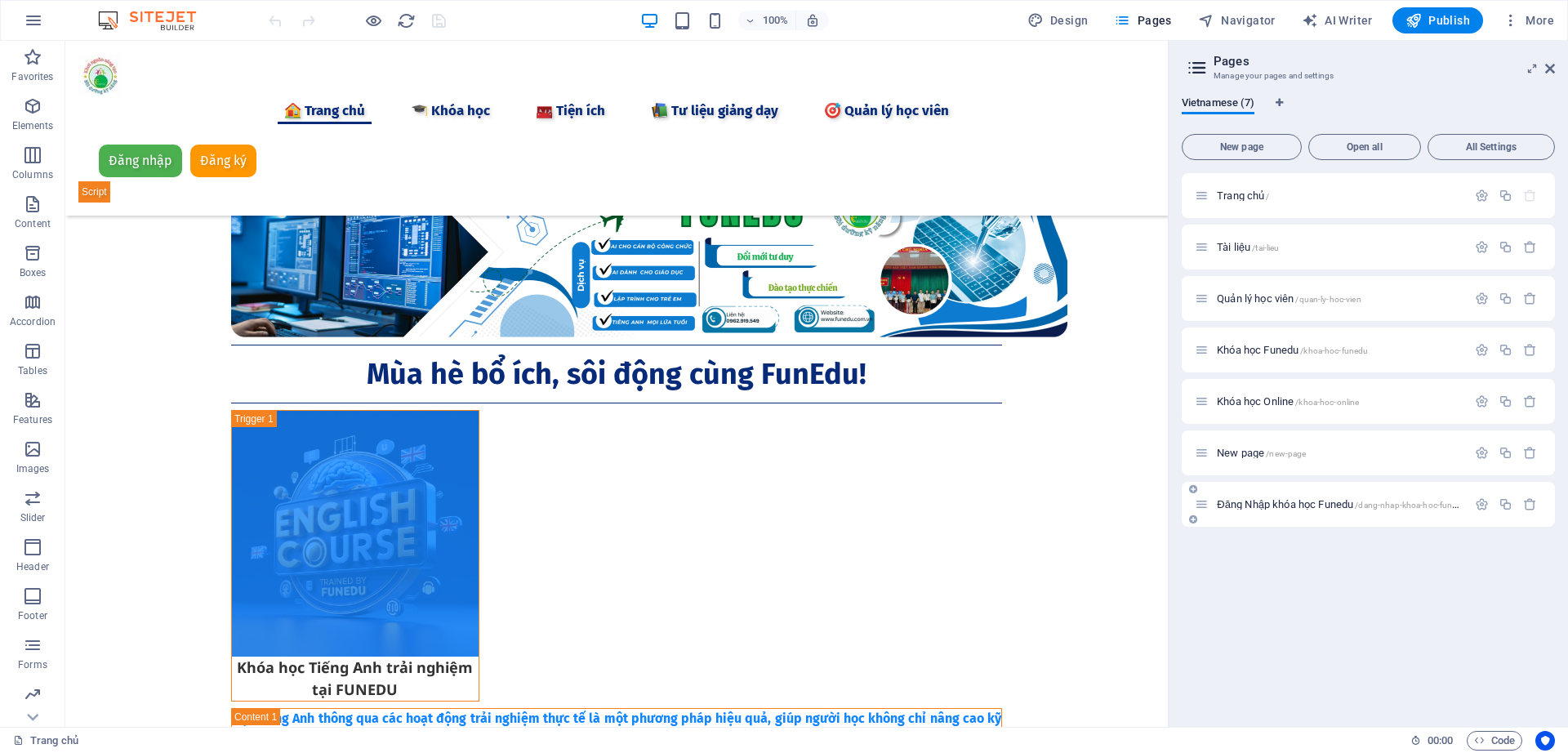 click on "Đăng Nhập khóa học Funedu /dang-nhap-khoa-hoc-funedu" at bounding box center (1342, 504) 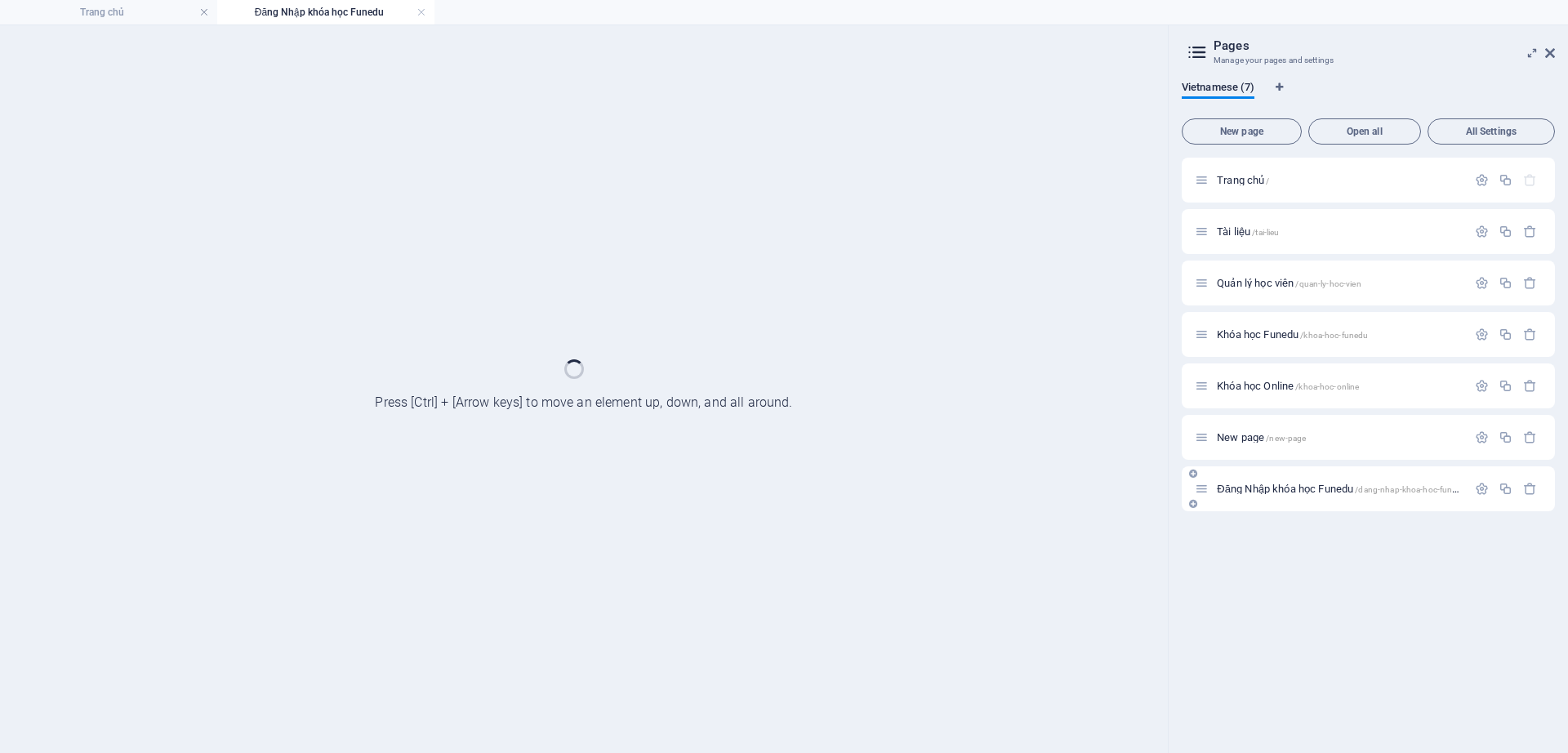 click on "Đăng Nhập khóa học Funedu /dang-nhap-khoa-hoc-funedu" at bounding box center [1368, 488] 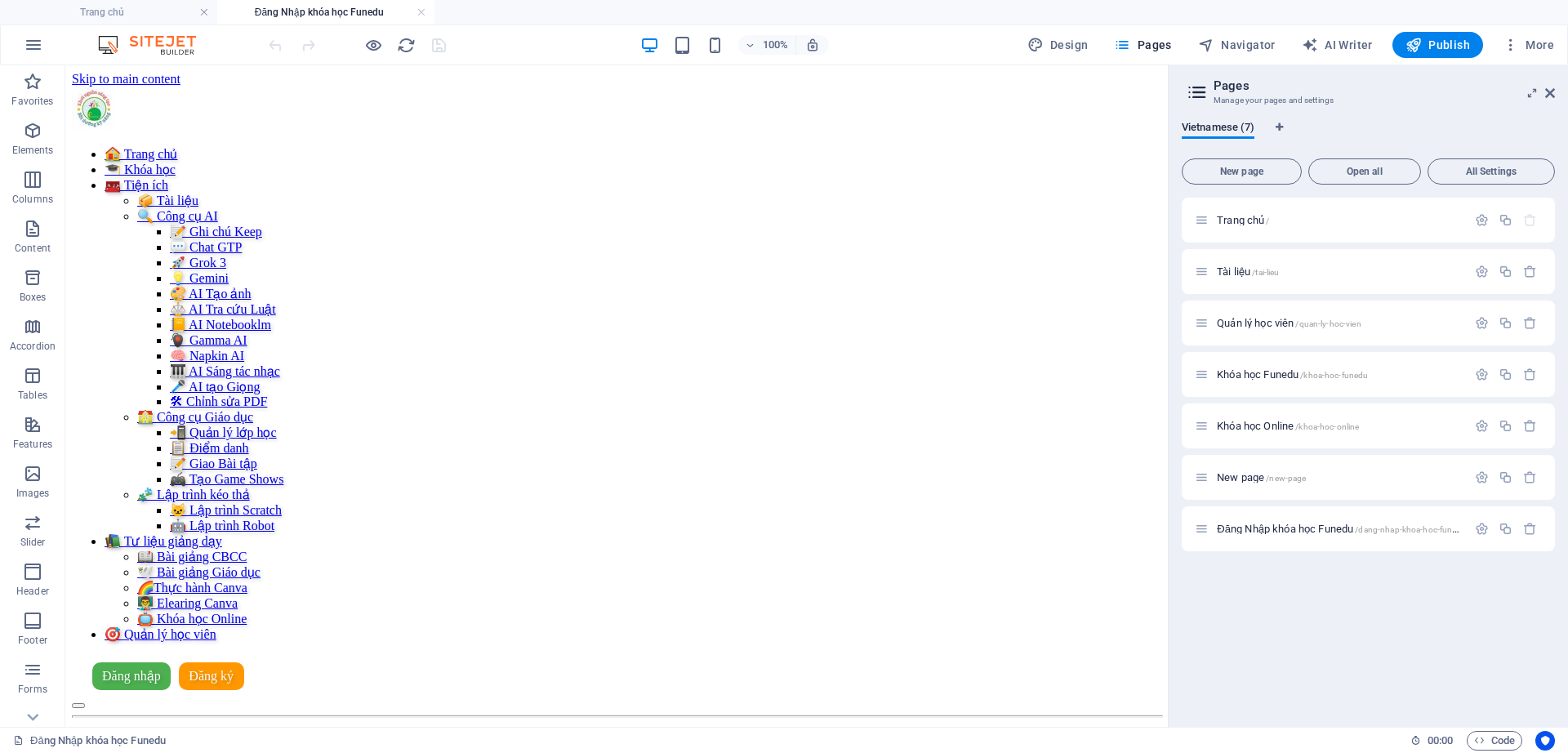 scroll, scrollTop: 0, scrollLeft: 0, axis: both 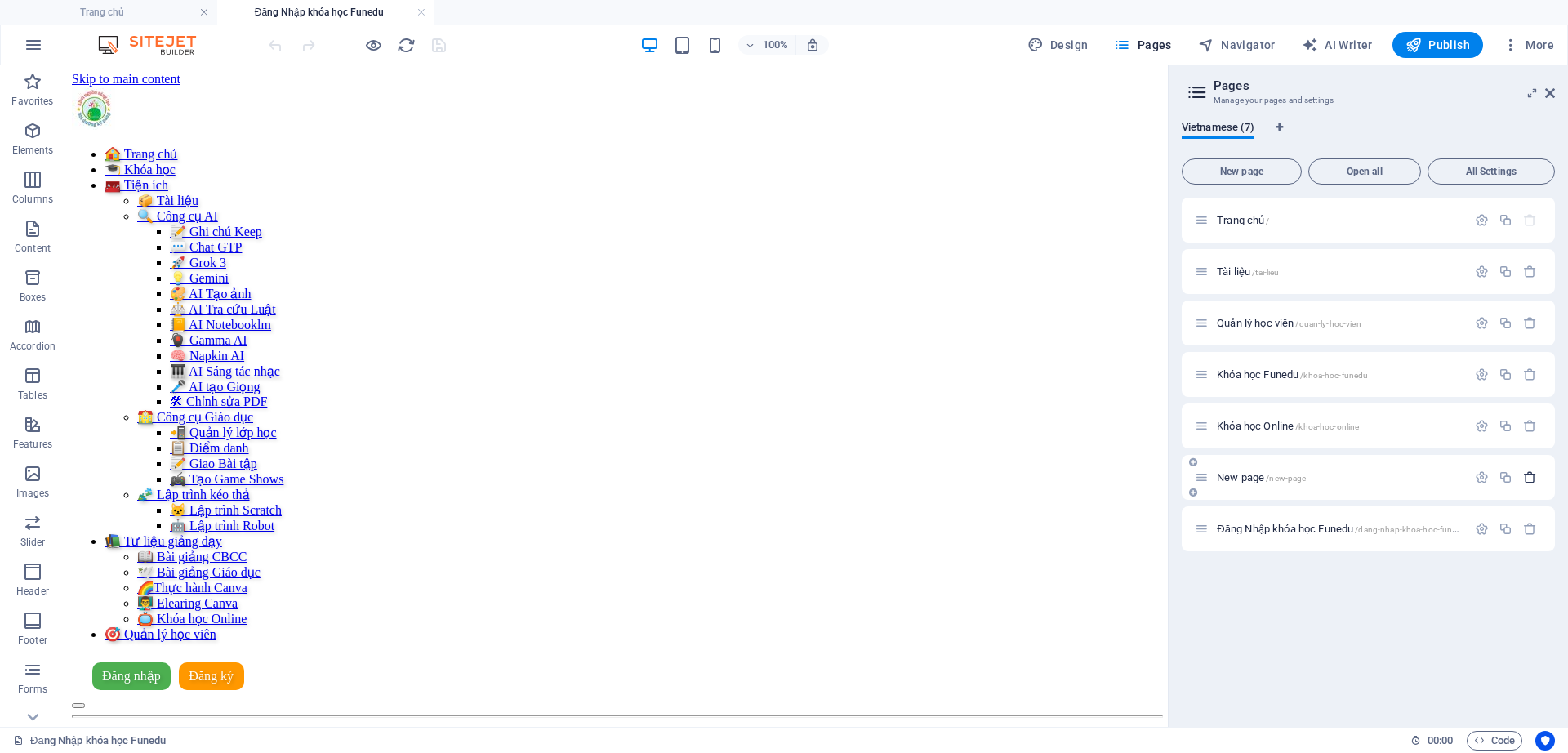 click at bounding box center (1530, 477) 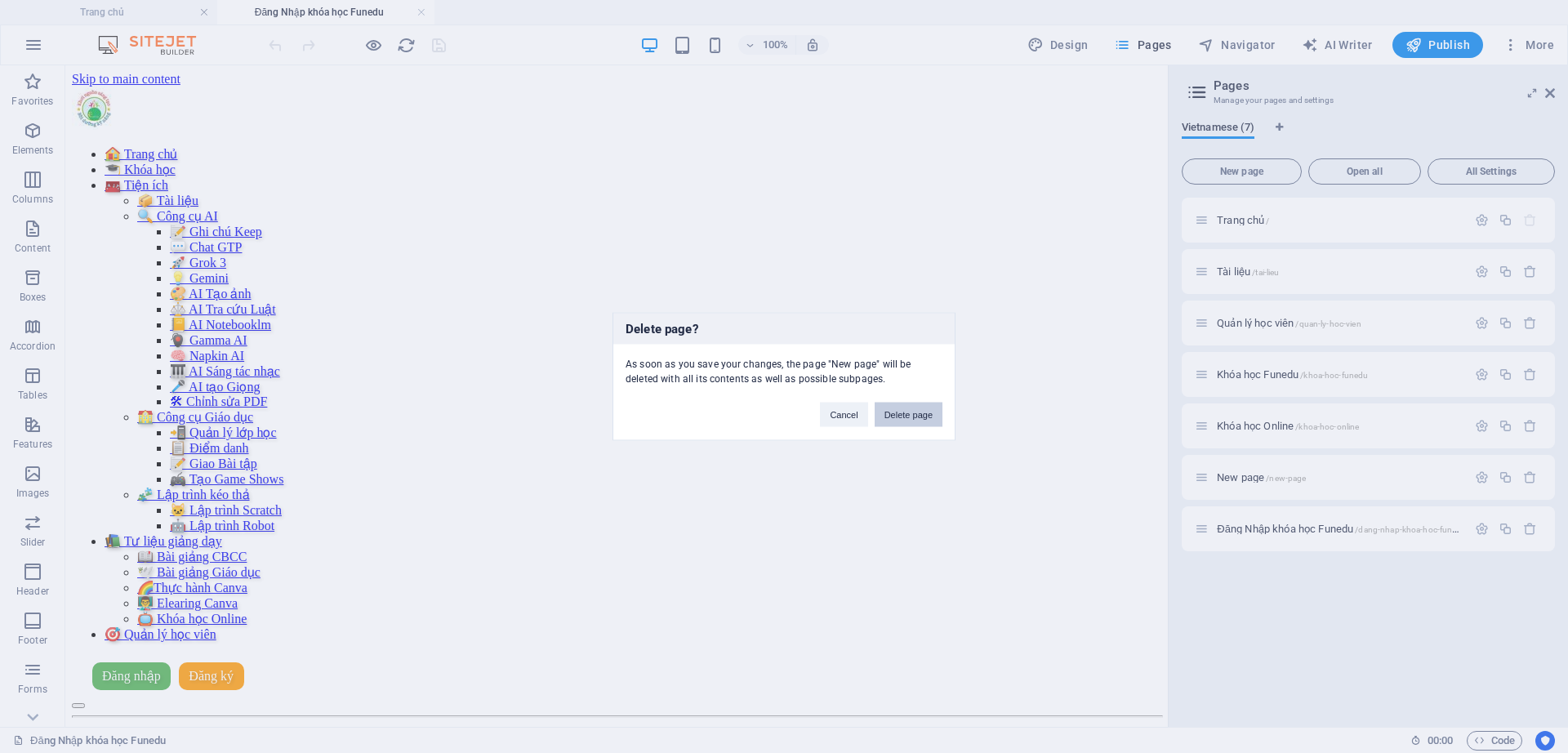 click on "Delete page" at bounding box center (908, 415) 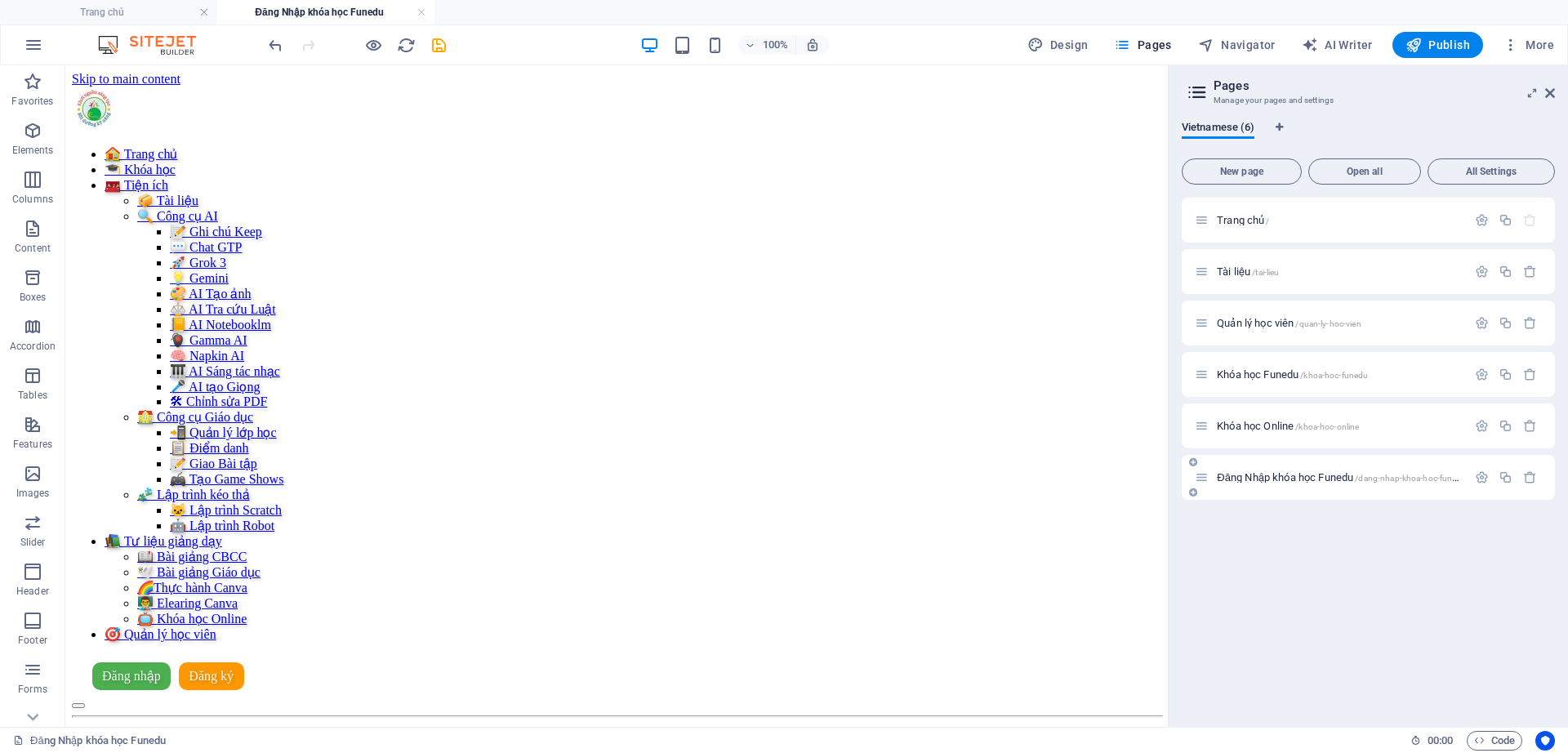 click on "Đăng Nhập khóa học Funedu /dang-nhap-khoa-hoc-funedu" at bounding box center [1342, 477] 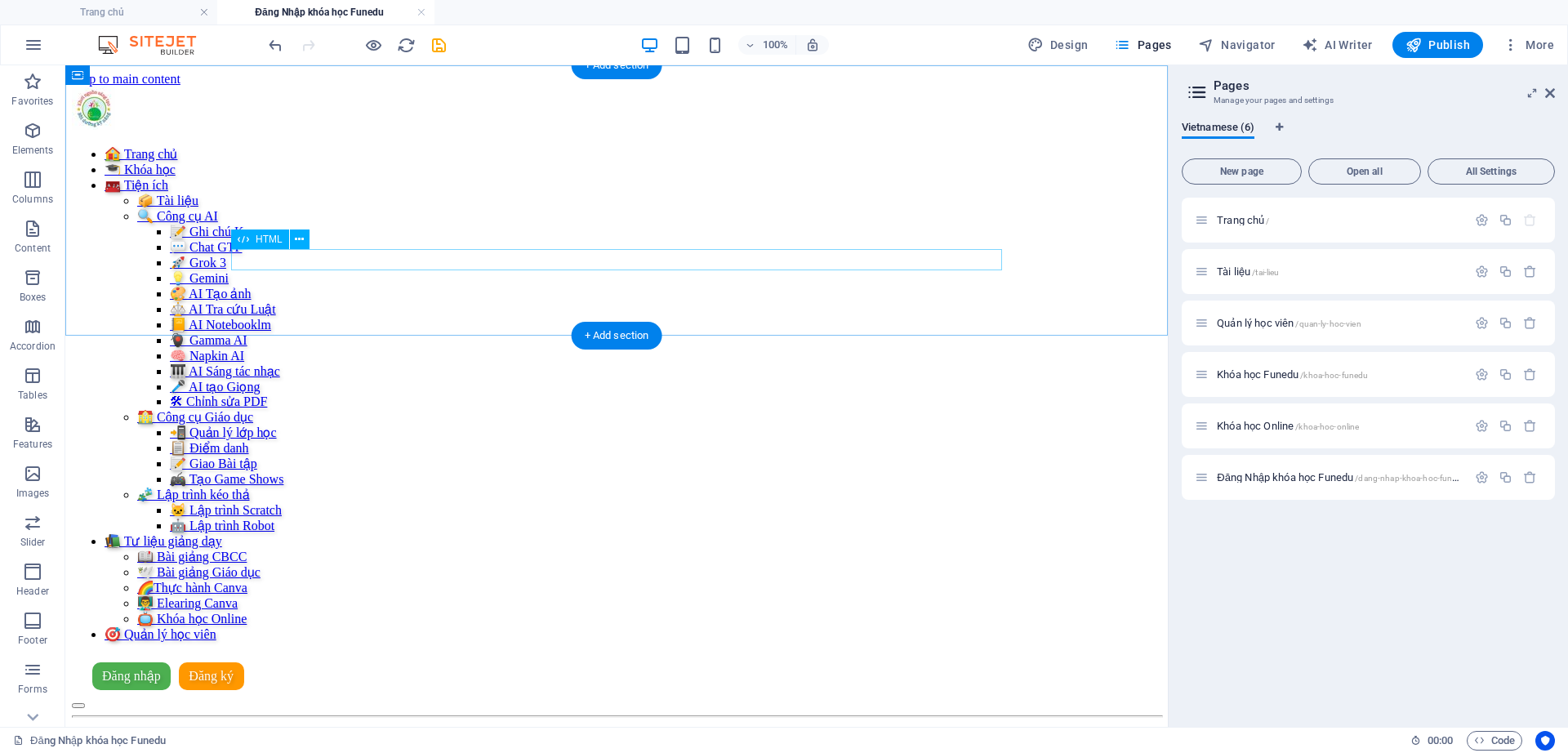 click at bounding box center (617, 724) 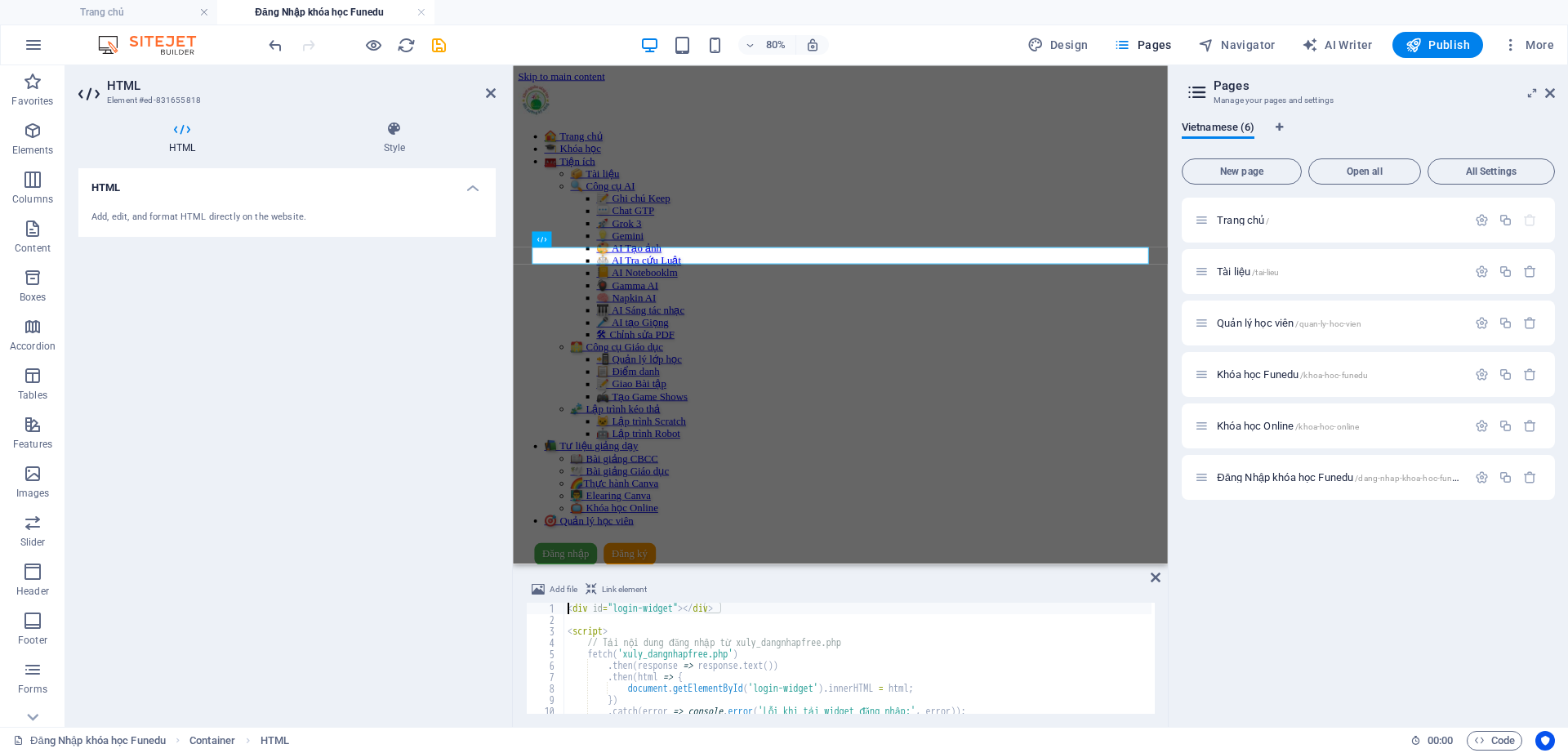 click on "< div   id = "login-widget" > </ div > < script >      // Tải nội dung đăng nhập từ xuly_dangnhapfree.php      fetch ( 'xuly_dangnhapfree.php' )           . then ( response   =>   response . text ())           . then ( html   =>   {                document . getElementById ( 'login-widget' ) . innerHTML   =   html ;           })           . catch ( error   =>   console . error ( 'Lỗi khi tải widget đăng nhập:' ,   error )) ; </ script >" at bounding box center (858, 670) 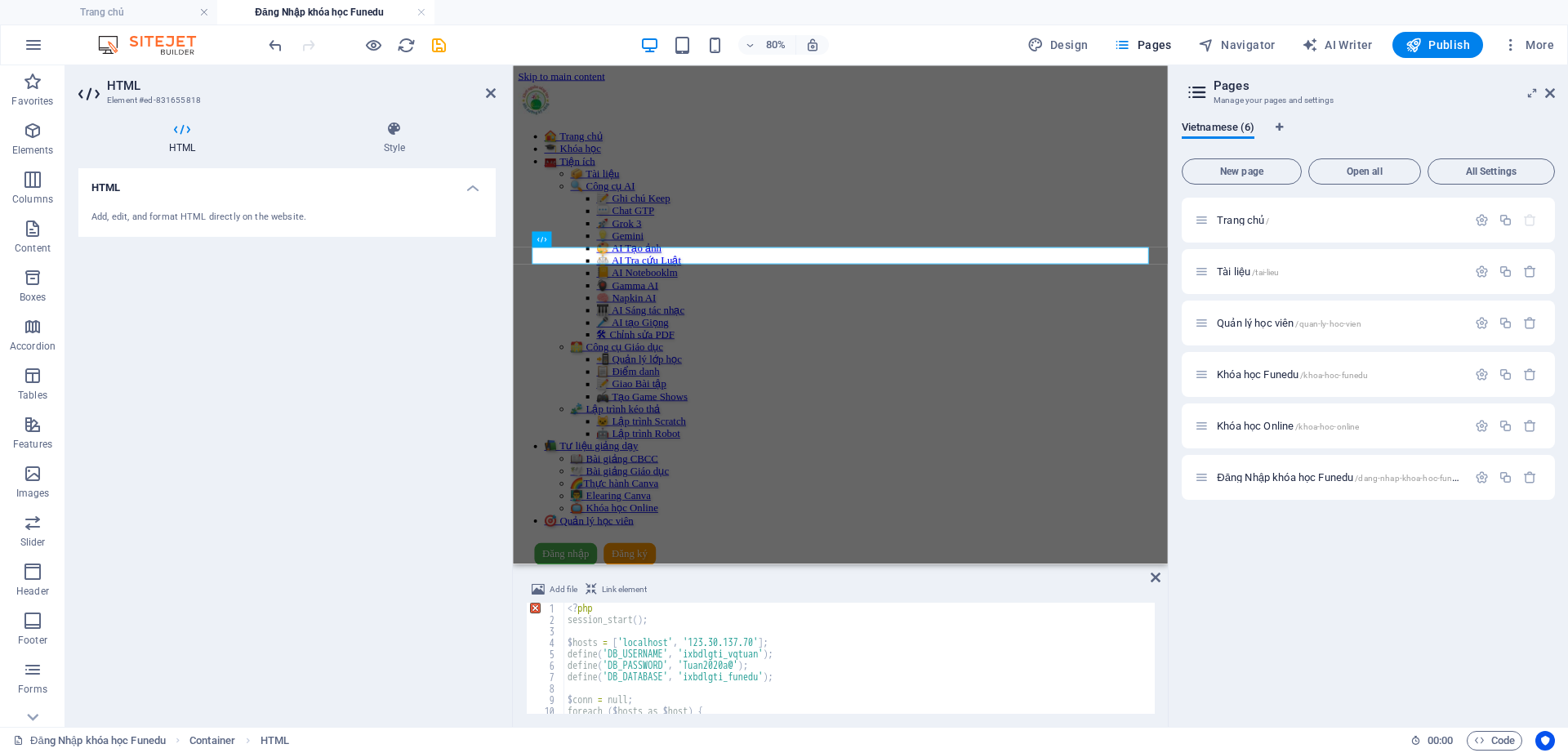 scroll, scrollTop: 123, scrollLeft: 0, axis: vertical 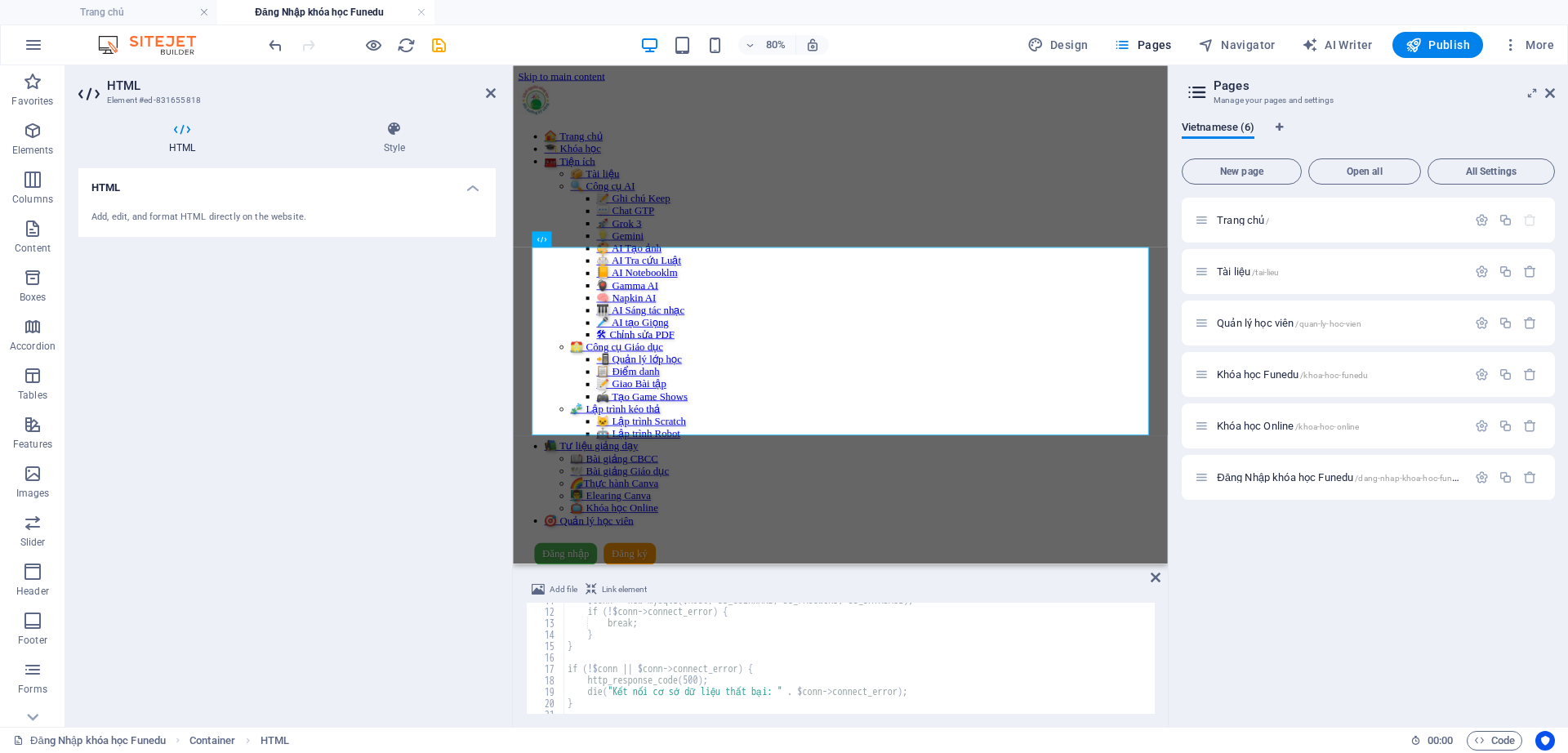click on "$ conn   =   new   mysqli ($ host ,   DB_USERNAME ,   DB_PASSWORD ,   DB_DATABASE );      if   (!$ conn-> connect_error )   {           break ;      } } if   (!$ conn   ||   $ conn-> connect_error )   {      http_response_code (500);      die ( "Kết nối cơ sở dữ liệu thất bại: "   .   $ conn-> connect_error ); }" at bounding box center [900, 660] 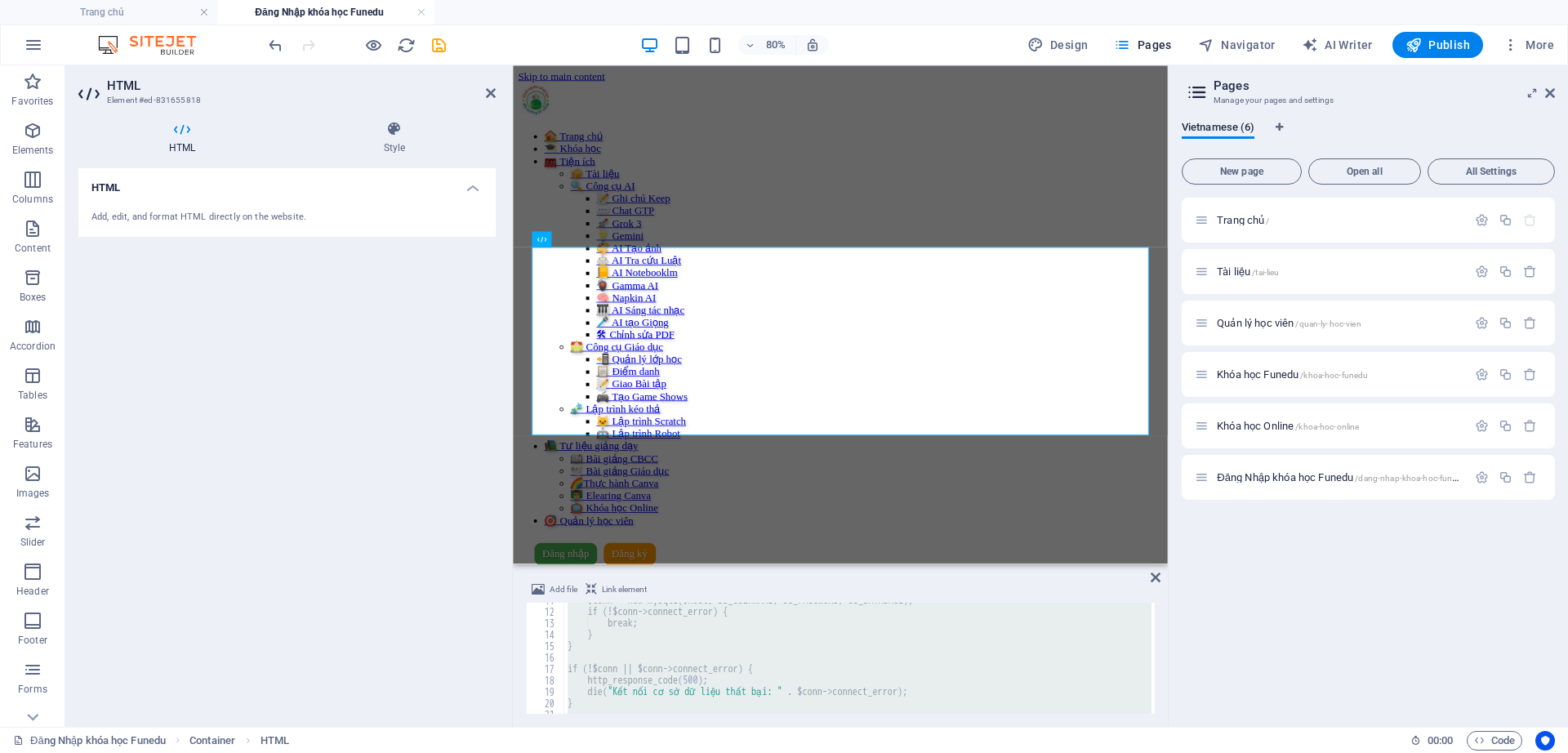 paste on "</html>" 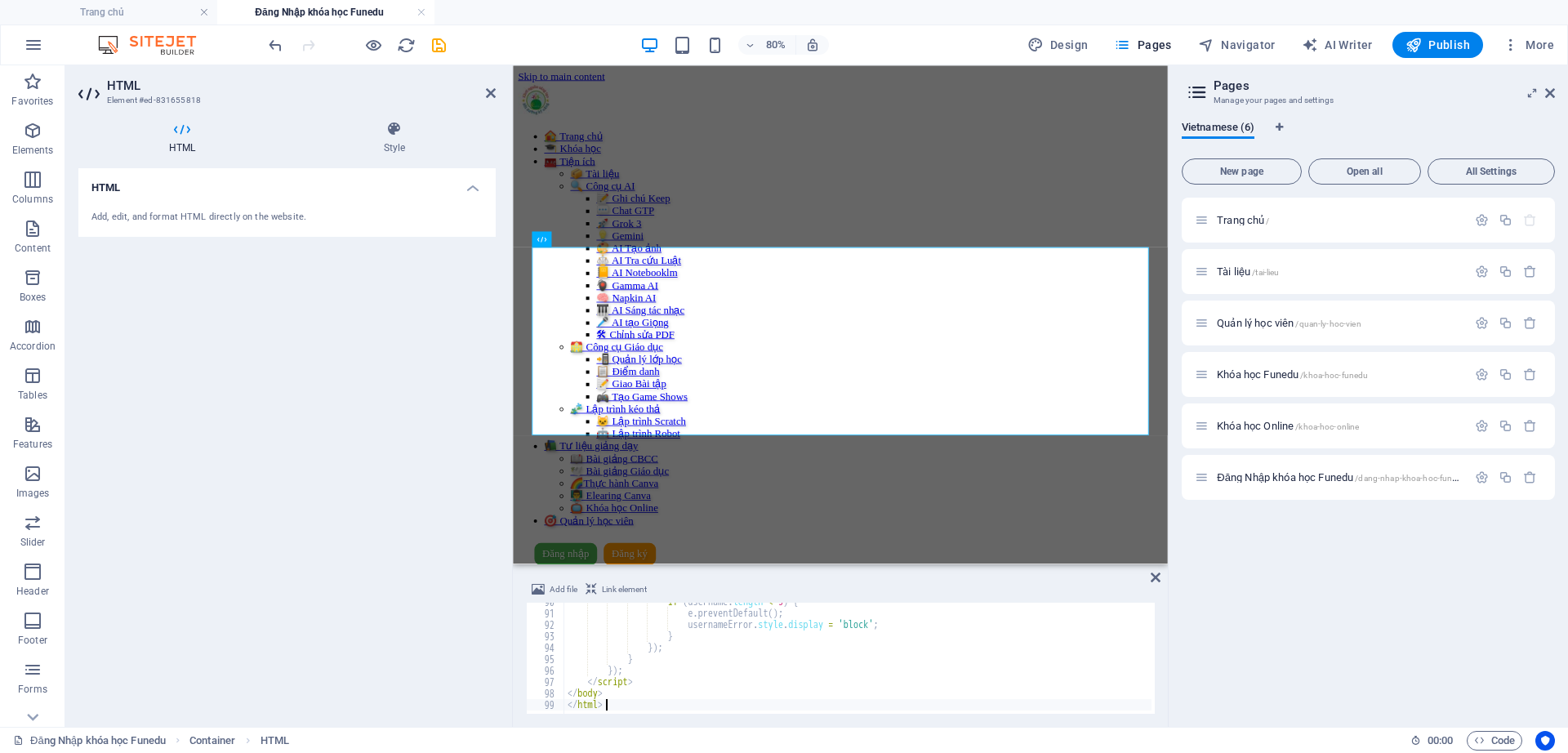 click on "HTML Add, edit, and format HTML directly on the website." at bounding box center [287, 441] 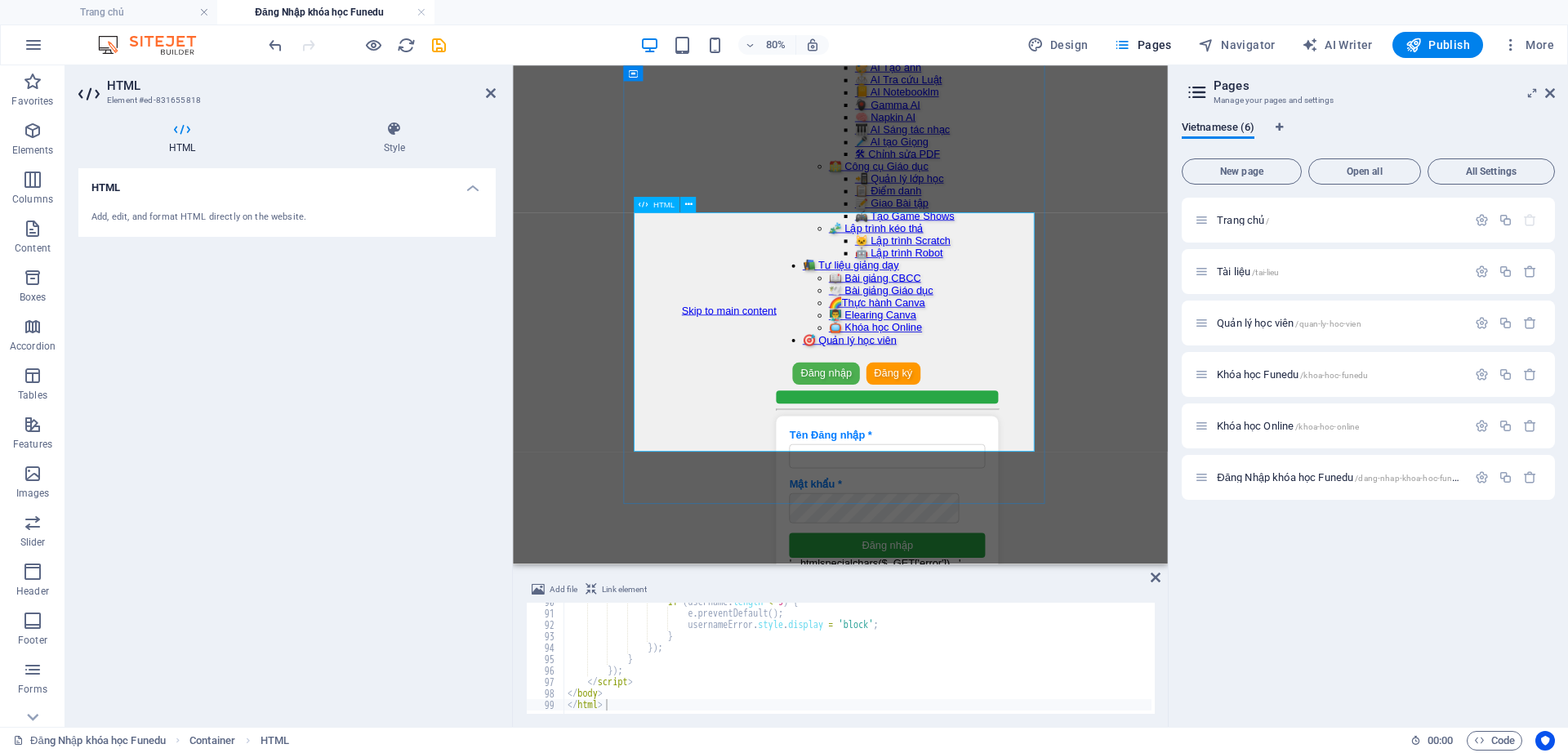 scroll, scrollTop: 0, scrollLeft: 0, axis: both 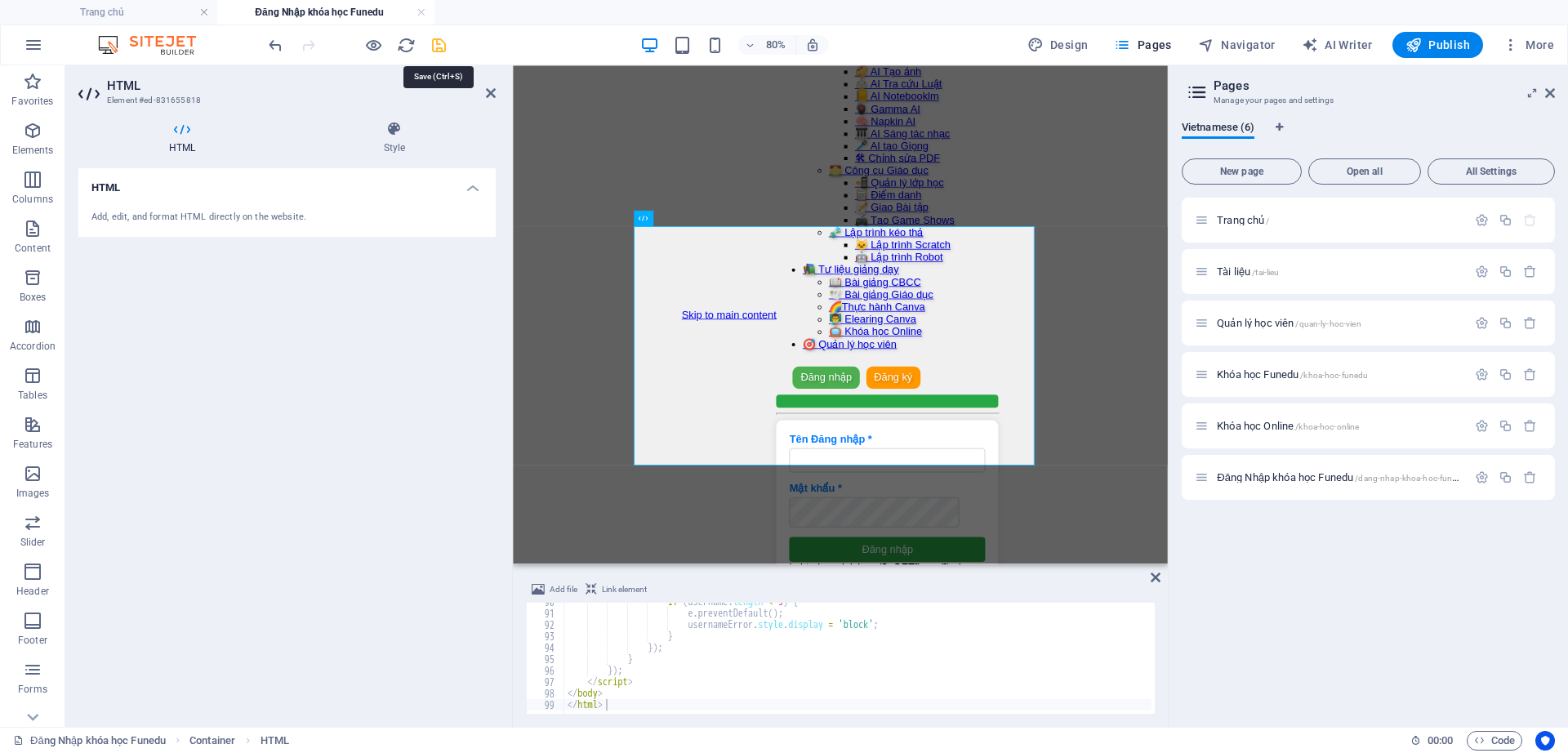 click at bounding box center [439, 45] 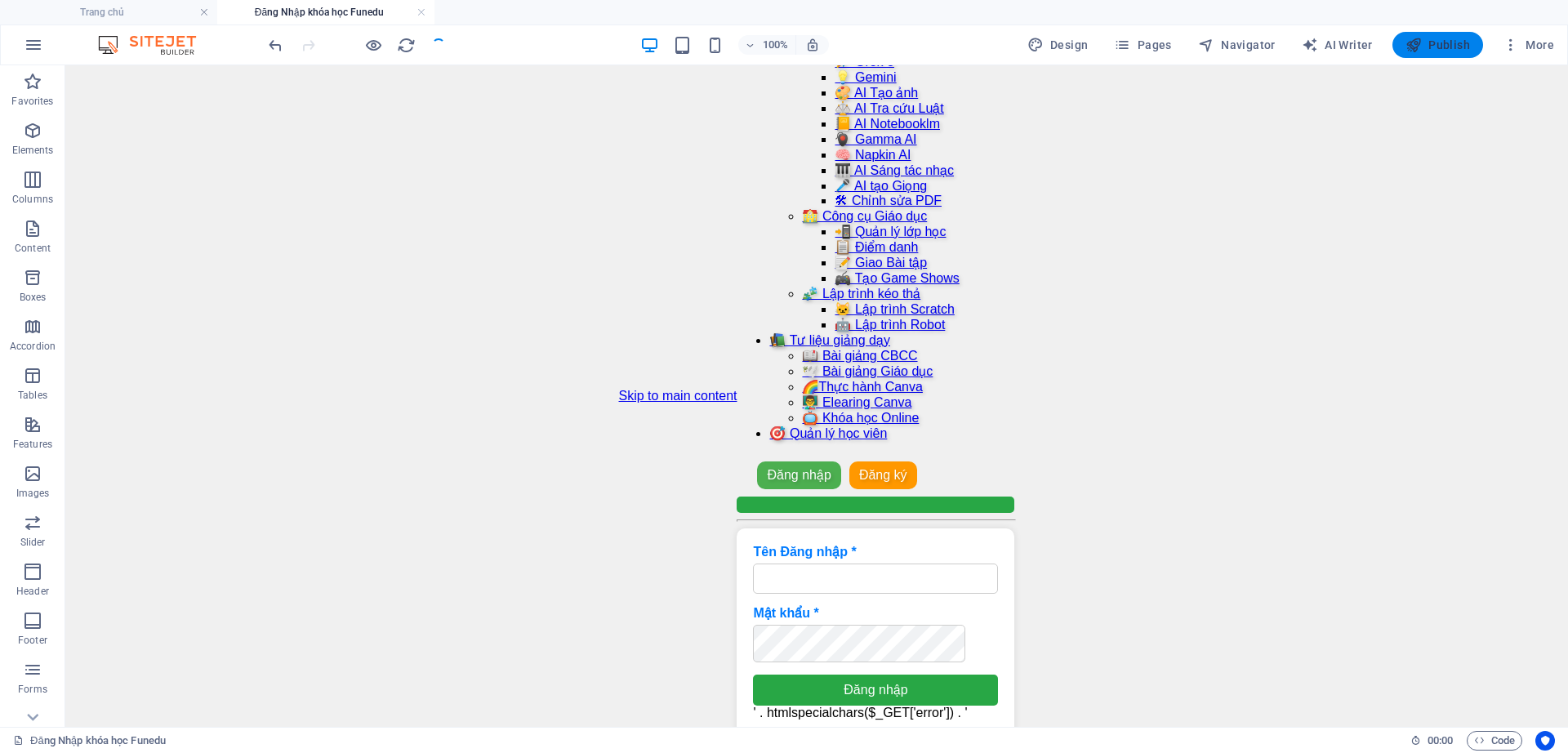 drag, startPoint x: 1428, startPoint y: 50, endPoint x: 1286, endPoint y: 33, distance: 143.01399 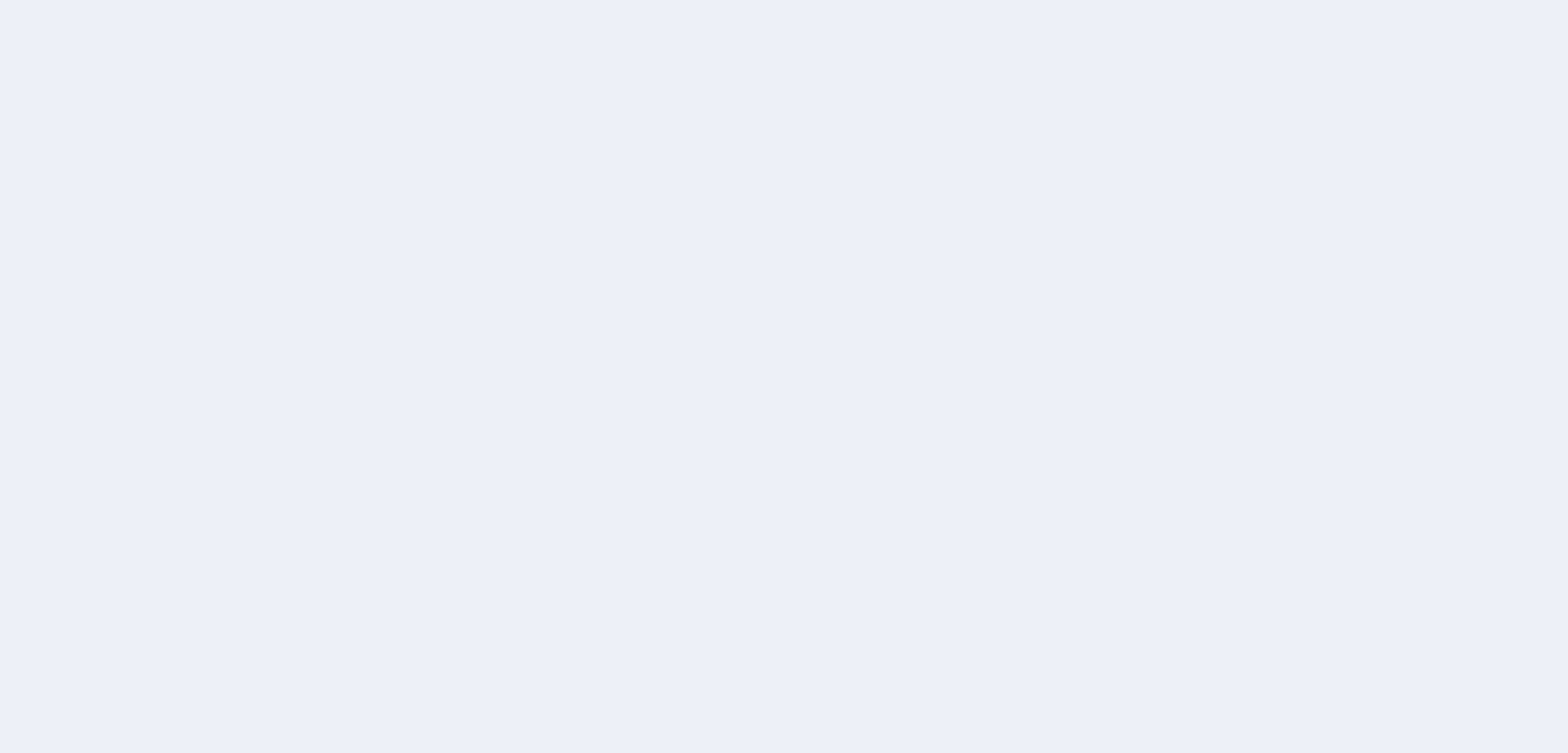 scroll, scrollTop: 0, scrollLeft: 0, axis: both 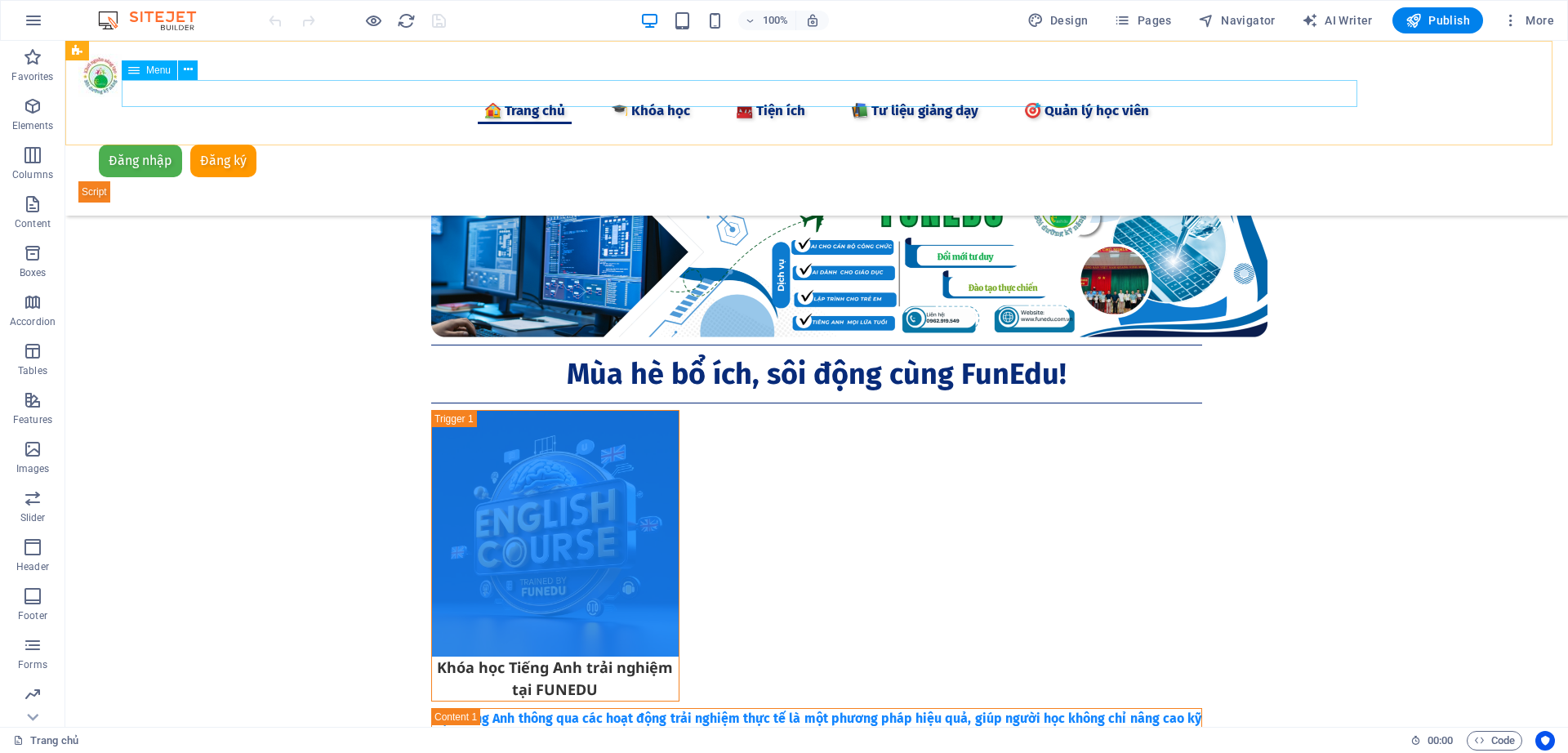 click on "🏠 Trang chủ 🎓 Khóa học 🧰 Tiện ích 📦 Tài liệu 🔍 Công cụ AI 📝 Ghi chú Keep 💬 Chat GTP 🚀 Grok 3 💡 Gemini 🎨 AI Tạo ảnh ⚖️ AI Tra cứu Luật 📒 AI Notebooklm 🖲️ Gamma AI 🧠 Napkin AI 🎹 AI Sáng tác nhạc 🎤 AI tạo Giọng 🛠 Chỉnh sửa PDF 🏫 Công cụ Giáo dục 📲 Quản lý lớp học 📋 Điểm danh 📝 Giao Bài tập 🎮 Tạo Game Shows 🧩 Lập trình kéo thả 🐱 Lập trình Scratch 🤖 Lập trình Robot 📚 Tư liệu giảng ​dạy​ 📖 Bài giảng CBCC 🕊️ Bài giảng Giáo dục 🌈Thực hành Canva 👨‍🏫 Elearing Canva 📺 Khóa học Online 🎯 Quản lý học viên" at bounding box center [817, 110] 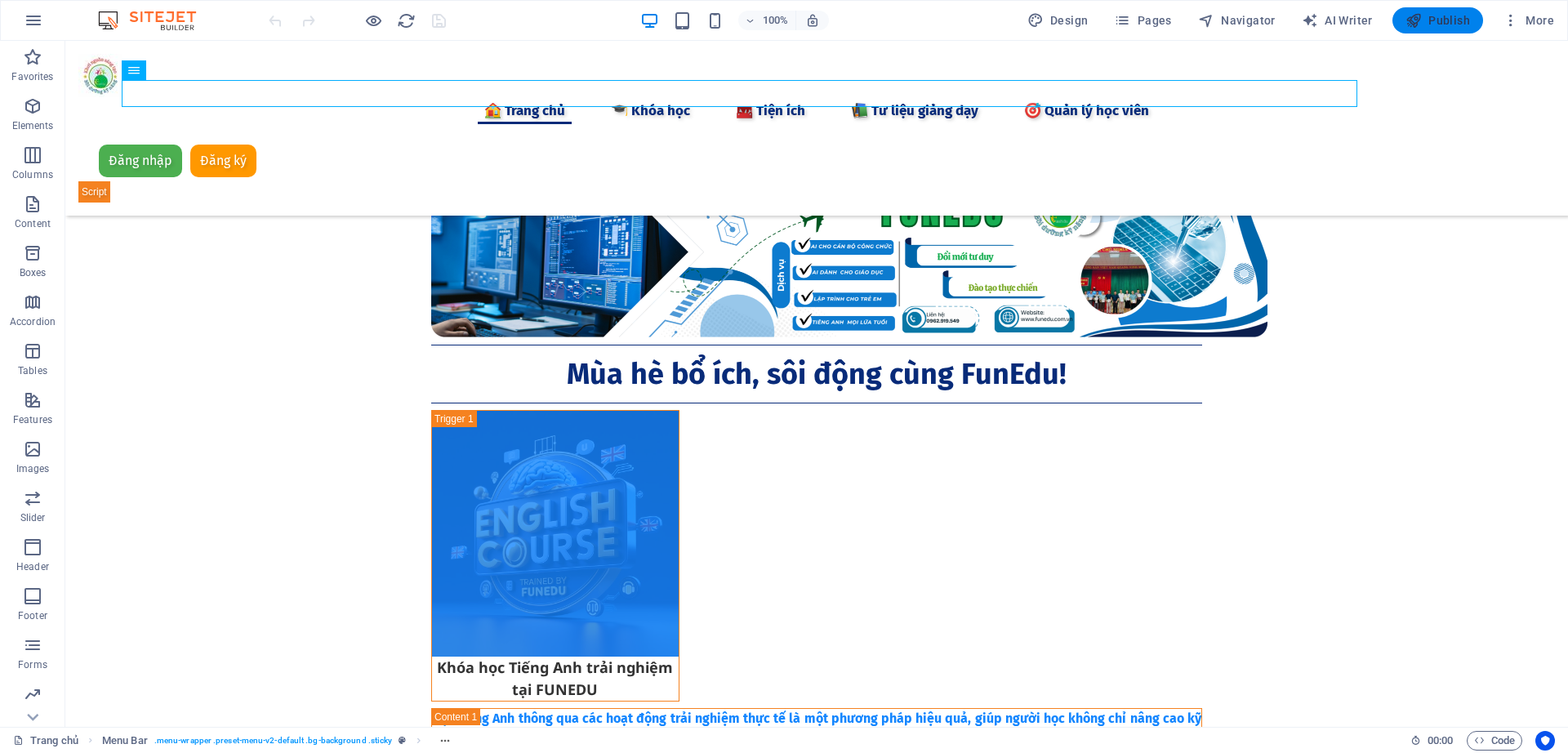 click at bounding box center (1414, 20) 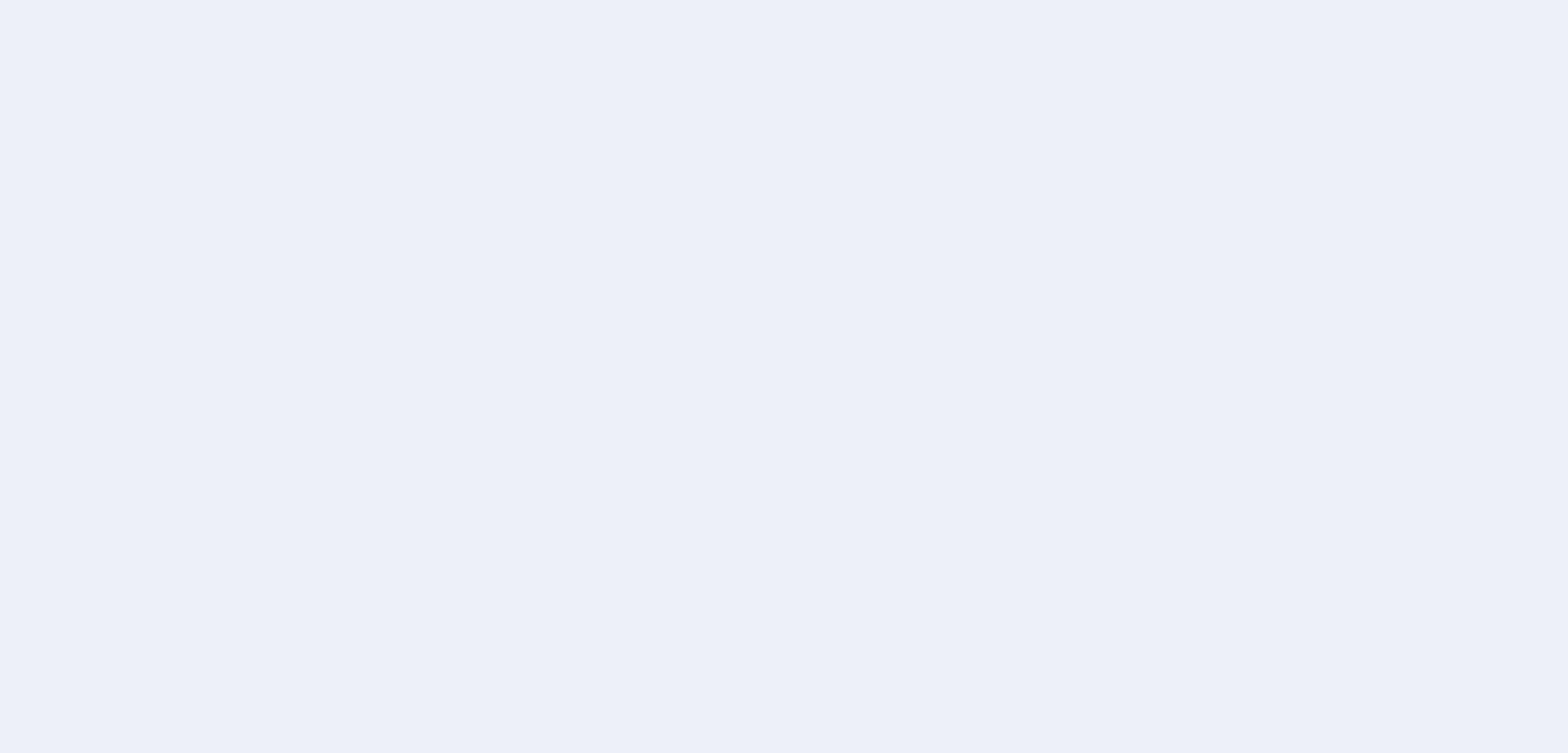 scroll, scrollTop: 0, scrollLeft: 0, axis: both 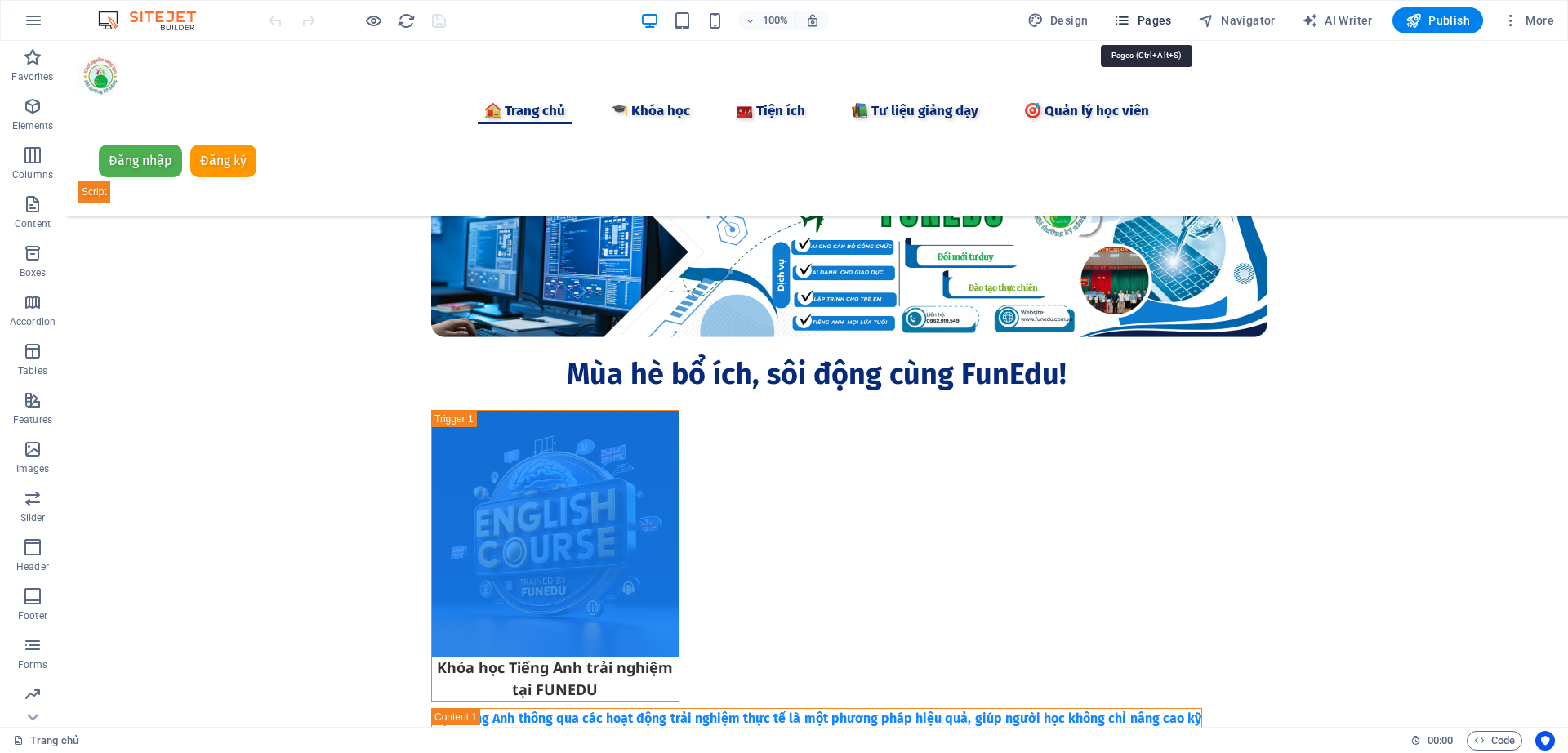 click on "Pages" at bounding box center (1143, 20) 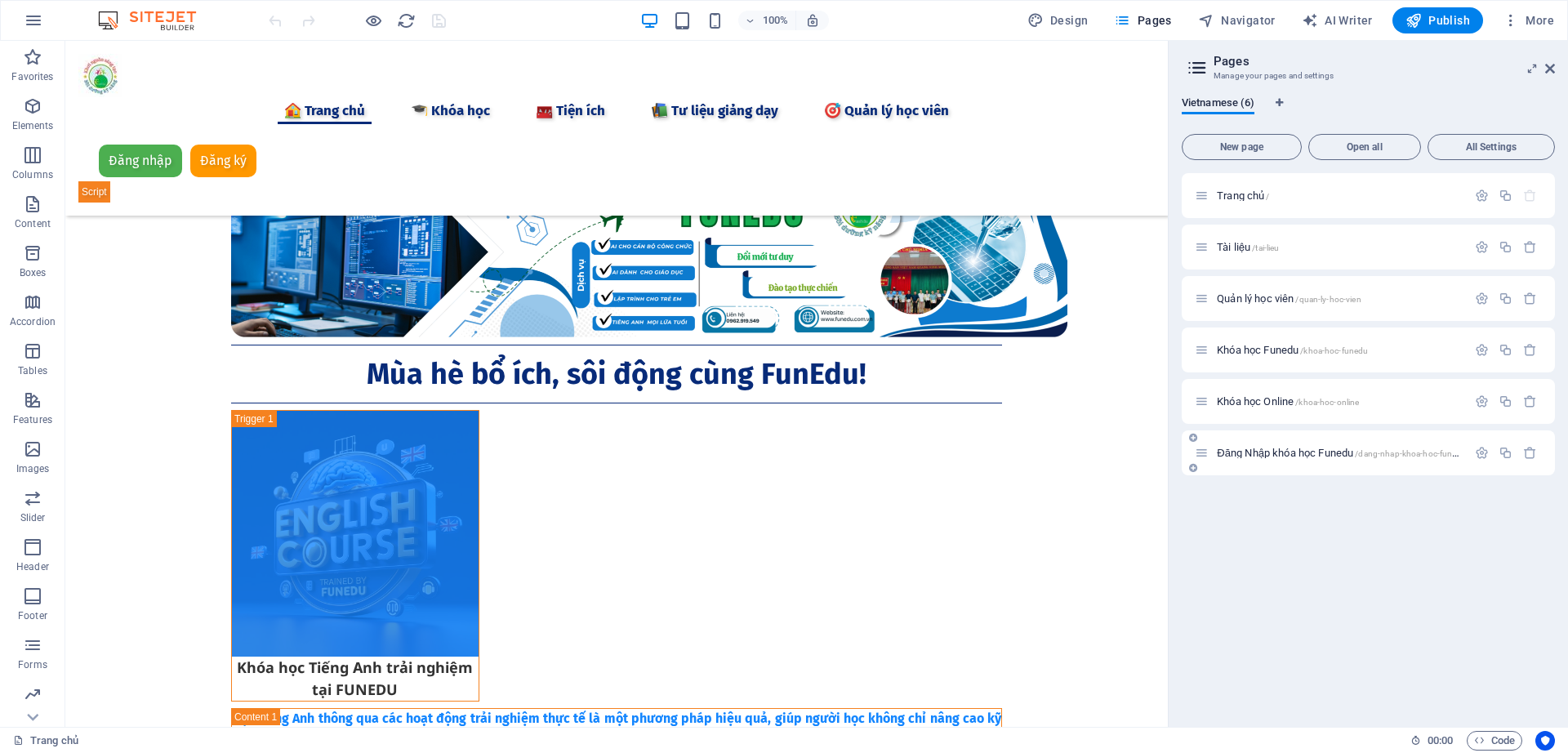click on "Đăng Nhập khóa học Funedu /dang-nhap-khoa-hoc-funedu" at bounding box center (1342, 452) 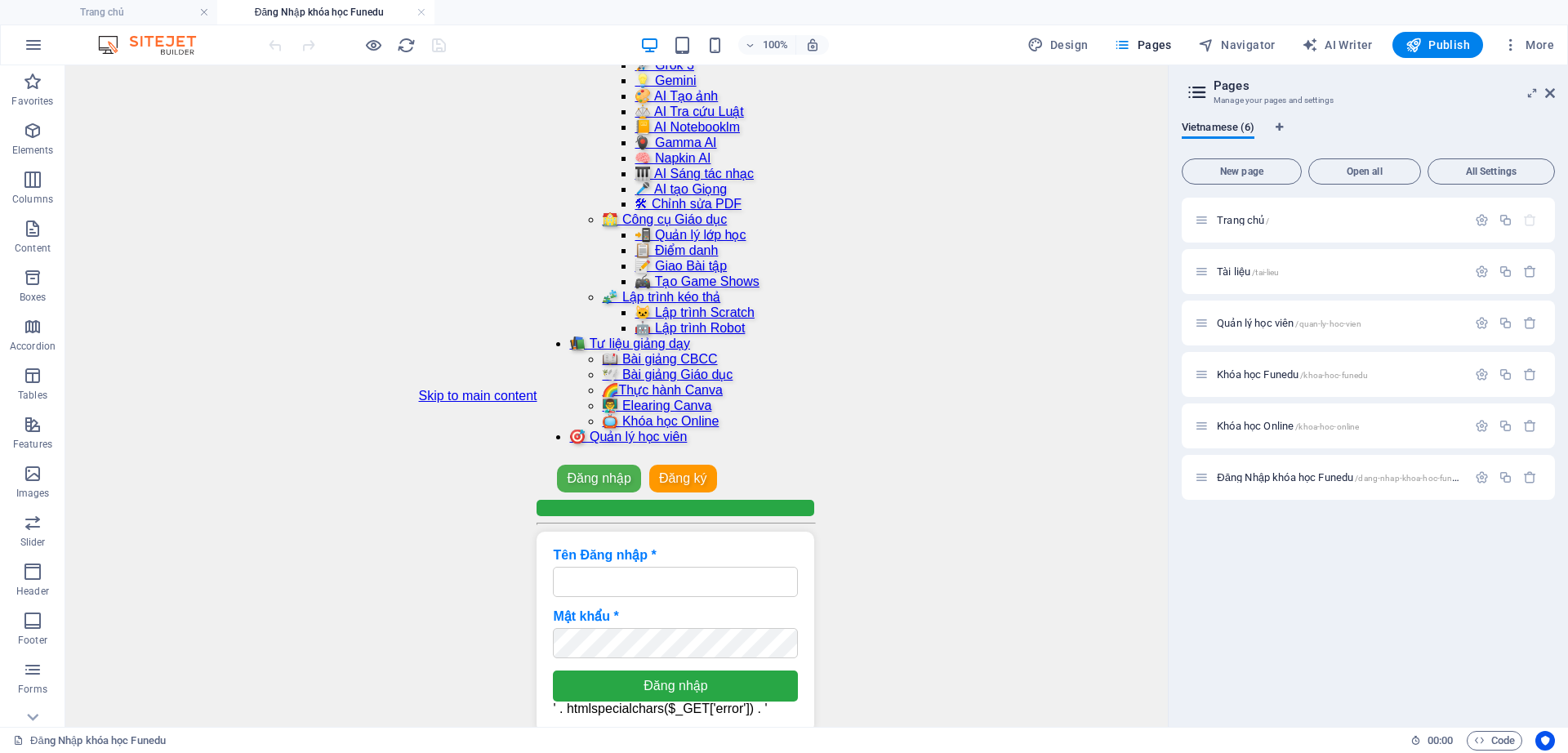 scroll, scrollTop: 0, scrollLeft: 0, axis: both 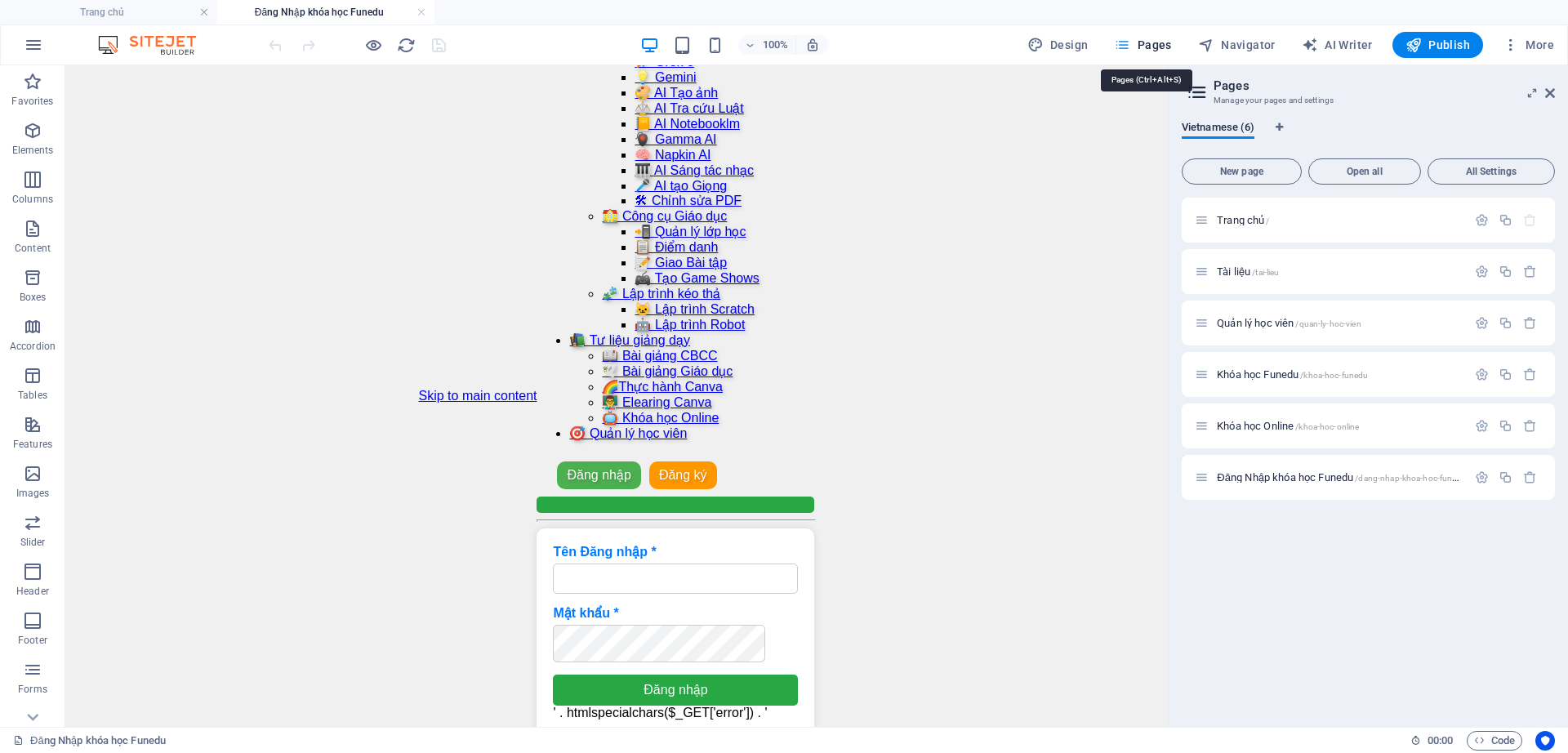 click on "Pages" at bounding box center (1143, 45) 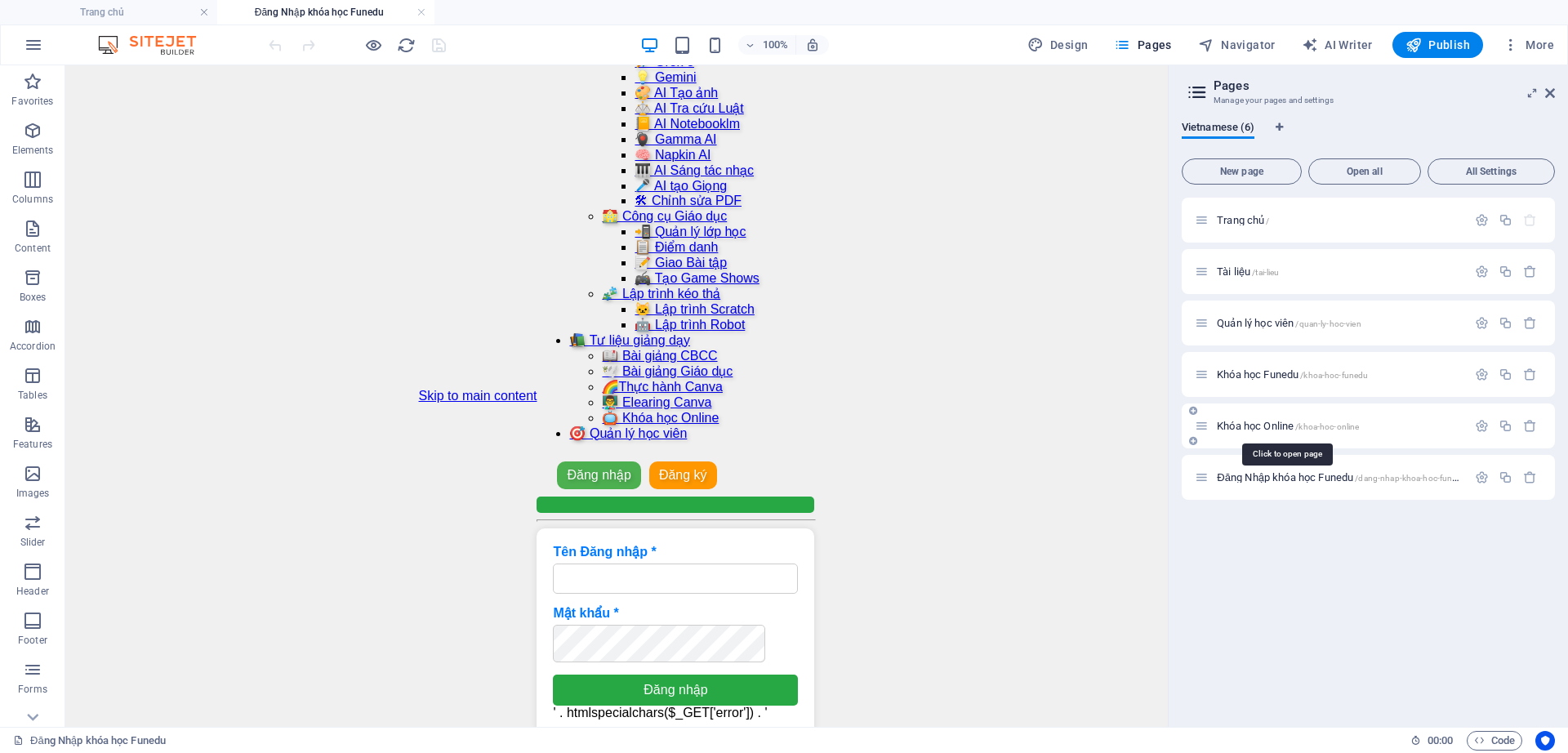 click on "Khóa học Online /khoa-hoc-online" at bounding box center [1288, 426] 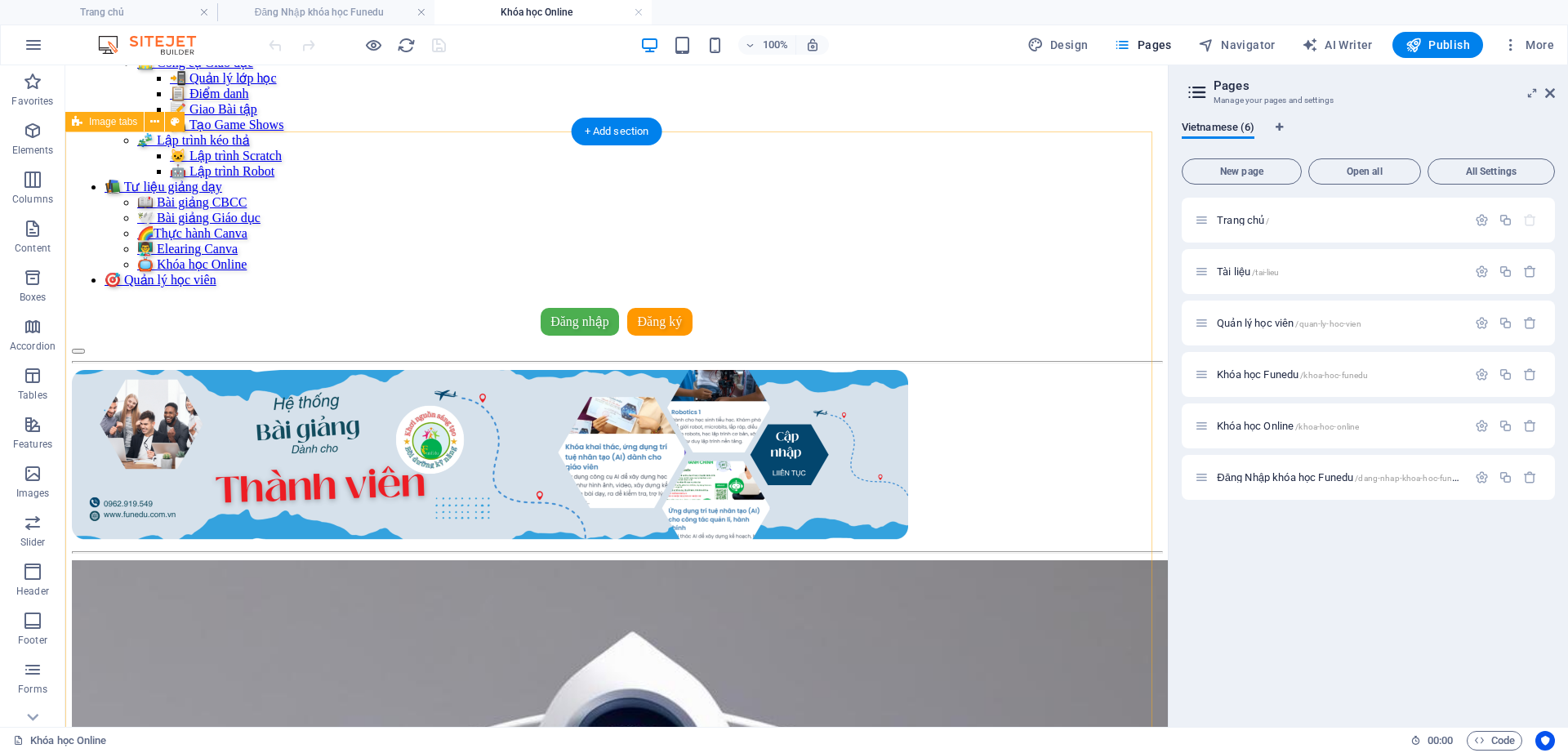 scroll, scrollTop: 0, scrollLeft: 0, axis: both 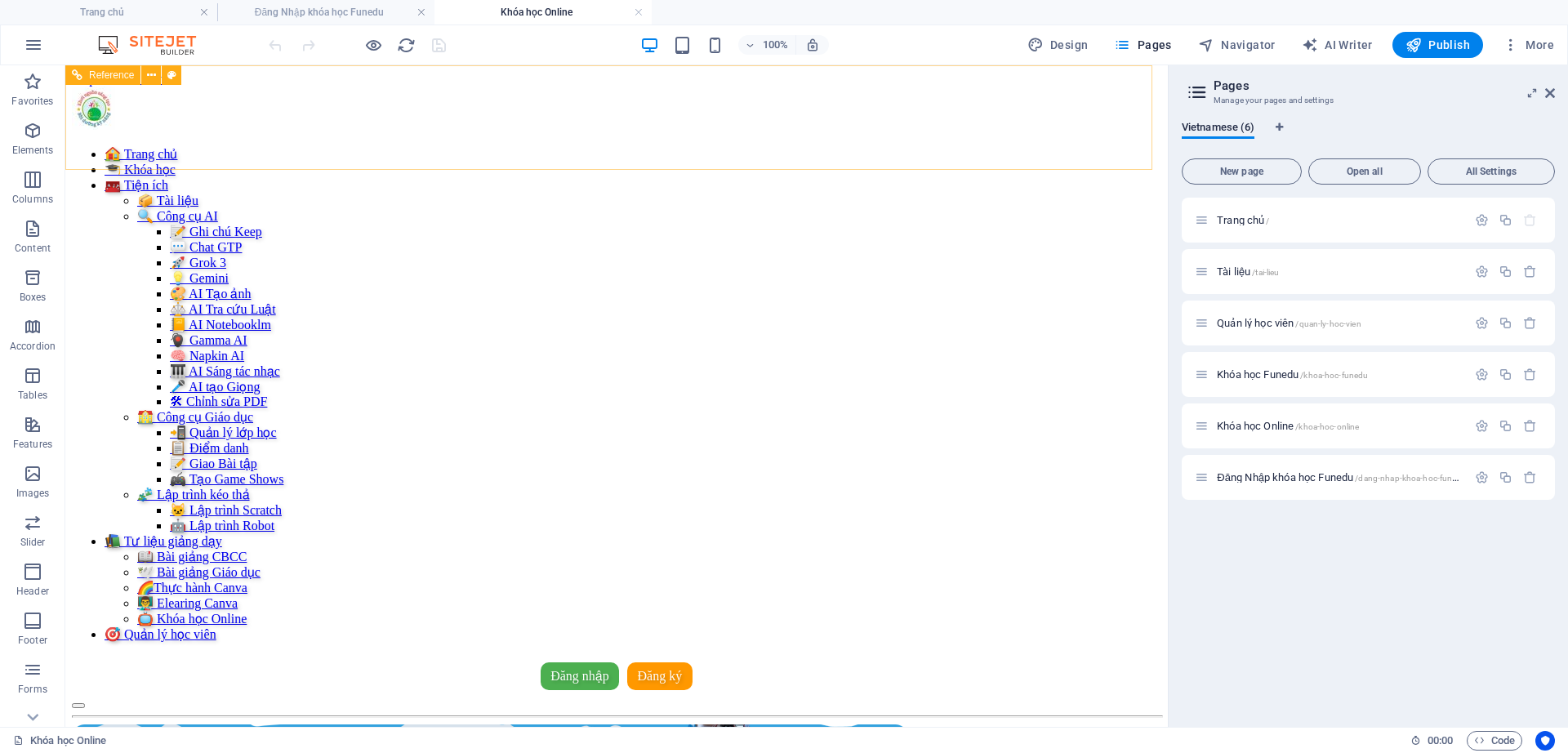 click on "Đăng nhập
Đăng ký
Thoát
Email  *
Mật khẩu  *
Đăng nhập
Chưa có tài khoản?  Đăng ký
Họ và tên  *
Email  *
Số điện thoại  *
Mật khẩu  *
Xác nhận mật khẩu  *
Đăng ký
Đã có tài khoản?  Đăng nhập" at bounding box center (617, 676) 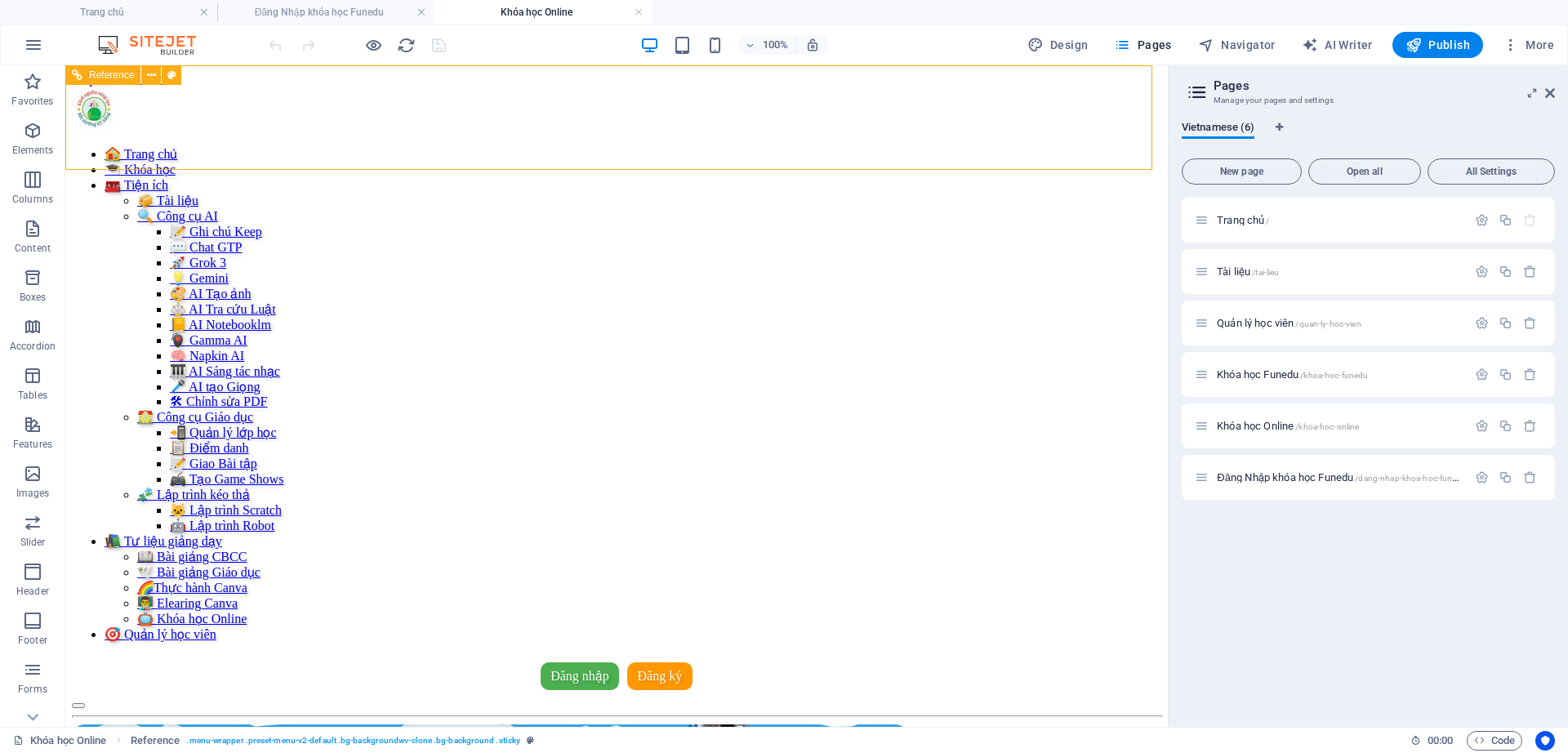 click on "Đăng nhập
Đăng ký
Thoát
Email  *
Mật khẩu  *
Đăng nhập
Chưa có tài khoản?  Đăng ký
Họ và tên  *
Email  *
Số điện thoại  *
Mật khẩu  *
Xác nhận mật khẩu  *
Đăng ký
Đã có tài khoản?  Đăng nhập" at bounding box center [617, 676] 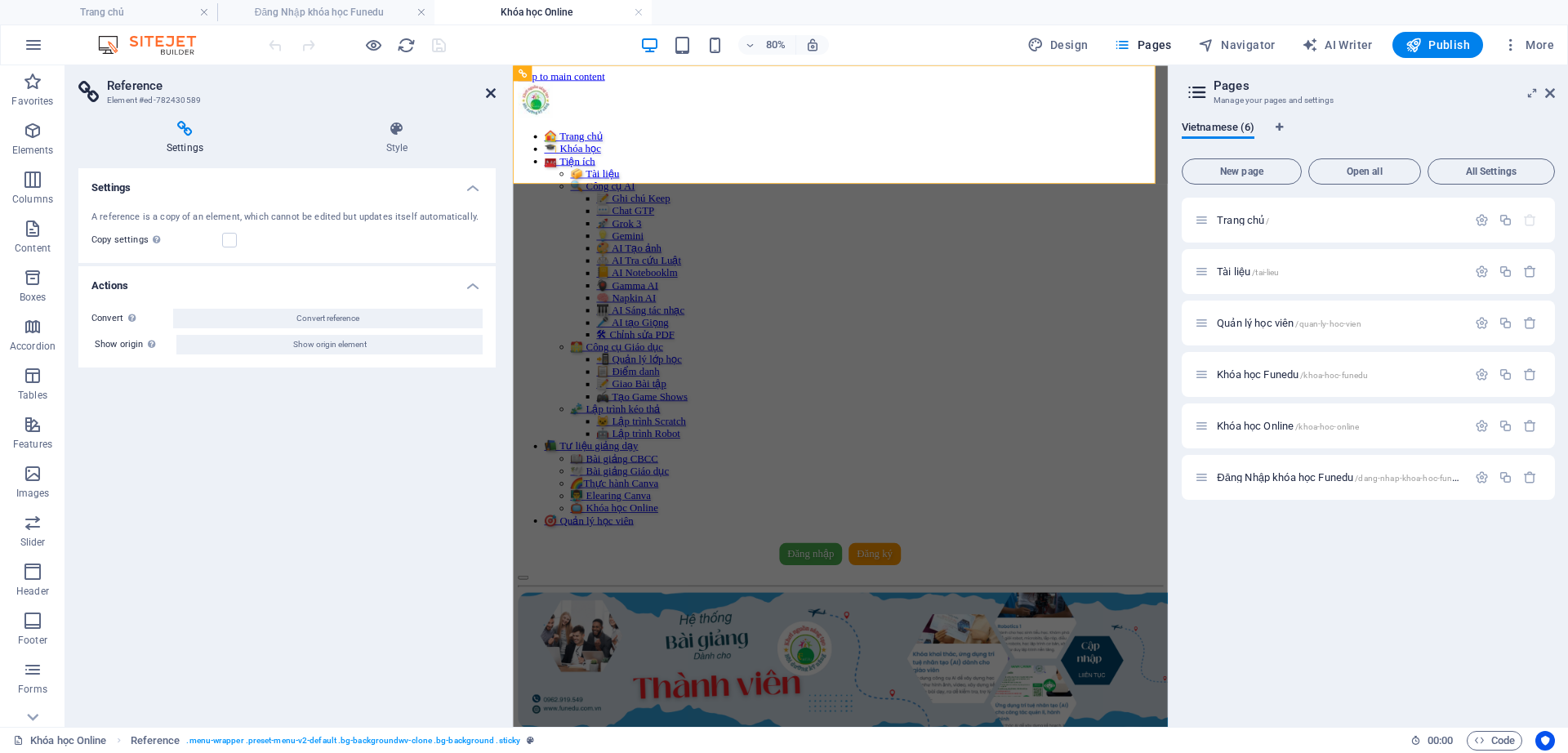 click at bounding box center [491, 93] 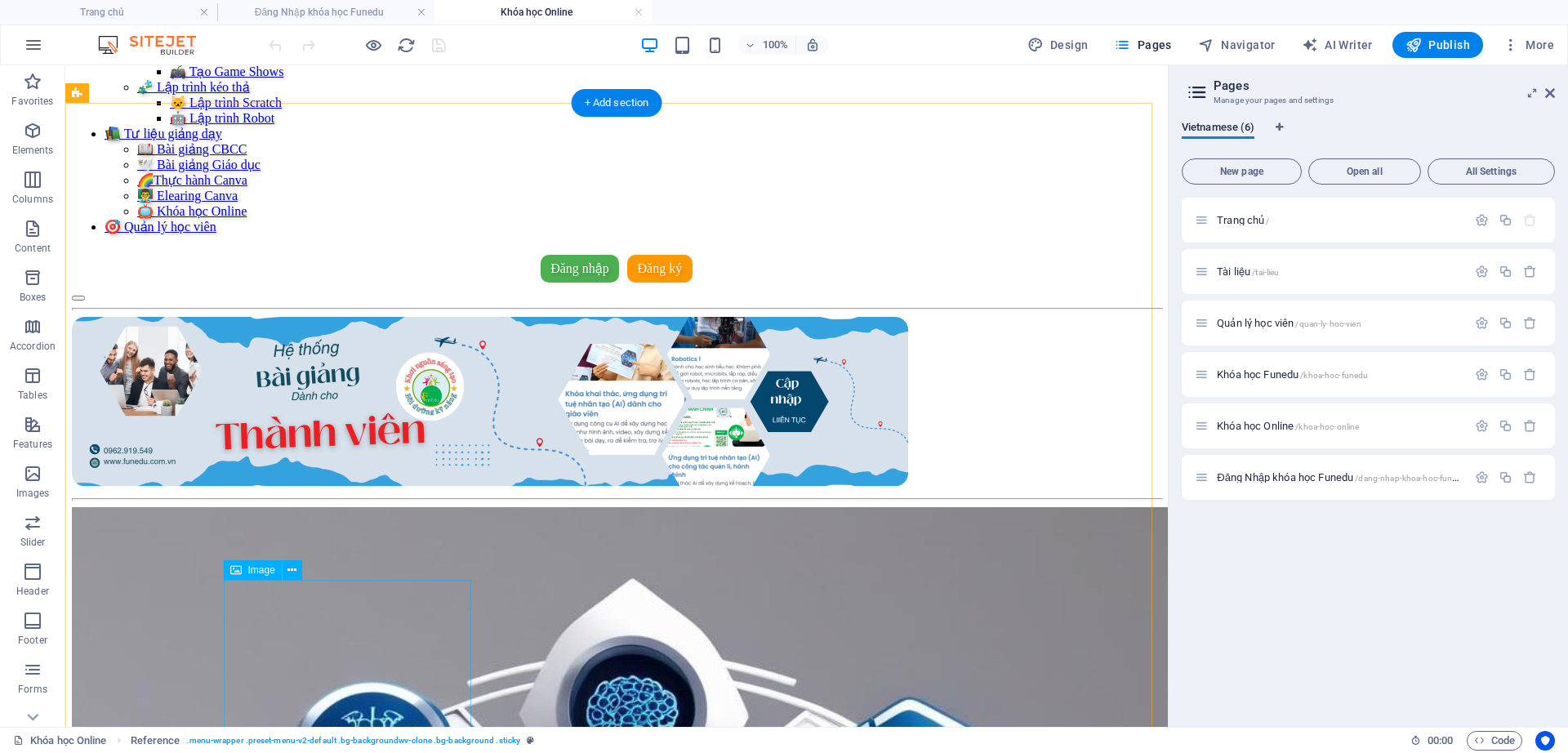 scroll, scrollTop: 408, scrollLeft: 0, axis: vertical 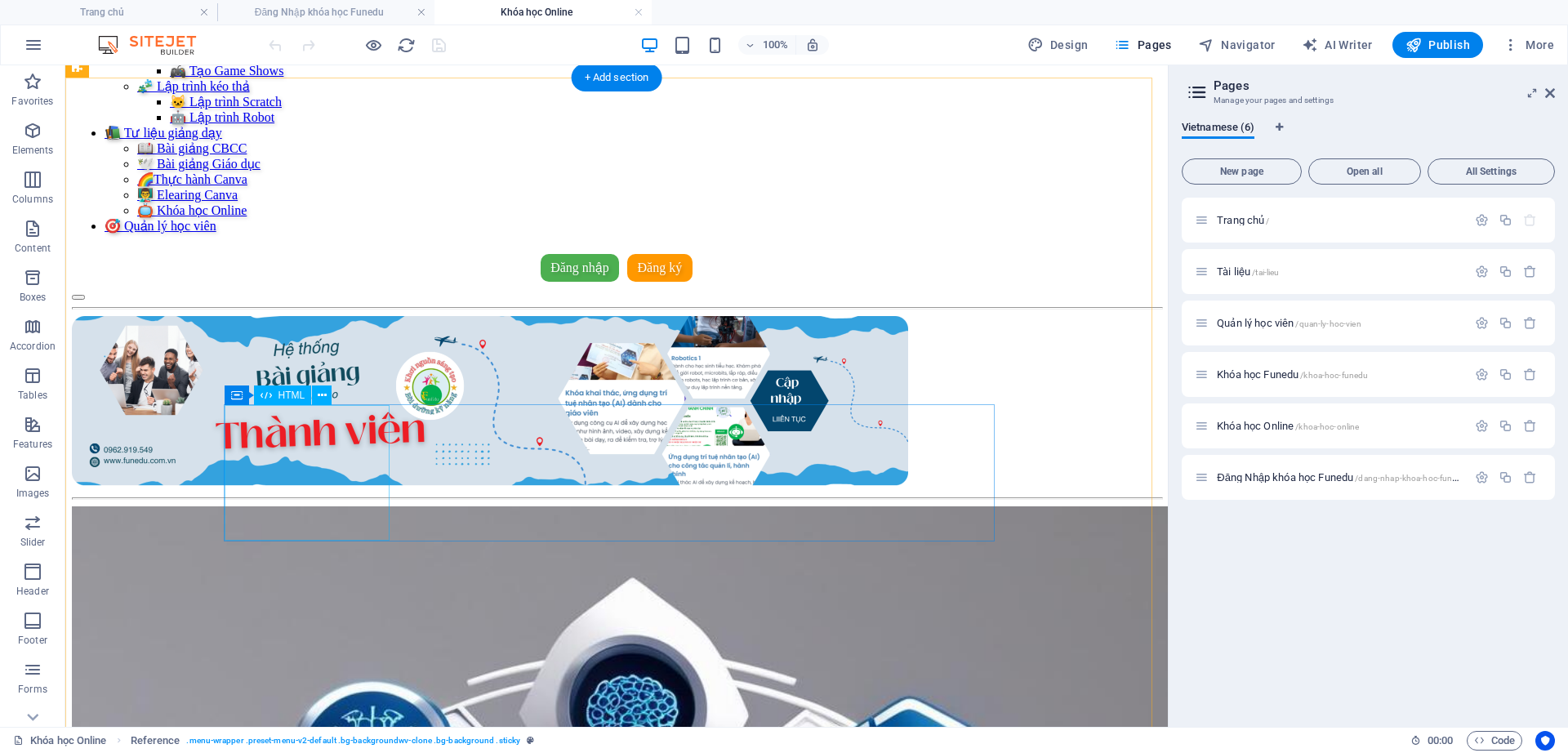click on "Quản lý khóa học
Đăng nhập
Đăng ký
Vào Lớp Học
Email  *
Mật khẩu  *
Đăng nhập
Chưa có tài khoản?  Đăng ký
Họ và tên  *
Email  *
Số điện thoại  *
Mật khẩu  *
Xác nhận mật khẩu  *
Đăng ký
Đã có tài khoản?  Đăng nhập" at bounding box center (617, 1707) 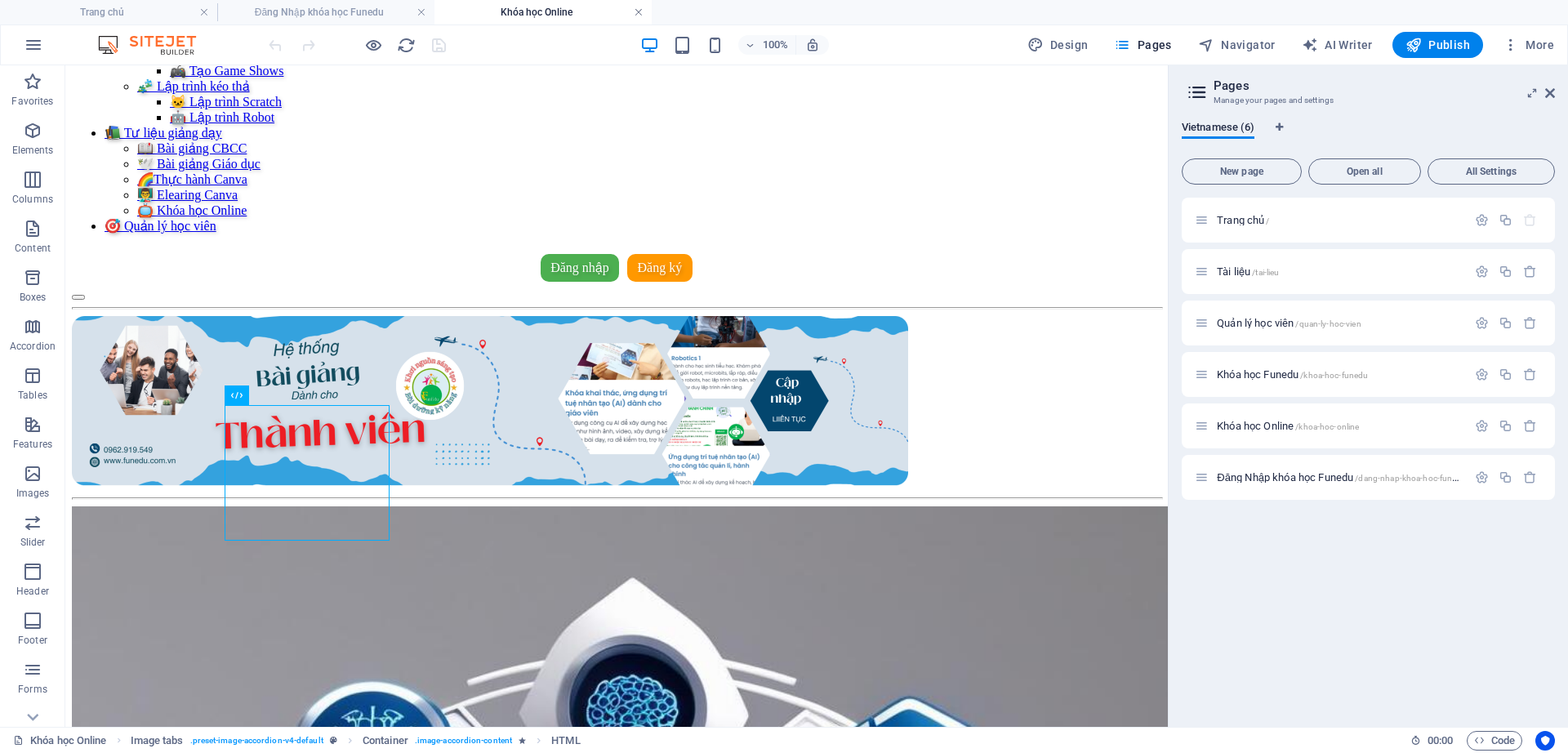 click at bounding box center [639, 12] 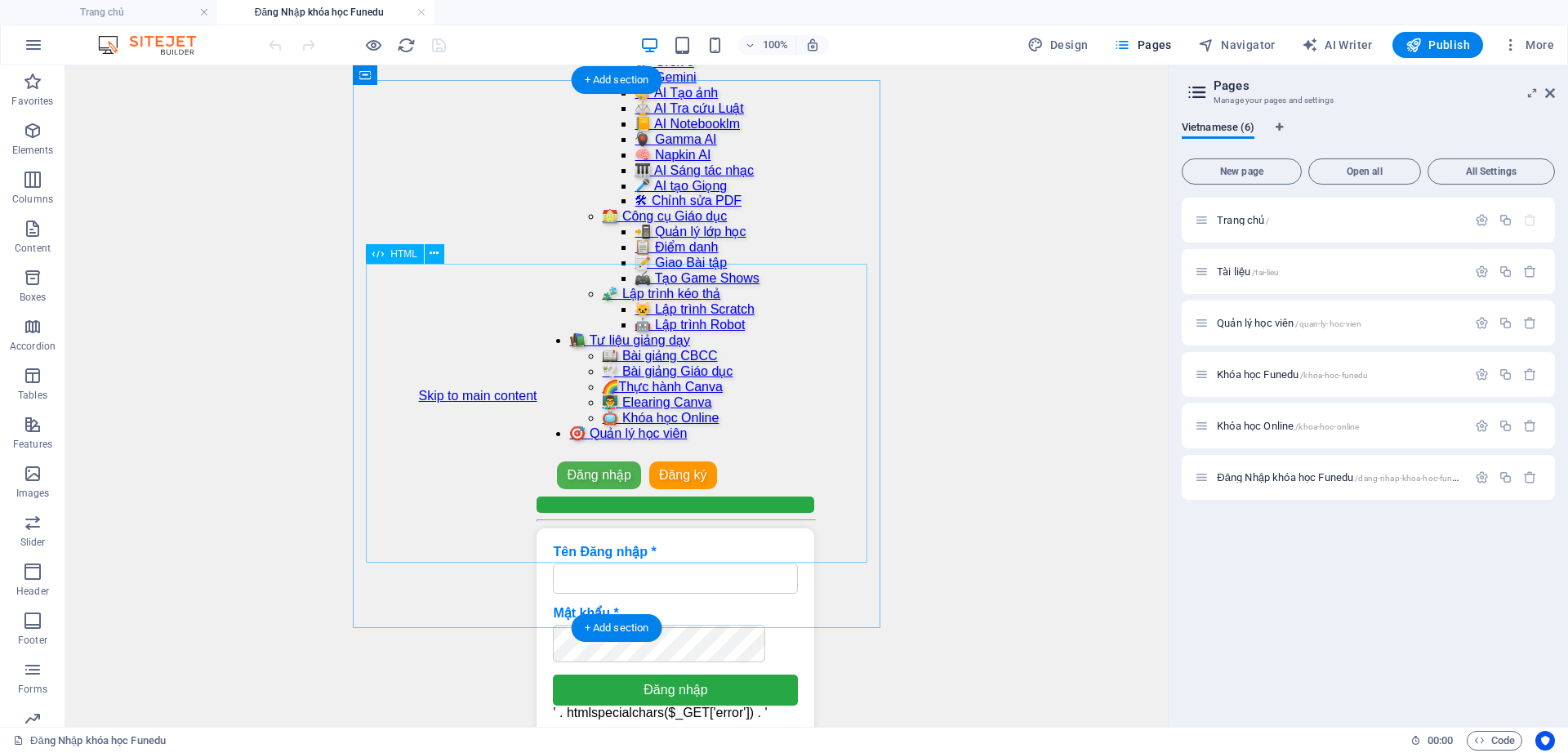 click on "Đăng Nhập khóa học Funedu
Tên Đăng nhập *
Tên đăng nhập không hợp lệ.
Mật khẩu *
Đăng nhập
' . htmlspecialchars($_GET['error']) . ' ';
}
?>" at bounding box center [675, 639] 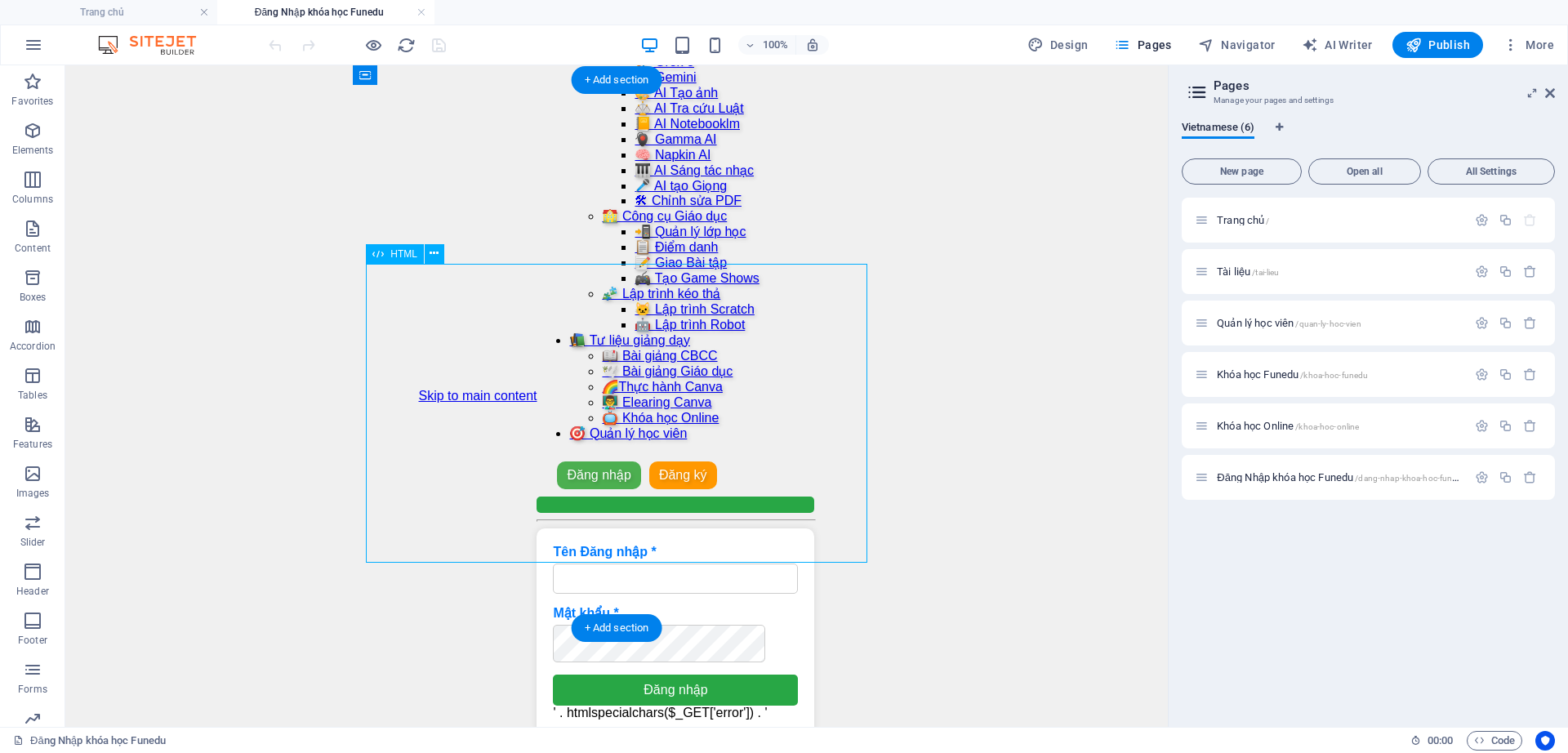 click on "Đăng Nhập khóa học Funedu
Tên Đăng nhập *
Tên đăng nhập không hợp lệ.
Mật khẩu *
Đăng nhập
' . htmlspecialchars($_GET['error']) . ' ';
}
?>" at bounding box center [675, 639] 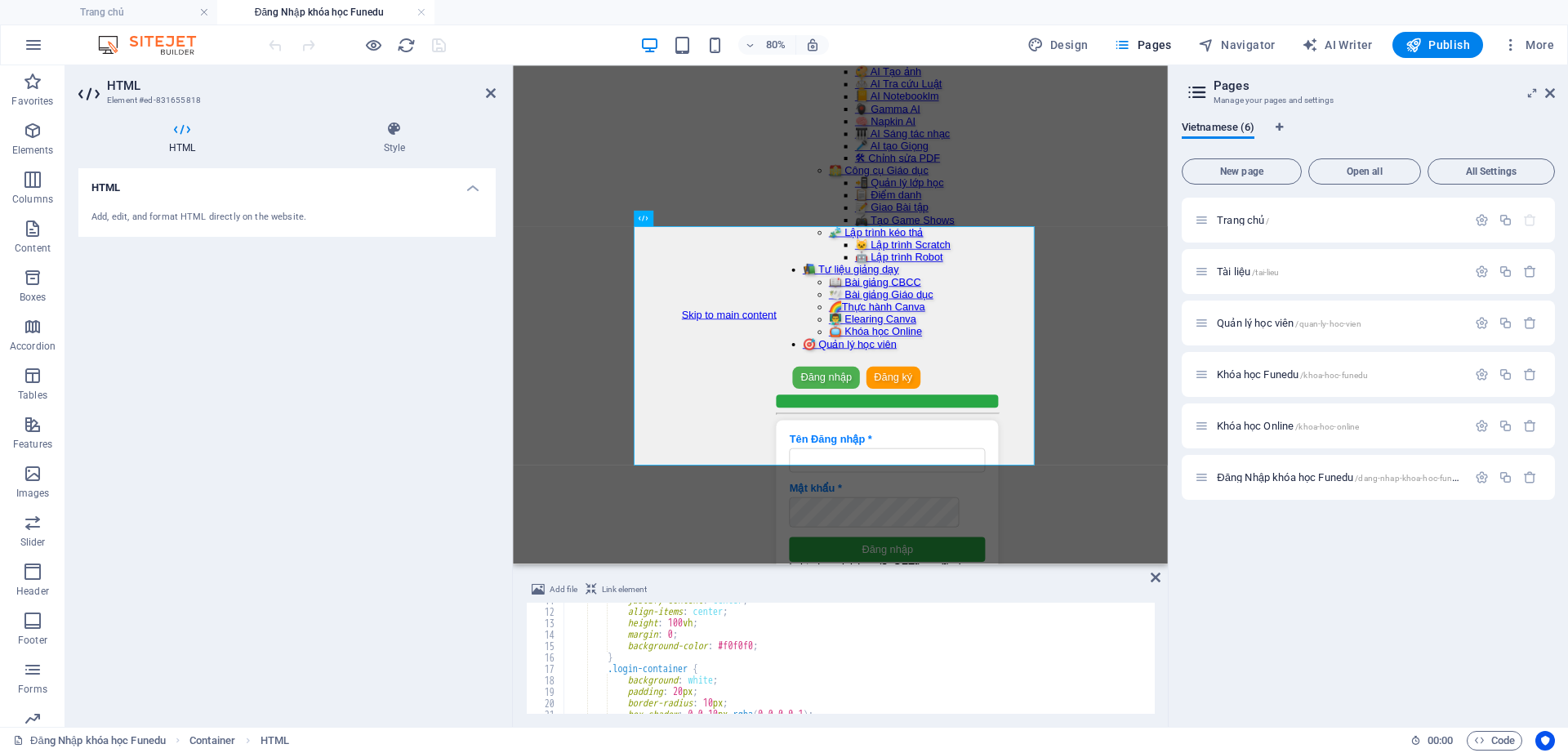 scroll, scrollTop: 0, scrollLeft: 0, axis: both 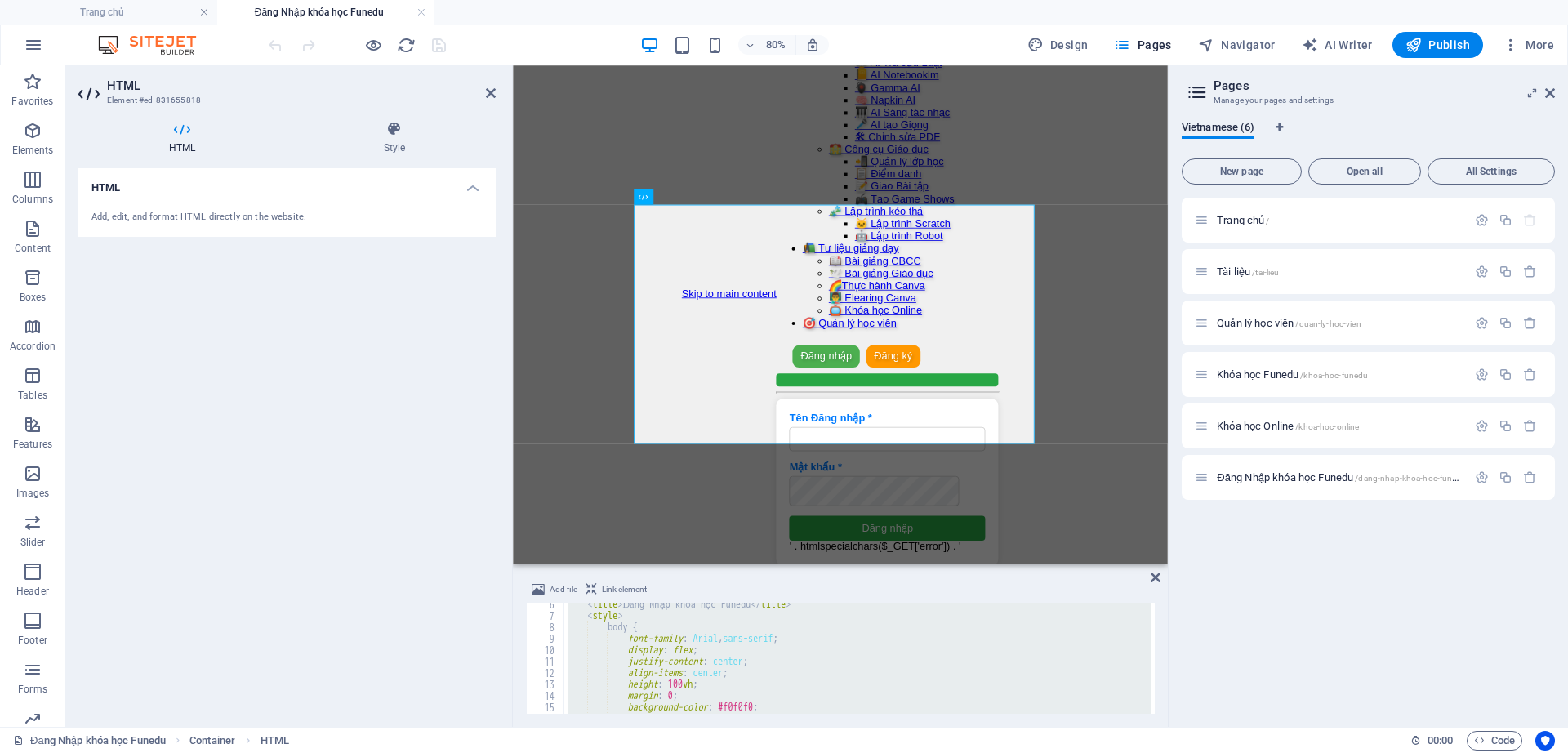click on "< title > Đăng Nhập khóa học Funedu </ title >      < style >           body   {                font-family :   Arial ,  sans-serif ;                display :   flex ;                justify-content :   center ;                align-items :   center ;                height :   100 vh ;                margin :   0 ;                background-color :   #f0f0f0 ;           }" at bounding box center (858, 658) 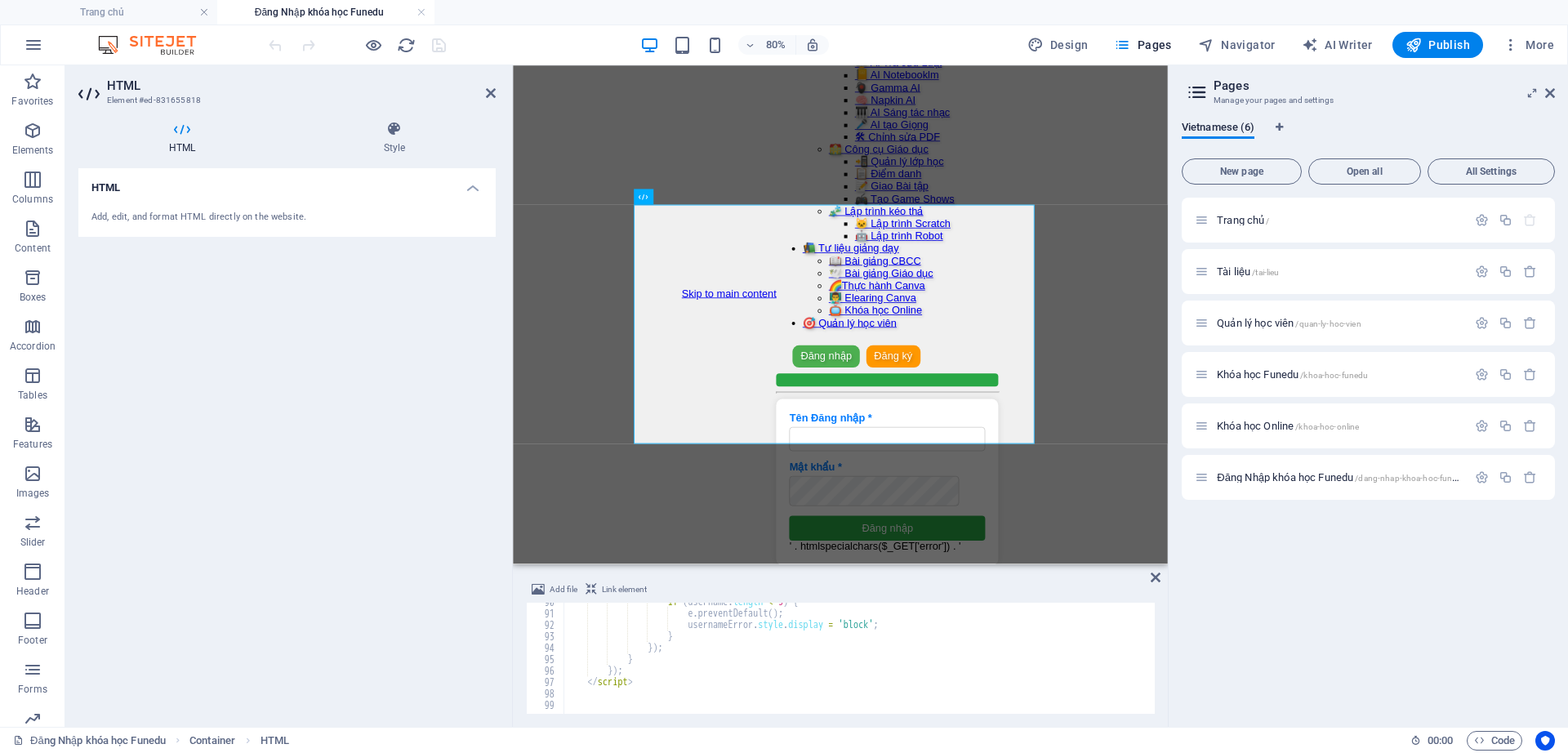 scroll, scrollTop: 1024, scrollLeft: 0, axis: vertical 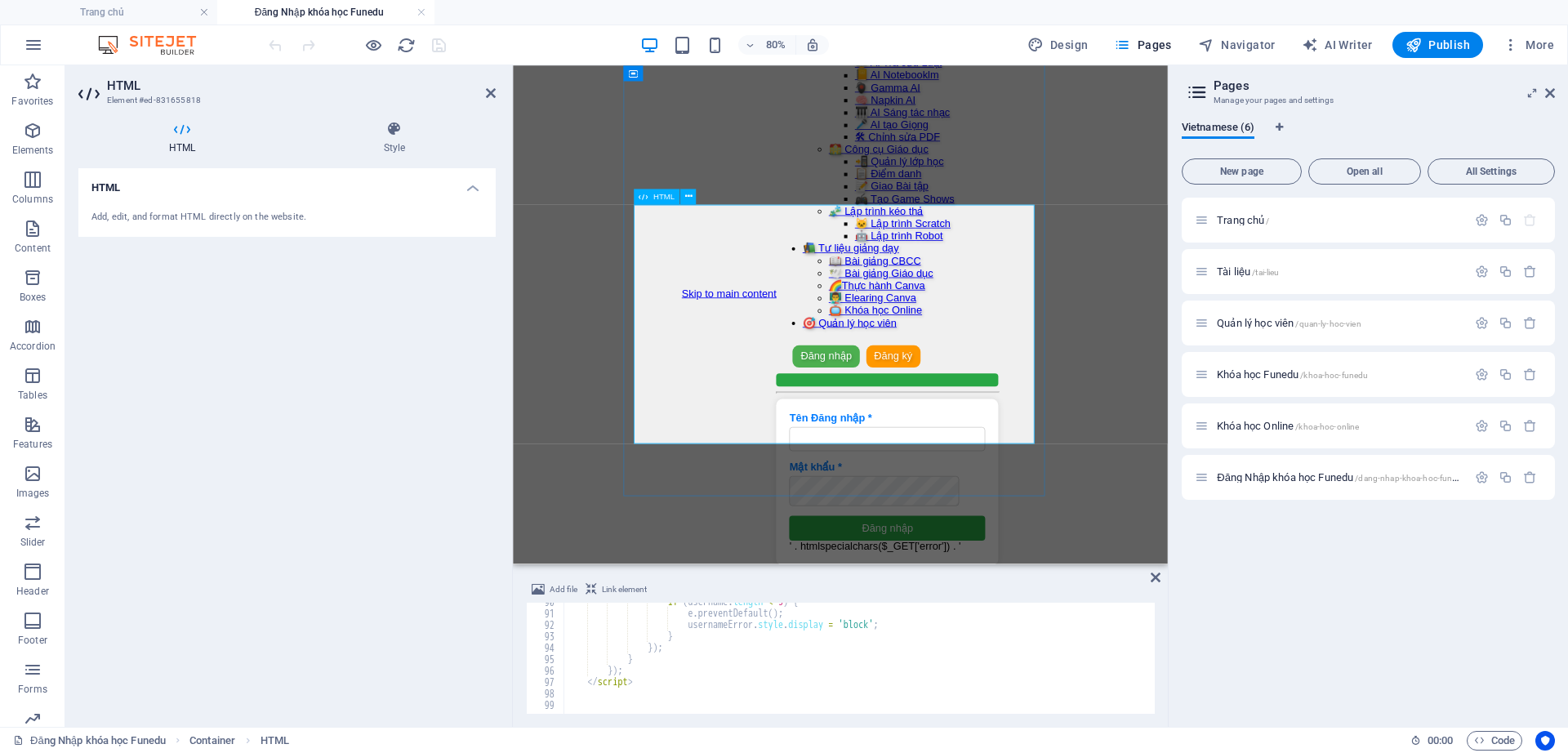 click on "Đăng Nhập khóa học Funedu
Tên Đăng nhập *
Tên đăng nhập không hợp lệ.
Mật khẩu *
Đăng nhập
' . htmlspecialchars($_GET['error']) . ' ';
}
?>" at bounding box center (981, 593) 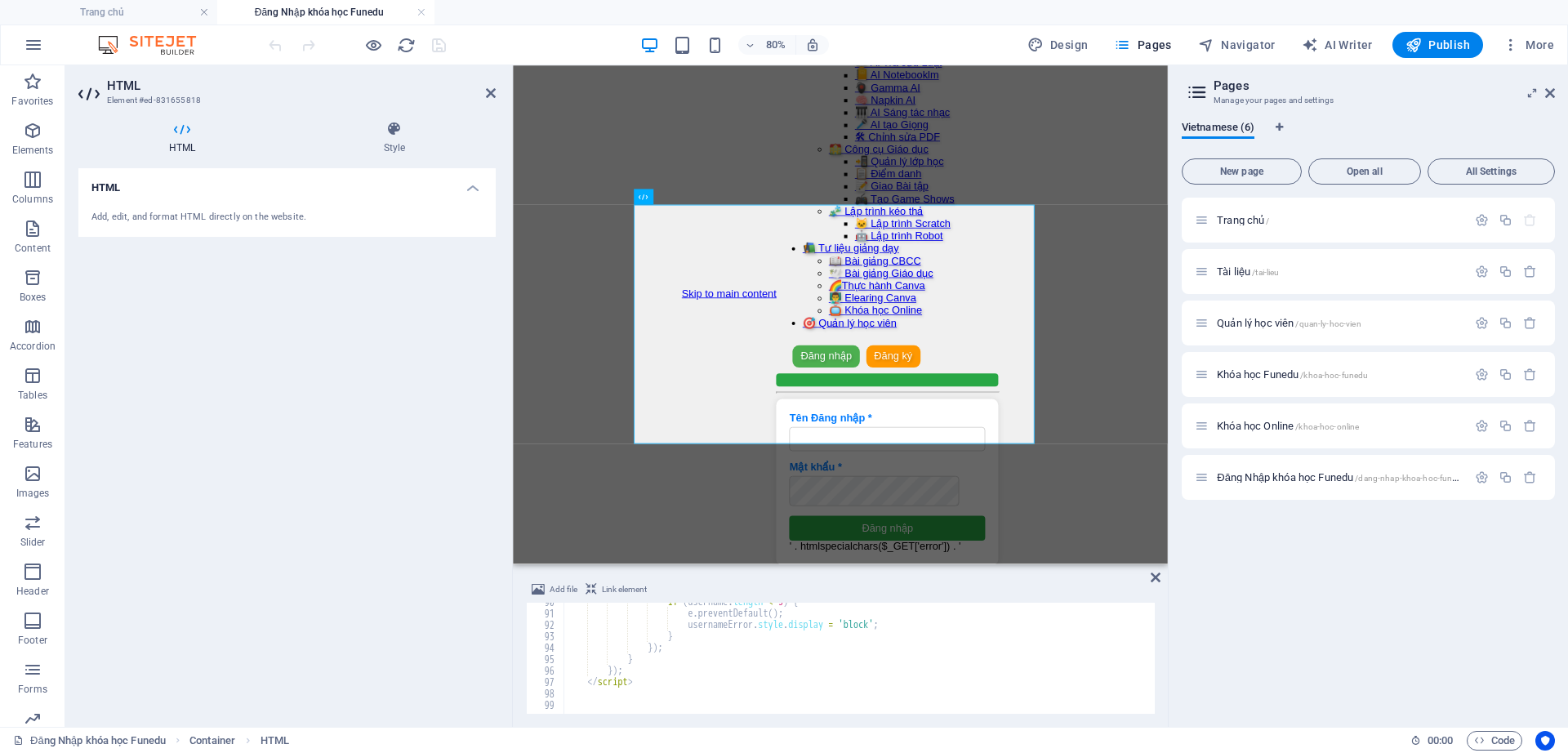 click on "if   ( username . length   <   3 )   {                               e . preventDefault ( ) ;                               usernameError . style . display   =   'block' ;                          }                     }) ;                }           }) ;      </ script >" at bounding box center [903, 662] 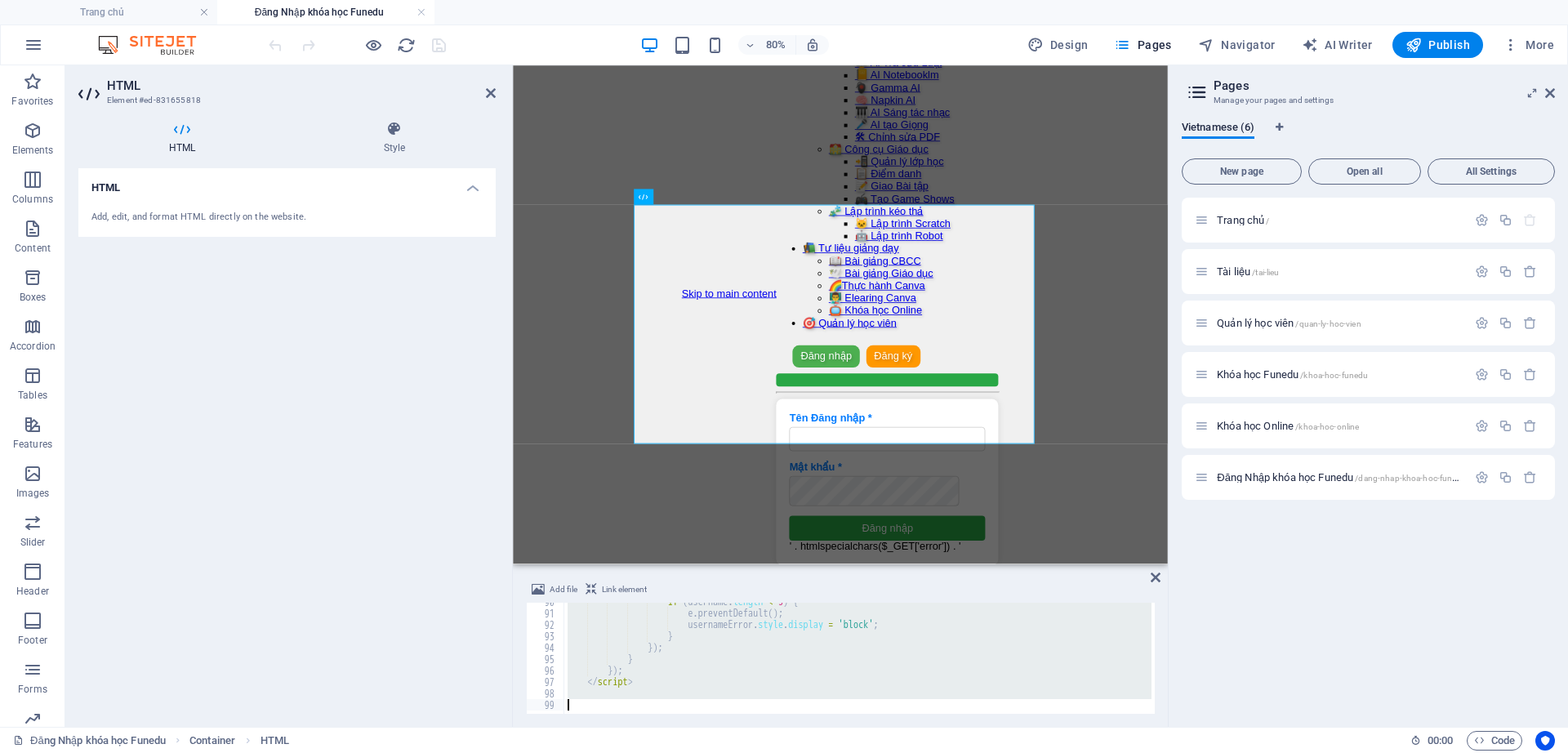 paste on "</html>" 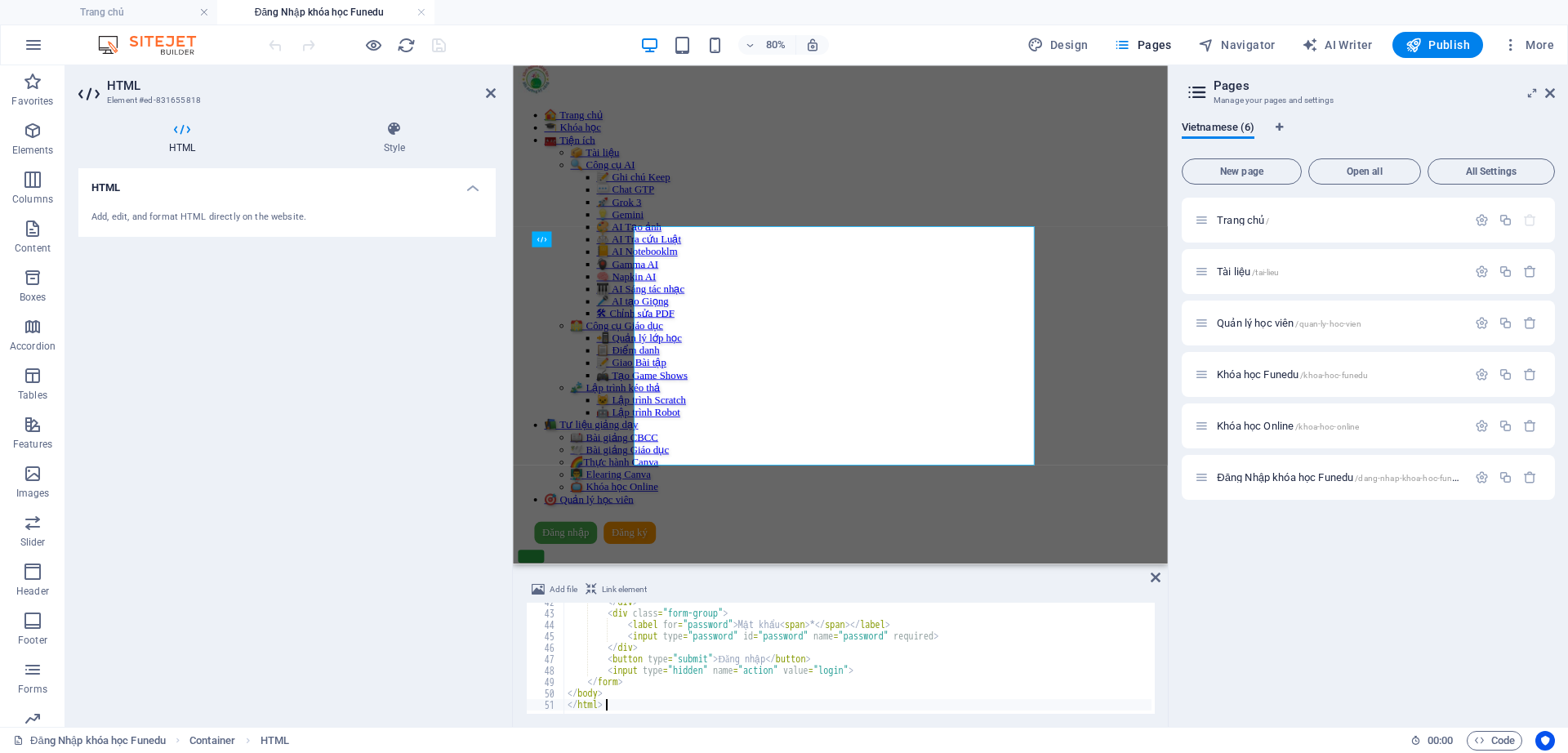 scroll, scrollTop: 0, scrollLeft: 0, axis: both 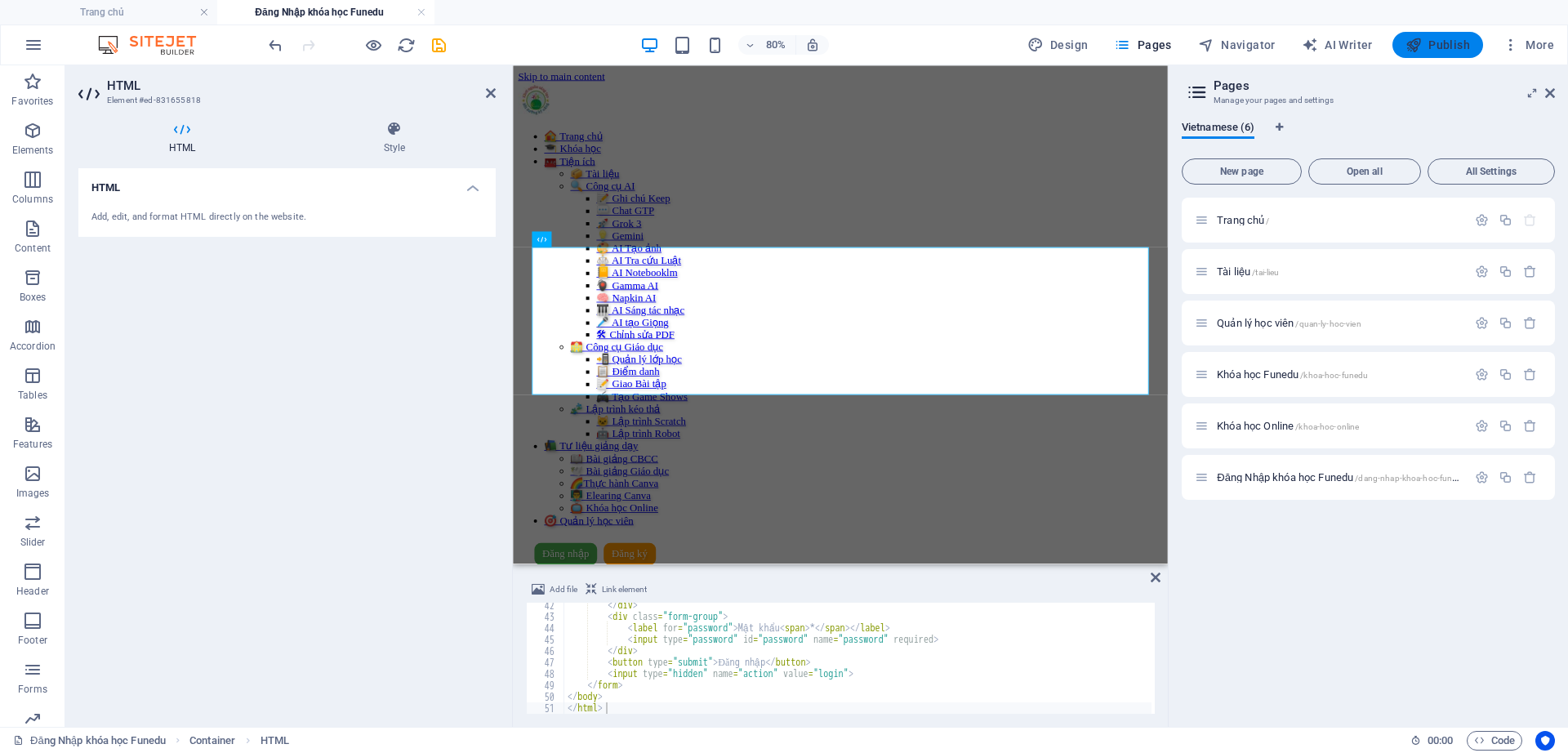 click on "Publish" at bounding box center [1437, 45] 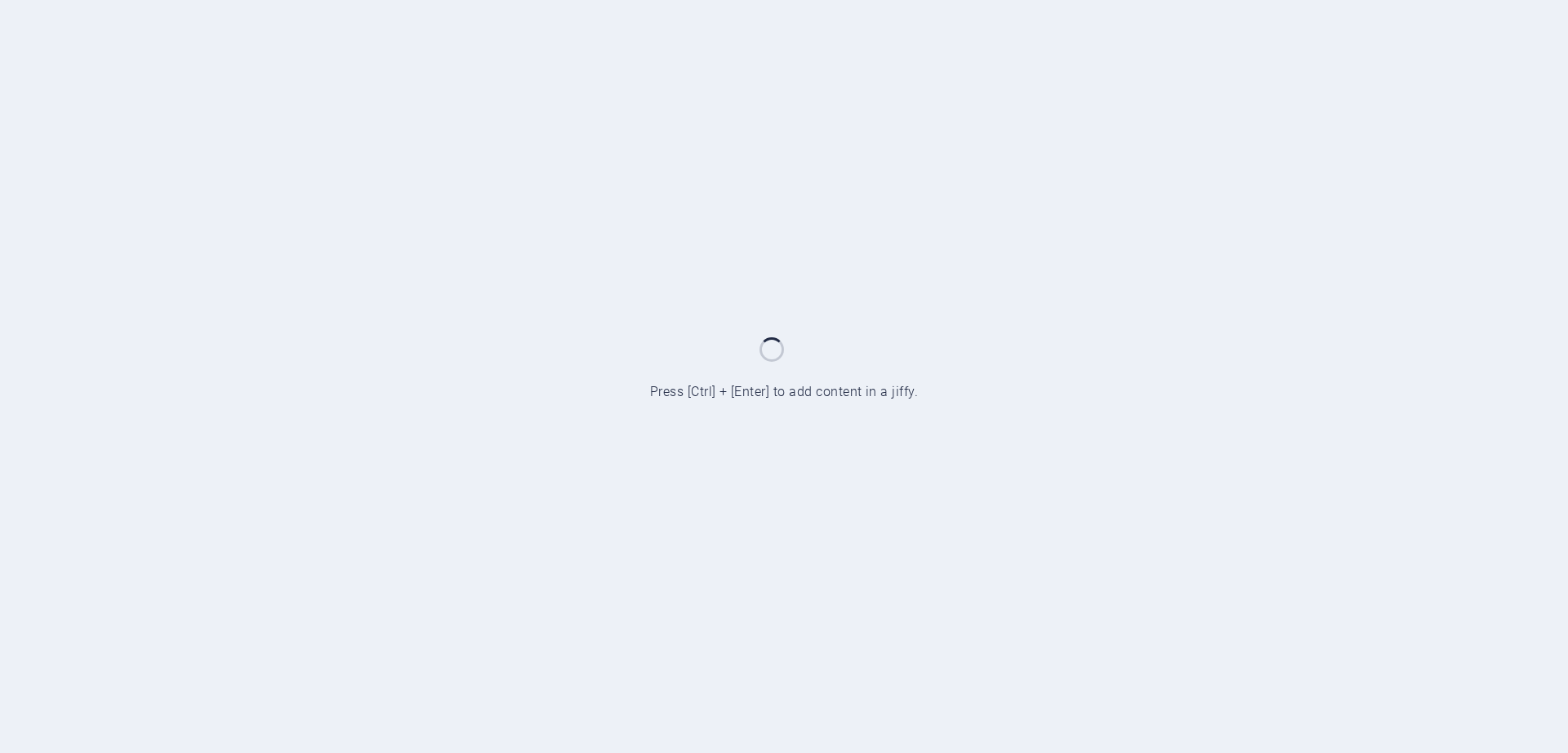 scroll, scrollTop: 0, scrollLeft: 0, axis: both 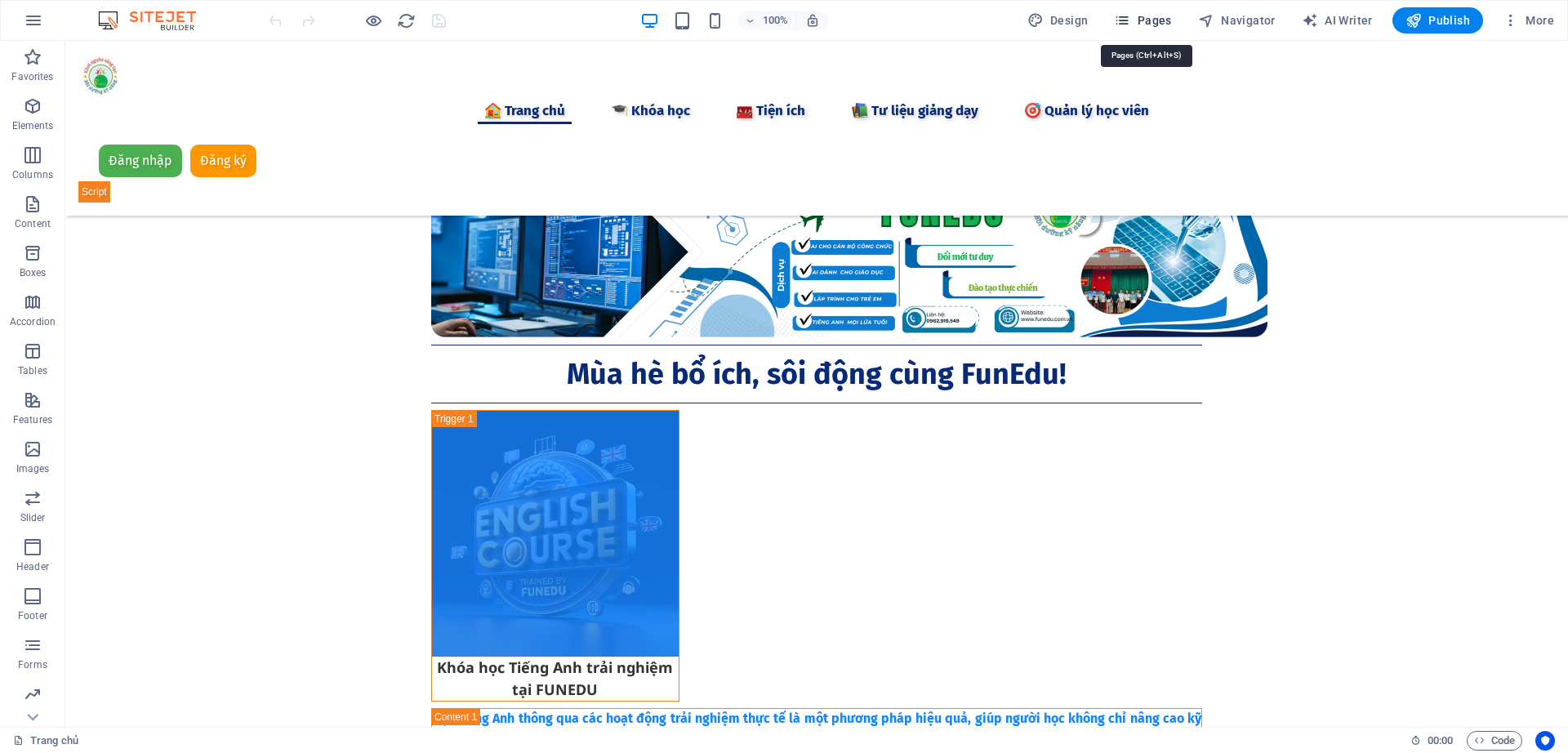 click on "Pages" at bounding box center [1143, 20] 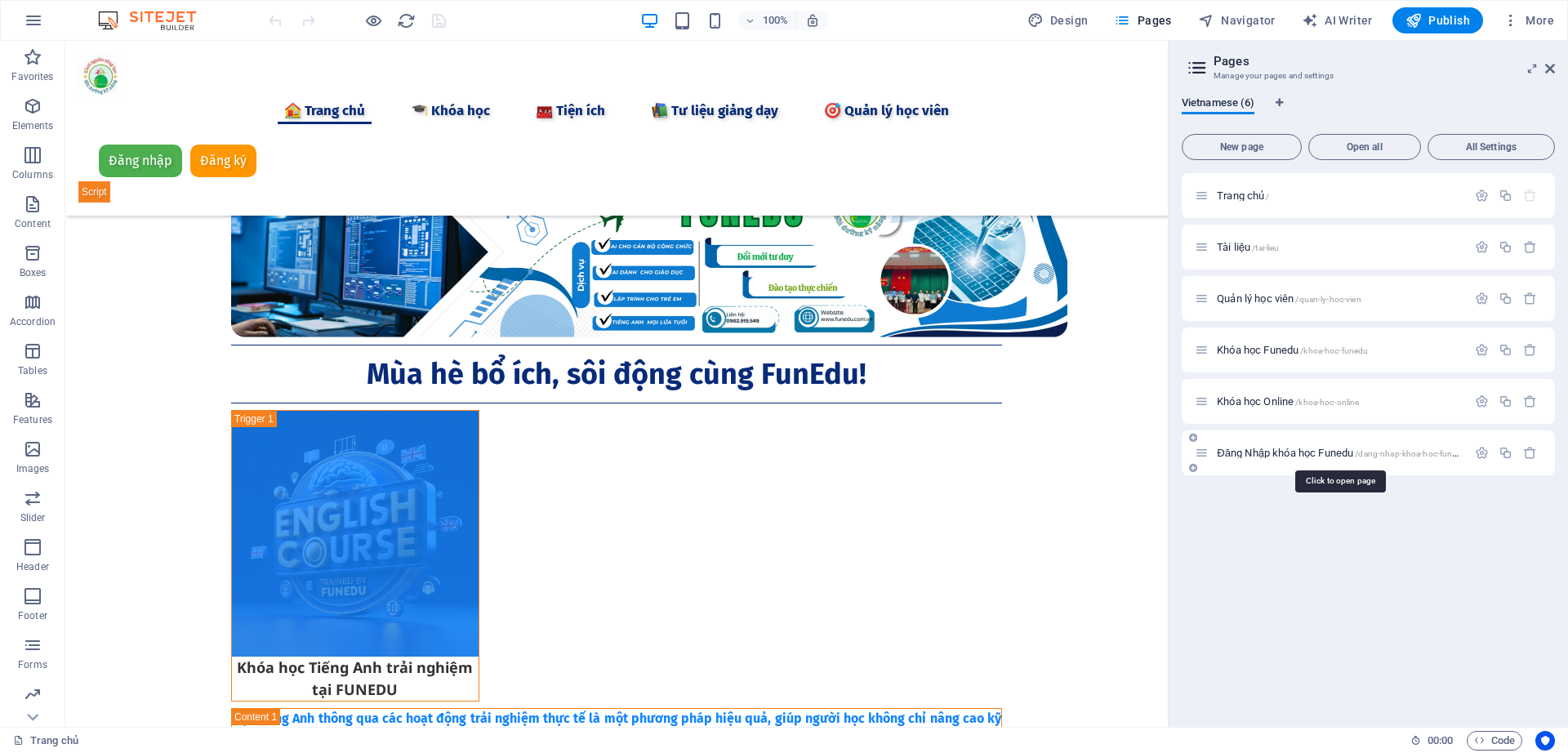 click on "Đăng Nhập khóa học Funedu /dang-nhap-khoa-hoc-funedu" at bounding box center (1342, 452) 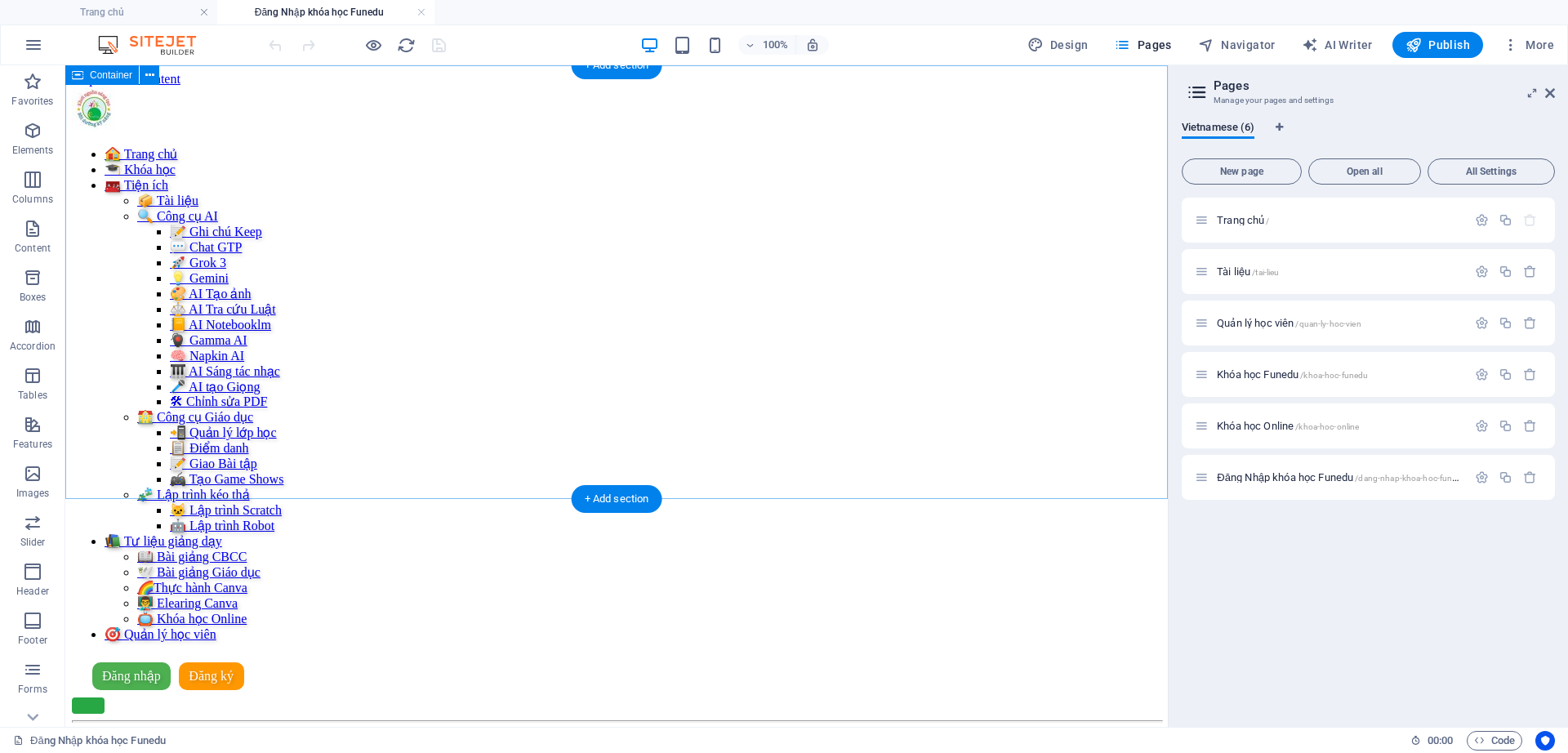 scroll, scrollTop: 0, scrollLeft: 0, axis: both 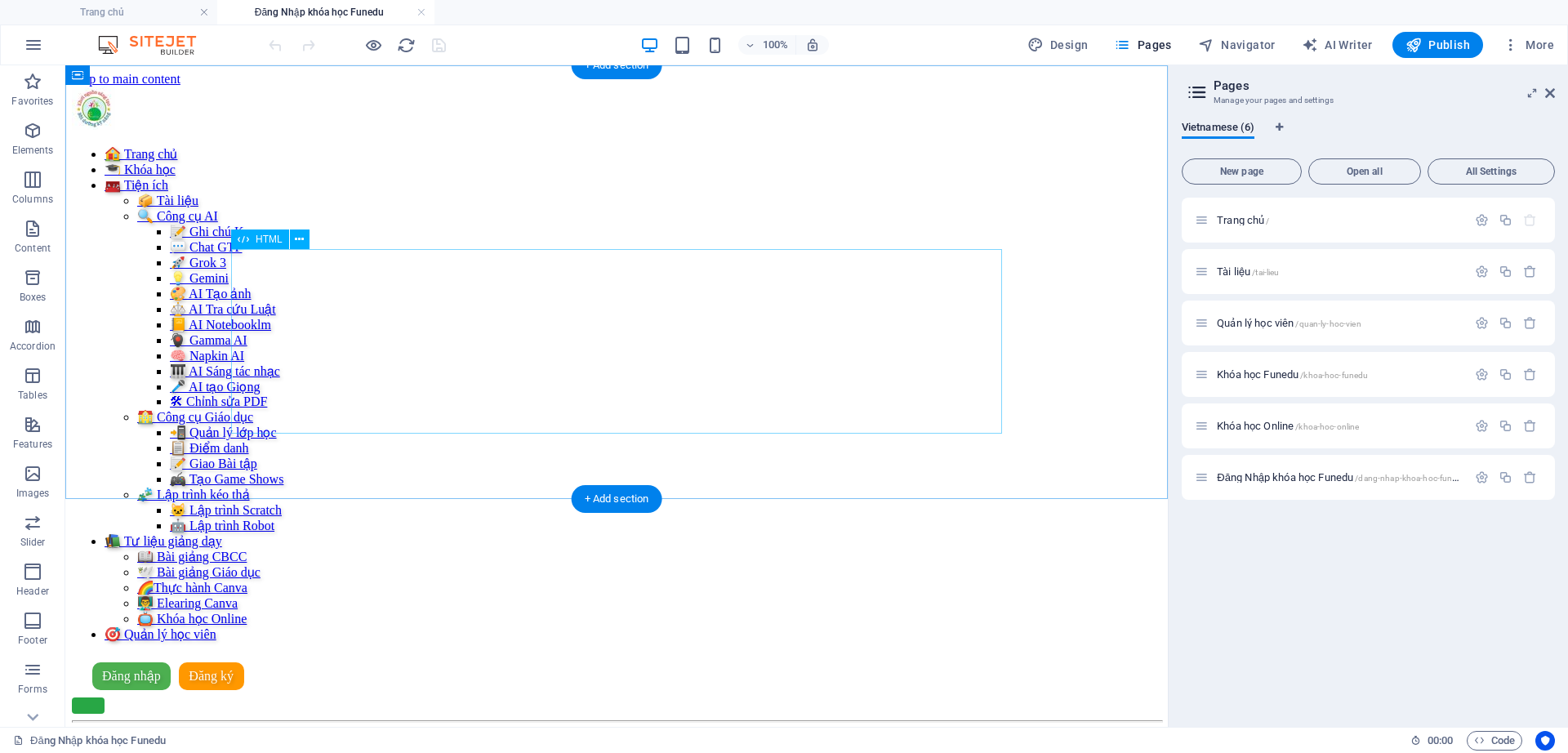 click on "Đăng Nhập
Tên đăng nhập *
Mật khẩu *
Đăng nhập" at bounding box center [617, 794] 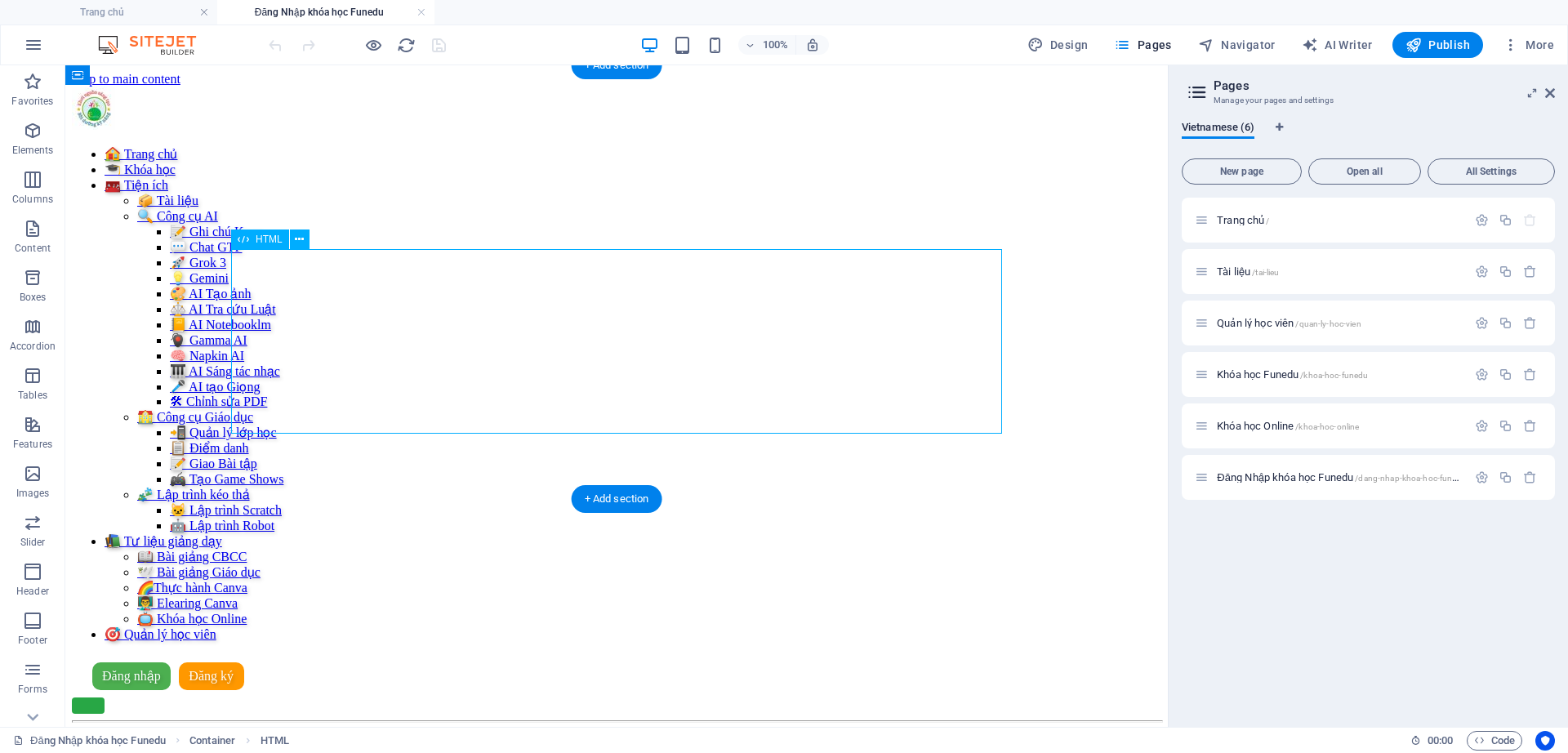 click on "Đăng Nhập
Tên đăng nhập *
Mật khẩu *
Đăng nhập" at bounding box center [617, 794] 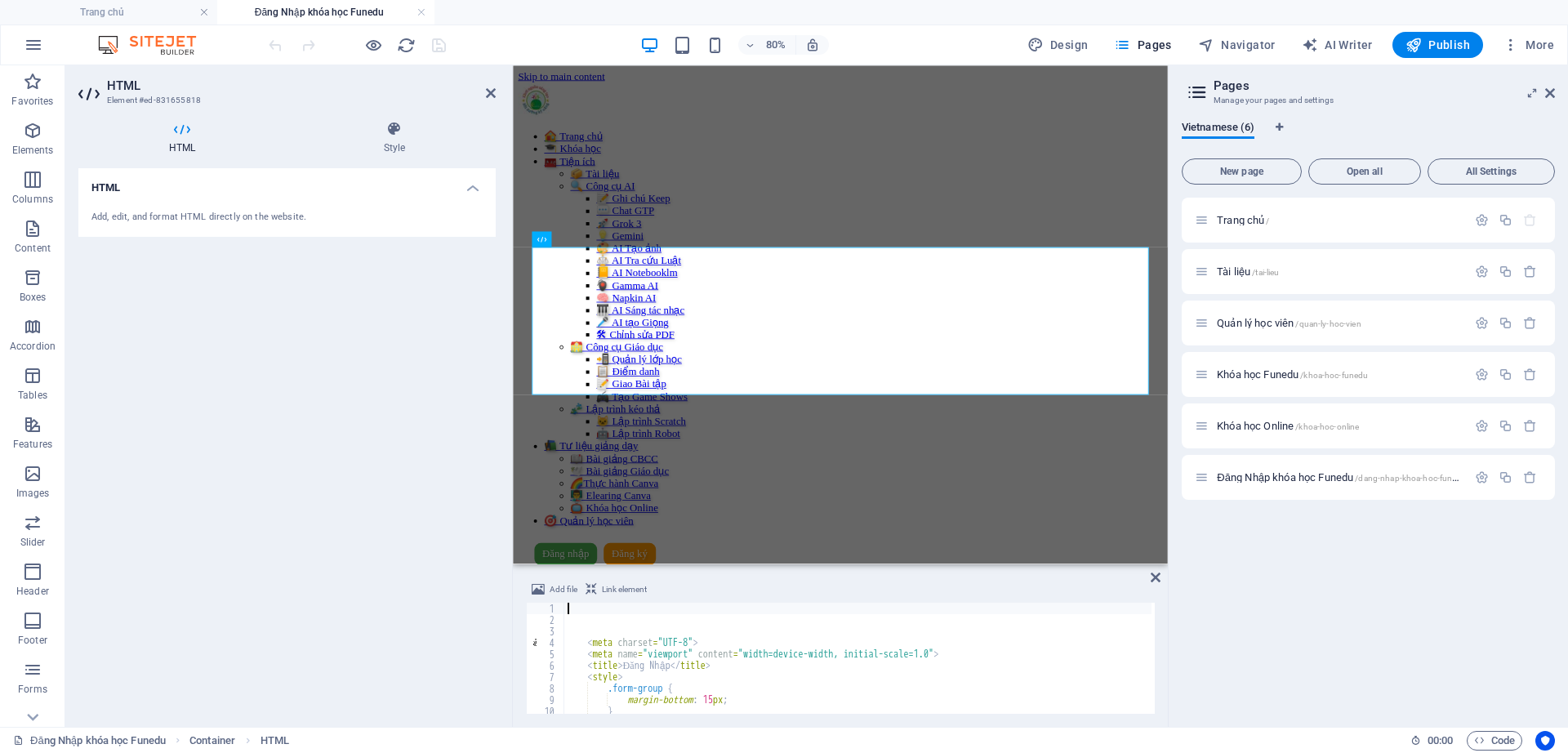click on "< meta   charset = "UTF-8" >      < meta   name = "viewport"   content = "width=device-width, initial-scale=1.0" >      < title > Đăng Nhập </ title >      < style >           .form-group   {                margin-bottom :   15 px ;           }           label   {" at bounding box center [858, 670] 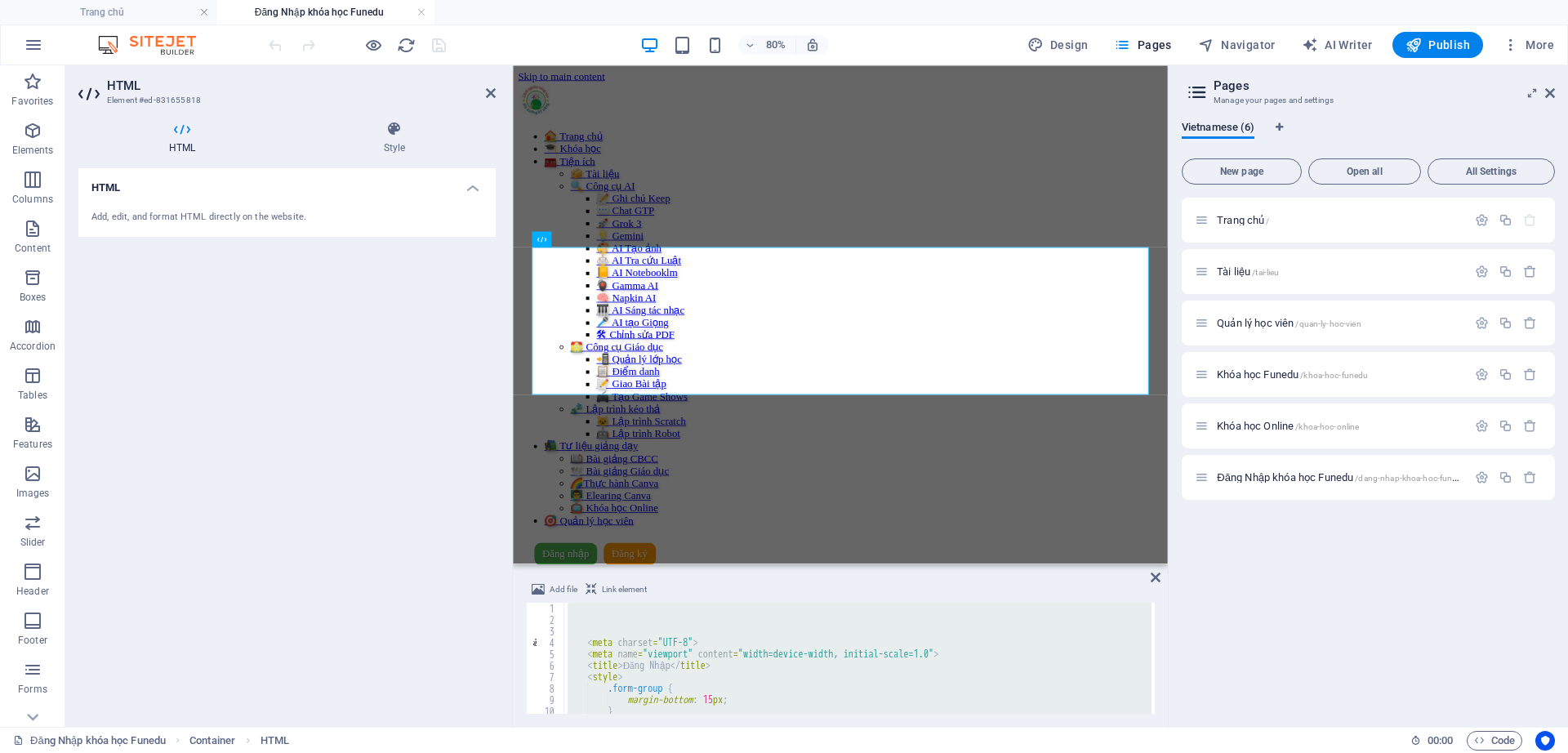 type on "</html>" 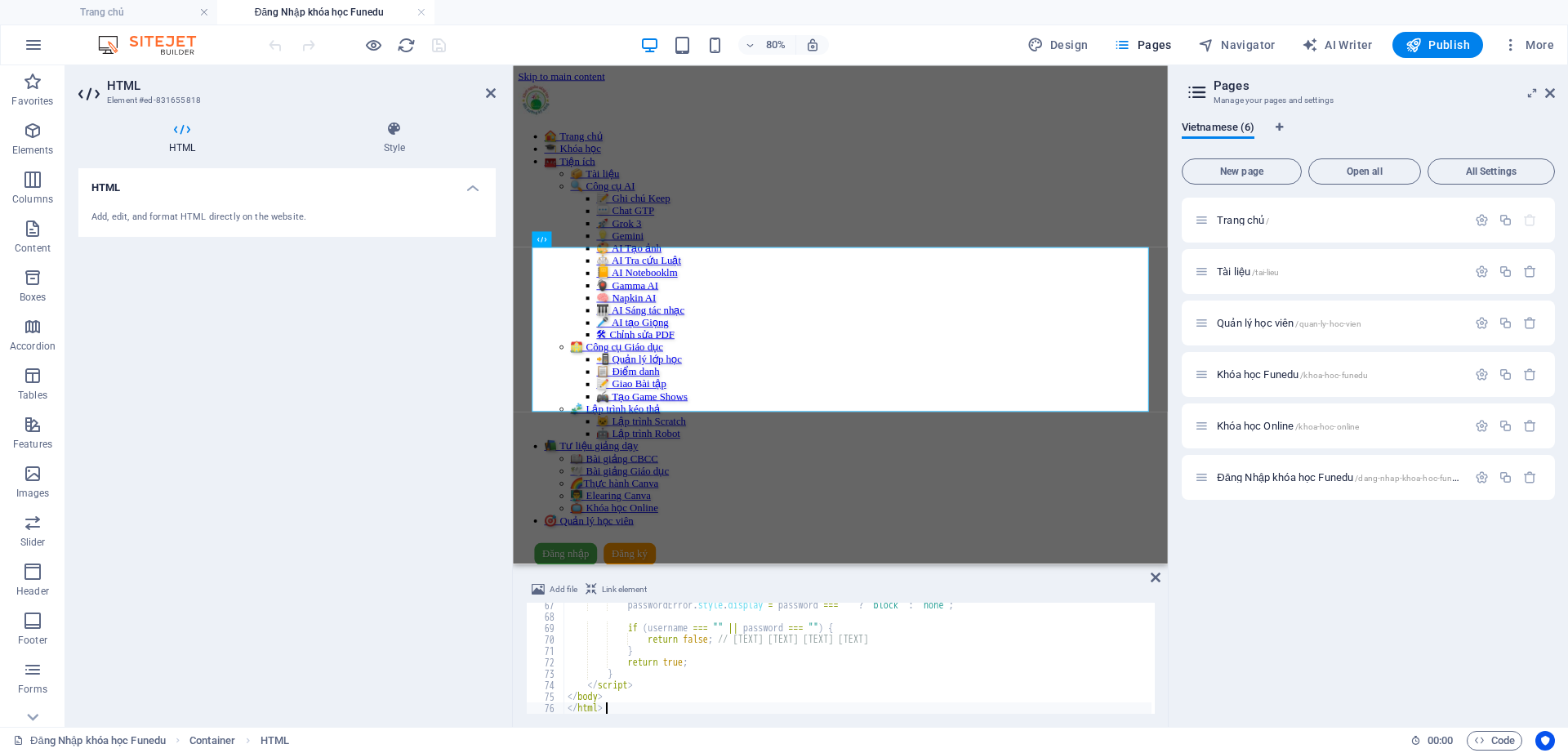 click on "HTML Add, edit, and format HTML directly on the website." at bounding box center (287, 441) 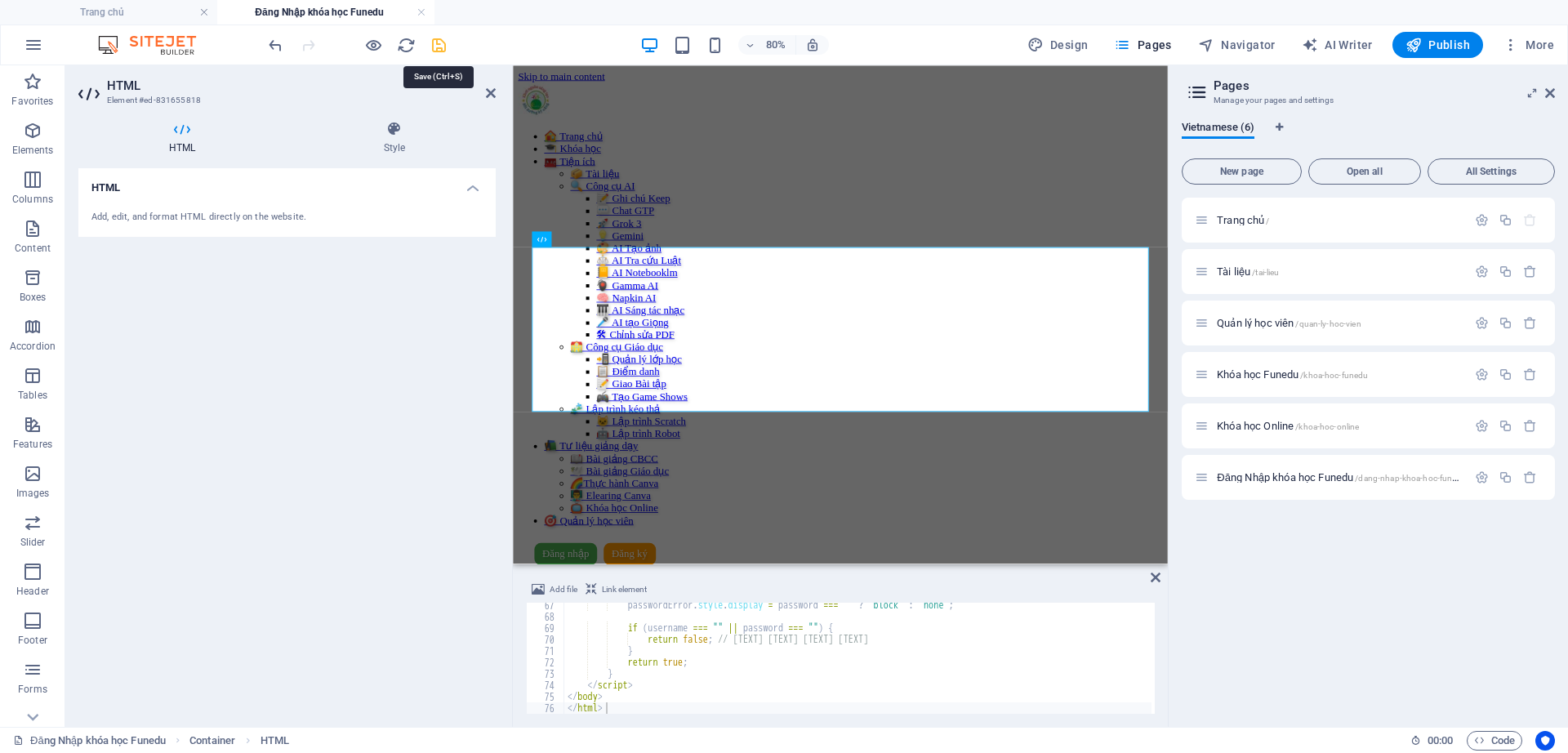 click at bounding box center (439, 45) 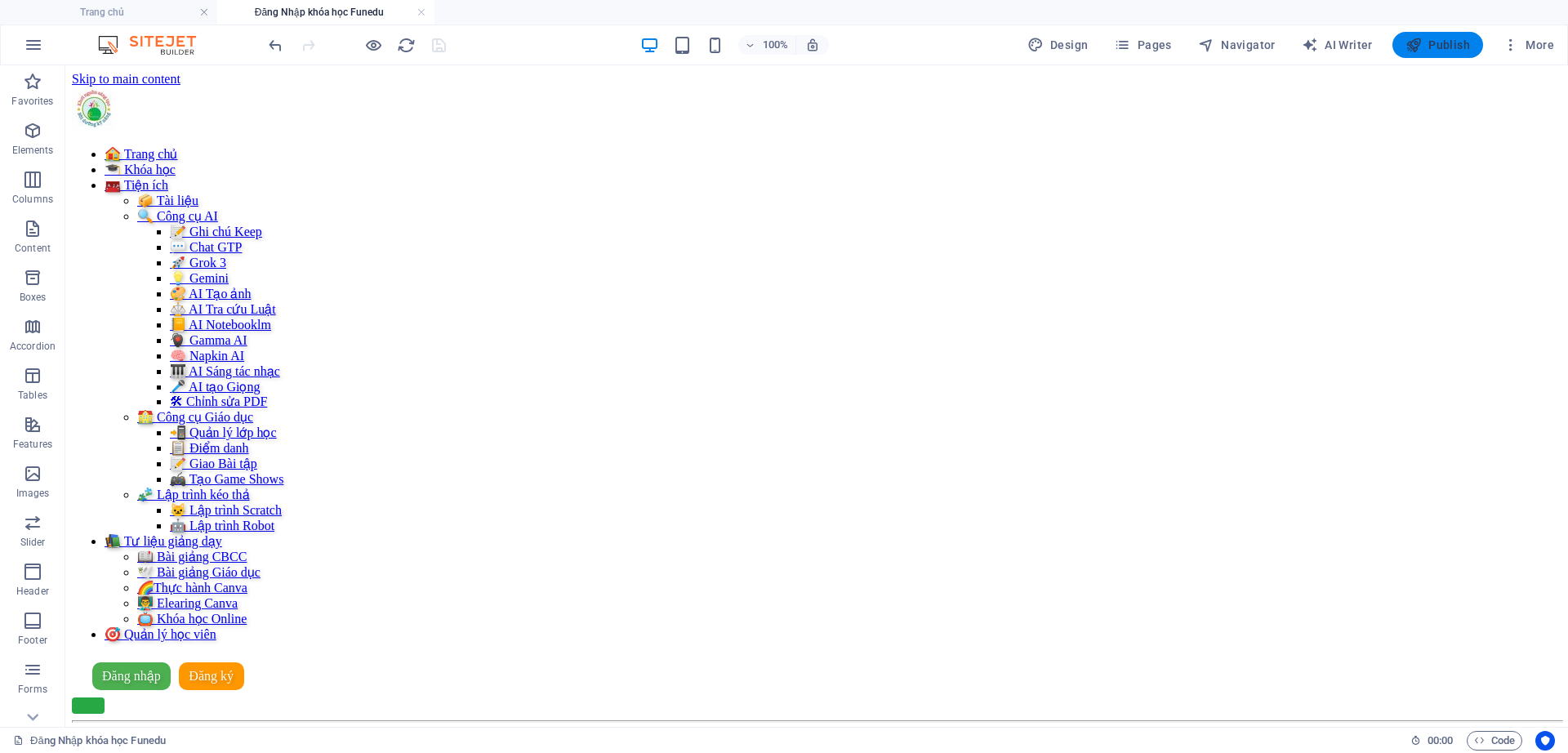 click on "Publish" at bounding box center (1437, 45) 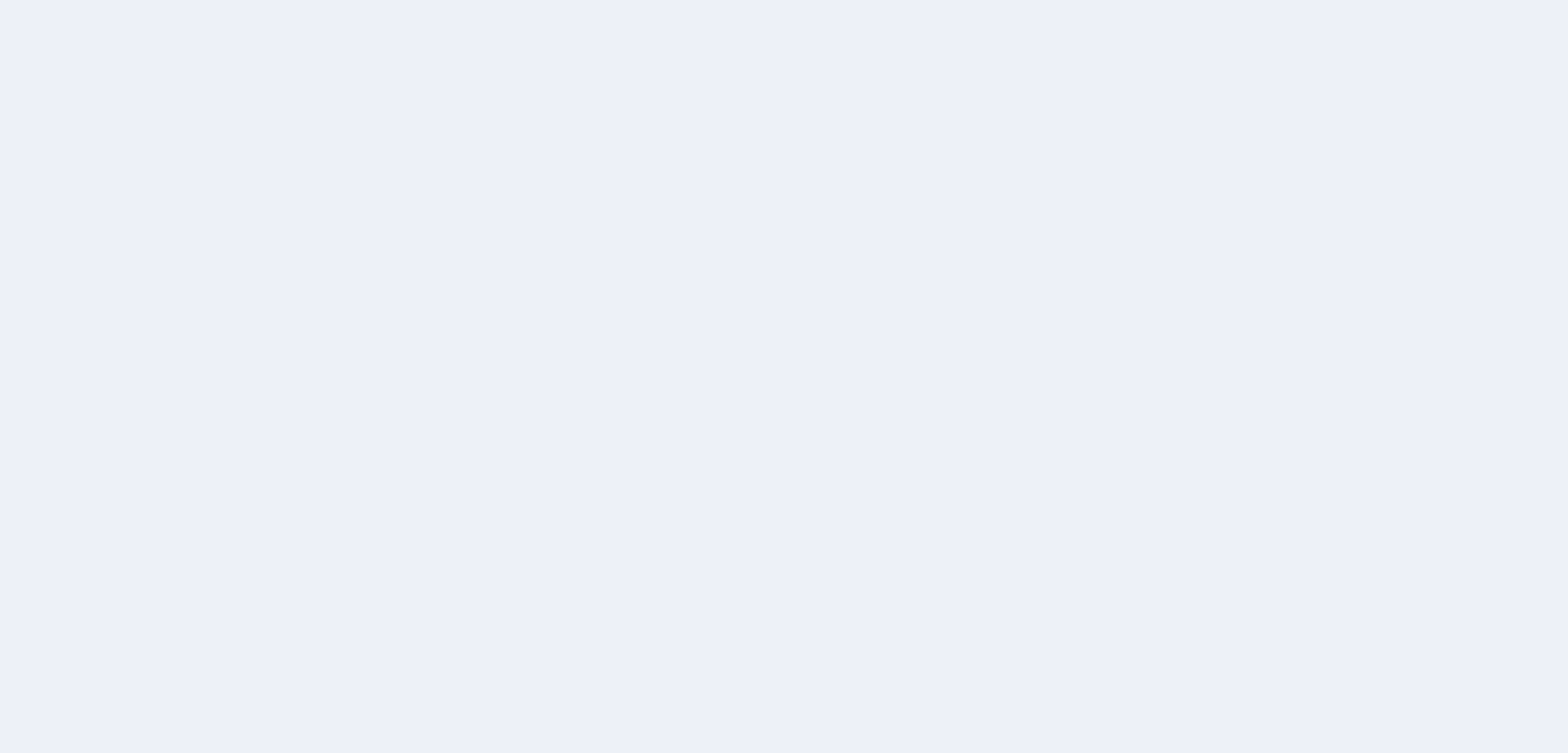 scroll, scrollTop: 0, scrollLeft: 0, axis: both 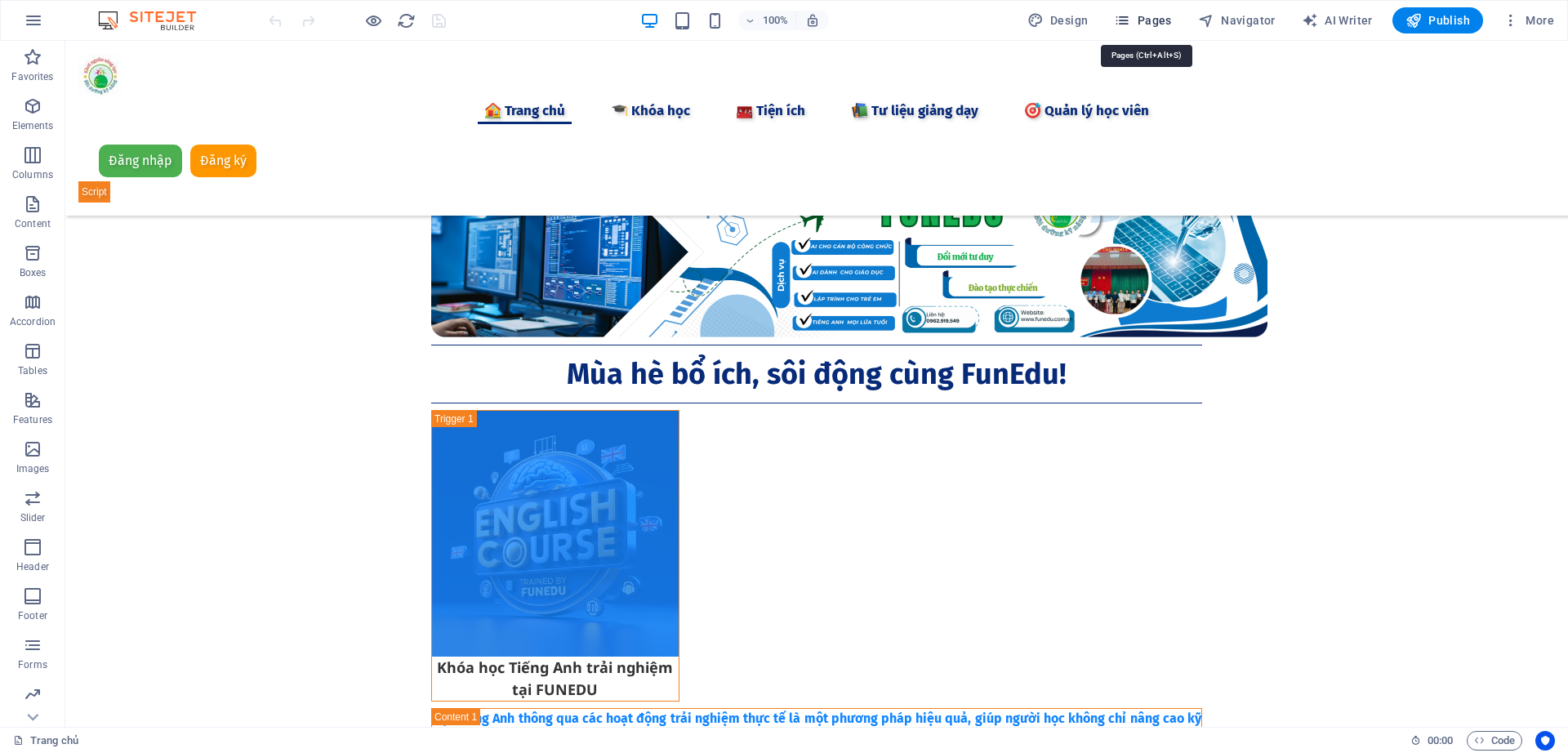 click on "Pages" at bounding box center [1143, 20] 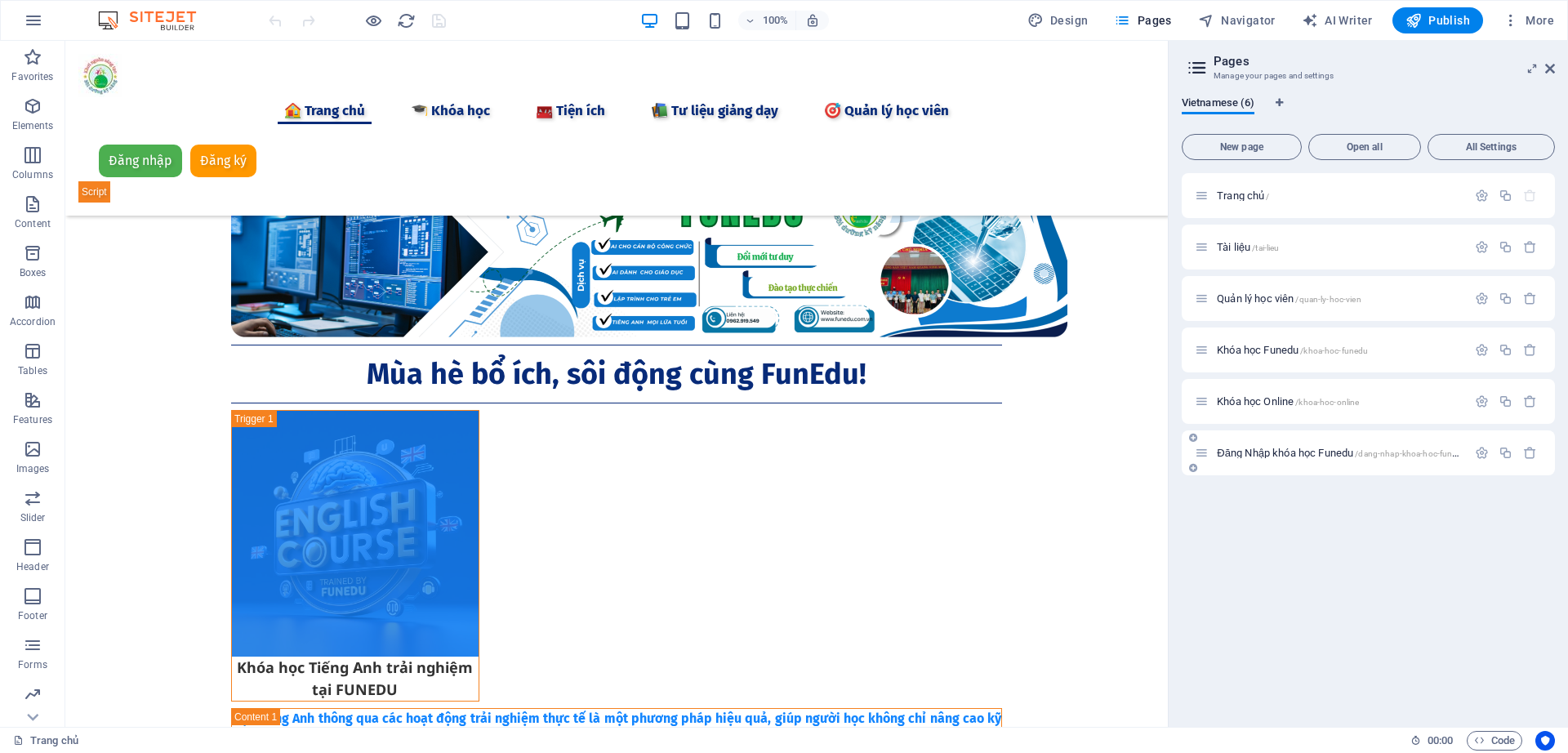 click on "Đăng Nhập khóa học Funedu /dang-nhap-khoa-hoc-funedu" at bounding box center [1342, 452] 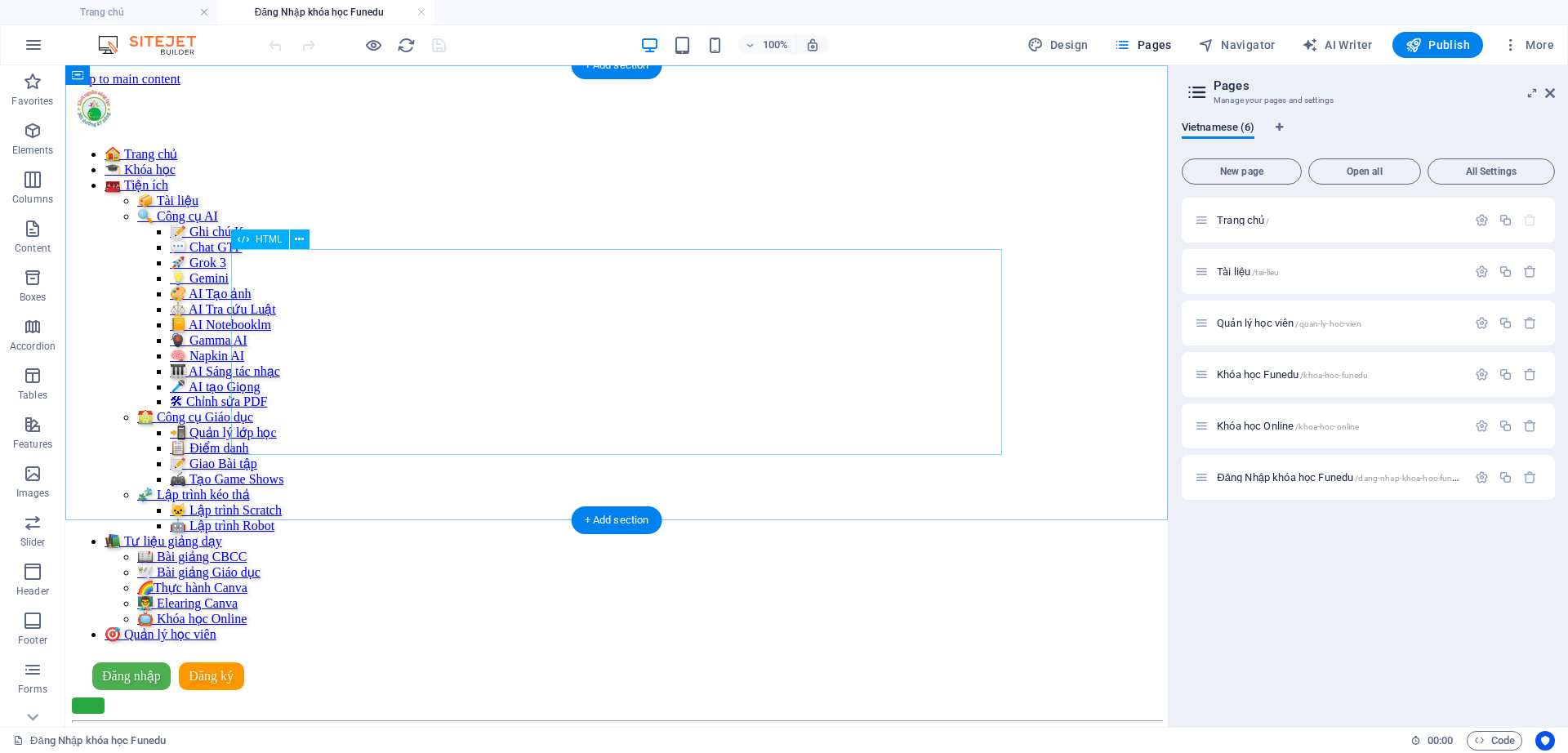 scroll, scrollTop: 0, scrollLeft: 0, axis: both 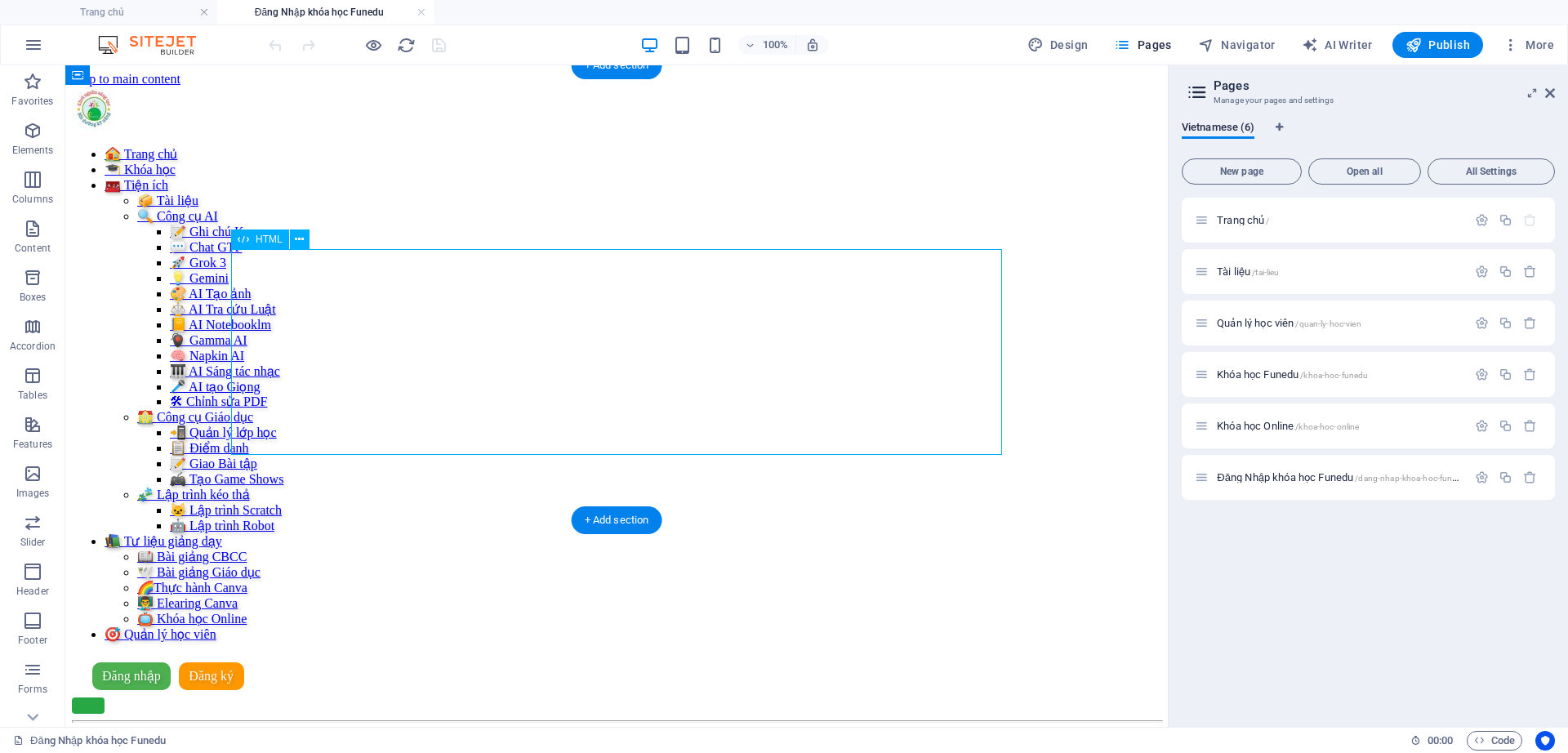 click on "Đăng Nhập
Tên đăng nhập *
Vui lòng điền Tên đăng nhập.
Mật khẩu *
Vui lòng điền Mật khẩu.
Đăng nhập" at bounding box center [617, 794] 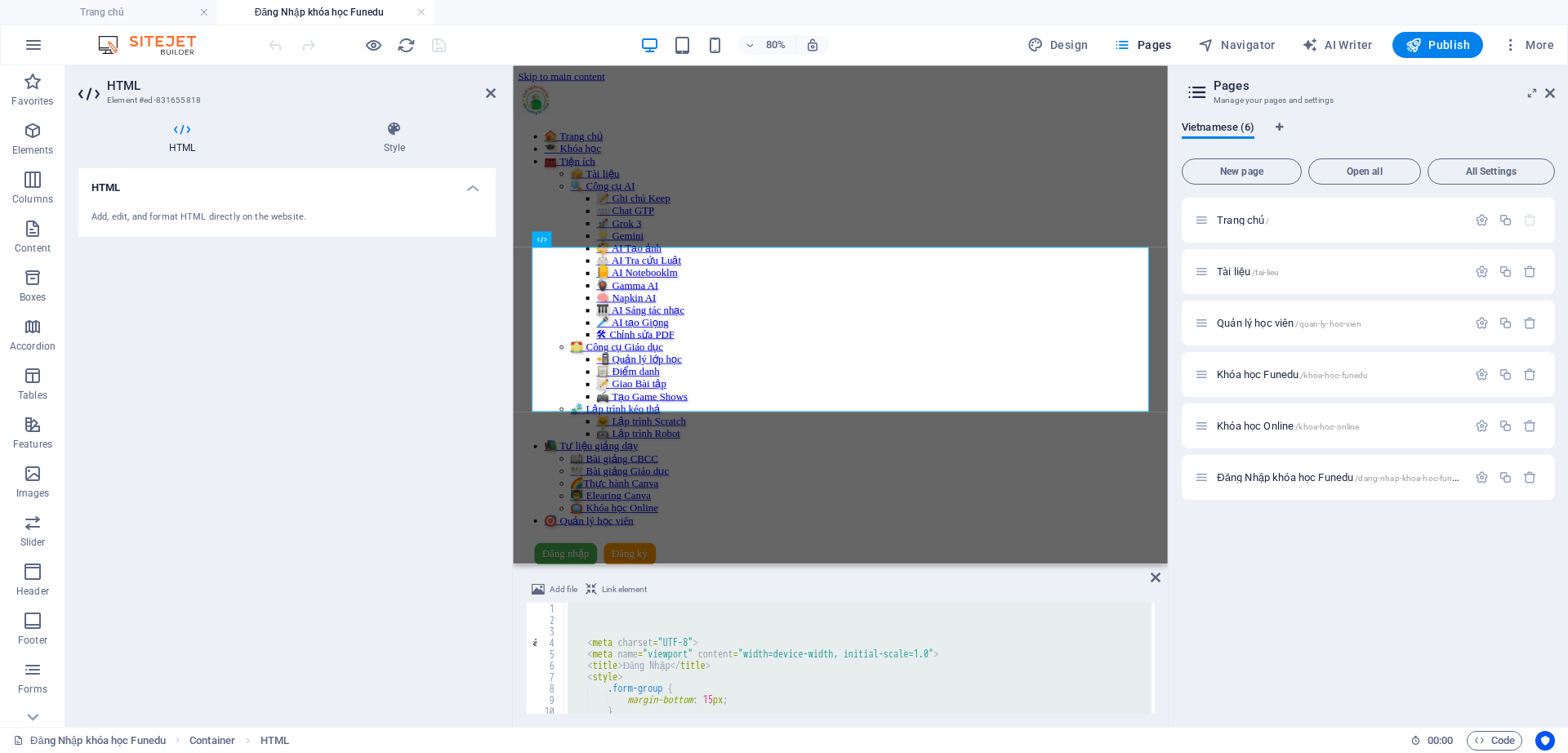 type on "</html>" 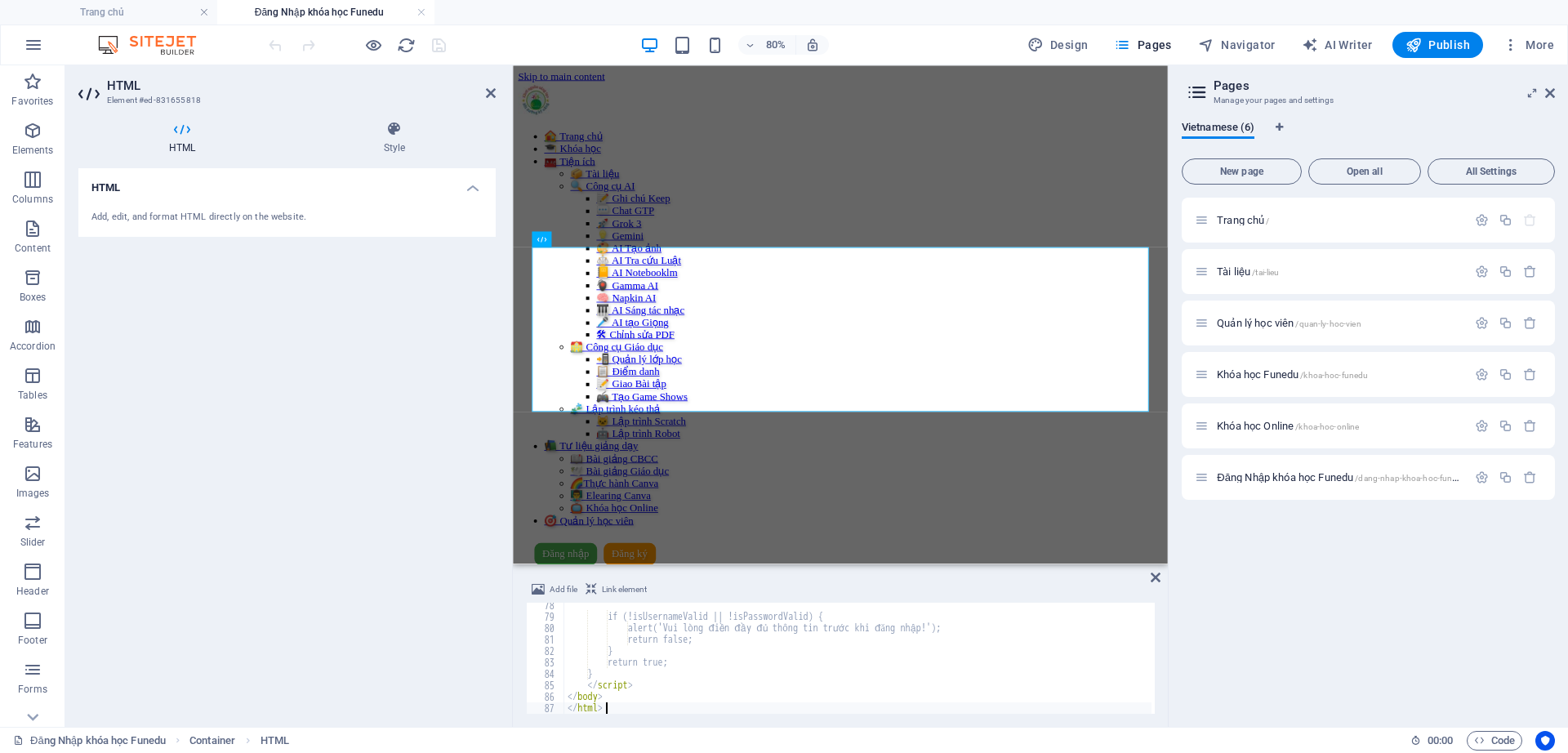 scroll, scrollTop: 884, scrollLeft: 0, axis: vertical 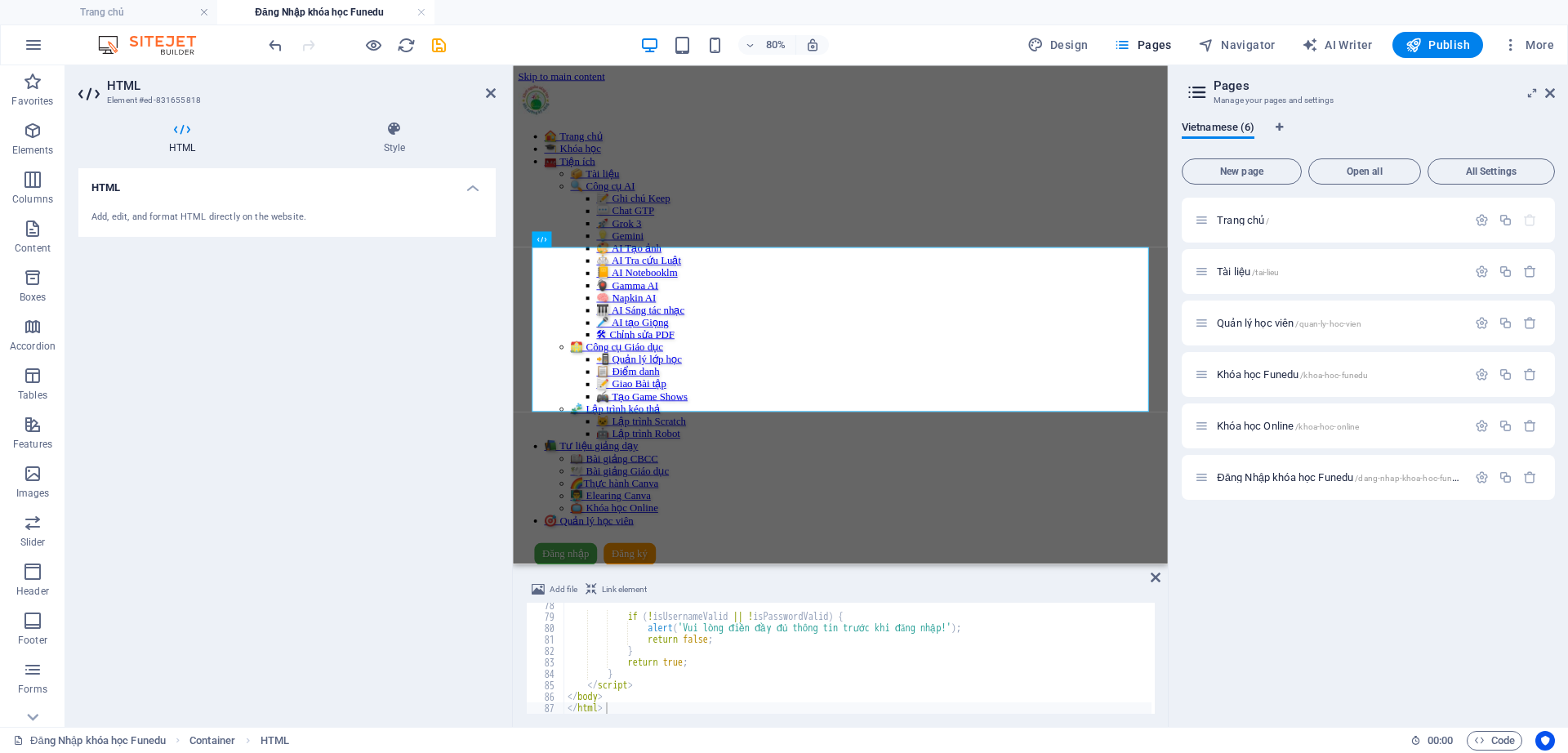 click on "HTML Add, edit, and format HTML directly on the website." at bounding box center (287, 441) 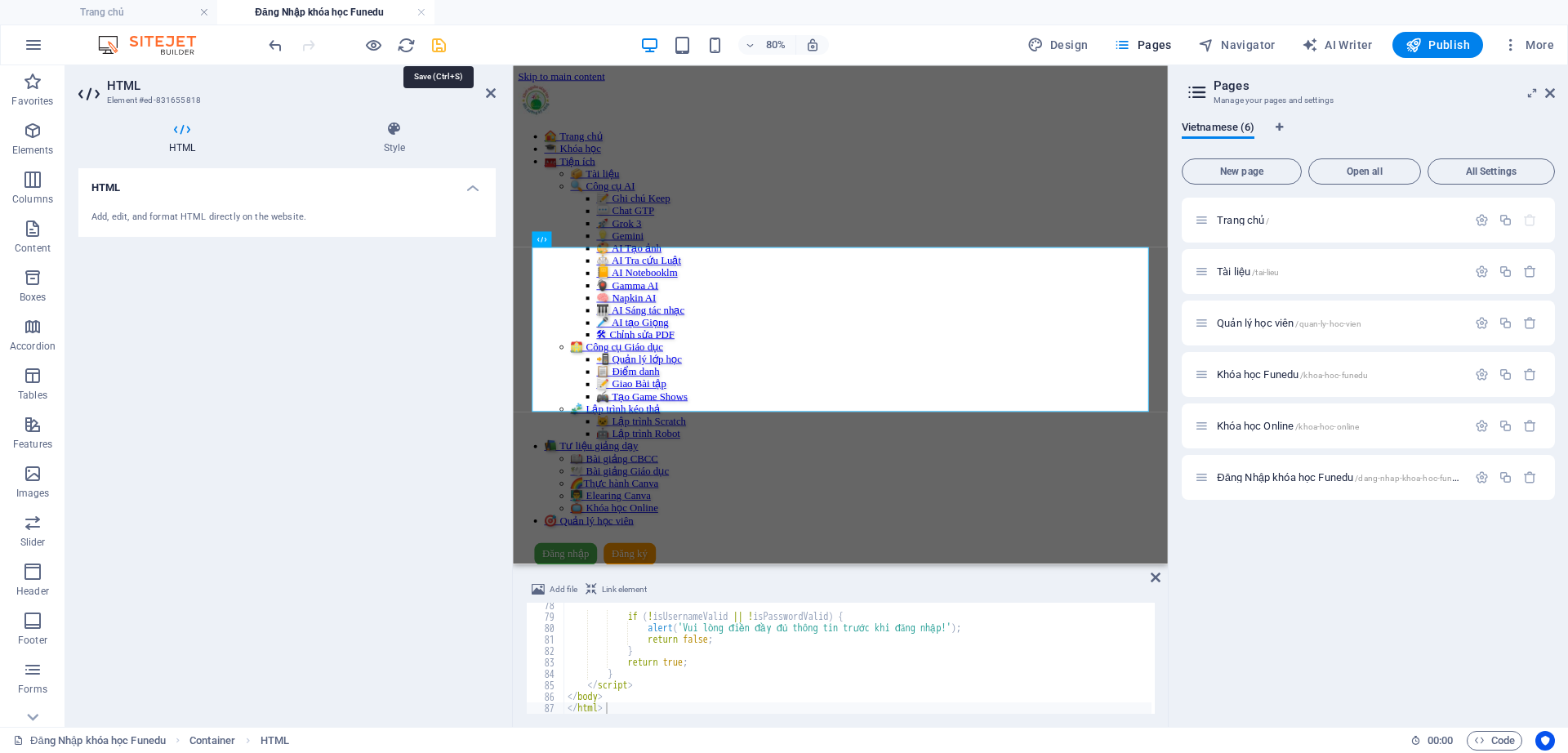 click at bounding box center (439, 45) 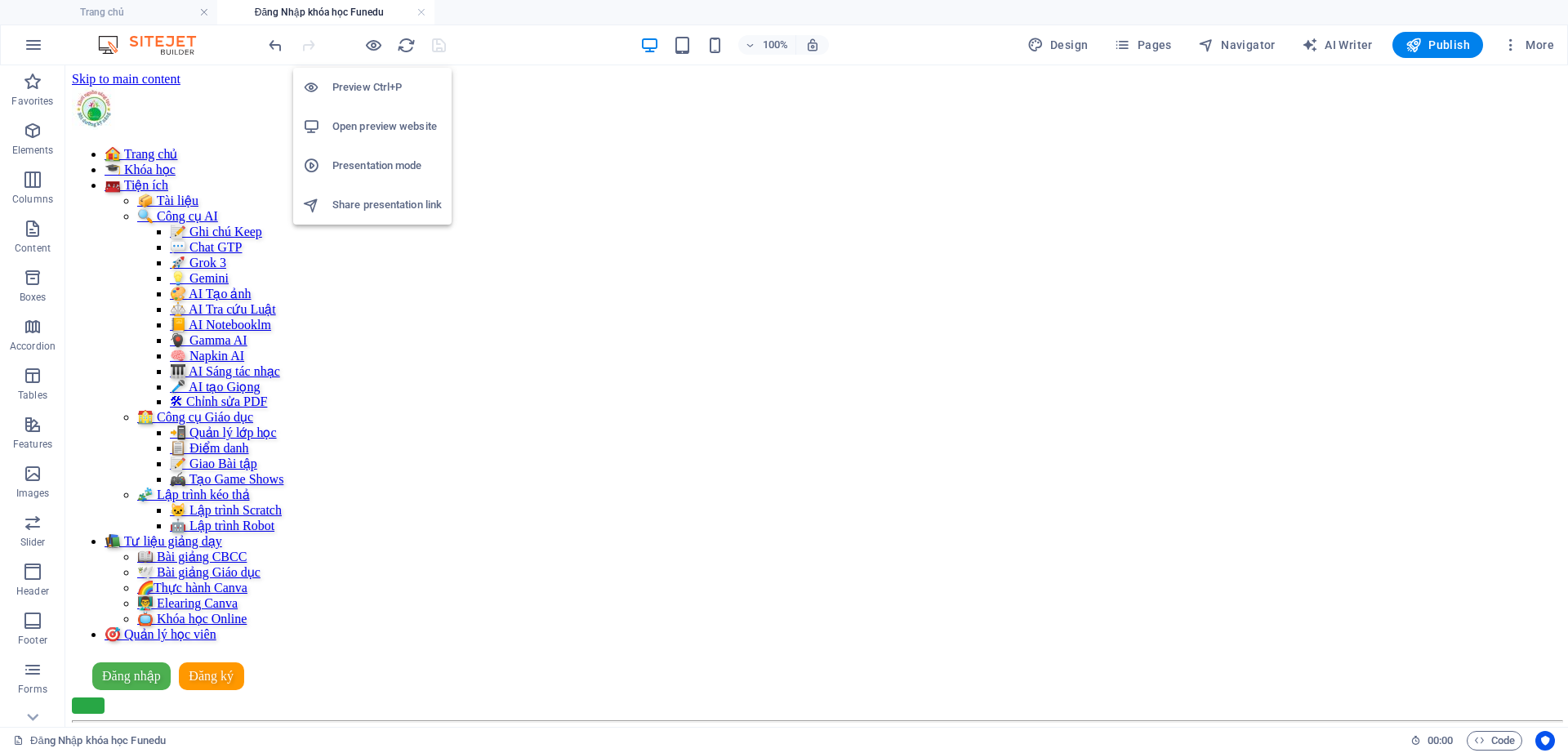 click on "Open preview website" at bounding box center [387, 127] 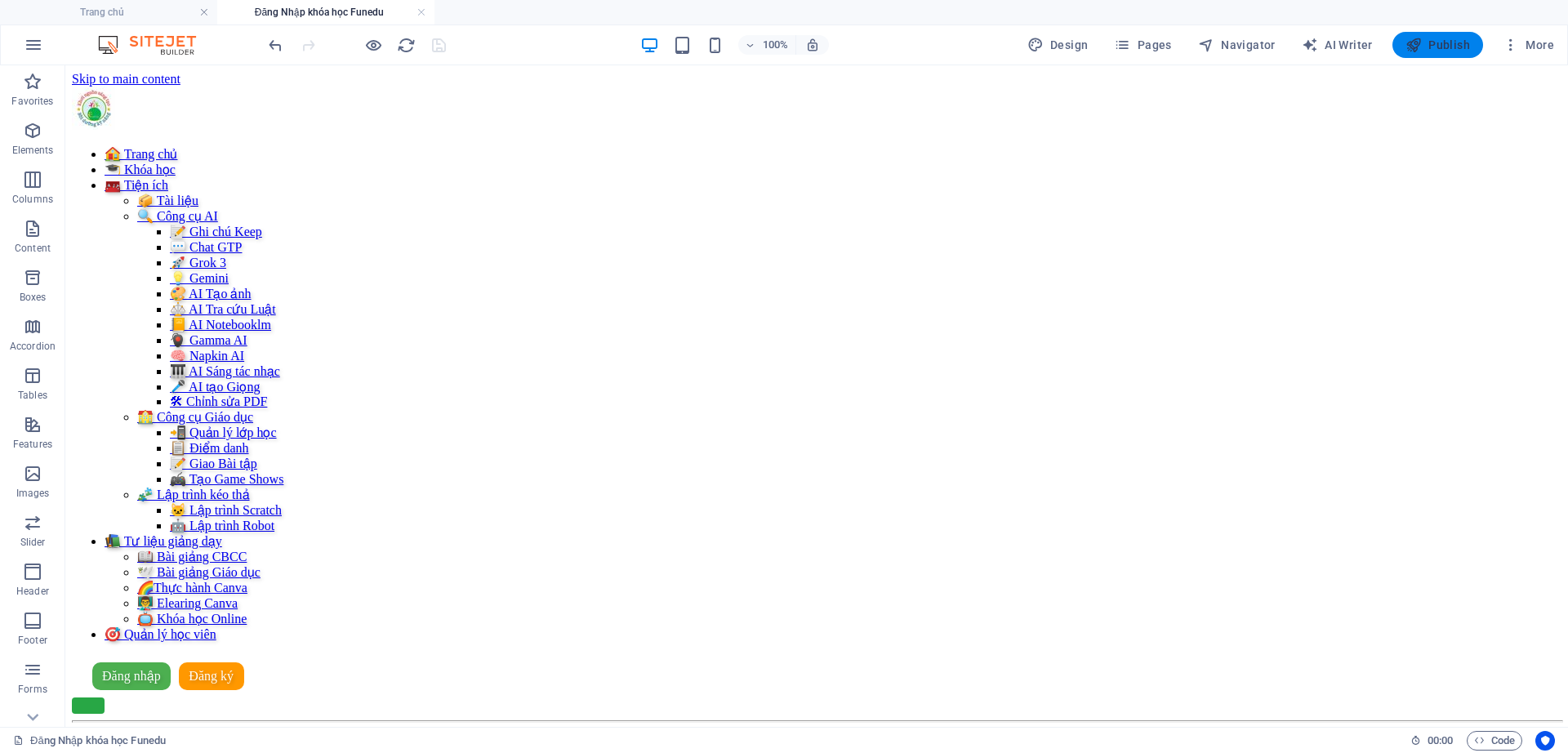 drag, startPoint x: 1422, startPoint y: 41, endPoint x: 675, endPoint y: 33, distance: 747.0428 